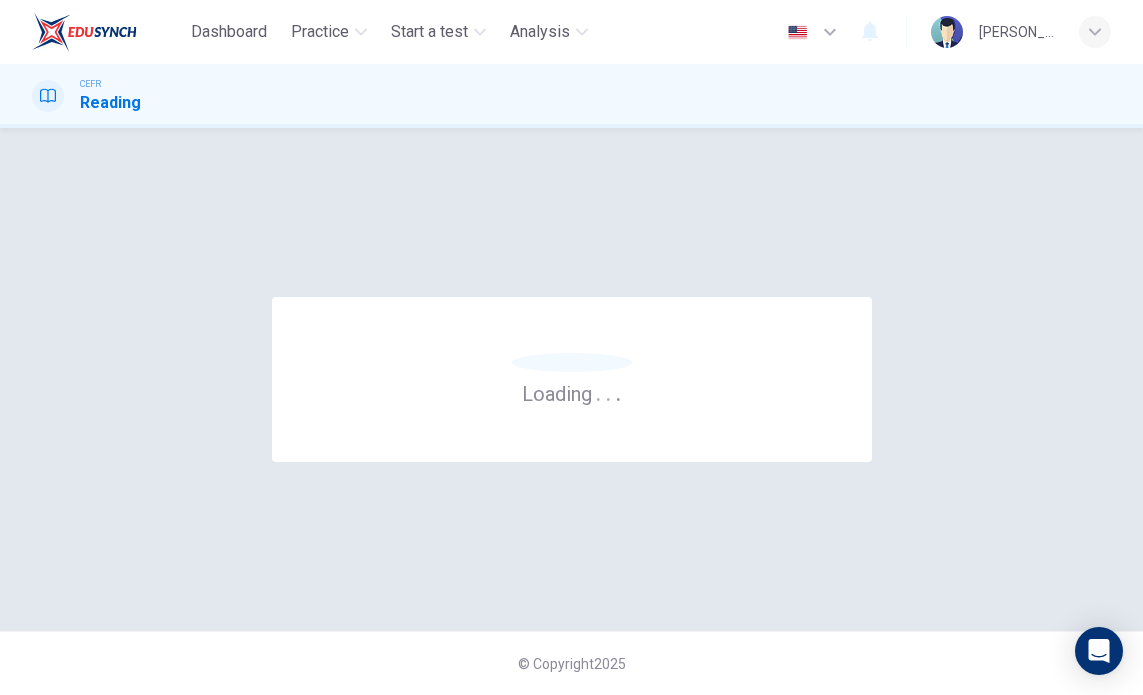 scroll, scrollTop: 0, scrollLeft: 0, axis: both 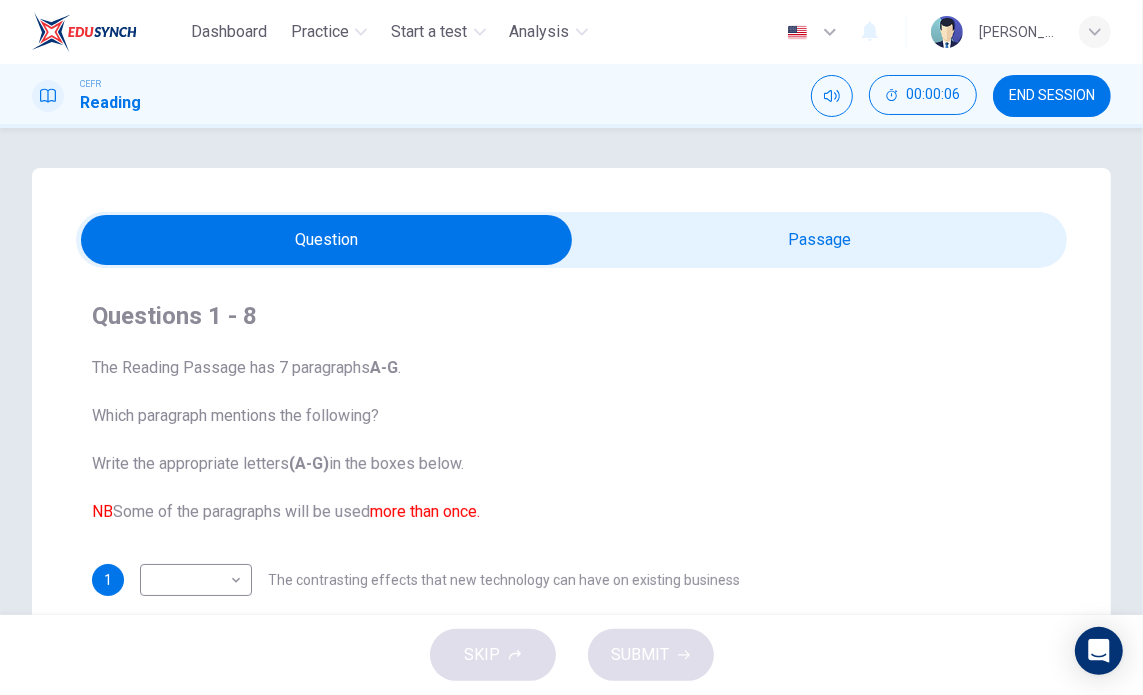 click at bounding box center (947, 32) 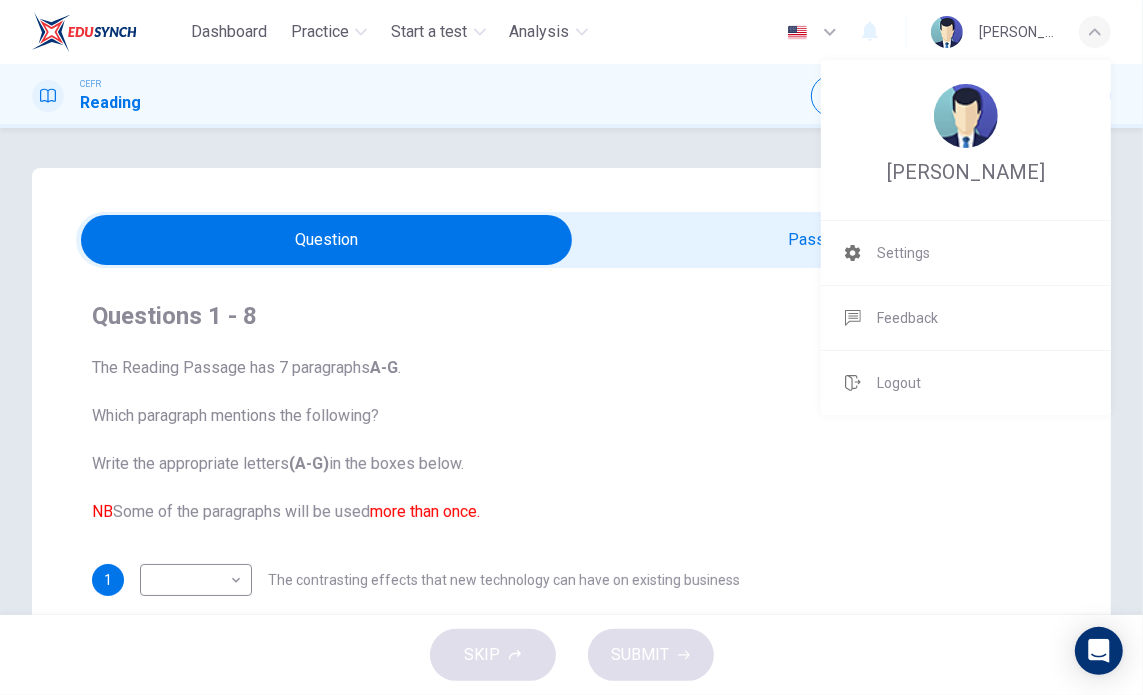 click at bounding box center [571, 347] 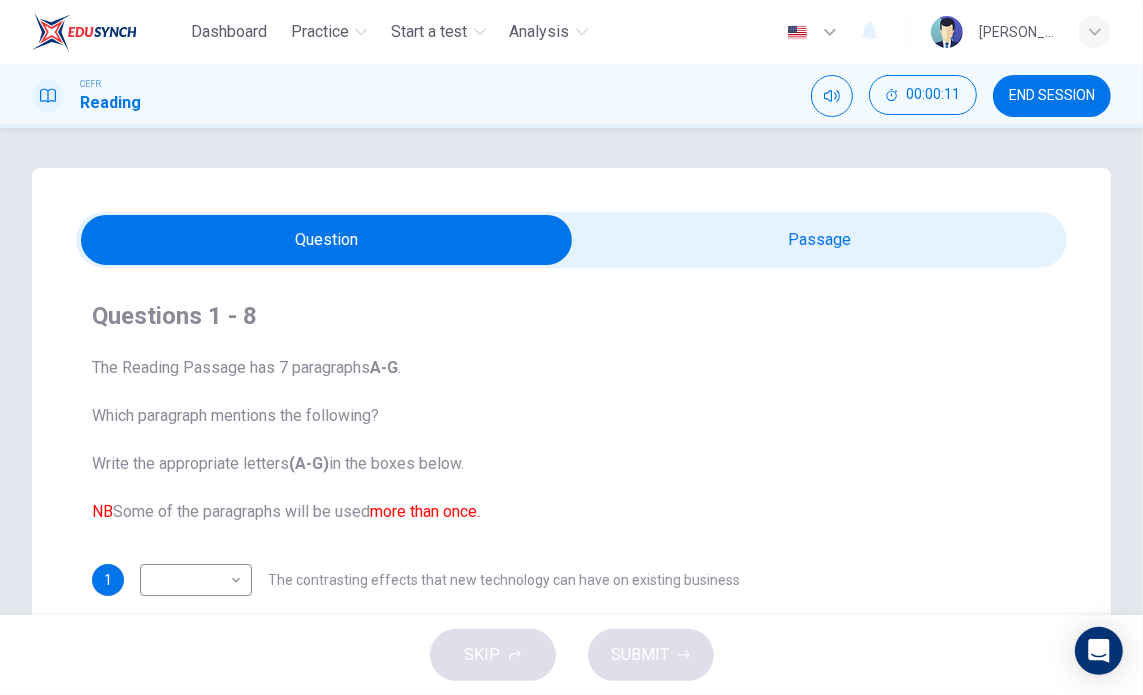 click on "END SESSION" at bounding box center (1052, 96) 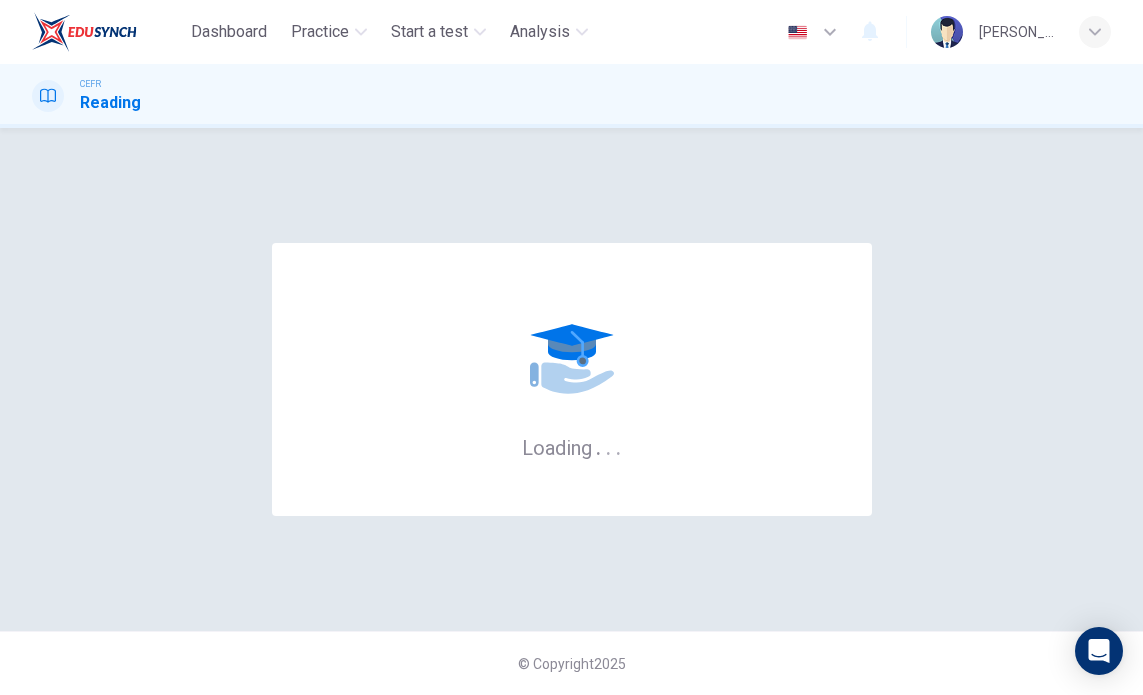scroll, scrollTop: 0, scrollLeft: 0, axis: both 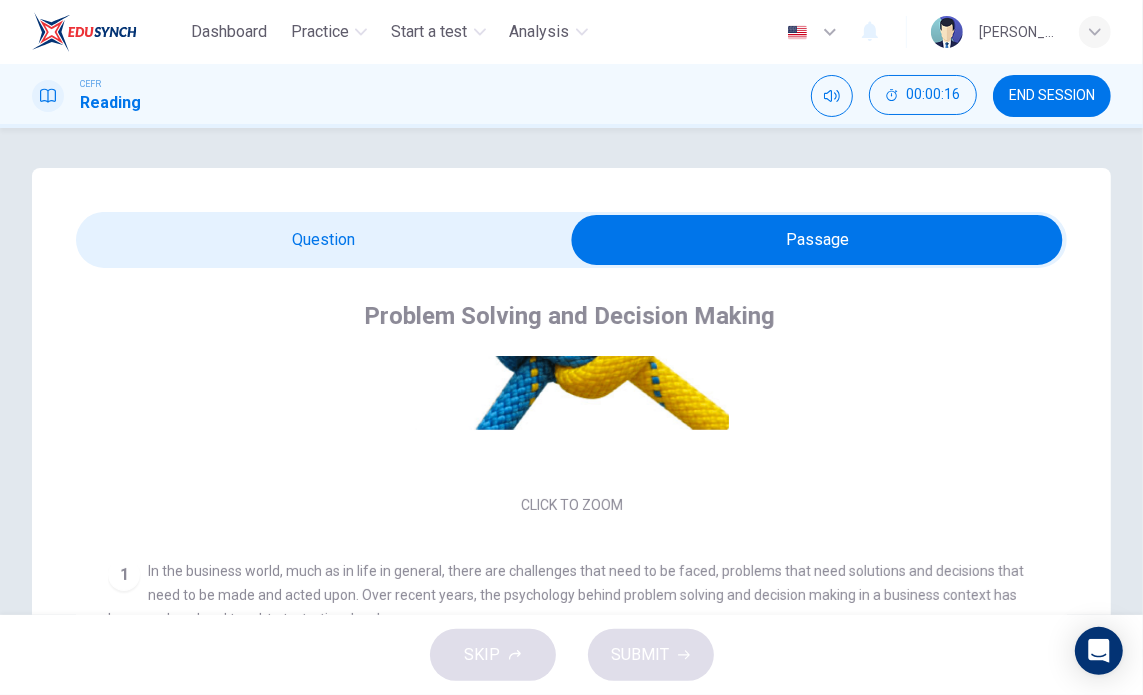 click on "Click to Zoom" at bounding box center (572, 346) 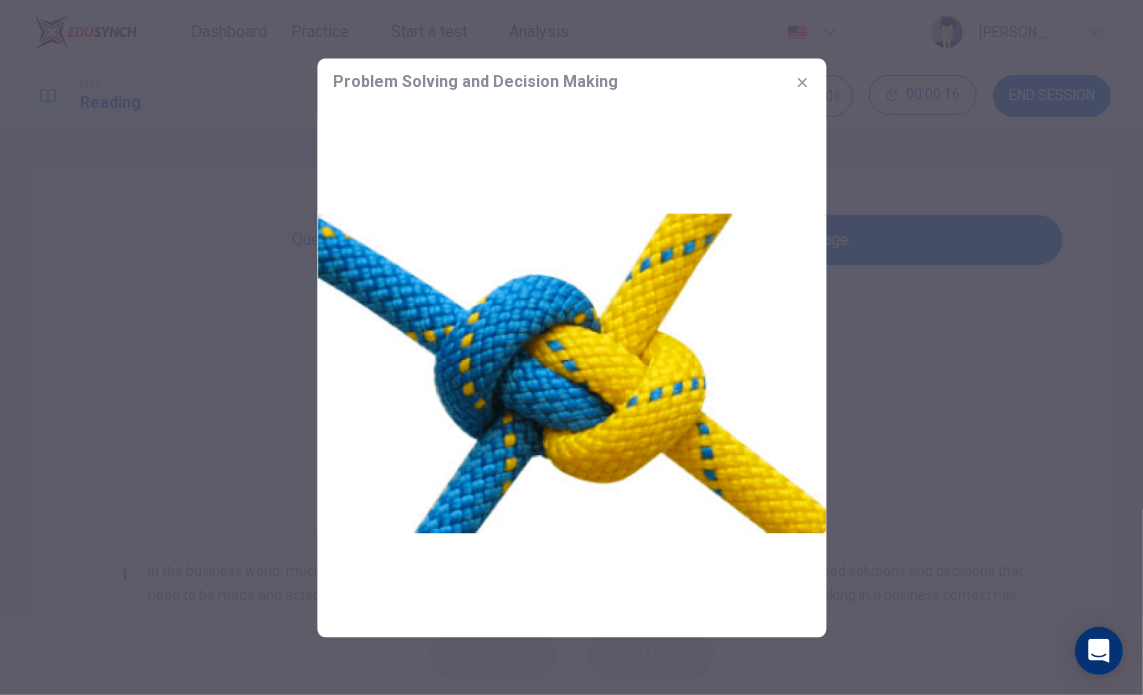 click at bounding box center [571, 371] 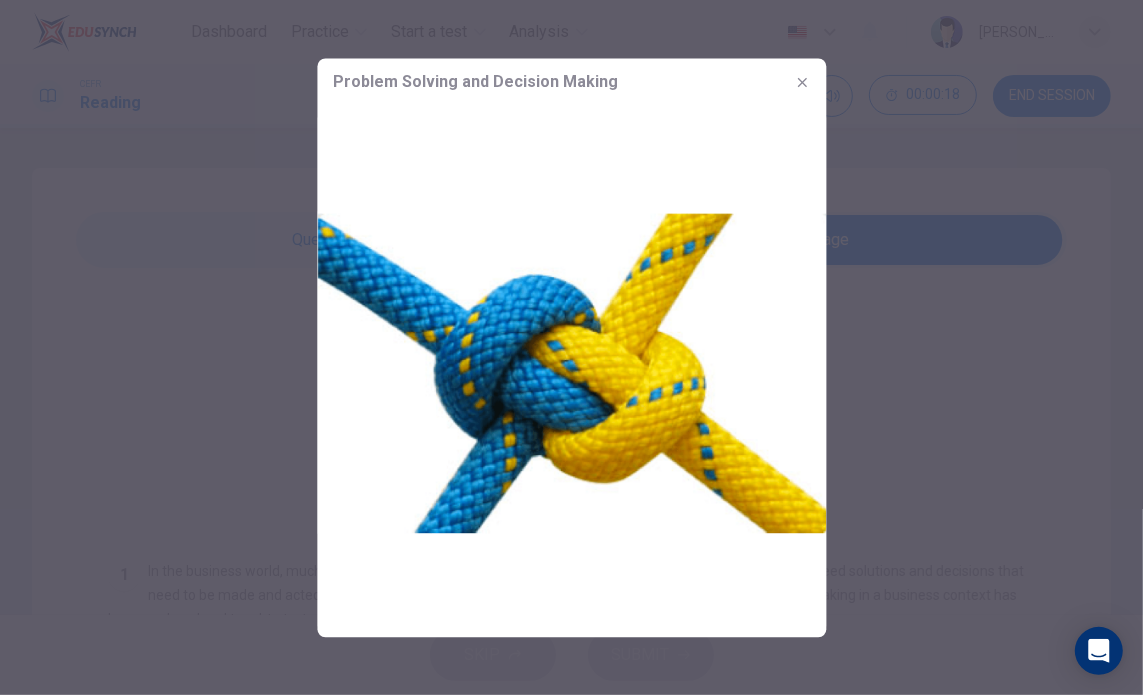 click at bounding box center (571, 347) 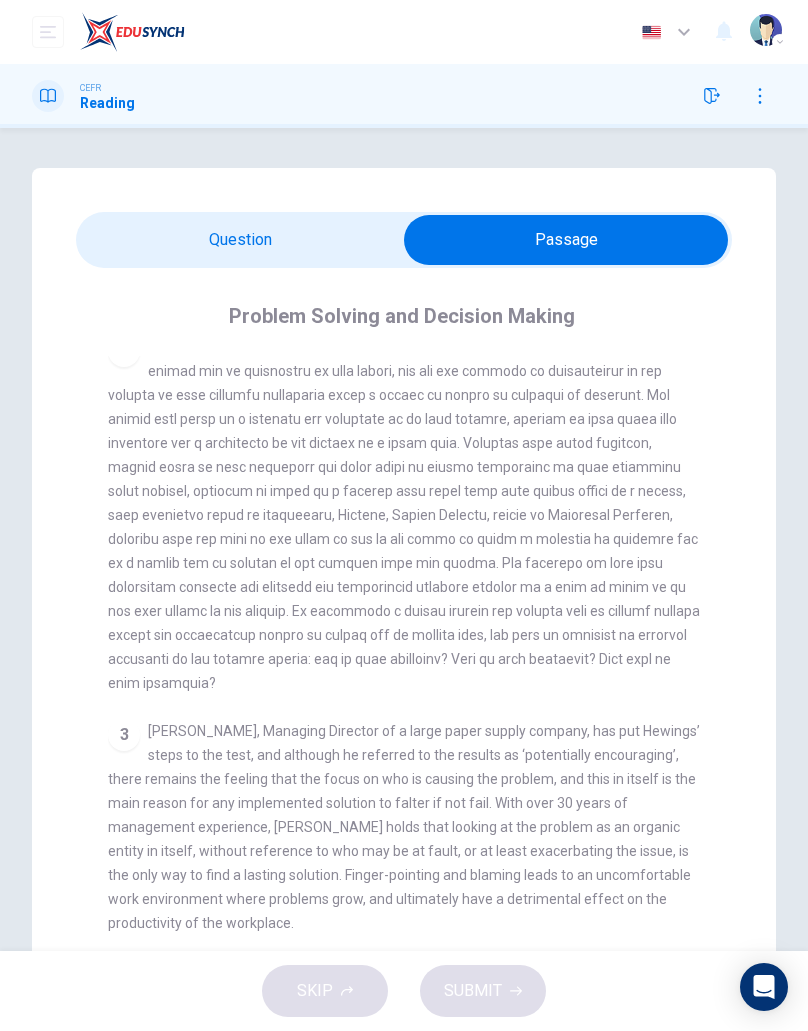 scroll, scrollTop: 528, scrollLeft: 0, axis: vertical 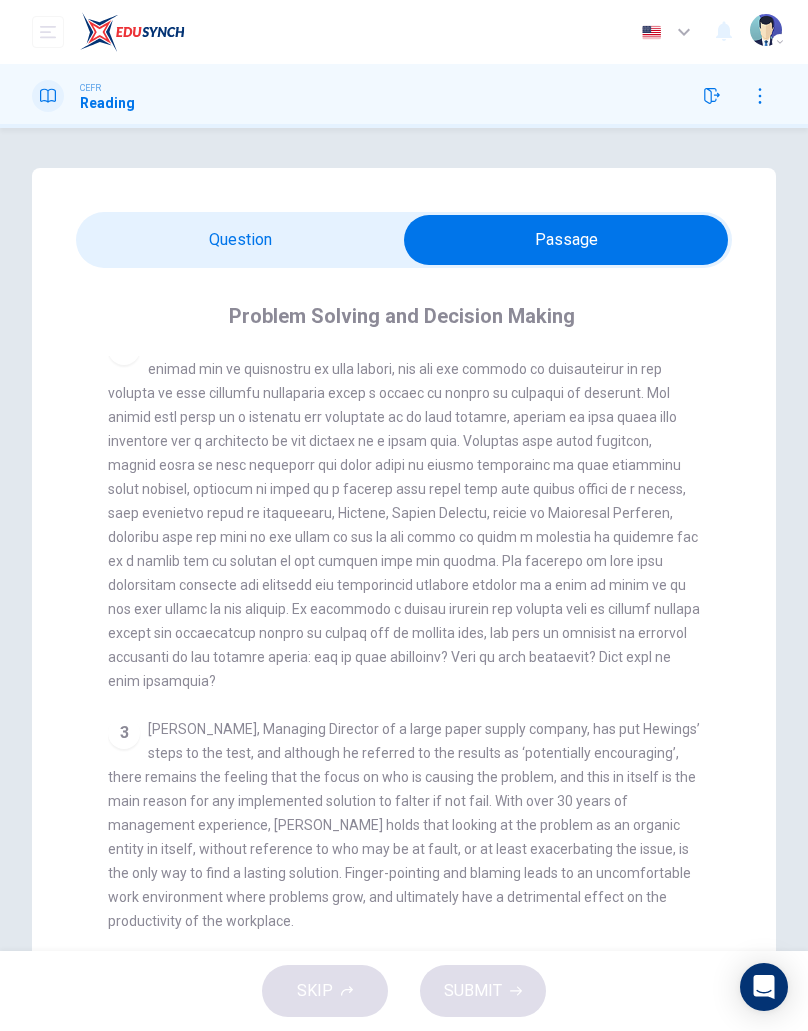 checkbox on "false" 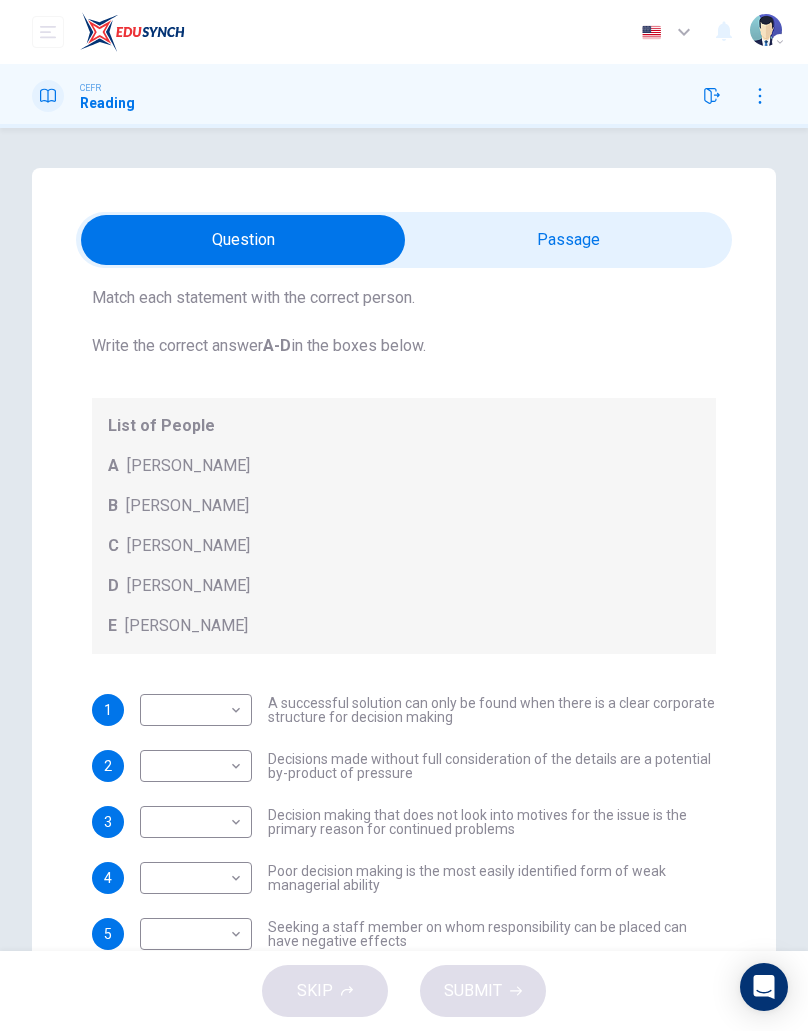 scroll, scrollTop: 72, scrollLeft: 0, axis: vertical 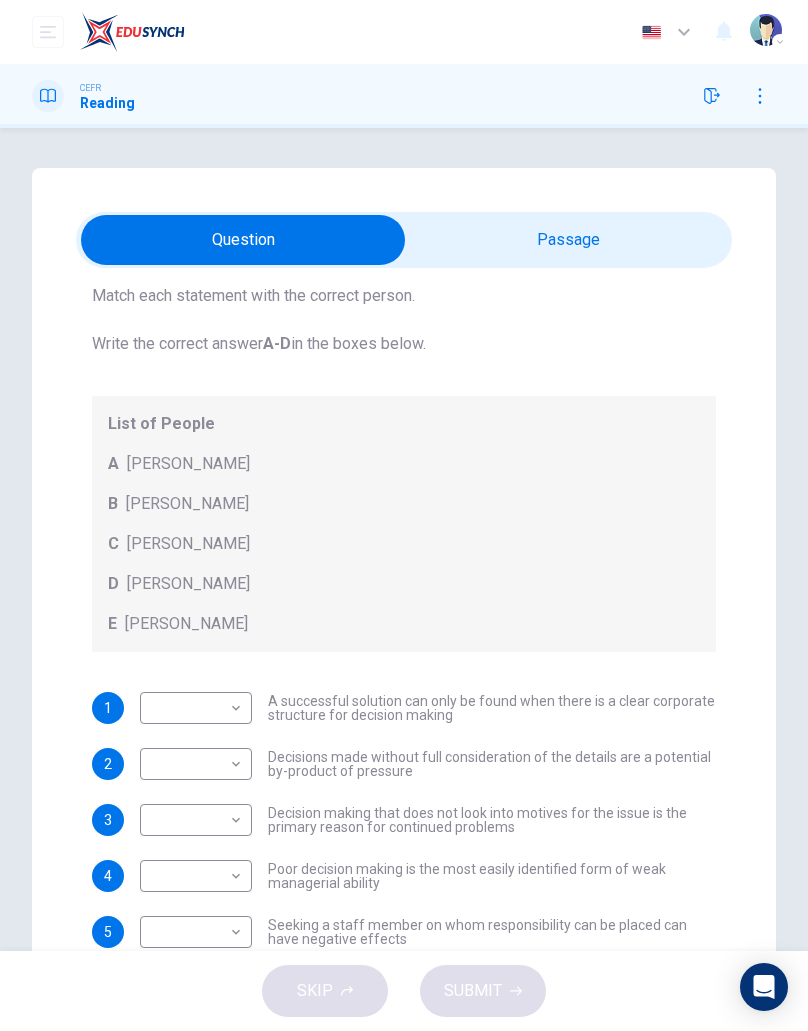 click on "Dashboard Practice Start a test Analysis English en ​ [PERSON_NAME] CEFR Reading Question Passage Questions 1 - 7 Match each statement with the correct person.
Write the correct answer  A-D  in the boxes below. List of People A [PERSON_NAME] B [PERSON_NAME] C [PERSON_NAME] D [PERSON_NAME] E [PERSON_NAME] 1 ​ ​ A successful solution can only be found when there is a clear corporate structure for decision making 2 ​ ​ Decisions made without full consideration of the details are a potential by-product of pressure 3 ​ ​ Decision making that does not look into motives for the issue is the primary reason for continued problems 4 ​ ​ Poor decision making is the most easily identified form of weak managerial ability 5 ​ ​ Seeking a staff member on whom responsibility can be placed can have negative effects 6 ​ ​ Decision making abilities are at least partly formulated long before they have any business application 7 ​ ​ Problem Solving and Decision Making CLICK TO ZOOM 1 2 3 4" at bounding box center [404, 515] 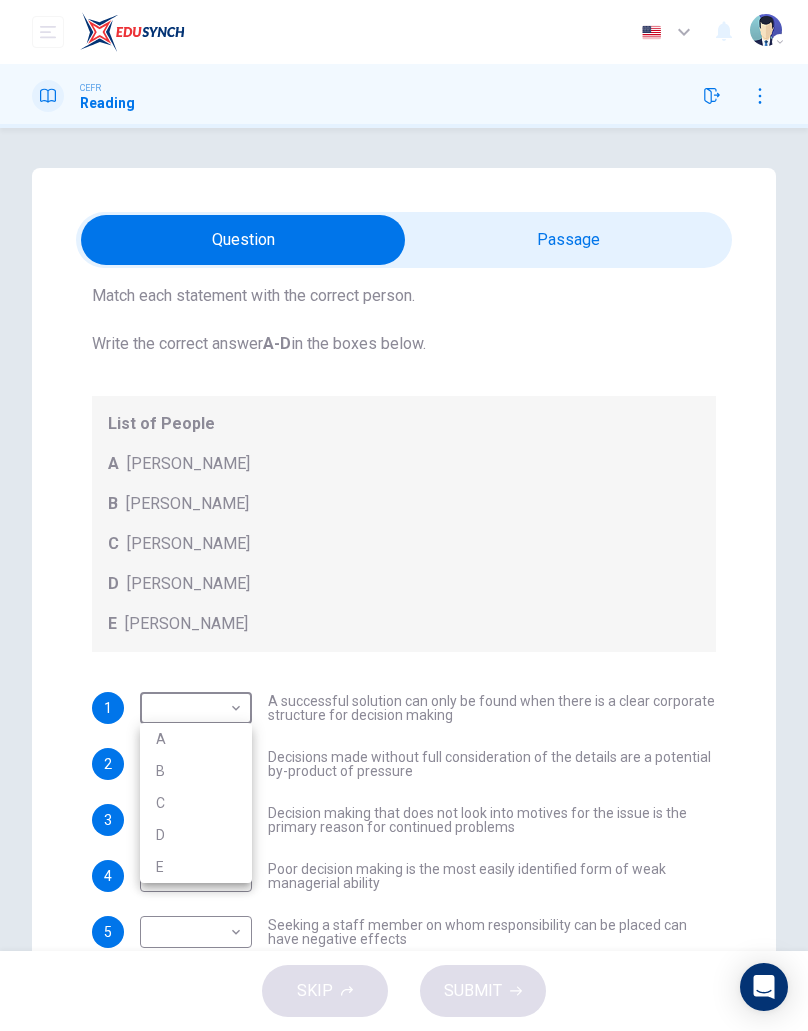 click on "A" at bounding box center (196, 739) 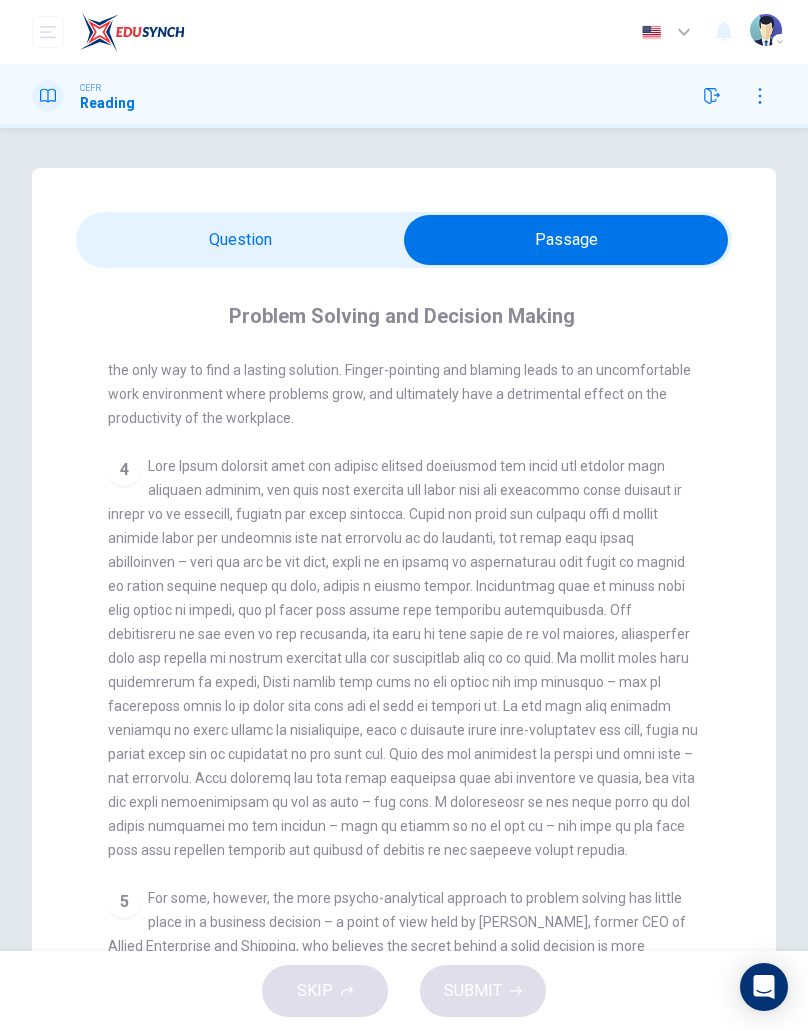 scroll, scrollTop: 1036, scrollLeft: 0, axis: vertical 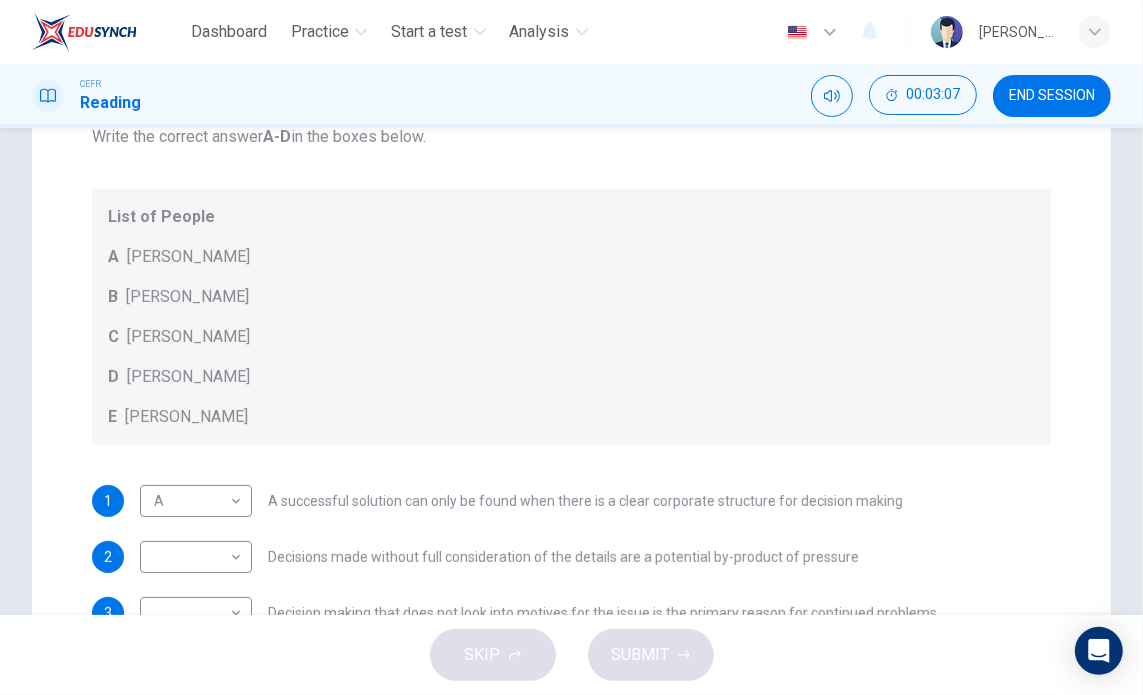 click on "Dashboard Practice Start a test Analysis English en ​ [PERSON_NAME] CEFR Reading 00:03:07 END SESSION Question Passage Questions 1 - 7 Match each statement with the correct person.
Write the correct answer  A-D  in the boxes below. List of People A [PERSON_NAME] Scrive B [PERSON_NAME] C [PERSON_NAME] D [PERSON_NAME] E [PERSON_NAME] 1 A A ​ A successful solution can only be found when there is a clear corporate structure for decision making 2 ​ ​ Decisions made without full consideration of the details are a potential by-product of pressure 3 ​ ​ Decision making that does not look into motives for the issue is the primary reason for continued problems 4 ​ ​ Poor decision making is the most easily identified form of weak managerial ability 5 ​ ​ Seeking a staff member on whom responsibility can be placed can have negative effects 6 ​ ​ Decision making abilities are at least partly formulated long before they have any business application 7 ​ ​ Problem Solving and Decision Making 1" at bounding box center (571, 347) 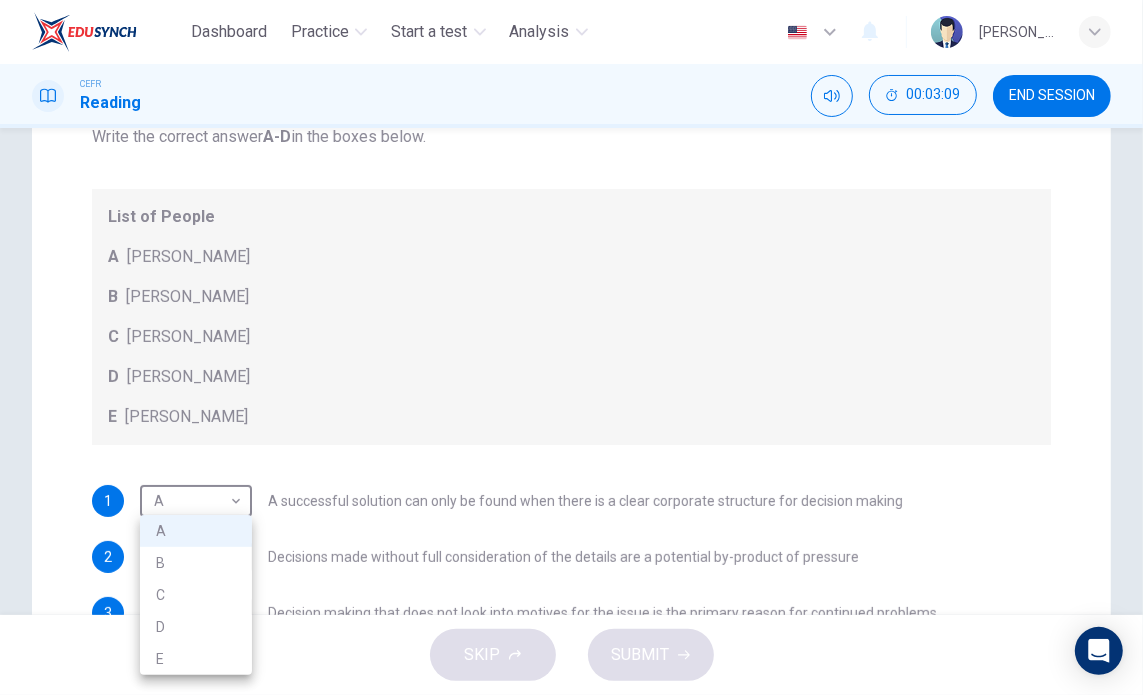 click at bounding box center (571, 347) 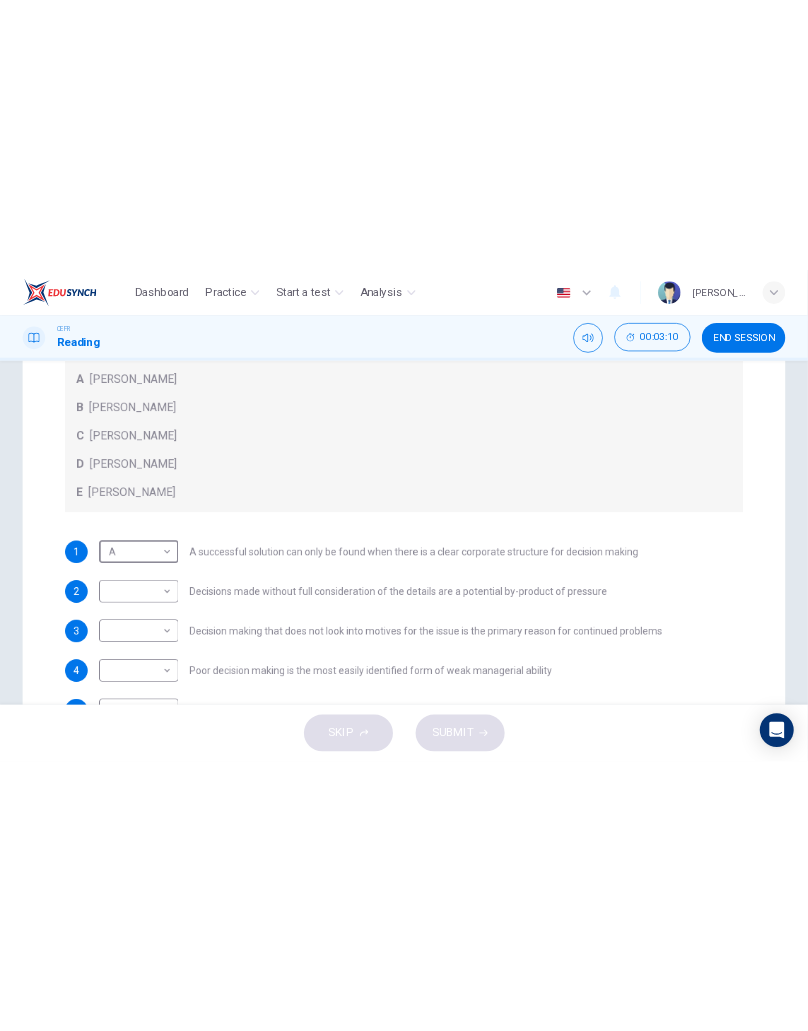 scroll, scrollTop: 310, scrollLeft: 0, axis: vertical 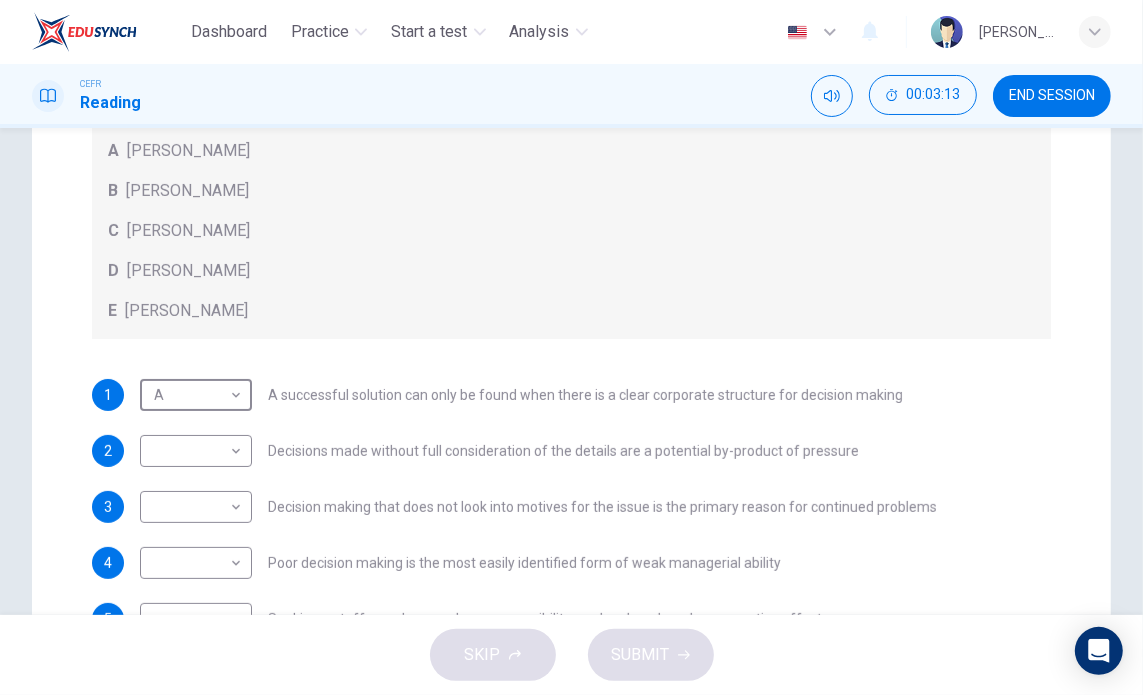 click on "Dashboard Practice Start a test Analysis English en ​ [PERSON_NAME] CEFR Reading 00:03:13 END SESSION Question Passage Questions 1 - 7 Match each statement with the correct person.
Write the correct answer  A-D  in the boxes below. List of People A [PERSON_NAME] Scrive B [PERSON_NAME] C [PERSON_NAME] D [PERSON_NAME] E [PERSON_NAME] 1 A A ​ A successful solution can only be found when there is a clear corporate structure for decision making 2 ​ ​ Decisions made without full consideration of the details are a potential by-product of pressure 3 ​ ​ Decision making that does not look into motives for the issue is the primary reason for continued problems 4 ​ ​ Poor decision making is the most easily identified form of weak managerial ability 5 ​ ​ Seeking a staff member on whom responsibility can be placed can have negative effects 6 ​ ​ Decision making abilities are at least partly formulated long before they have any business application 7 ​ ​ Problem Solving and Decision Making 1" at bounding box center (571, 347) 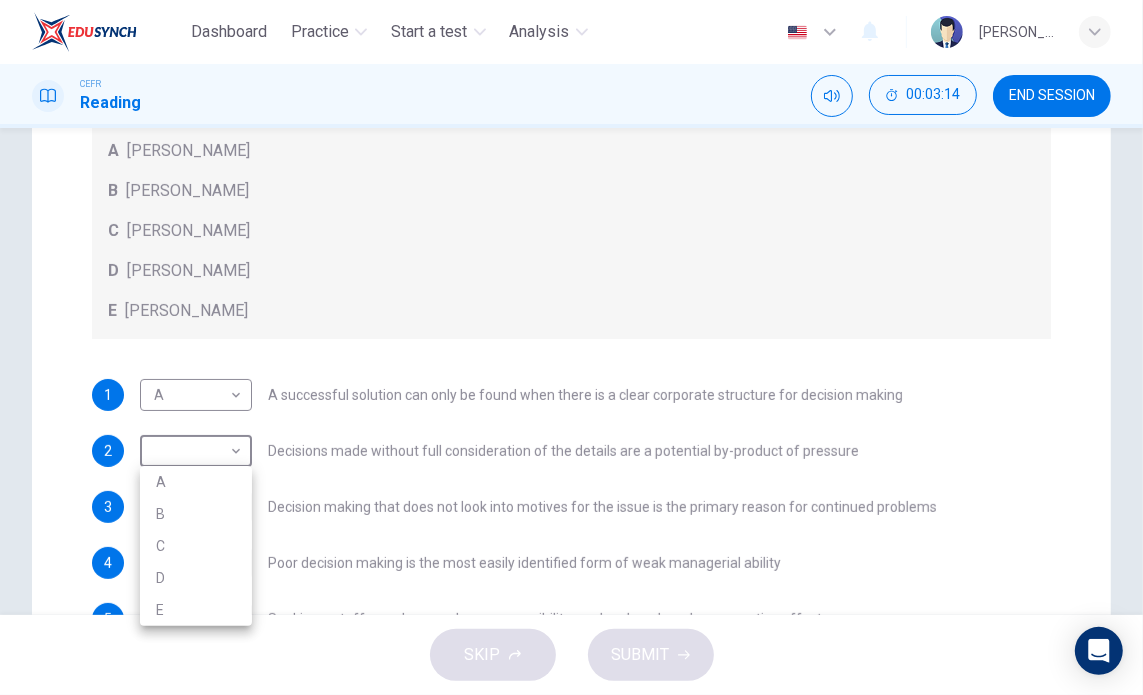 click at bounding box center (571, 347) 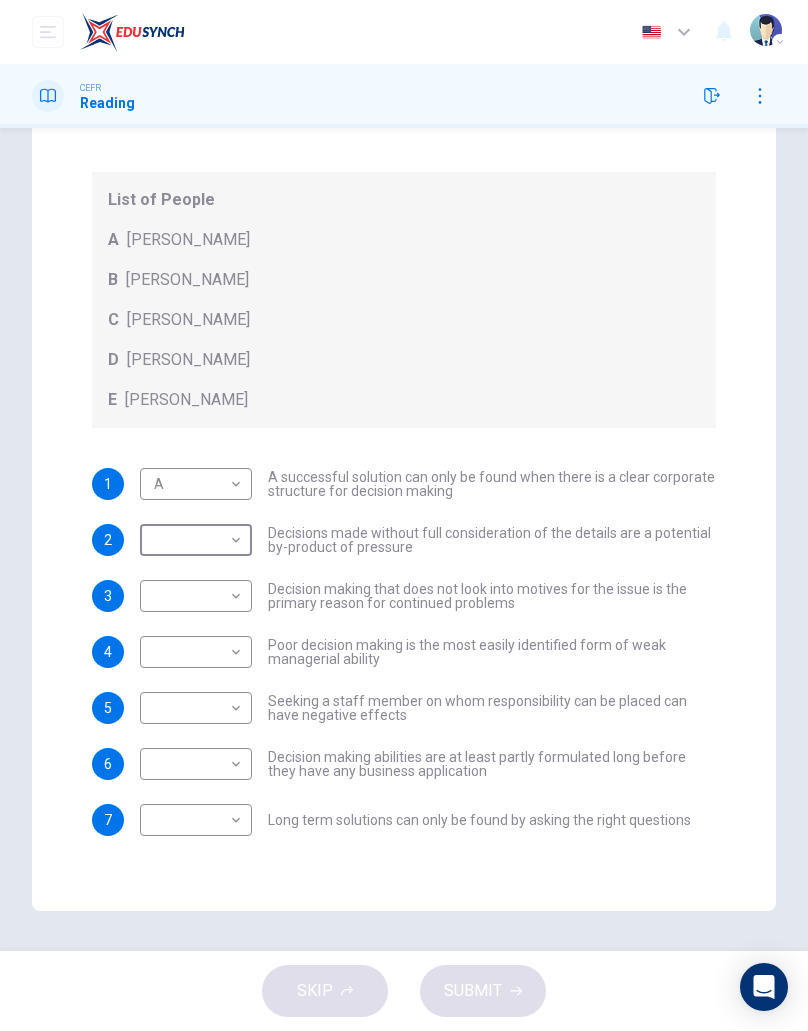 scroll, scrollTop: 220, scrollLeft: 0, axis: vertical 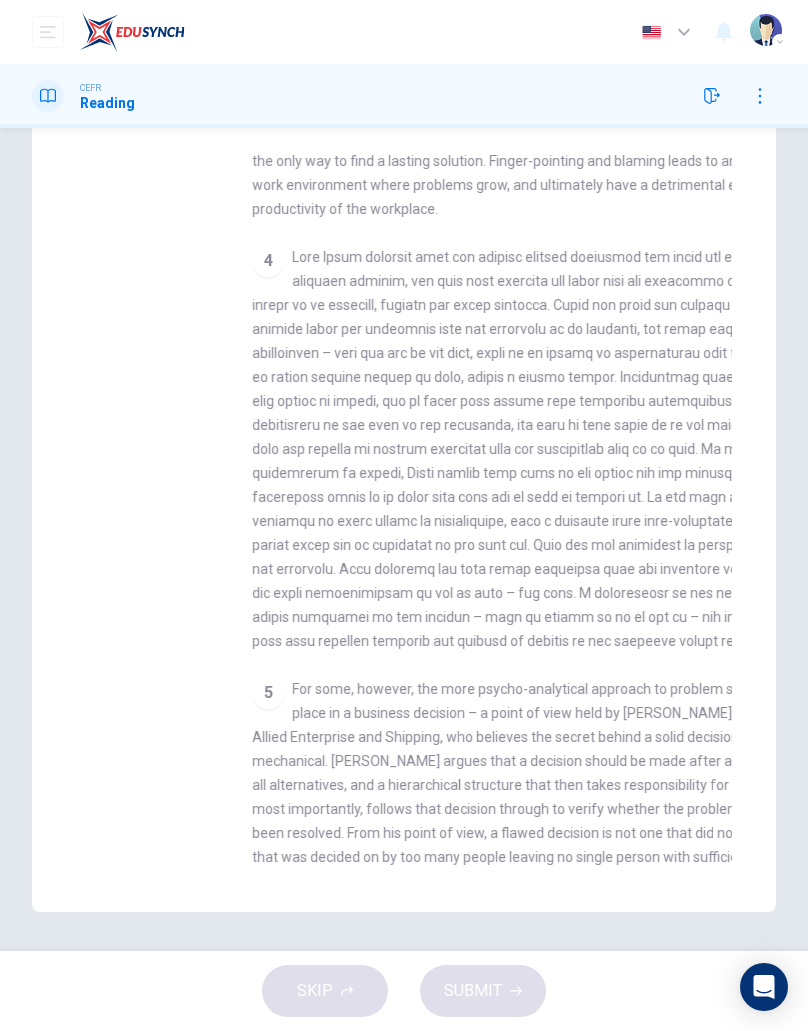 checkbox on "false" 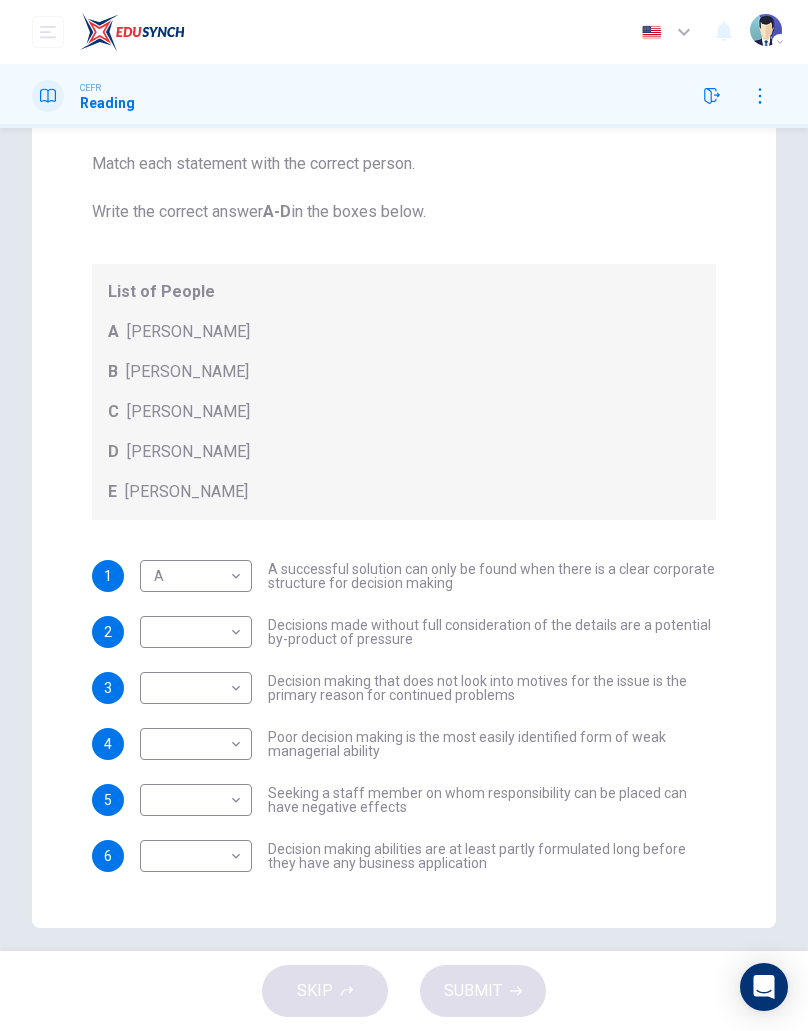 click on "C [PERSON_NAME]" at bounding box center [404, 412] 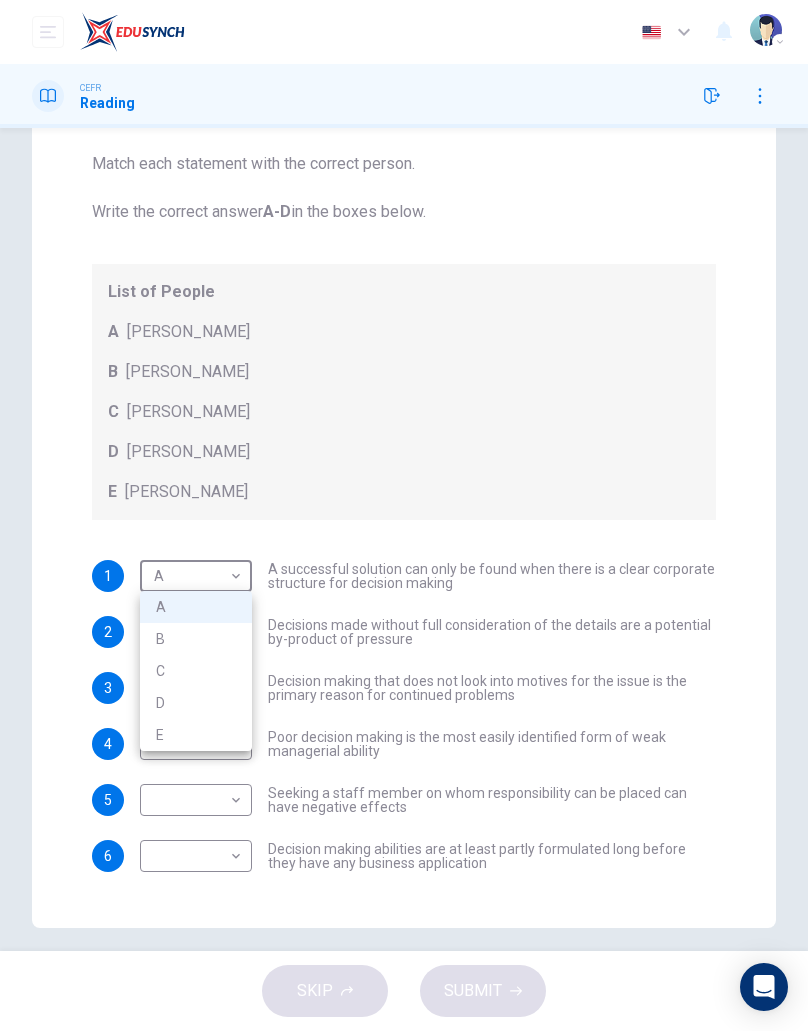 click on "E" at bounding box center (196, 735) 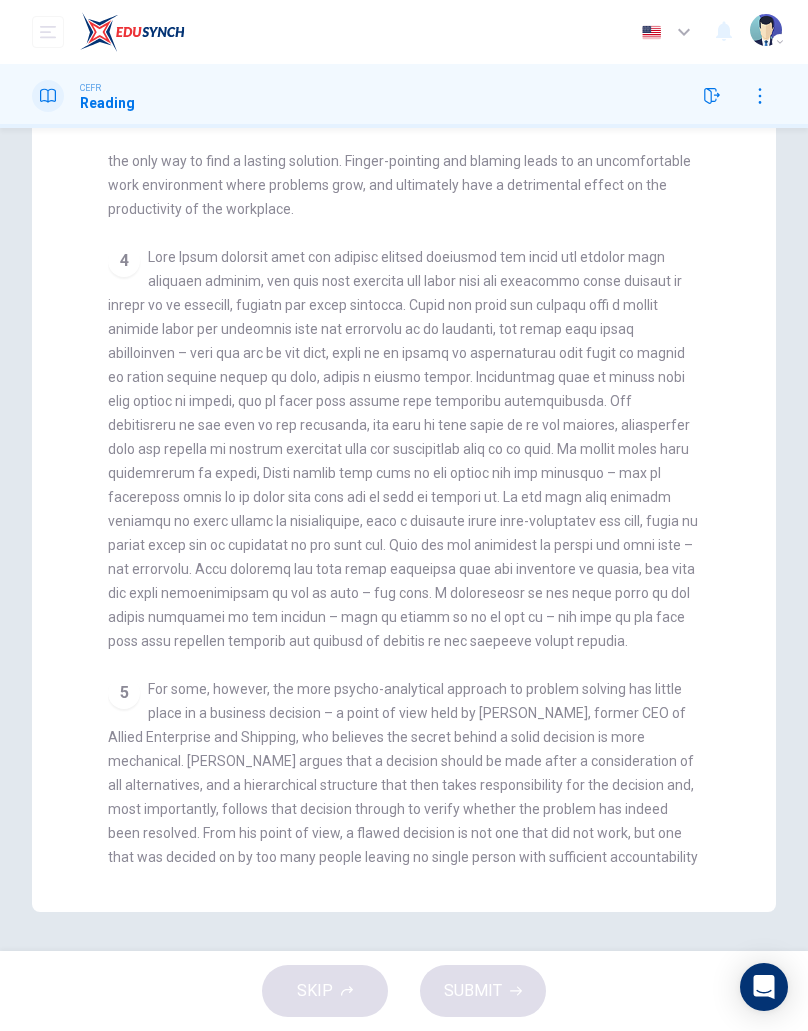 checkbox on "false" 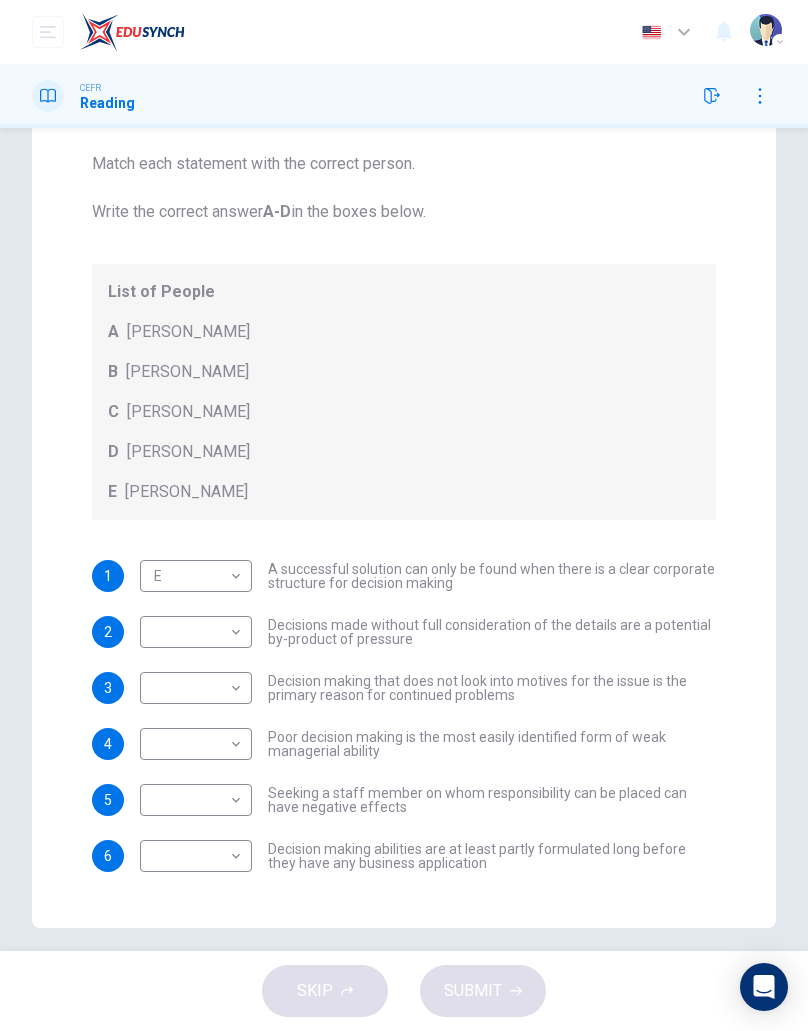 click on "Dashboard Practice Start a test Analysis English en ​ [PERSON_NAME] CEFR Reading Question Passage Questions 1 - 7 Match each statement with the correct person.
Write the correct answer  A-D  in the boxes below. List of People A [PERSON_NAME] Scrive B [PERSON_NAME] C [PERSON_NAME] D [PERSON_NAME] E [PERSON_NAME] 1 E E ​ A successful solution can only be found when there is a clear corporate structure for decision making 2 ​ ​ Decisions made without full consideration of the details are a potential by-product of pressure 3 ​ ​ Decision making that does not look into motives for the issue is the primary reason for continued problems 4 ​ ​ Poor decision making is the most easily identified form of weak managerial ability 5 ​ ​ Seeking a staff member on whom responsibility can be placed can have negative effects 6 ​ ​ Decision making abilities are at least partly formulated long before they have any business application 7 ​ ​ Problem Solving and Decision Making CLICK TO ZOOM 1 2 3 4" at bounding box center [404, 515] 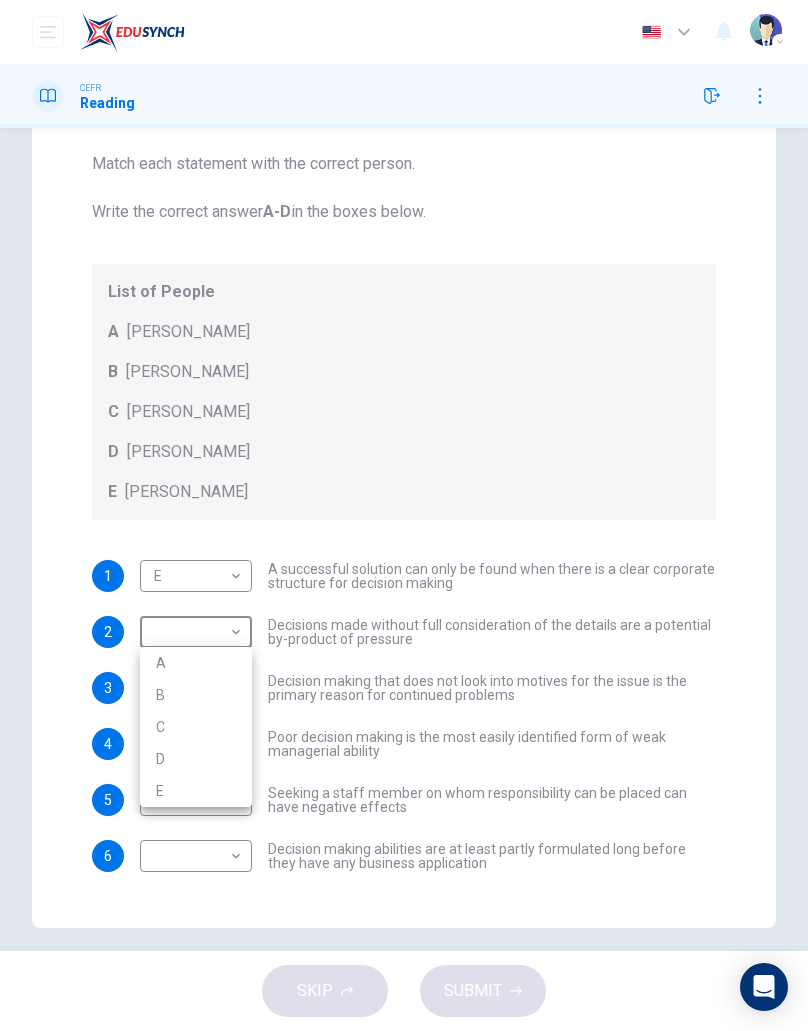 click at bounding box center (404, 515) 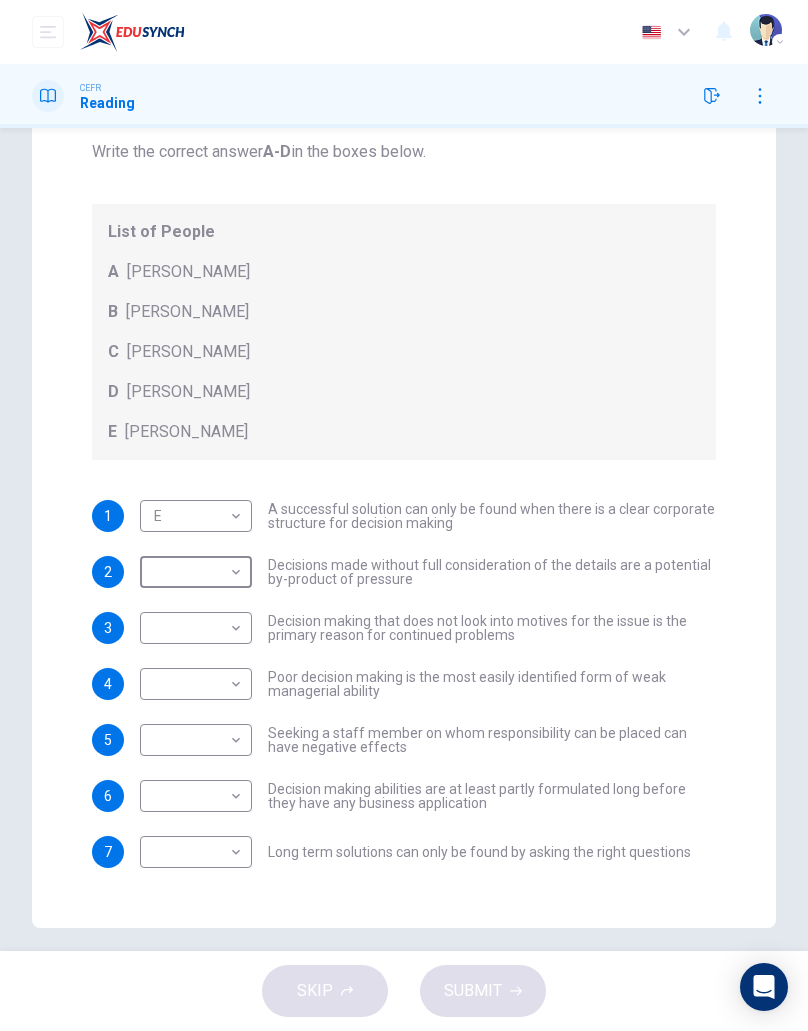 scroll, scrollTop: 75, scrollLeft: 0, axis: vertical 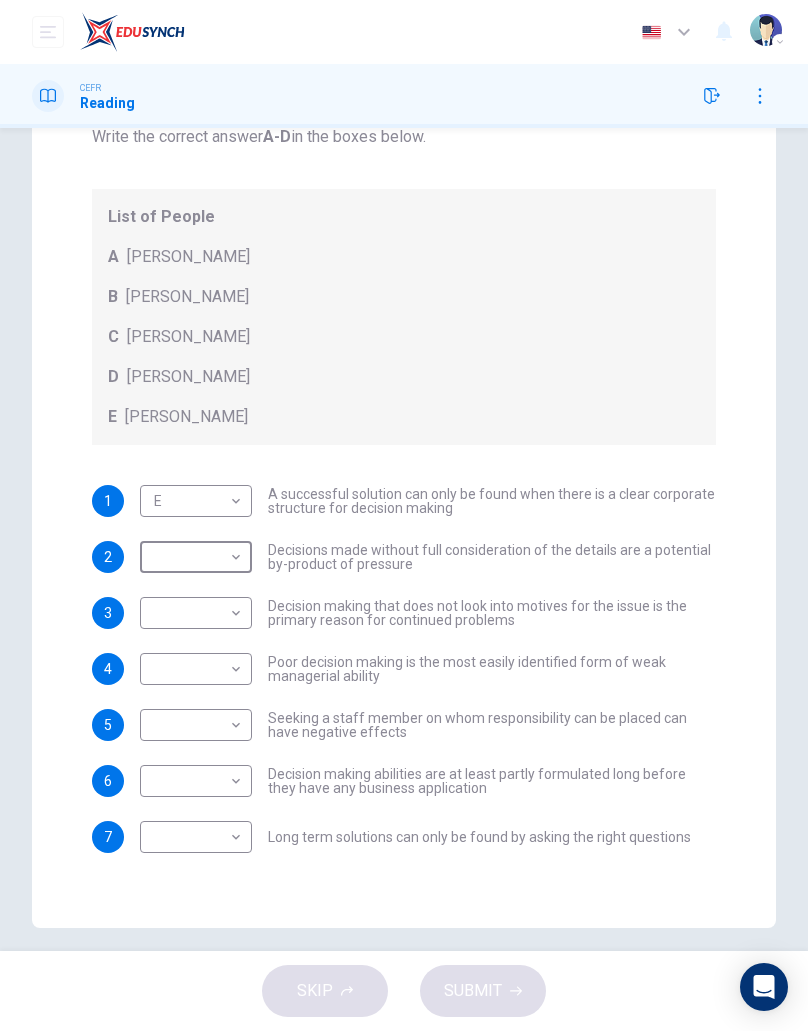 click on "Dashboard Practice Start a test Analysis English en ​ [PERSON_NAME] CEFR Reading Question Passage Questions 1 - 7 Match each statement with the correct person.
Write the correct answer  A-D  in the boxes below. List of People A [PERSON_NAME] Scrive B [PERSON_NAME] C [PERSON_NAME] D [PERSON_NAME] E [PERSON_NAME] 1 E E ​ A successful solution can only be found when there is a clear corporate structure for decision making 2 ​ ​ Decisions made without full consideration of the details are a potential by-product of pressure 3 ​ ​ Decision making that does not look into motives for the issue is the primary reason for continued problems 4 ​ ​ Poor decision making is the most easily identified form of weak managerial ability 5 ​ ​ Seeking a staff member on whom responsibility can be placed can have negative effects 6 ​ ​ Decision making abilities are at least partly formulated long before they have any business application 7 ​ ​ Problem Solving and Decision Making CLICK TO ZOOM 1 2 3 4" at bounding box center (404, 515) 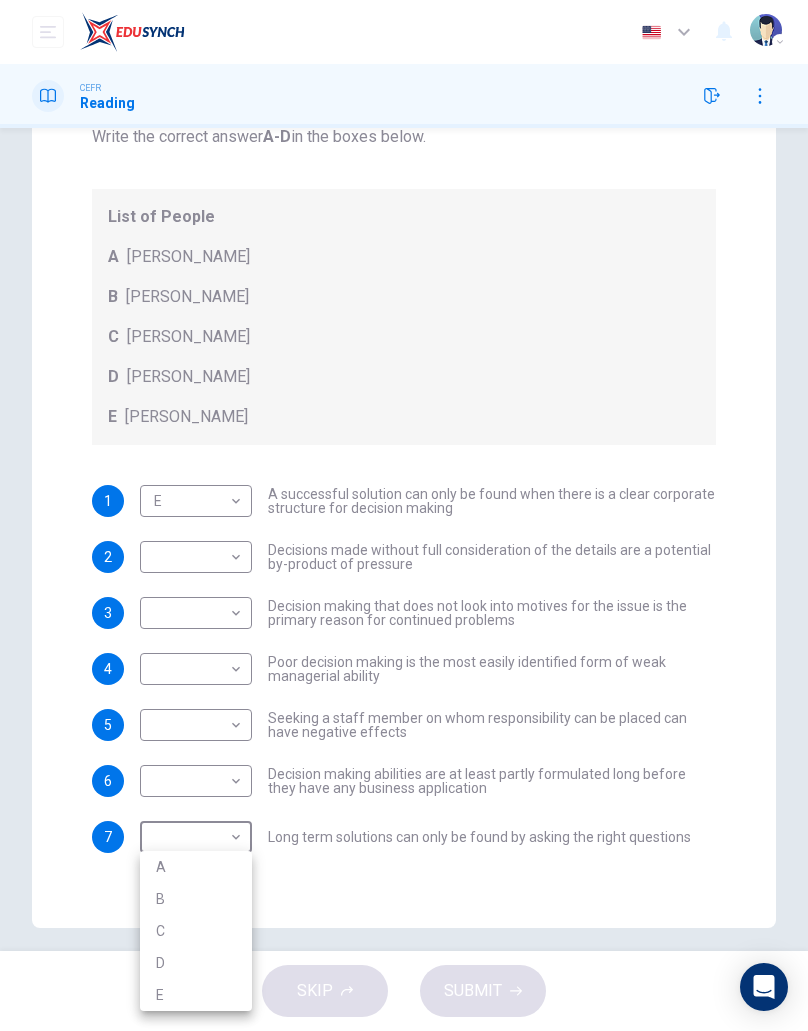 click on "D" at bounding box center (196, 963) 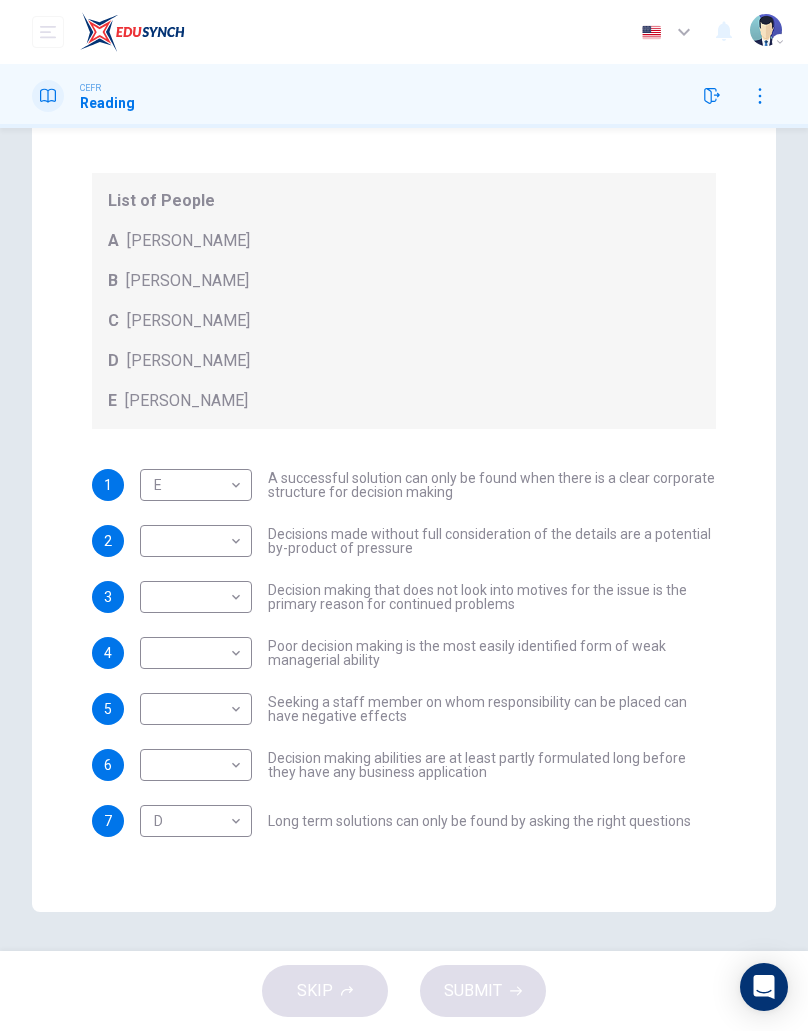 scroll, scrollTop: 204, scrollLeft: 0, axis: vertical 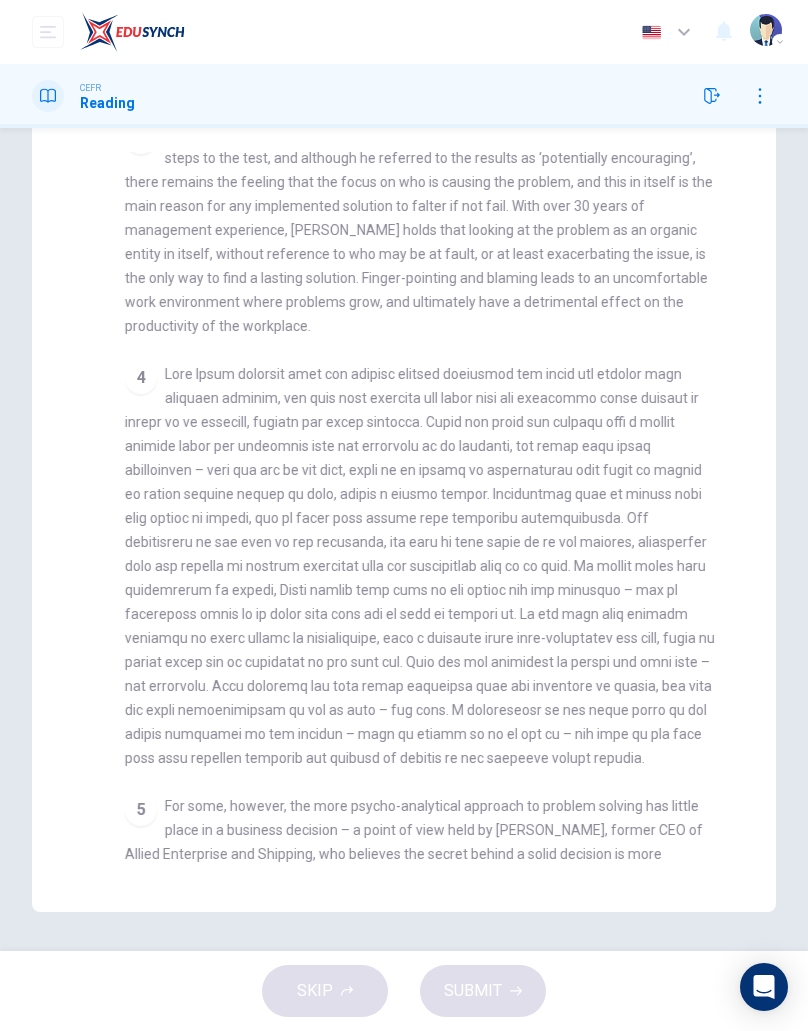 checkbox on "false" 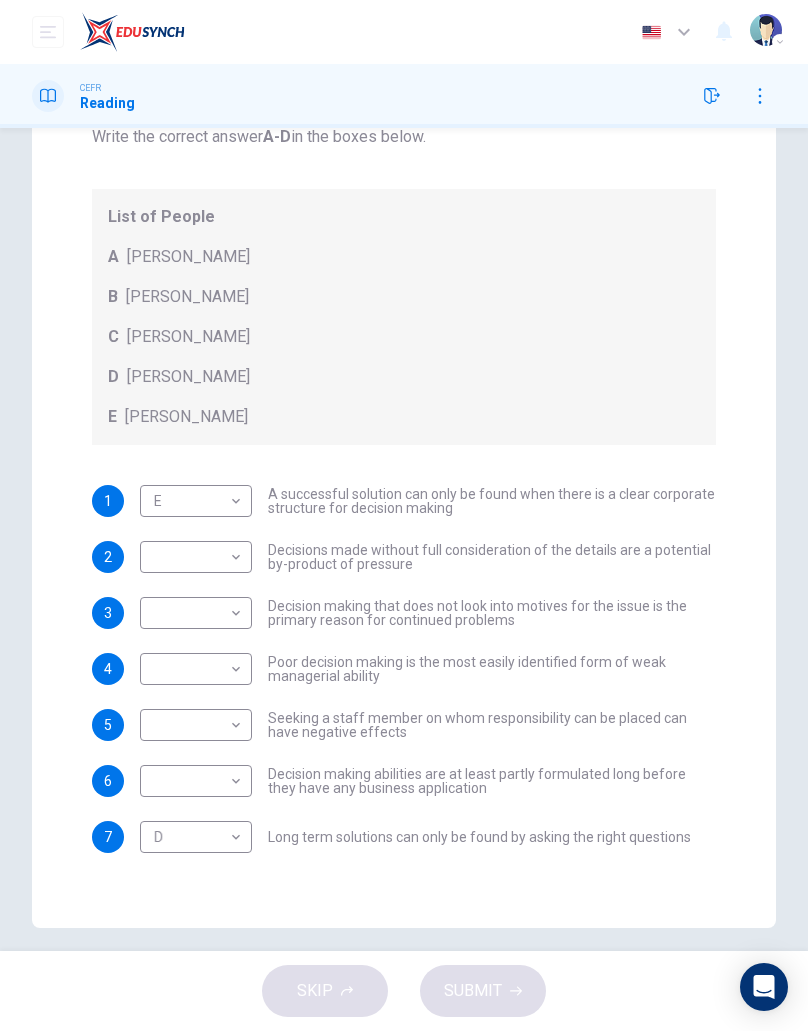 scroll, scrollTop: 220, scrollLeft: 0, axis: vertical 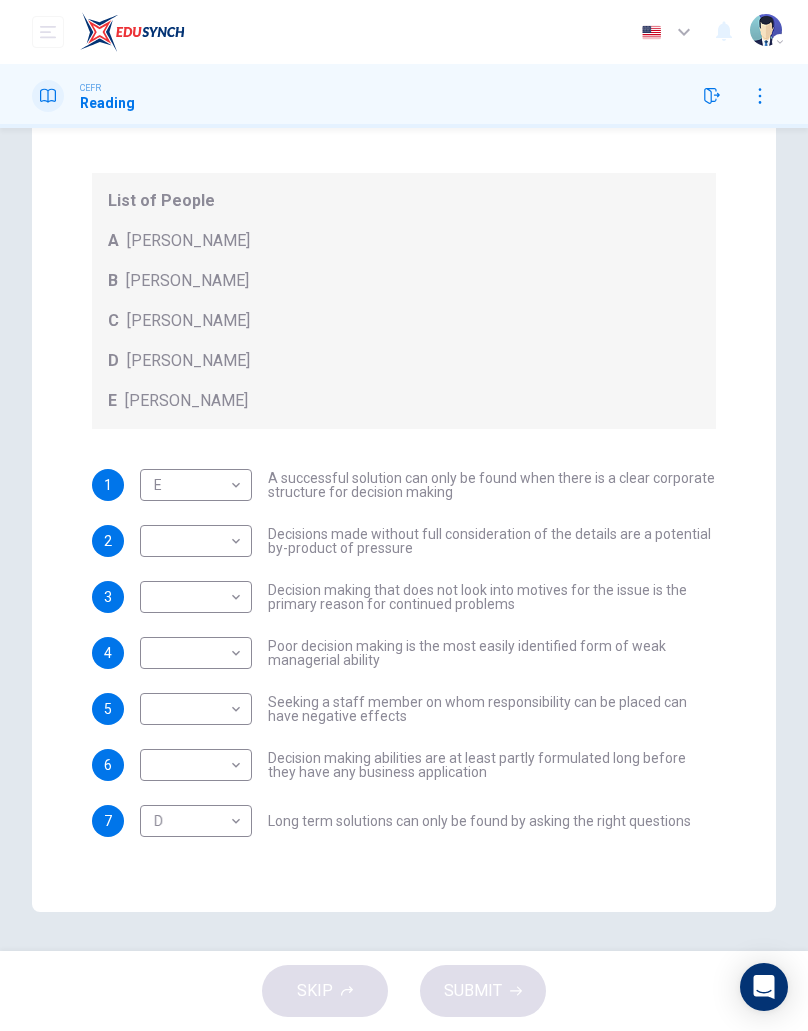 click on "Dashboard Practice Start a test Analysis English en ​ [PERSON_NAME] CEFR Reading Question Passage Questions 1 - 7 Match each statement with the correct person.
Write the correct answer  A-D  in the boxes below. List of People A [PERSON_NAME] Scrive B [PERSON_NAME] C [PERSON_NAME] D [PERSON_NAME] E [PERSON_NAME] 1 E E ​ A successful solution can only be found when there is a clear corporate structure for decision making 2 ​ ​ Decisions made without full consideration of the details are a potential by-product of pressure 3 ​ ​ Decision making that does not look into motives for the issue is the primary reason for continued problems 4 ​ ​ Poor decision making is the most easily identified form of weak managerial ability 5 ​ ​ Seeking a staff member on whom responsibility can be placed can have negative effects 6 ​ ​ Decision making abilities are at least partly formulated long before they have any business application 7 D D ​ Problem Solving and Decision Making CLICK TO ZOOM 1 2 3 4" at bounding box center (404, 515) 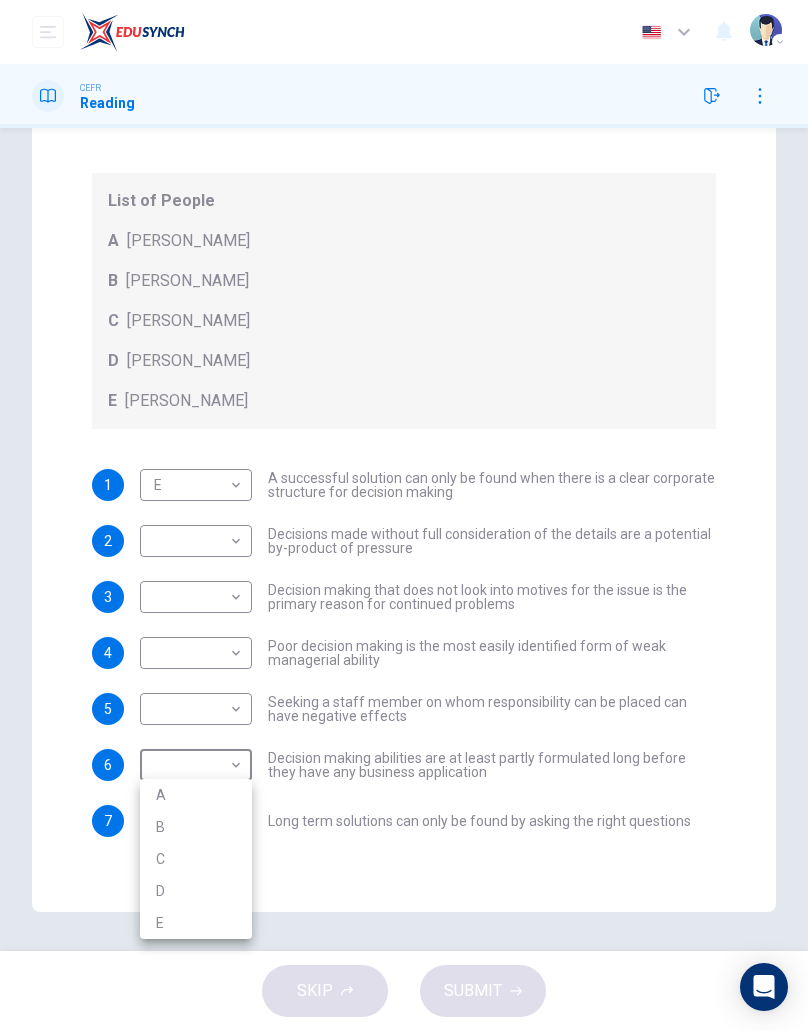 click at bounding box center (404, 515) 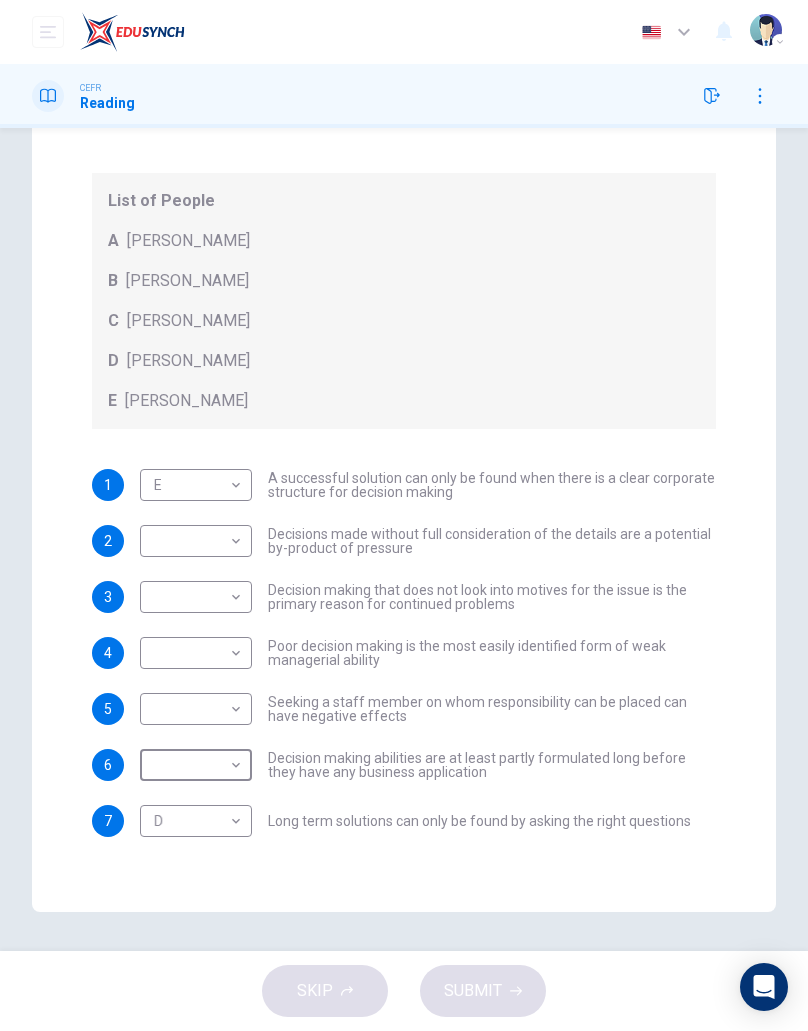 click on "Dashboard Practice Start a test Analysis English en ​ [PERSON_NAME] CEFR Reading Question Passage Questions 1 - 7 Match each statement with the correct person.
Write the correct answer  A-D  in the boxes below. List of People A [PERSON_NAME] Scrive B [PERSON_NAME] C [PERSON_NAME] D [PERSON_NAME] E [PERSON_NAME] 1 E E ​ A successful solution can only be found when there is a clear corporate structure for decision making 2 ​ ​ Decisions made without full consideration of the details are a potential by-product of pressure 3 ​ ​ Decision making that does not look into motives for the issue is the primary reason for continued problems 4 ​ ​ Poor decision making is the most easily identified form of weak managerial ability 5 ​ ​ Seeking a staff member on whom responsibility can be placed can have negative effects 6 ​ ​ Decision making abilities are at least partly formulated long before they have any business application 7 D D ​ Problem Solving and Decision Making CLICK TO ZOOM 1 2 3 4" at bounding box center (404, 515) 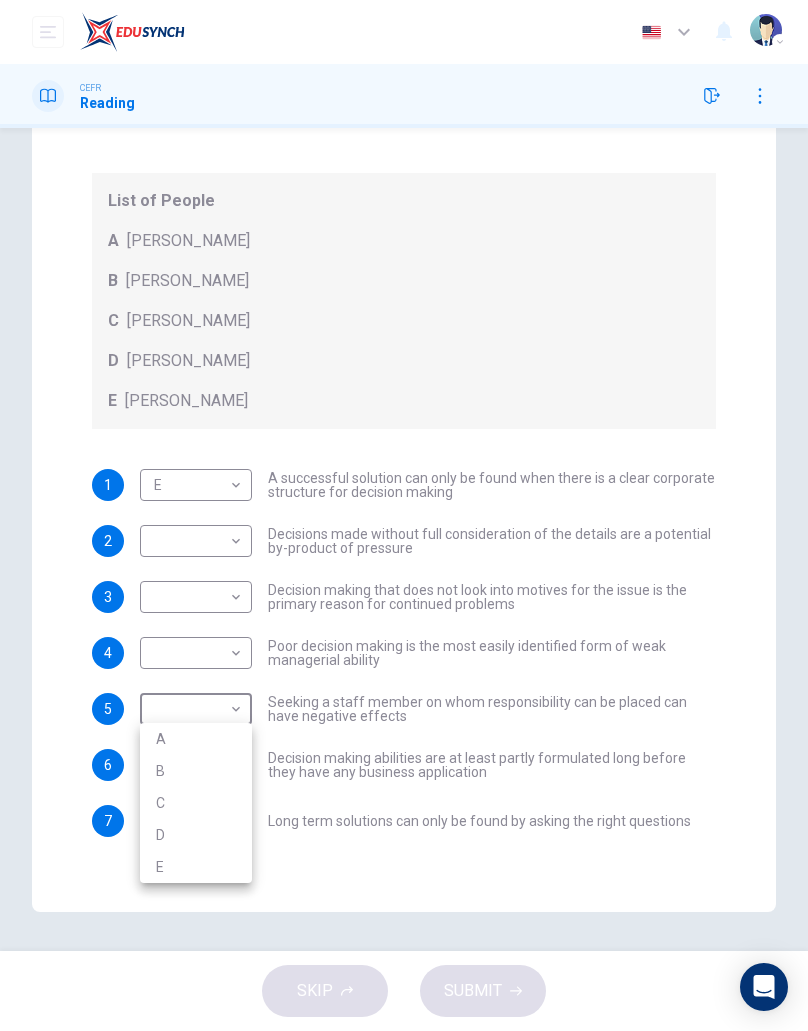 click on "C" at bounding box center [196, 803] 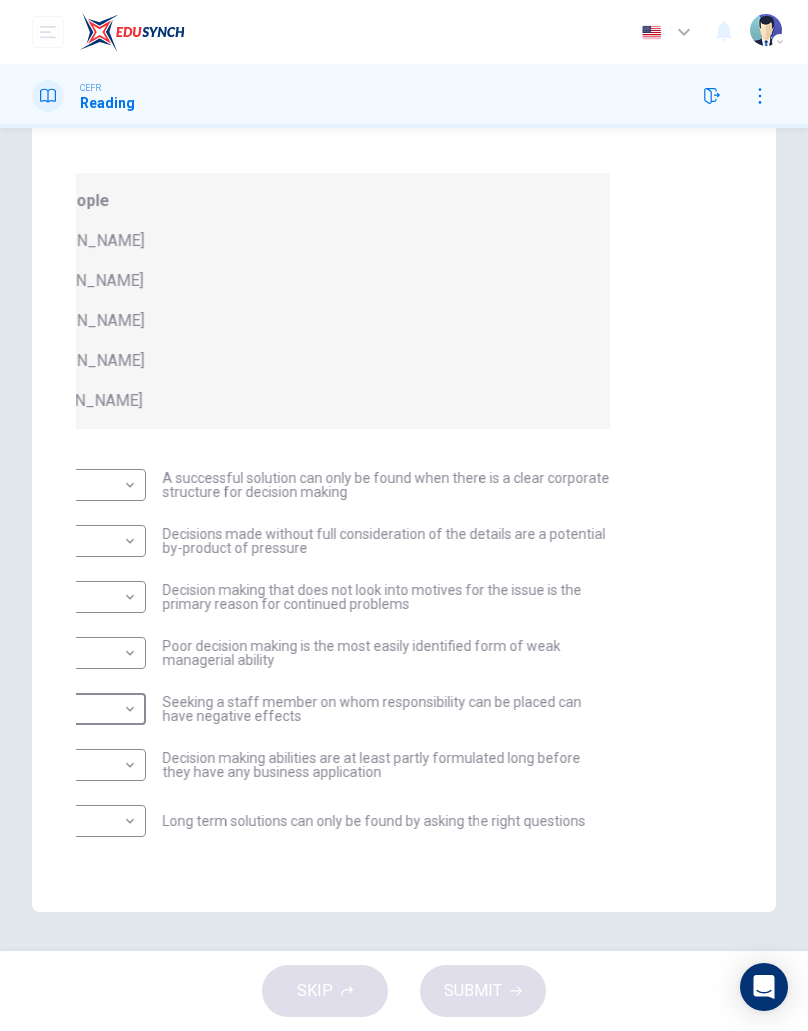 scroll, scrollTop: 204, scrollLeft: 0, axis: vertical 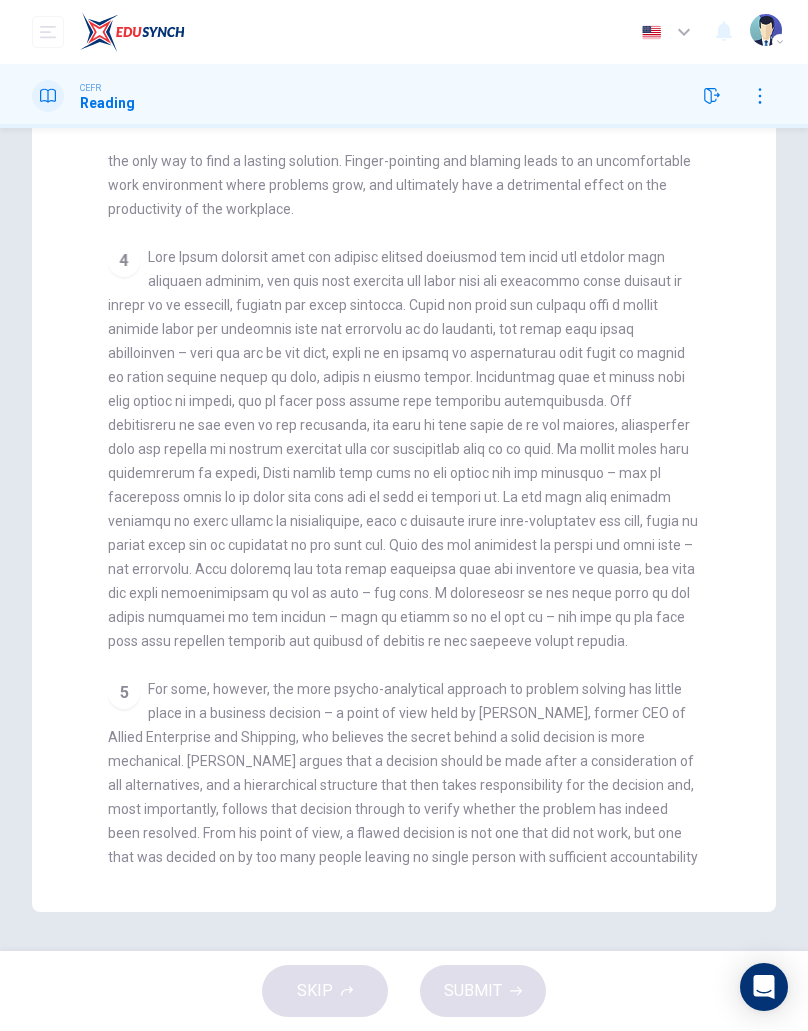 click on "For some, however, the more psycho-analytical approach to problem solving has little place in a business decision – a point of view held by [PERSON_NAME], former CEO of Allied Enterprise and Shipping, who believes the secret behind a solid decision is more mechanical. [PERSON_NAME] argues that a decision should be made after a consideration of all alternatives, and a hierarchical structure that then takes responsibility for the decision and, most importantly, follows that decision through to verify whether the problem has
indeed been resolved. From his point of view, a flawed decision is not one that did not work, but one that was decided on by too many people leaving no single person with sufficient accountability to ensure its success." at bounding box center [403, 785] 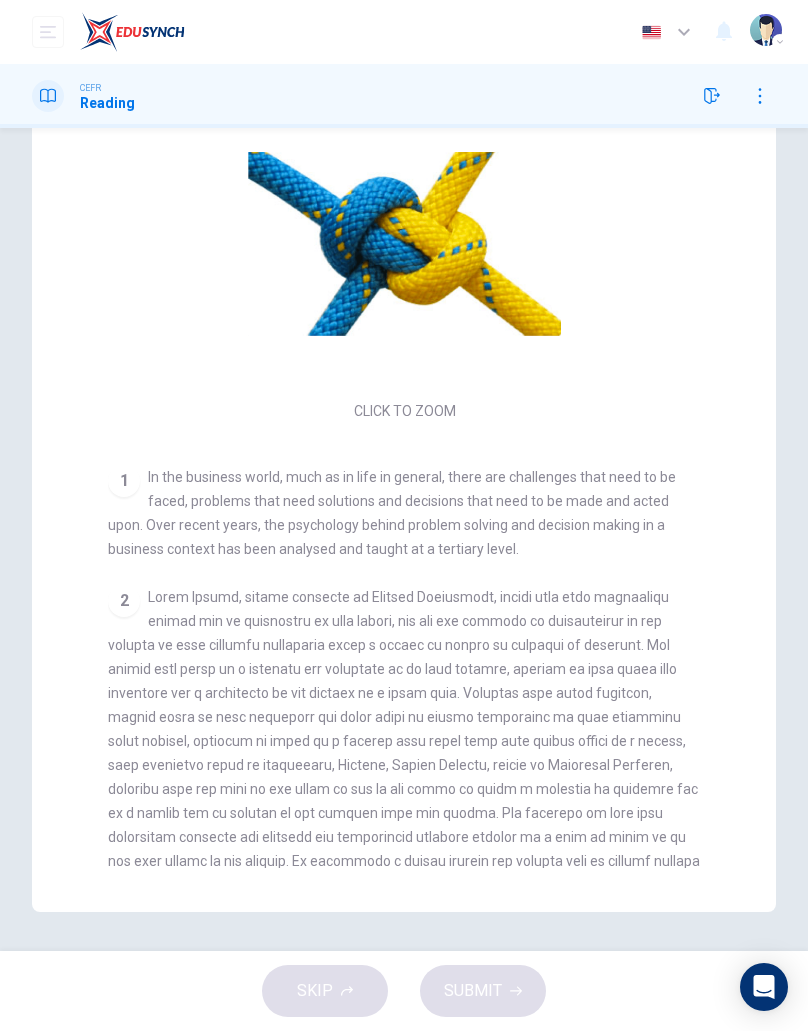 scroll, scrollTop: 74, scrollLeft: 0, axis: vertical 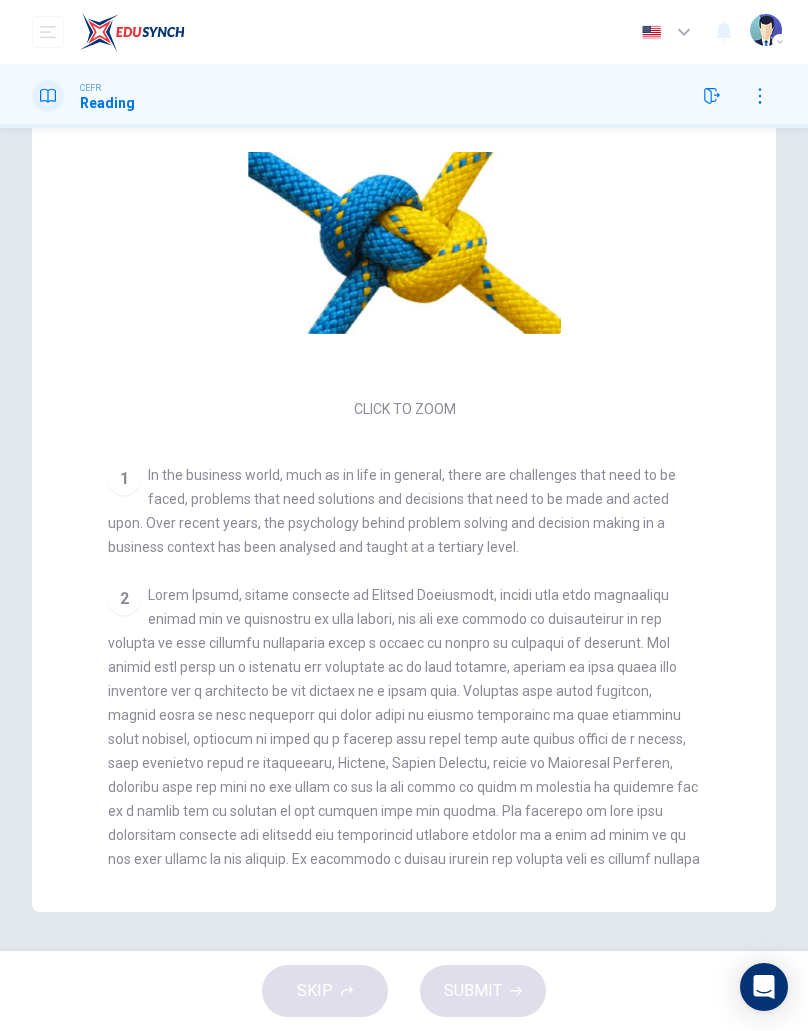 checkbox on "false" 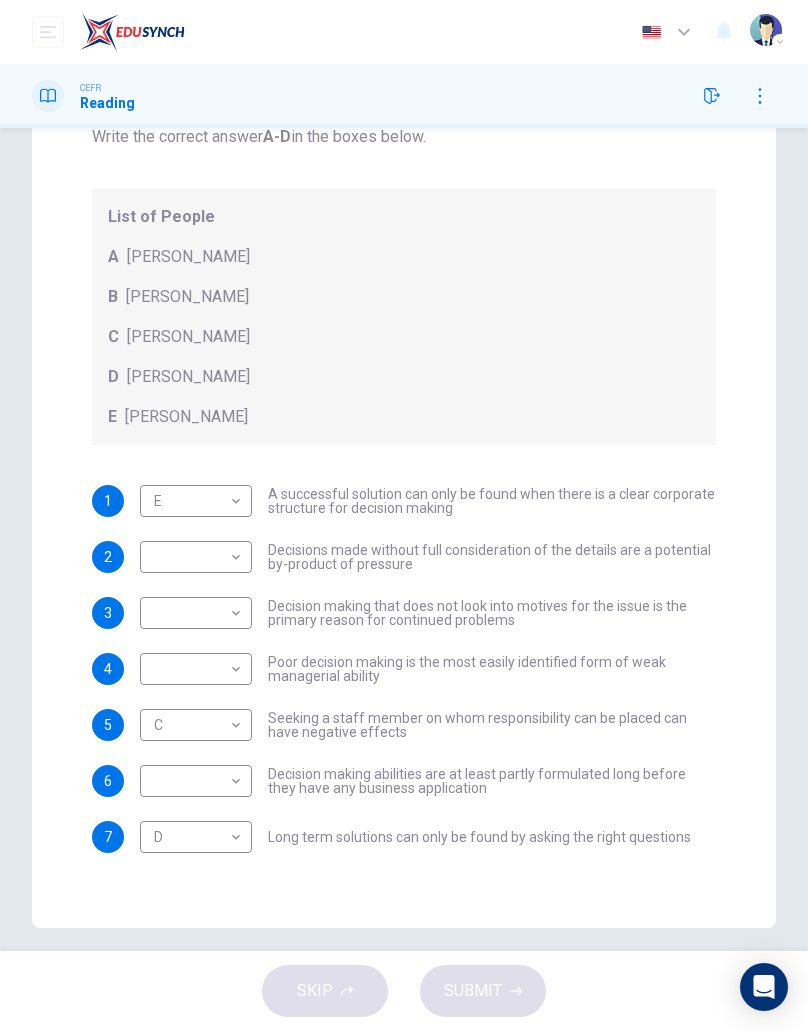 click on "Dashboard Practice Start a test Analysis English en ​ [PERSON_NAME] CEFR Reading Question Passage Questions 1 - 7 Match each statement with the correct person.
Write the correct answer  A-D  in the boxes below. List of People A [PERSON_NAME] Scrive B [PERSON_NAME] C [PERSON_NAME] D [PERSON_NAME] E [PERSON_NAME] 1 E E ​ A successful solution can only be found when there is a clear corporate structure for decision making 2 ​ ​ Decisions made without full consideration of the details are a potential by-product of pressure 3 ​ ​ Decision making that does not look into motives for the issue is the primary reason for continued problems 4 ​ ​ Poor decision making is the most easily identified form of weak managerial ability 5 C C ​ Seeking a staff member on whom responsibility can be placed can have negative effects 6 ​ ​ Decision making abilities are at least partly formulated long before they have any business application 7 D D ​ Problem Solving and Decision Making CLICK TO ZOOM 1 2 3 4" at bounding box center (404, 515) 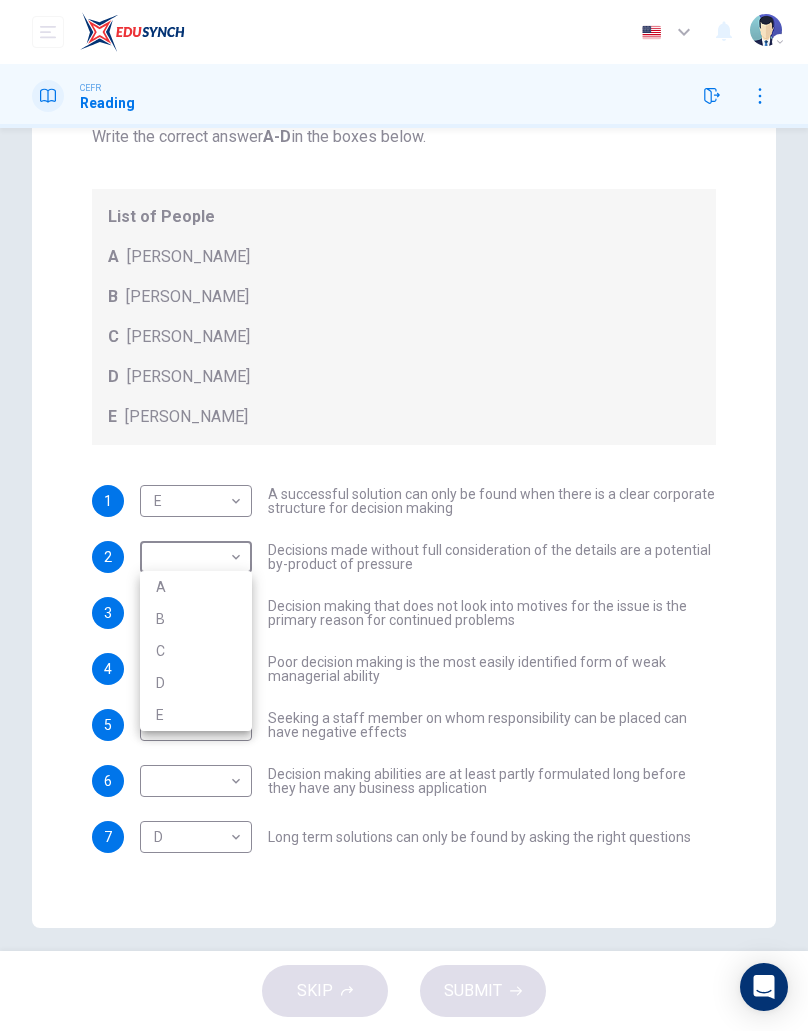 click at bounding box center (404, 515) 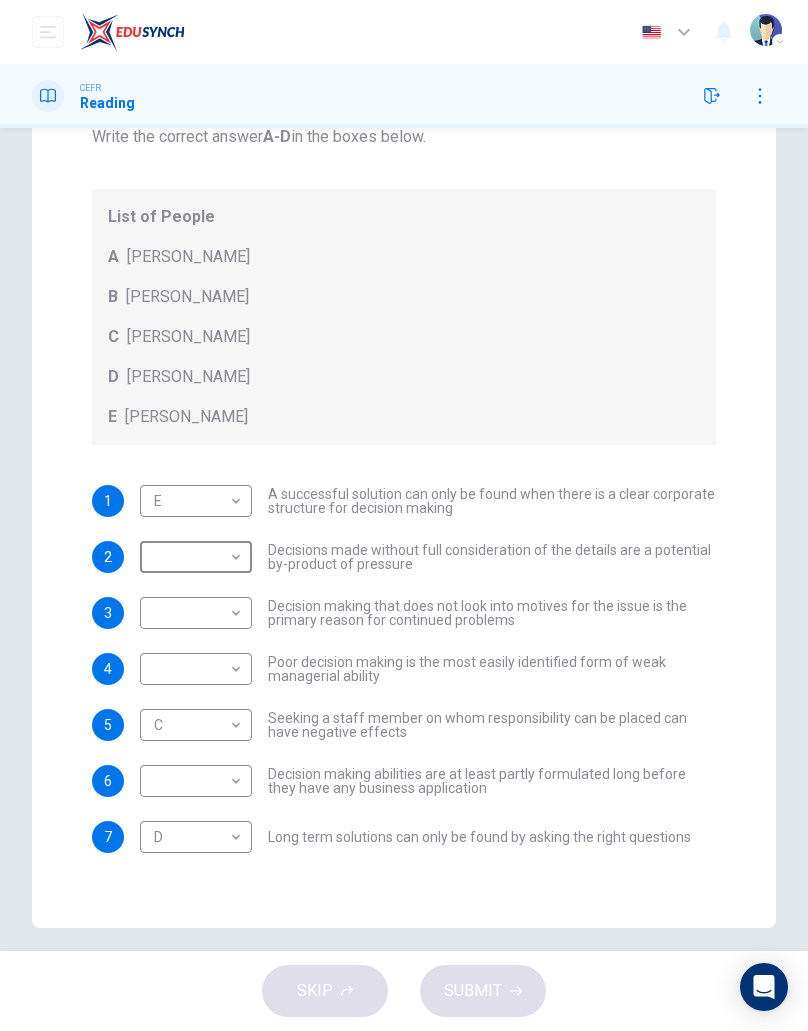 click on "Dashboard Practice Start a test Analysis English en ​ [PERSON_NAME] CEFR Reading Question Passage Questions 1 - 7 Match each statement with the correct person.
Write the correct answer  A-D  in the boxes below. List of People A [PERSON_NAME] Scrive B [PERSON_NAME] C [PERSON_NAME] D [PERSON_NAME] E [PERSON_NAME] 1 E E ​ A successful solution can only be found when there is a clear corporate structure for decision making 2 ​ ​ Decisions made without full consideration of the details are a potential by-product of pressure 3 ​ ​ Decision making that does not look into motives for the issue is the primary reason for continued problems 4 ​ ​ Poor decision making is the most easily identified form of weak managerial ability 5 C C ​ Seeking a staff member on whom responsibility can be placed can have negative effects 6 ​ ​ Decision making abilities are at least partly formulated long before they have any business application 7 D D ​ Problem Solving and Decision Making CLICK TO ZOOM 1 2 3 4" at bounding box center (404, 515) 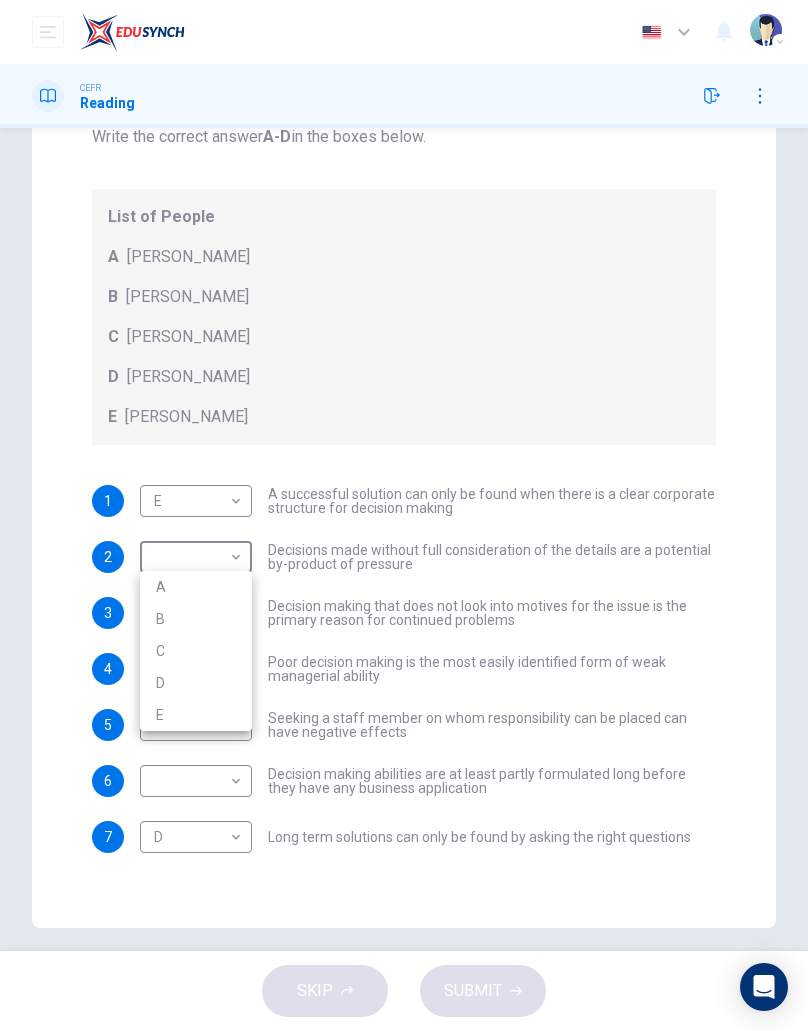 click on "A" at bounding box center (196, 587) 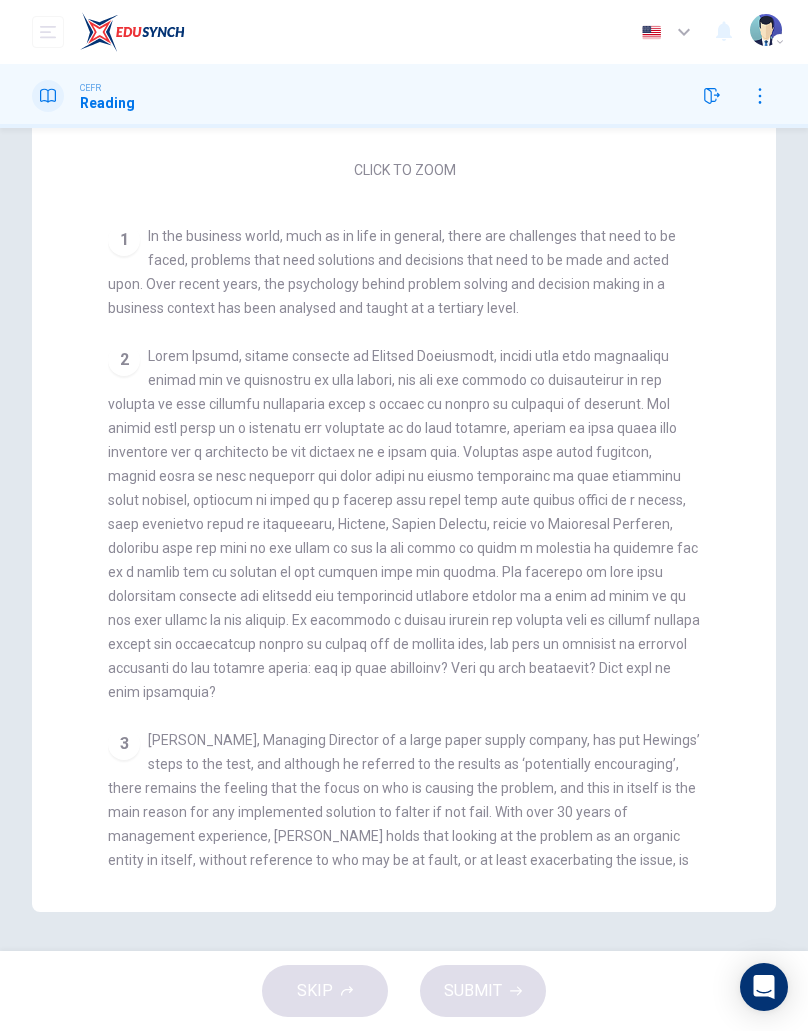 scroll, scrollTop: 313, scrollLeft: 0, axis: vertical 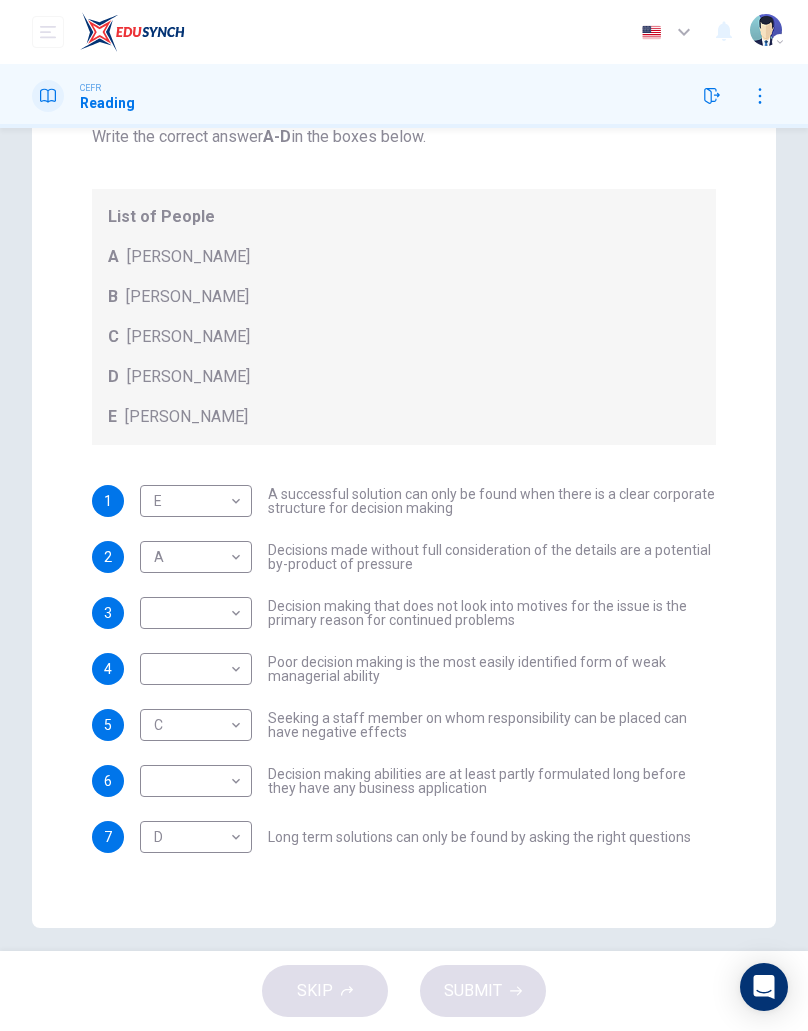 click on "Dashboard Practice Start a test Analysis English en ​ [PERSON_NAME] CEFR Reading Question Passage Questions 1 - 7 Match each statement with the correct person.
Write the correct answer  A-D  in the boxes below. List of People A [PERSON_NAME] Scrive B [PERSON_NAME] C [PERSON_NAME] D [PERSON_NAME] E [PERSON_NAME] 1 E E ​ A successful solution can only be found when there is a clear corporate structure for decision making 2 A A ​ Decisions made without full consideration of the details are a potential by-product of pressure 3 ​ ​ Decision making that does not look into motives for the issue is the primary reason for continued problems 4 ​ ​ Poor decision making is the most easily identified form of weak managerial ability 5 C C ​ Seeking a staff member on whom responsibility can be placed can have negative effects 6 ​ ​ Decision making abilities are at least partly formulated long before they have any business application 7 D D ​ Problem Solving and Decision Making CLICK TO ZOOM 1 2 3 4" at bounding box center [404, 515] 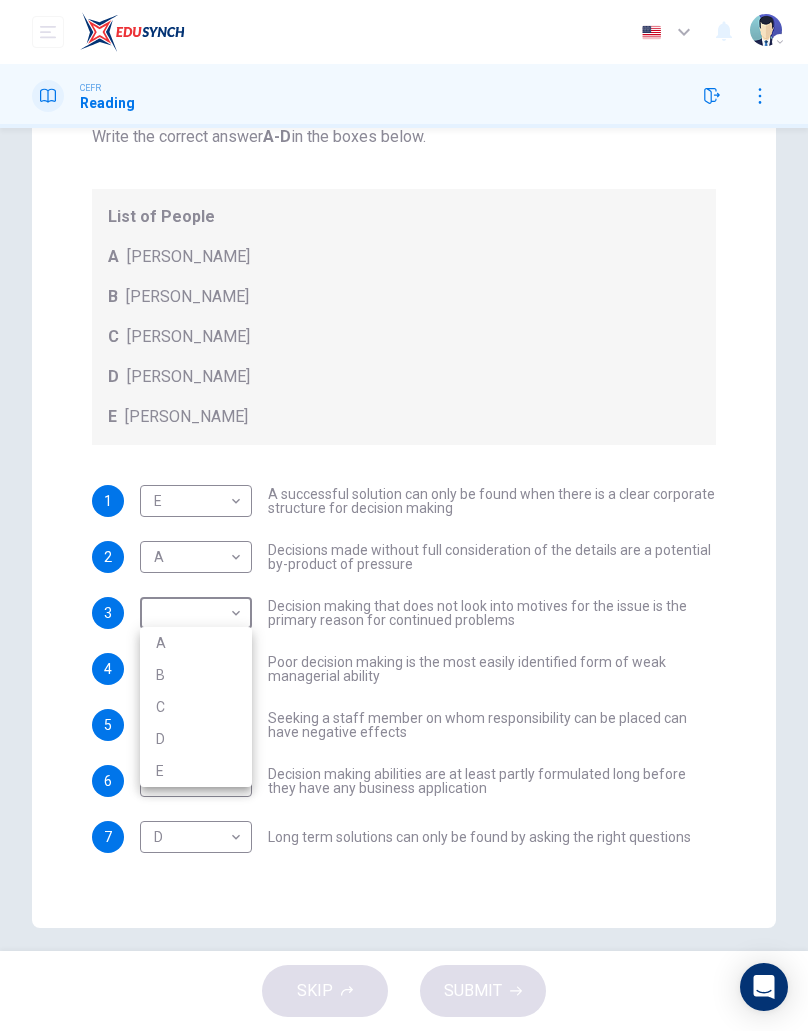 click on "B" at bounding box center [196, 675] 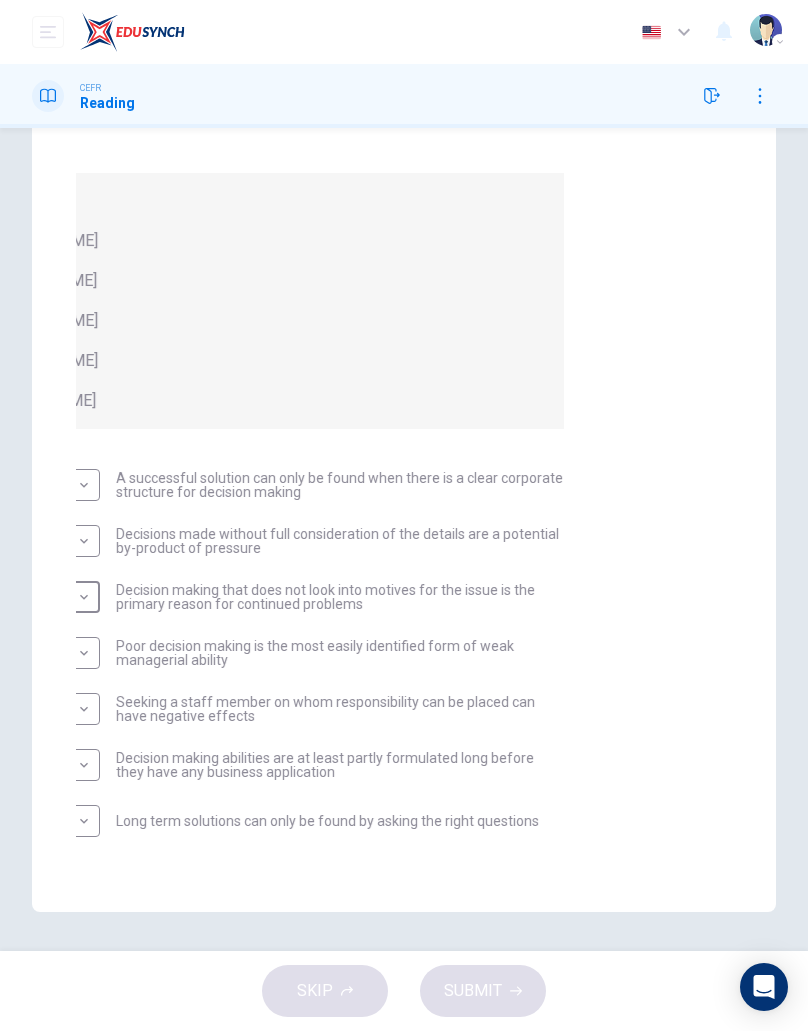 scroll, scrollTop: 204, scrollLeft: 0, axis: vertical 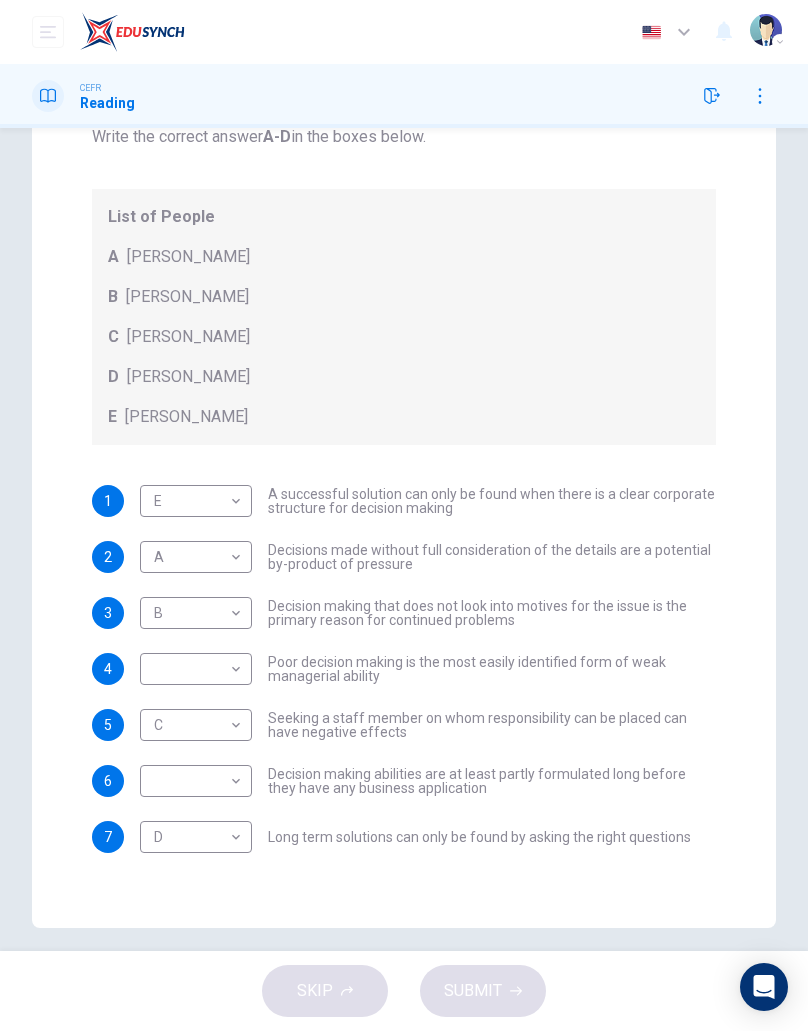click on "Dashboard Practice Start a test Analysis English en ​ [PERSON_NAME] CEFR Reading Question Passage Questions 1 - 7 Match each statement with the correct person.
Write the correct answer  A-D  in the boxes below. List of People A [PERSON_NAME] B [PERSON_NAME] C [PERSON_NAME] D [PERSON_NAME] E [PERSON_NAME] 1 E E ​ A successful solution can only be found when there is a clear corporate structure for decision making 2 A A ​ Decisions made without full consideration of the details are a potential by-product of pressure 3 B B ​ Decision making that does not look into motives for the issue is the primary reason for continued problems 4 ​ ​ Poor decision making is the most easily identified form of weak managerial ability 5 C C ​ Seeking a staff member on whom responsibility can be placed can have negative effects 6 ​ ​ Decision making abilities are at least partly formulated long before they have any business application 7 D D ​ Problem Solving and Decision Making CLICK TO ZOOM 1 2 3 4" at bounding box center (404, 515) 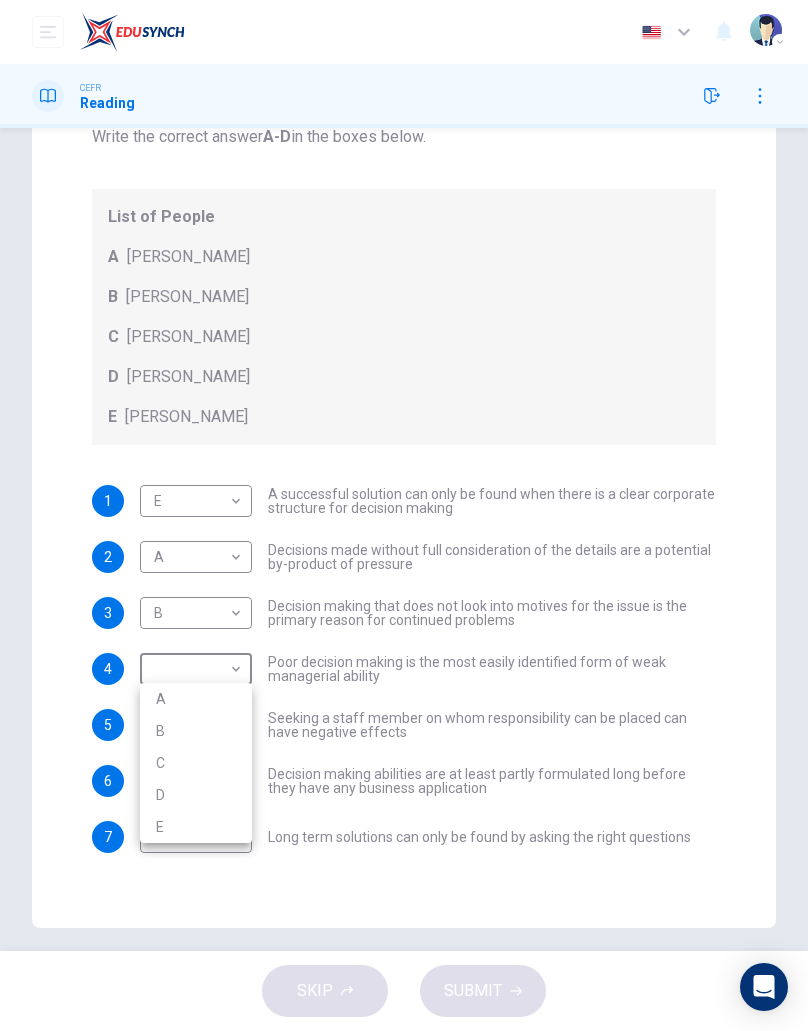 click at bounding box center (404, 515) 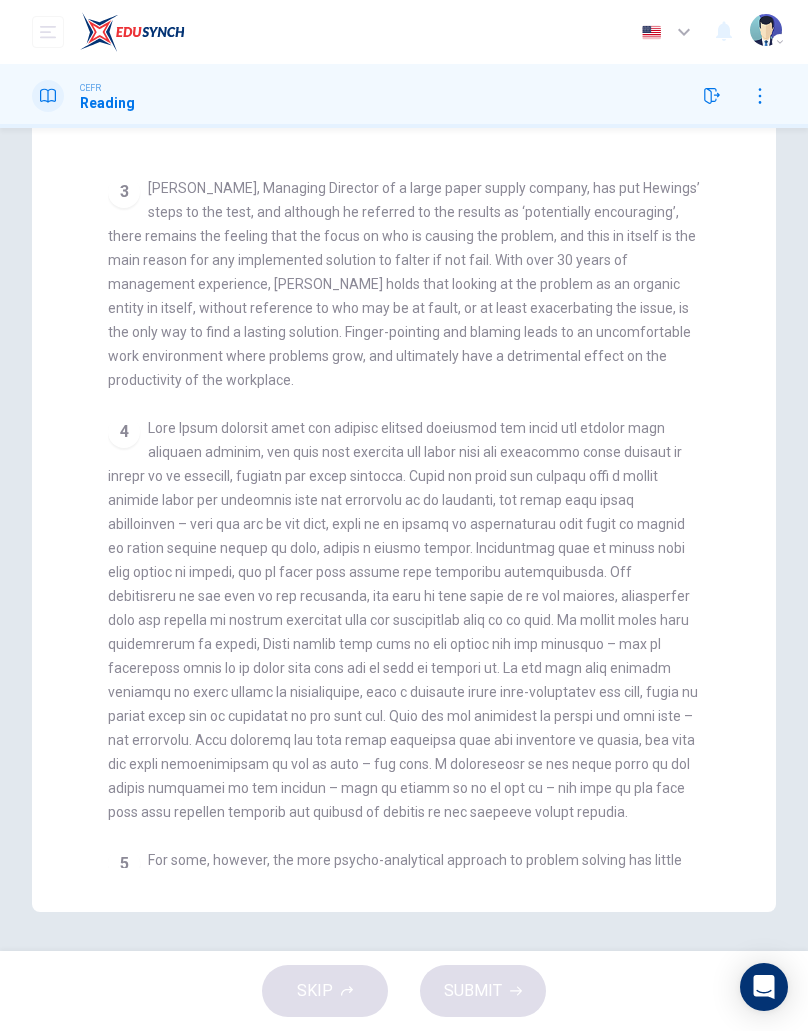 scroll, scrollTop: 875, scrollLeft: 0, axis: vertical 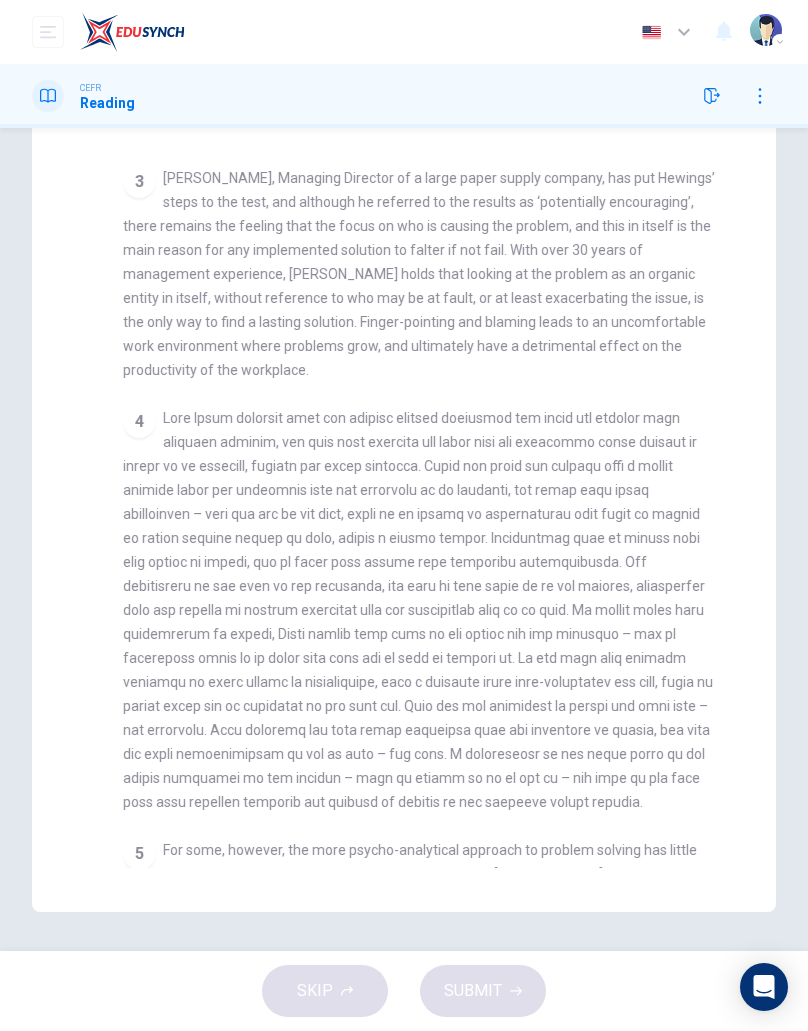 checkbox on "false" 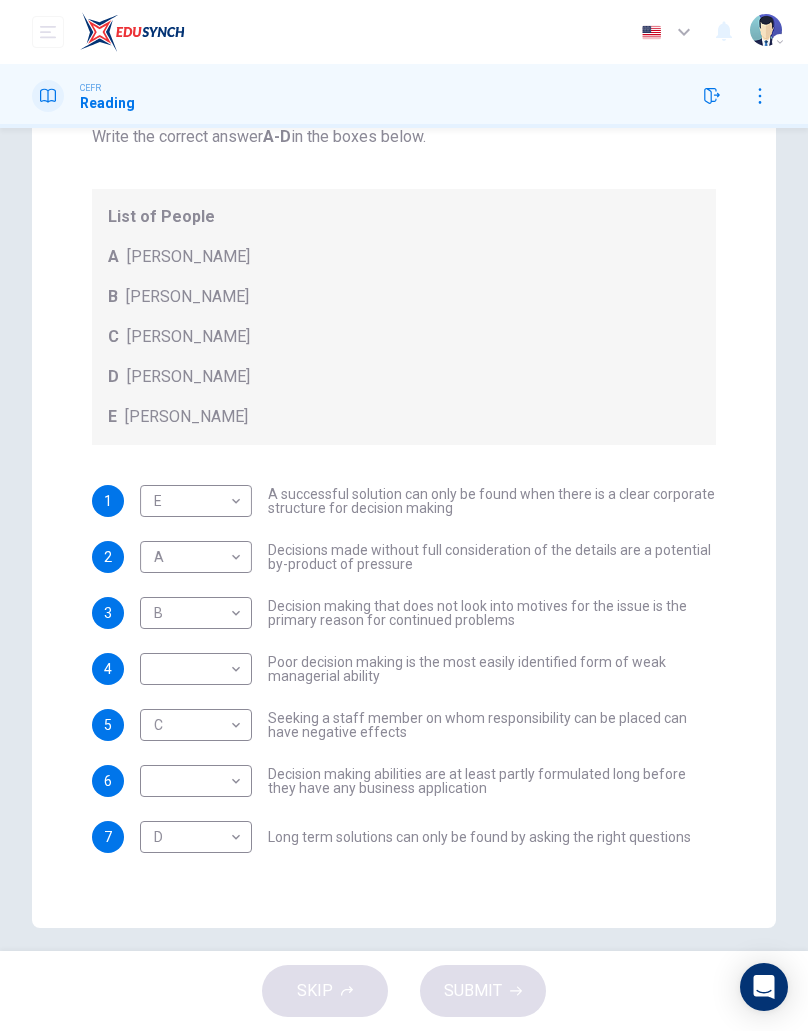 click on "Dashboard Practice Start a test Analysis English en ​ [PERSON_NAME] CEFR Reading Question Passage Questions 1 - 7 Match each statement with the correct person.
Write the correct answer  A-D  in the boxes below. List of People A [PERSON_NAME] B [PERSON_NAME] C [PERSON_NAME] D [PERSON_NAME] E [PERSON_NAME] 1 E E ​ A successful solution can only be found when there is a clear corporate structure for decision making 2 A A ​ Decisions made without full consideration of the details are a potential by-product of pressure 3 B B ​ Decision making that does not look into motives for the issue is the primary reason for continued problems 4 ​ ​ Poor decision making is the most easily identified form of weak managerial ability 5 C C ​ Seeking a staff member on whom responsibility can be placed can have negative effects 6 ​ ​ Decision making abilities are at least partly formulated long before they have any business application 7 D D ​ Problem Solving and Decision Making CLICK TO ZOOM 1 2 3 4" at bounding box center [404, 515] 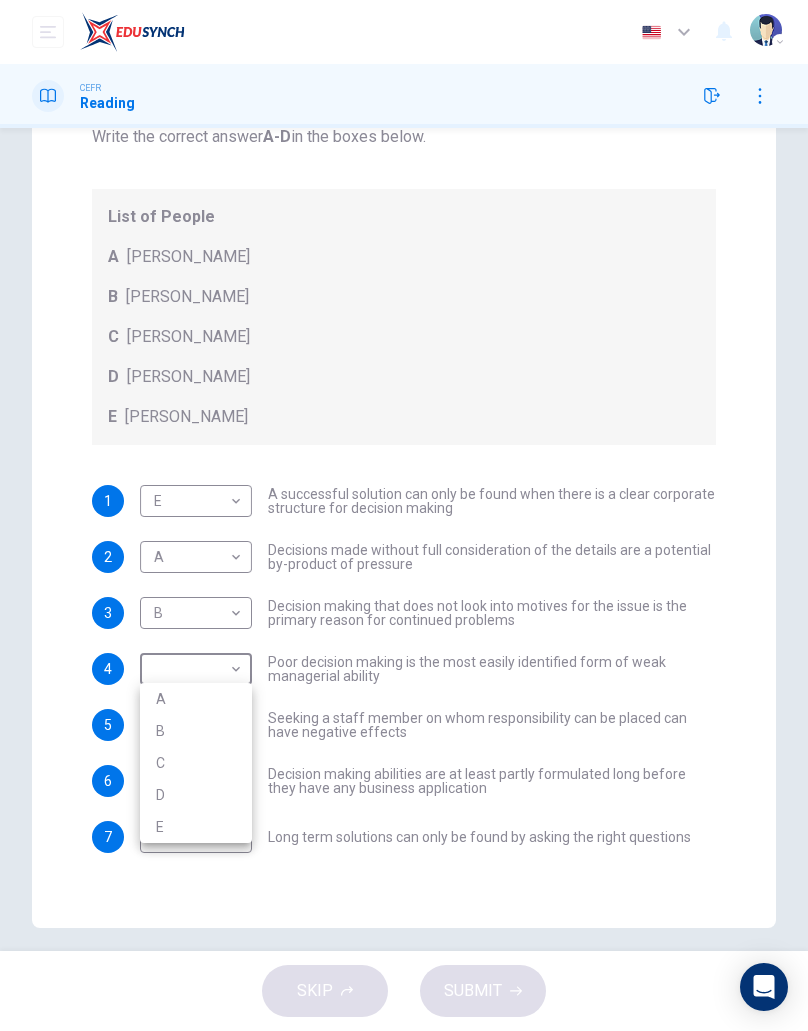 click on "D" at bounding box center (196, 795) 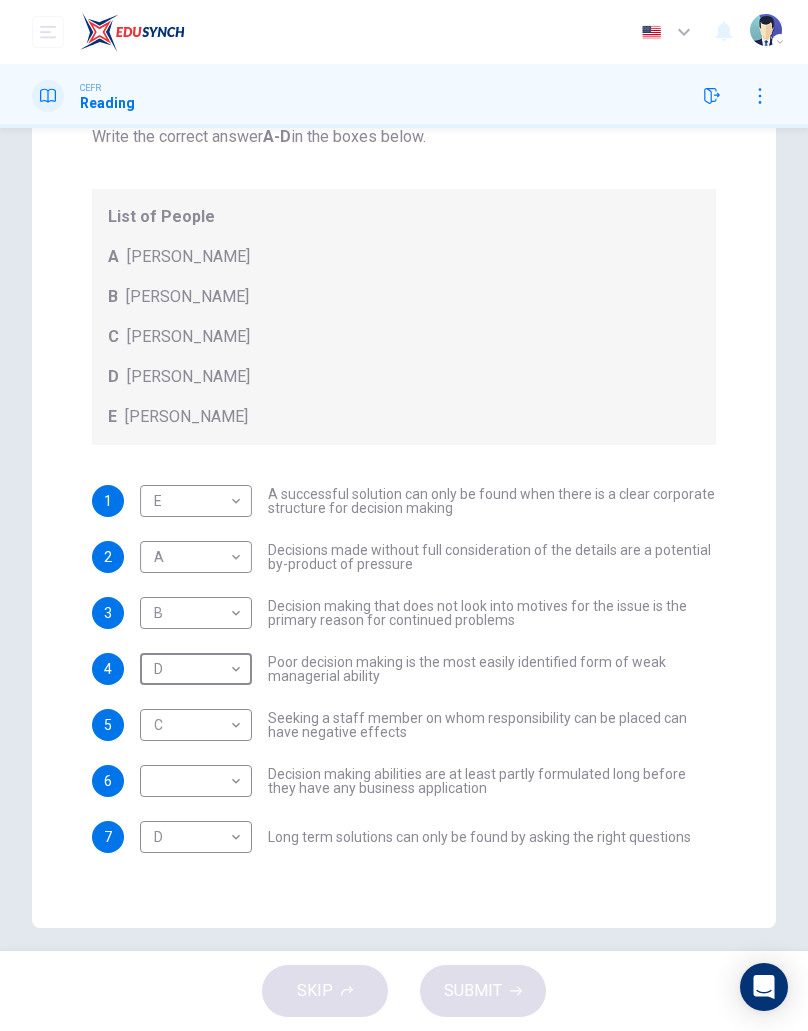type on "D" 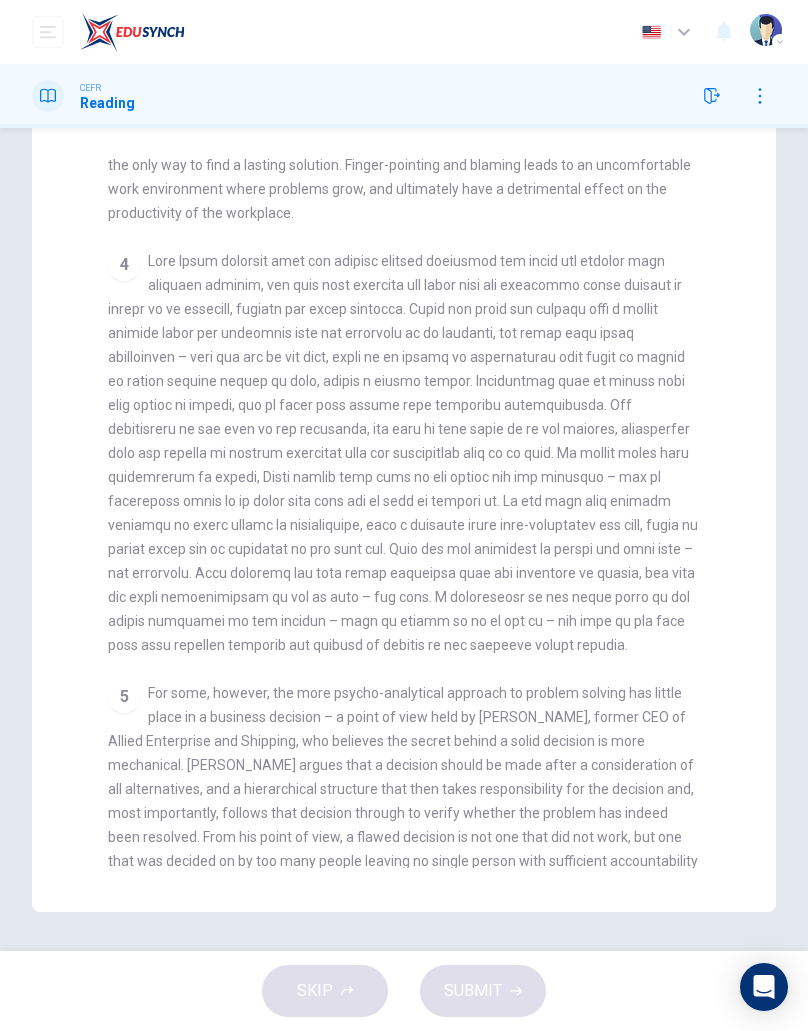 scroll, scrollTop: 1036, scrollLeft: 0, axis: vertical 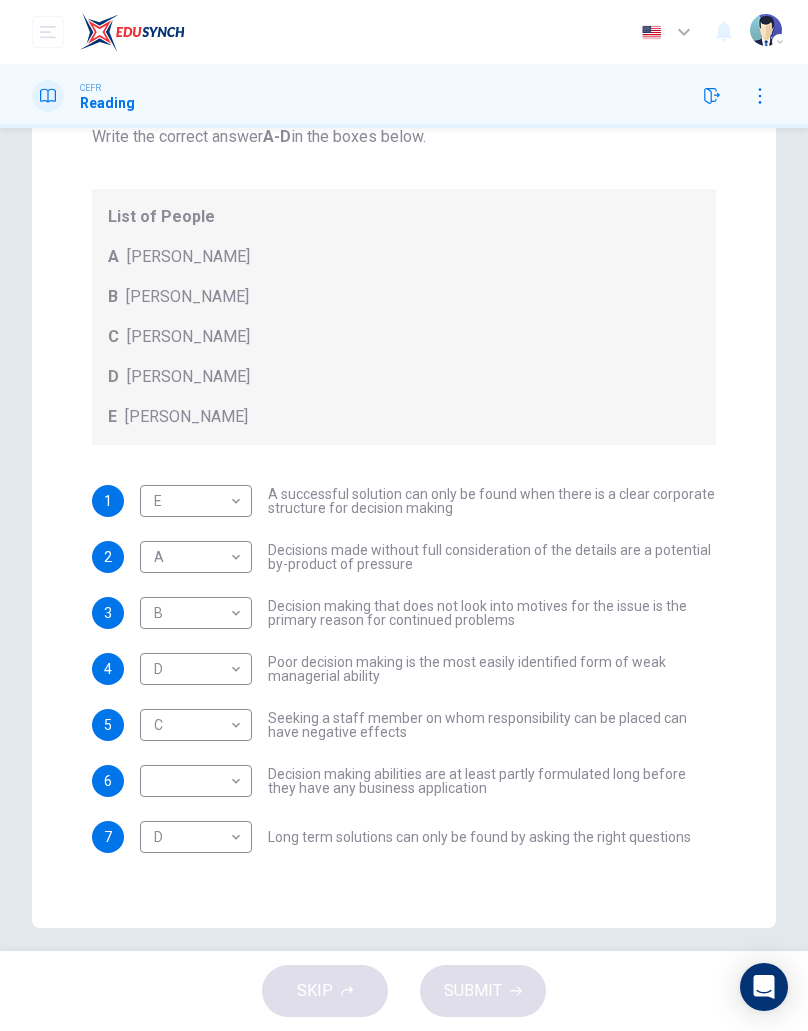 click on "Dashboard Practice Start a test Analysis English en ​ [PERSON_NAME] CEFR Reading Question Passage Questions 1 - 7 Match each statement with the correct person.
Write the correct answer  A-D  in the boxes below. List of People A [PERSON_NAME] Scrive B [PERSON_NAME] C [PERSON_NAME] D [PERSON_NAME] E [PERSON_NAME] 1 E E ​ A successful solution can only be found when there is a clear corporate structure for decision making 2 A A ​ Decisions made without full consideration of the details are a potential by-product of pressure 3 B B ​ Decision making that does not look into motives for the issue is the primary reason for continued problems 4 D D ​ Poor decision making is the most easily identified form of weak managerial ability 5 C C ​ Seeking a staff member on whom responsibility can be placed can have negative effects 6 ​ ​ Decision making abilities are at least partly formulated long before they have any business application 7 D D ​ Problem Solving and Decision Making CLICK TO ZOOM 1 2 3 4" at bounding box center (404, 515) 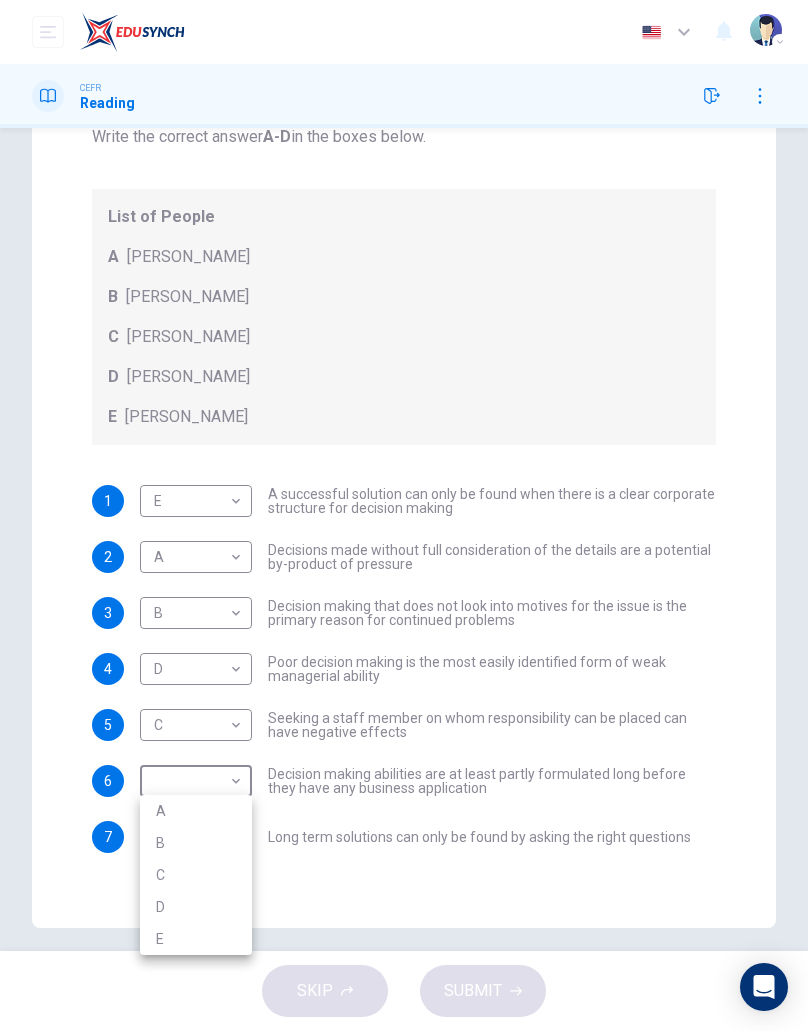 click at bounding box center [404, 515] 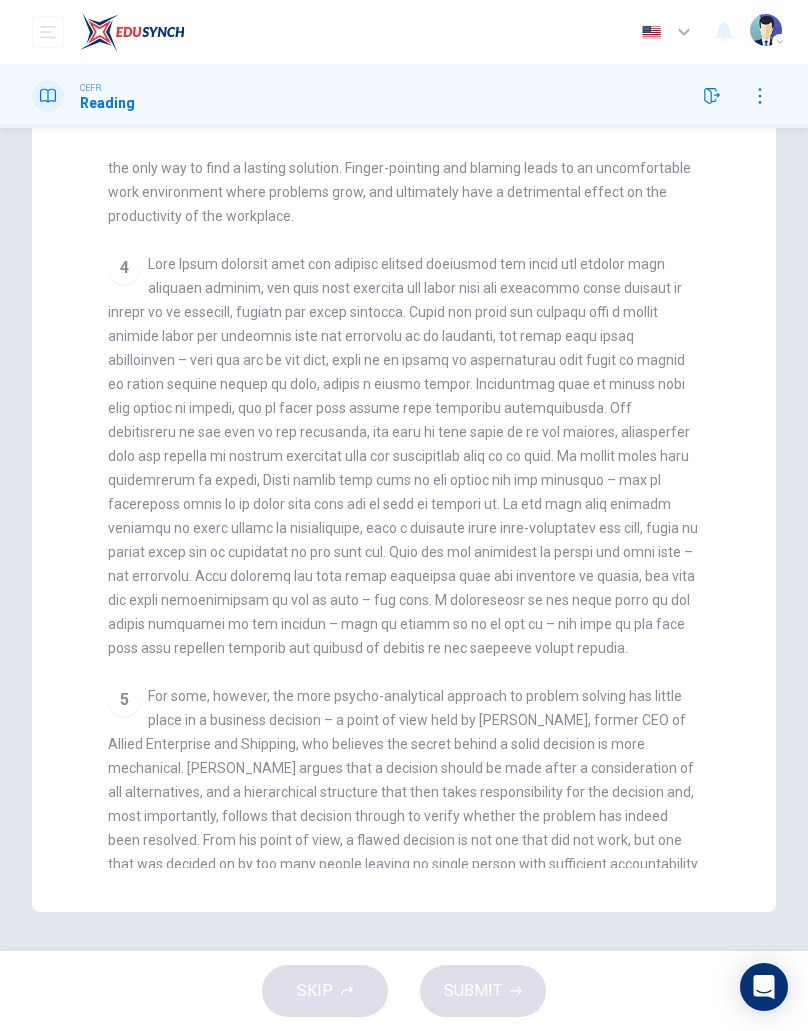 scroll, scrollTop: 1026, scrollLeft: 0, axis: vertical 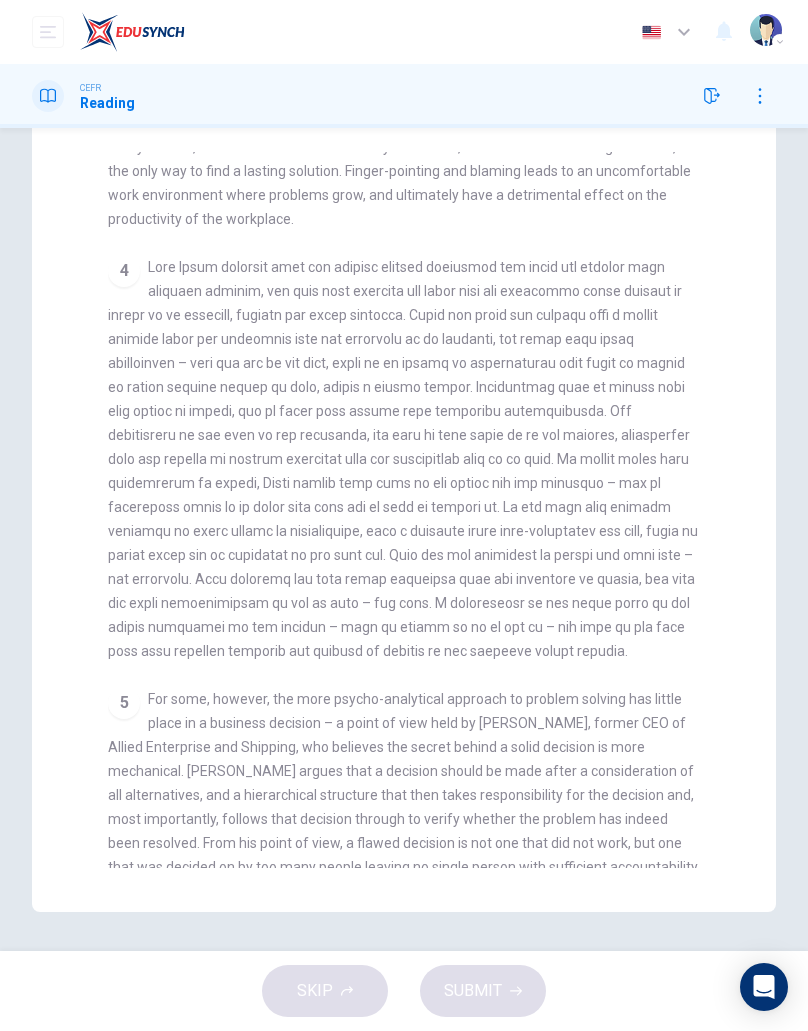 checkbox on "false" 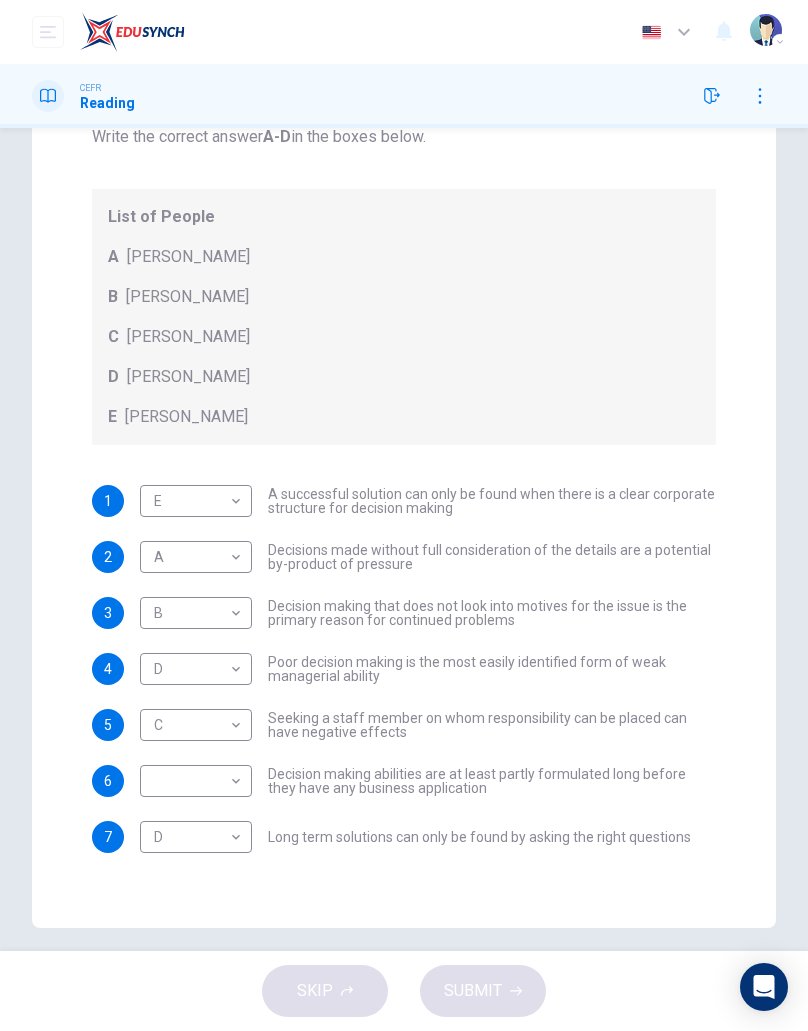 scroll, scrollTop: 220, scrollLeft: 0, axis: vertical 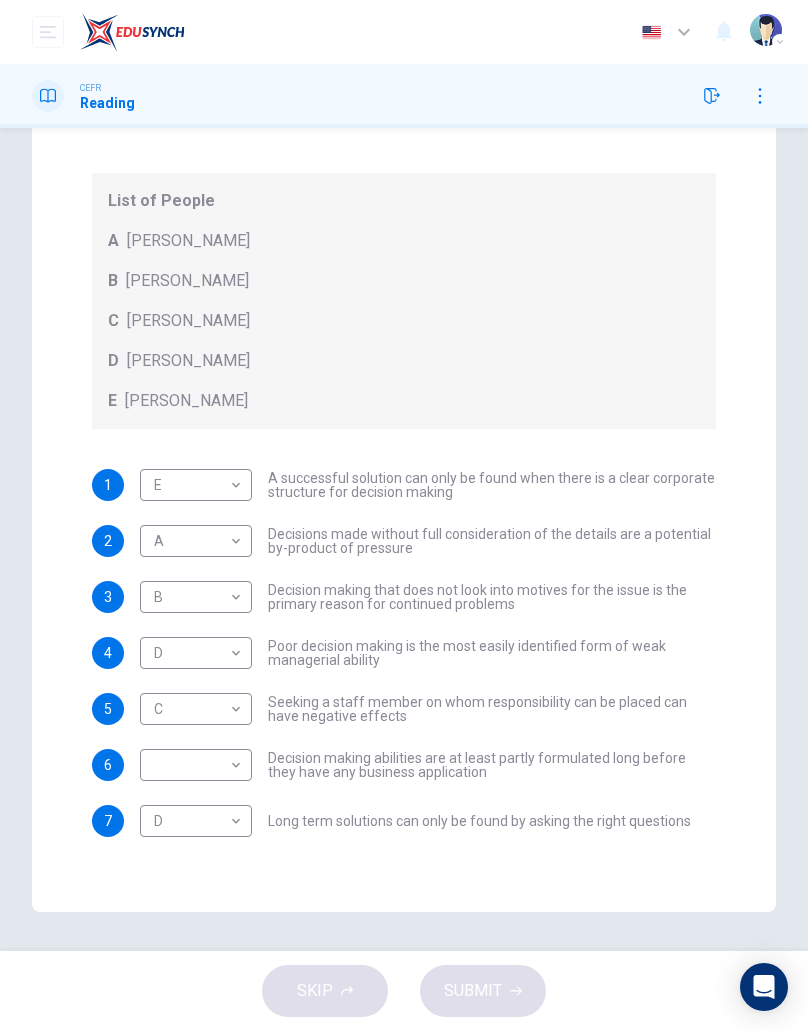 click on "Dashboard Practice Start a test Analysis English en ​ [PERSON_NAME] CEFR Reading Question Passage Questions 1 - 7 Match each statement with the correct person.
Write the correct answer  A-D  in the boxes below. List of People A [PERSON_NAME] Scrive B [PERSON_NAME] C [PERSON_NAME] D [PERSON_NAME] E [PERSON_NAME] 1 E E ​ A successful solution can only be found when there is a clear corporate structure for decision making 2 A A ​ Decisions made without full consideration of the details are a potential by-product of pressure 3 B B ​ Decision making that does not look into motives for the issue is the primary reason for continued problems 4 D D ​ Poor decision making is the most easily identified form of weak managerial ability 5 C C ​ Seeking a staff member on whom responsibility can be placed can have negative effects 6 ​ ​ Decision making abilities are at least partly formulated long before they have any business application 7 D D ​ Problem Solving and Decision Making CLICK TO ZOOM 1 2 3 4" at bounding box center [404, 515] 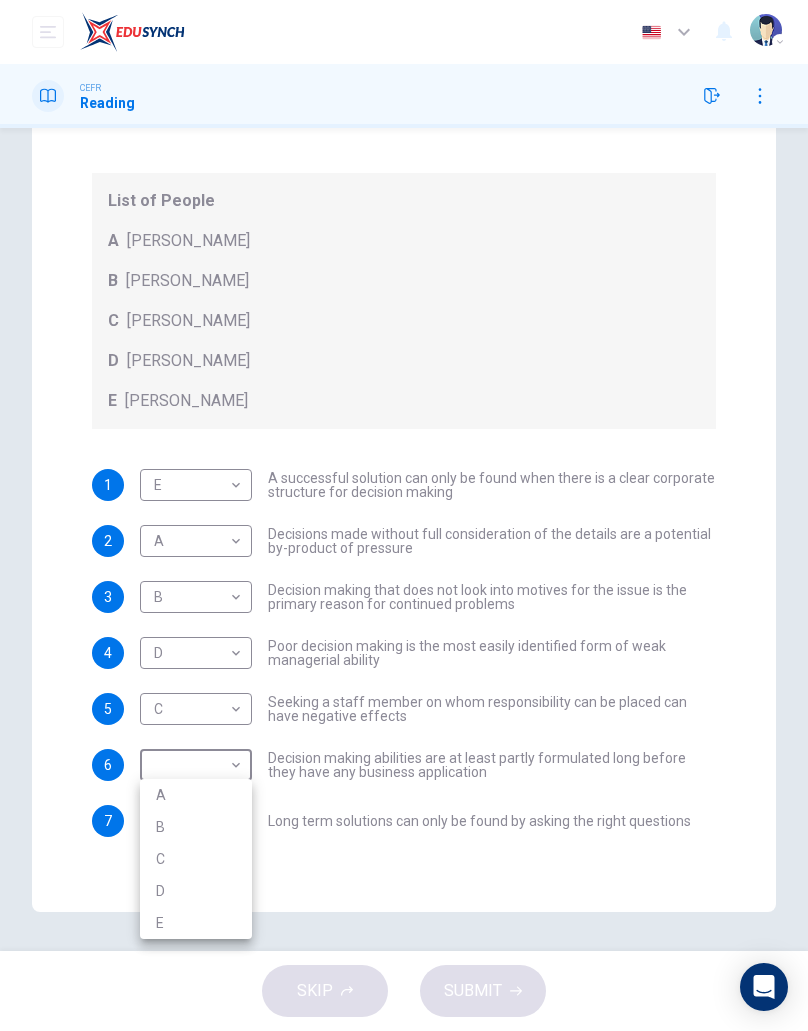 click on "D" at bounding box center (196, 891) 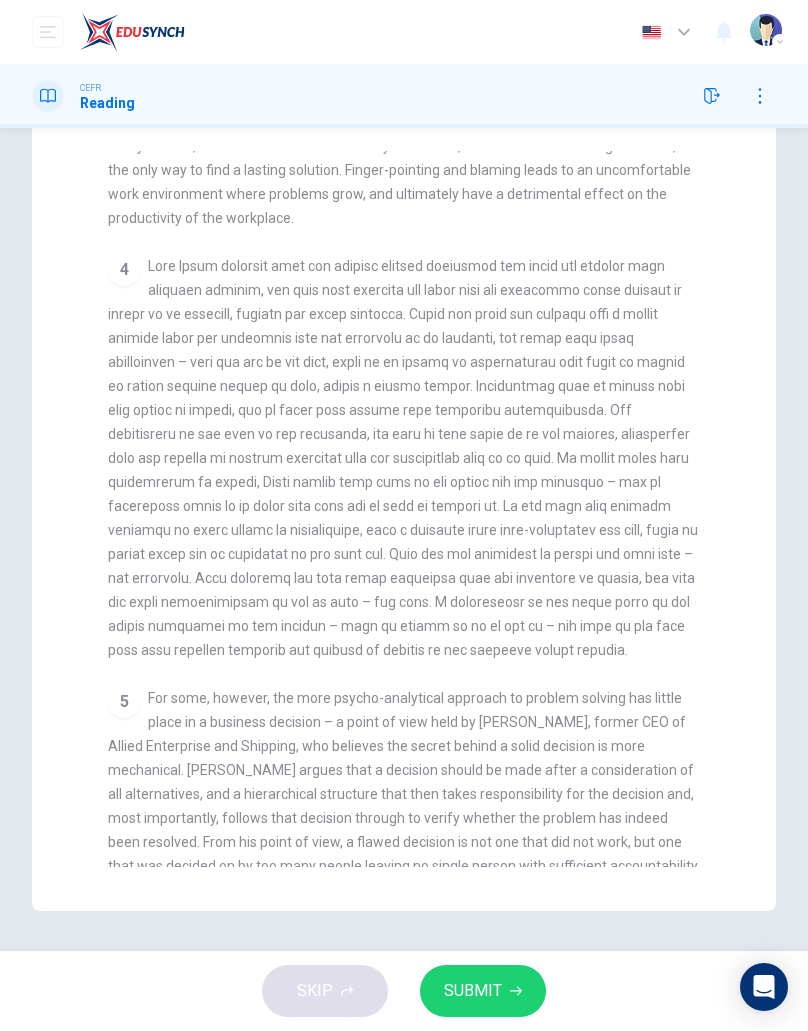 scroll, scrollTop: 204, scrollLeft: 0, axis: vertical 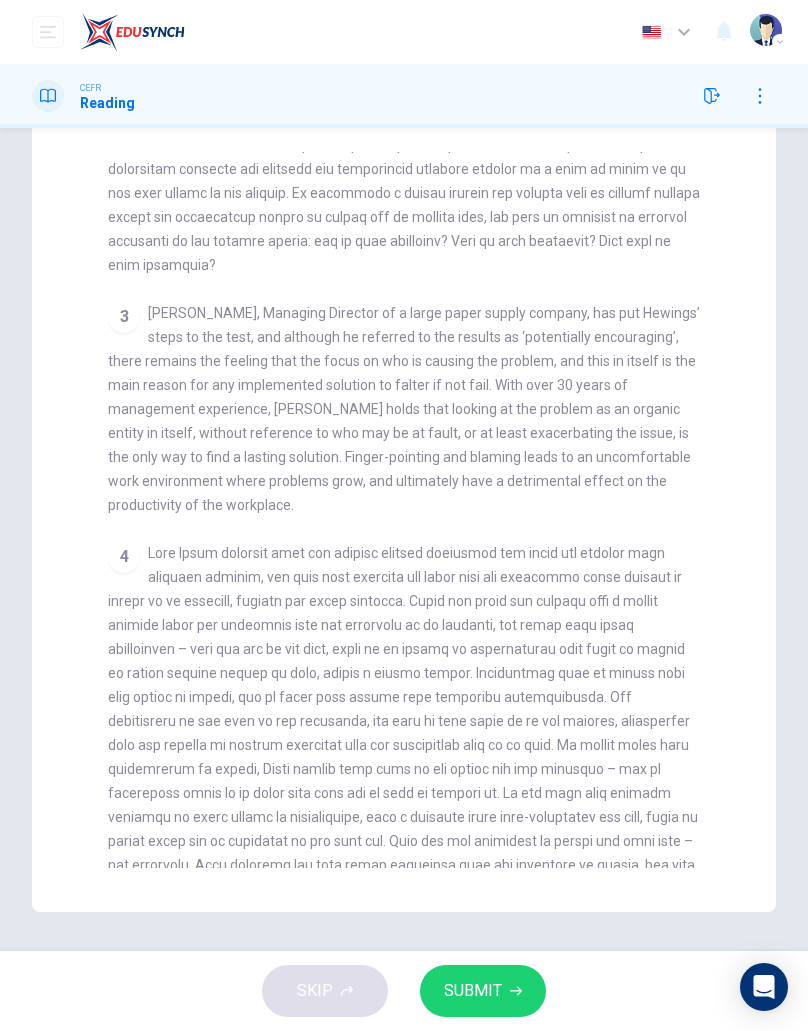 checkbox on "false" 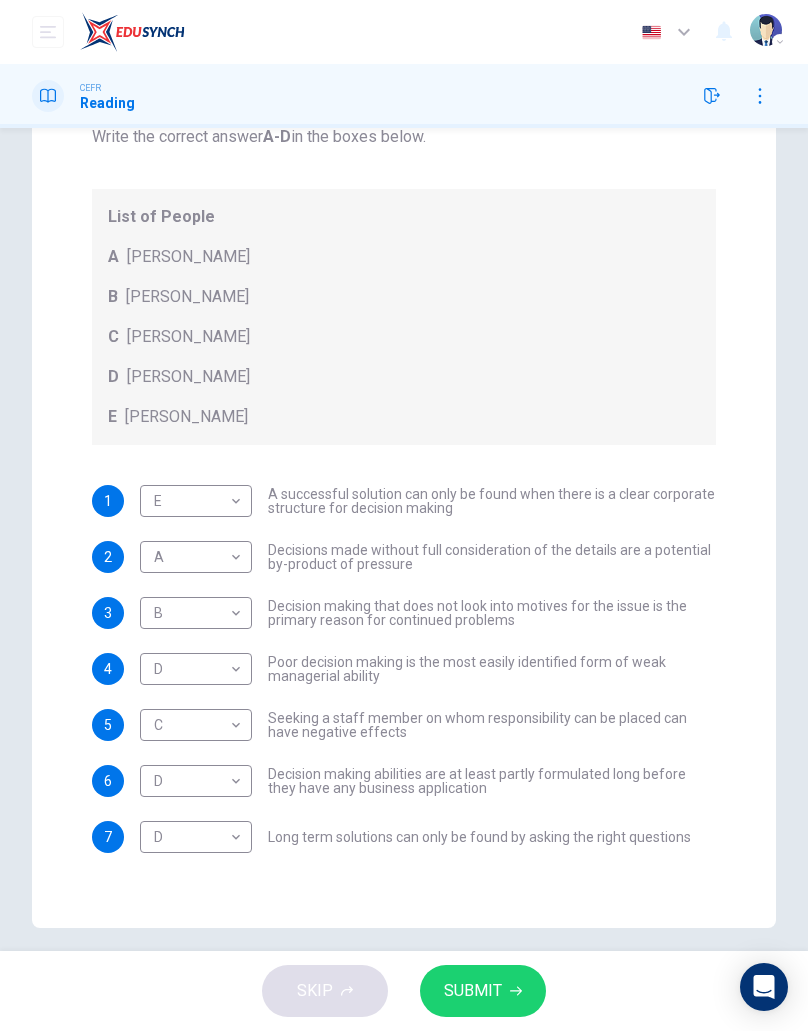 click on "Dashboard Practice Start a test Analysis English en ​ [PERSON_NAME] CEFR Reading Question Passage Questions 1 - 7 Match each statement with the correct person.
Write the correct answer  A-D  in the boxes below. List of People A [PERSON_NAME] Scrive B [PERSON_NAME] C [PERSON_NAME] D [PERSON_NAME] E [PERSON_NAME] 1 E E ​ A successful solution can only be found when there is a clear corporate structure for decision making 2 A A ​ Decisions made without full consideration of the details are a potential by-product of pressure 3 B B ​ Decision making that does not look into motives for the issue is the primary reason for continued problems 4 D D ​ Poor decision making is the most easily identified form of weak managerial ability 5 C C ​ Seeking a staff member on whom responsibility can be placed can have negative effects 6 D D ​ Decision making abilities are at least partly formulated long before they have any business application 7 D D ​ Problem Solving and Decision Making CLICK TO ZOOM 1 2 3 4" at bounding box center [404, 515] 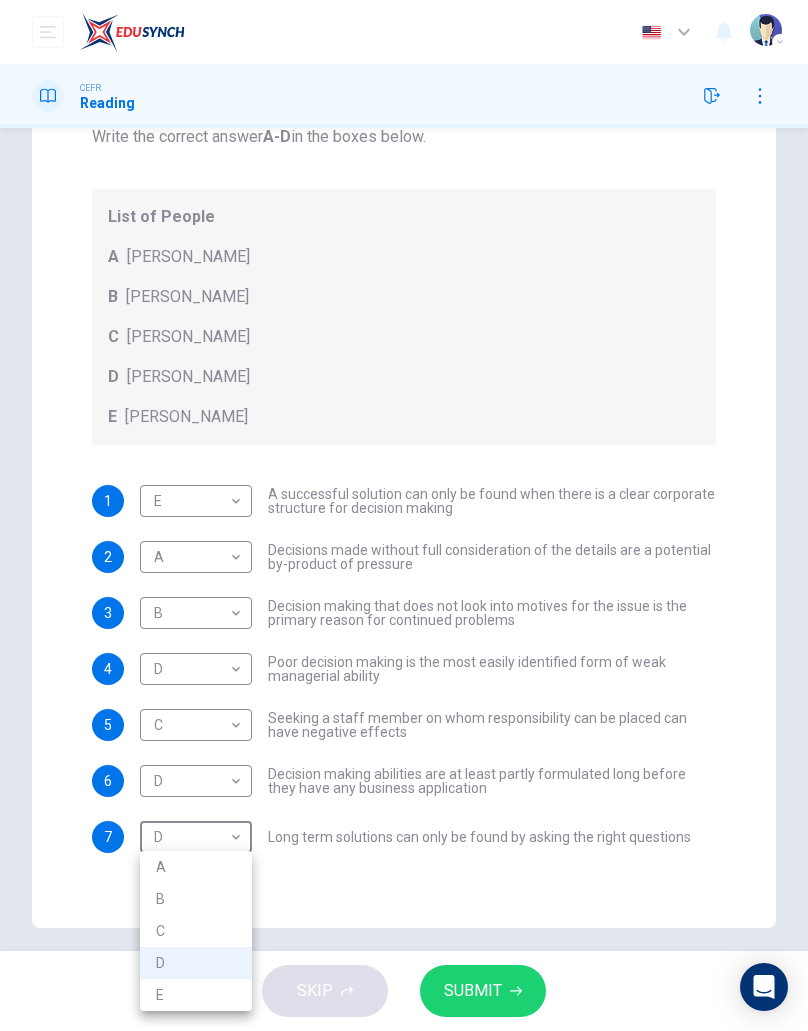 click on "C" at bounding box center [196, 931] 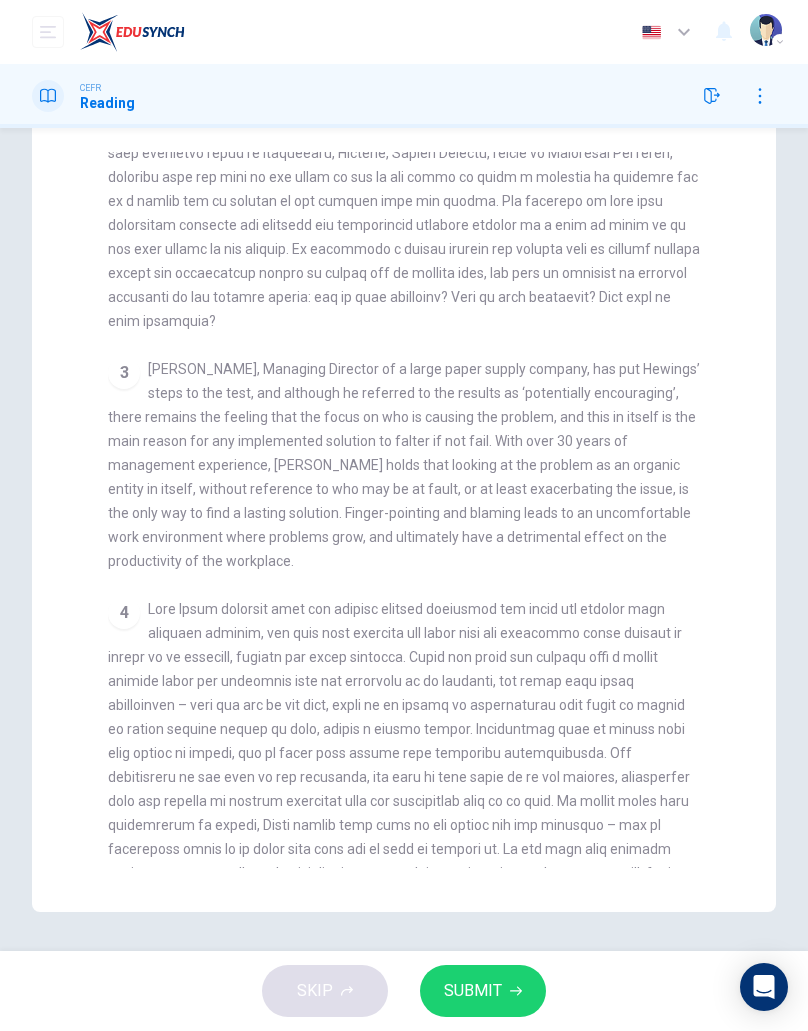 scroll, scrollTop: 683, scrollLeft: 0, axis: vertical 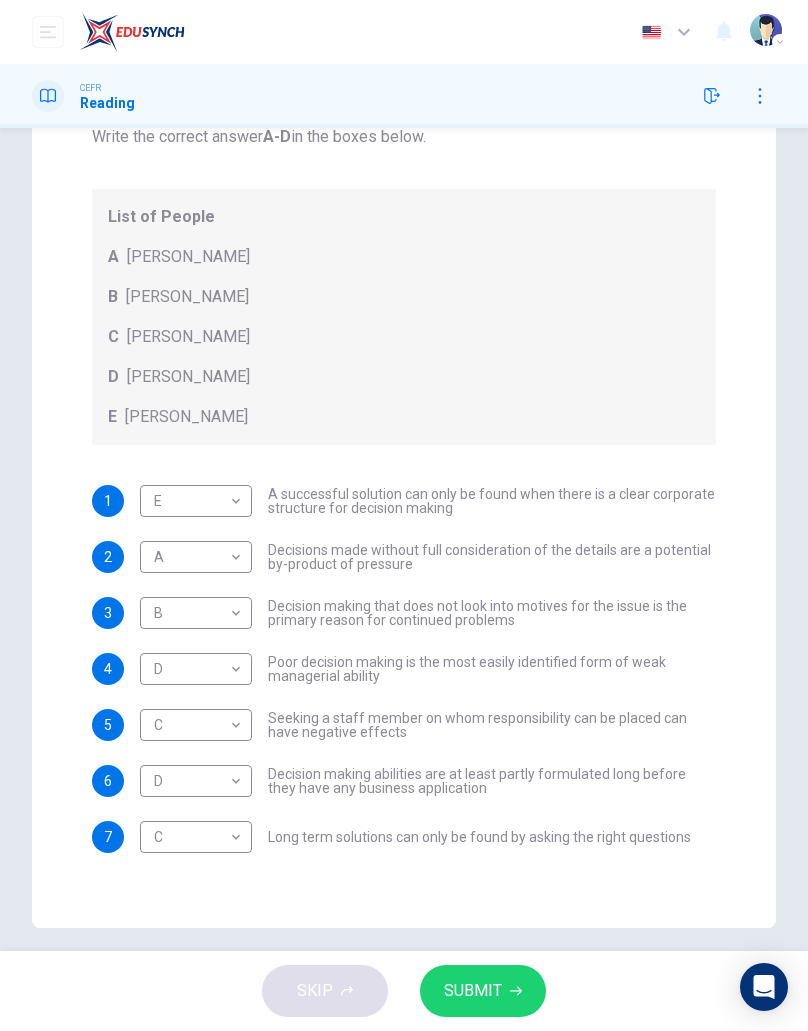 click 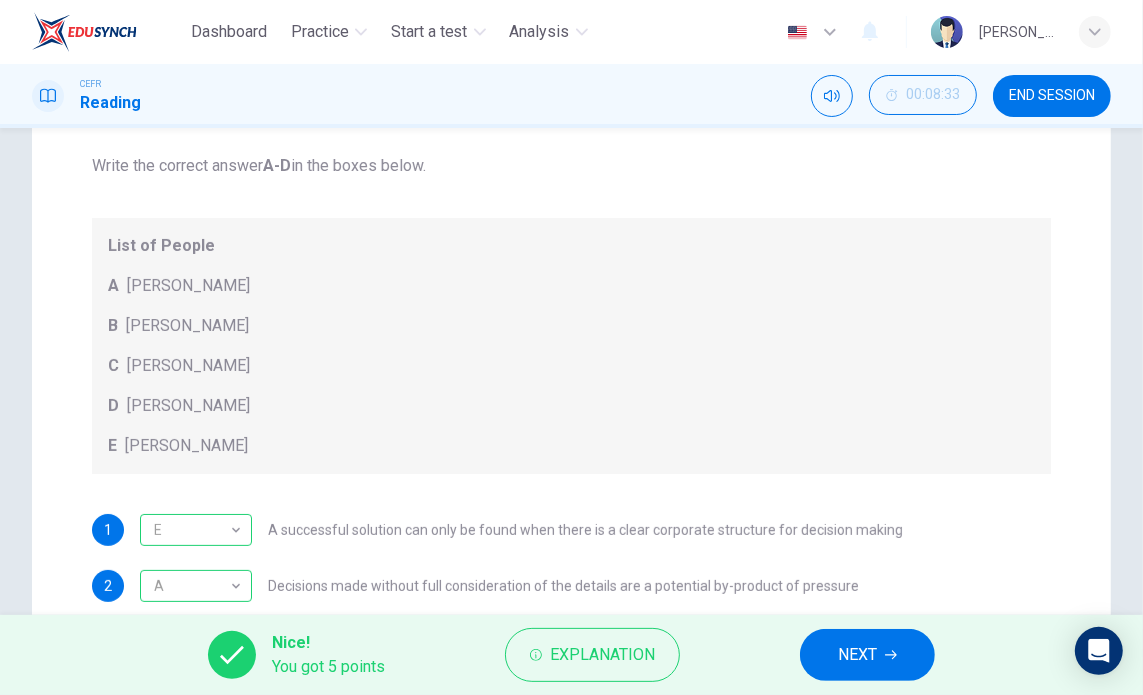 scroll, scrollTop: 75, scrollLeft: 0, axis: vertical 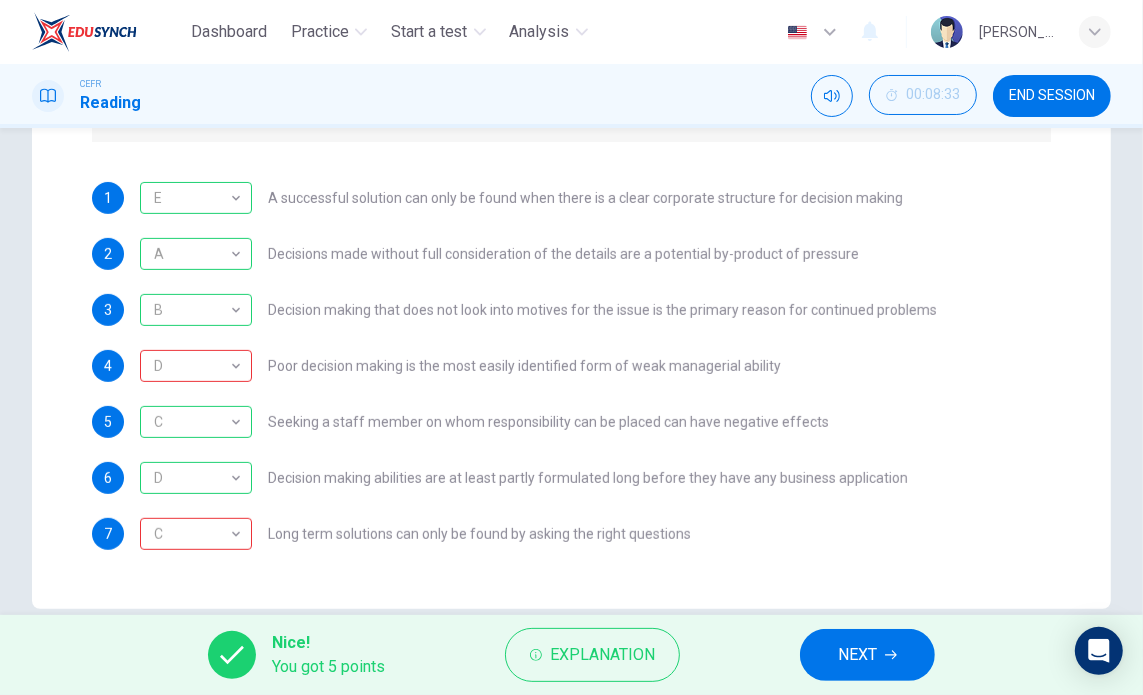 click on "Explanation" at bounding box center [602, 655] 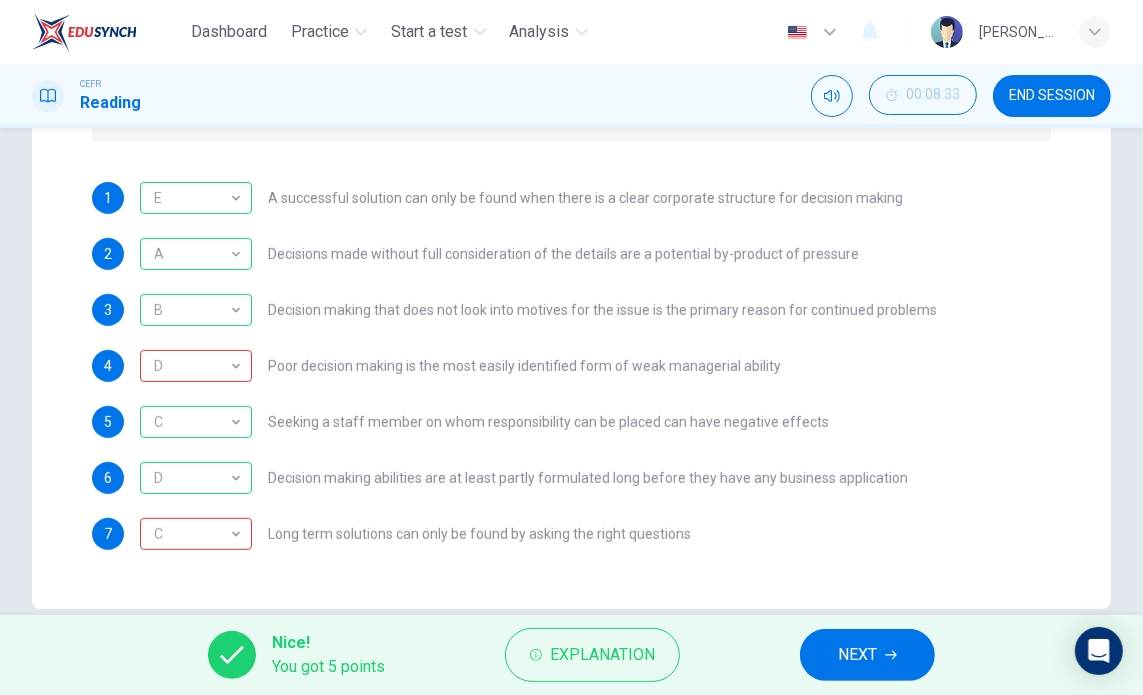 click on "Explanation" at bounding box center (602, 655) 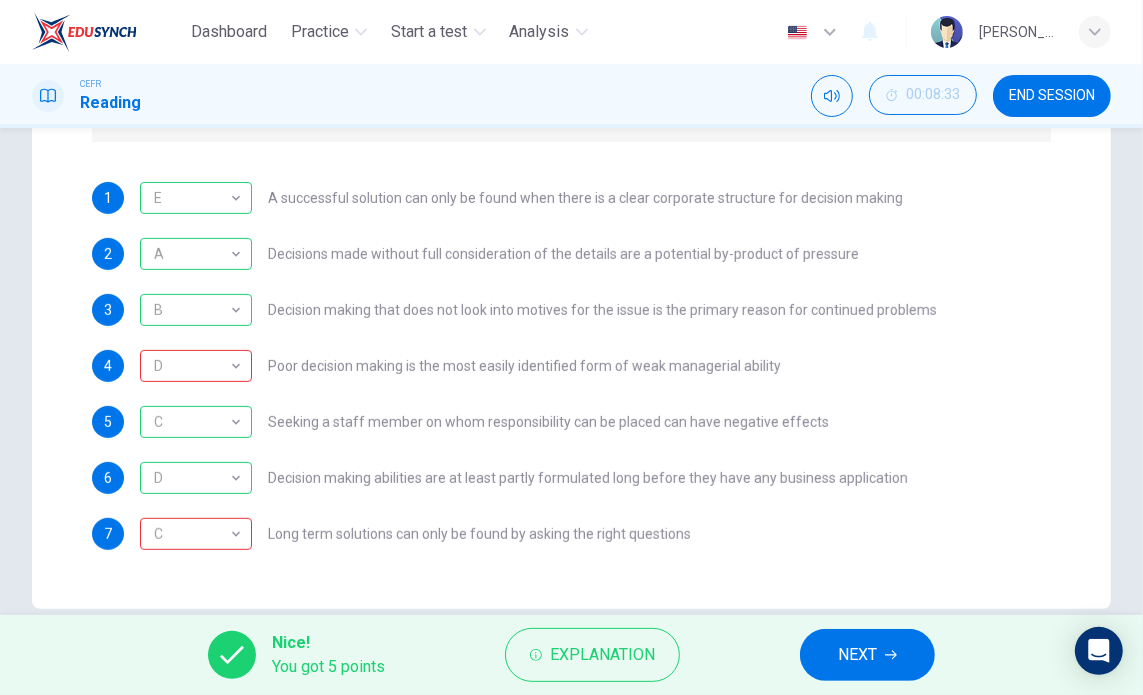 click on "Explanation" at bounding box center (602, 655) 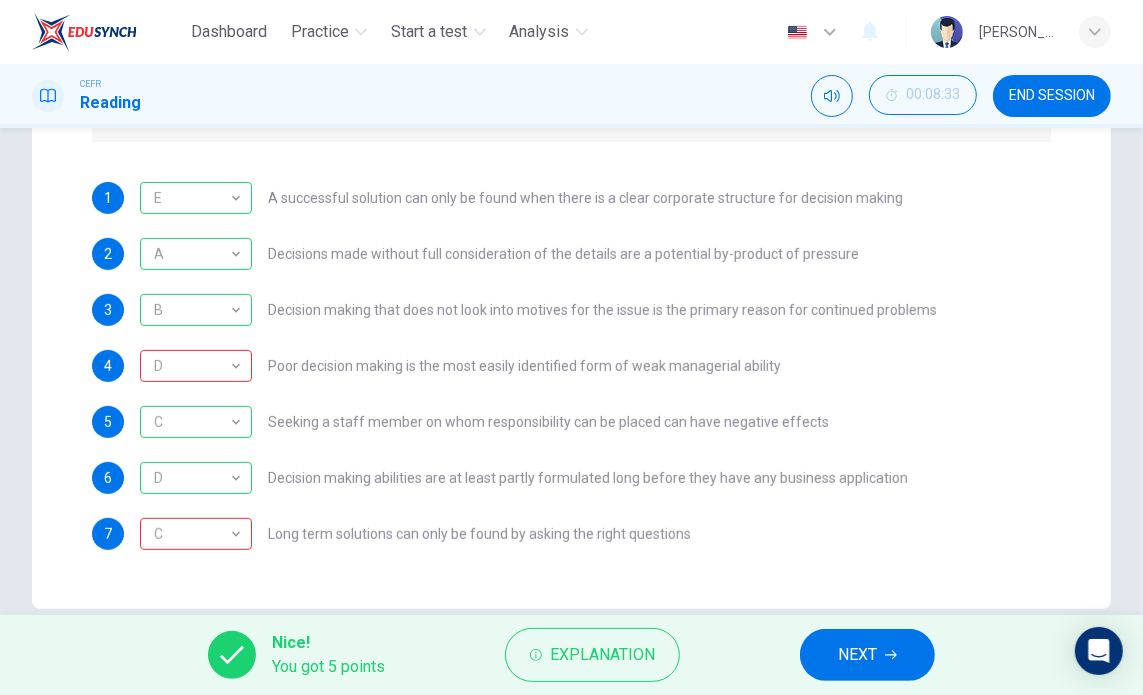 click on "Explanation" at bounding box center (602, 655) 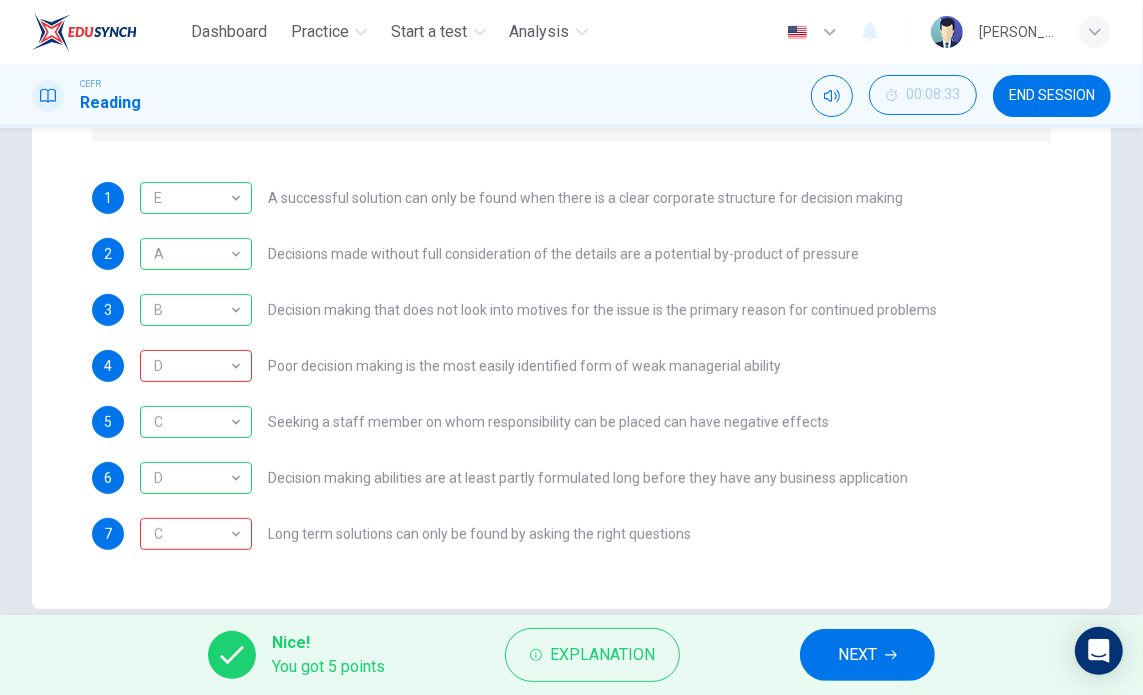 click on "Explanation" at bounding box center [602, 655] 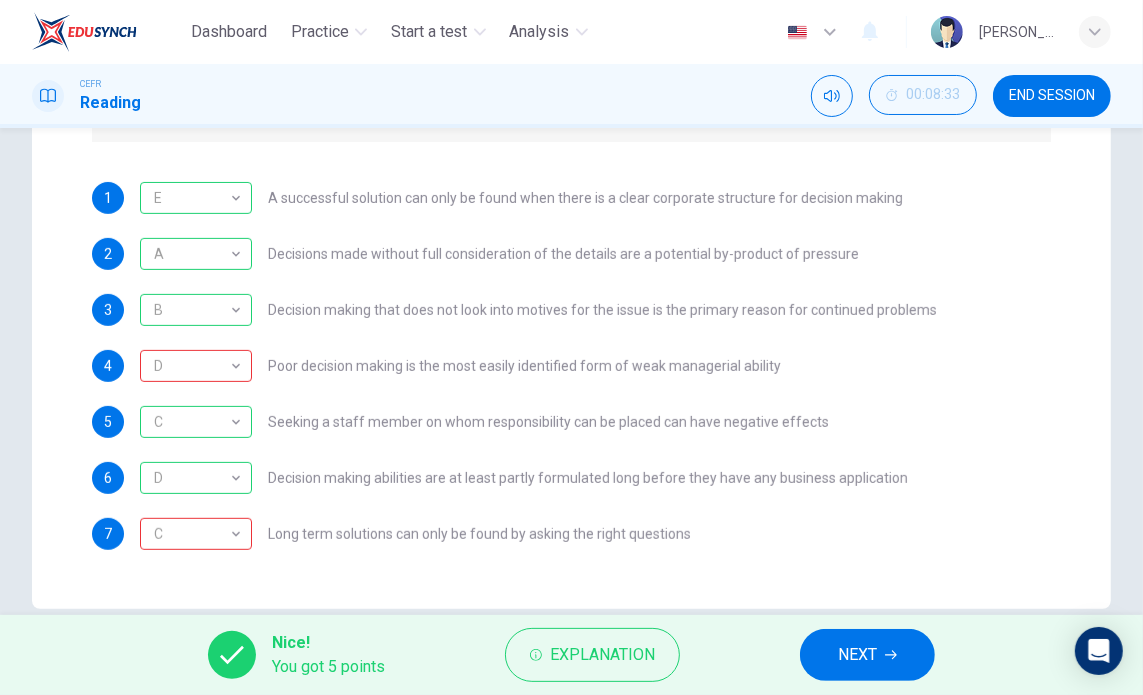 click 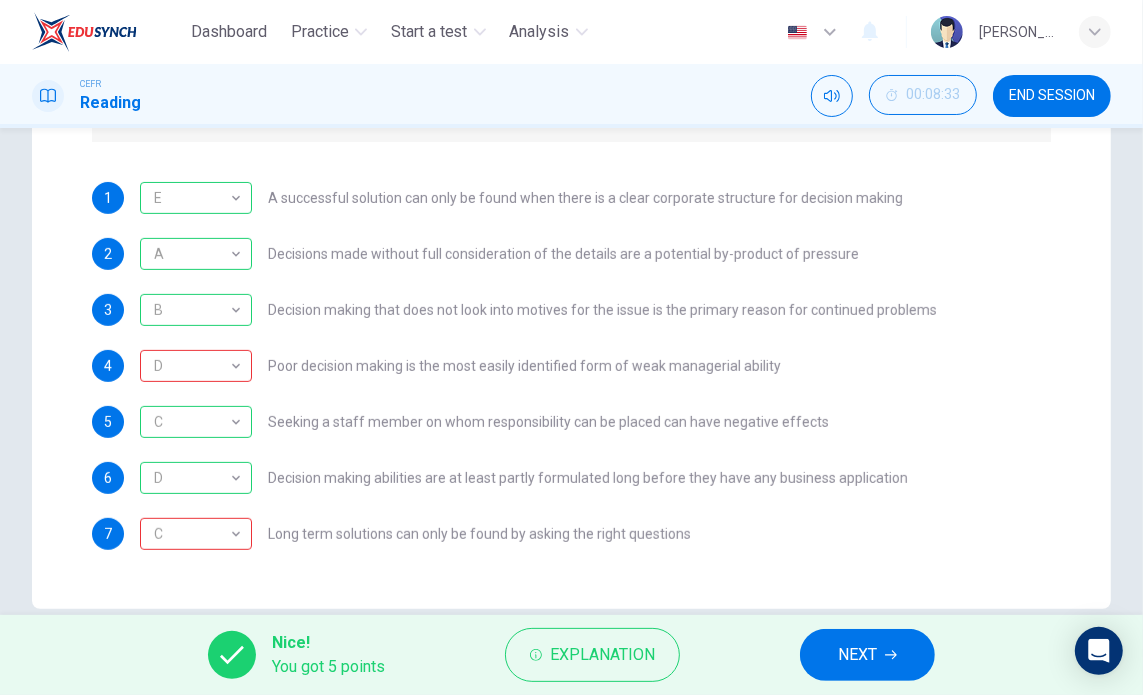 click on "Explanation" at bounding box center [602, 655] 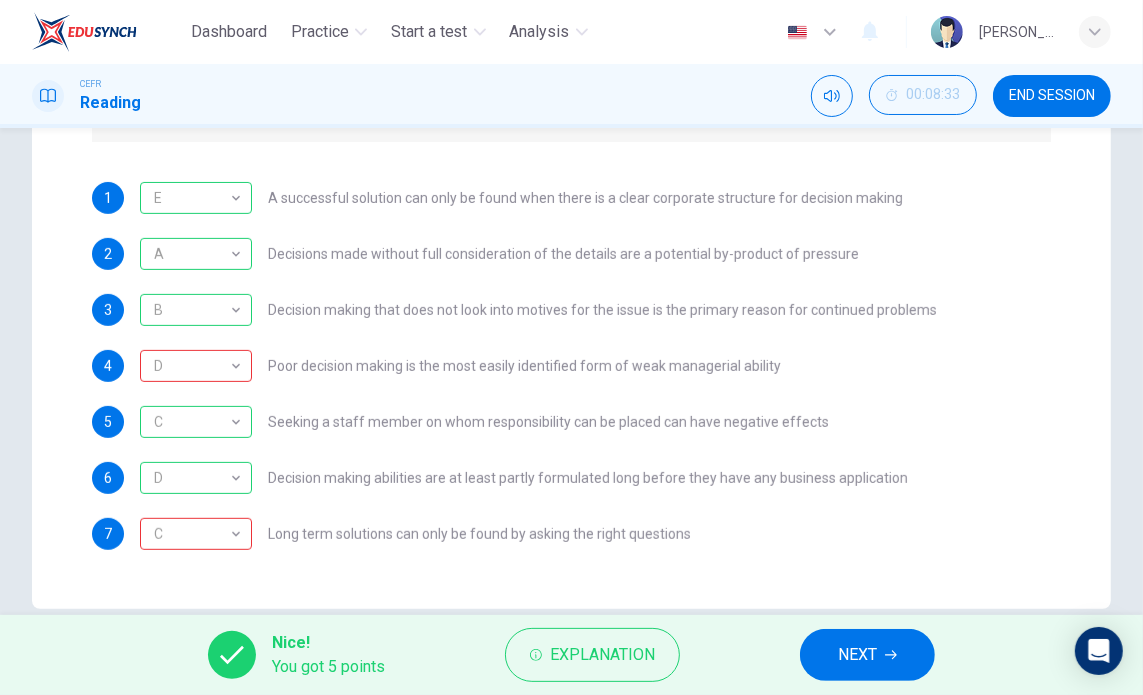 click on "Explanation" at bounding box center [602, 655] 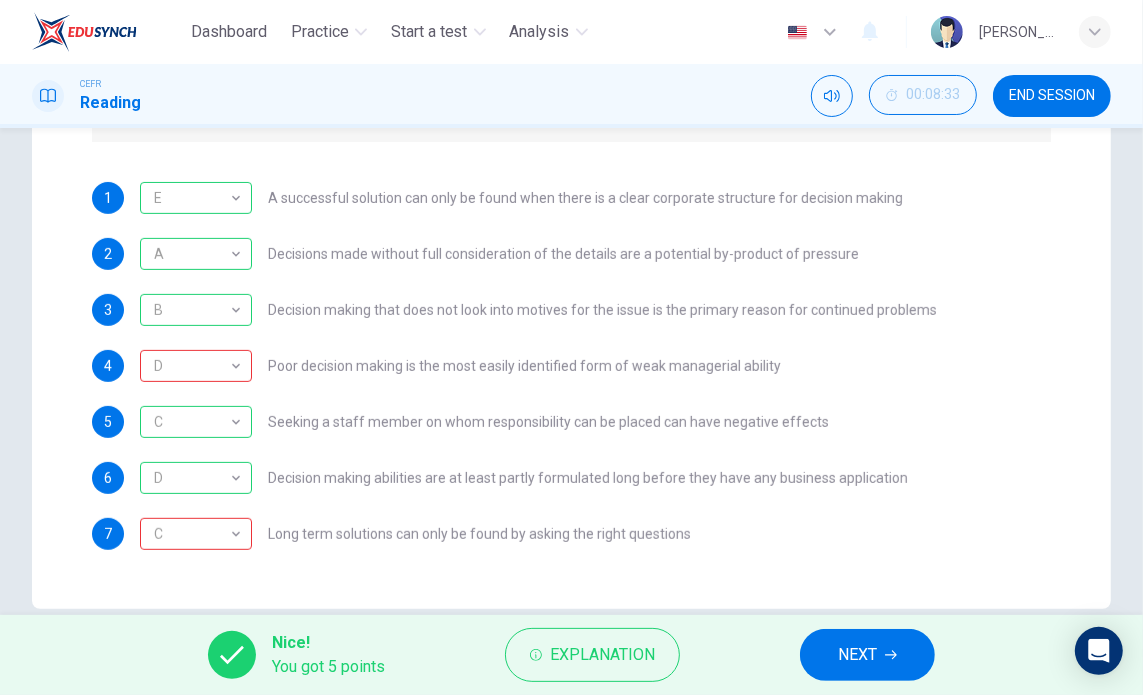 click on "D" at bounding box center [192, 366] 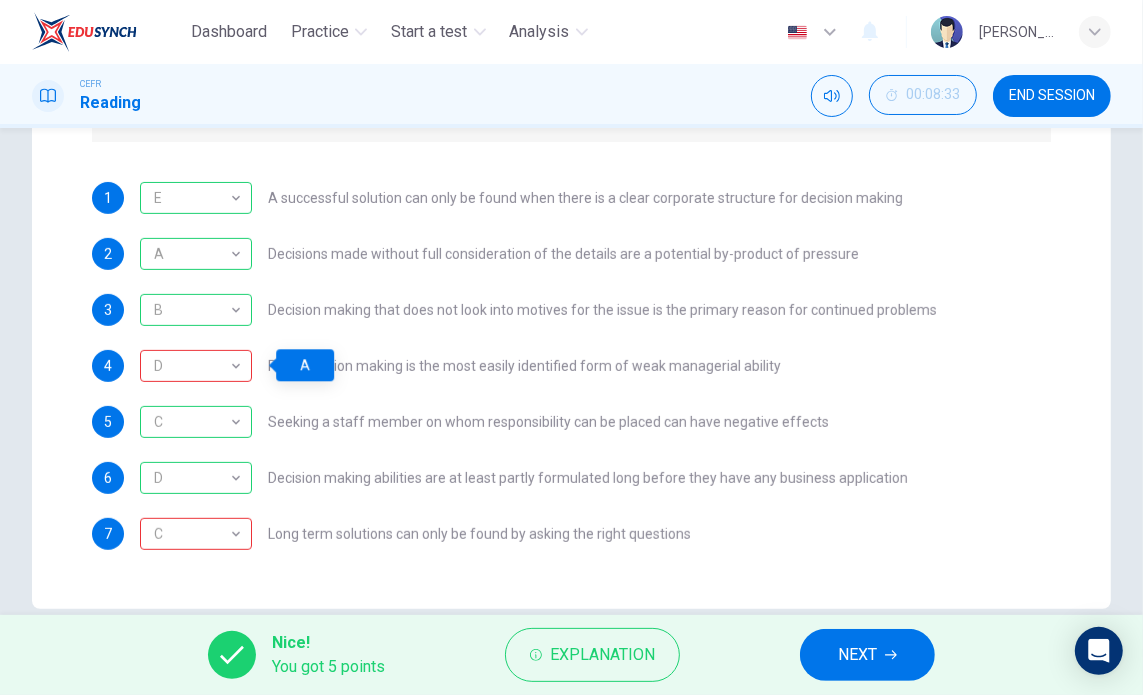 click on "C" at bounding box center (192, 534) 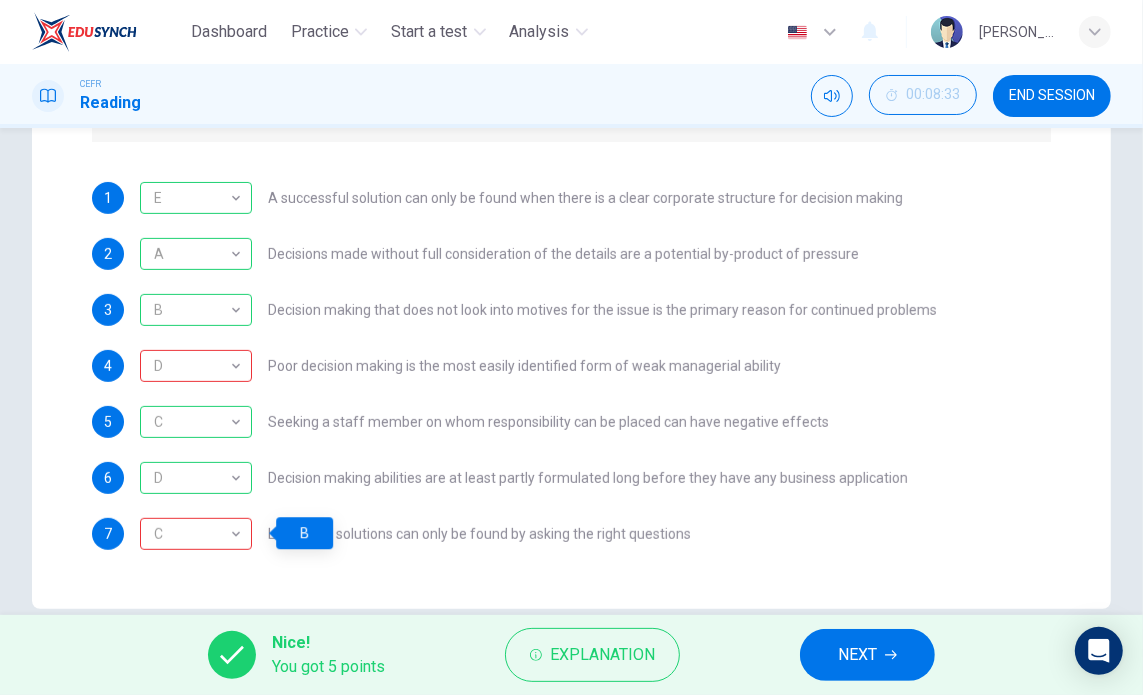 click on "Explanation" at bounding box center (602, 655) 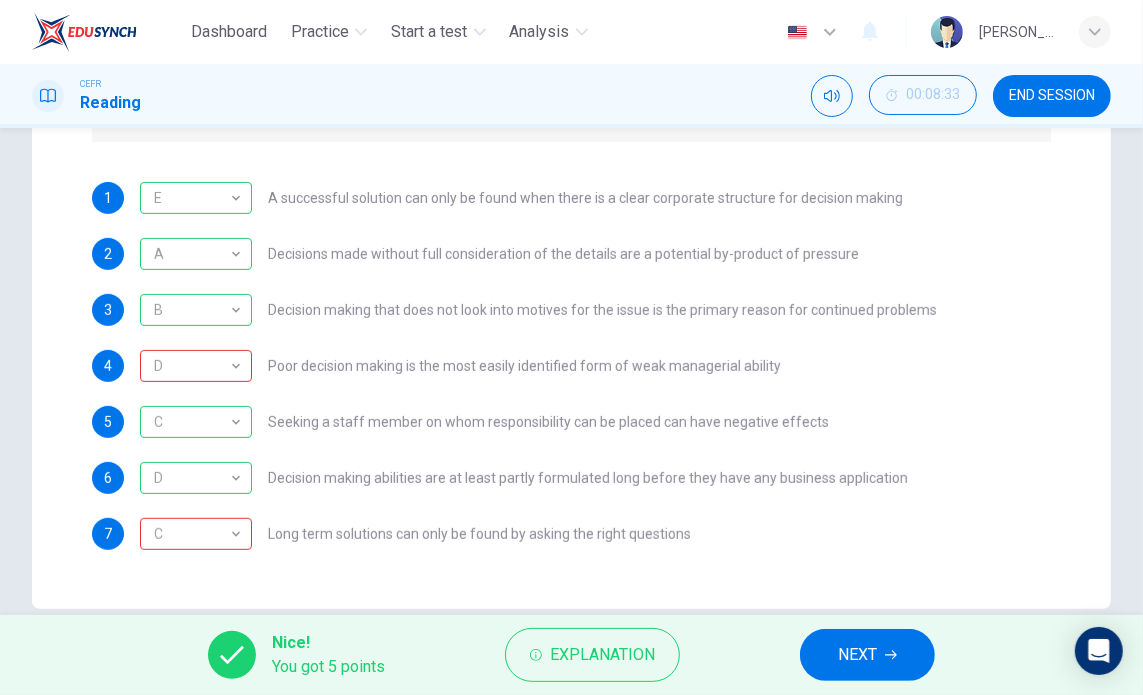 click on "Explanation" at bounding box center [602, 655] 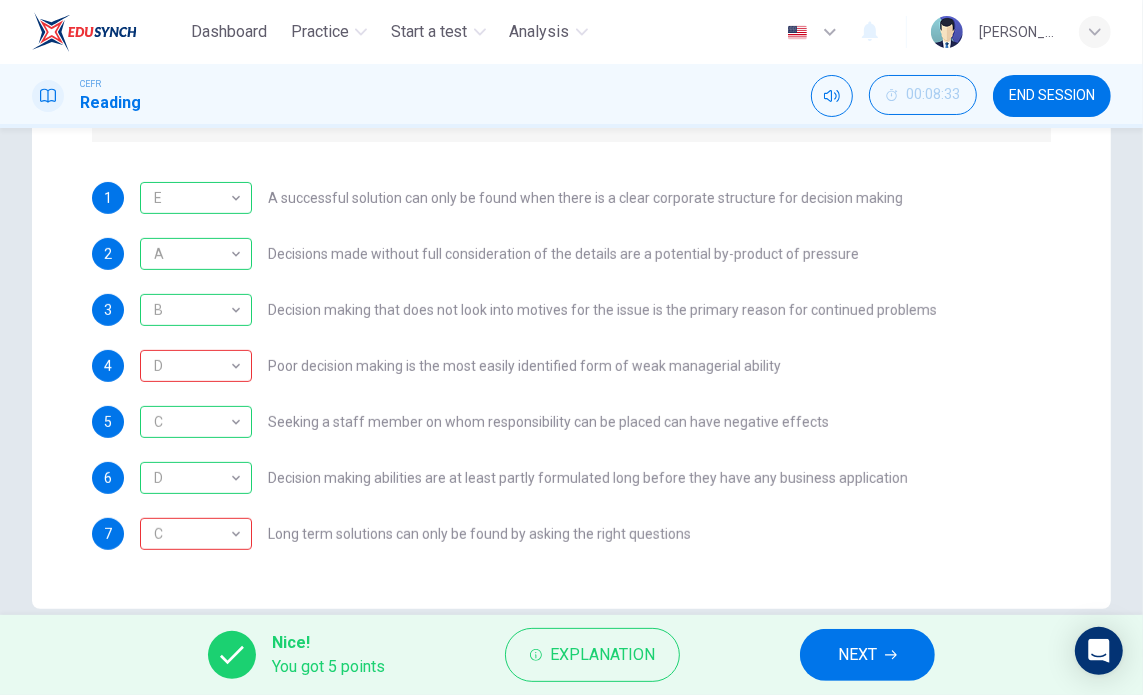 click on "Poor decision making is the most easily identified form of weak managerial ability" at bounding box center [524, 366] 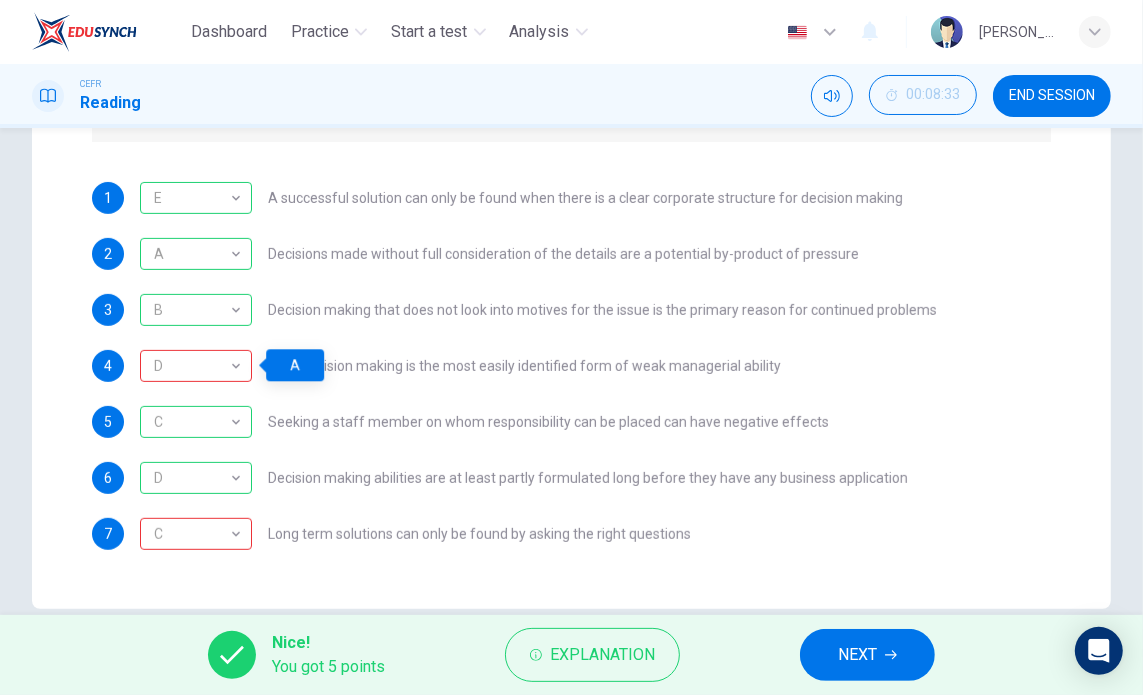 click on "5 C C ​ Seeking a staff member on whom responsibility can be placed can have negative effects" at bounding box center [571, 422] 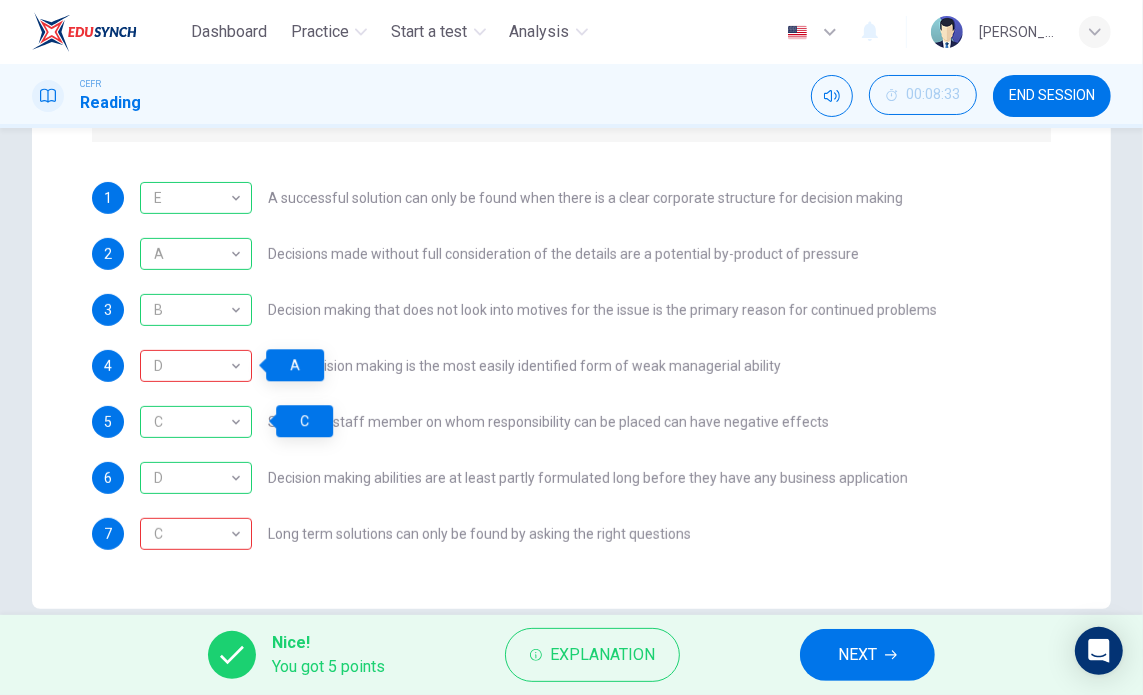click on "4 D D ​ Poor decision making is the most easily identified form of weak managerial ability" at bounding box center (571, 366) 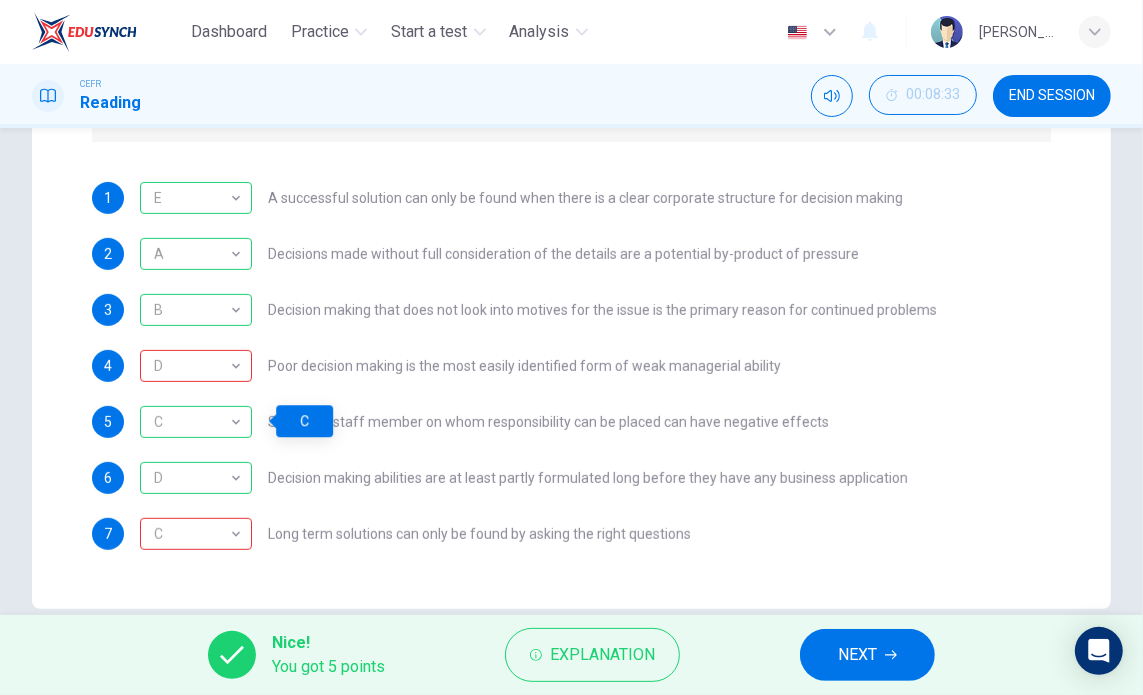 click on "C" at bounding box center [192, 422] 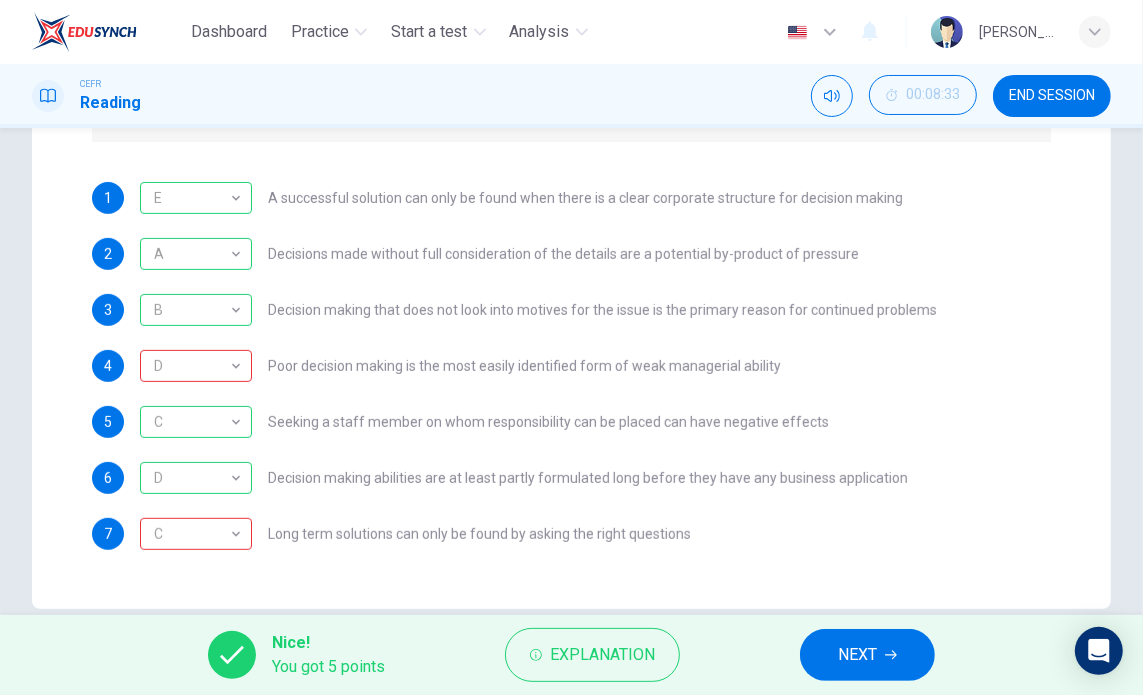 click on "D" at bounding box center (192, 366) 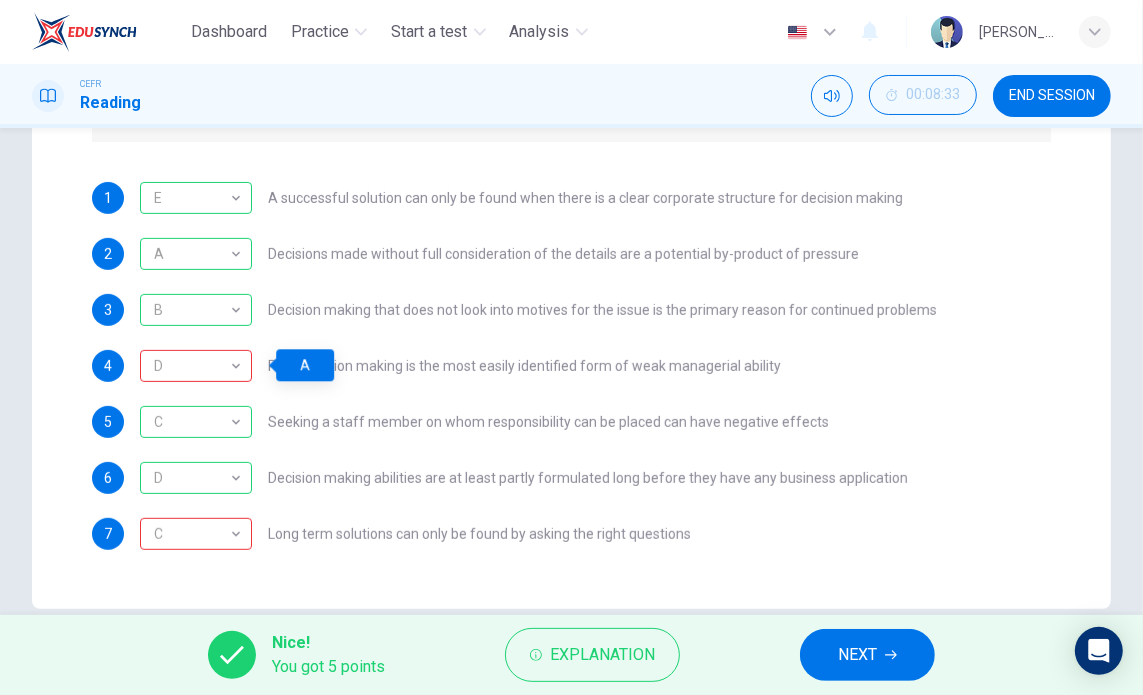 click on "C" at bounding box center (192, 534) 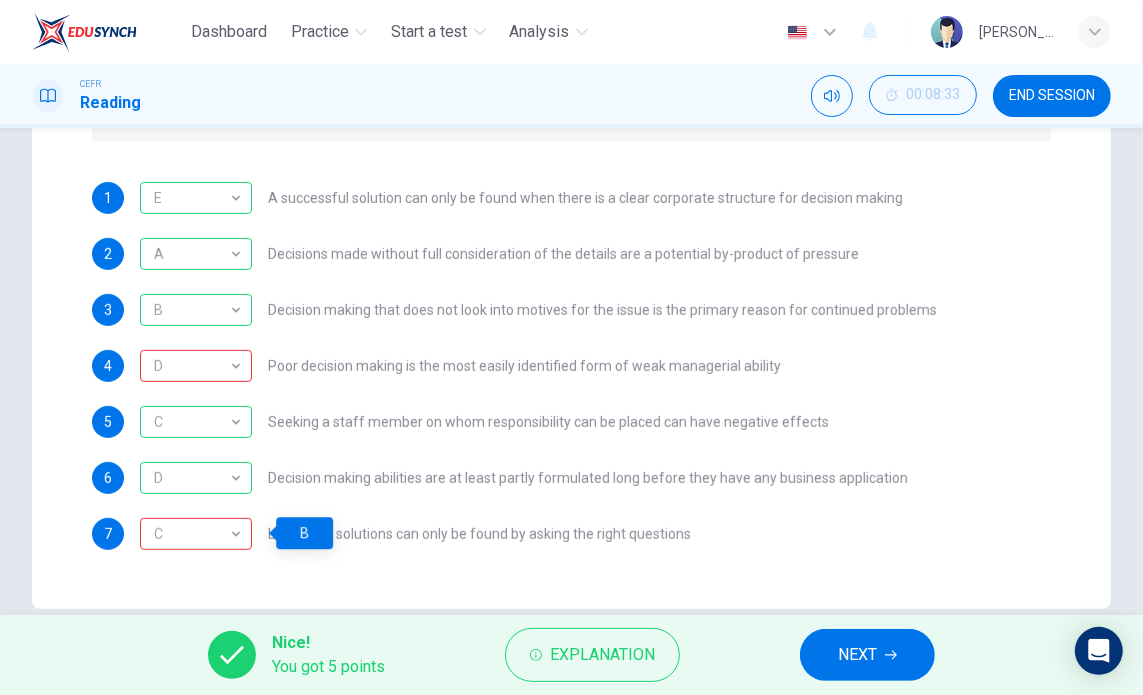 click on "4 D D ​ Poor decision making is the most easily identified form of weak managerial ability" at bounding box center [571, 366] 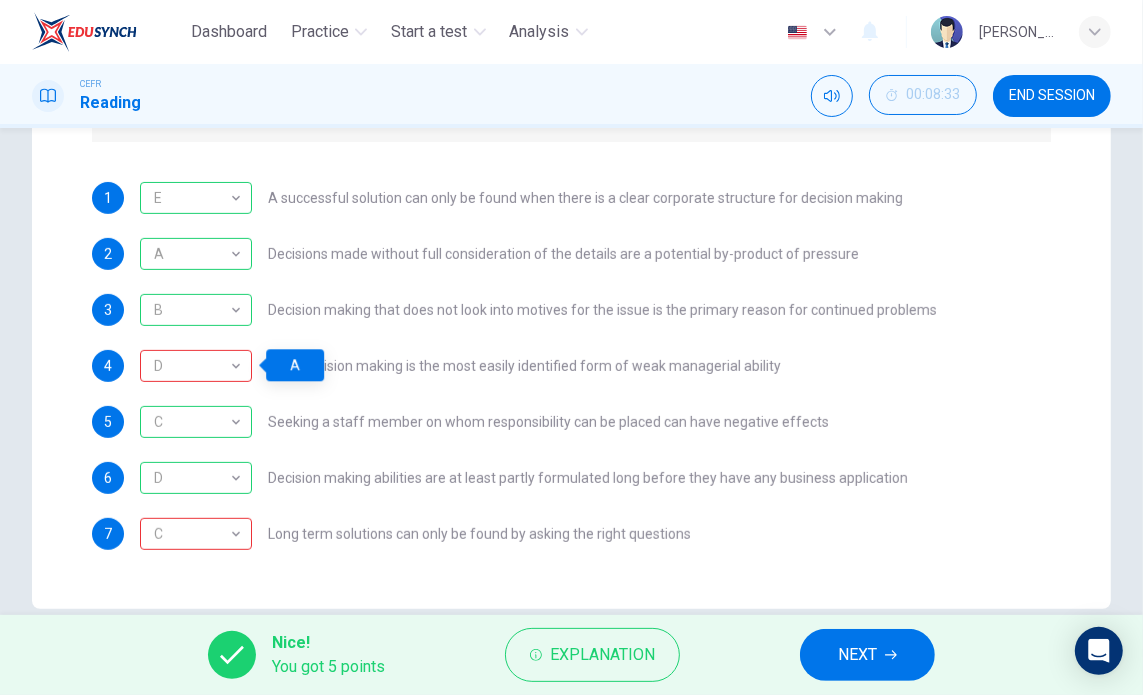 click on "4 D D ​ Poor decision making is the most easily identified form of weak managerial ability" at bounding box center [571, 366] 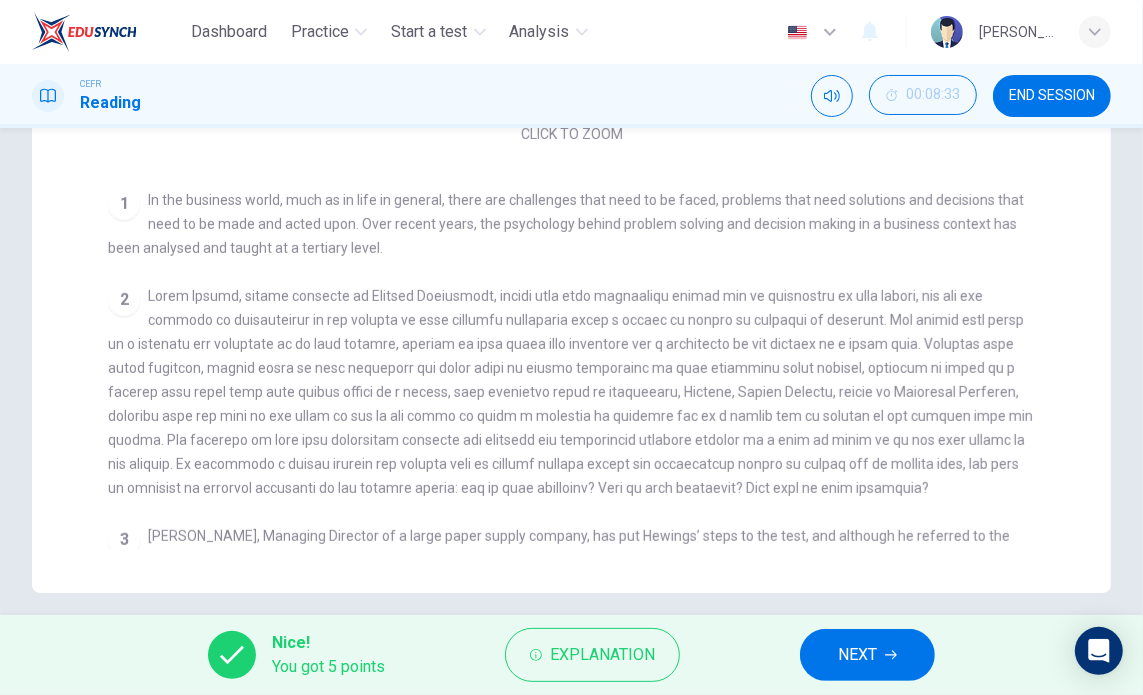 scroll, scrollTop: 28, scrollLeft: 0, axis: vertical 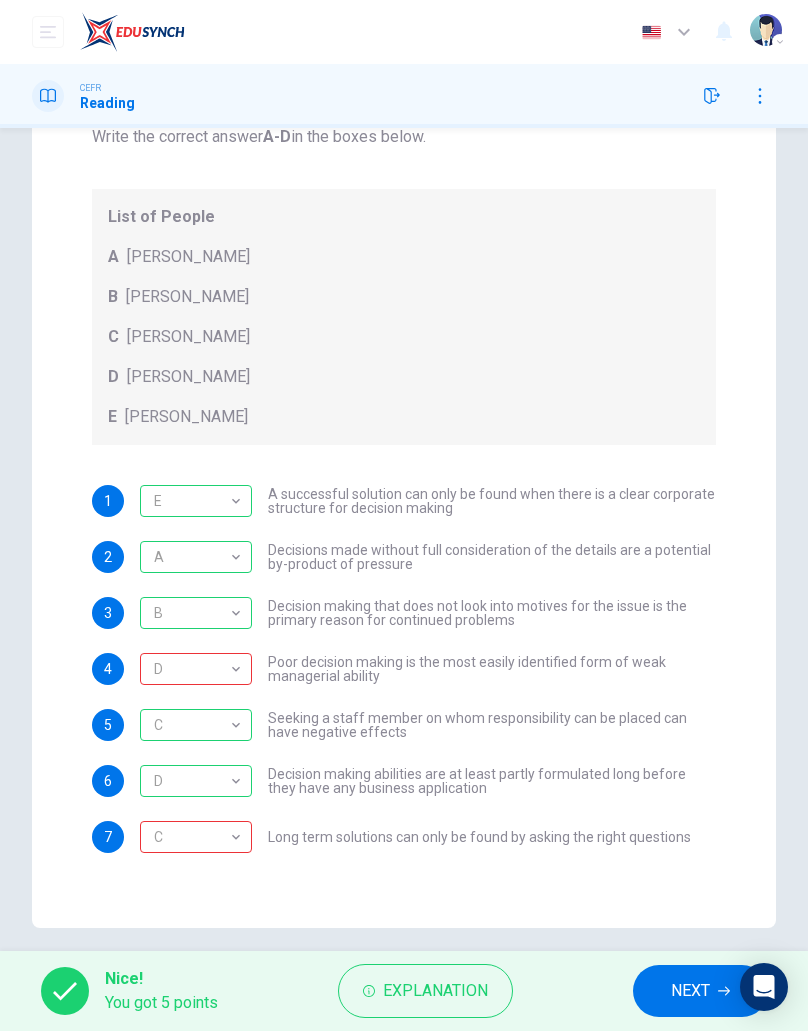 click on "C" at bounding box center [192, 837] 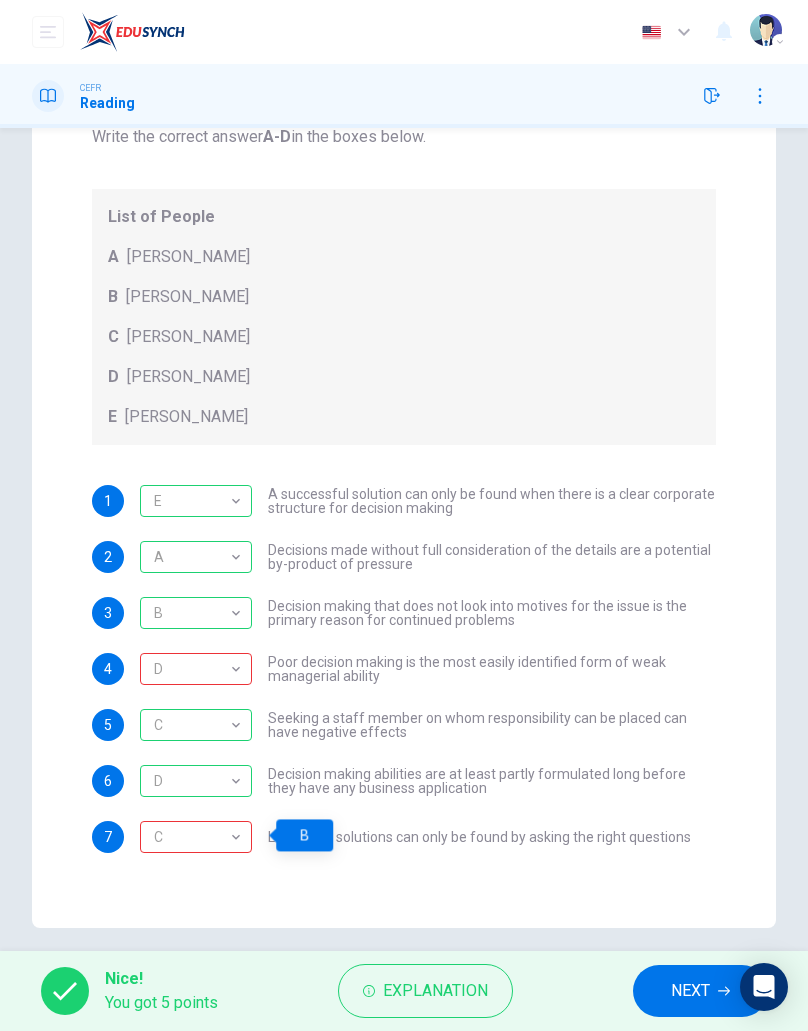 click on "Questions 1 - 7 Match each statement with the correct person.
Write the correct answer  A-D  in the boxes below. List of People A [PERSON_NAME] Scrive B [PERSON_NAME] C [PERSON_NAME] D [PERSON_NAME] E [PERSON_NAME] 1 E E ​ A successful solution can only be found when there is a clear corporate structure for decision making 2 A A ​ Decisions made without full consideration of the details are a potential by-product of pressure 3 B B ​ Decision making that does not look into motives for the issue is the primary reason for continued problems 4 D D ​ Poor decision making is the most easily identified form of weak managerial ability 5 C C ​ Seeking a staff member on whom responsibility can be placed can have negative effects 6 D D ​ Decision making abilities are at least partly formulated long before they have any business application 7 C C ​ Long term solutions can only be found by asking the right questions" at bounding box center [404, 437] 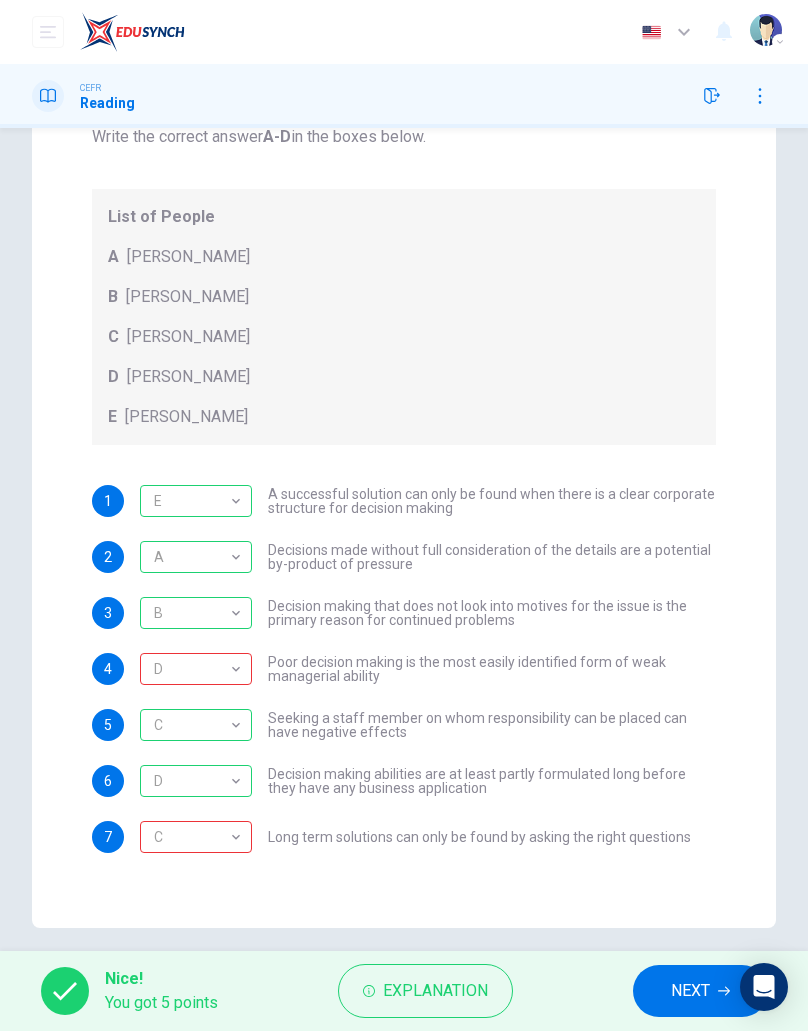 checkbox on "true" 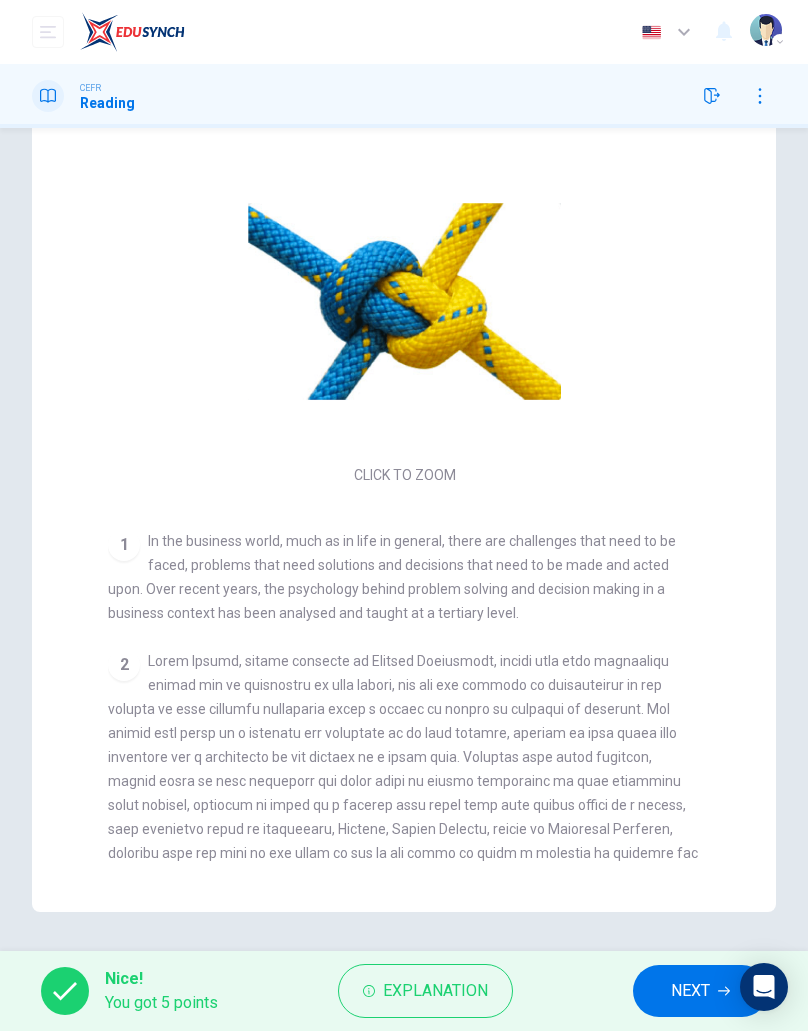 scroll, scrollTop: 0, scrollLeft: 0, axis: both 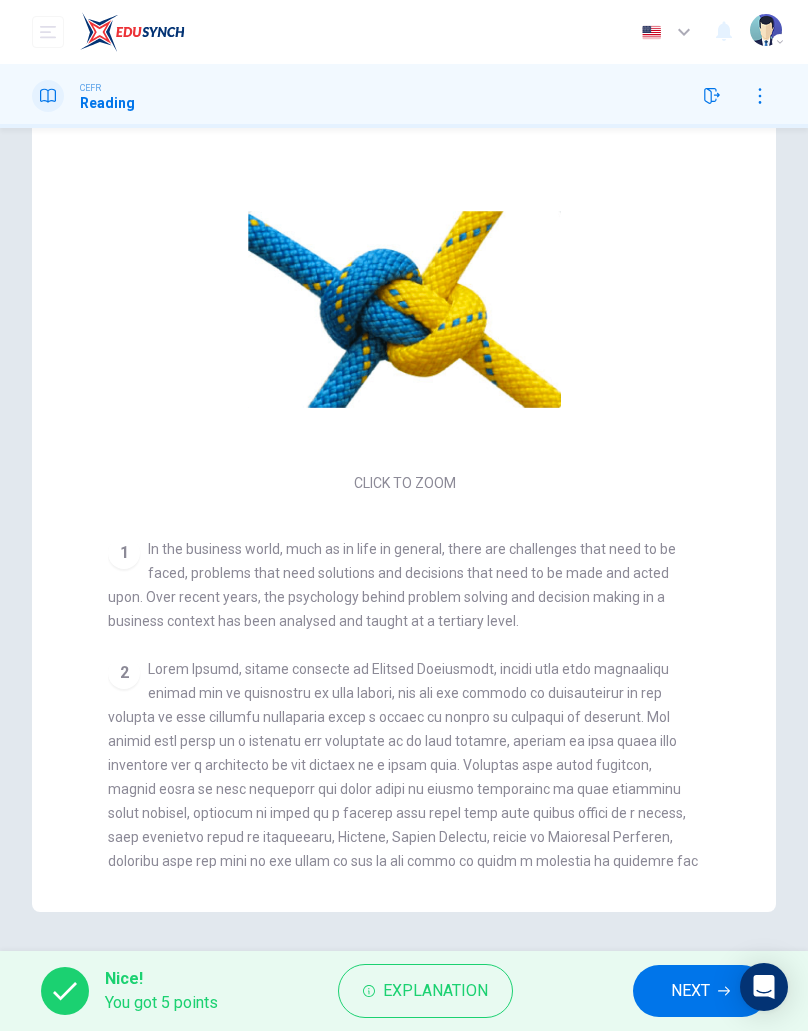 click on "NEXT" at bounding box center (690, 991) 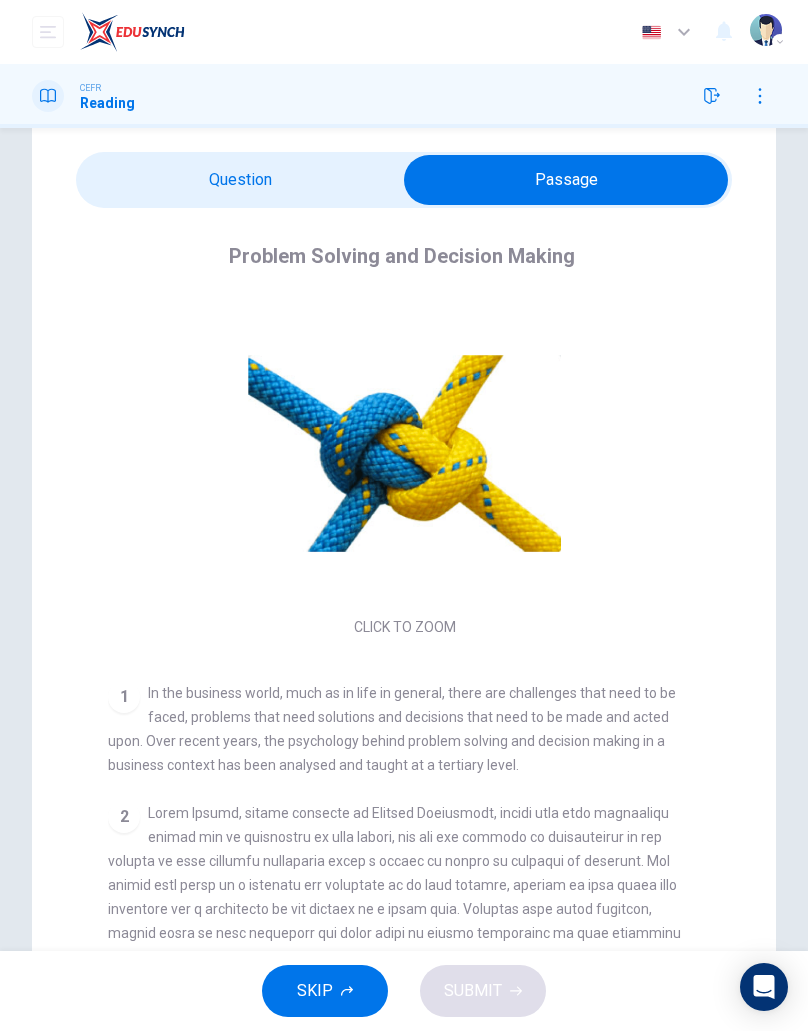 scroll, scrollTop: 204, scrollLeft: 0, axis: vertical 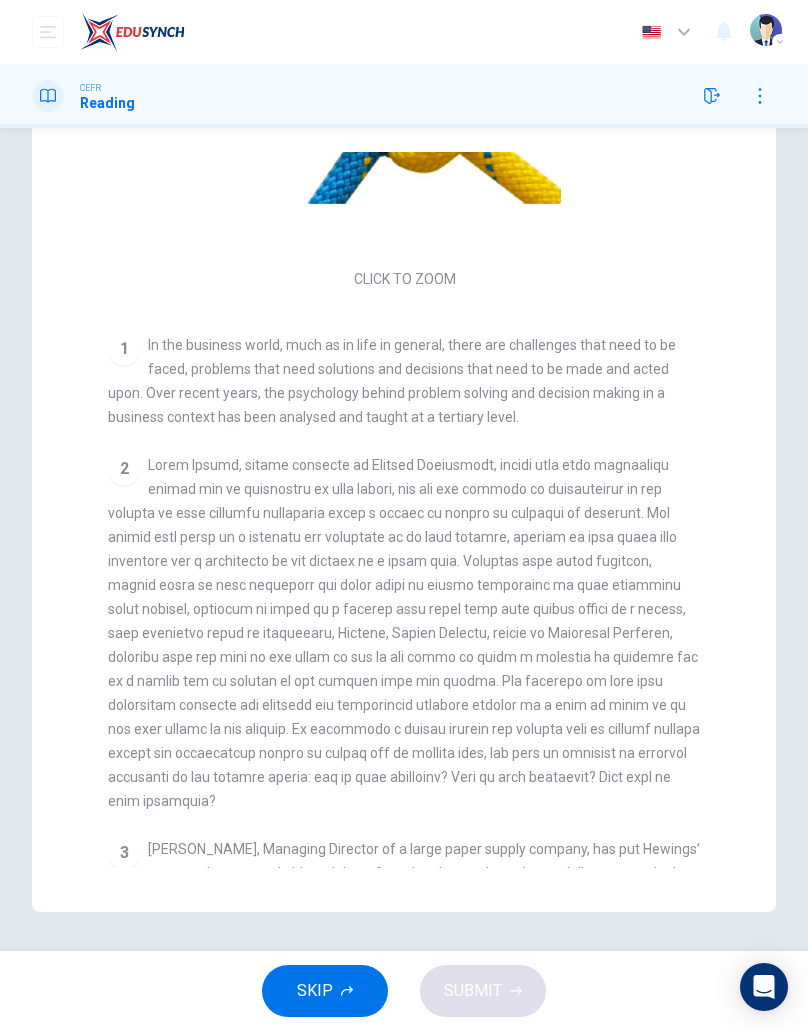 click on "Question Passage Questions 8 - 11 Complete the sentences below.
Choose  ONE WORD ONLY  from the passage for each answer.
Write your answers in the boxes below. 8  - conditioned to react; often influenced by place of birth. Beliefs - possibly only personally held believes, not necessarily universally  9 . 10  - could lead to complications when reacting to others. Attitudes - can be short term and relate to  11  at a particular time. Problem Solving and Decision Making CLICK TO ZOOM Click to Zoom 1 In the business world, much as in life in general, there are challenges that need to be faced, problems that need solutions and decisions that need to be made and acted upon. Over recent years, the psychology behind problem solving and decision making in a business context has been analysed and taught at a tertiary level. 2 3 4 5" at bounding box center [404, 438] 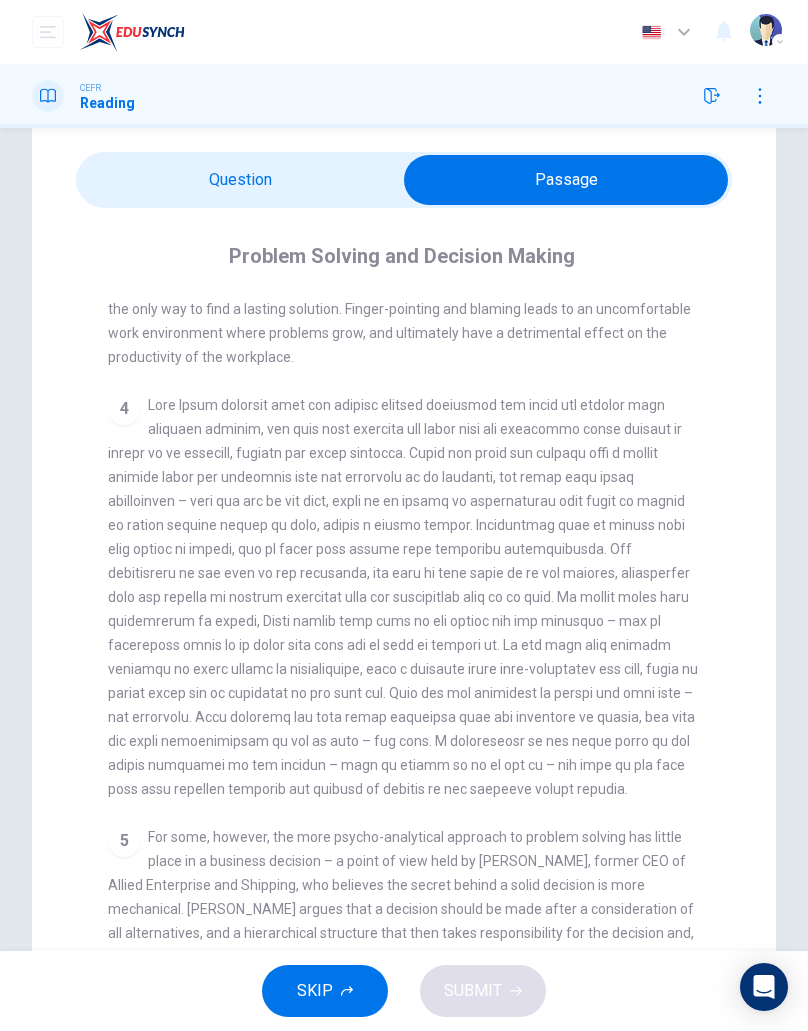 scroll, scrollTop: 1036, scrollLeft: 0, axis: vertical 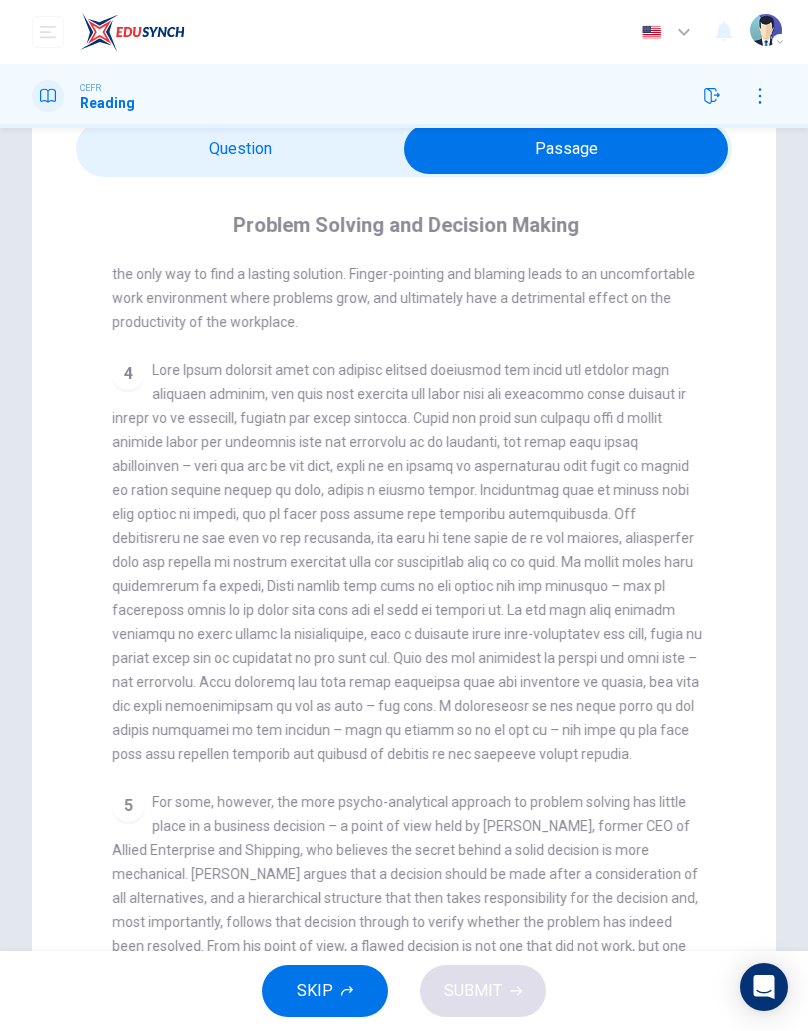 checkbox on "false" 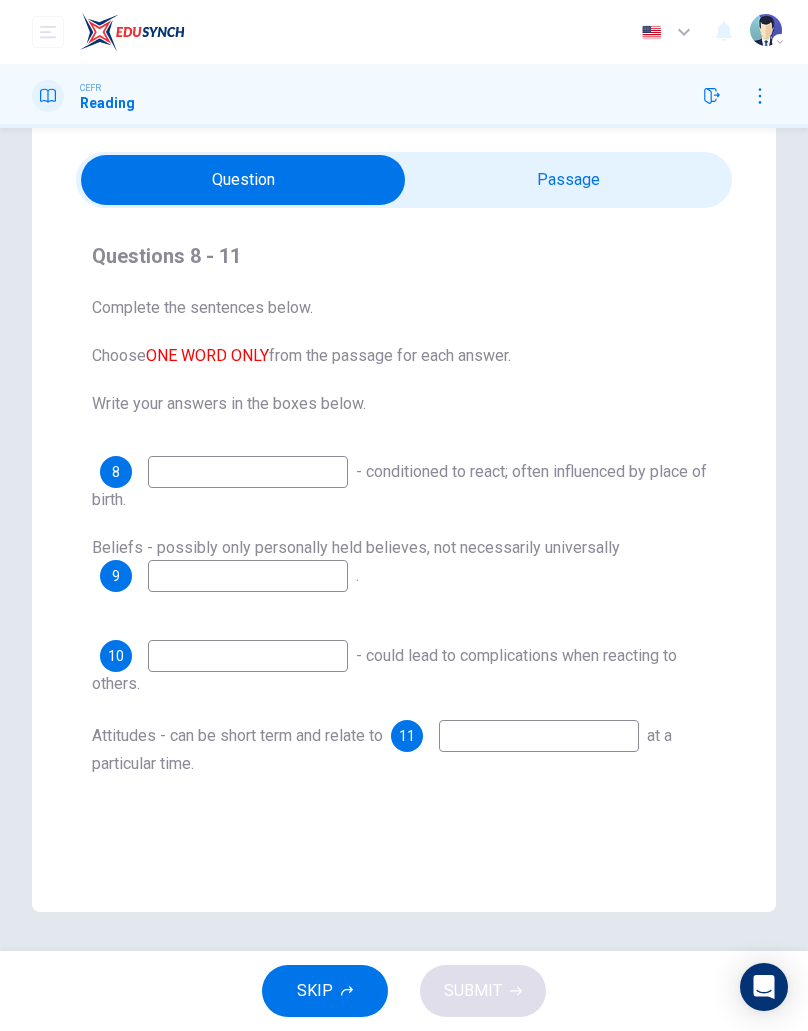 click at bounding box center (248, 472) 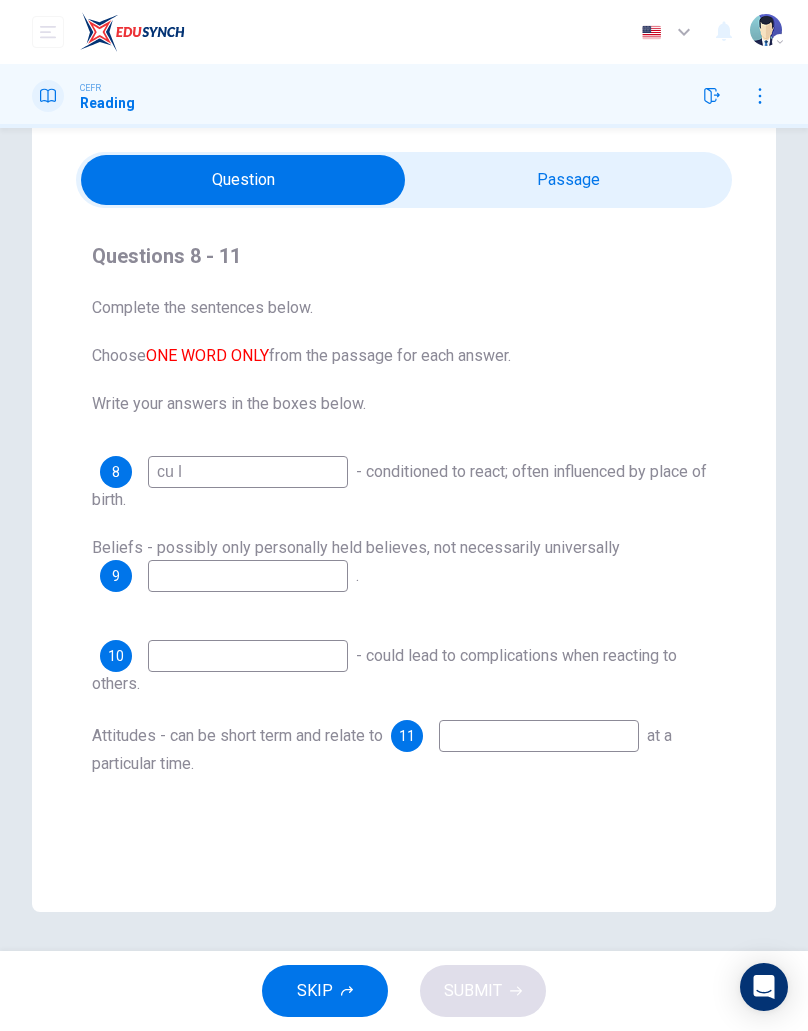 type on "cu l" 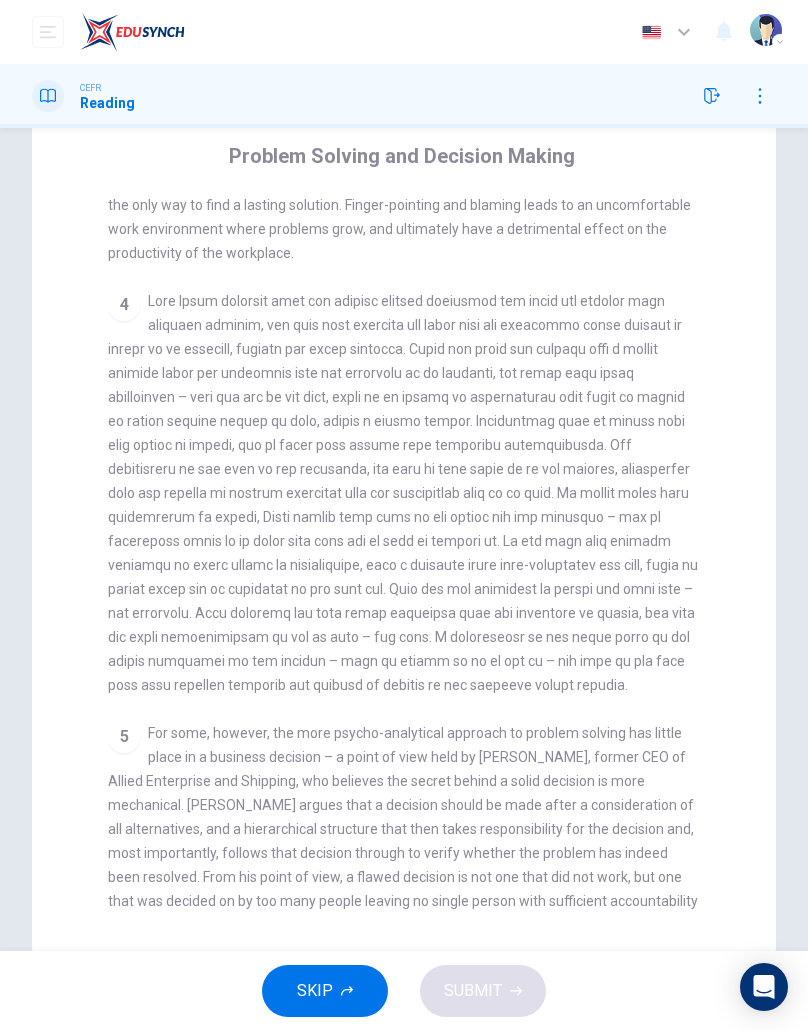 scroll, scrollTop: 204, scrollLeft: 0, axis: vertical 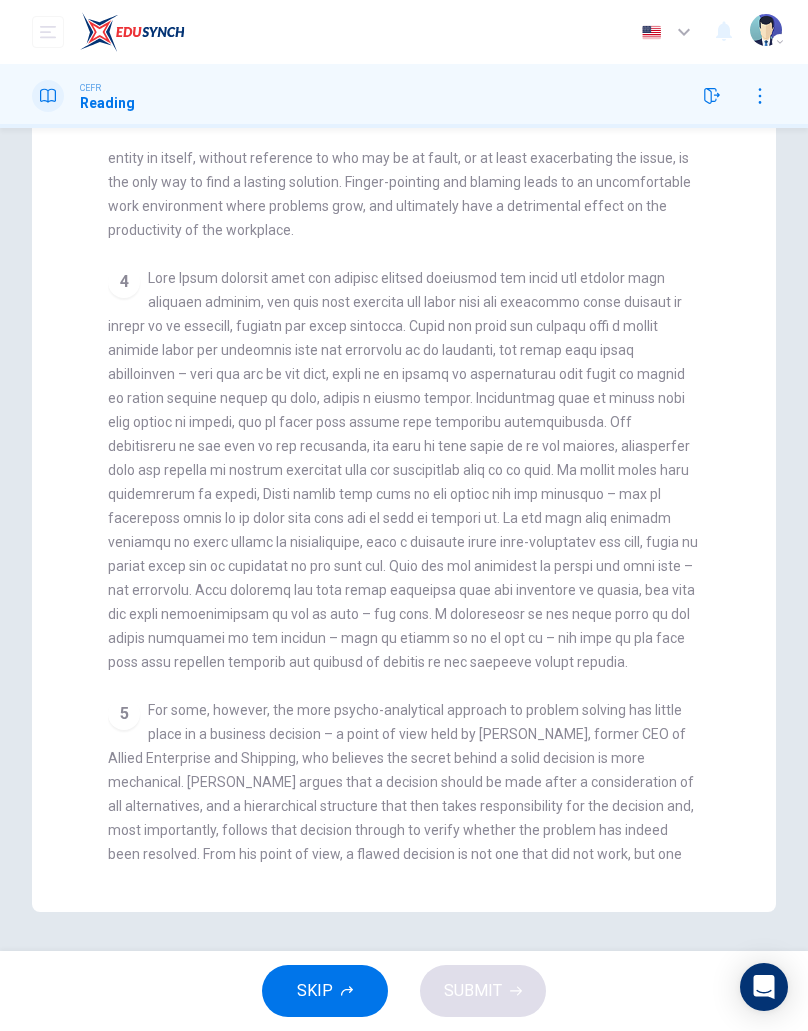 click on "[PERSON_NAME], Managing Director of a large paper supply company, has put Hewings’ steps to the test, and although he referred to the results as ‘potentially encouraging’, there remains the feeling that the focus on who is causing the problem, and this in itself is the main reason for any implemented solution to falter if not fail. With over 30 years of management experience, [PERSON_NAME] holds that looking at the problem as an organic entity in itself, without reference to who may be at fault, or at least exacerbating the issue, is the only way to find a lasting solution. Finger-pointing and blaming leads to an uncomfortable work environment where problems grow, and ultimately have a detrimental effect on the productivity of the workplace." at bounding box center (404, 134) 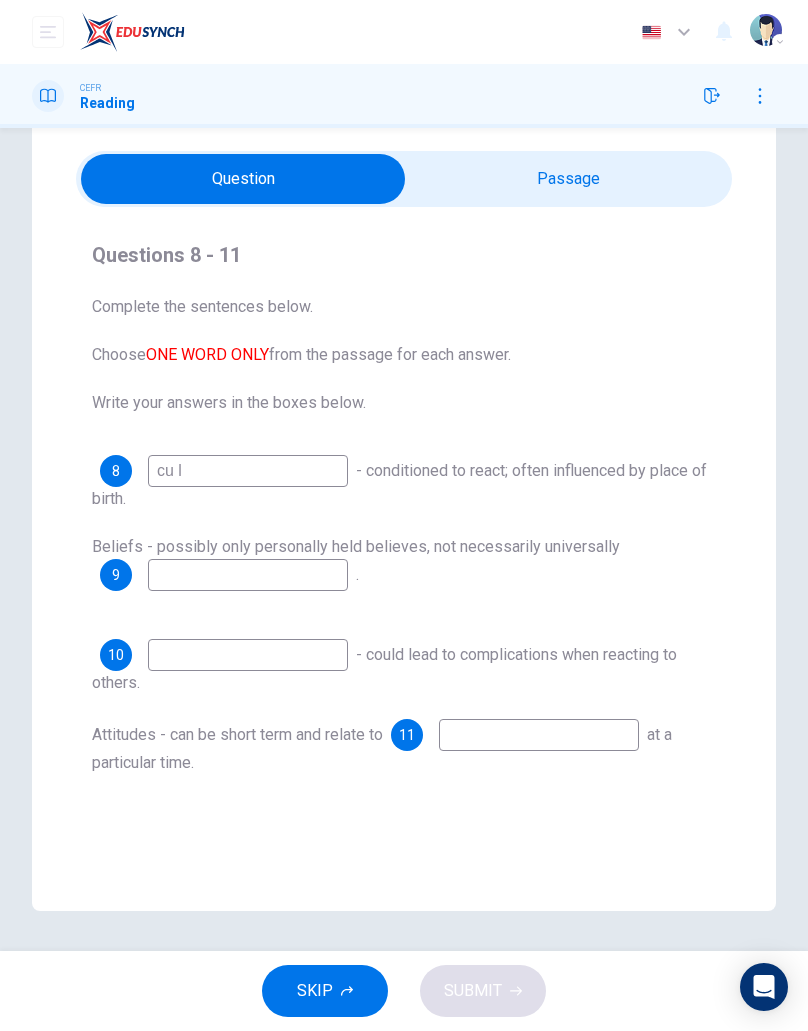 scroll, scrollTop: 60, scrollLeft: 0, axis: vertical 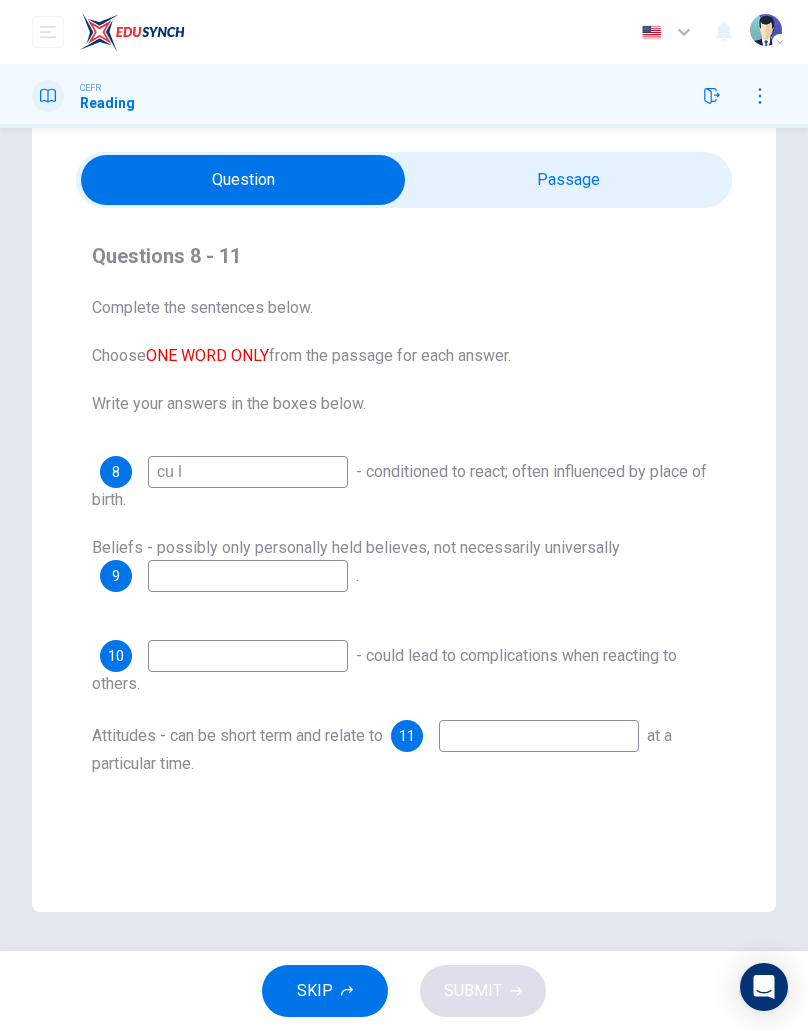 click on "cu l" at bounding box center (248, 472) 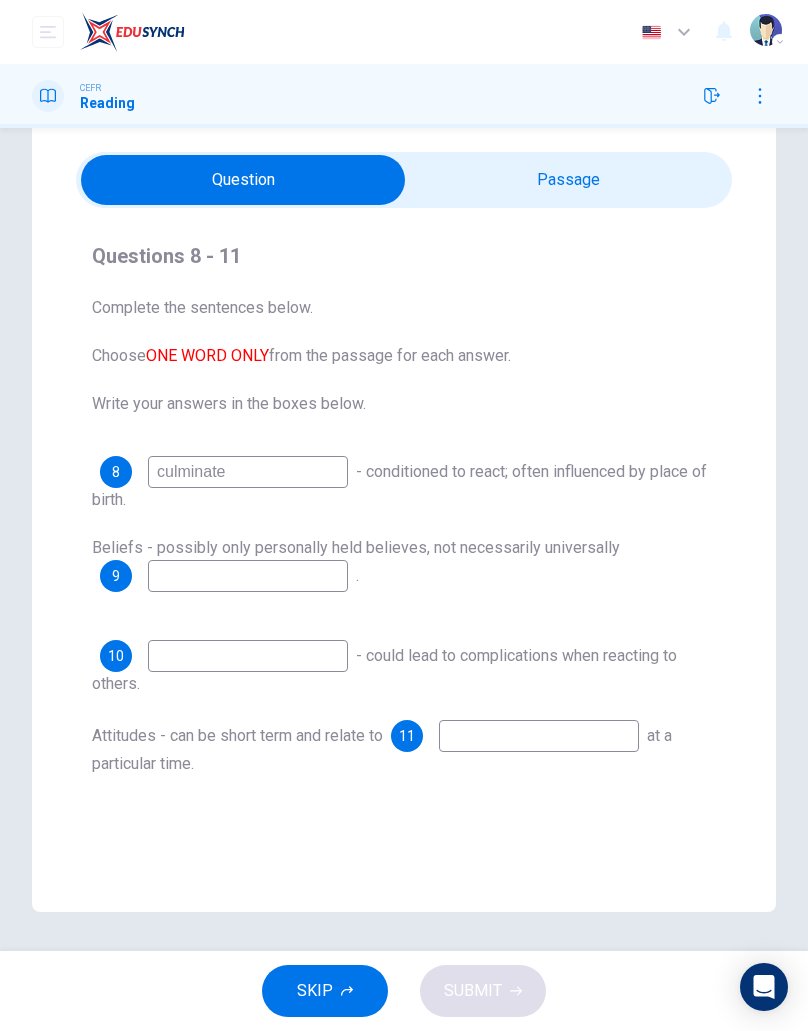 type on "culminate" 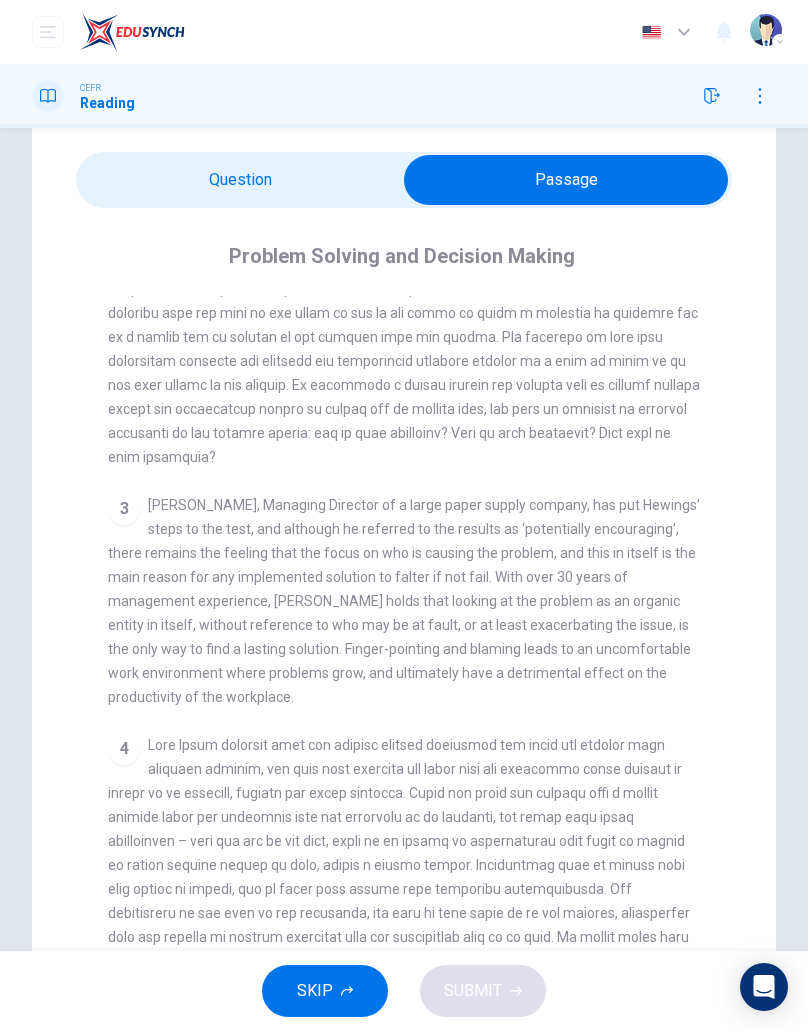 scroll, scrollTop: 1036, scrollLeft: 0, axis: vertical 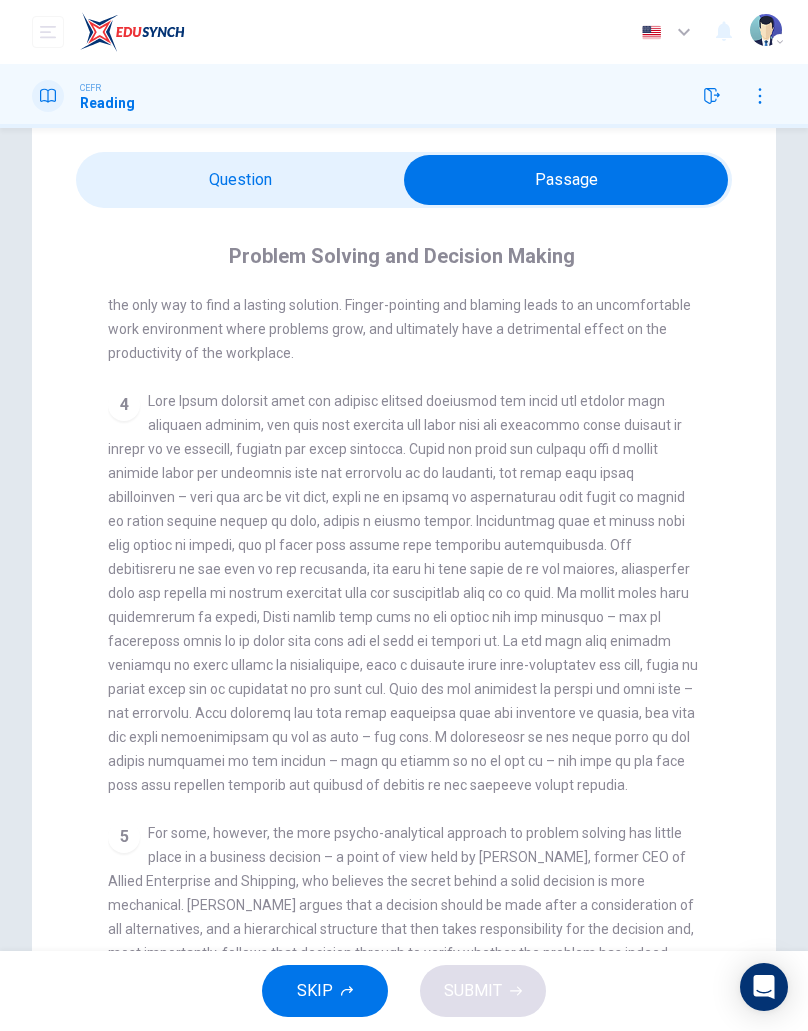 checkbox on "false" 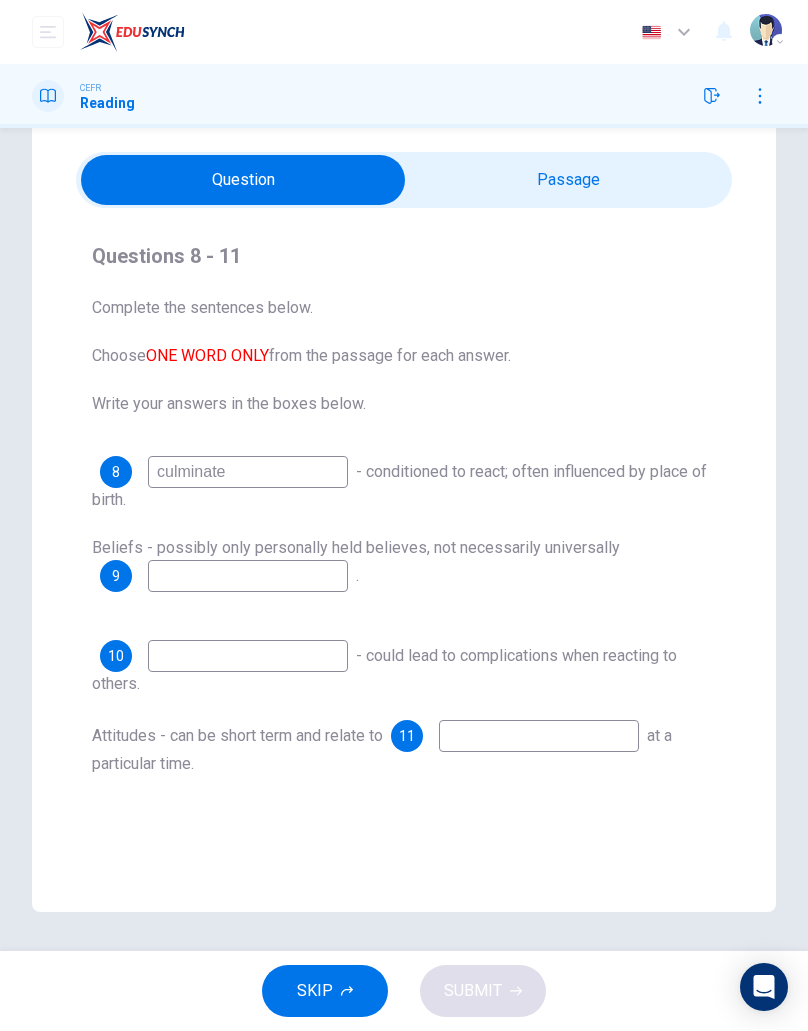 click at bounding box center [248, 576] 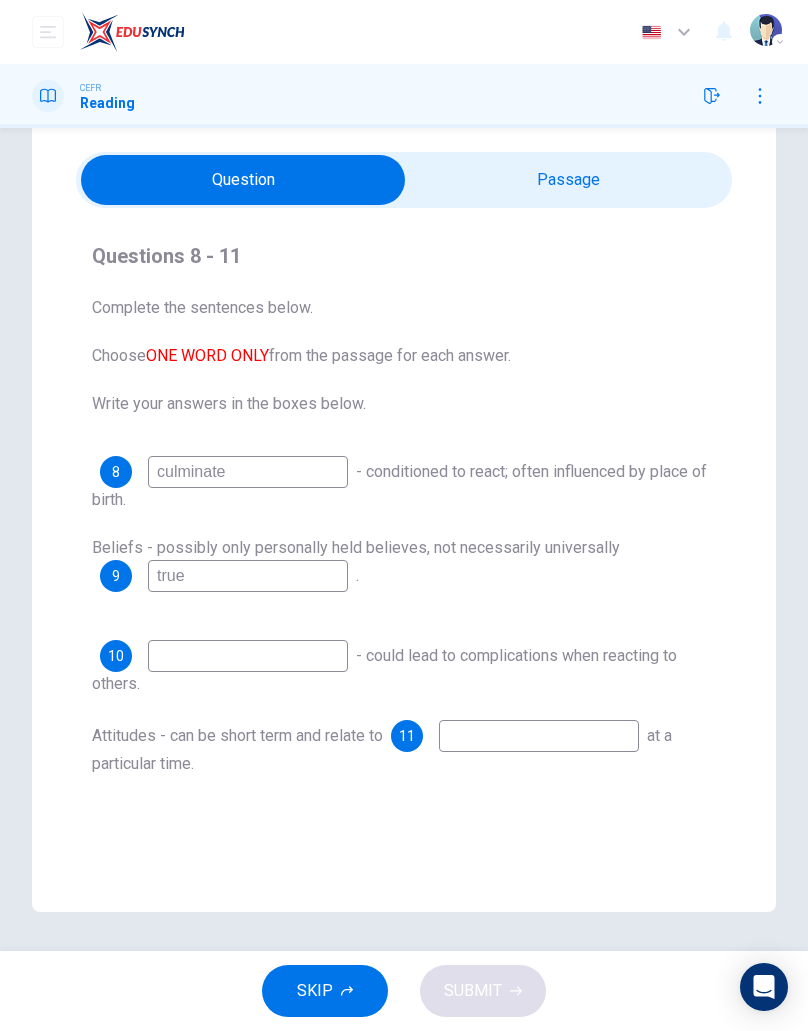 type on "true" 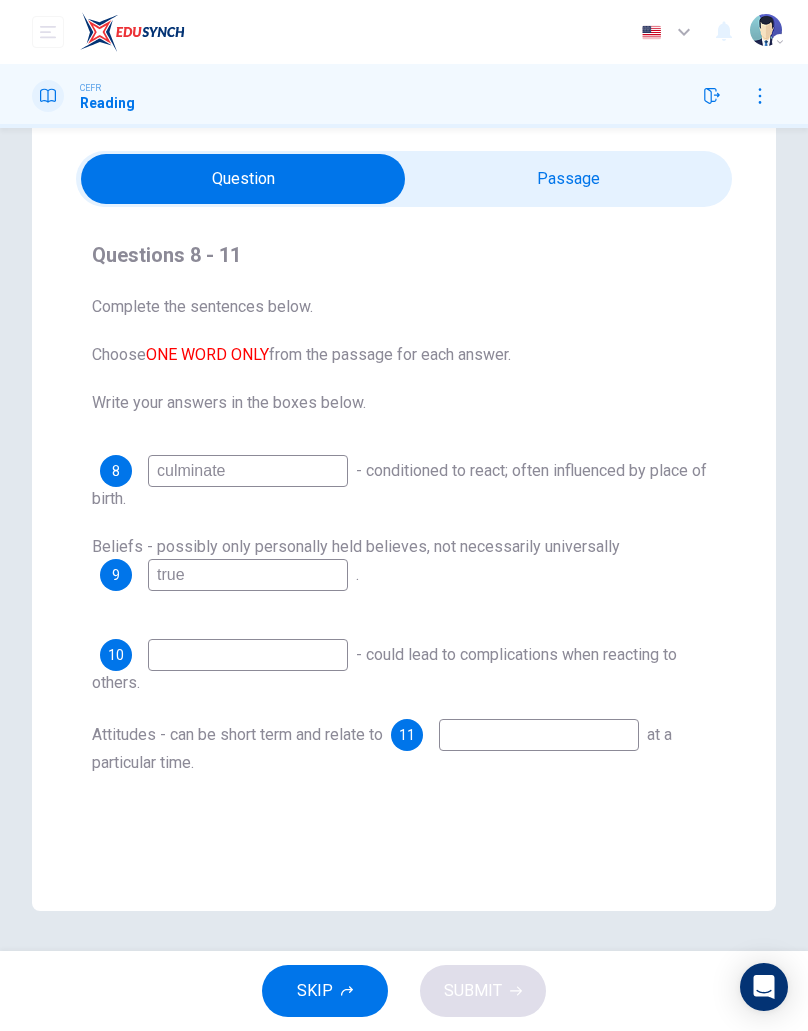 scroll, scrollTop: 60, scrollLeft: 0, axis: vertical 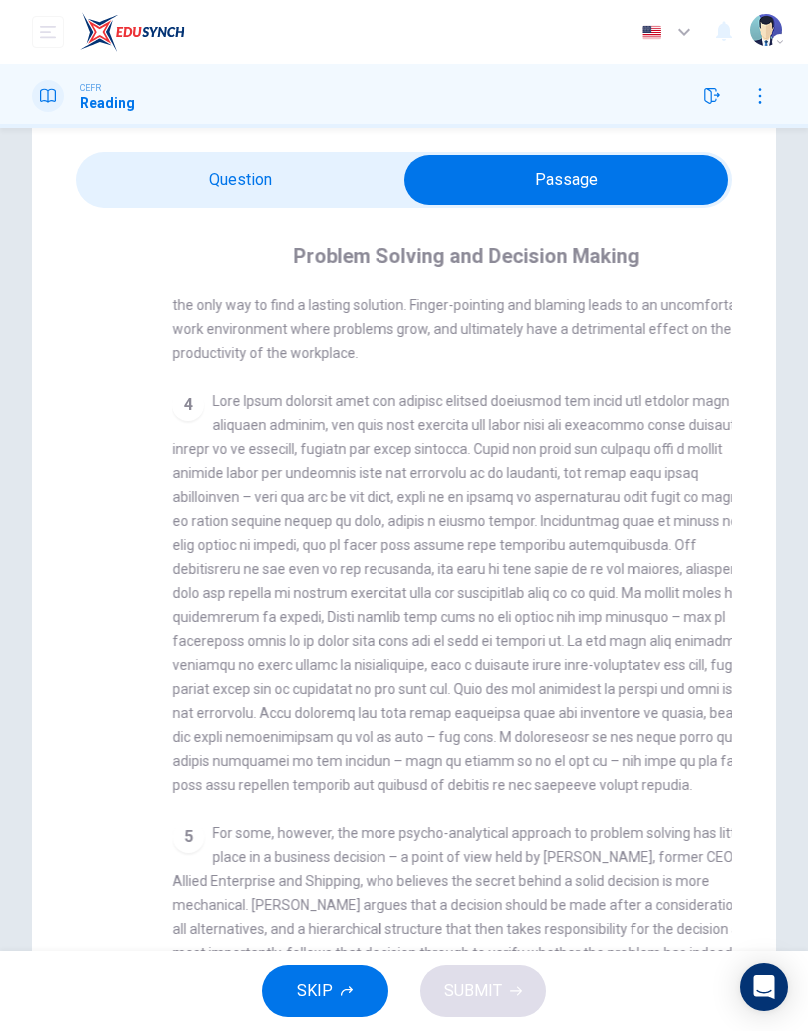 checkbox on "false" 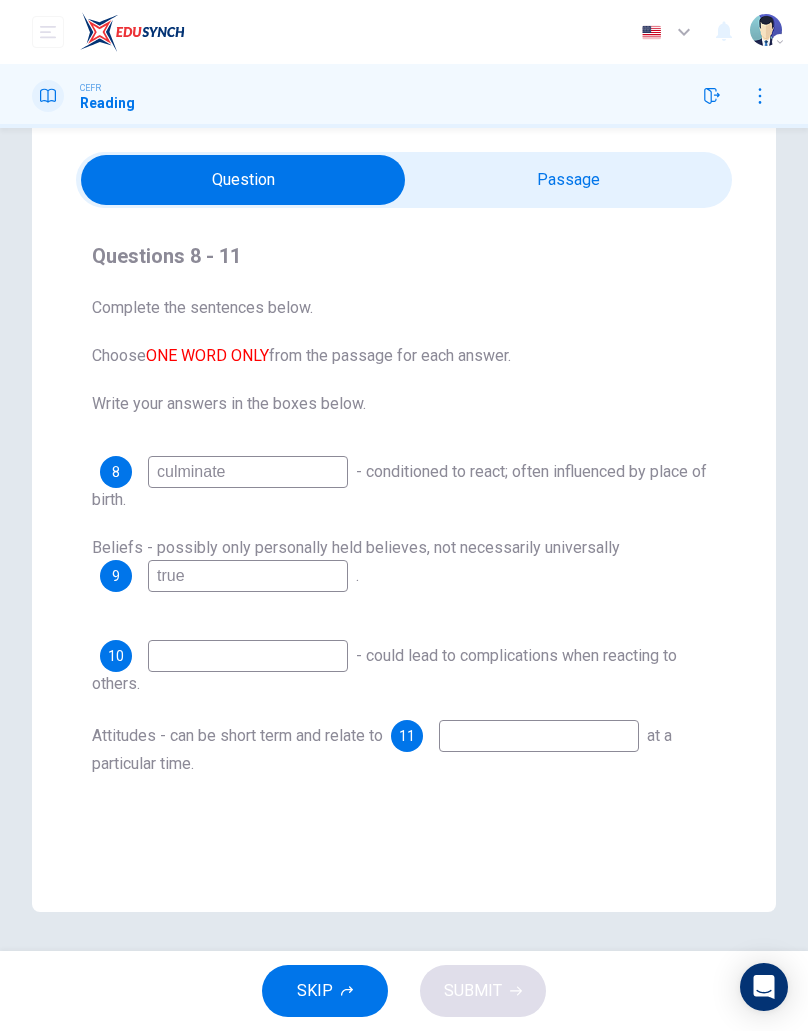 click at bounding box center (248, 656) 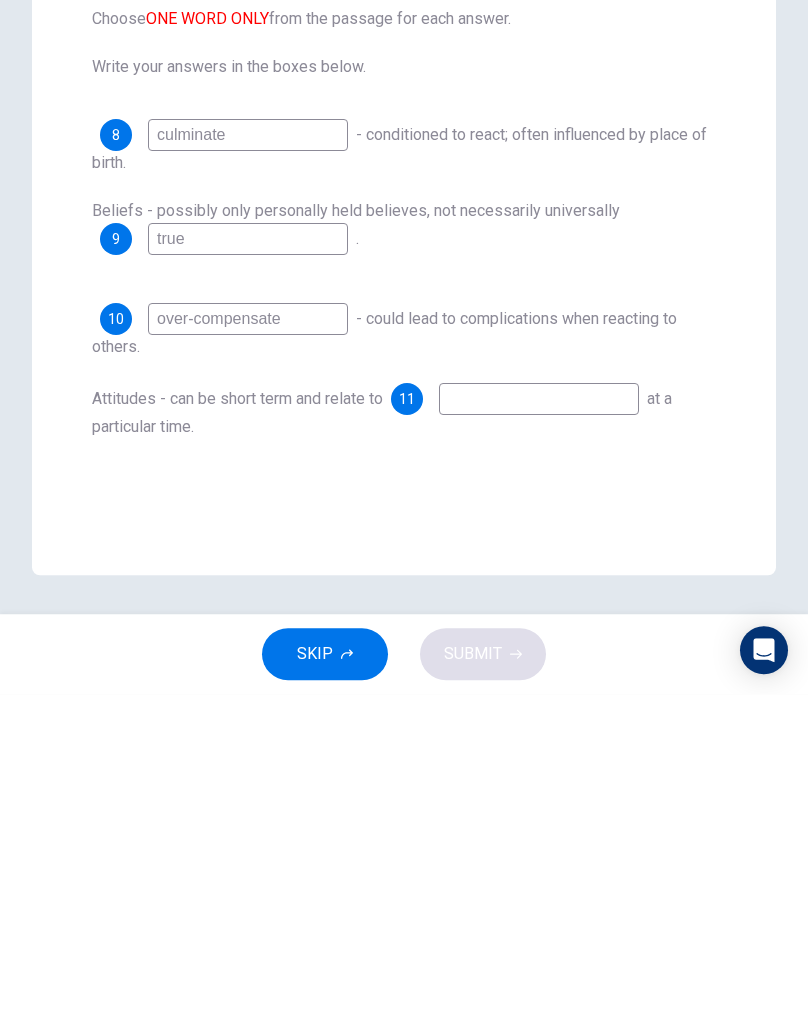 type on "over-compensate" 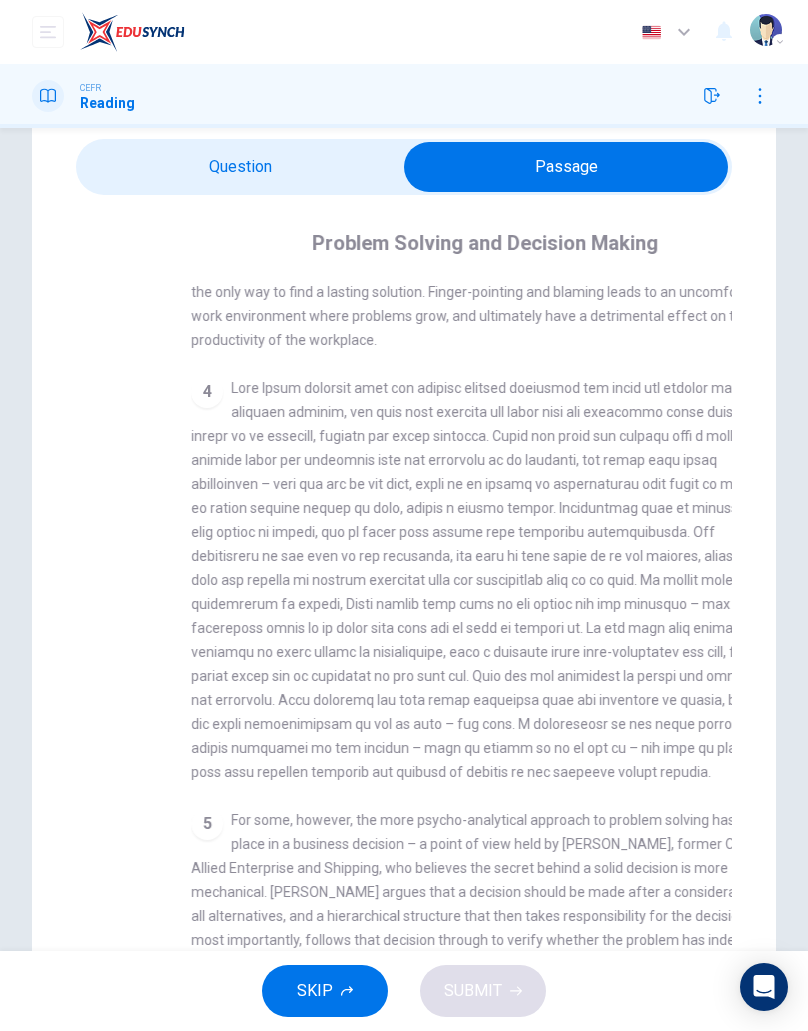 checkbox on "false" 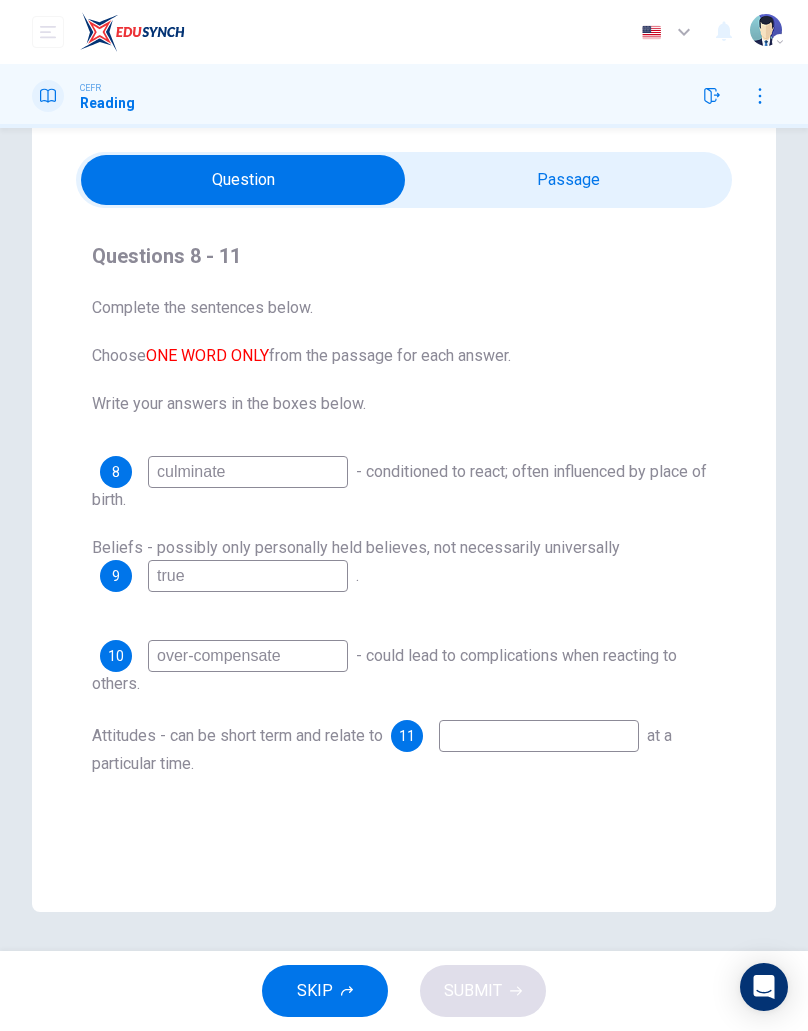 click at bounding box center [539, 736] 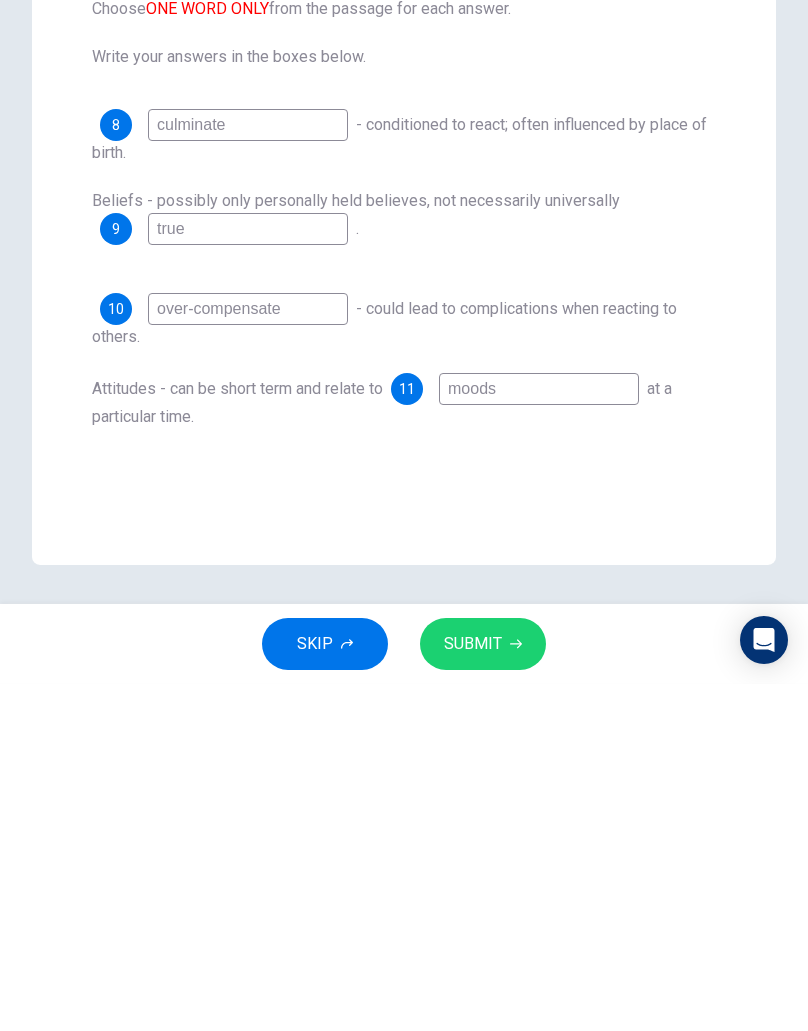 type on "moods" 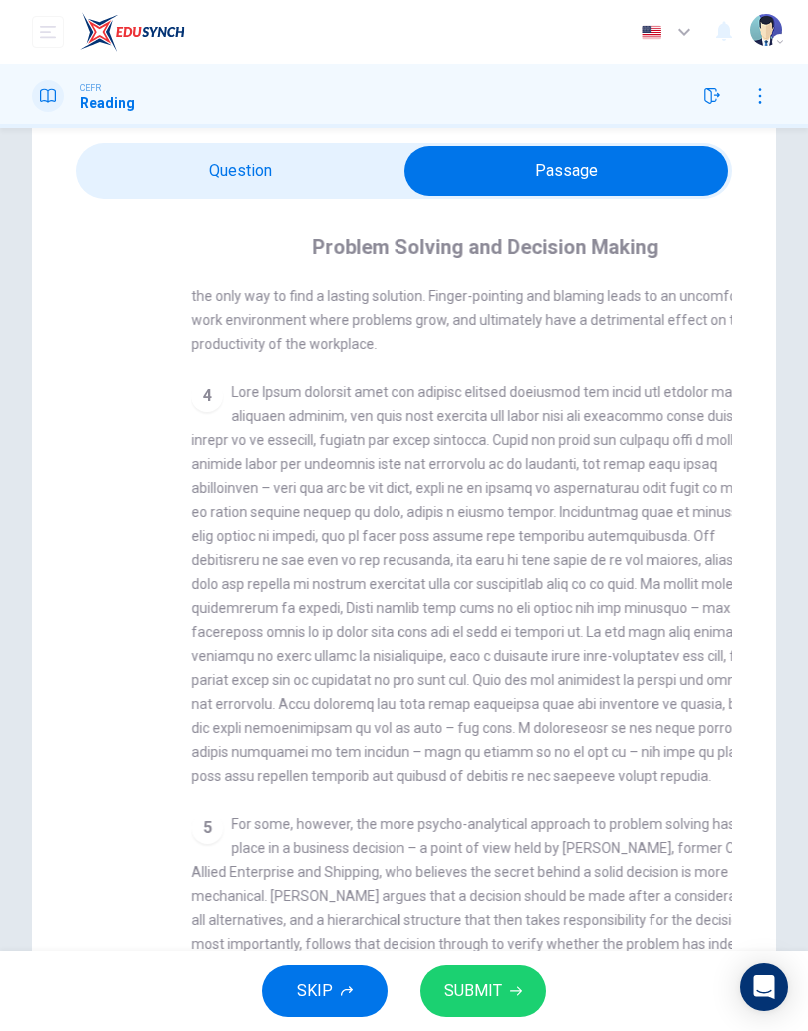 scroll, scrollTop: 60, scrollLeft: 0, axis: vertical 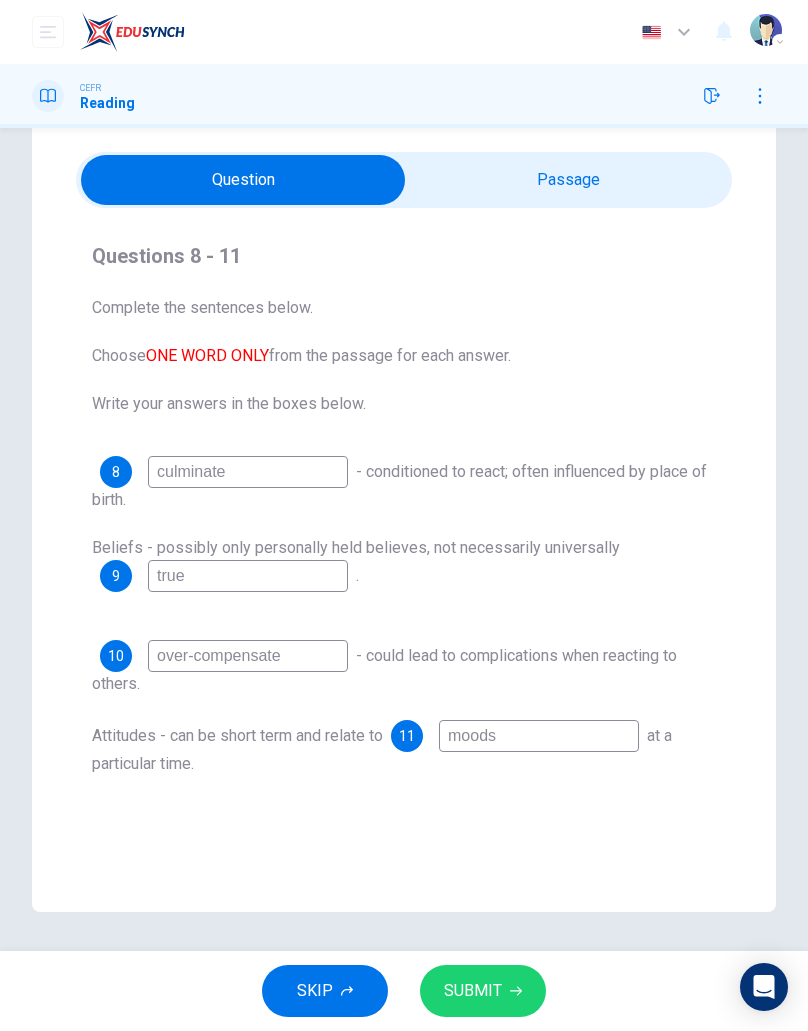 click 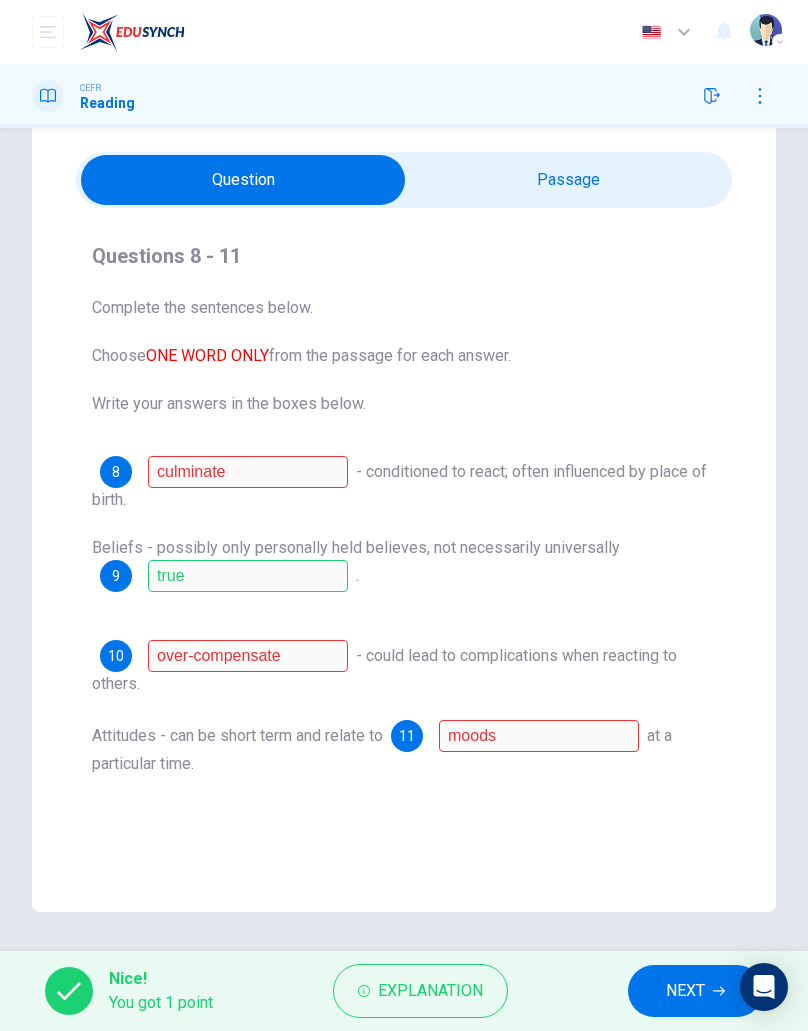 click on "8 culminate  - conditioned to react; often influenced by place of birth. Beliefs - possibly only personally held believes, not necessarily universally  9 true . 10 over-compensate  - could lead to complications when reacting to others. Attitudes - can be short term and relate to  11 moods  at a particular time." at bounding box center [404, 616] 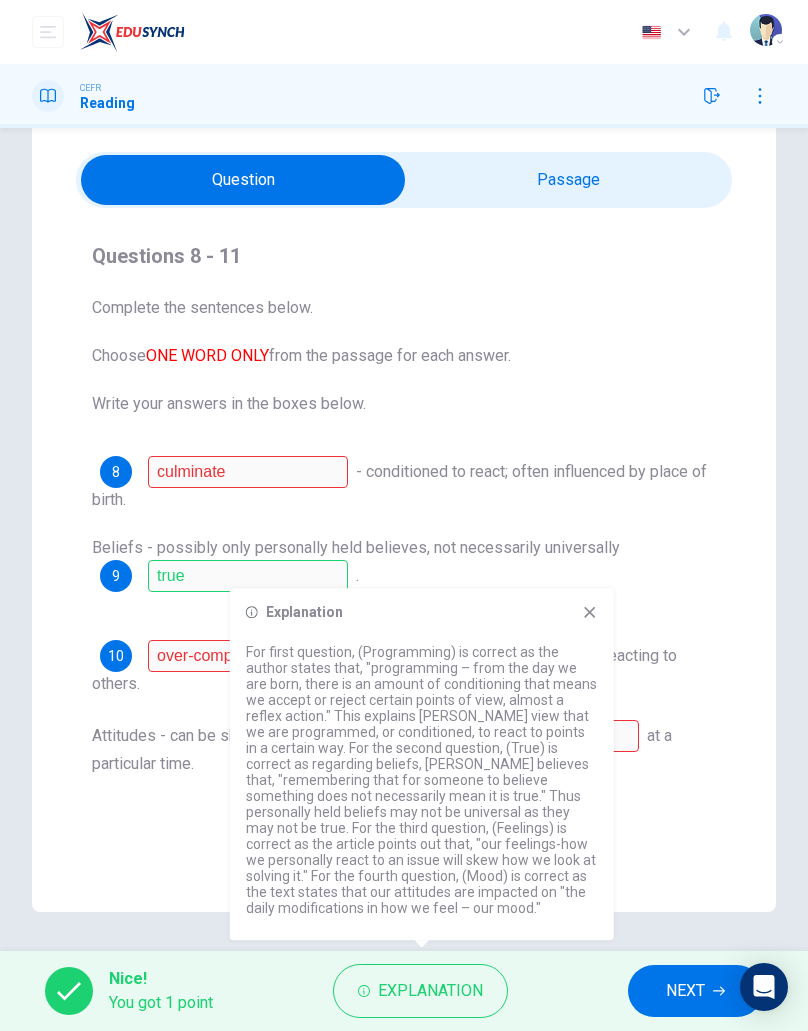 click on "Explanation For first question, (Programming) is correct as the author states that, "programming – from the day we are born, there is an amount of conditioning that means we accept or reject certain points of view, almost a reflex action." This explains [PERSON_NAME] view that we are programmed, or conditioned, to react to points in a certain way.
For the second question, (True) is correct as regarding beliefs, [PERSON_NAME] believes that, "remembering that for someone to believe something does not necessarily mean it is true." Thus personally held beliefs may not be universal as they may not be true.
For the third question, (Feelings) is correct as the article points out that, "our feelings-how we personally react to an issue will skew how we look at solving it."
For the fourth question, (Mood) is correct as the text states that our attitudes are impacted on "the daily modifications in how we feel – our mood."" at bounding box center [422, 776] 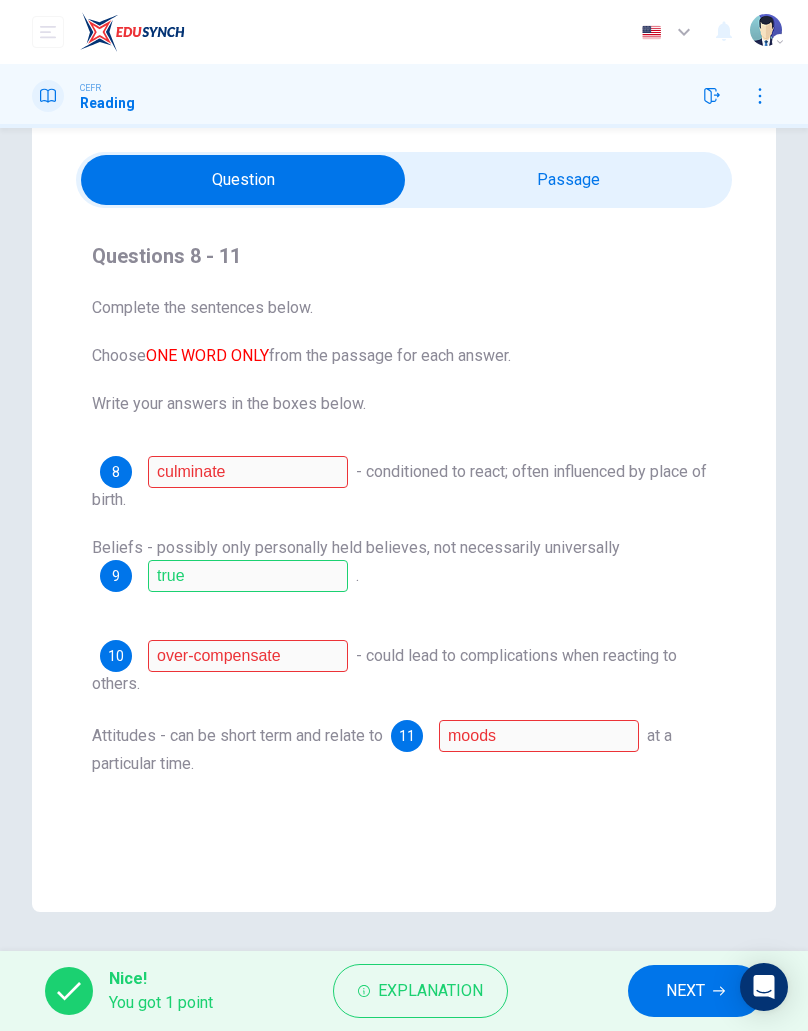click on "Explanation" at bounding box center [430, 991] 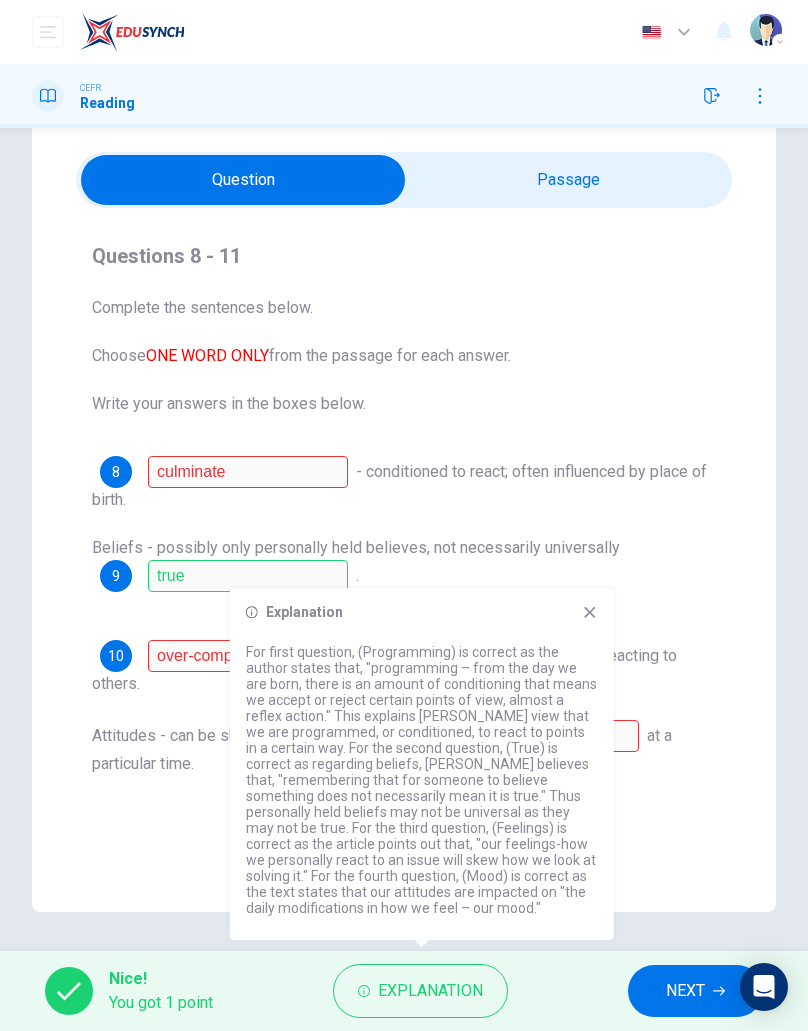click on "Explanation For first question, (Programming) is correct as the author states that, "programming – from the day we are born, there is an amount of conditioning that means we accept or reject certain points of view, almost a reflex action." This explains [PERSON_NAME] view that we are programmed, or conditioned, to react to points in a certain way.
For the second question, (True) is correct as regarding beliefs, [PERSON_NAME] believes that, "remembering that for someone to believe something does not necessarily mean it is true." Thus personally held beliefs may not be universal as they may not be true.
For the third question, (Feelings) is correct as the article points out that, "our feelings-how we personally react to an issue will skew how we look at solving it."
For the fourth question, (Mood) is correct as the text states that our attitudes are impacted on "the daily modifications in how we feel – our mood."" at bounding box center (422, 764) 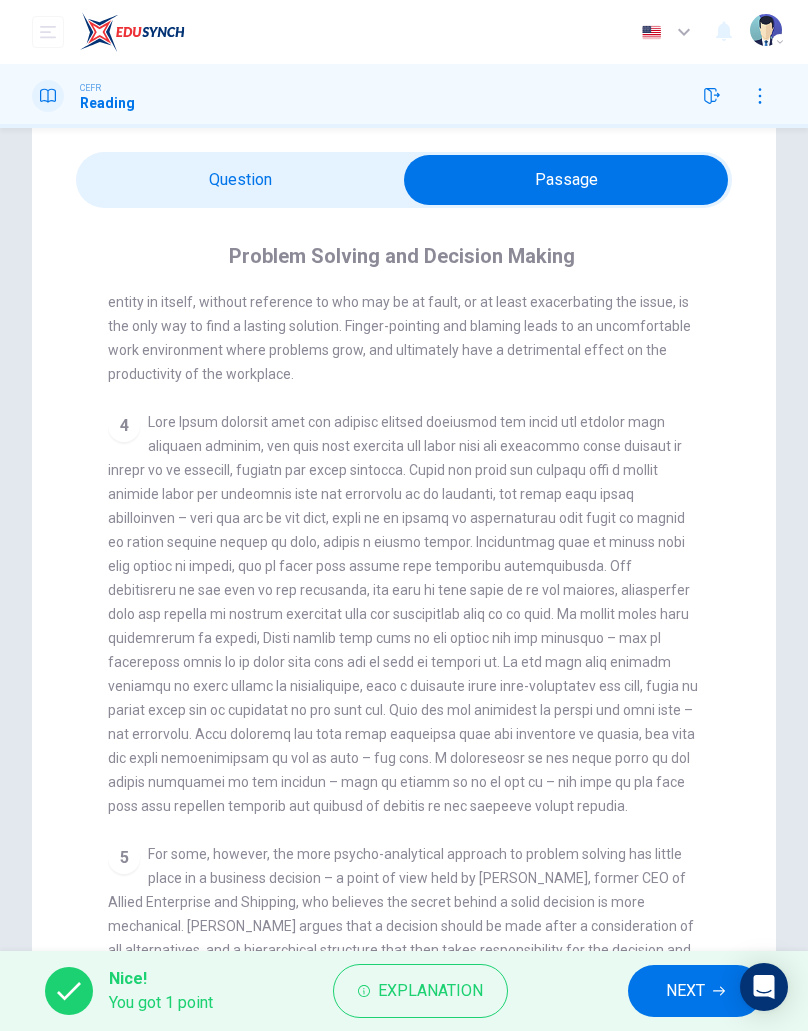 scroll, scrollTop: 1015, scrollLeft: 0, axis: vertical 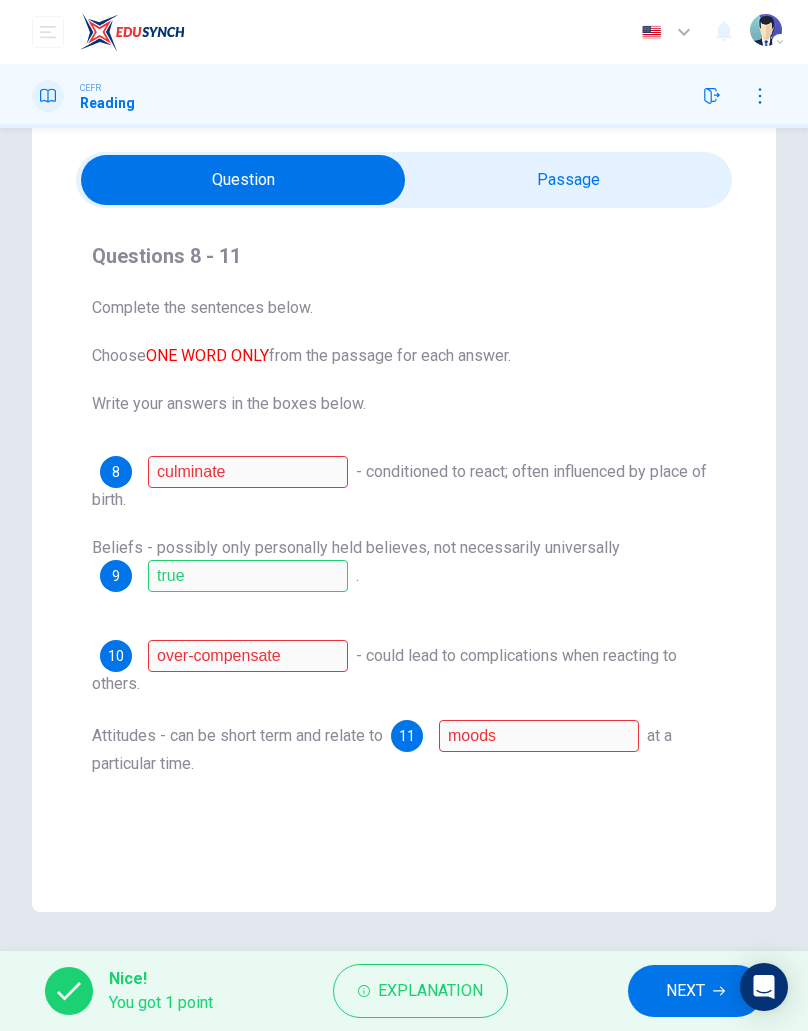 click on "Explanation" at bounding box center [430, 991] 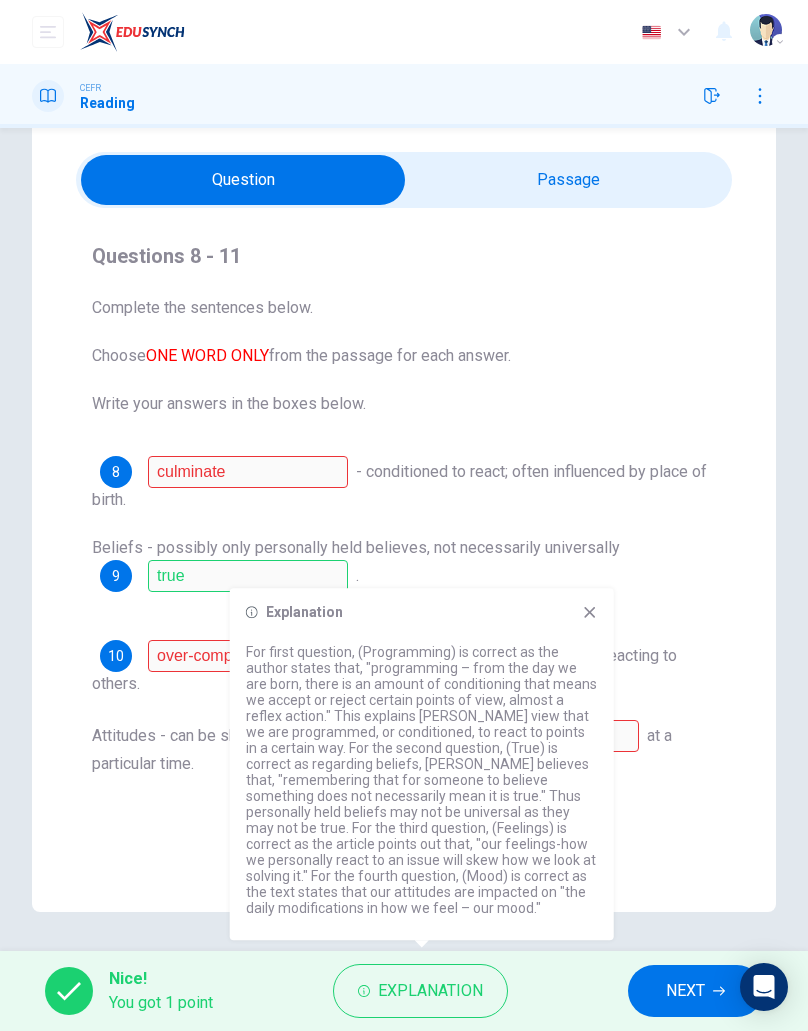 click 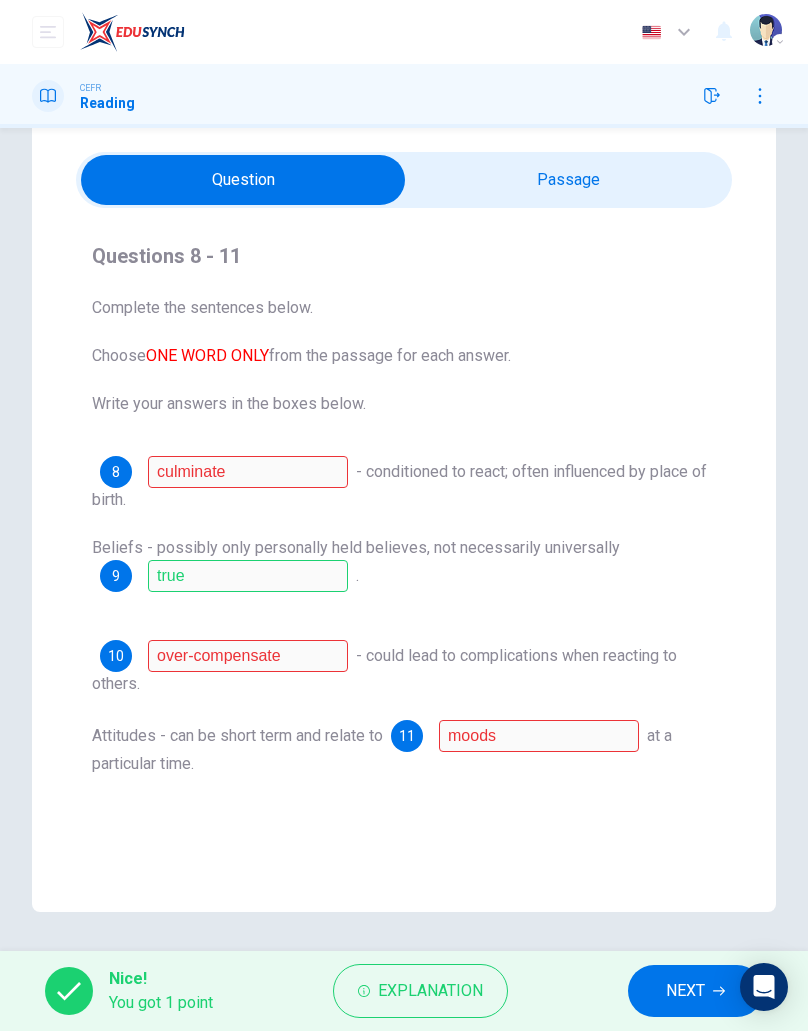 click on "Explanation" at bounding box center (430, 991) 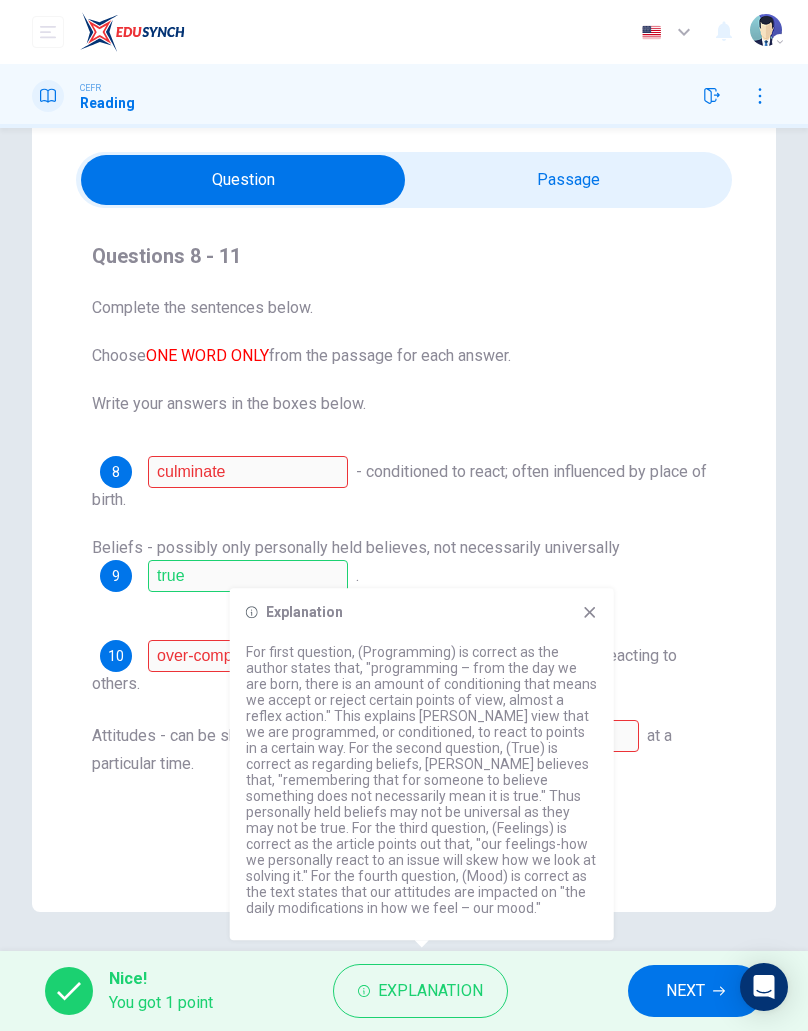 click 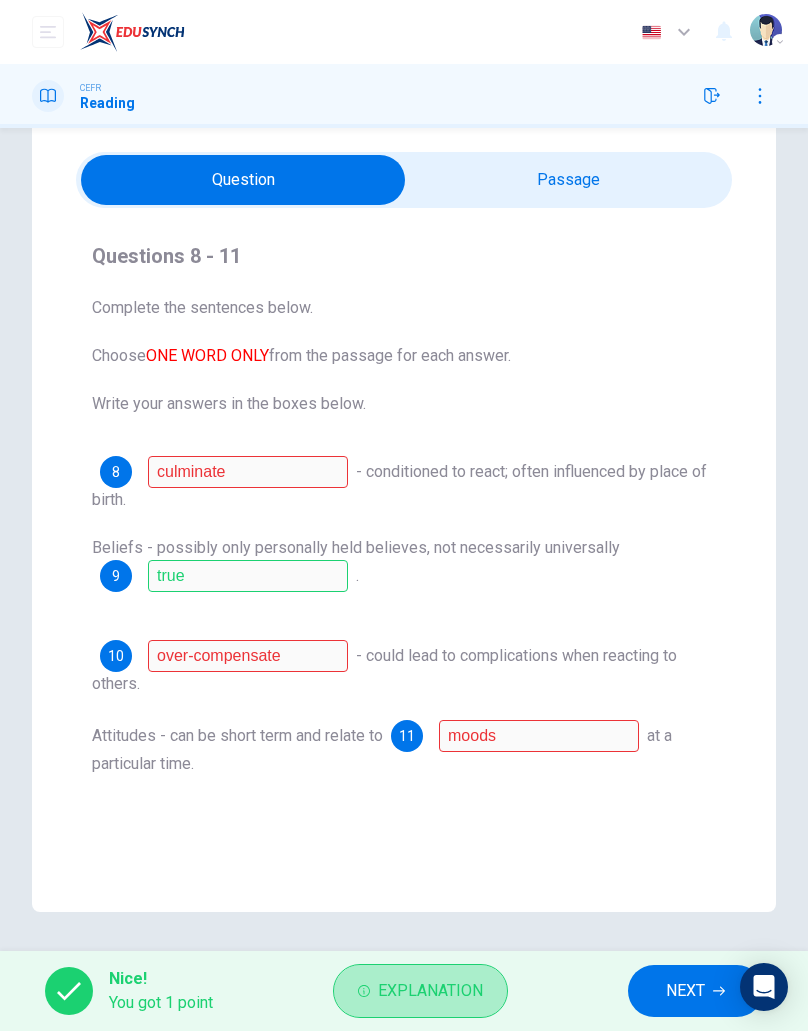 click on "Explanation" at bounding box center [430, 991] 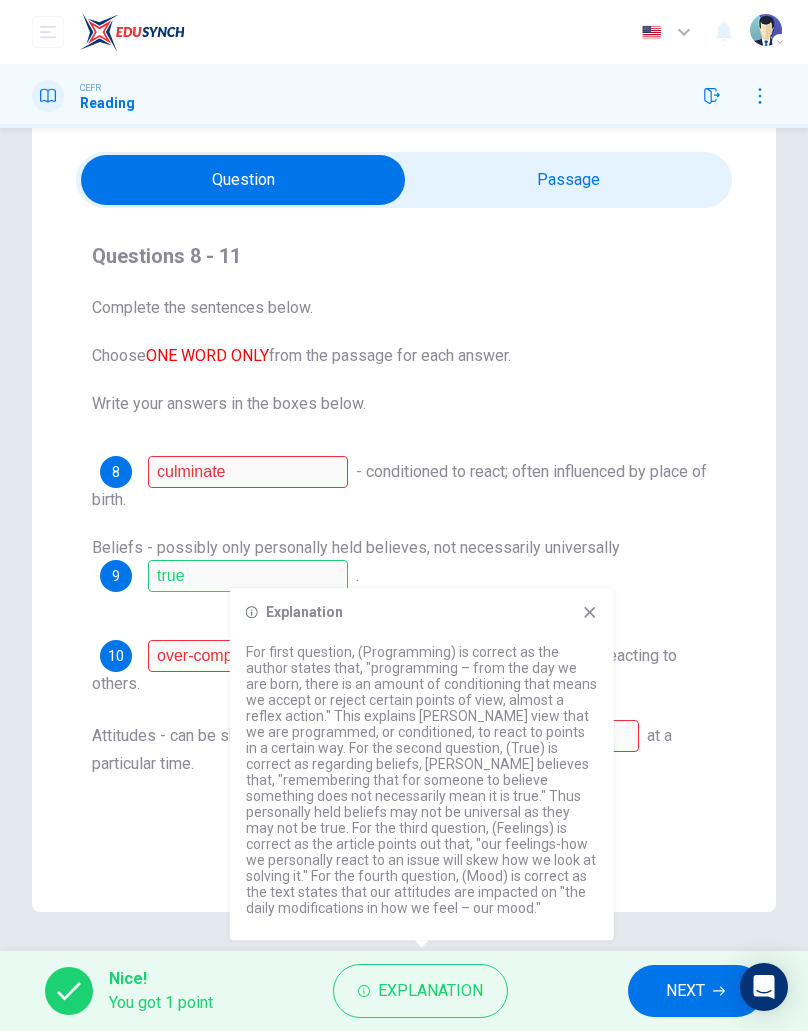 click on "Explanation For first question, (Programming) is correct as the author states that, "programming – from the day we are born, there is an amount of conditioning that means we accept or reject certain points of view, almost a reflex action." This explains [PERSON_NAME] view that we are programmed, or conditioned, to react to points in a certain way.
For the second question, (True) is correct as regarding beliefs, [PERSON_NAME] believes that, "remembering that for someone to believe something does not necessarily mean it is true." Thus personally held beliefs may not be universal as they may not be true.
For the third question, (Feelings) is correct as the article points out that, "our feelings-how we personally react to an issue will skew how we look at solving it."
For the fourth question, (Mood) is correct as the text states that our attitudes are impacted on "the daily modifications in how we feel – our mood."" at bounding box center [422, 764] 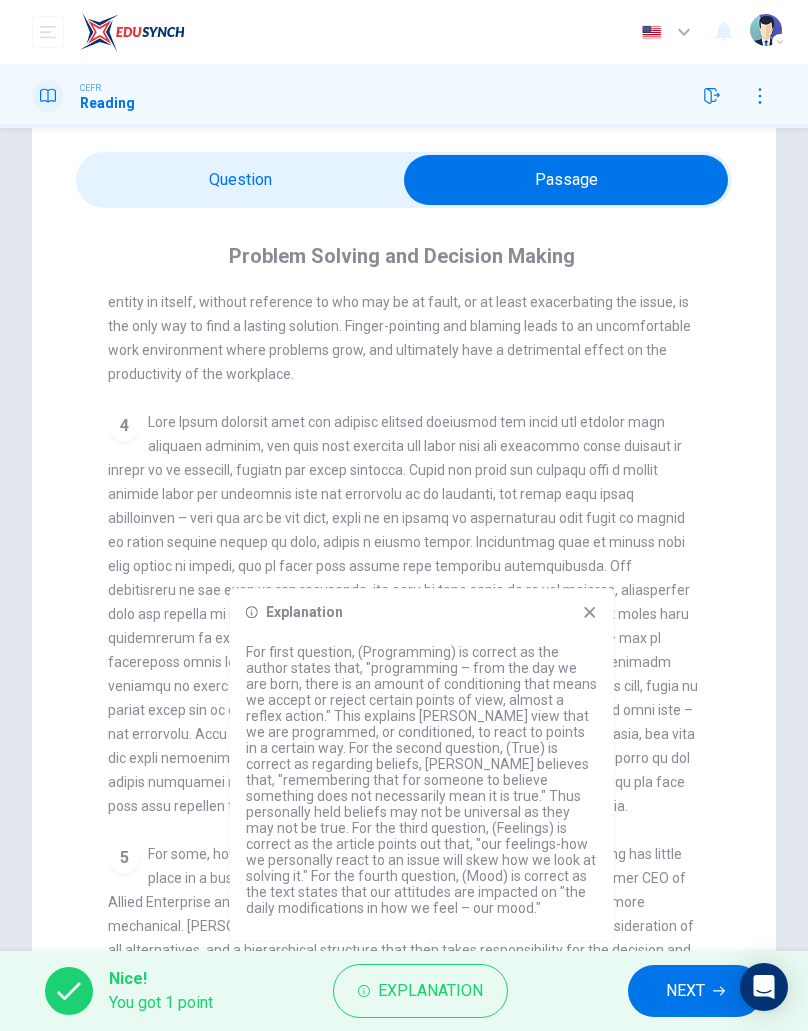 click 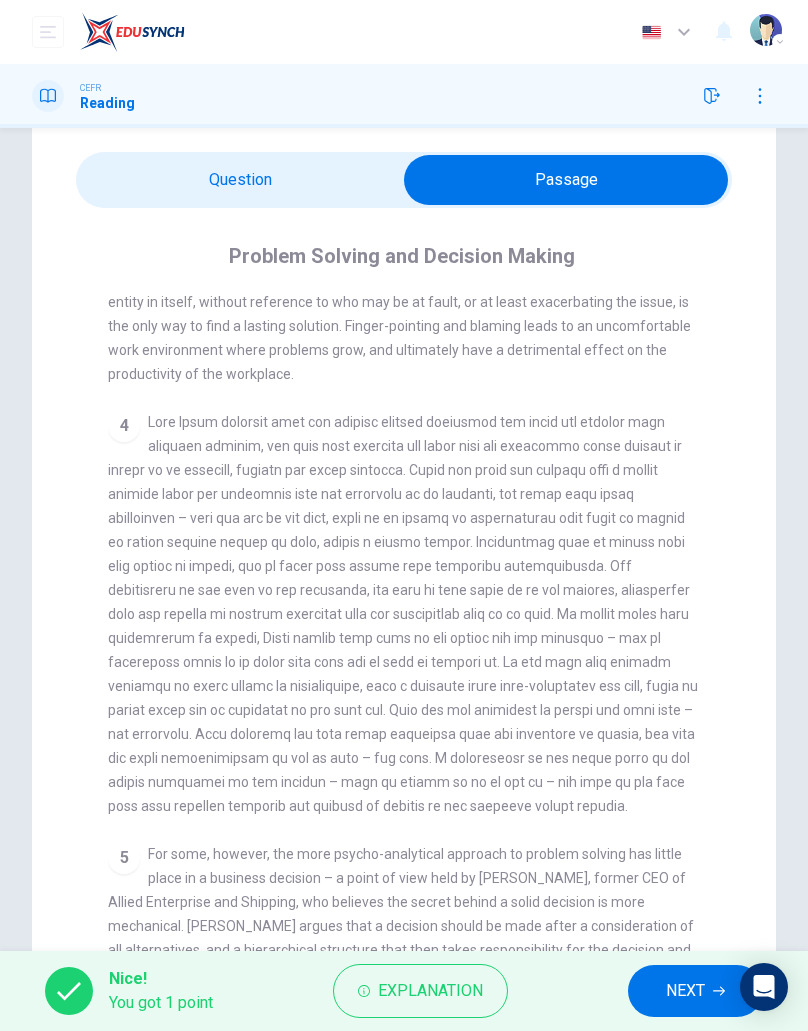 scroll, scrollTop: 1036, scrollLeft: 0, axis: vertical 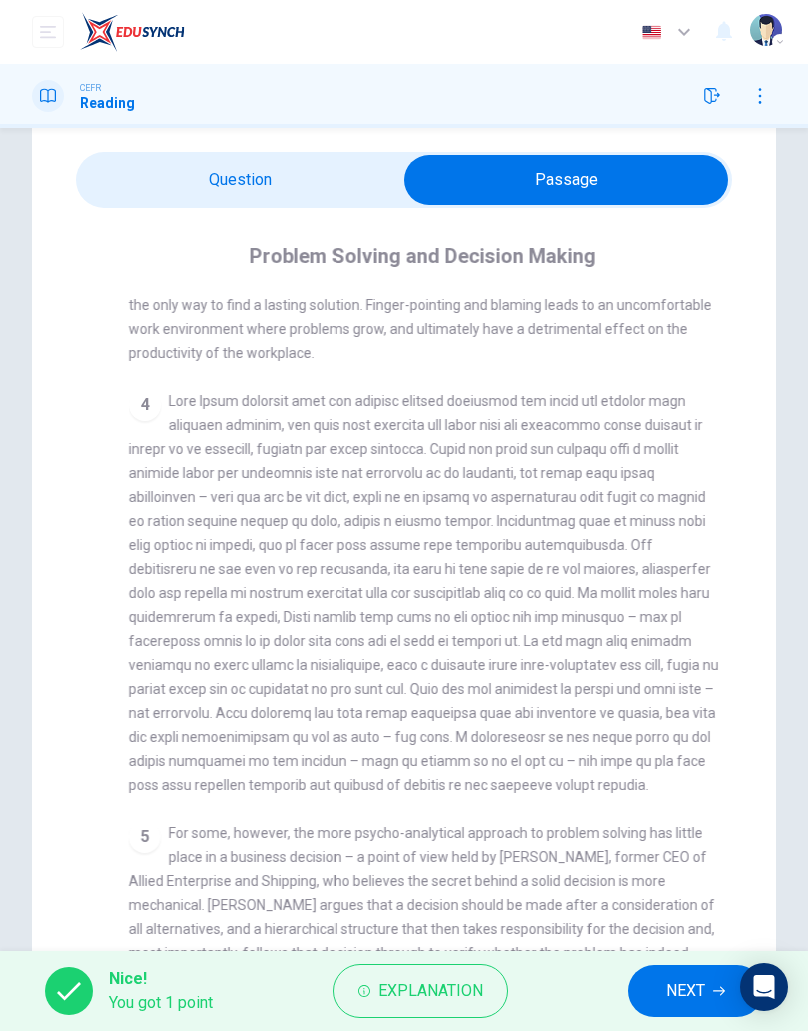checkbox on "false" 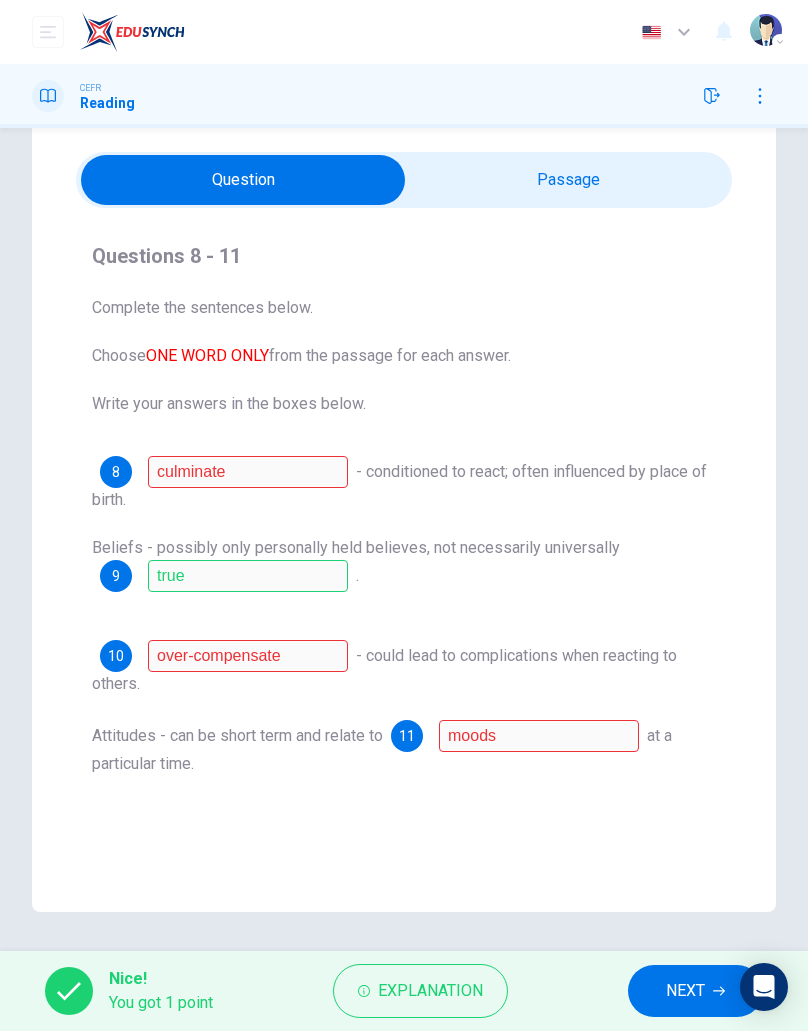 click on "at a particular time." at bounding box center (382, 749) 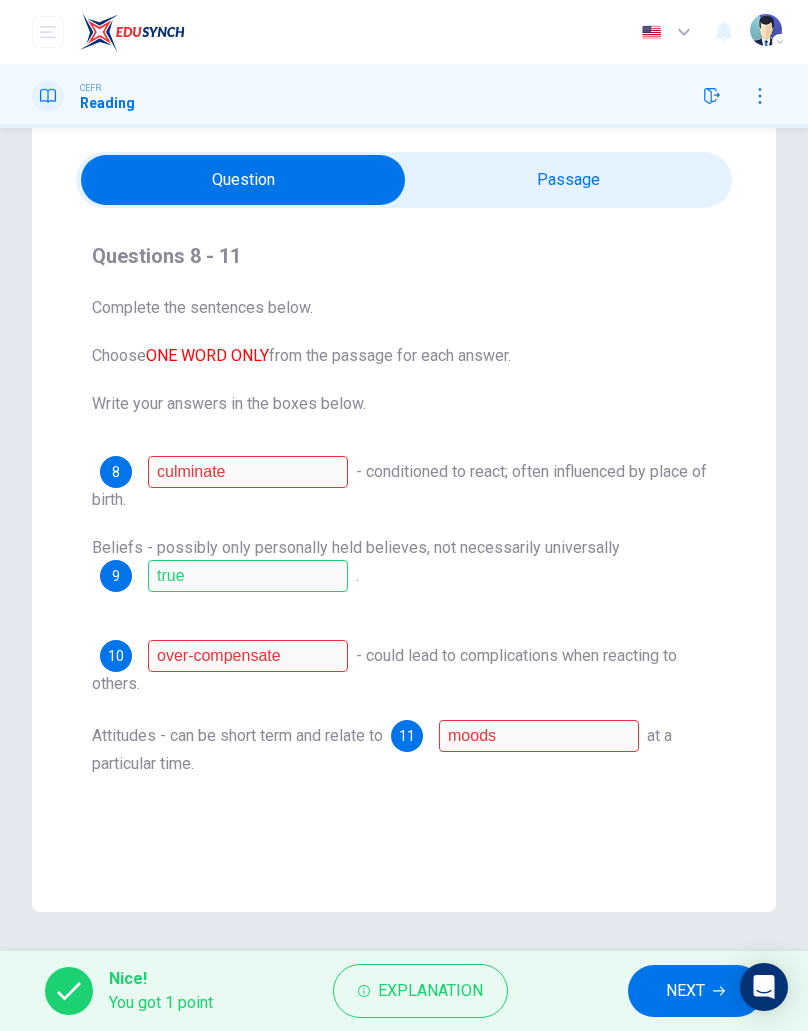 click on "at a particular time." at bounding box center [382, 749] 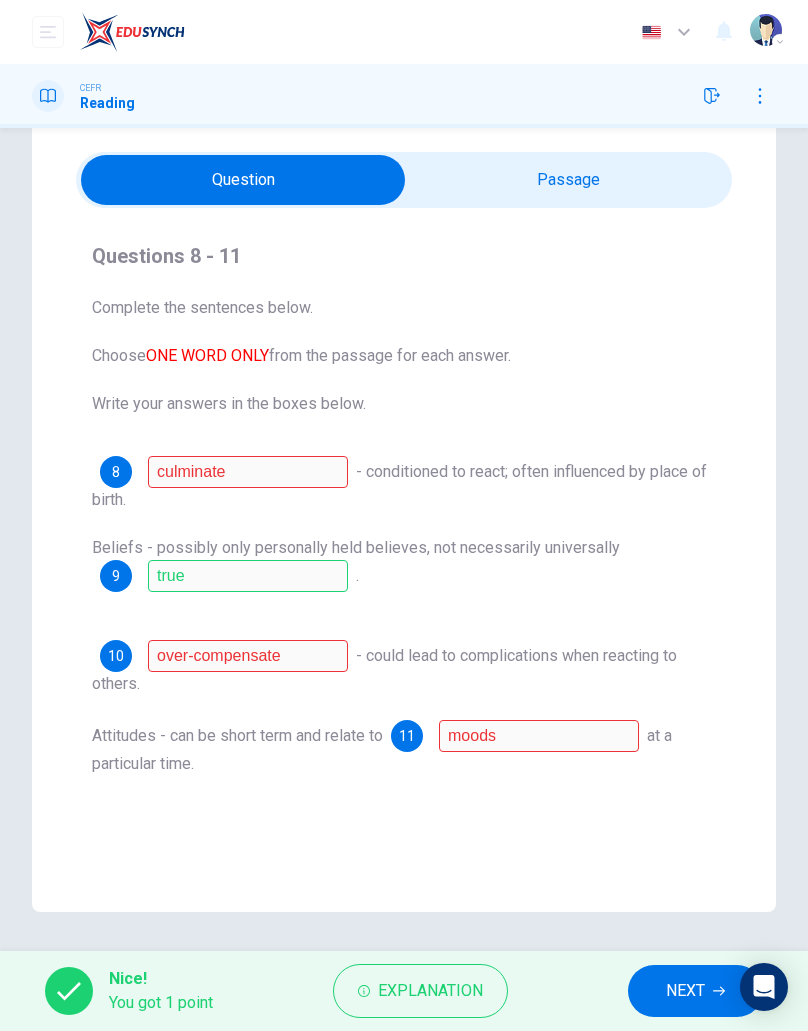 click on "Attitudes - can be short term and relate to" at bounding box center (237, 735) 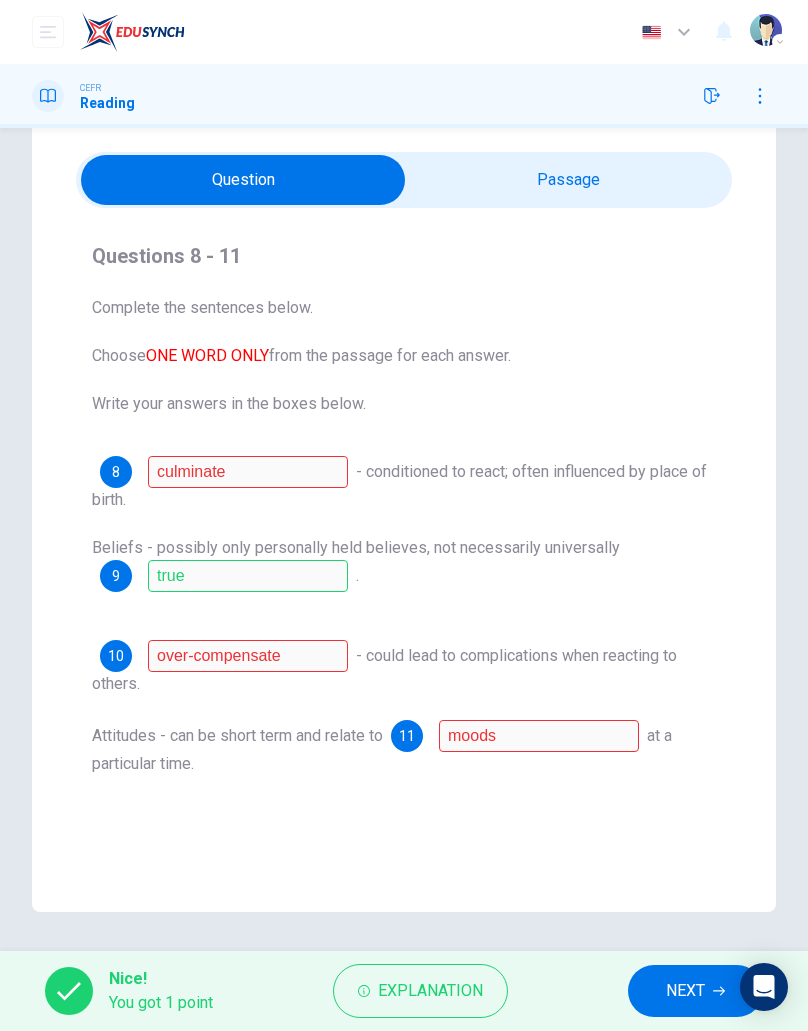 click on "NEXT" at bounding box center (685, 991) 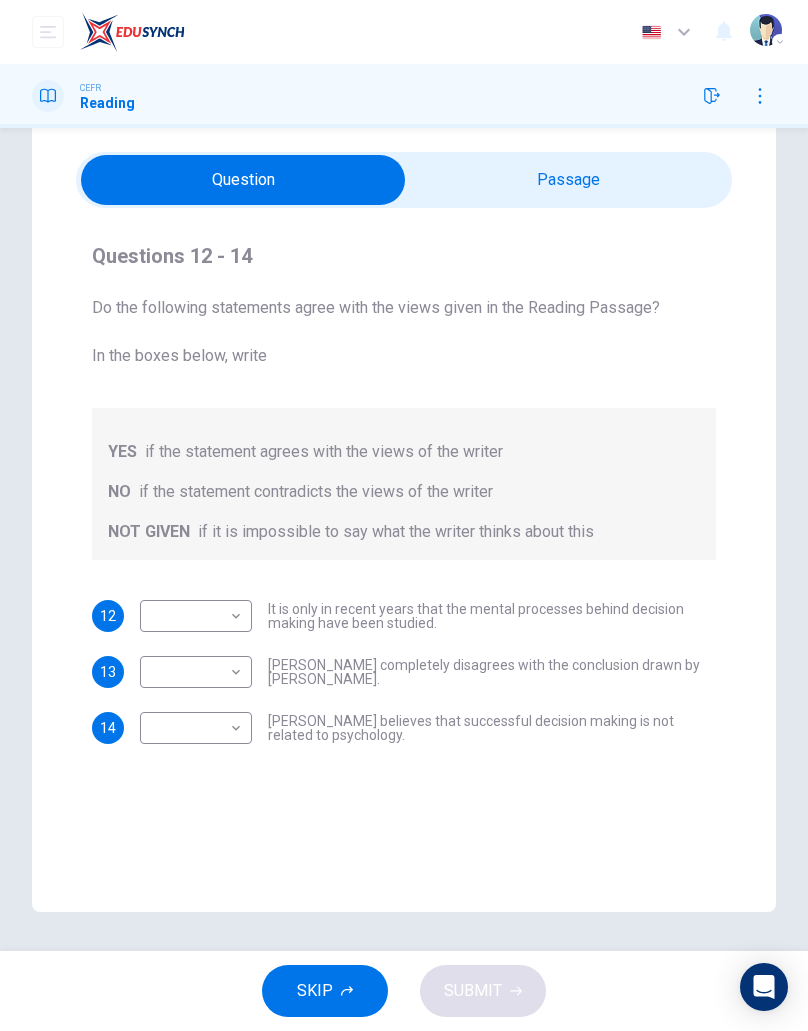 click on "Questions 12 - 14 Do the following statements agree with the views given in the Reading Passage?
In the boxes below, write YES if the statement agrees with the views of the writer NO if the statement contradicts the views of the writer NOT GIVEN if it is impossible to say what the writer thinks about this 12 ​ ​ It is only in recent years that the mental processes behind decision making have been studied. 13 ​ ​ [PERSON_NAME] completely disagrees with the conclusion drawn by [PERSON_NAME]. 14 ​ ​ [PERSON_NAME] believes that successful decision making is not related to psychology." at bounding box center [404, 492] 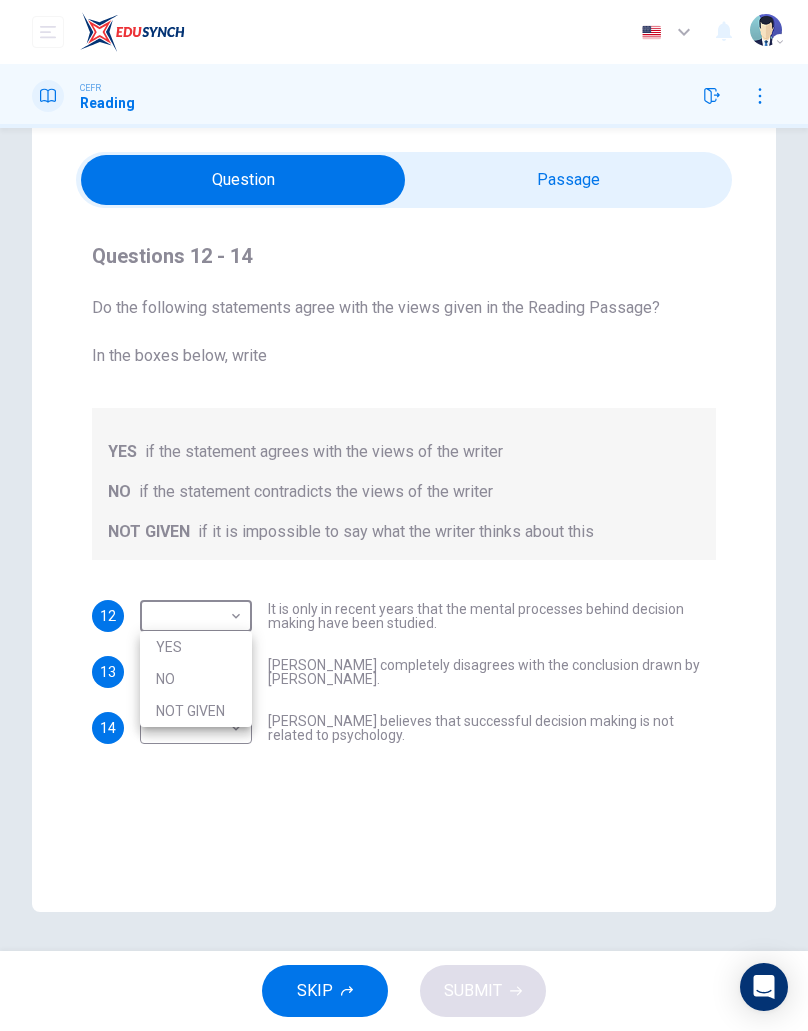 click at bounding box center (404, 515) 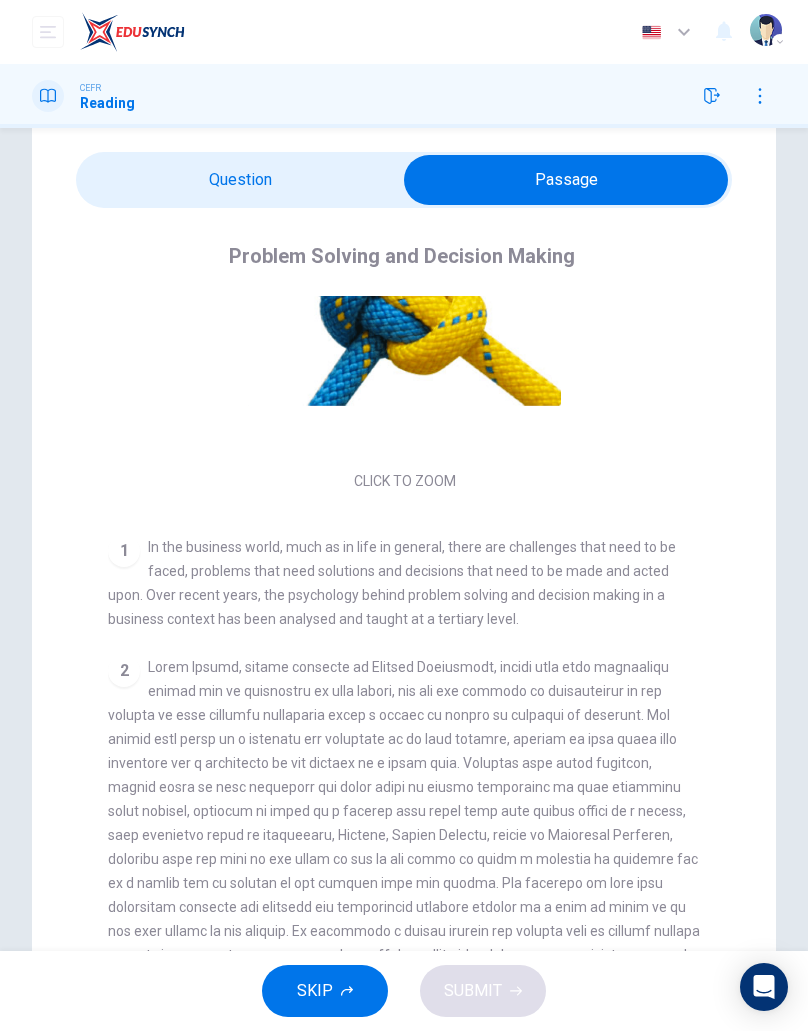 scroll, scrollTop: 148, scrollLeft: 0, axis: vertical 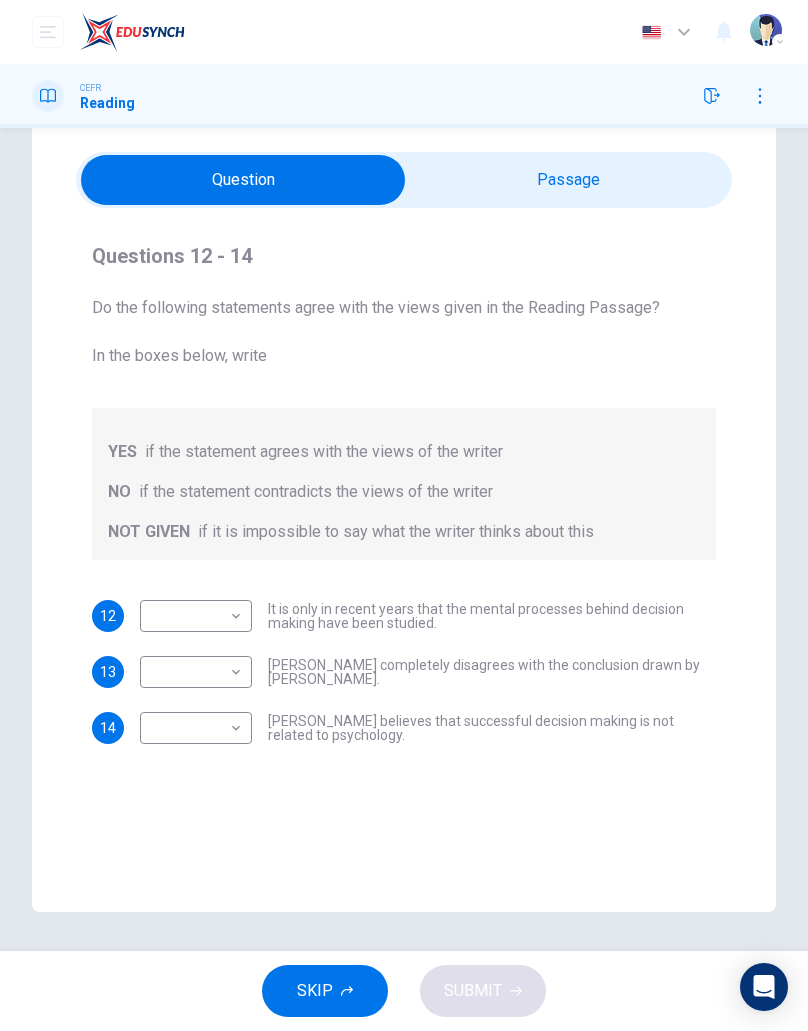 click on "Dashboard Practice Start a test Analysis English en ​ [PERSON_NAME] CEFR Reading Question Passage Questions 12 - 14 Do the following statements agree with the views given in the Reading Passage?
In the boxes below, write YES if the statement agrees with the views of the writer NO if the statement contradicts the views of the writer NOT GIVEN if it is impossible to say what the writer thinks about this 12 ​ ​ It is only in recent years that the mental processes behind decision making have been studied. 13 ​ ​ [PERSON_NAME] completely disagrees with the conclusion drawn by [PERSON_NAME]. 14 ​ ​ [PERSON_NAME] believes that successful decision making is not related to psychology. Problem Solving and Decision Making CLICK TO ZOOM Click to Zoom 1 2 3 4 5 SKIP SUBMIT EduSynch - Online Language Proficiency Testing
Dashboard Practice Start a test Analysis Notifications © Copyright  2025 Audio Timer 00:14:32 END SESSION" at bounding box center [404, 515] 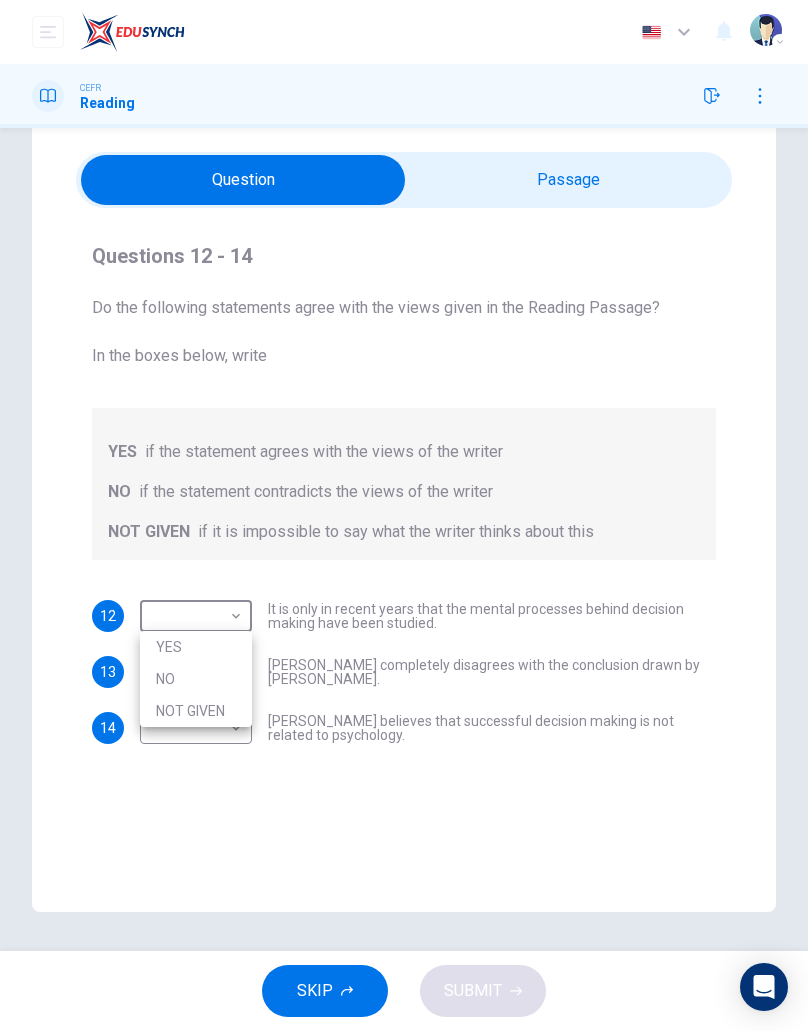 click at bounding box center (404, 515) 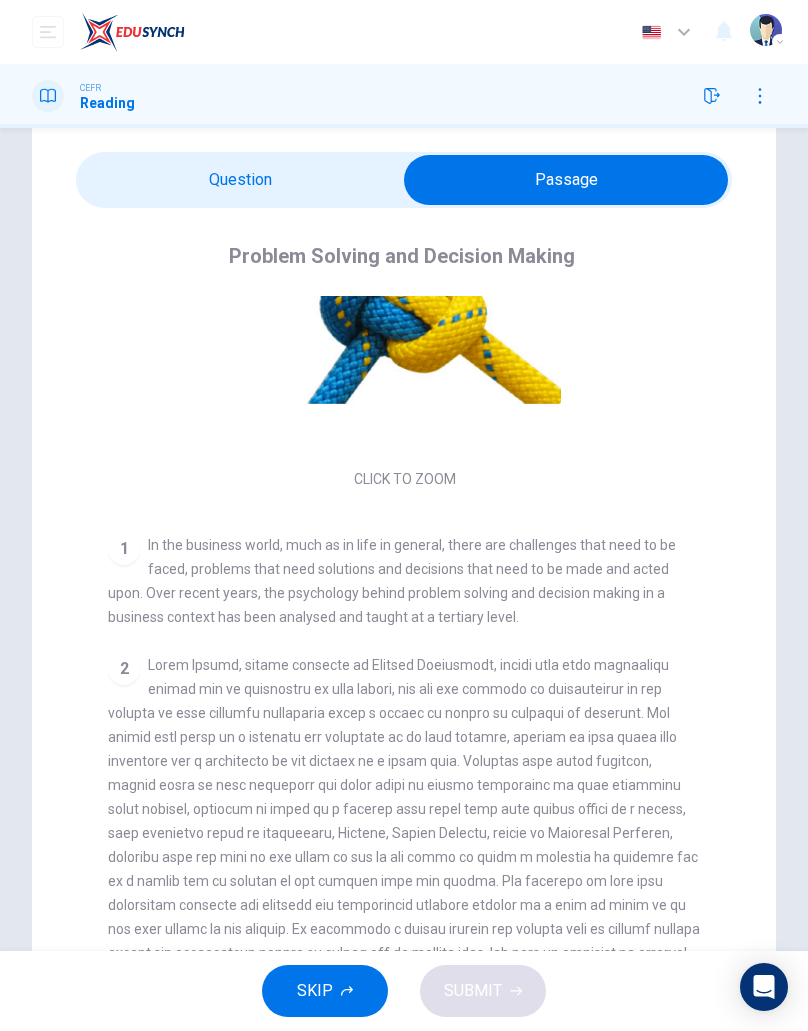 checkbox on "false" 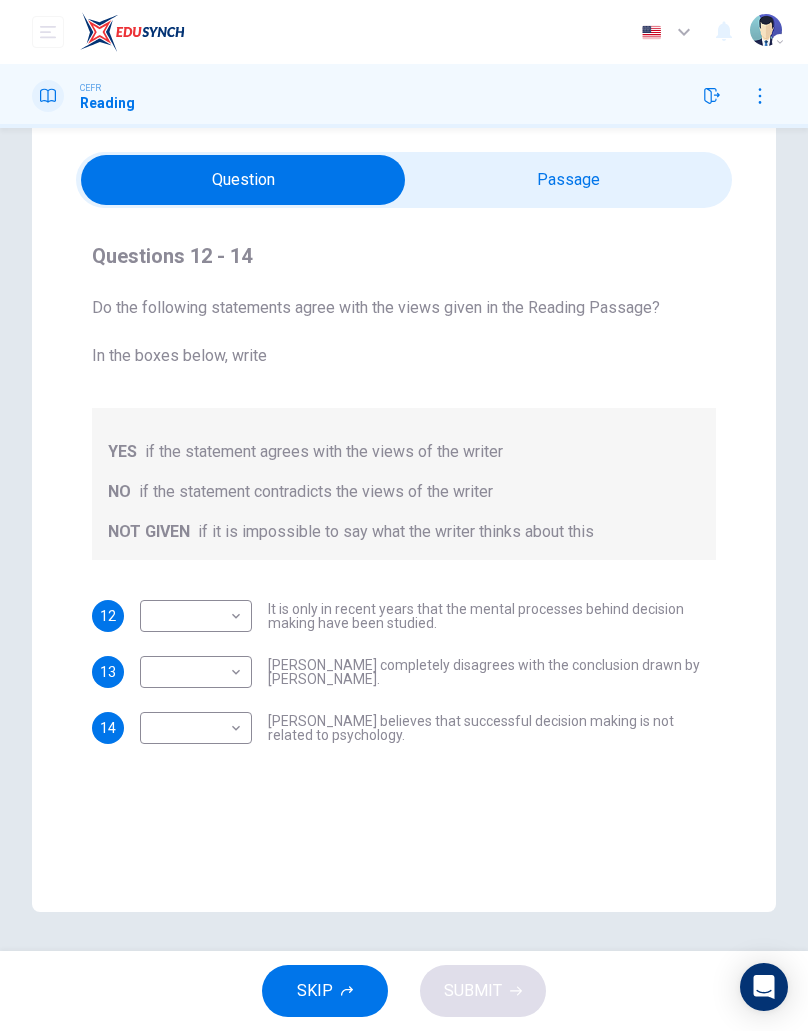 click on "Dashboard Practice Start a test Analysis English en ​ [PERSON_NAME] CEFR Reading Question Passage Questions 12 - 14 Do the following statements agree with the views given in the Reading Passage?
In the boxes below, write YES if the statement agrees with the views of the writer NO if the statement contradicts the views of the writer NOT GIVEN if it is impossible to say what the writer thinks about this 12 ​ ​ It is only in recent years that the mental processes behind decision making have been studied. 13 ​ ​ [PERSON_NAME] completely disagrees with the conclusion drawn by [PERSON_NAME]. 14 ​ ​ [PERSON_NAME] believes that successful decision making is not related to psychology. Problem Solving and Decision Making CLICK TO ZOOM Click to Zoom 1 2 3 4 5 SKIP SUBMIT EduSynch - Online Language Proficiency Testing
Dashboard Practice Start a test Analysis Notifications © Copyright  2025 Audio Timer 00:14:38 END SESSION" at bounding box center [404, 515] 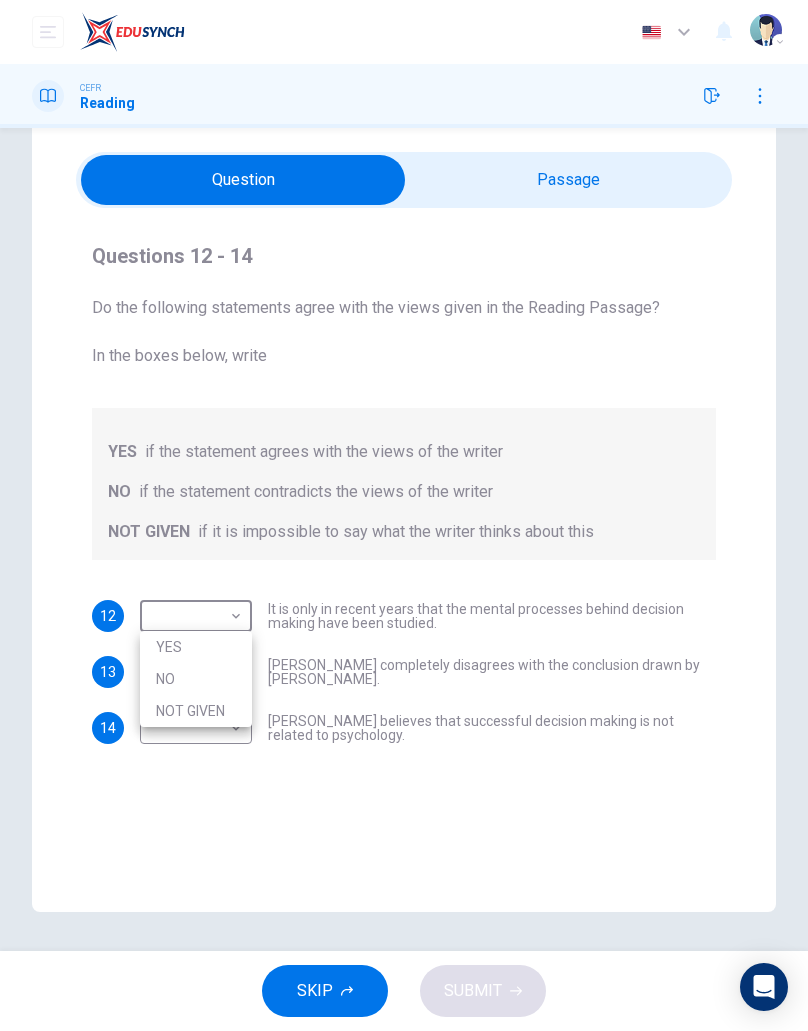 click on "YES" at bounding box center (196, 647) 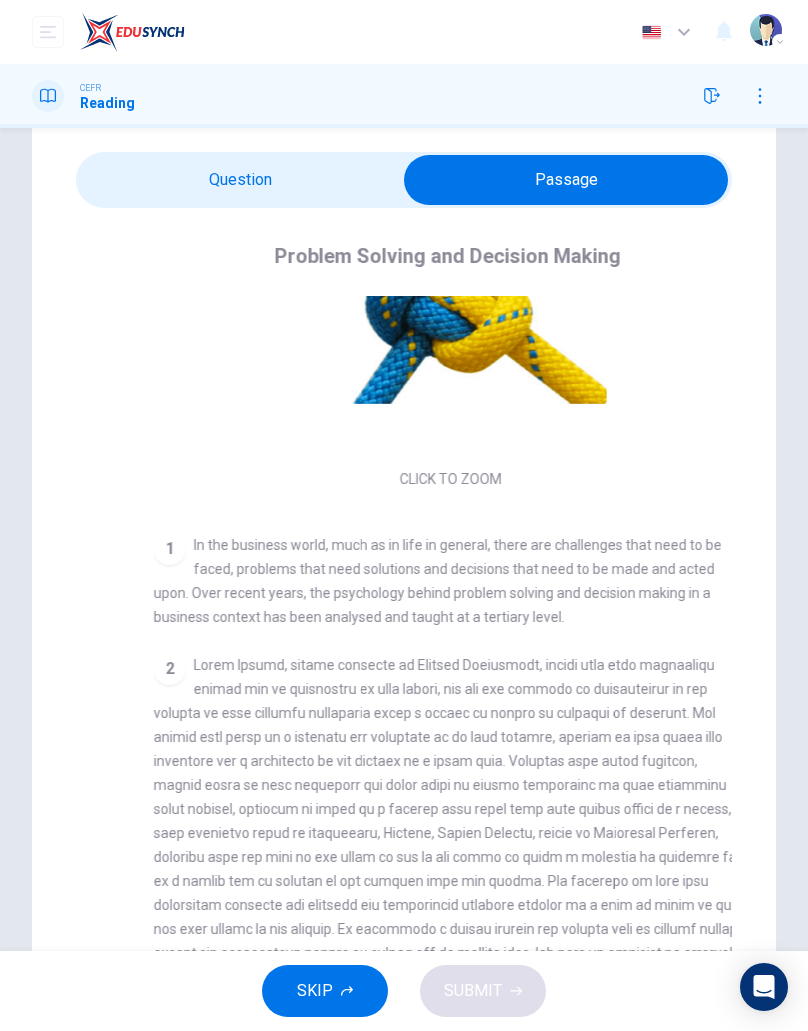 checkbox on "false" 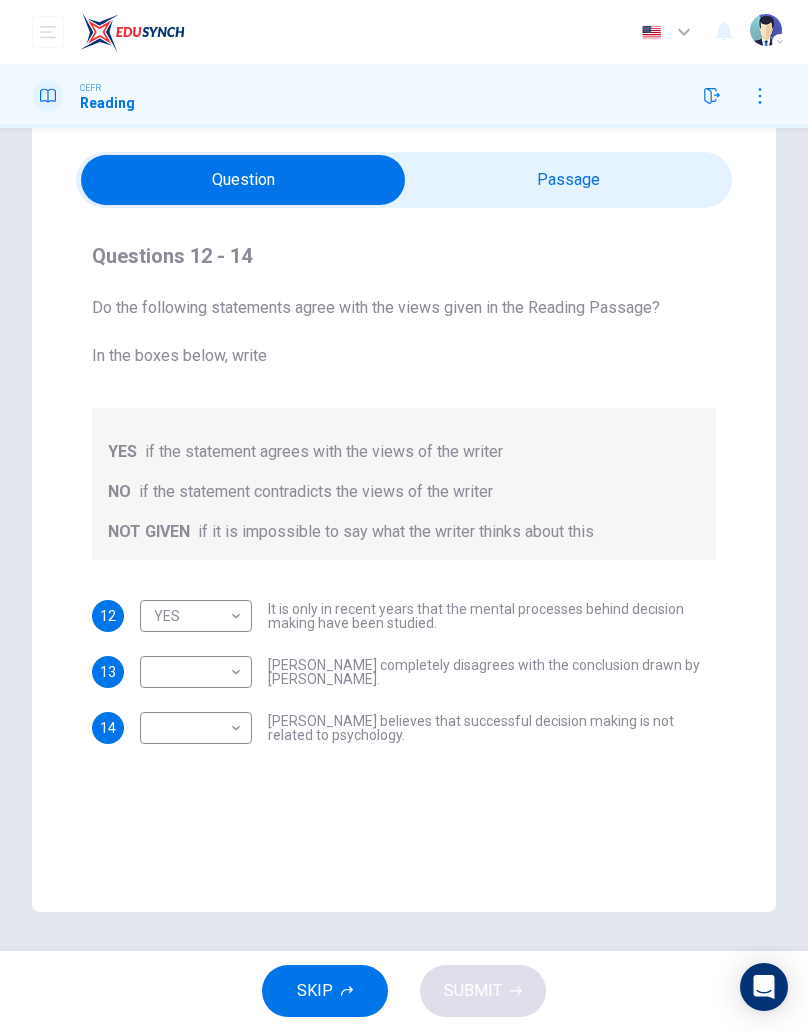 click on "Dashboard Practice Start a test Analysis English en ​ [PERSON_NAME] CEFR Reading Question Passage Questions 12 - 14 Do the following statements agree with the views given in the Reading Passage?
In the boxes below, write YES if the statement agrees with the views of the writer NO if the statement contradicts the views of the writer NOT GIVEN if it is impossible to say what the writer thinks about this 12 YES YES ​ It is only in recent years that the mental processes behind decision making have been studied. 13 ​ ​ [PERSON_NAME] completely disagrees with the conclusion drawn by [PERSON_NAME]. 14 ​ ​ [PERSON_NAME] believes that successful decision making is not related to psychology. Problem Solving and Decision Making CLICK TO ZOOM Click to Zoom 1 2 3 4 5 SKIP SUBMIT EduSynch - Online Language Proficiency Testing
Dashboard Practice Start a test Analysis Notifications © Copyright  2025 Audio Timer 00:14:46 END SESSION" at bounding box center [404, 515] 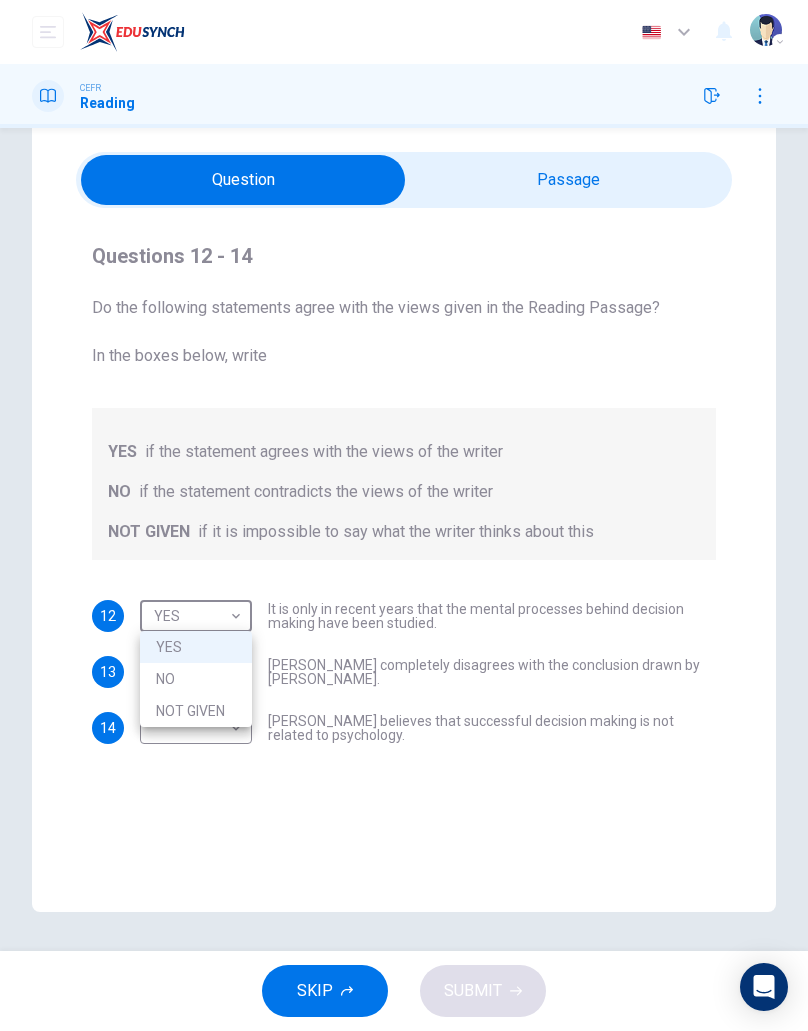 click on "NOT GIVEN" at bounding box center [196, 711] 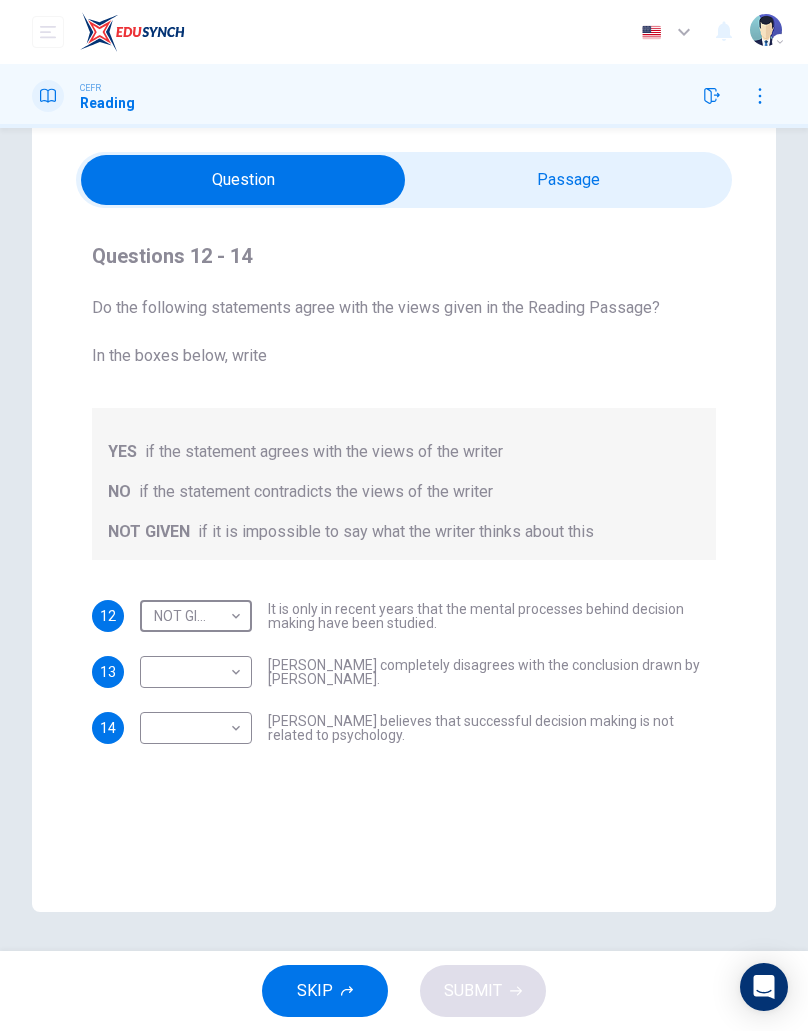 click on "Dashboard Practice Start a test Analysis English en ​ [PERSON_NAME] CEFR Reading Question Passage Questions 12 - 14 Do the following statements agree with the views given in the Reading Passage?
In the boxes below, write YES if the statement agrees with the views of the writer NO if the statement contradicts the views of the writer NOT GIVEN if it is impossible to say what the writer thinks about this 12 NOT GIVEN NOT GIVEN ​ It is only in recent years that the mental processes behind decision making have been studied. 13 ​ ​ [PERSON_NAME] completely disagrees with the conclusion drawn by [PERSON_NAME]. 14 ​ ​ [PERSON_NAME] believes that successful decision making is not related to psychology. Problem Solving and Decision Making CLICK TO ZOOM Click to Zoom 1 2 3 4 5 SKIP SUBMIT EduSynch - Online Language Proficiency Testing
Dashboard Practice Start a test Analysis Notifications © Copyright  2025 Audio Timer 00:14:49 END SESSION" at bounding box center [404, 515] 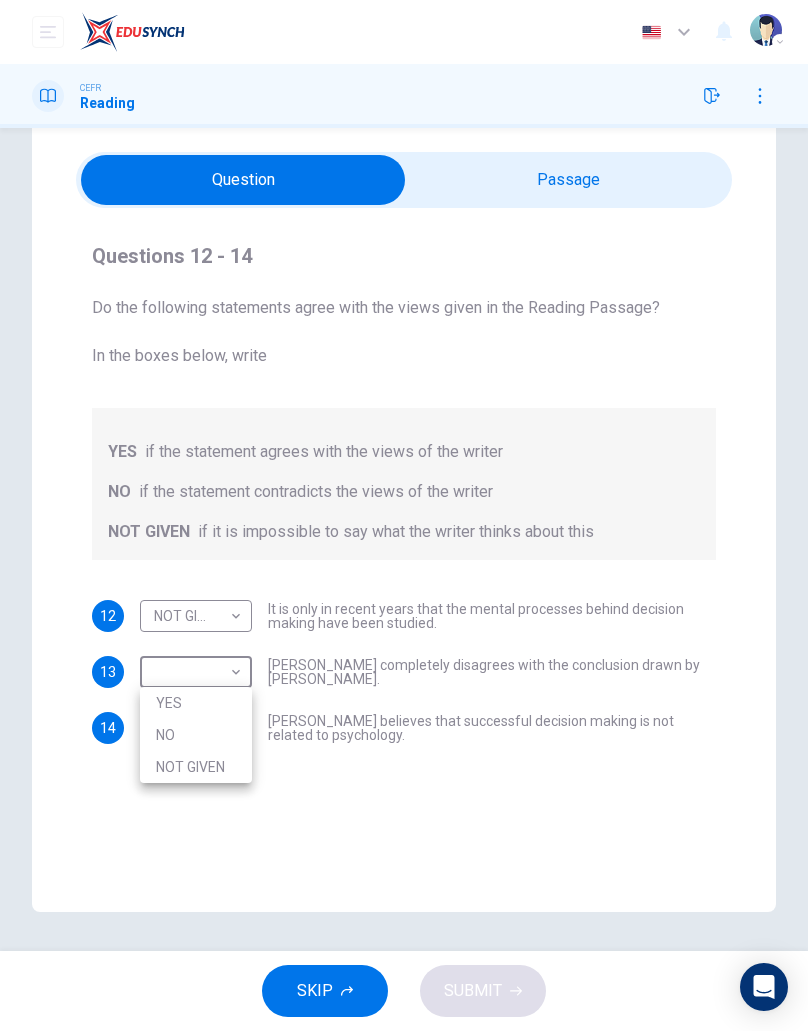 click at bounding box center [404, 515] 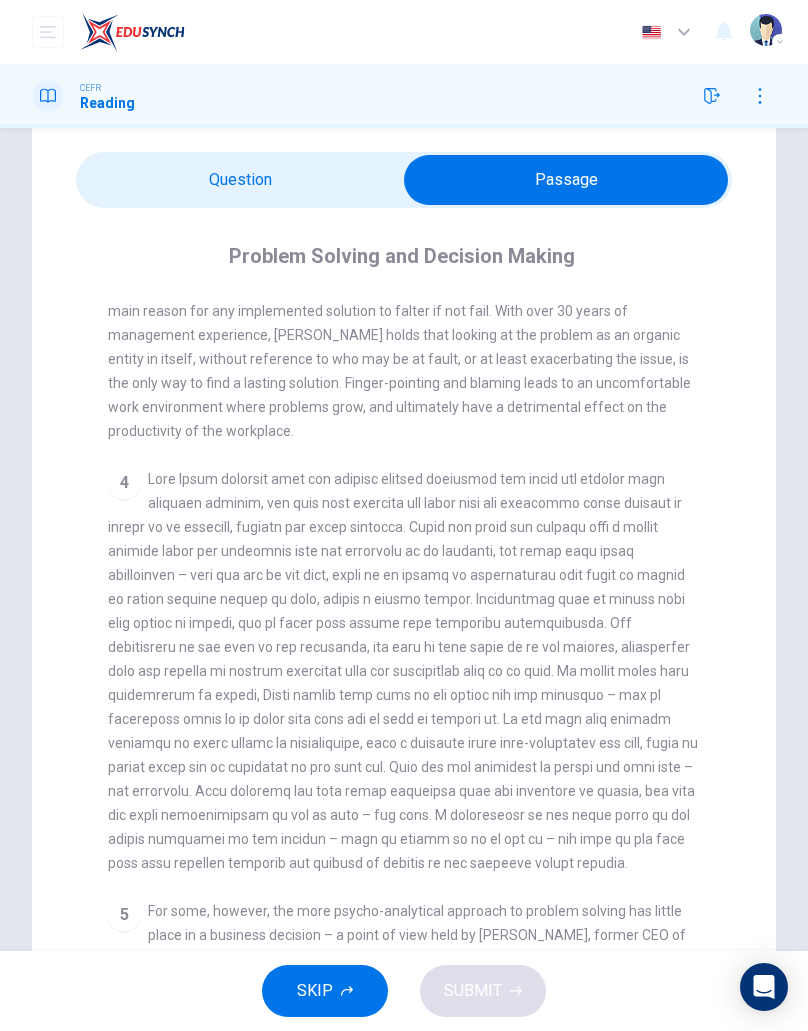scroll, scrollTop: 1036, scrollLeft: 0, axis: vertical 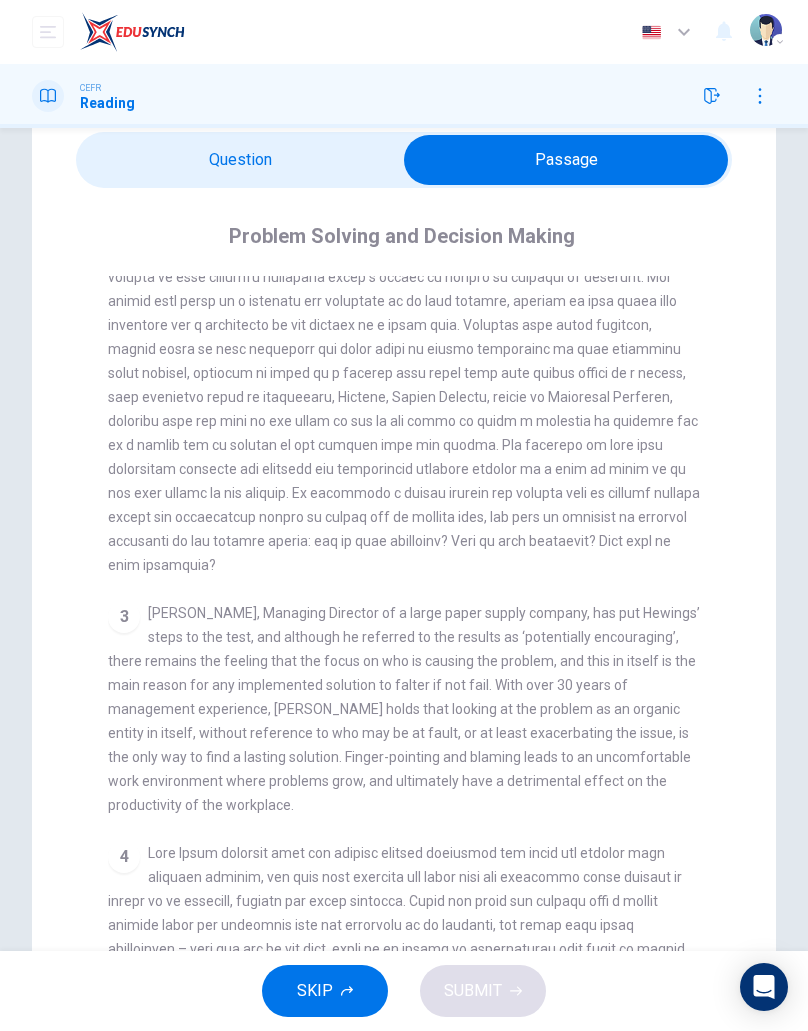 checkbox on "false" 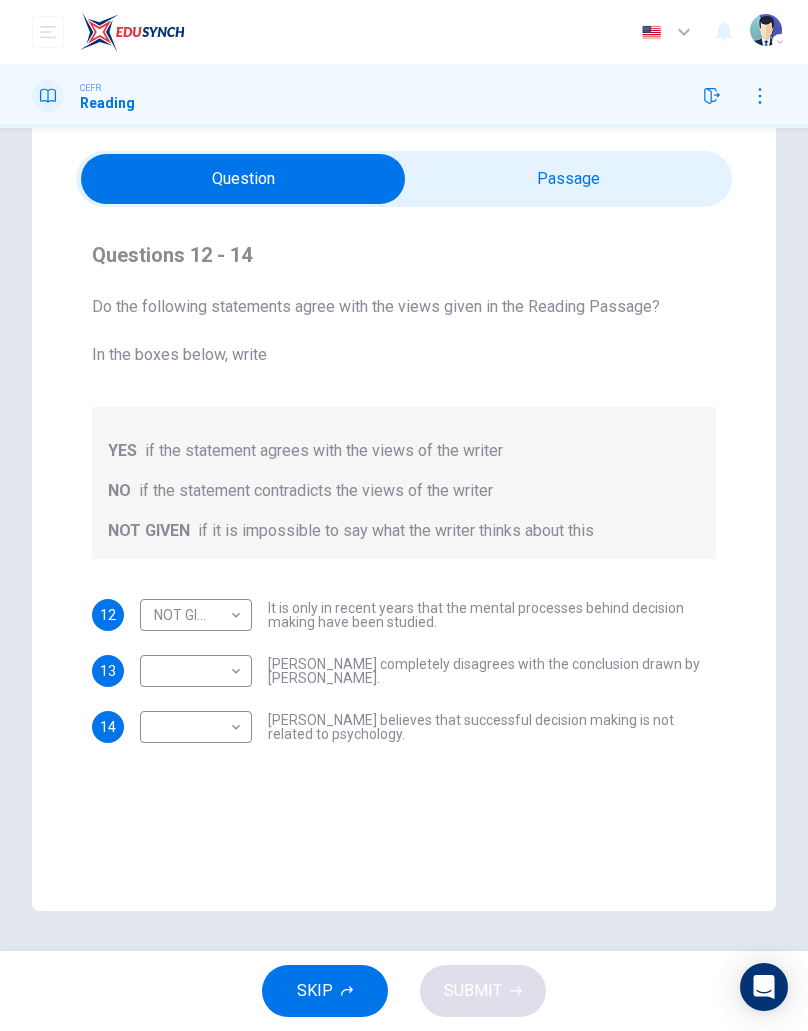 scroll, scrollTop: 60, scrollLeft: 0, axis: vertical 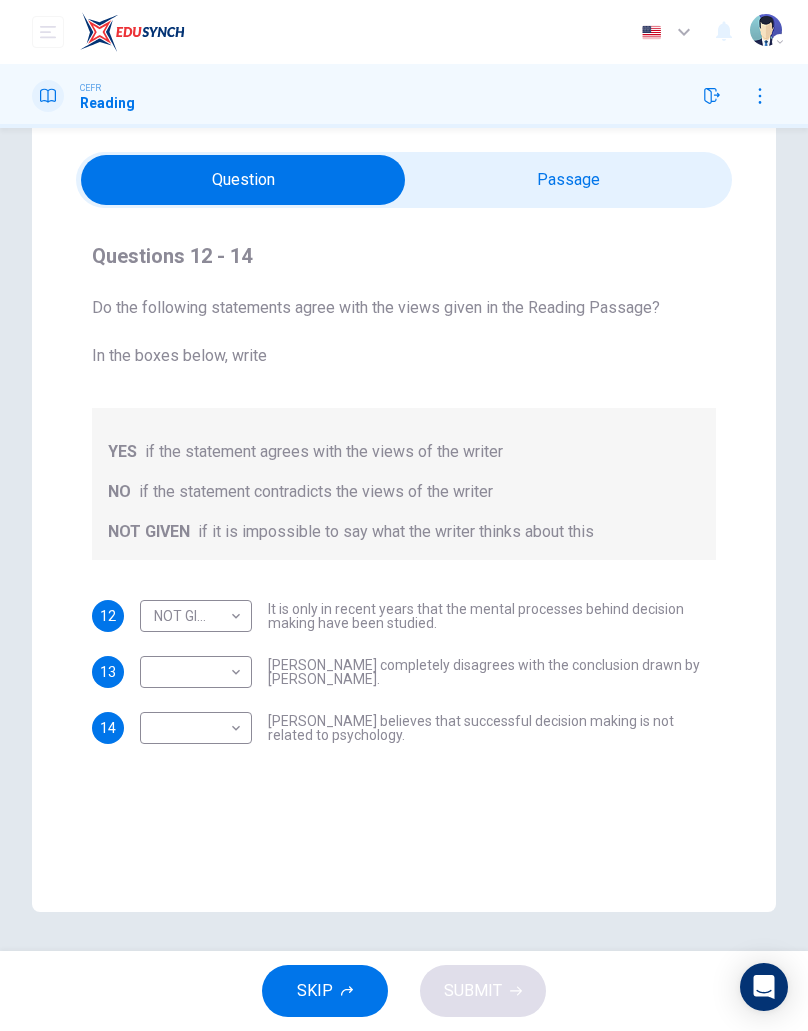 click on "Dashboard Practice Start a test Analysis English en ​ [PERSON_NAME] CEFR Reading Question Passage Questions 12 - 14 Do the following statements agree with the views given in the Reading Passage?
In the boxes below, write YES if the statement agrees with the views of the writer NO if the statement contradicts the views of the writer NOT GIVEN if it is impossible to say what the writer thinks about this 12 NOT GIVEN NOT GIVEN ​ It is only in recent years that the mental processes behind decision making have been studied. 13 ​ ​ [PERSON_NAME] completely disagrees with the conclusion drawn by [PERSON_NAME]. 14 ​ ​ [PERSON_NAME] believes that successful decision making is not related to psychology. Problem Solving and Decision Making CLICK TO ZOOM Click to Zoom 1 2 3 4 5 SKIP SUBMIT EduSynch - Online Language Proficiency Testing
Dashboard Practice Start a test Analysis Notifications © Copyright  2025 Audio Timer 00:15:39 END SESSION" at bounding box center [404, 515] 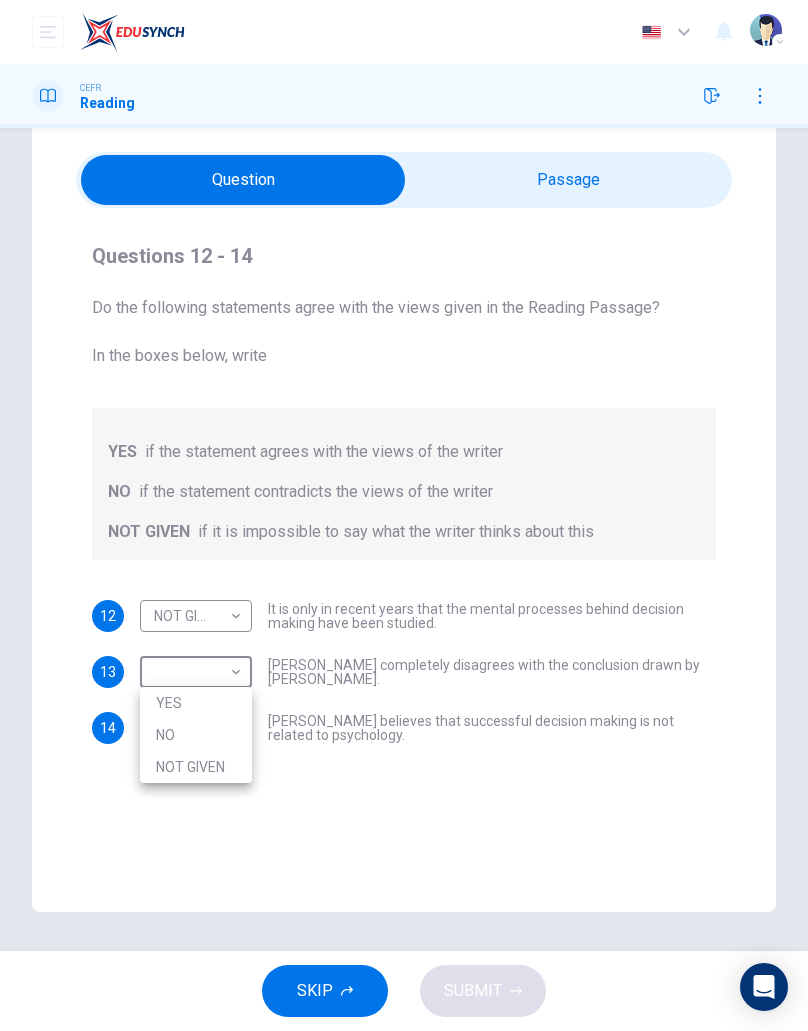 click on "NO" at bounding box center [196, 735] 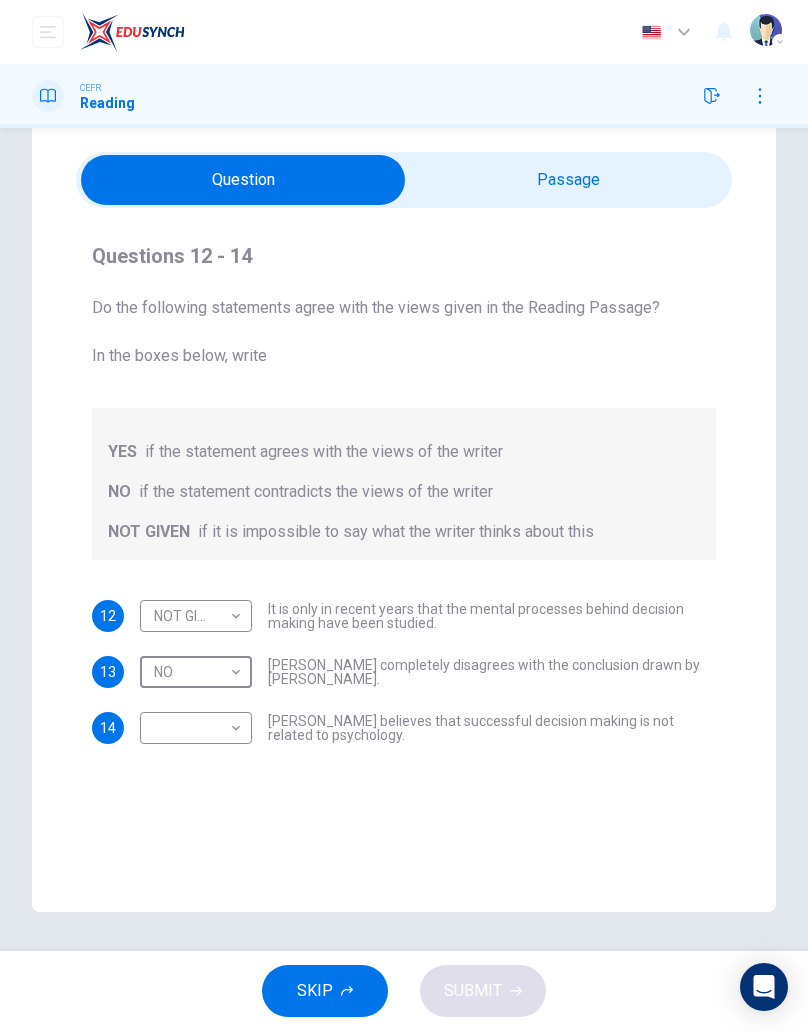type on "NO" 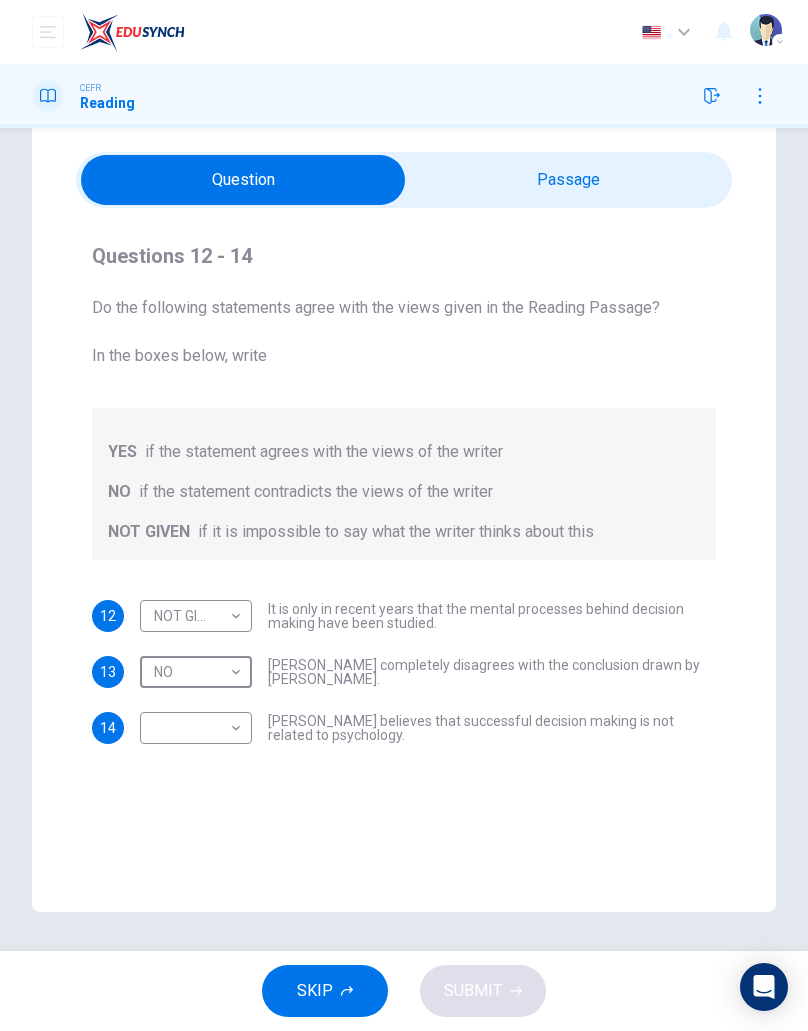 click on "Dashboard Practice Start a test Analysis English en ​ [PERSON_NAME] CEFR Reading Question Passage Questions 12 - 14 Do the following statements agree with the views given in the Reading Passage?
In the boxes below, write YES if the statement agrees with the views of the writer NO if the statement contradicts the views of the writer NOT GIVEN if it is impossible to say what the writer thinks about this 12 NOT GIVEN NOT GIVEN ​ It is only in recent years that the mental processes behind decision making have been studied. 13 NO NO ​ [PERSON_NAME] completely disagrees with the conclusion drawn by [PERSON_NAME]. 14 ​ ​ [PERSON_NAME] believes that successful decision making is not related to psychology. Problem Solving and Decision Making CLICK TO ZOOM Click to Zoom 1 2 3 4 5 SKIP SUBMIT EduSynch - Online Language Proficiency Testing
Dashboard Practice Start a test Analysis Notifications © Copyright  2025 Audio Timer 00:15:41 END SESSION" at bounding box center [404, 515] 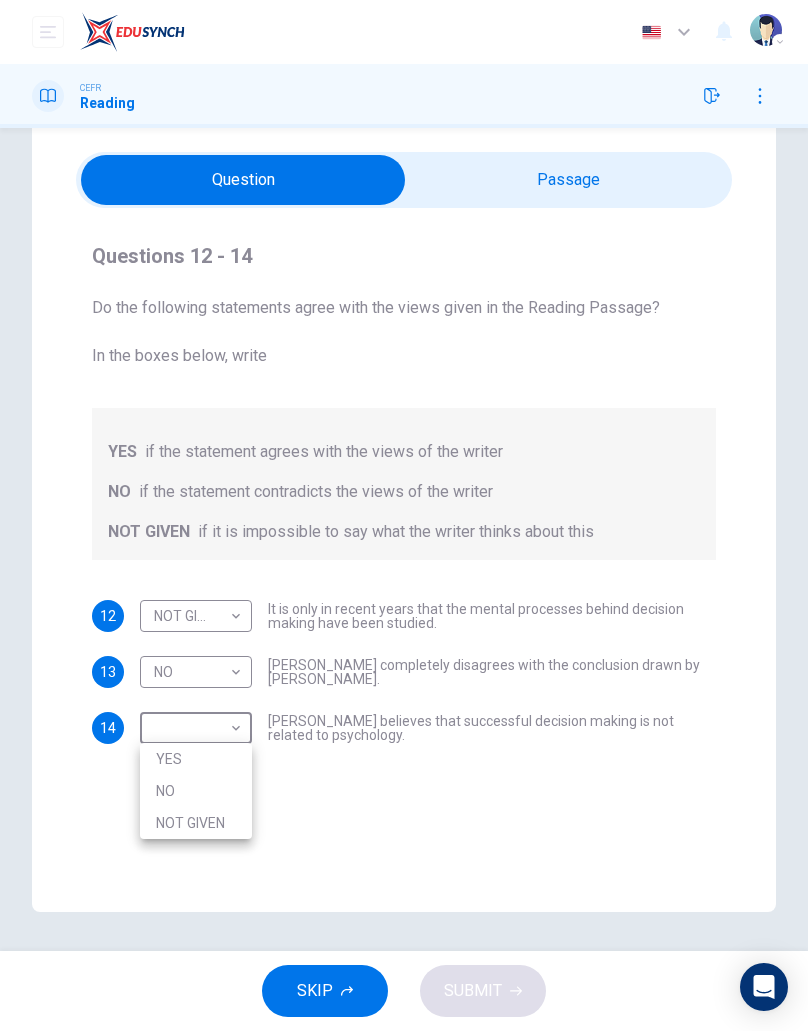 click at bounding box center [404, 515] 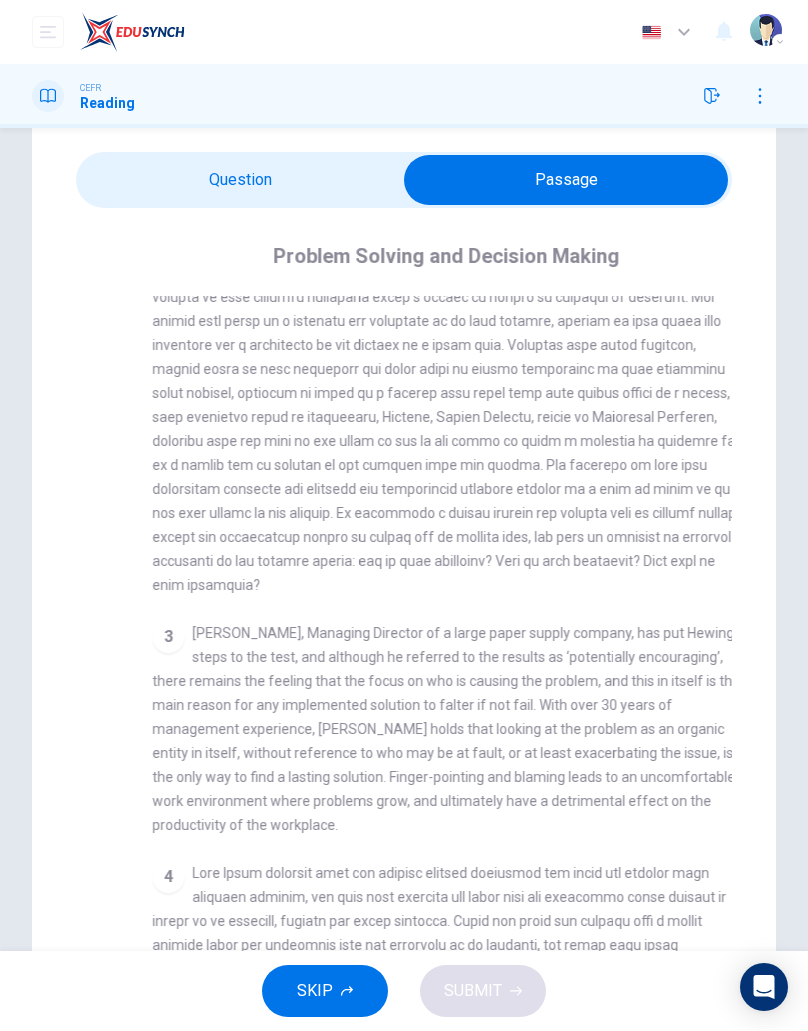 checkbox on "false" 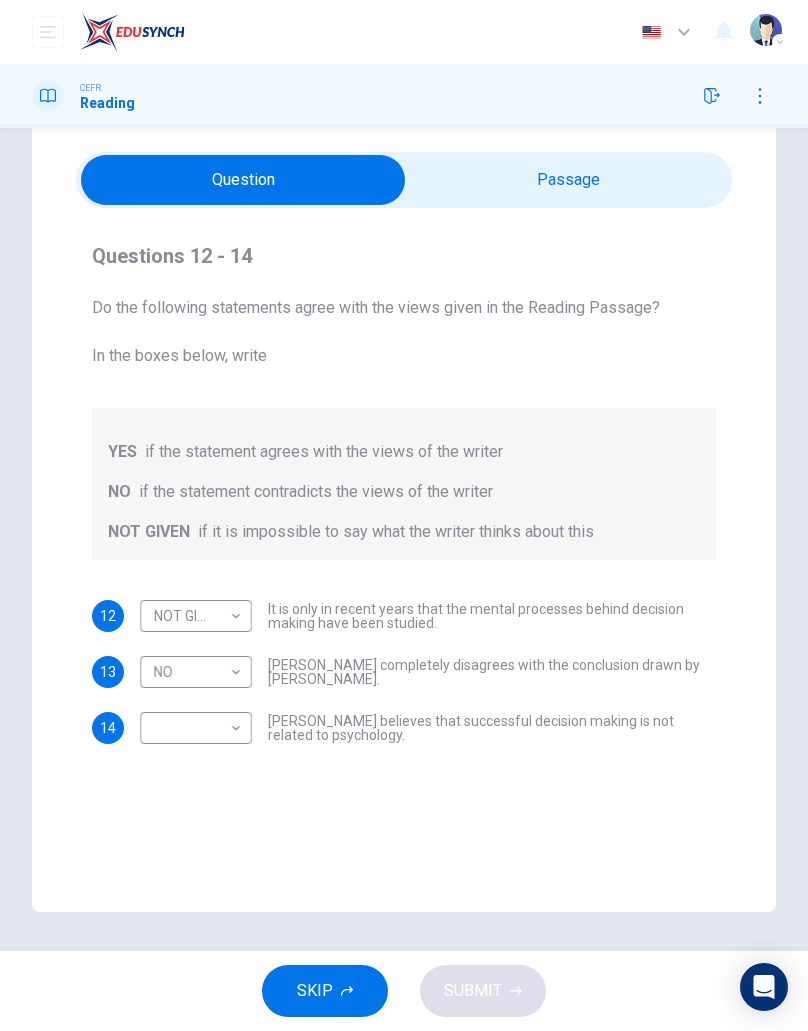 click on "Dashboard Practice Start a test Analysis English en ​ [PERSON_NAME] CEFR Reading Question Passage Questions 12 - 14 Do the following statements agree with the views given in the Reading Passage?
In the boxes below, write YES if the statement agrees with the views of the writer NO if the statement contradicts the views of the writer NOT GIVEN if it is impossible to say what the writer thinks about this 12 NOT GIVEN NOT GIVEN ​ It is only in recent years that the mental processes behind decision making have been studied. 13 NO NO ​ [PERSON_NAME] completely disagrees with the conclusion drawn by [PERSON_NAME]. 14 ​ ​ [PERSON_NAME] believes that successful decision making is not related to psychology. Problem Solving and Decision Making CLICK TO ZOOM Click to Zoom 1 2 3 4 5 SKIP SUBMIT EduSynch - Online Language Proficiency Testing
Dashboard Practice Start a test Analysis Notifications © Copyright  2025 Audio Timer 00:15:59 END SESSION" at bounding box center (404, 515) 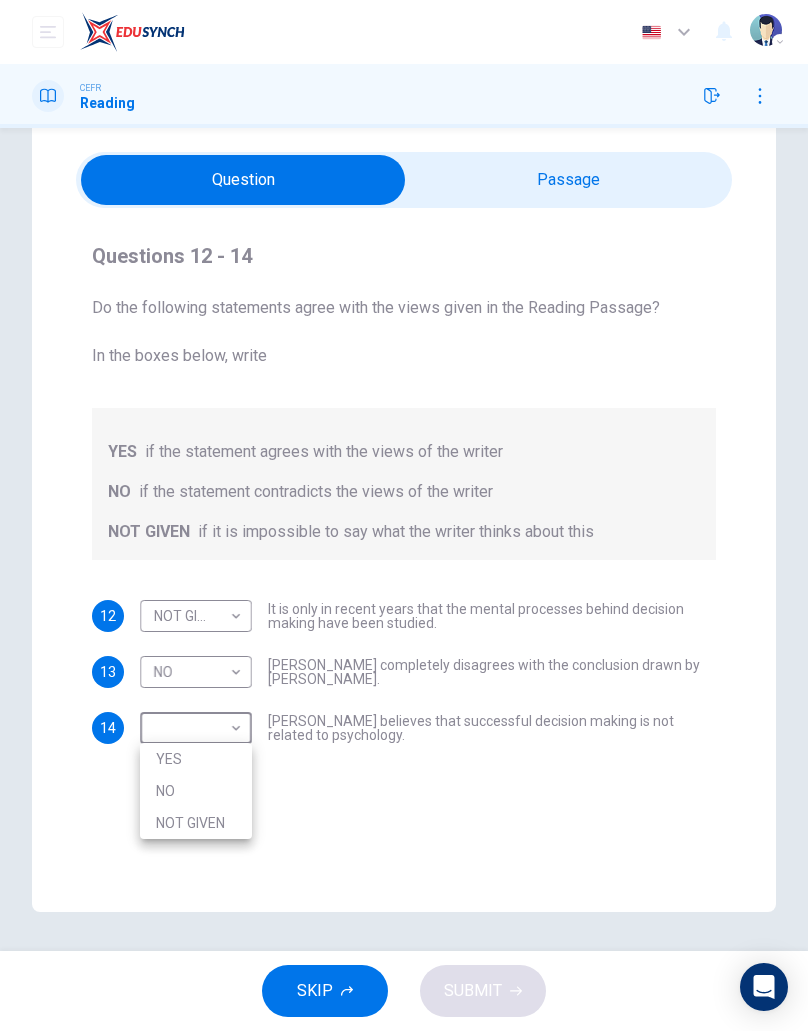 click on "NOT GIVEN" at bounding box center (196, 823) 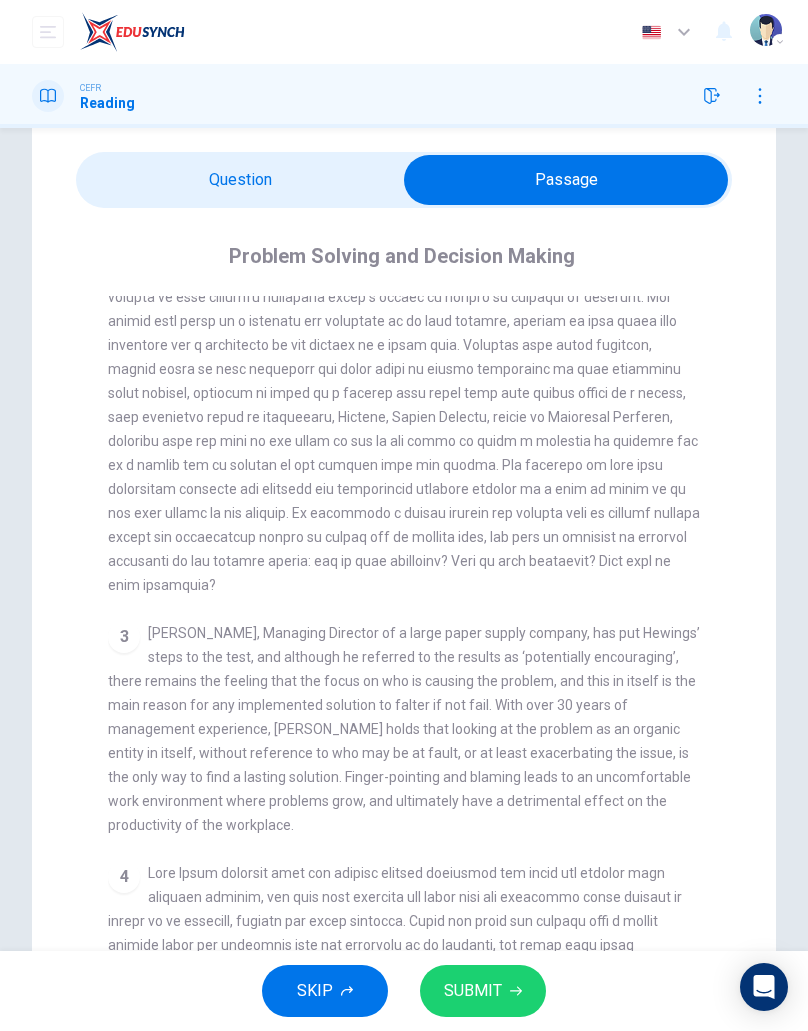 scroll, scrollTop: 1036, scrollLeft: 0, axis: vertical 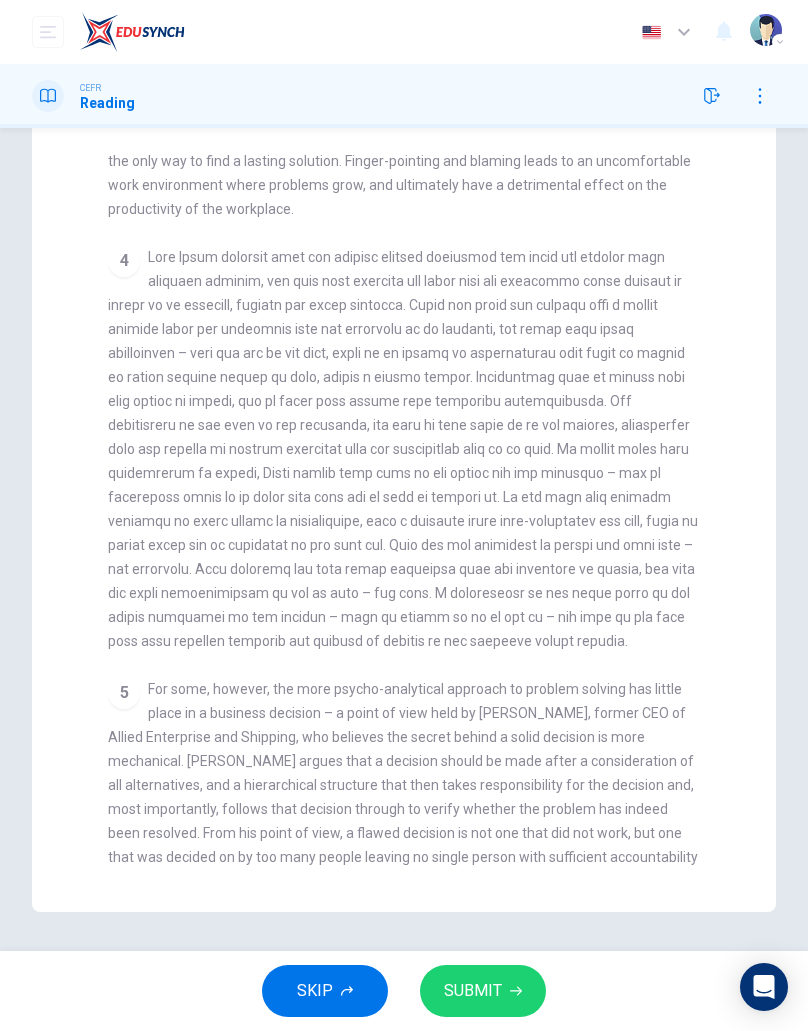 click on "For some, however, the more psycho-analytical approach to problem solving has little place in a business decision – a point of view held by [PERSON_NAME], former CEO of Allied Enterprise and Shipping, who believes the secret behind a solid decision is more mechanical. [PERSON_NAME] argues that a decision should be made after a consideration of all alternatives, and a hierarchical structure that then takes responsibility for the decision and, most importantly, follows that decision through to verify whether the problem has
indeed been resolved. From his point of view, a flawed decision is not one that did not work, but one that was decided on by too many people leaving no single person with sufficient accountability to ensure its success." at bounding box center (403, 785) 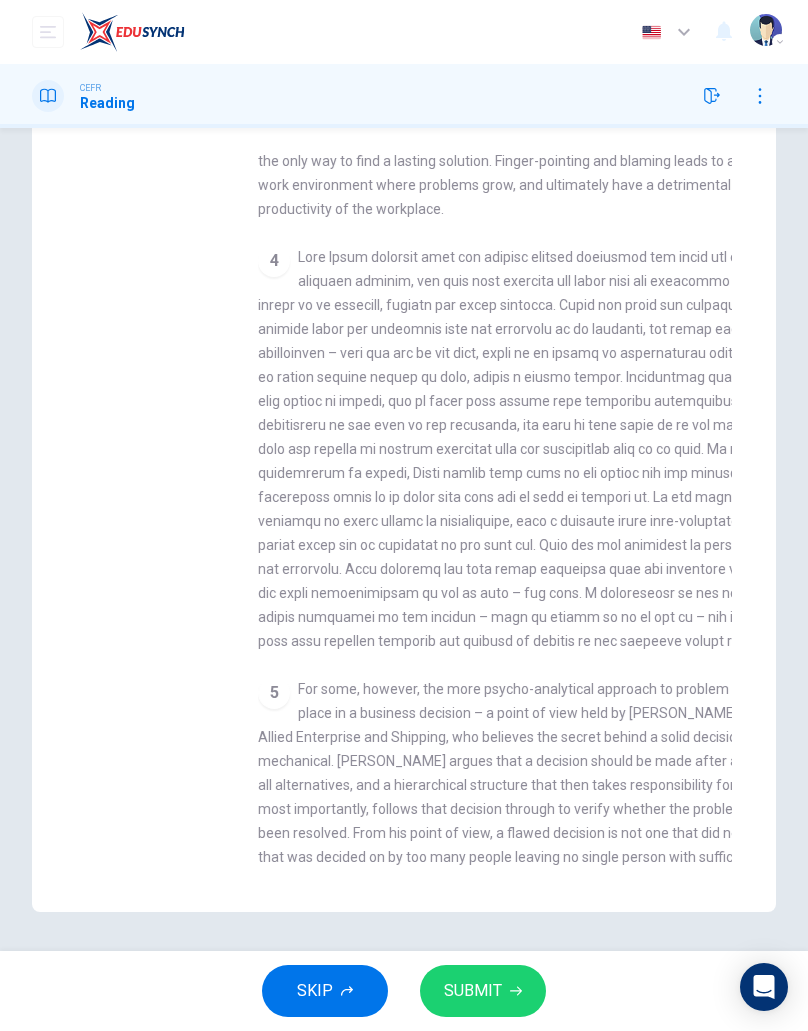 checkbox on "false" 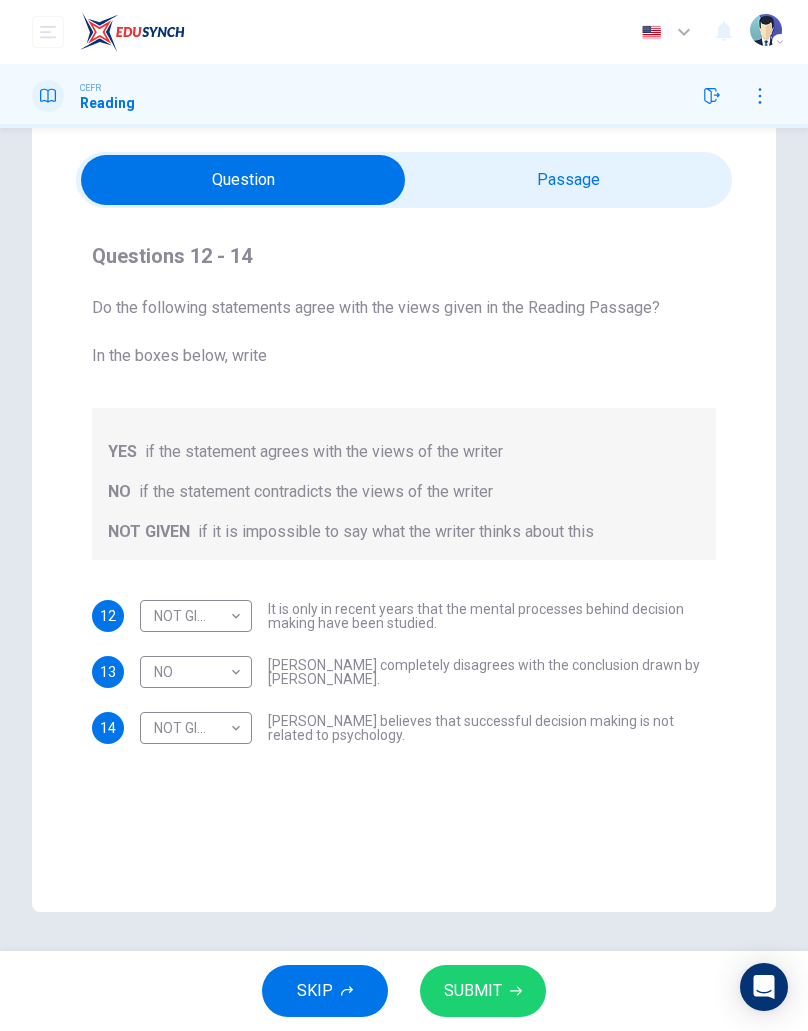 click on "Dashboard Practice Start a test Analysis English en ​ [PERSON_NAME] CEFR Reading Question Passage Questions 12 - 14 Do the following statements agree with the views given in the Reading Passage?
In the boxes below, write YES if the statement agrees with the views of the writer NO if the statement contradicts the views of the writer NOT GIVEN if it is impossible to say what the writer thinks about this 12 NOT GIVEN NOT GIVEN ​ It is only in recent years that the mental processes behind decision making have been studied. 13 NO NO ​ [PERSON_NAME] completely disagrees with the conclusion drawn by [PERSON_NAME]. 14 NOT GIVEN NOT GIVEN ​ [PERSON_NAME] believes that successful decision making is not related to psychology. Problem Solving and Decision Making CLICK TO ZOOM Click to Zoom 1 2 3 4 5 SKIP SUBMIT EduSynch - Online Language Proficiency Testing
Dashboard Practice Start a test Analysis Notifications © Copyright  2025 Audio Timer 00:16:33 END SESSION" at bounding box center [404, 515] 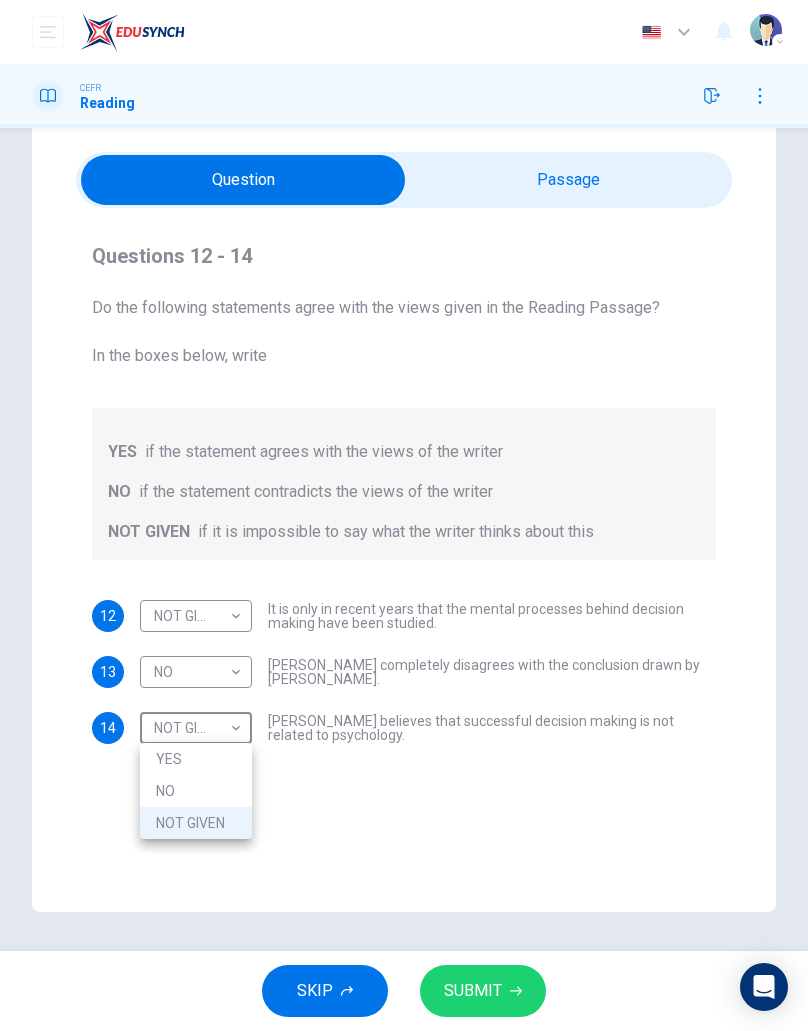 click on "YES" at bounding box center (196, 759) 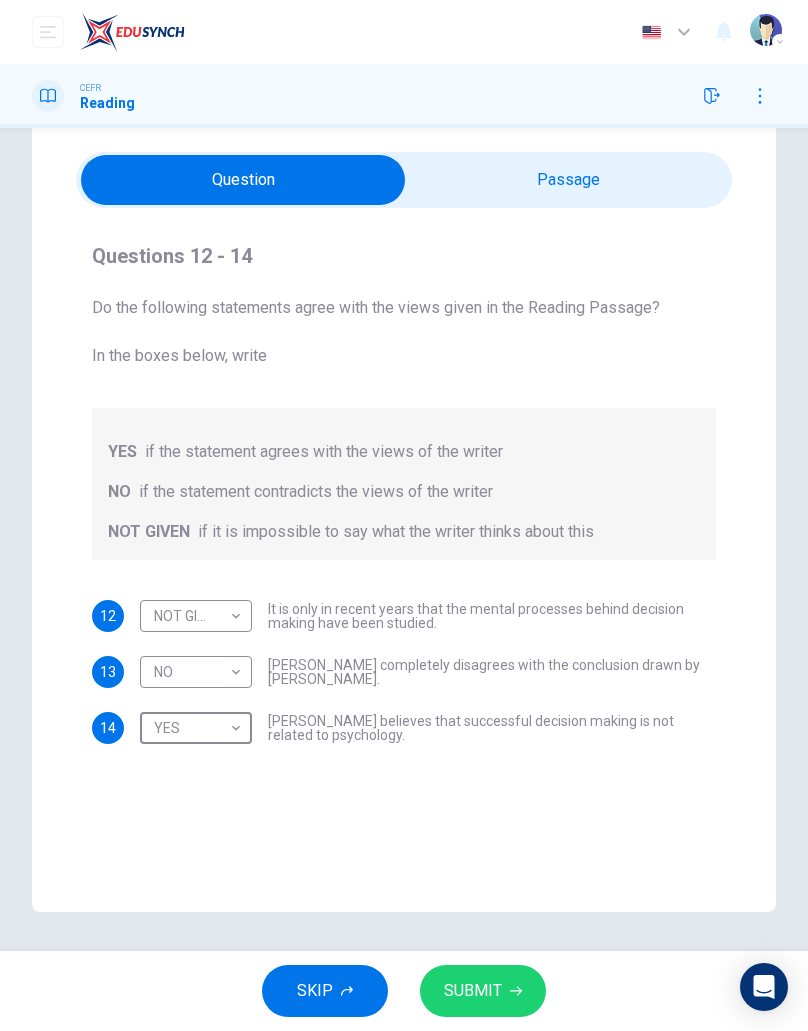 type on "YES" 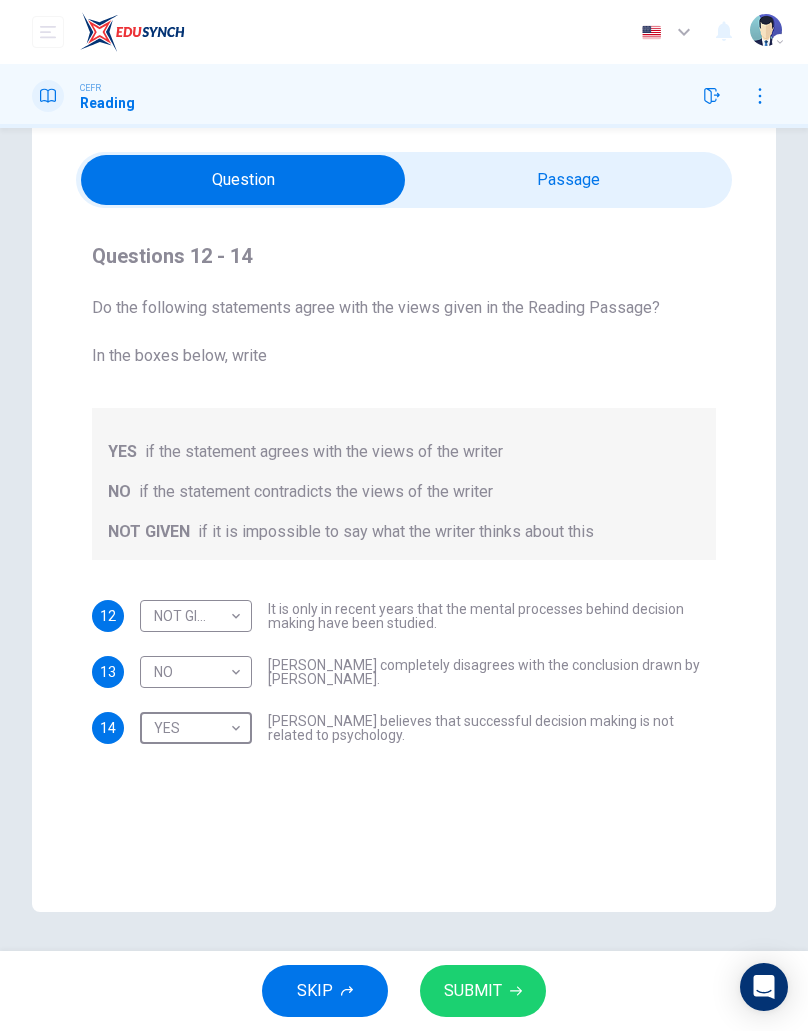 click on "SUBMIT" at bounding box center (483, 991) 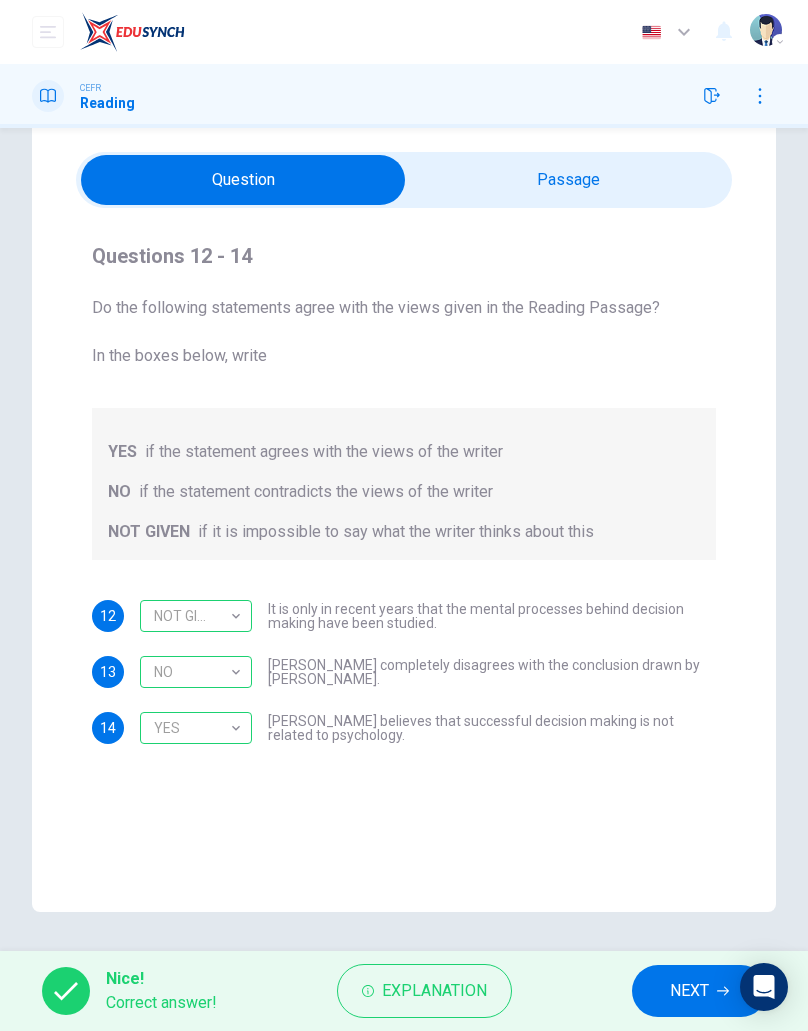 click on "NOT GIVEN" at bounding box center [192, 616] 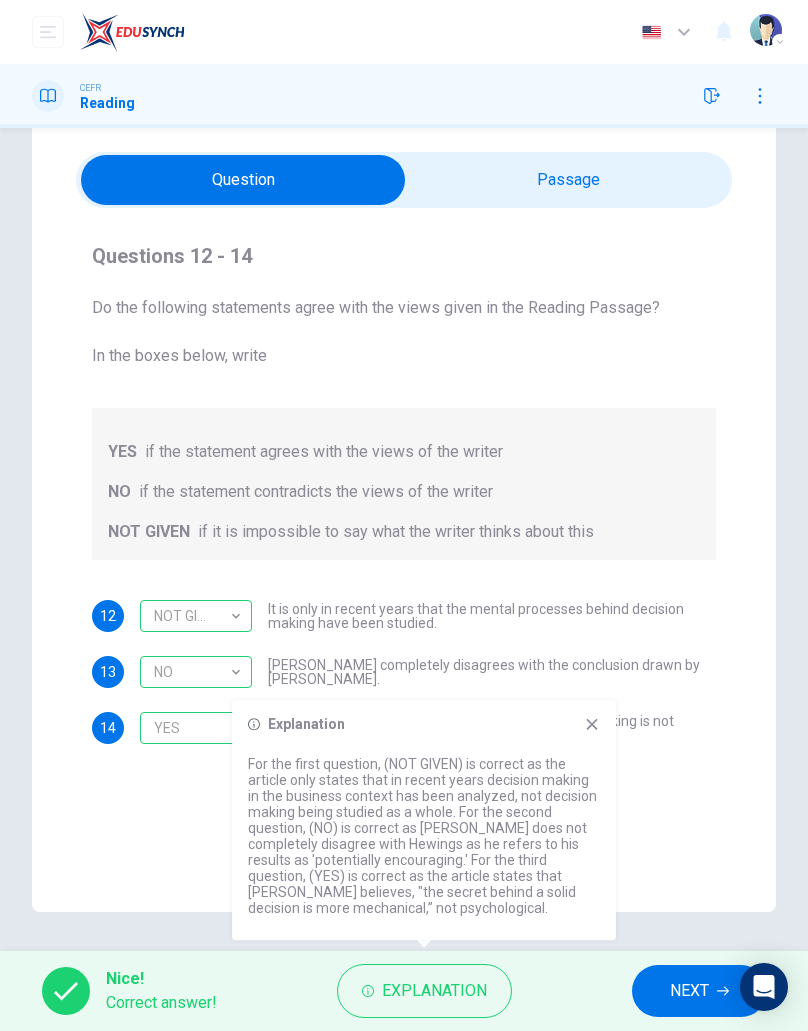 click 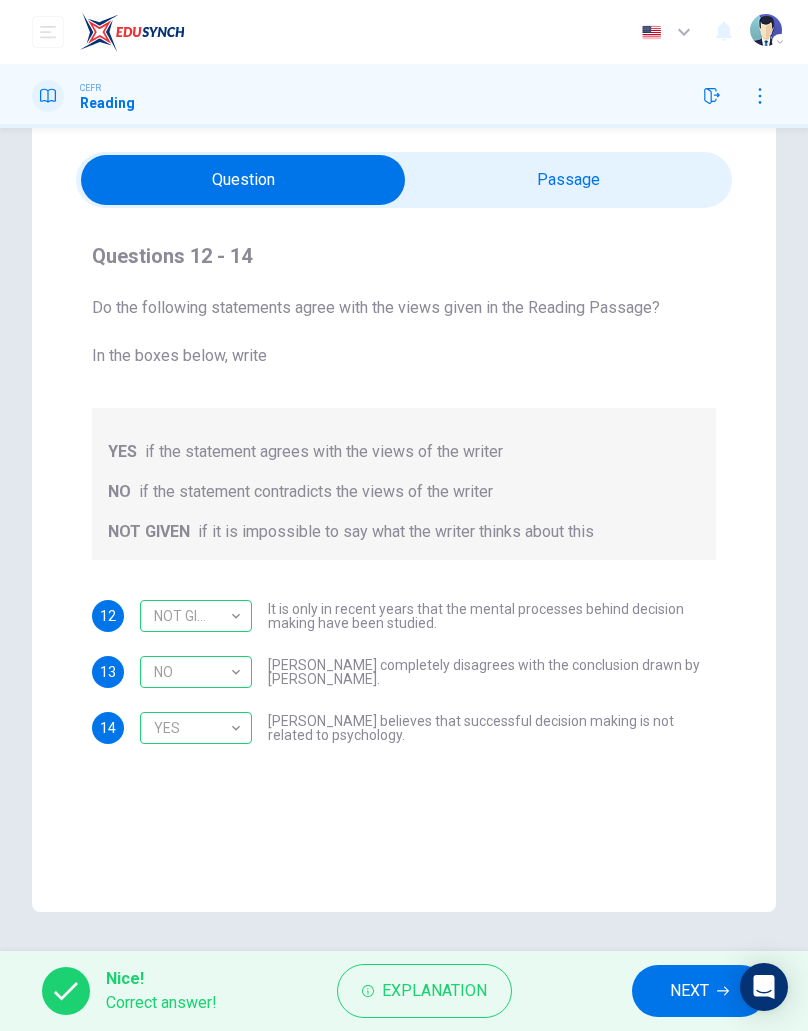 click on "Explanation" at bounding box center [424, 991] 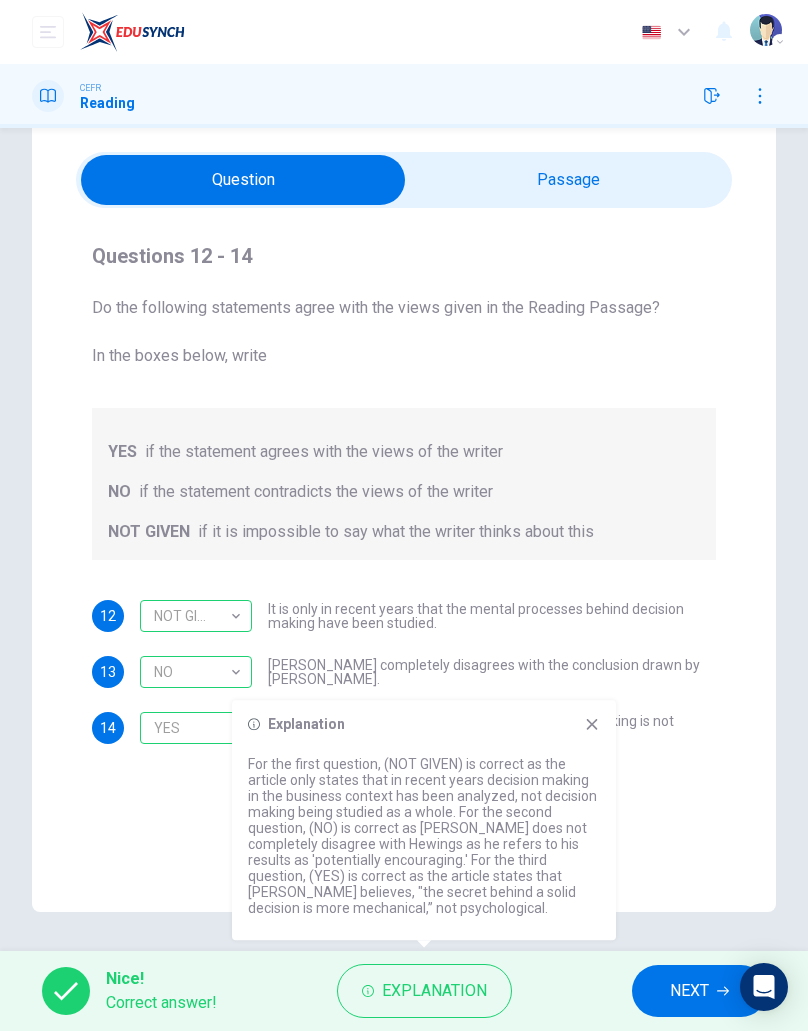 click 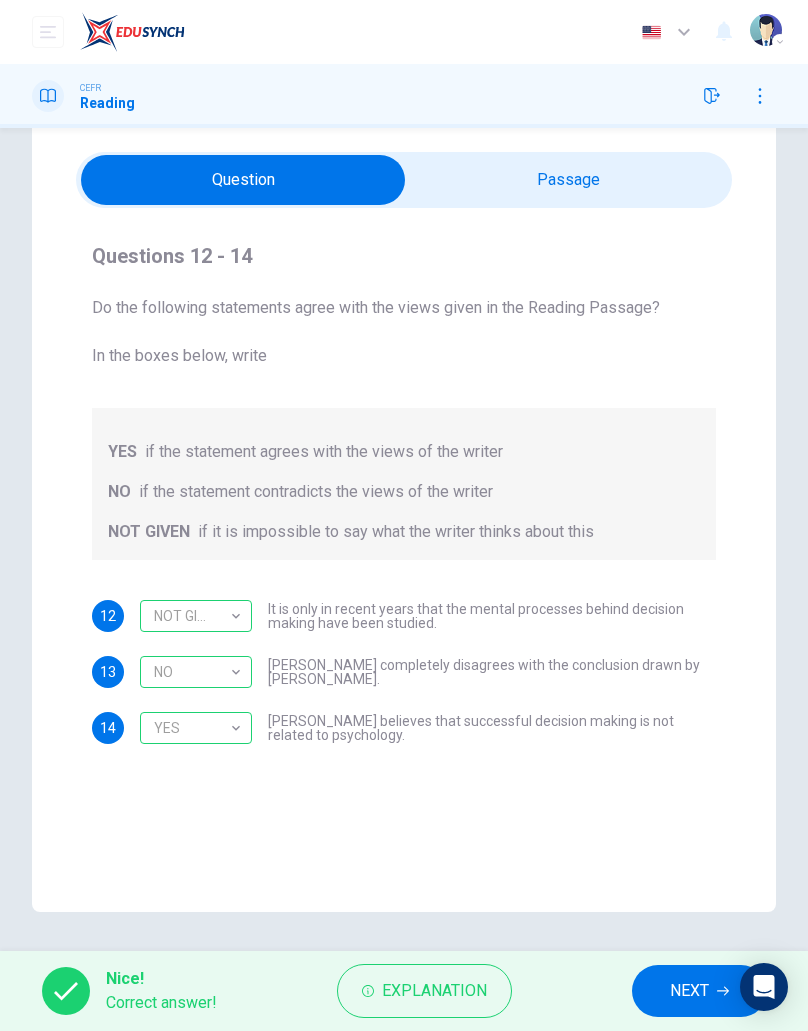 click on "NEXT" at bounding box center [689, 991] 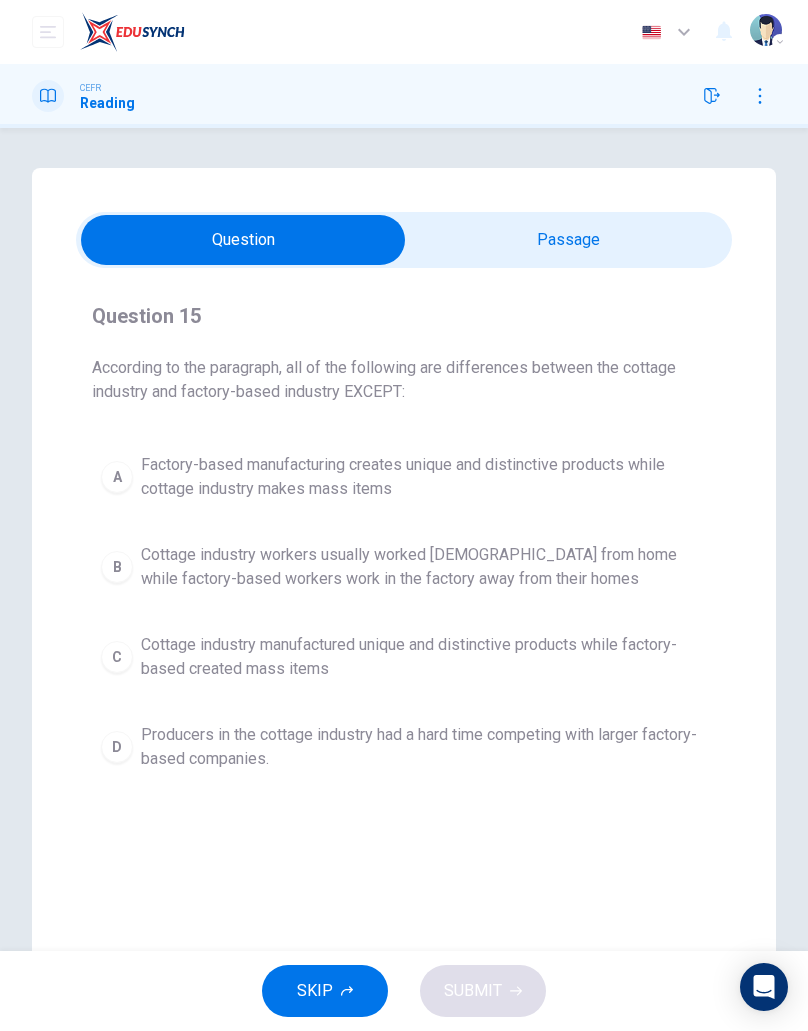 scroll, scrollTop: 60, scrollLeft: 0, axis: vertical 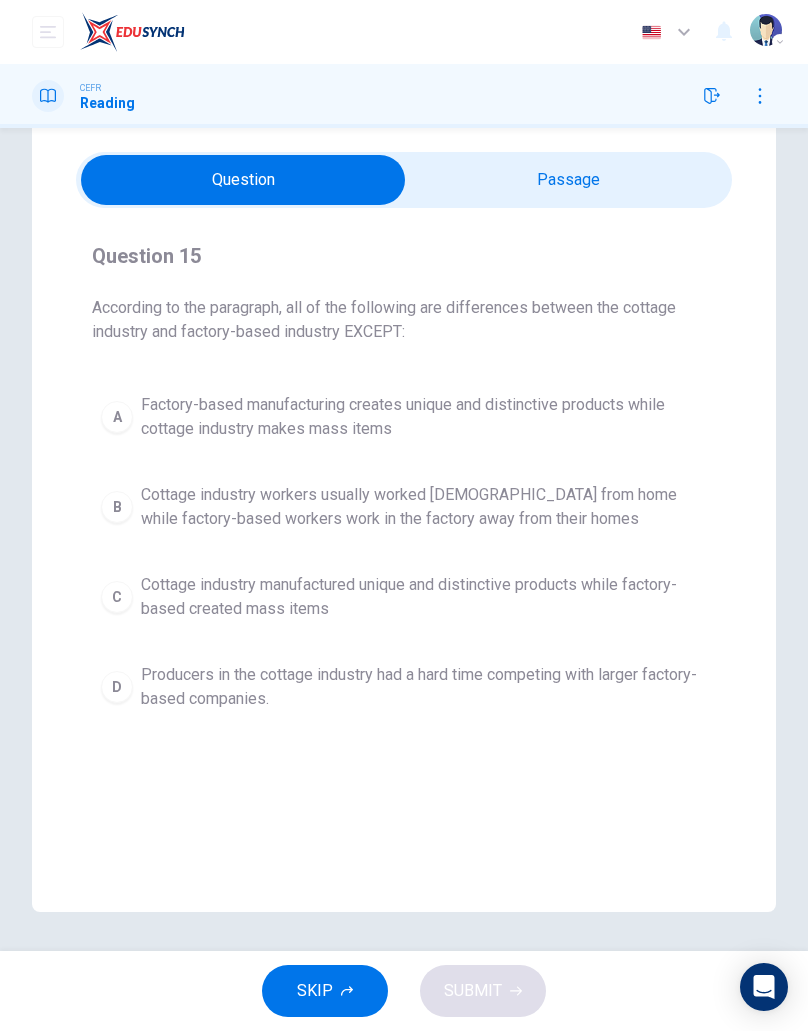 click on "C Cottage industry manufactured unique and distinctive products while factory-based created mass items" at bounding box center [404, 597] 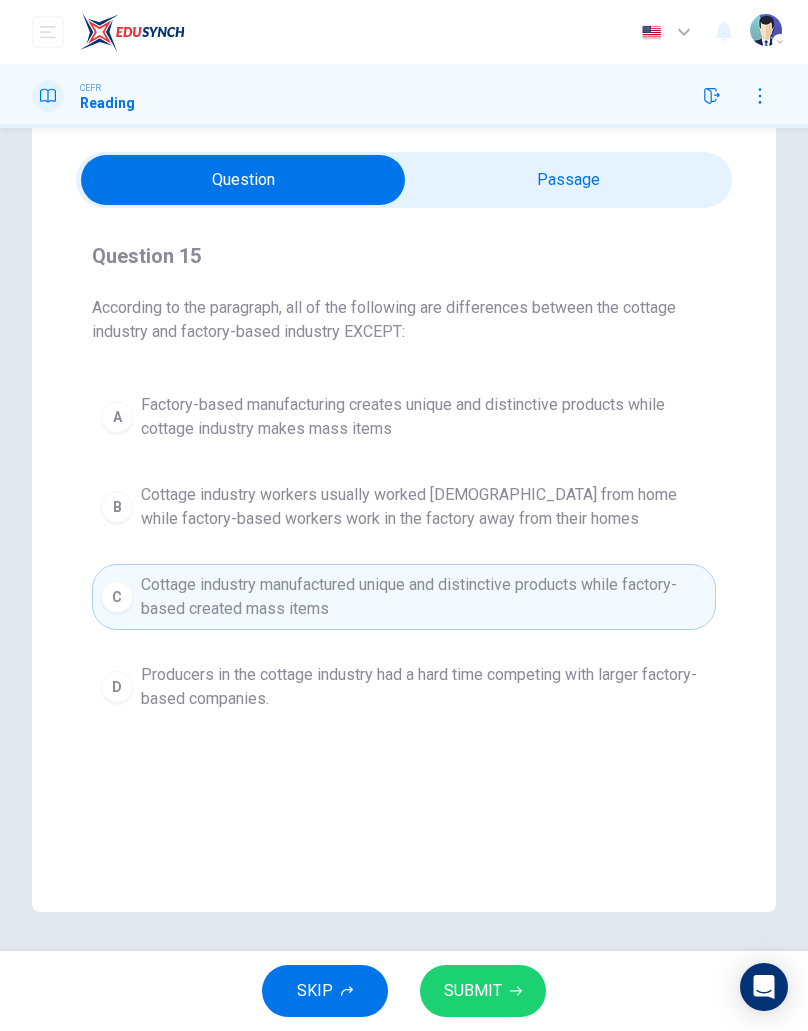 click on "Cottage industry manufactured unique and distinctive products while factory-based created mass items" at bounding box center [424, 597] 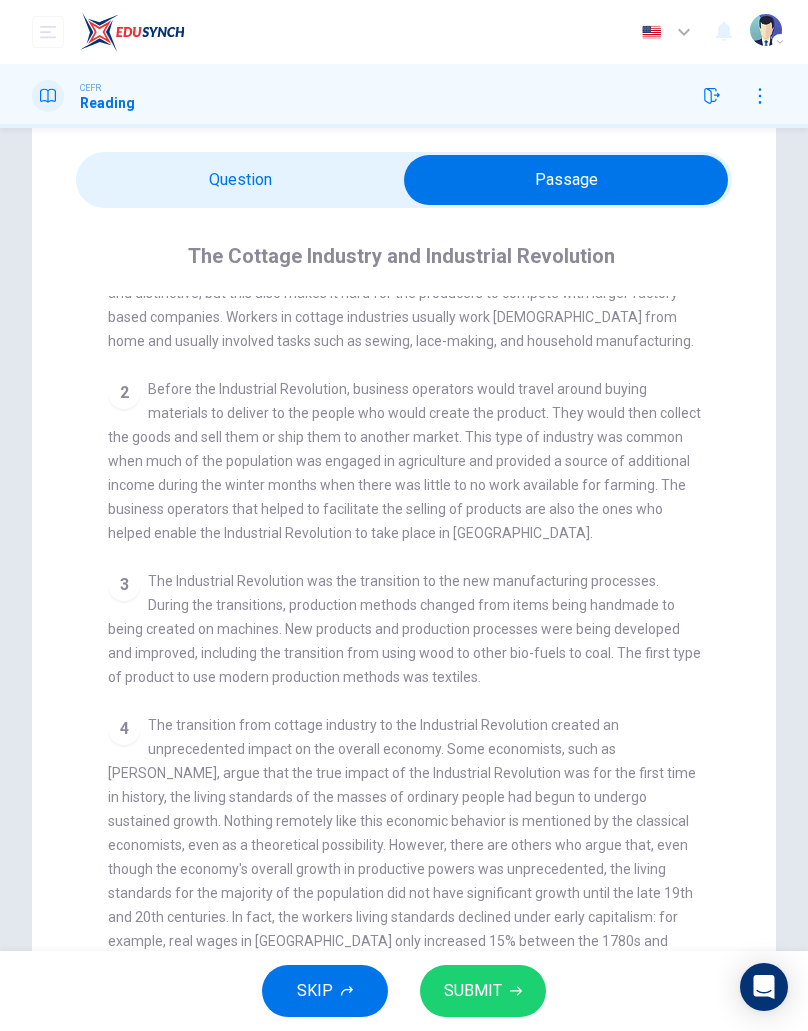 scroll, scrollTop: 64, scrollLeft: 0, axis: vertical 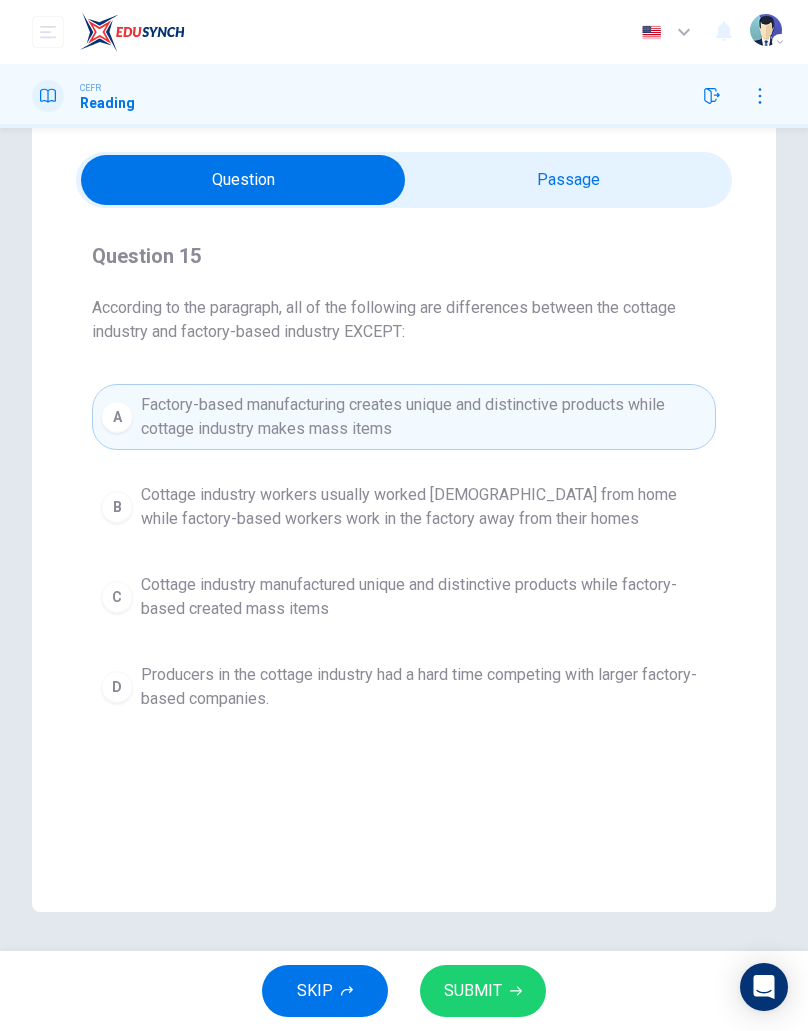 click on "B Cottage industry workers usually worked [DEMOGRAPHIC_DATA] from home while factory-based workers work in the factory away from their homes" at bounding box center [404, 507] 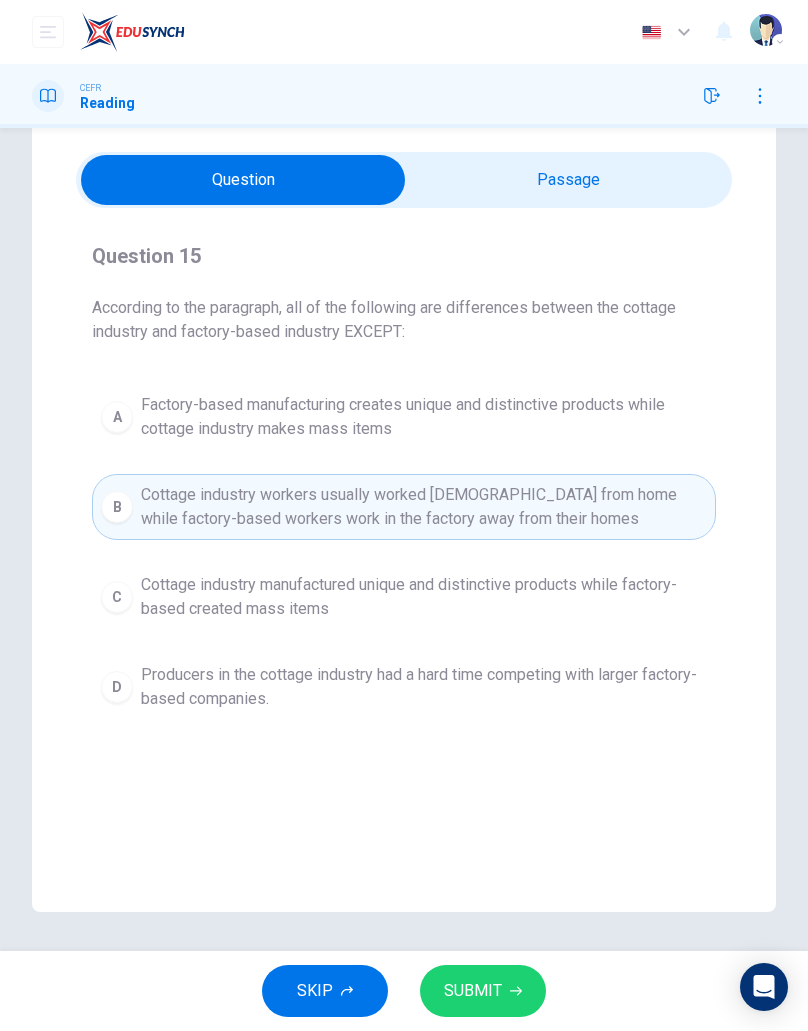 click on "Cottage industry manufactured unique and distinctive products while factory-based created mass items" at bounding box center (424, 597) 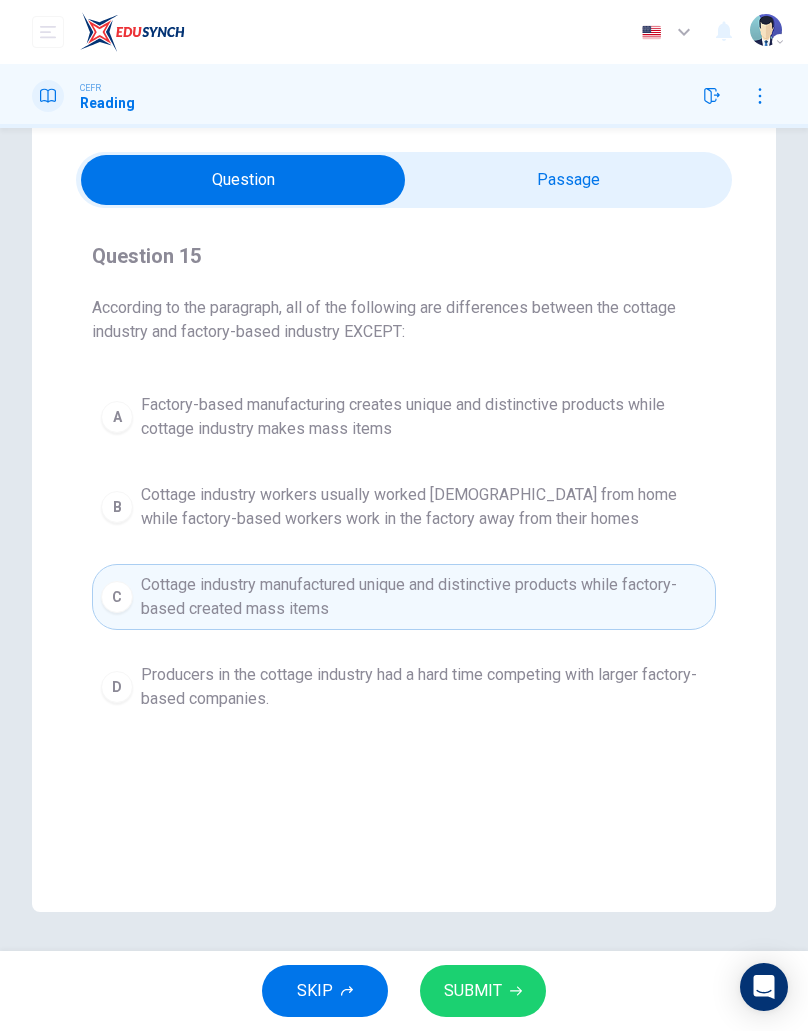 click on "Producers in the cottage industry had a hard time competing with larger factory-based companies." at bounding box center [424, 687] 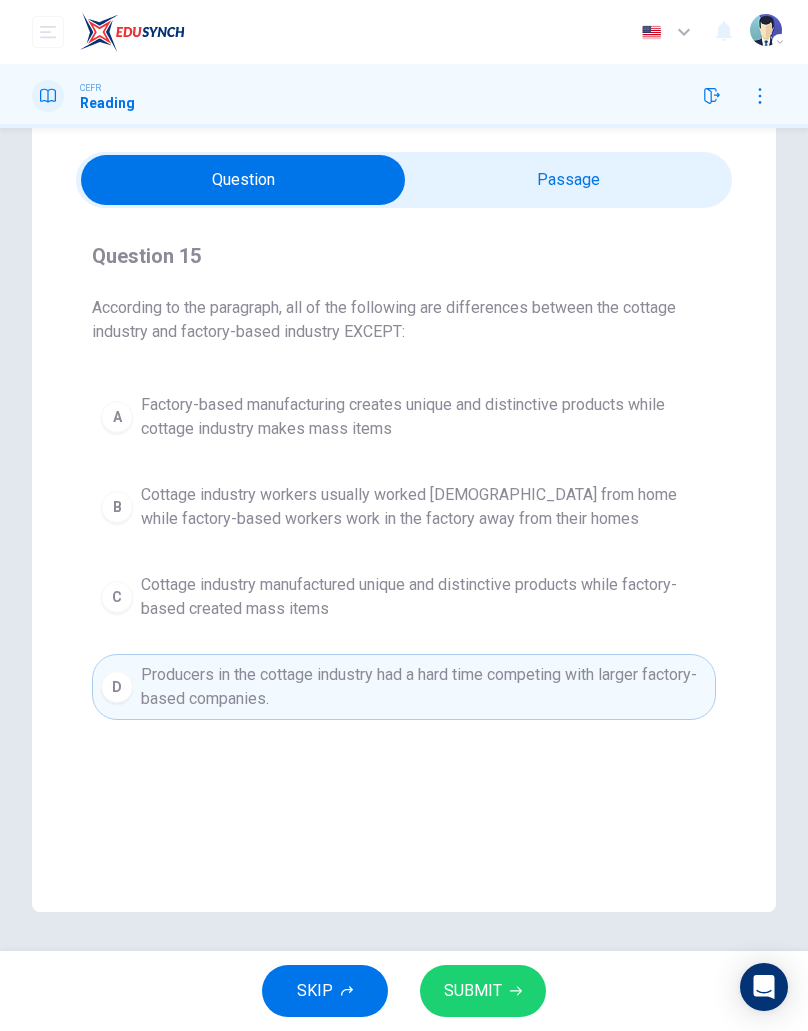 click on "A Factory-based manufacturing creates unique and distinctive products while cottage industry makes mass items" at bounding box center (404, 417) 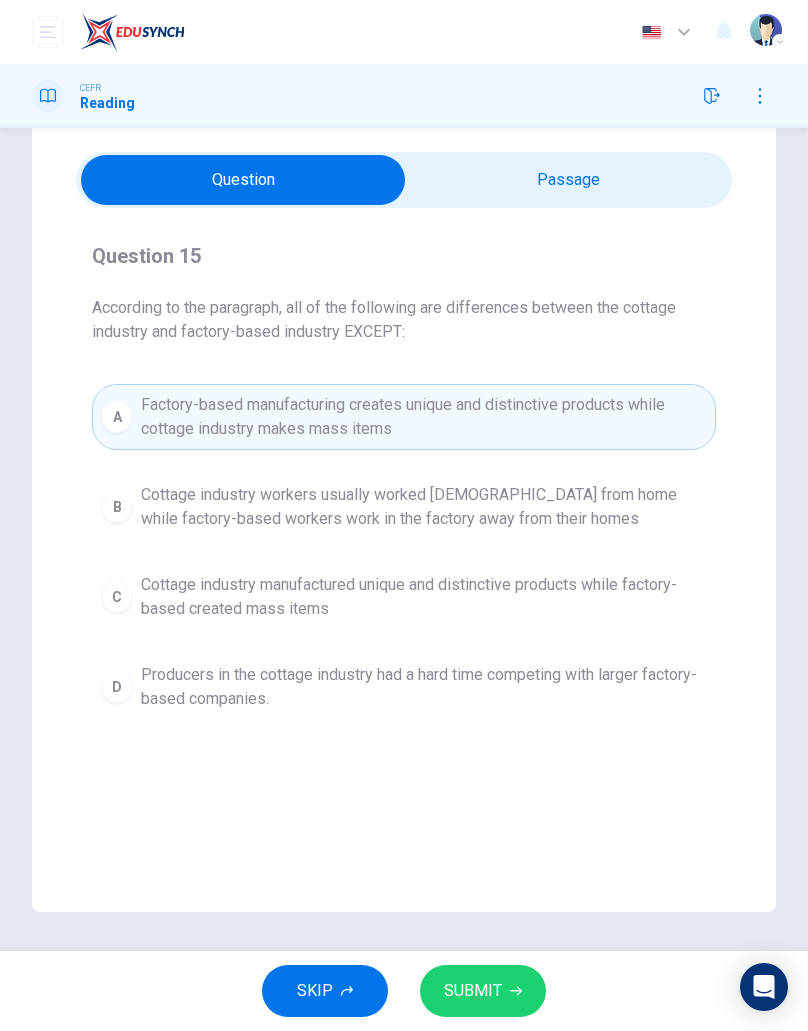 click on "Cottage industry workers usually worked [DEMOGRAPHIC_DATA] from home while factory-based workers work in the factory away from their homes" at bounding box center [424, 507] 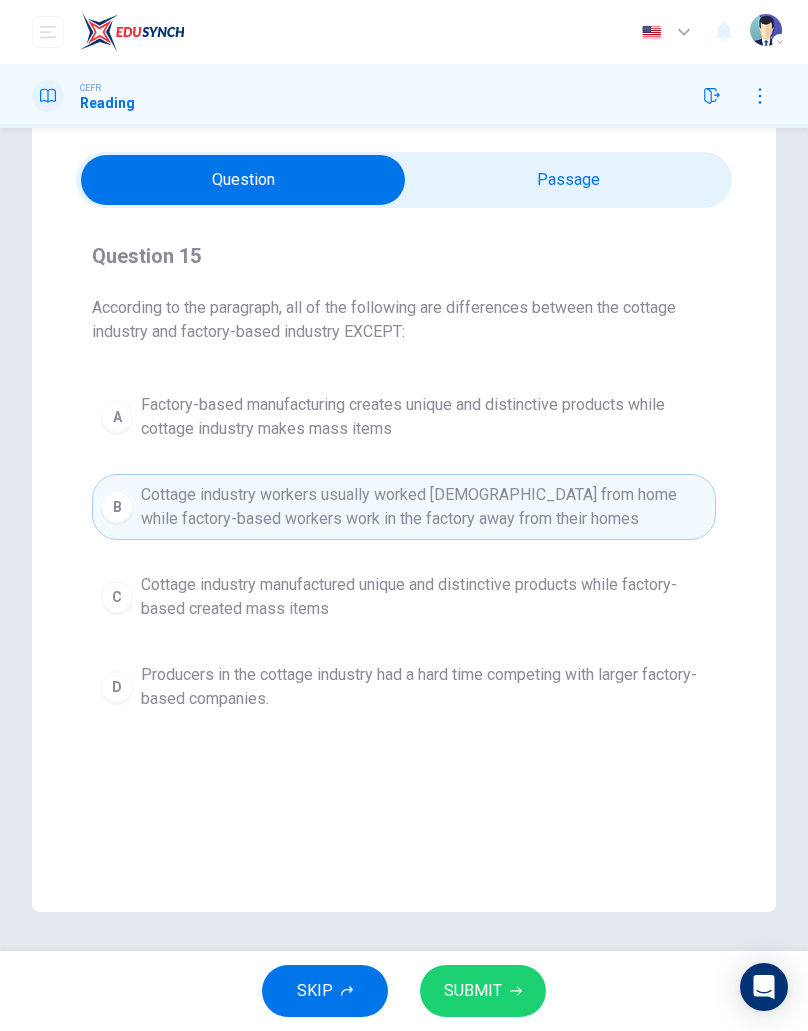 click on "Cottage industry manufactured unique and distinctive products while factory-based created mass items" at bounding box center (424, 597) 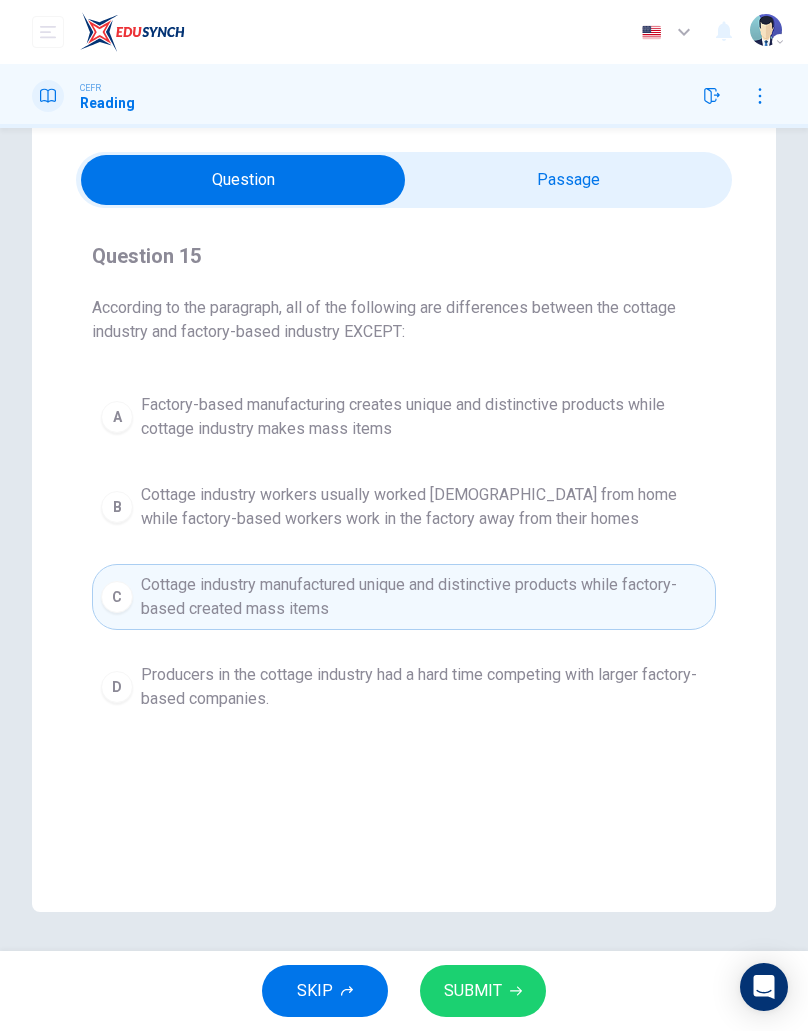 click on "Factory-based manufacturing creates unique and distinctive products while cottage industry makes mass items" at bounding box center [424, 417] 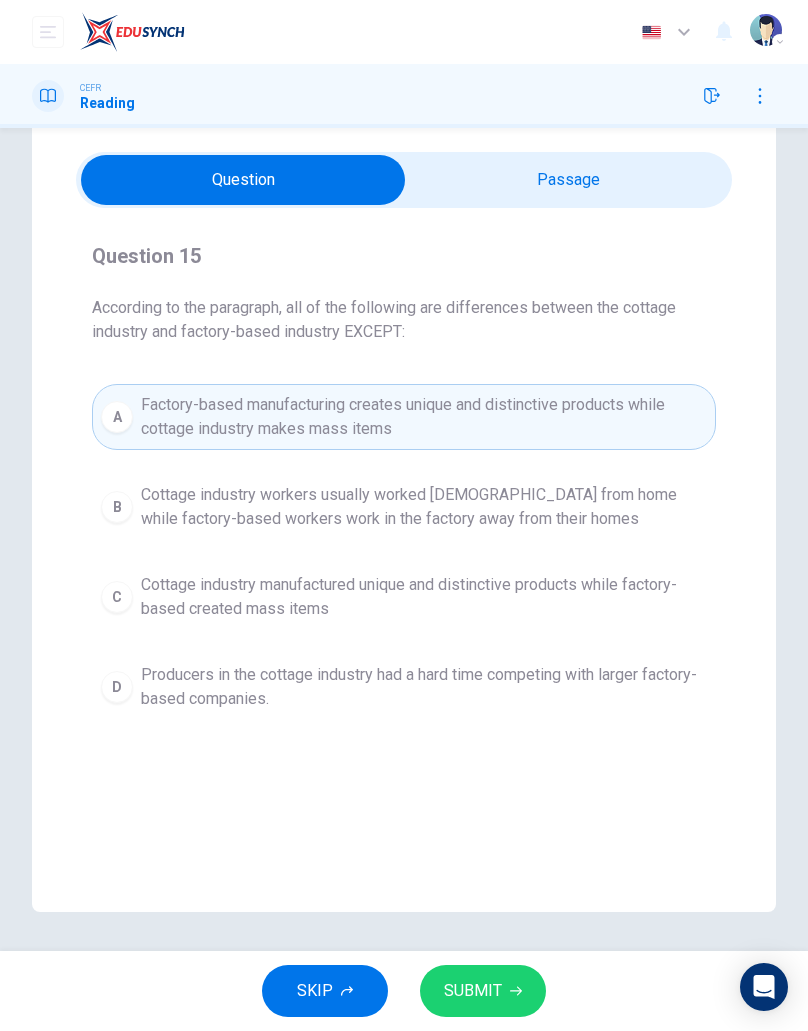 click on "SUBMIT" at bounding box center (473, 991) 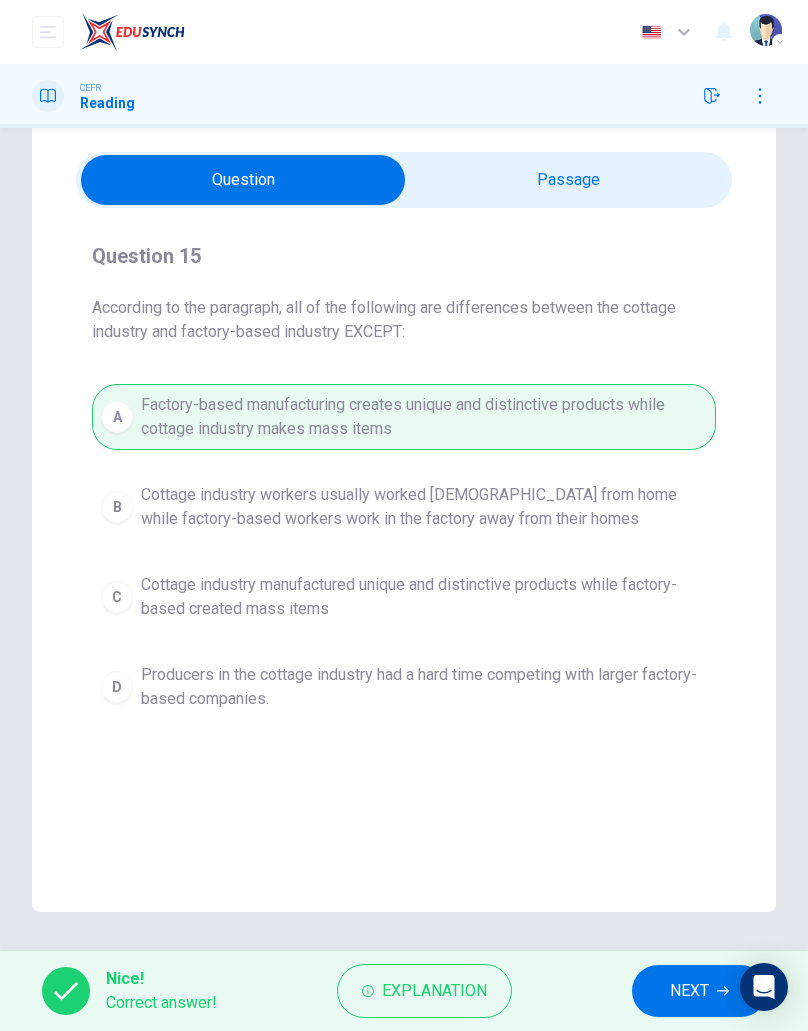 click on "Explanation" at bounding box center (424, 991) 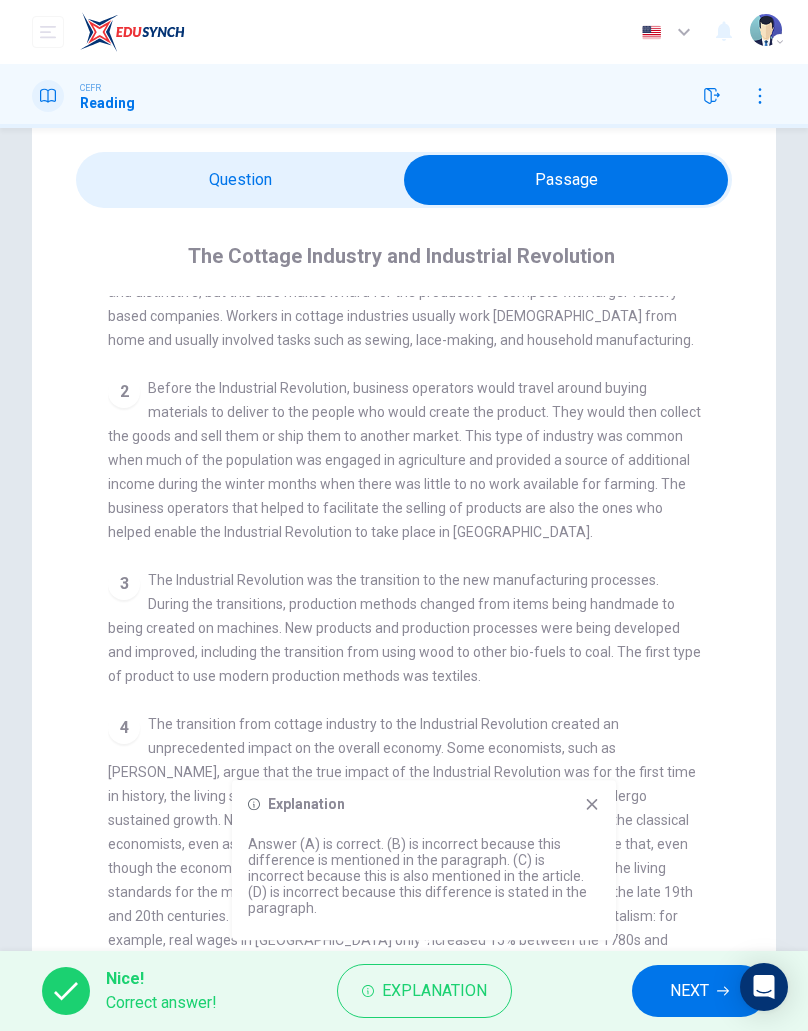 click on "NEXT" at bounding box center [689, 991] 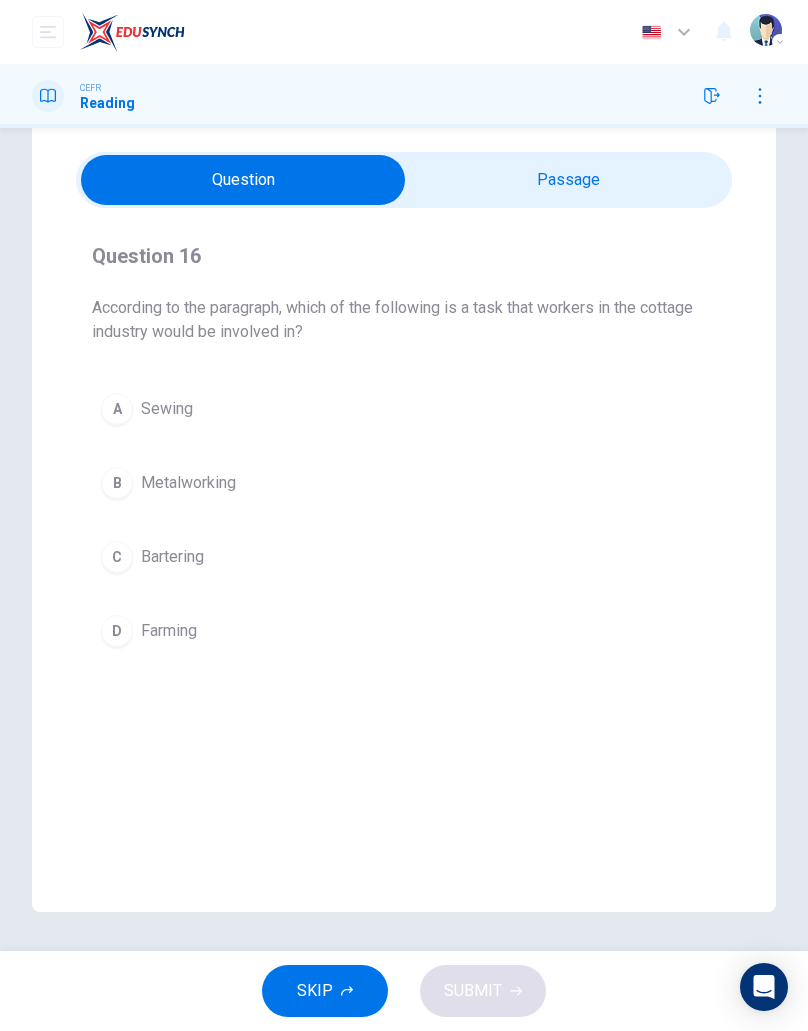 click on "A Sewing" at bounding box center (404, 409) 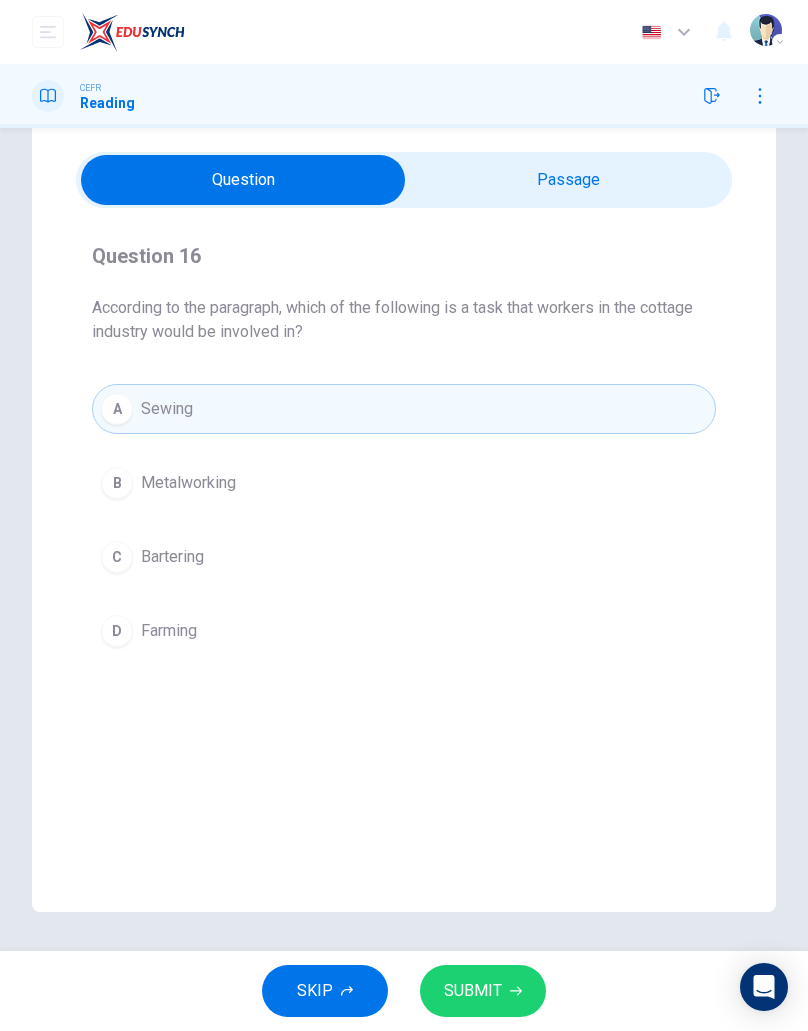 click on "B Metalworking" at bounding box center (404, 483) 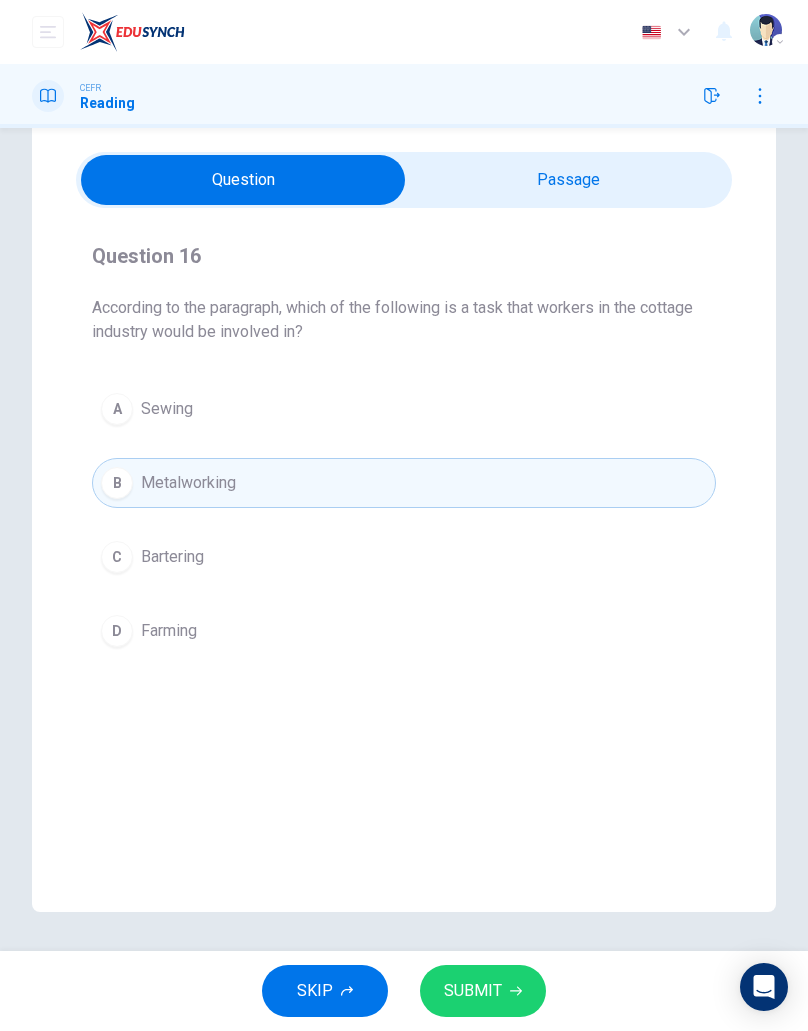 click on "A Sewing" at bounding box center [404, 409] 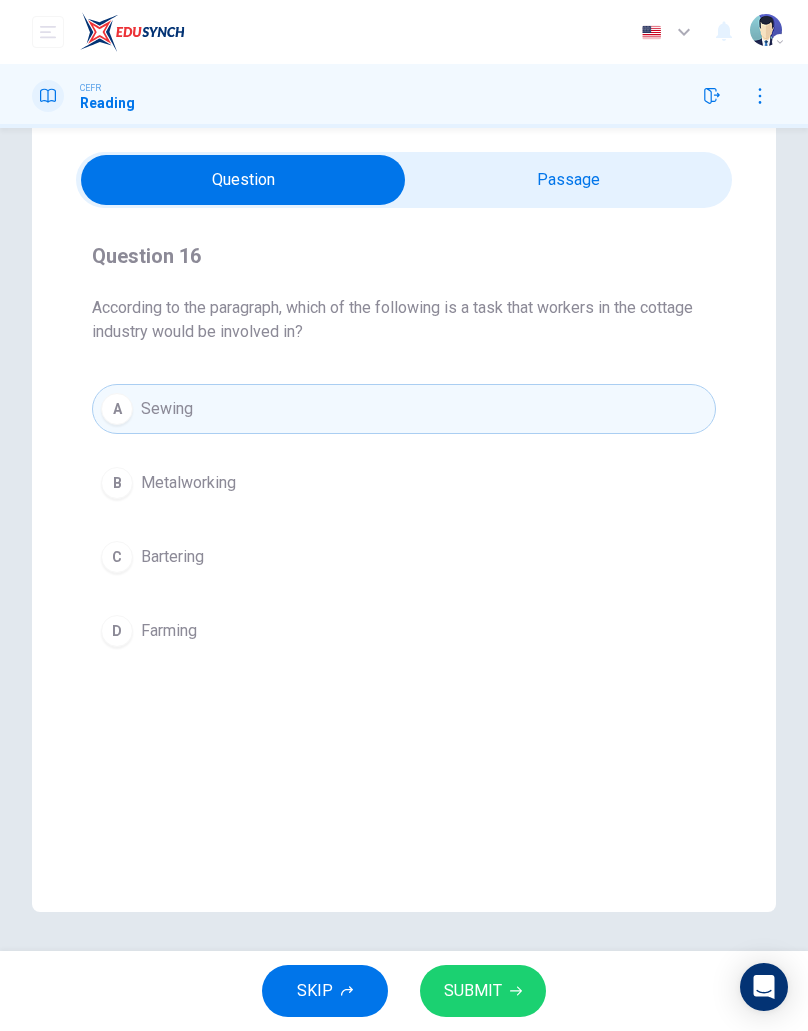 click on "B Metalworking" at bounding box center [404, 483] 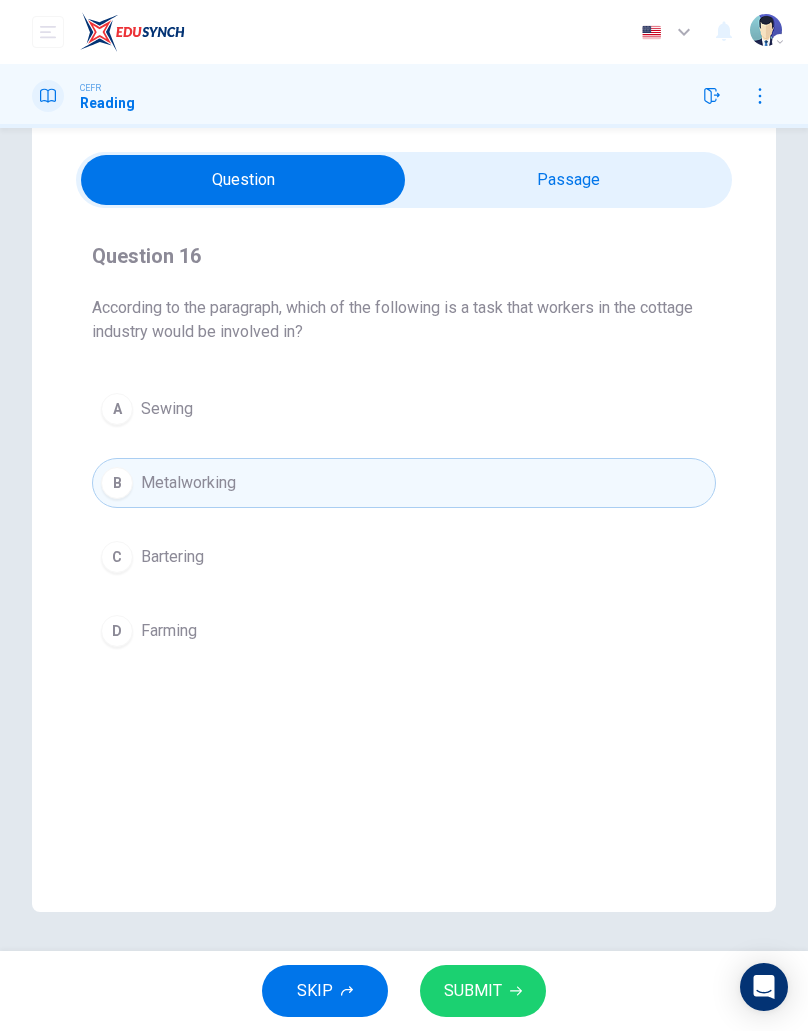 click on "C Bartering" at bounding box center [404, 557] 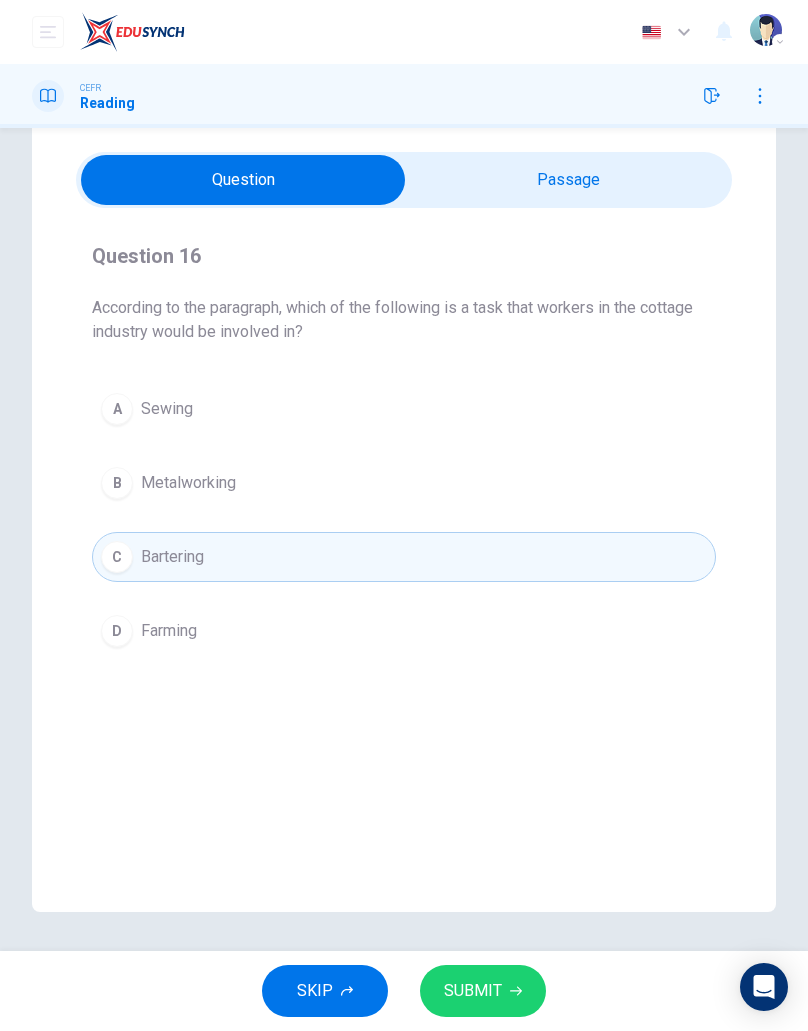 click on "B Metalworking" at bounding box center (404, 483) 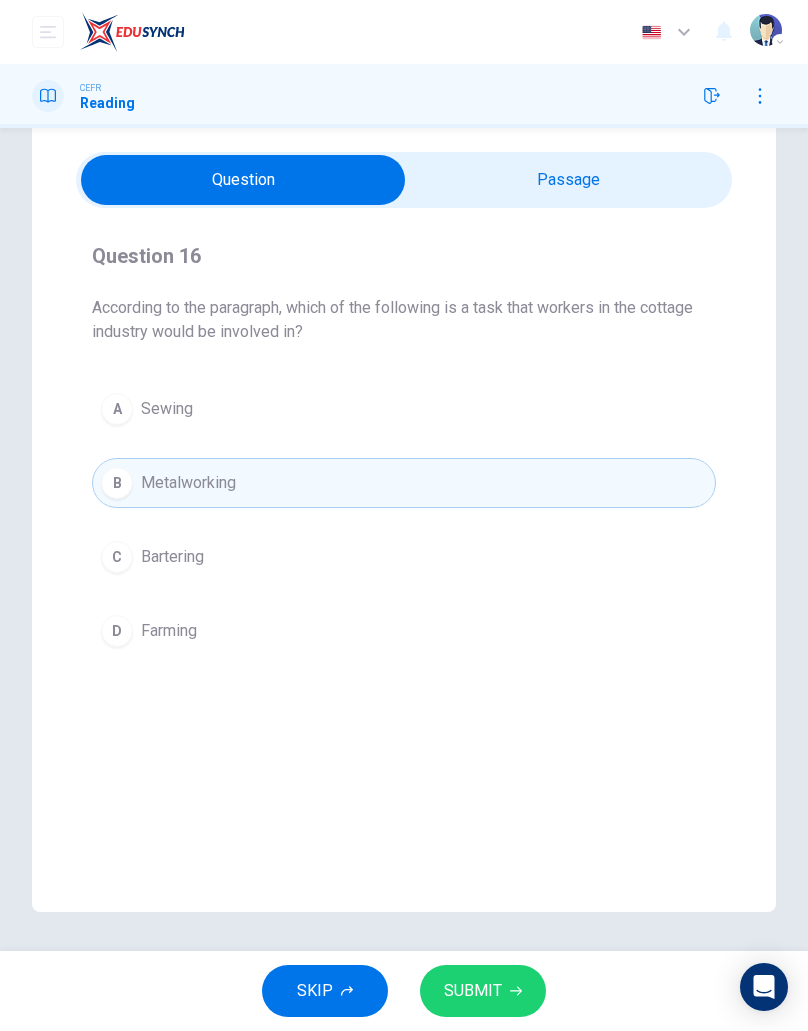 click on "C Bartering" at bounding box center [404, 557] 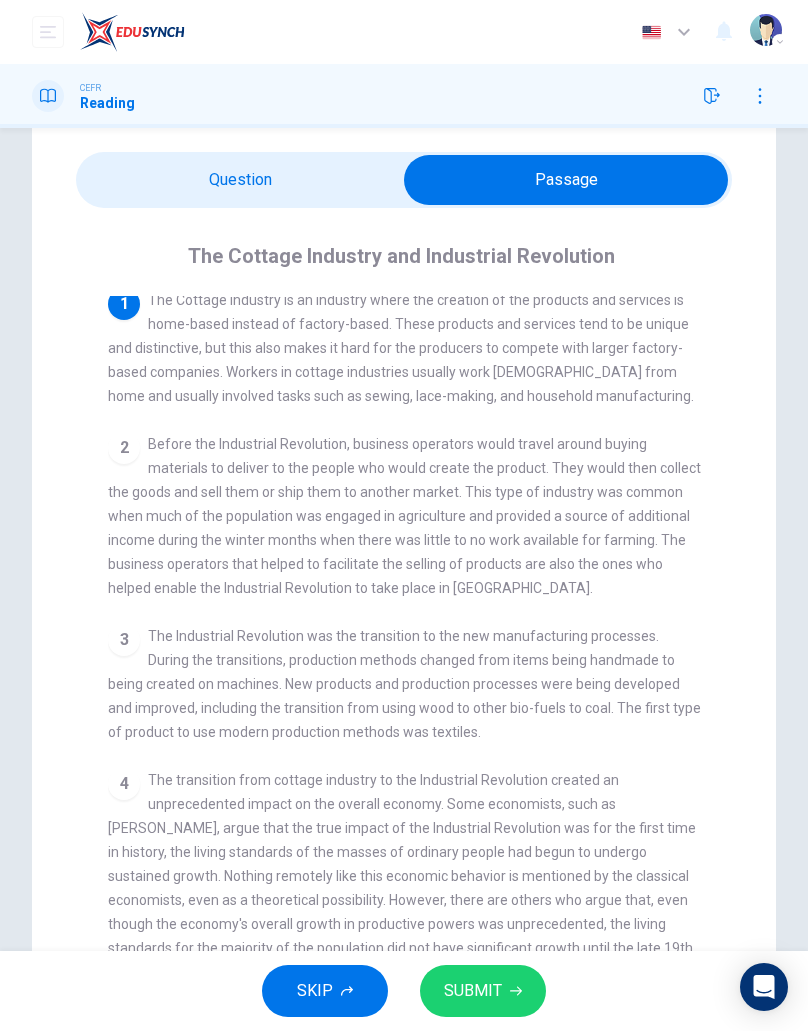 scroll, scrollTop: 3, scrollLeft: 0, axis: vertical 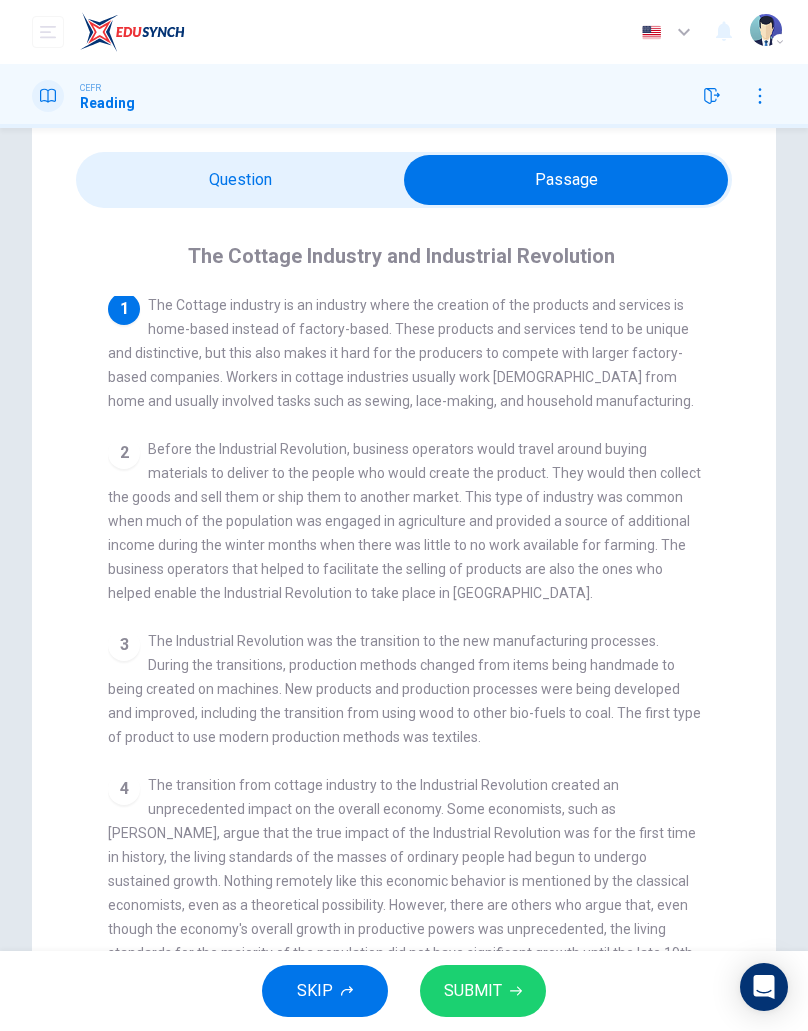 click on "The Industrial Revolution was the transition to the new manufacturing processes. During the transitions, production methods changed from items being handmade to being created on machines. New products and production processes were being developed and improved, including the transition from using wood to other bio-fuels to coal. The first type of product to use modern production methods was textiles." at bounding box center [404, 689] 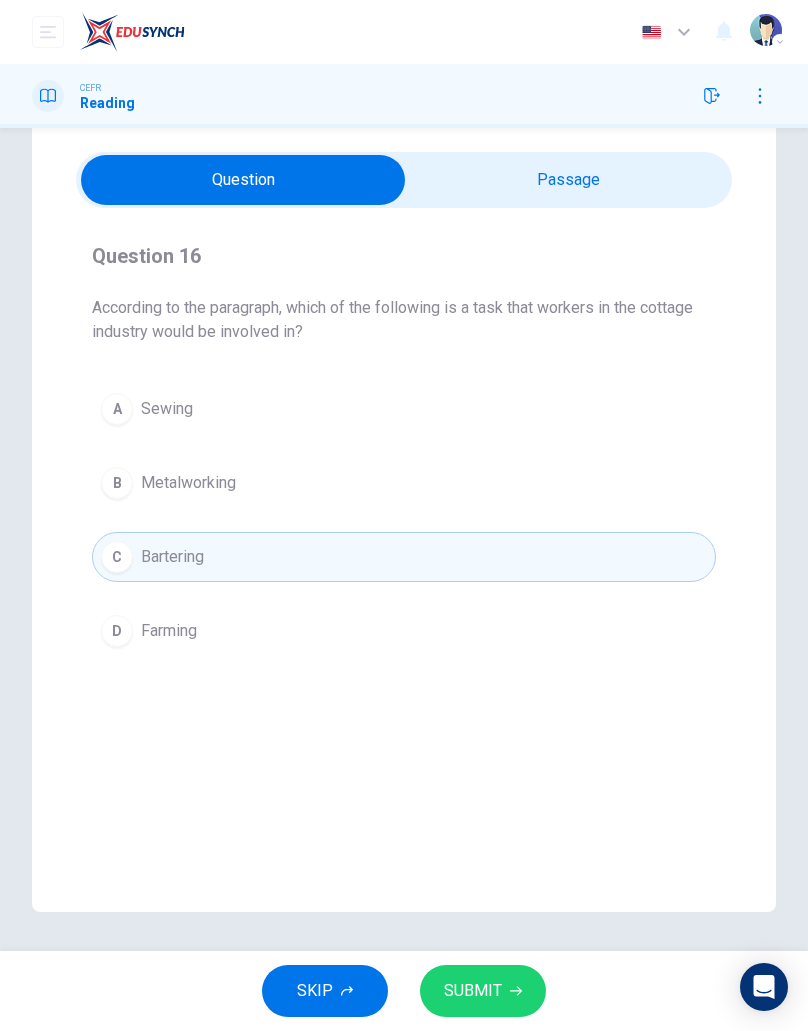 click on "A Sewing" at bounding box center (404, 409) 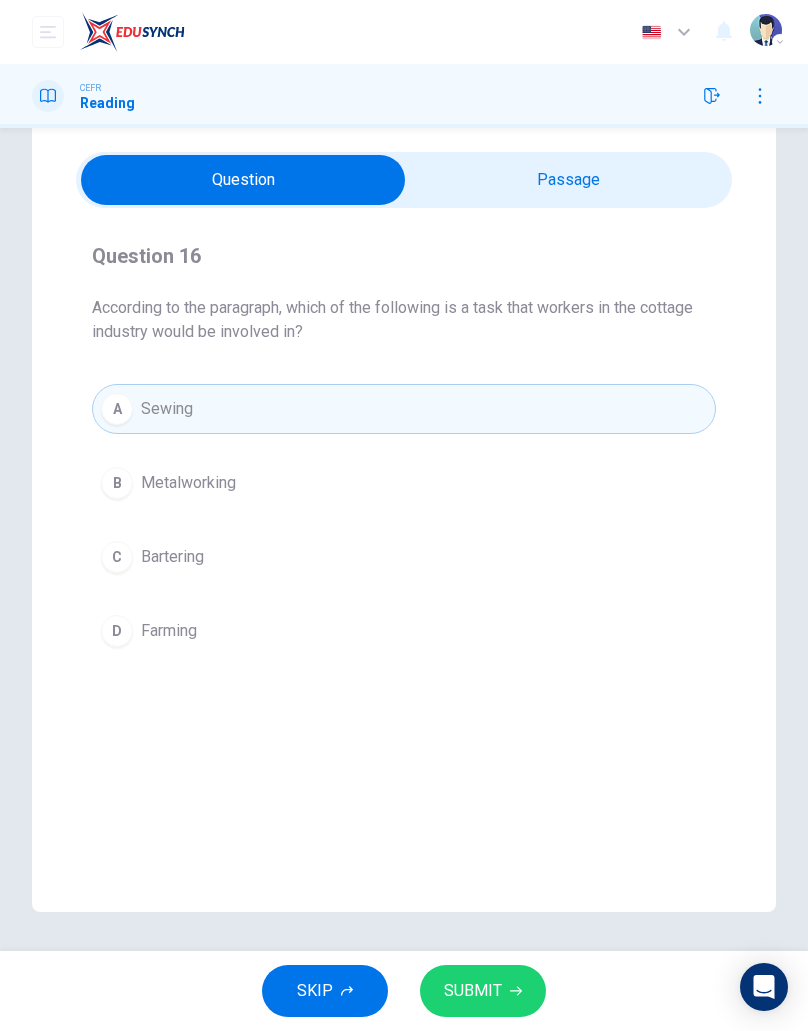 click on "SUBMIT" at bounding box center [473, 991] 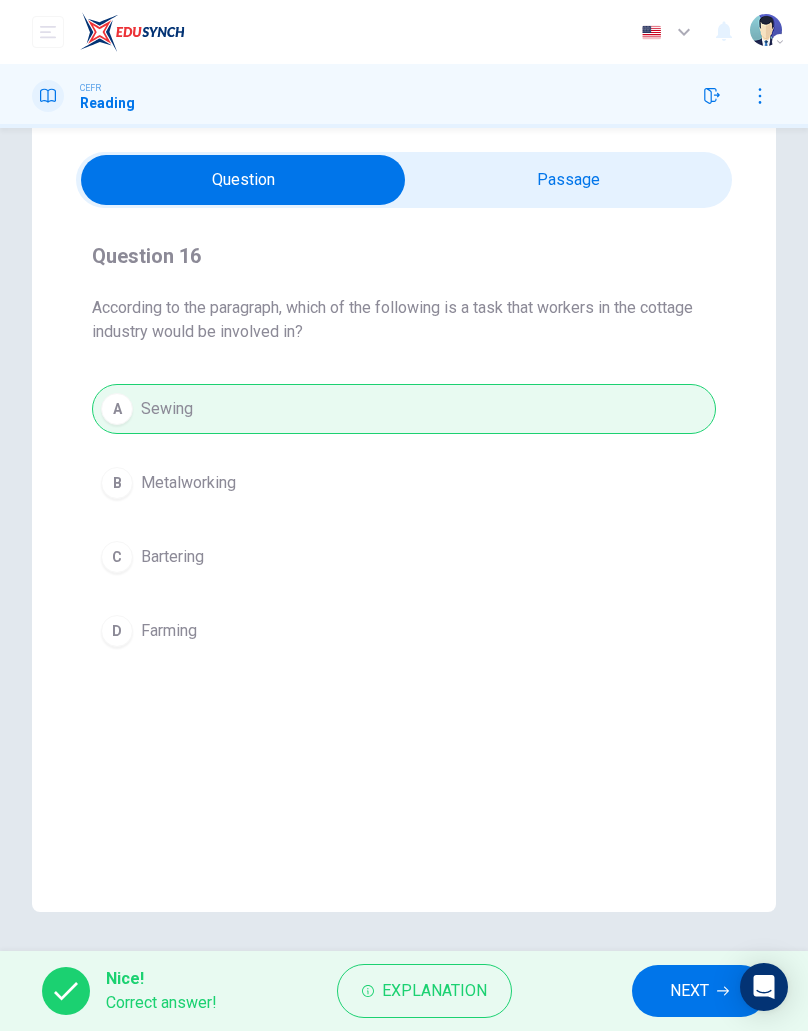 click on "NEXT" at bounding box center (689, 991) 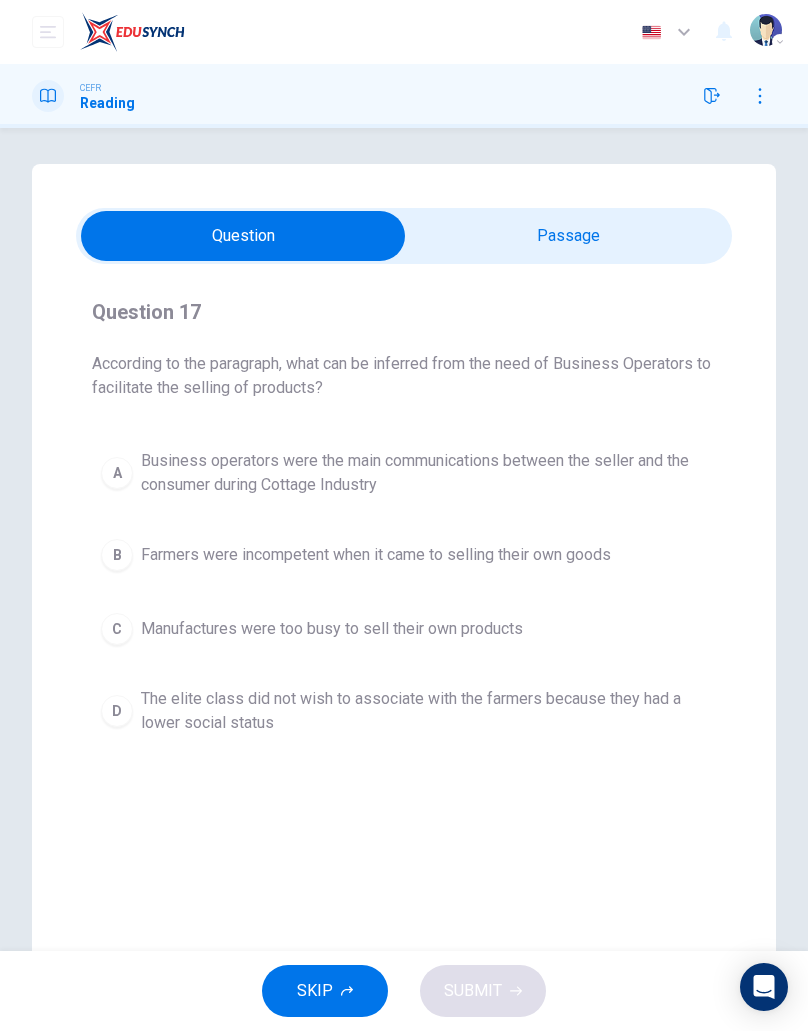 scroll, scrollTop: 9, scrollLeft: 0, axis: vertical 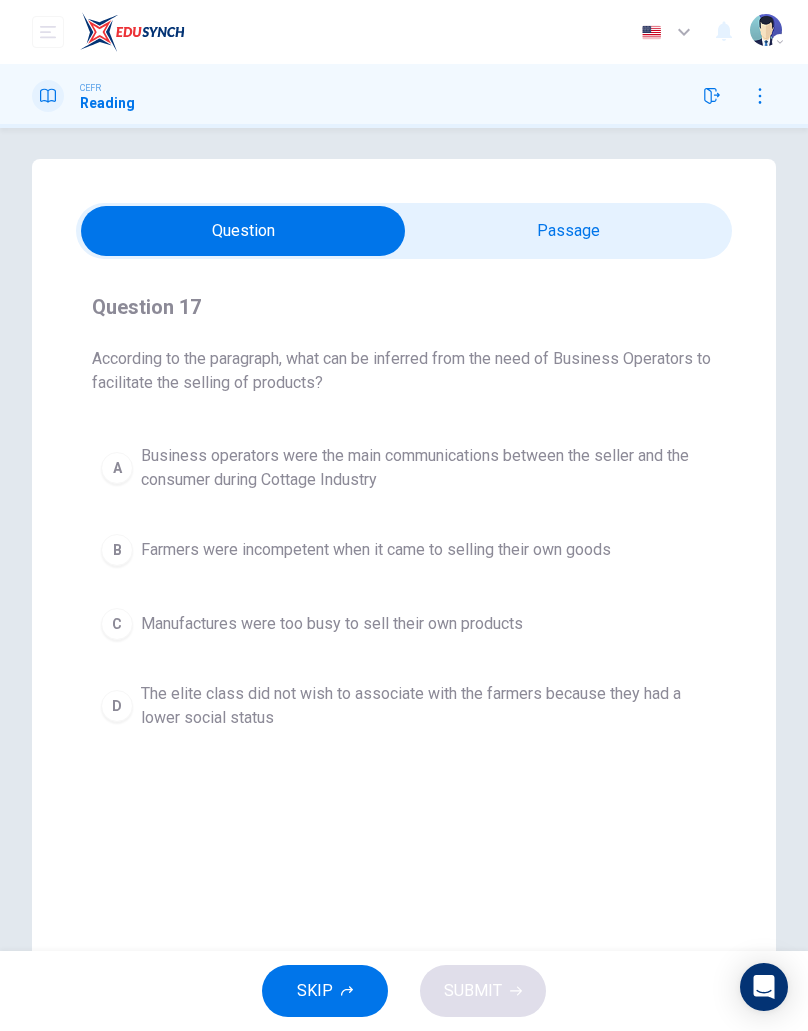 click on "Business operators were the main communications between the seller and the consumer during Cottage Industry" at bounding box center (424, 468) 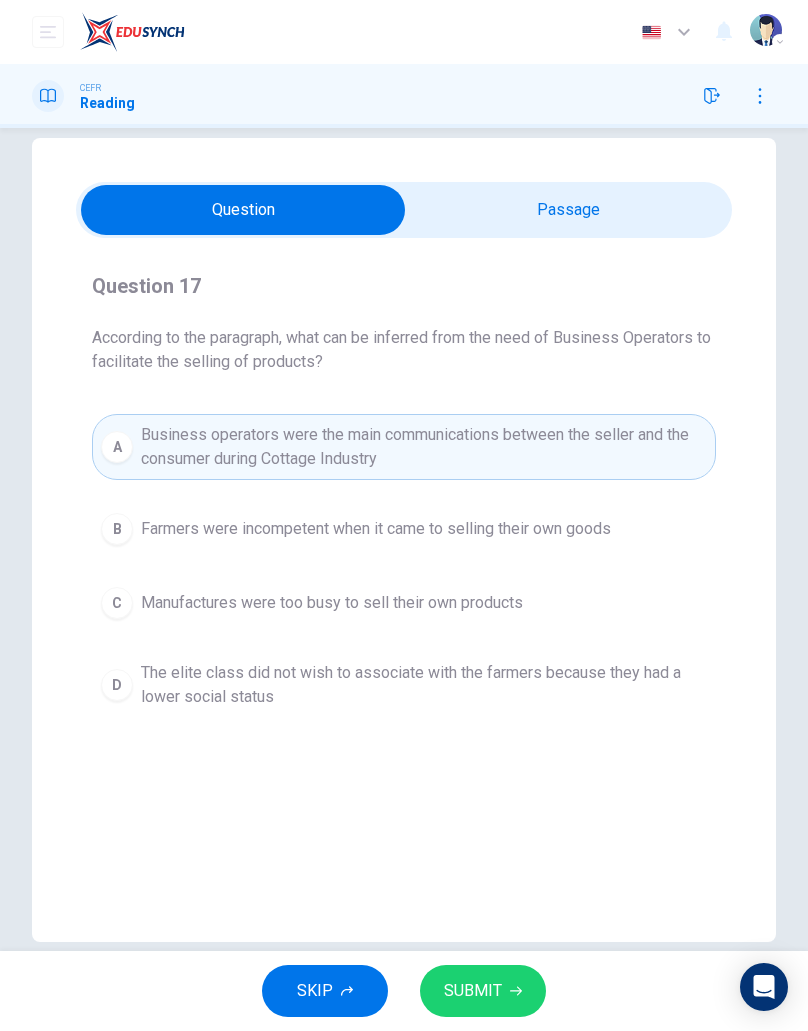 scroll, scrollTop: 35, scrollLeft: 0, axis: vertical 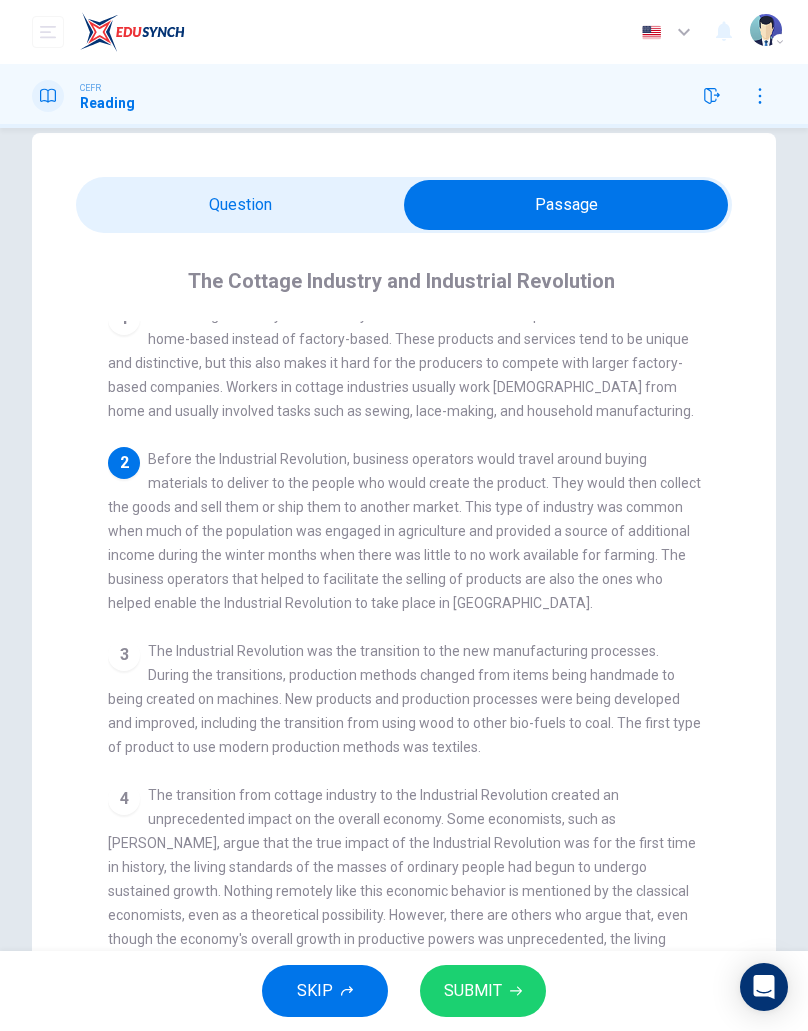 click on "Before the Industrial Revolution, business operators would travel around buying materials to deliver to the people who would create the product. They would then collect the goods and sell them or ship them to another market. This type of industry was common when much of the population was engaged in agriculture and provided a source of additional income during the winter months when there was little to no work available for farming. The business operators that helped to facilitate the selling of products are also the ones who helped enable the Industrial Revolution to take place in [GEOGRAPHIC_DATA]." at bounding box center [404, 531] 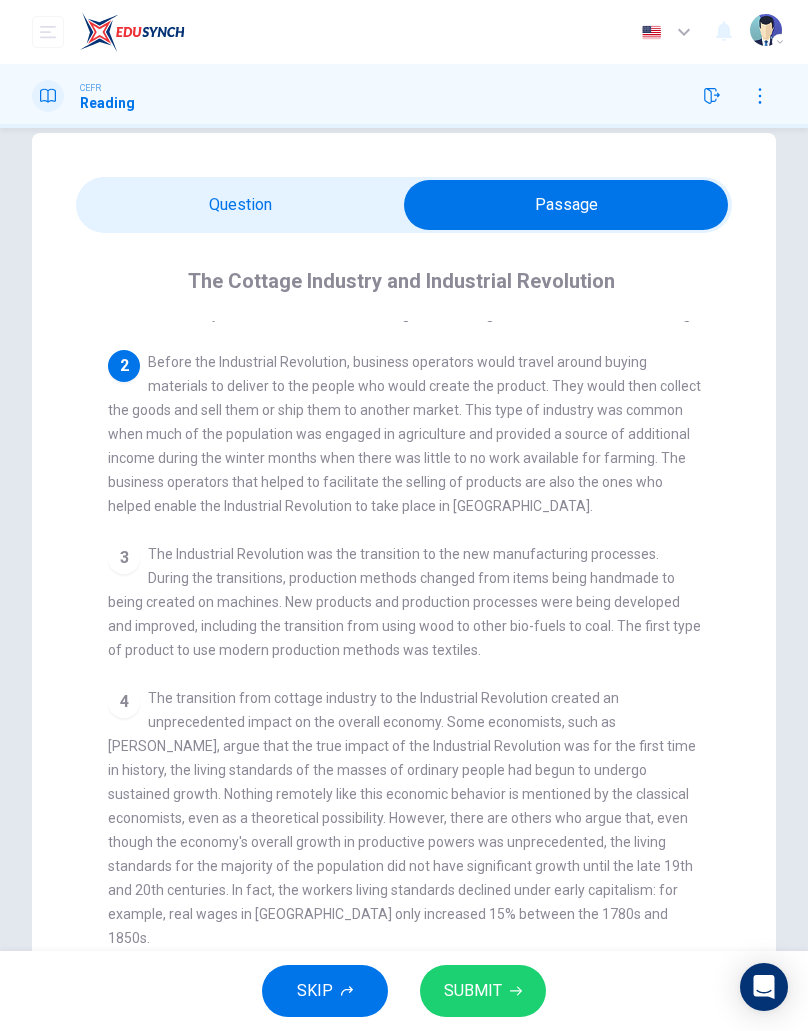 scroll, scrollTop: 111, scrollLeft: 0, axis: vertical 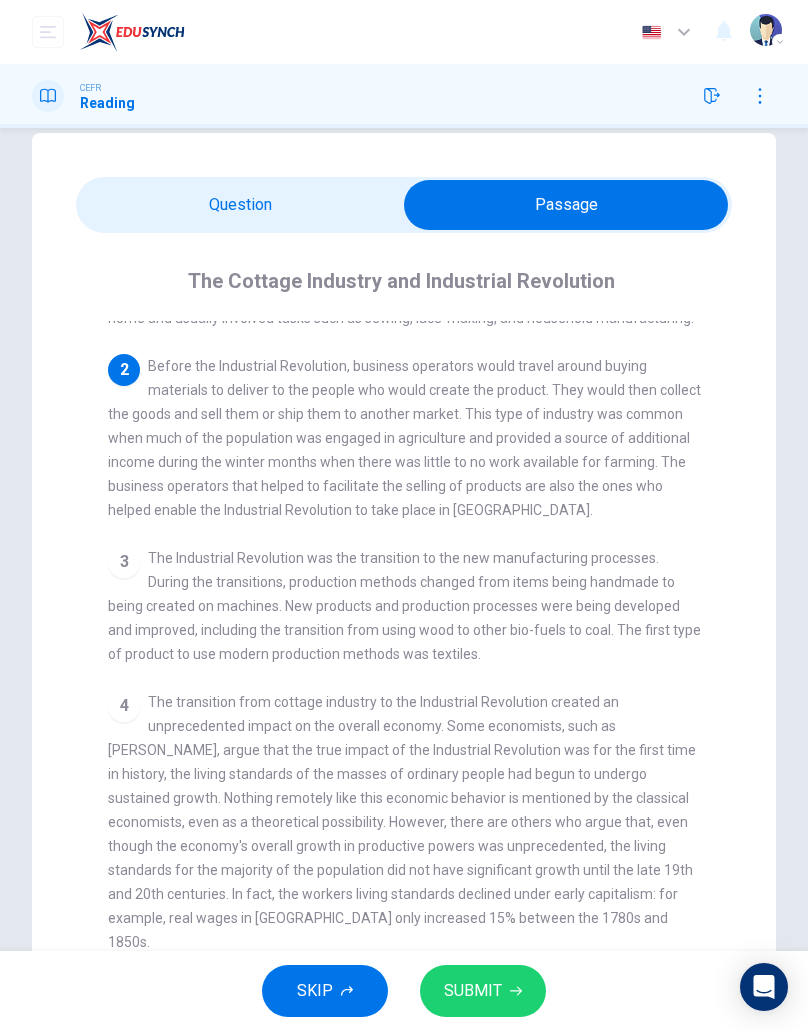 click on "2" at bounding box center [124, 370] 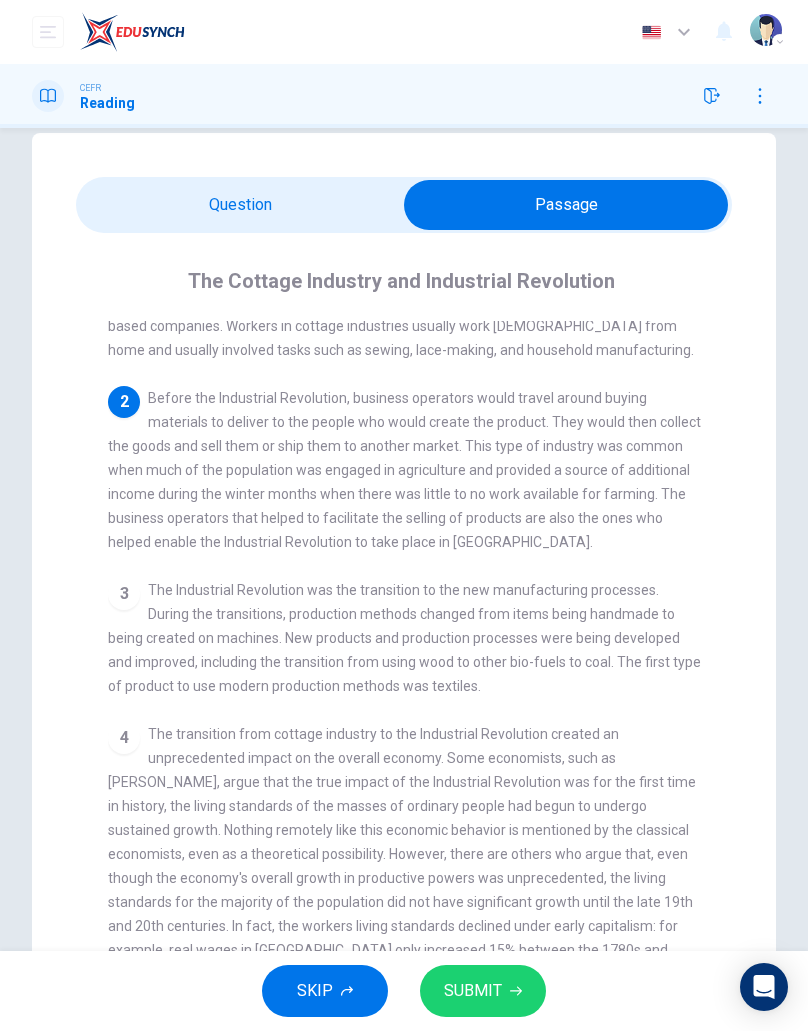 scroll, scrollTop: 80, scrollLeft: 0, axis: vertical 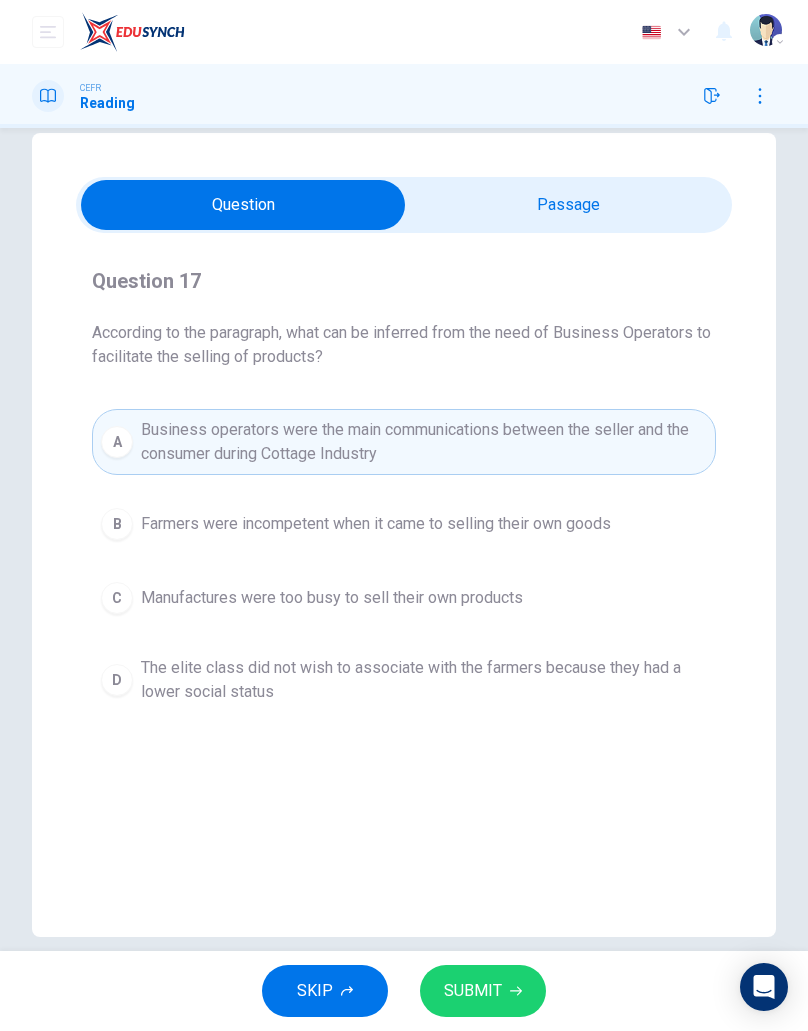 click on "Farmers were incompetent when it came to selling their own goods" at bounding box center [376, 524] 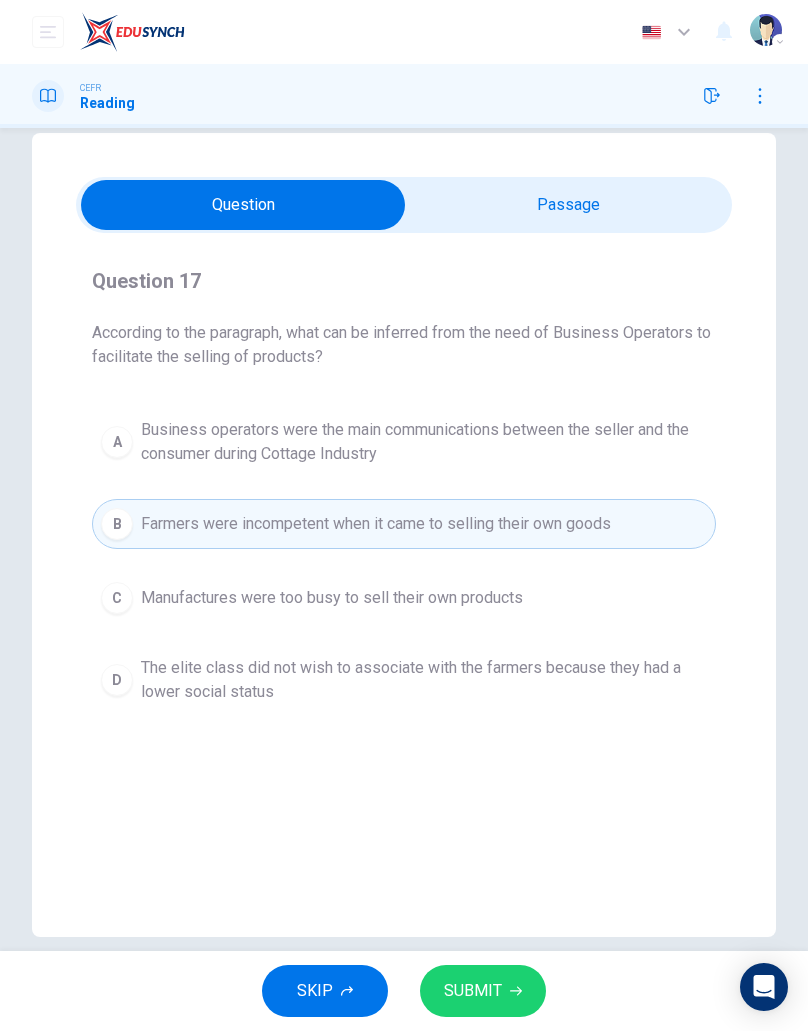 click on "Business operators were the main communications between the seller and the consumer during Cottage Industry" at bounding box center [424, 442] 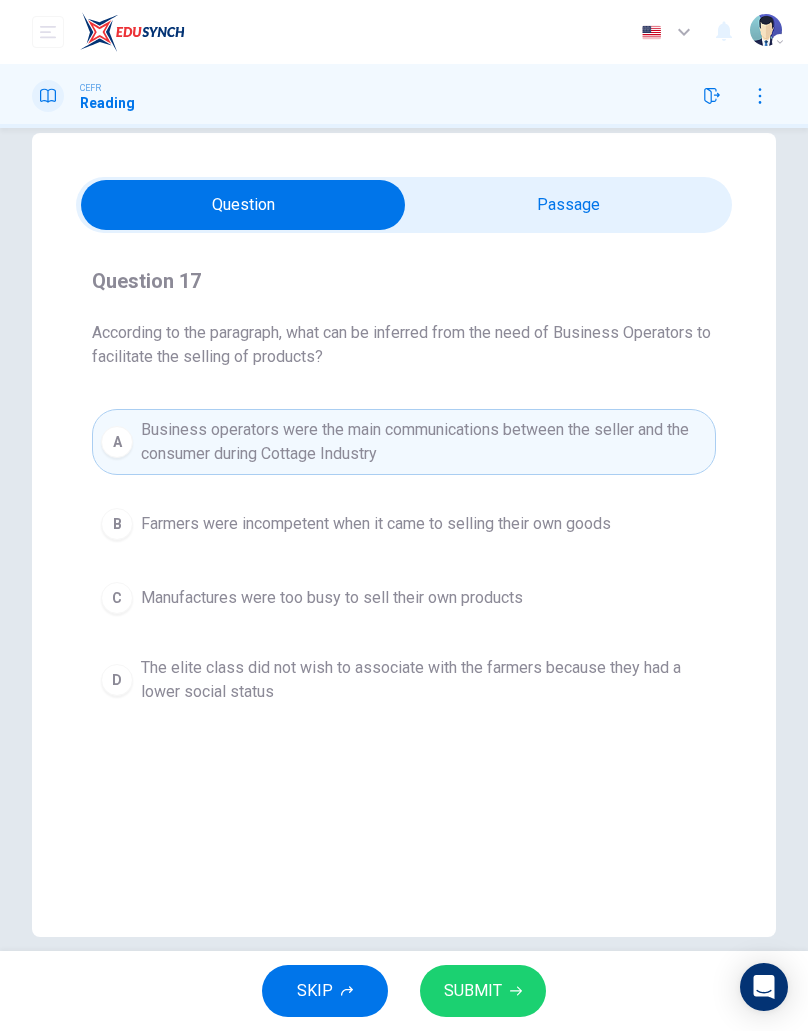 click on "Farmers were incompetent when it came to selling their own goods" at bounding box center [376, 524] 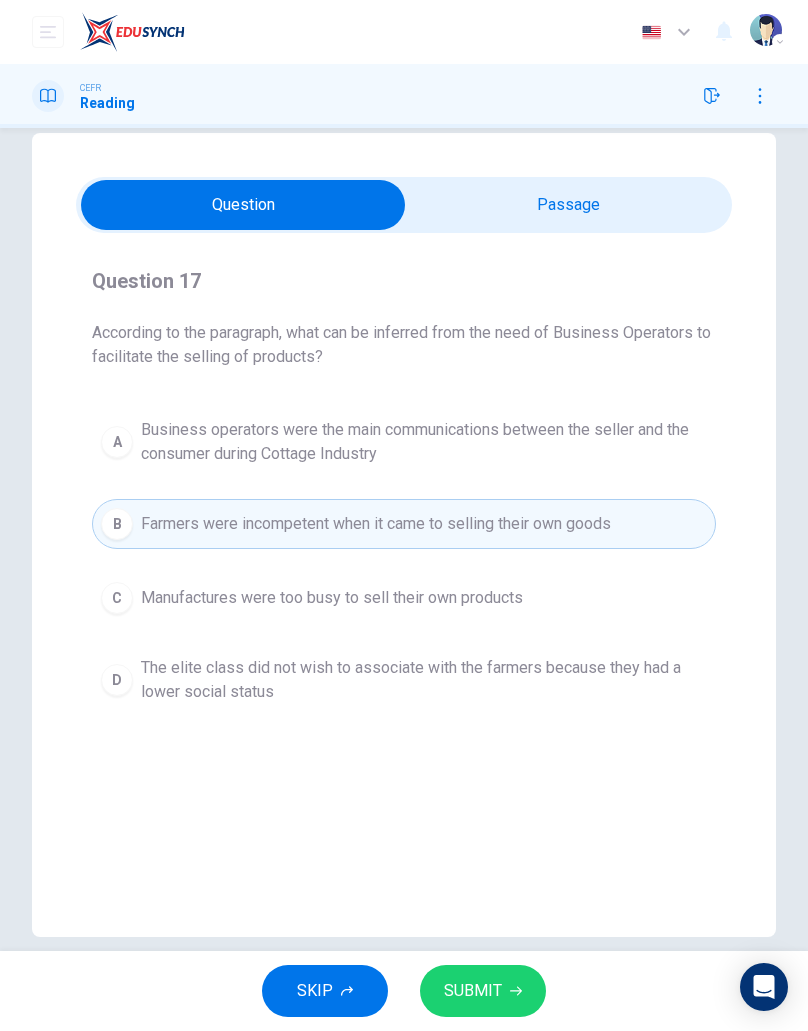 click on "C Manufactures were too busy to sell their own products" at bounding box center (404, 598) 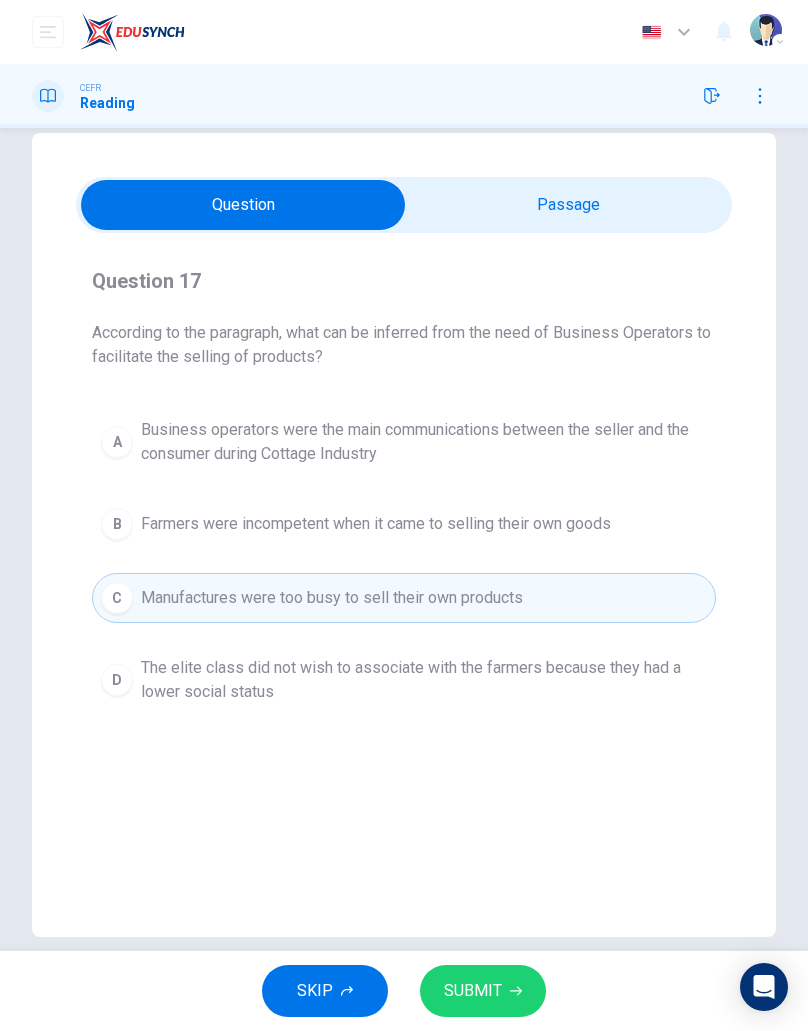 click on "C Manufactures were too busy to sell their own products" at bounding box center (404, 598) 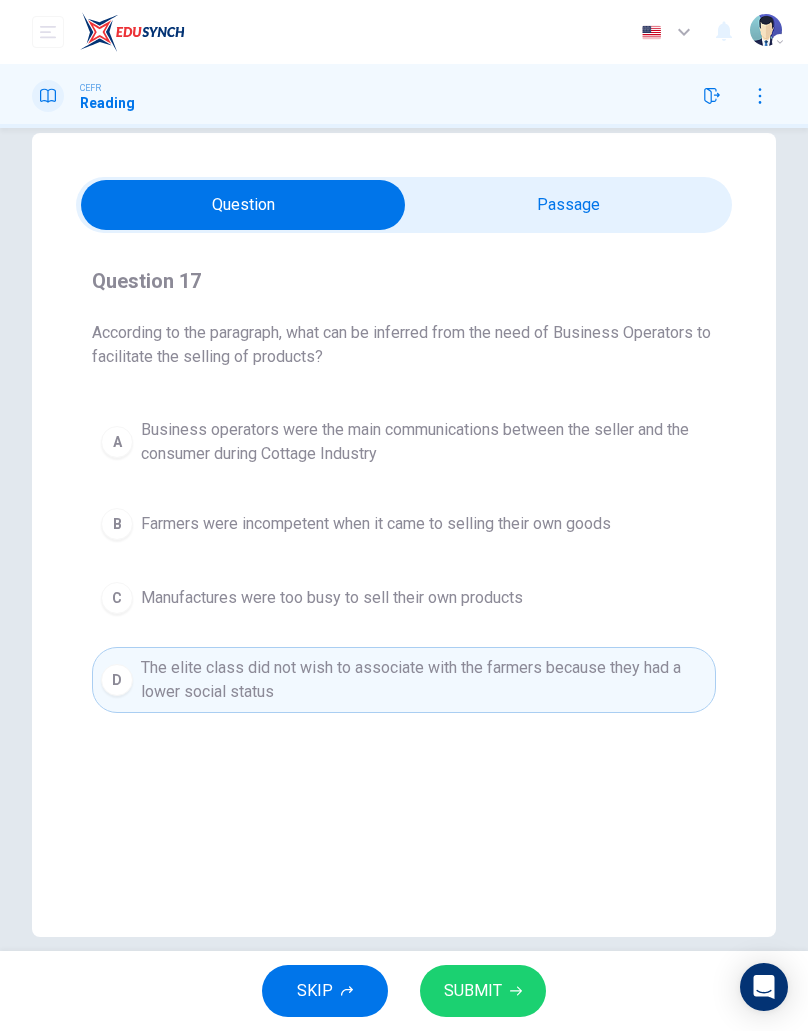 click on "Business operators were the main communications between the seller and the consumer during Cottage Industry" at bounding box center (424, 442) 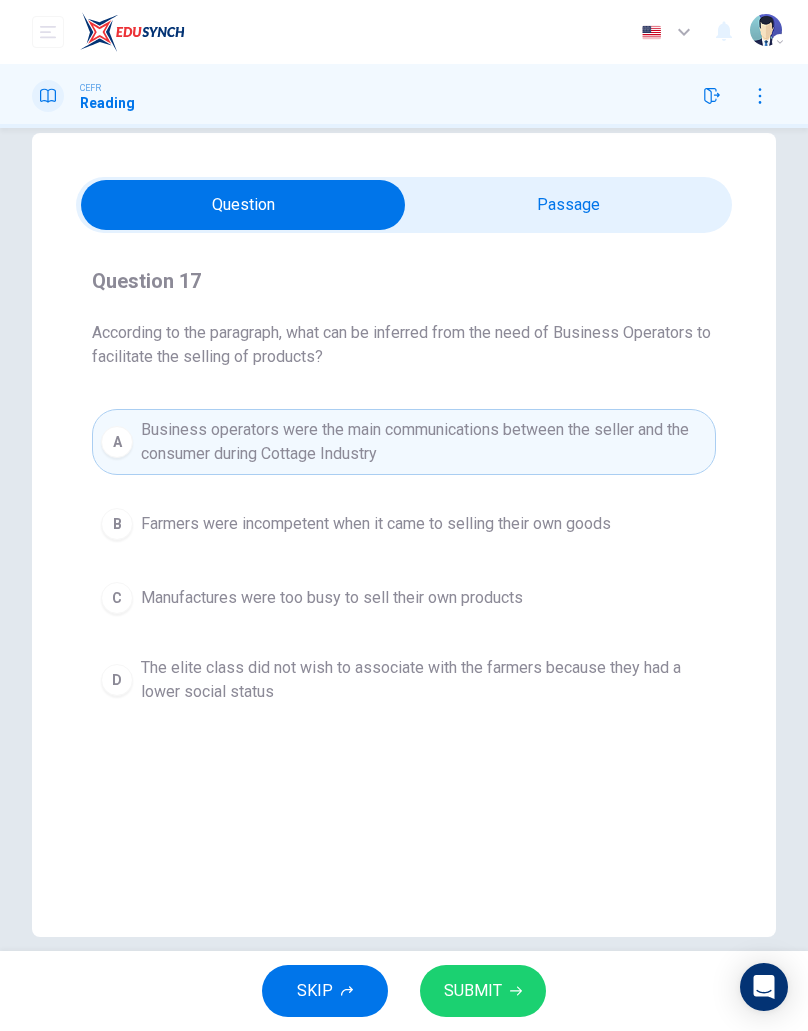 click 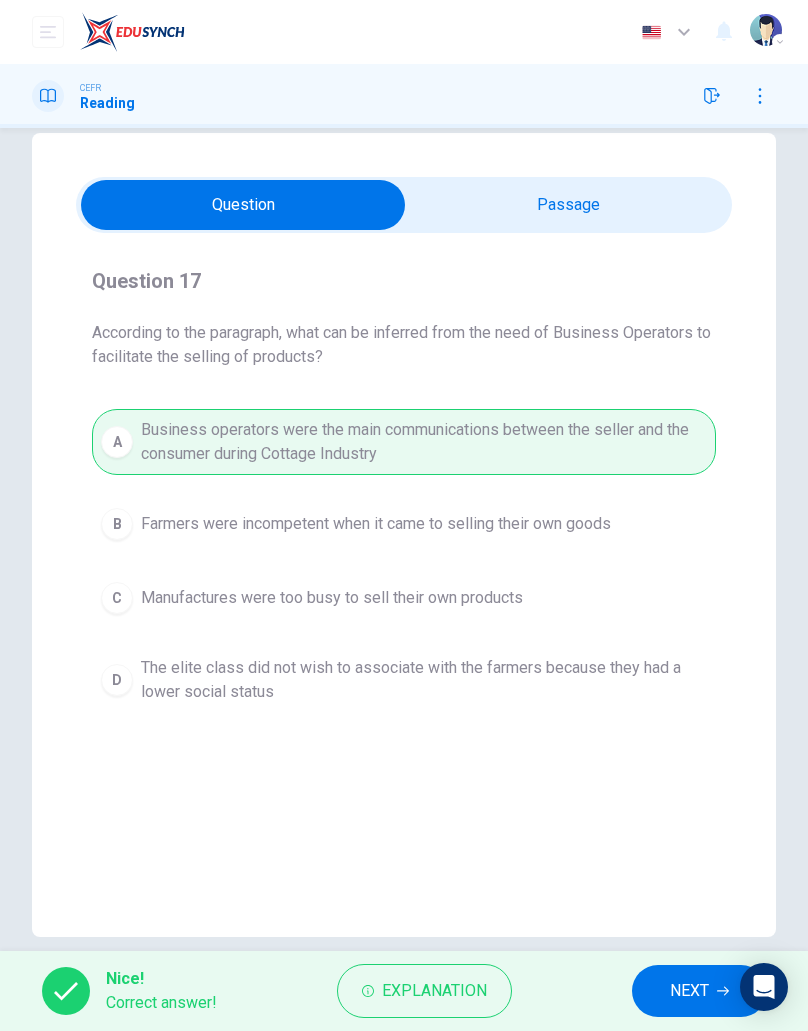 click on "NEXT" at bounding box center (689, 991) 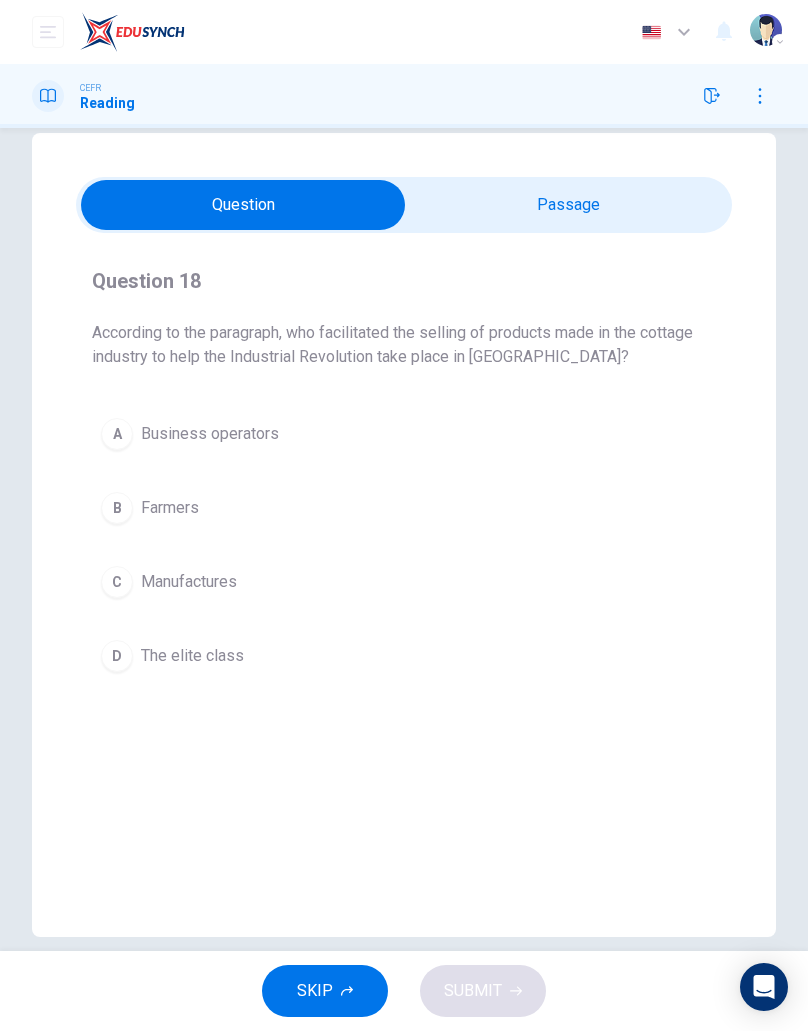 click 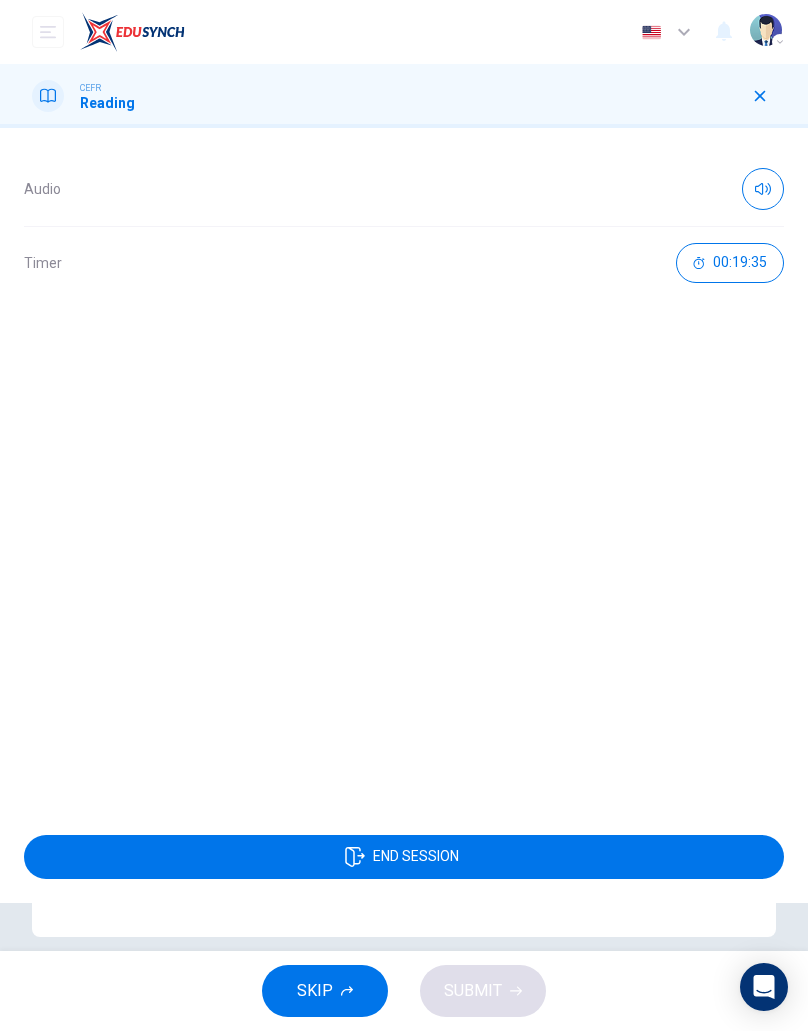 click 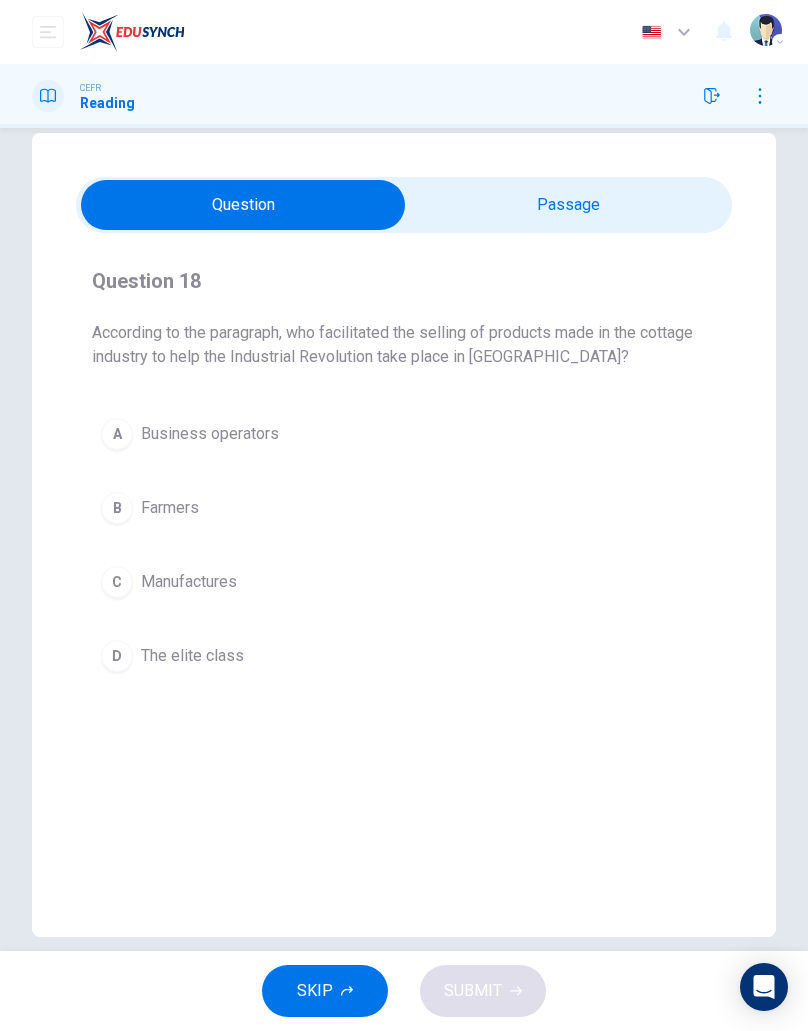 click on "A Business operators" at bounding box center (404, 434) 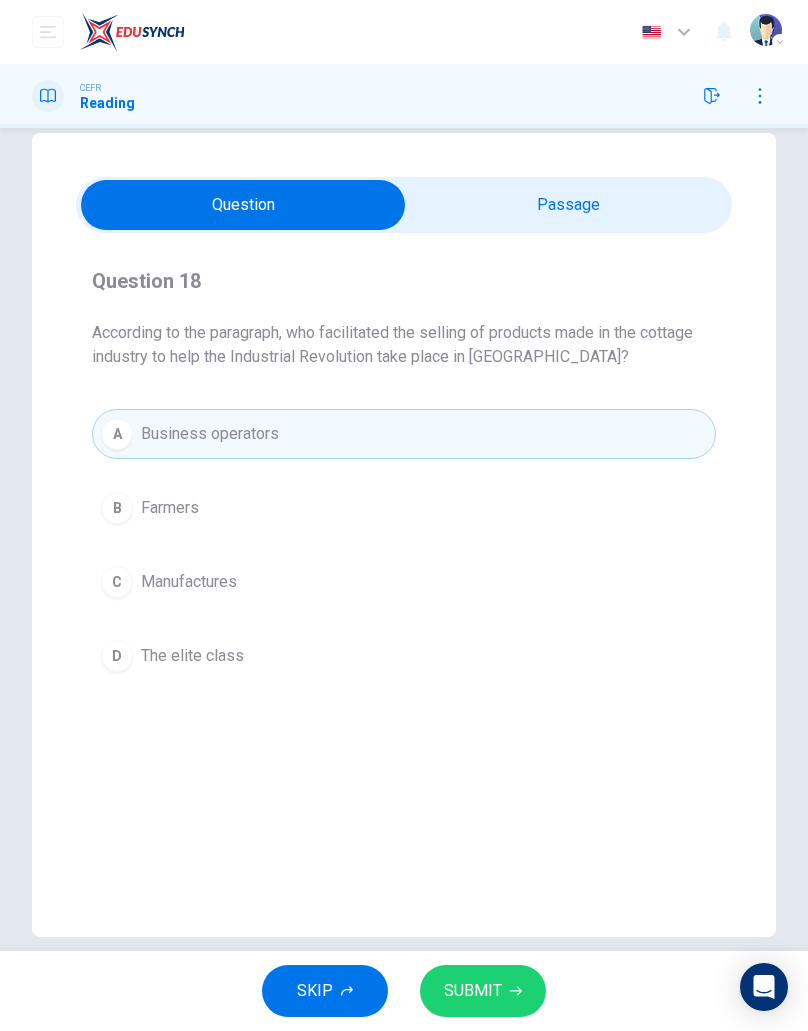 click 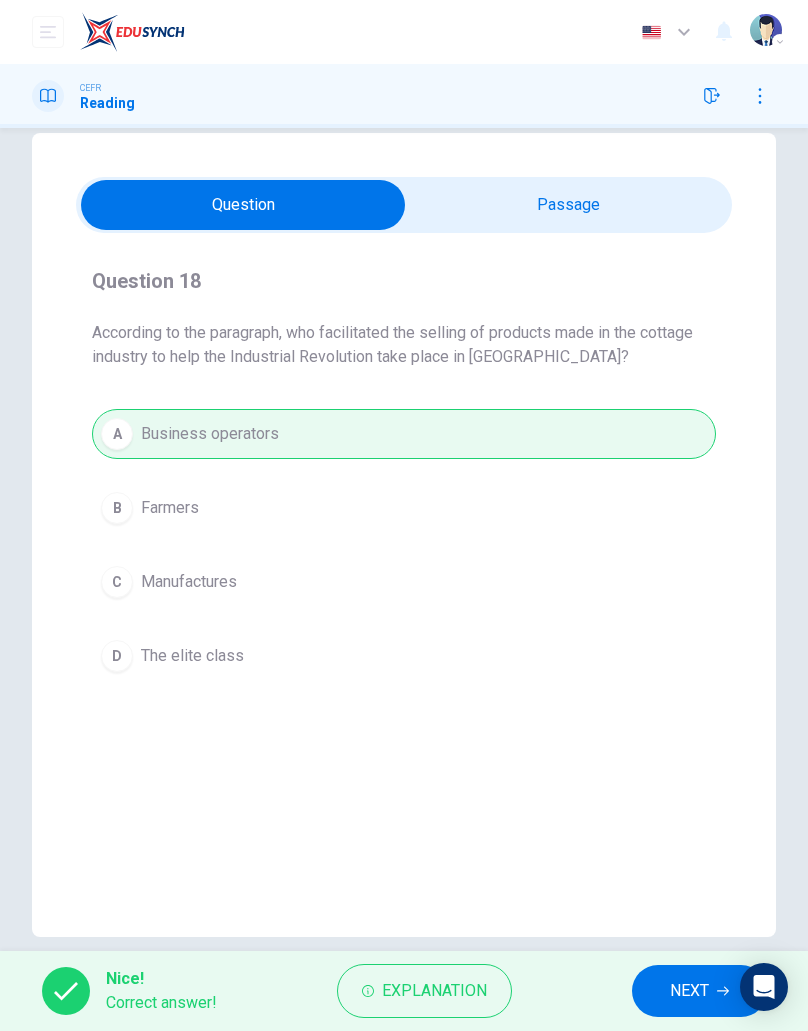 click on "NEXT" at bounding box center (689, 991) 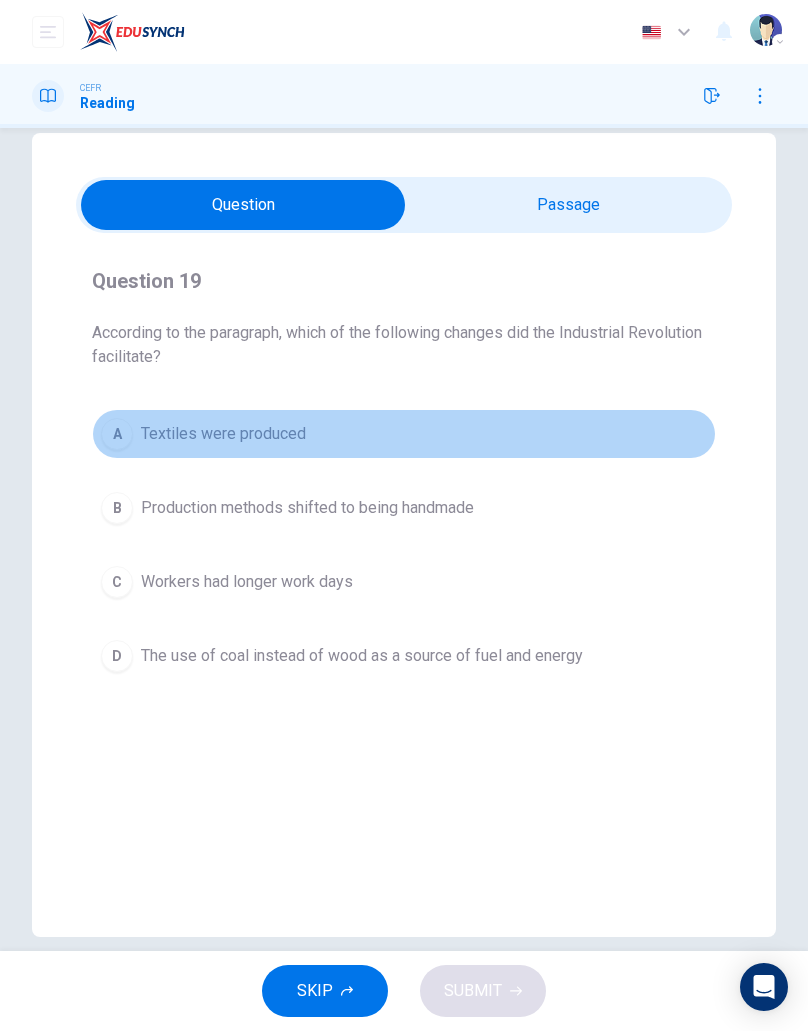 click on "A Textiles were produced" at bounding box center [404, 434] 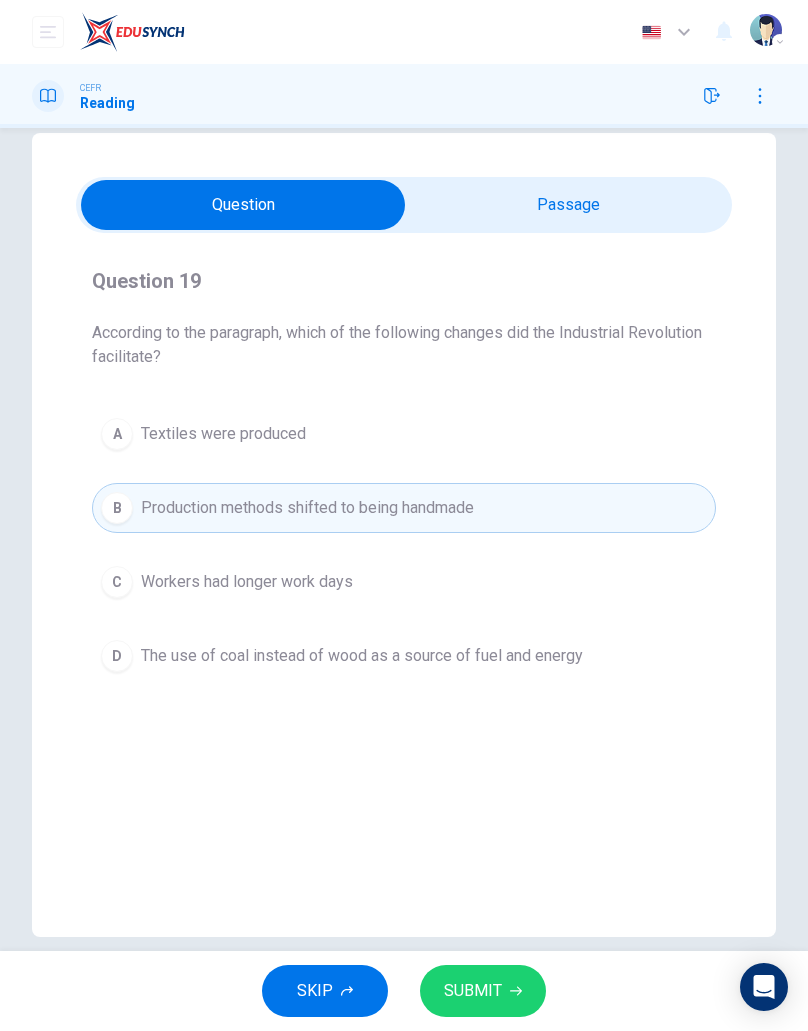 click on "B Production methods shifted to being handmade" at bounding box center (404, 508) 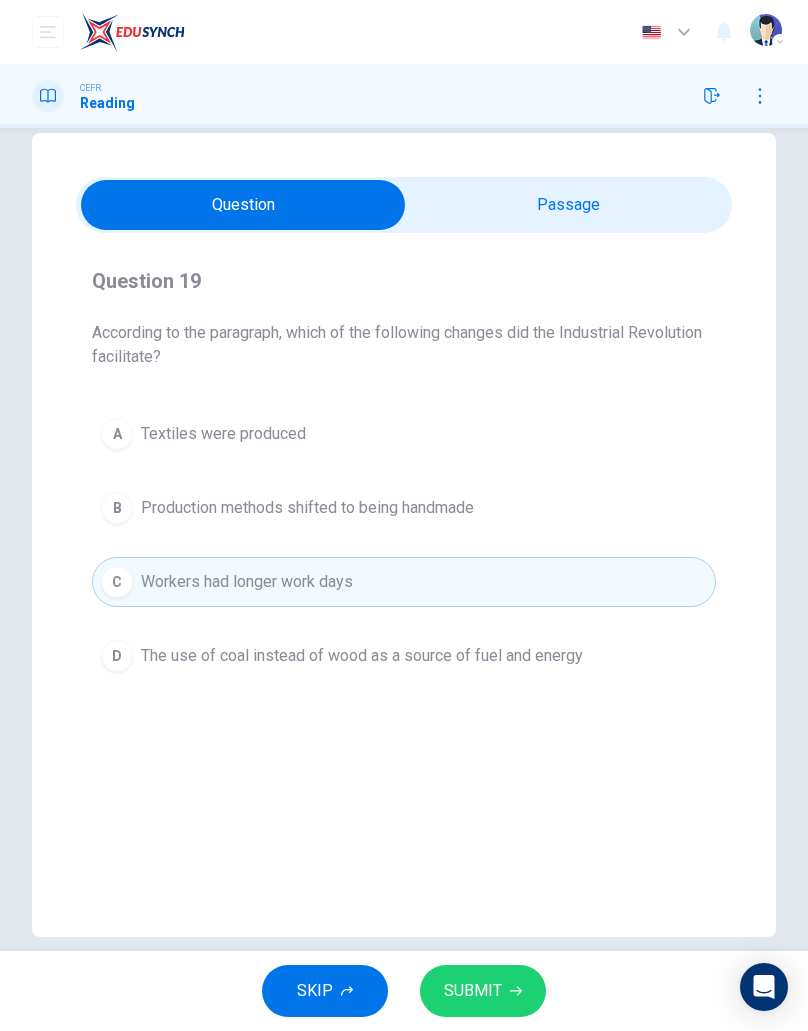 click on "D The use of coal instead of wood as a source of fuel and energy" at bounding box center [404, 656] 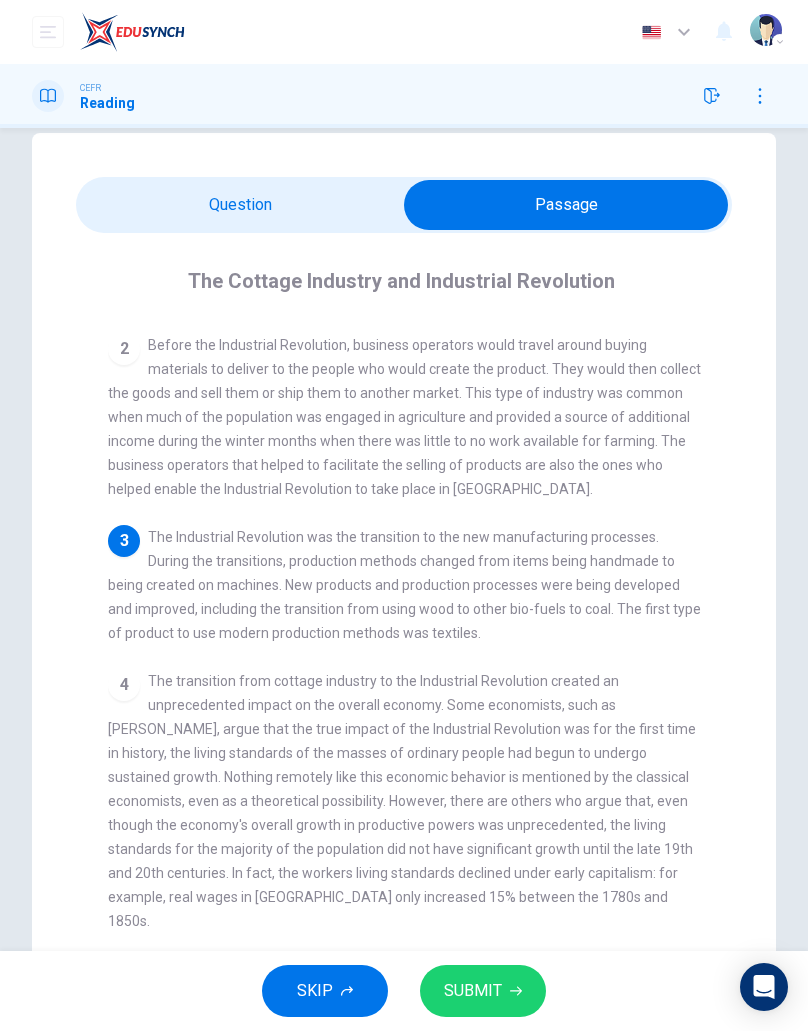 scroll, scrollTop: 147, scrollLeft: 0, axis: vertical 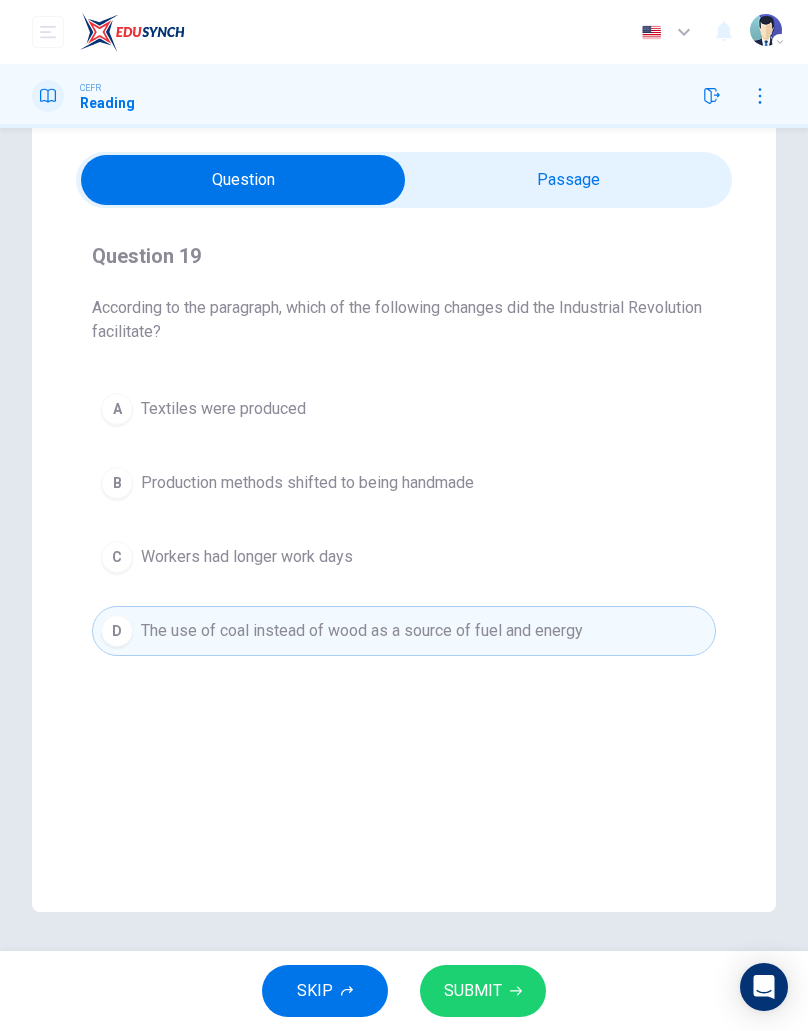 click on "B Production methods shifted to being handmade" at bounding box center [404, 483] 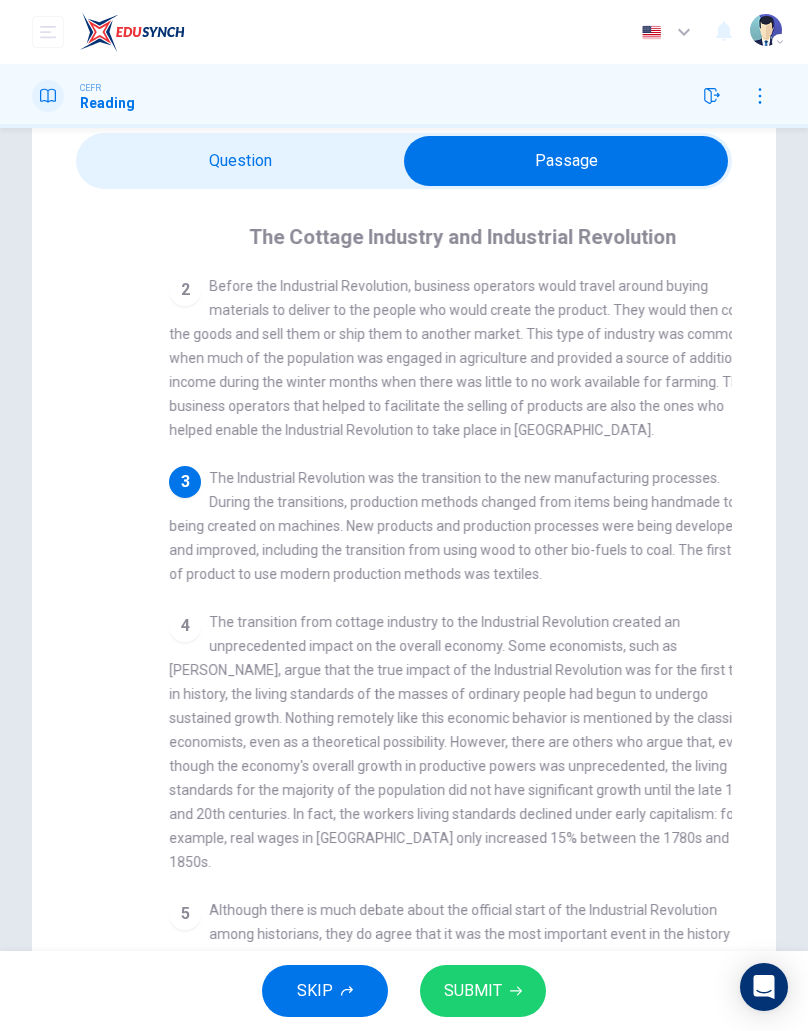 scroll, scrollTop: 60, scrollLeft: 0, axis: vertical 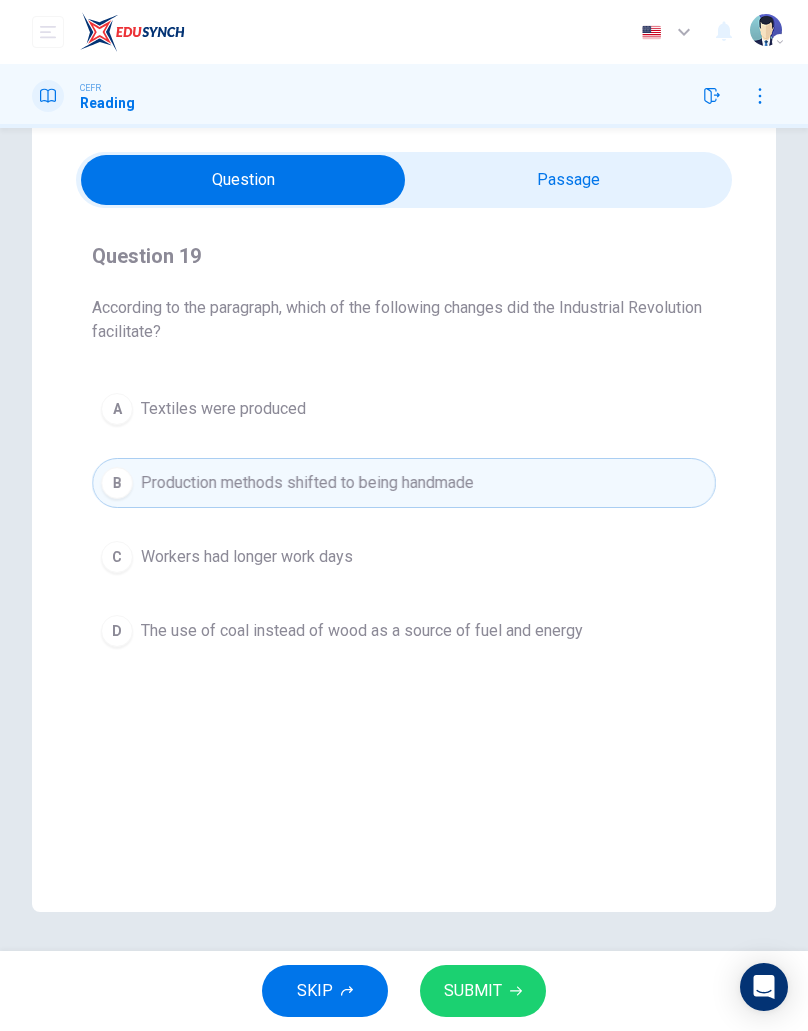 click on "D The use of coal instead of wood as a source of fuel and energy" at bounding box center (404, 631) 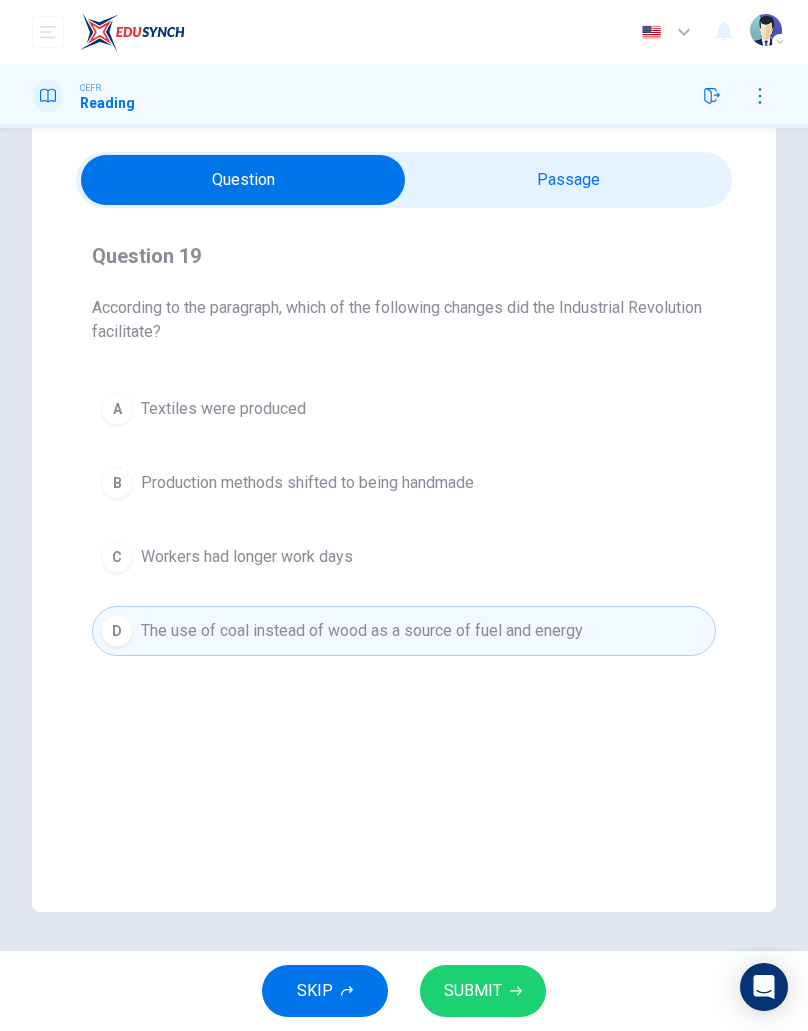 click 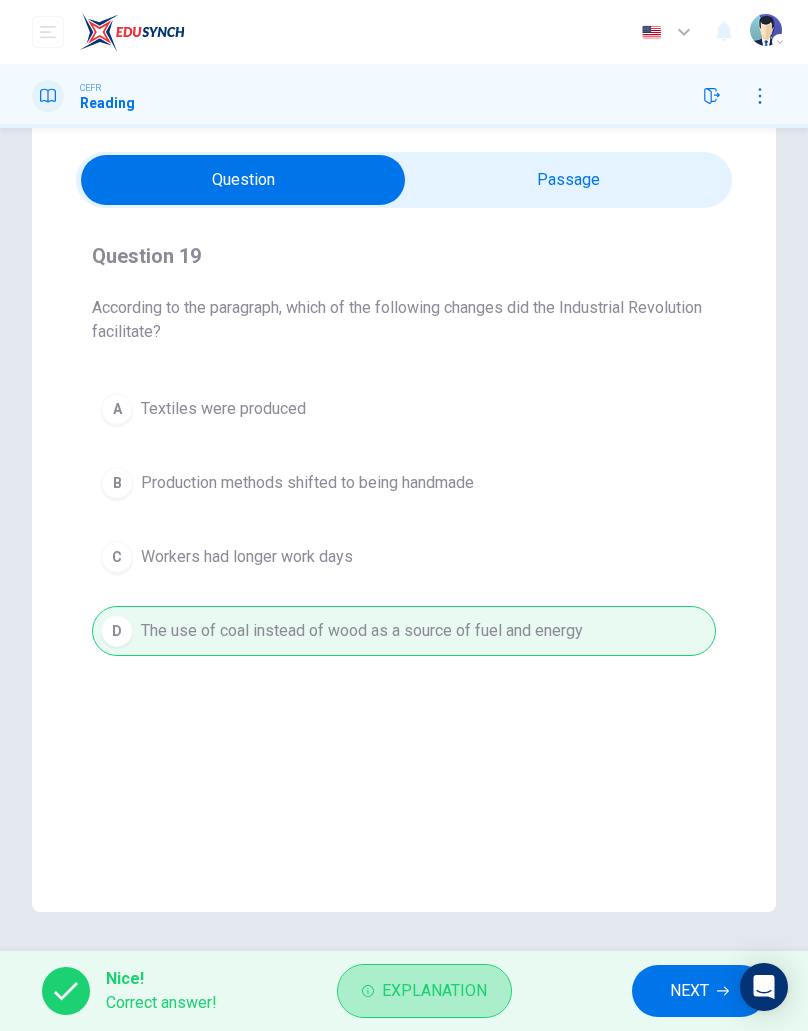 click on "Explanation" at bounding box center [434, 991] 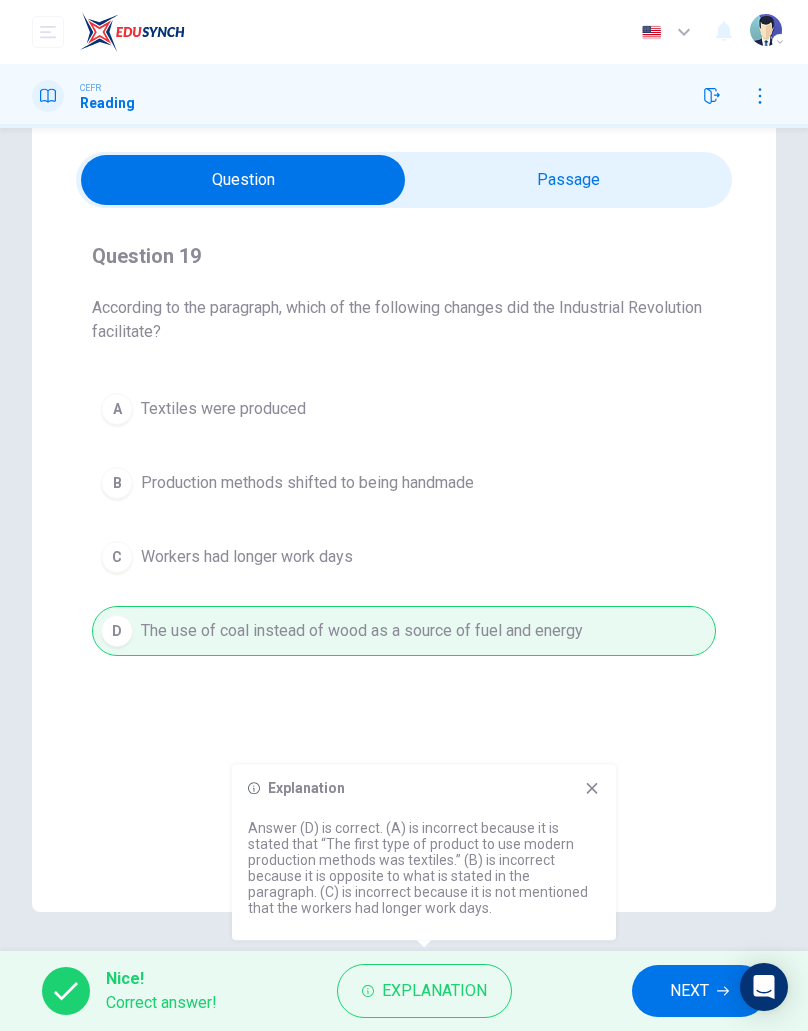click 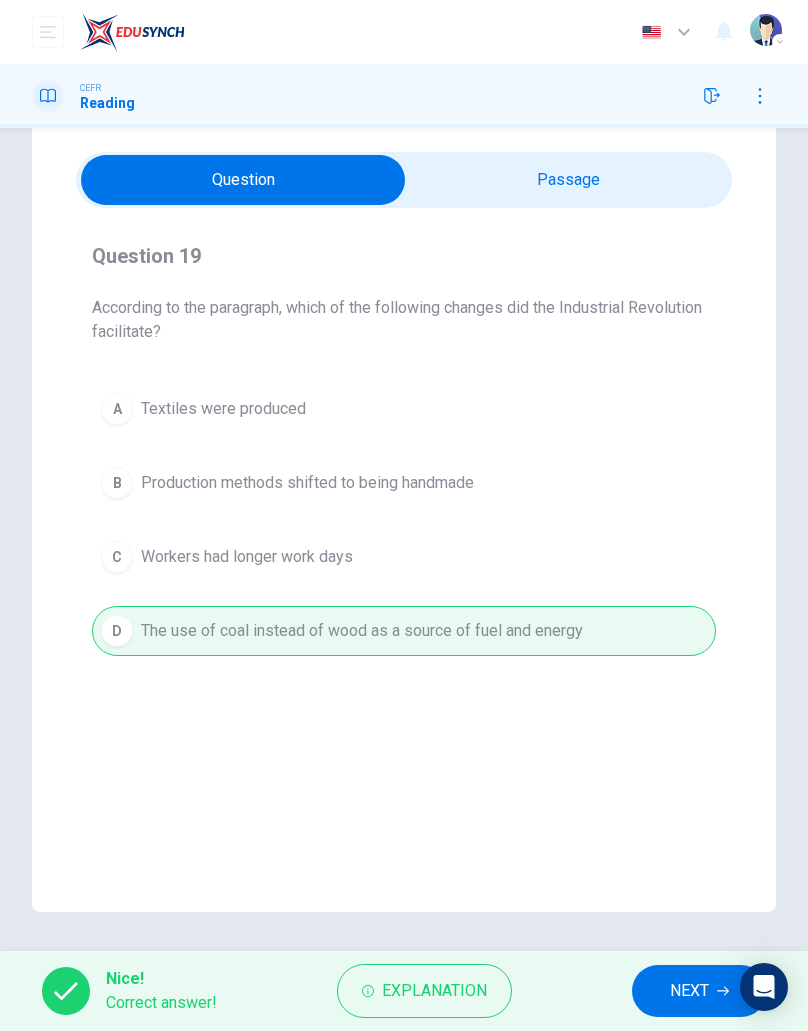 click on "NEXT" at bounding box center [689, 991] 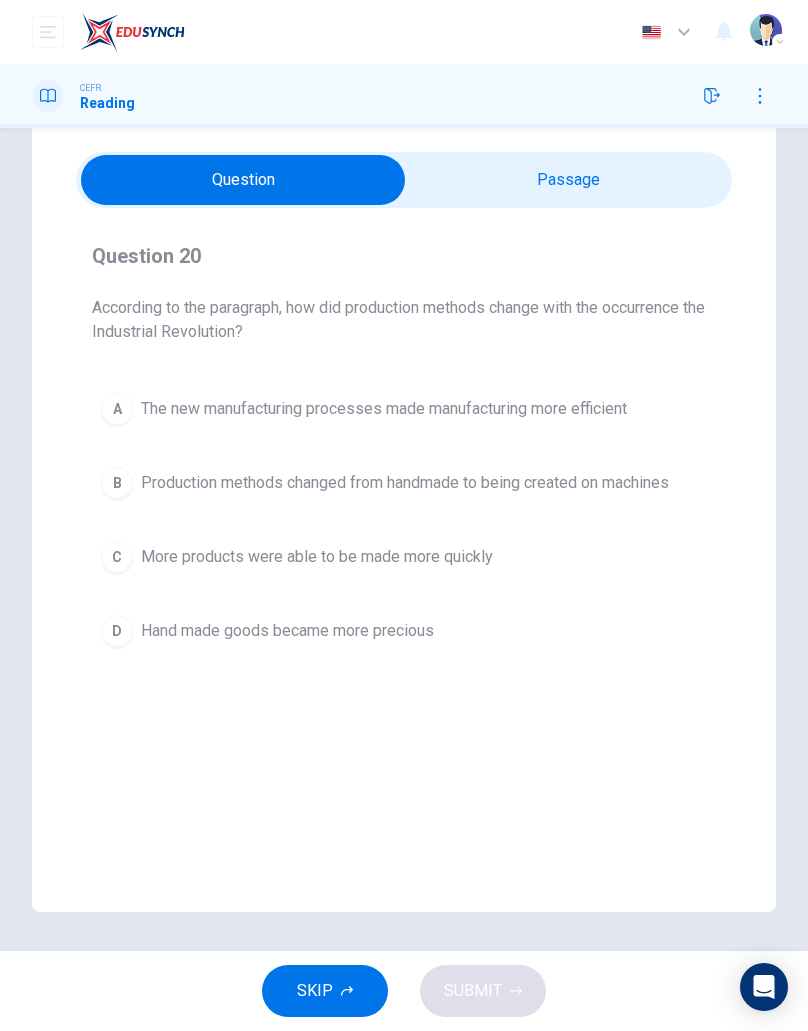click 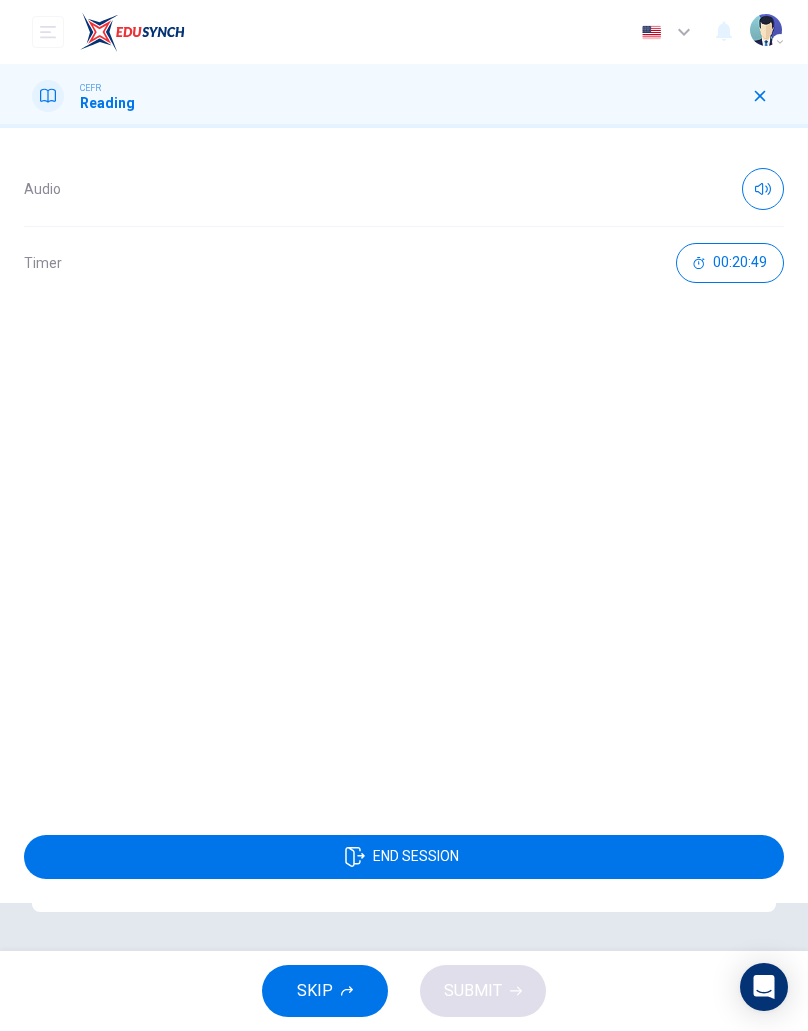 click on "00:20:49" at bounding box center (740, 263) 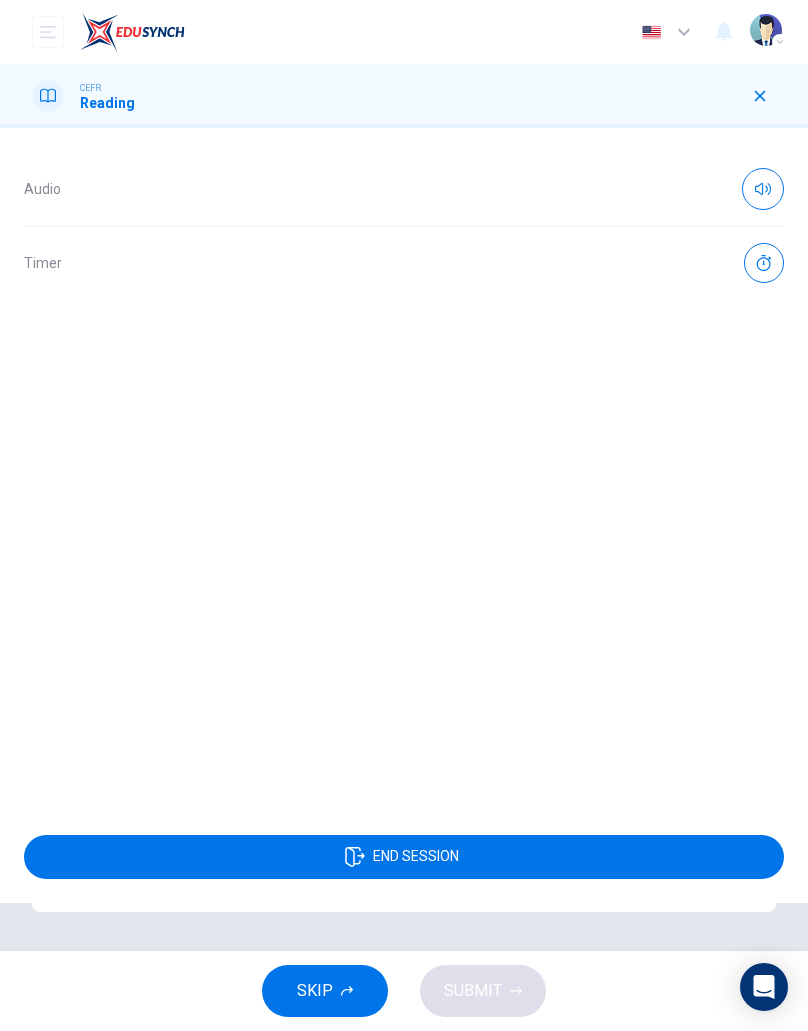 click 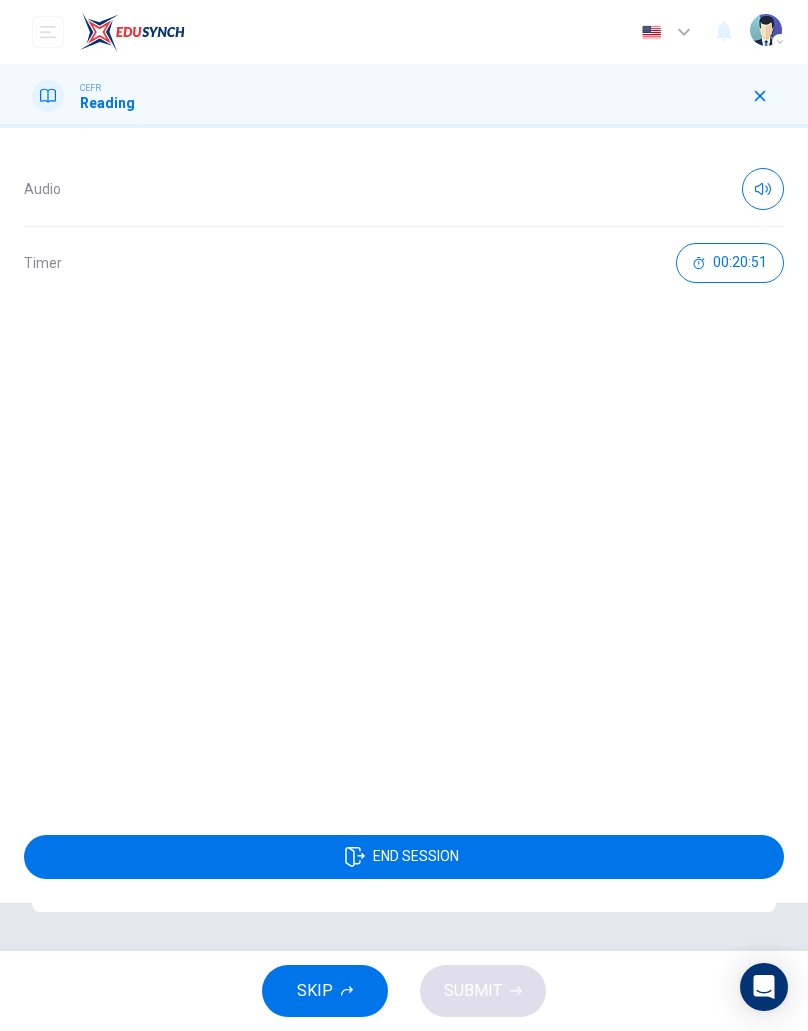 click on "00:20:51" at bounding box center [740, 263] 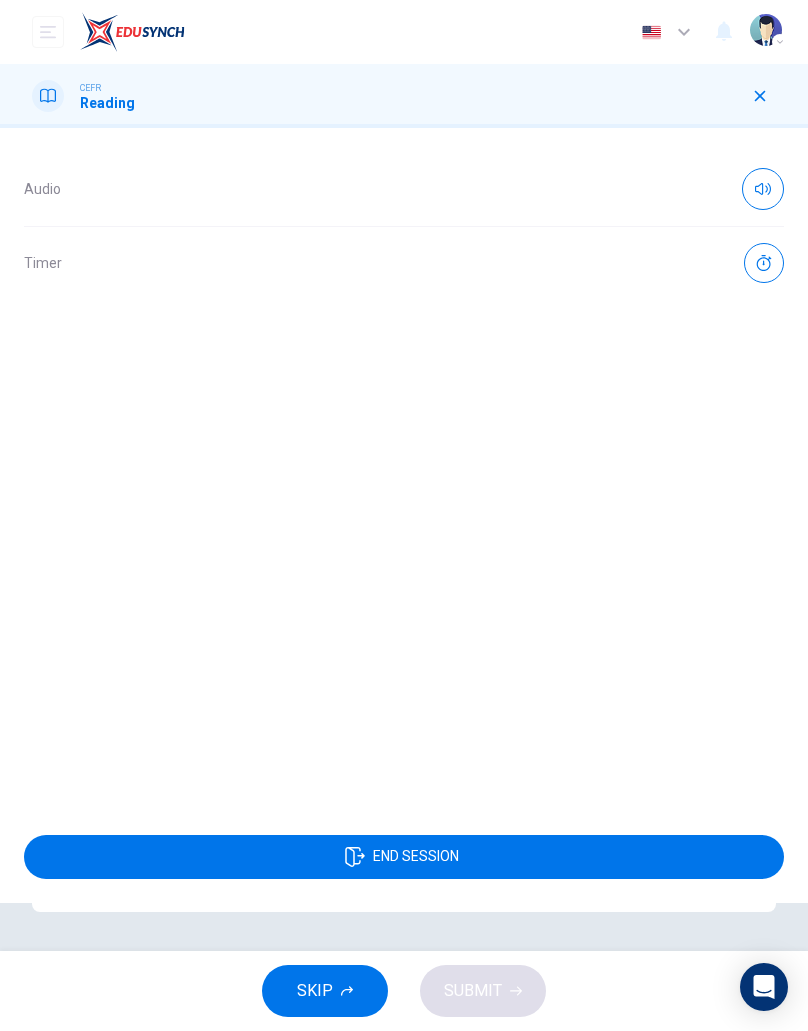 click 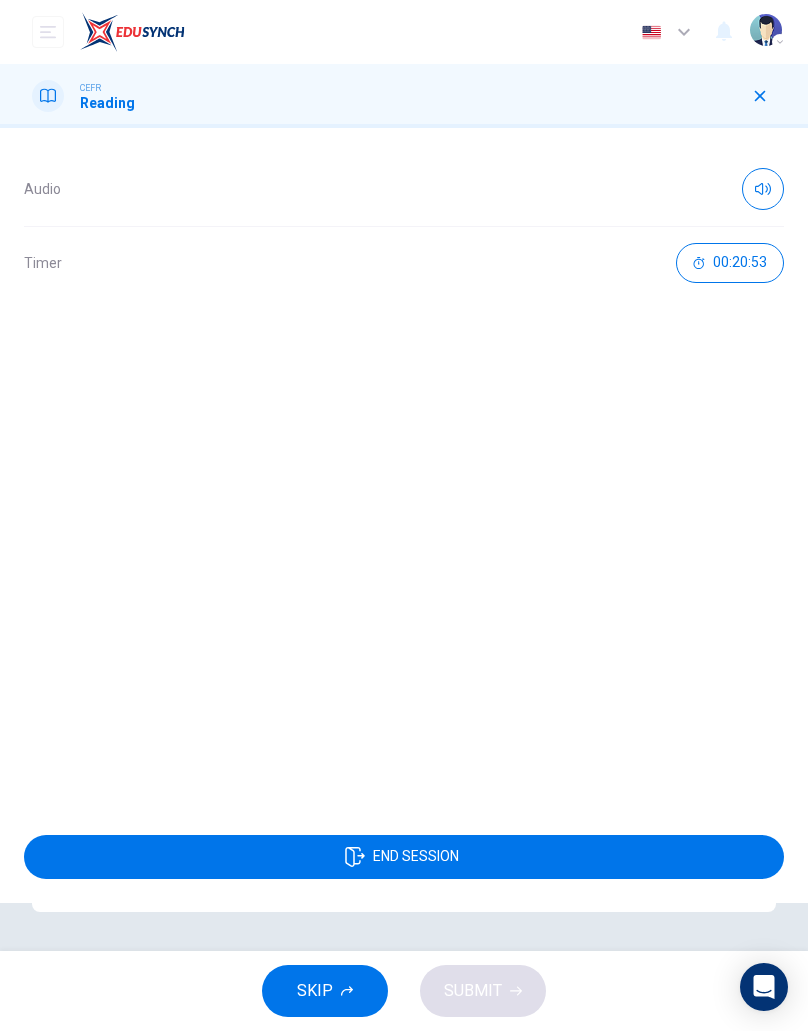 click on "00:20:53" at bounding box center (740, 263) 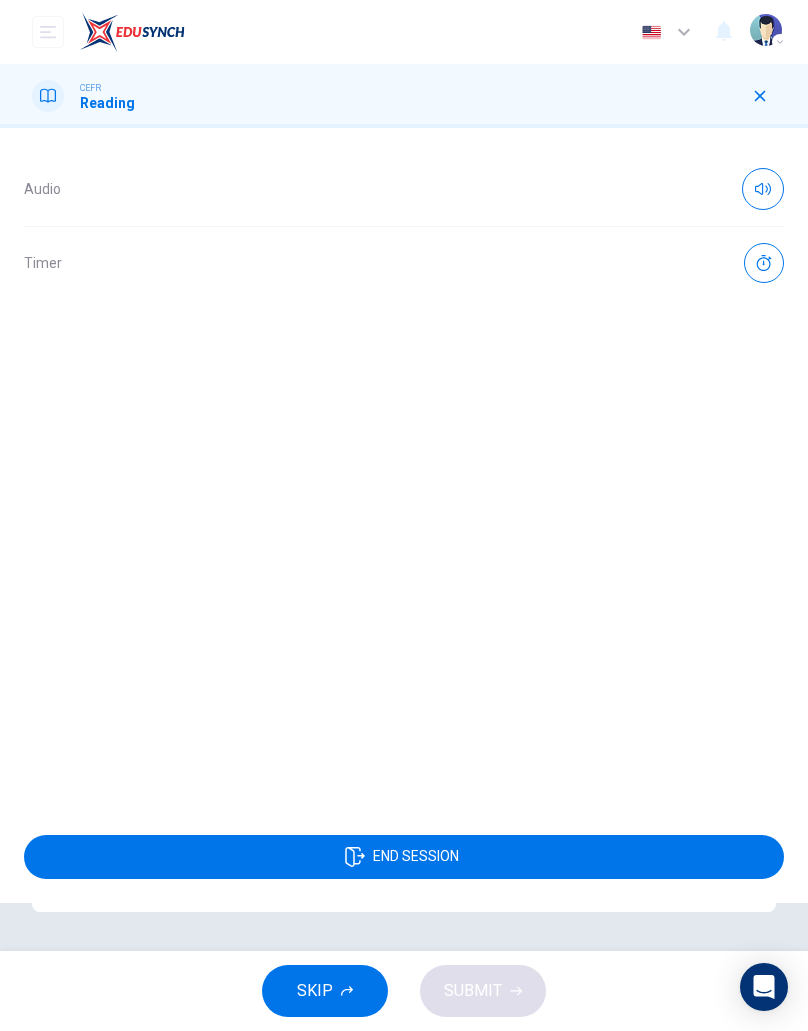 click 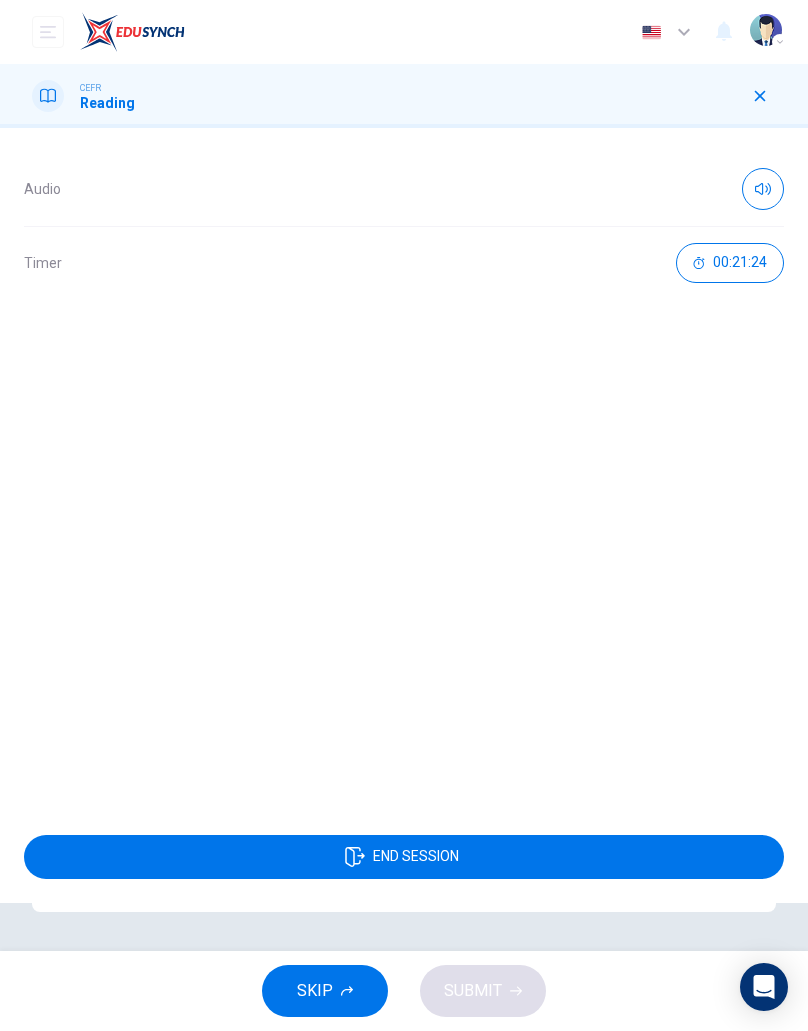 click on "Audio Timer 00:21:24" at bounding box center (404, 469) 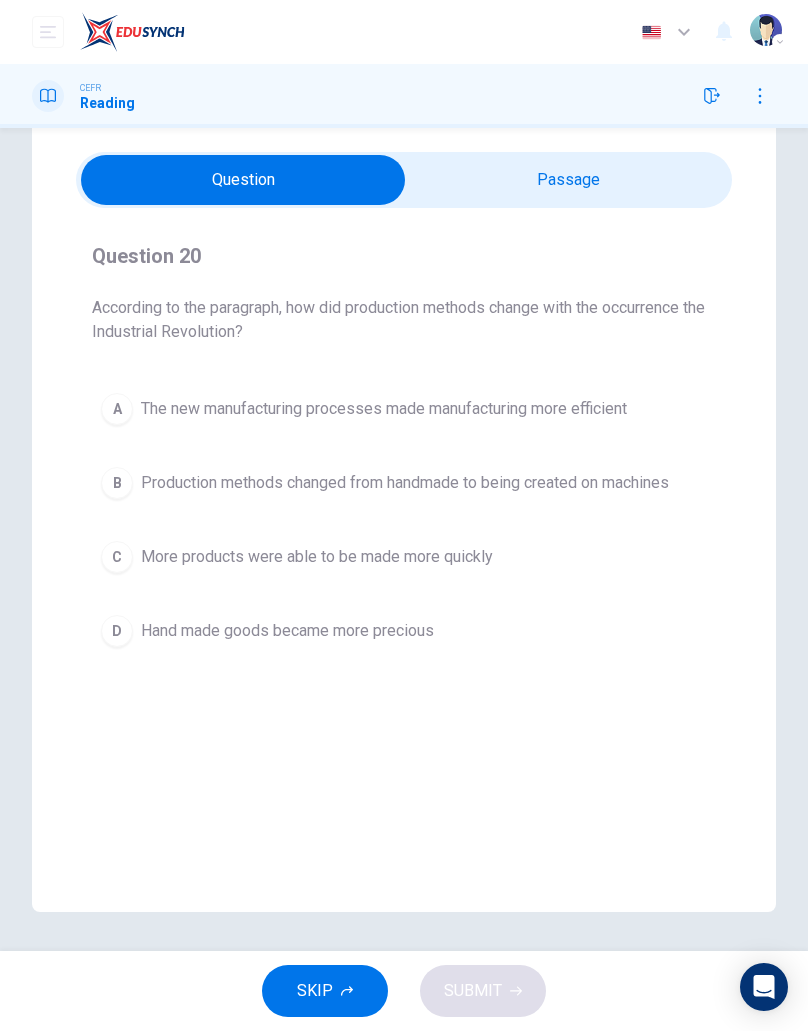 click on "The new manufacturing processes made manufacturing more efficient" at bounding box center (384, 409) 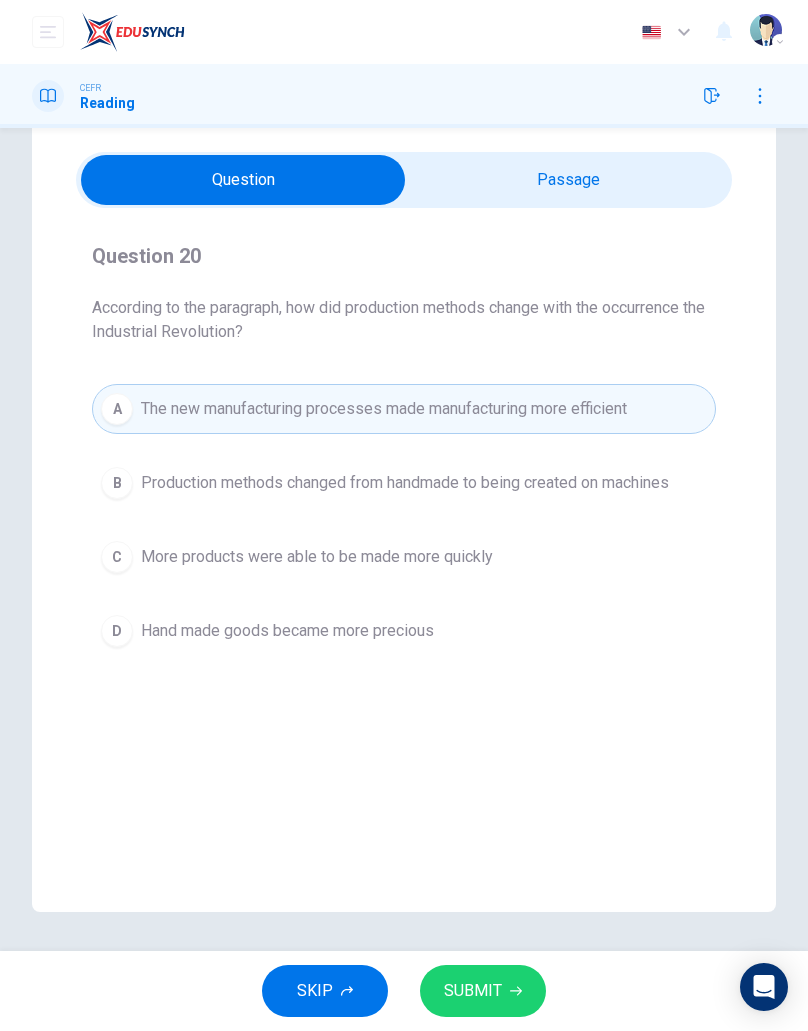 click on "Production methods changed from handmade to being created on machines" at bounding box center [405, 483] 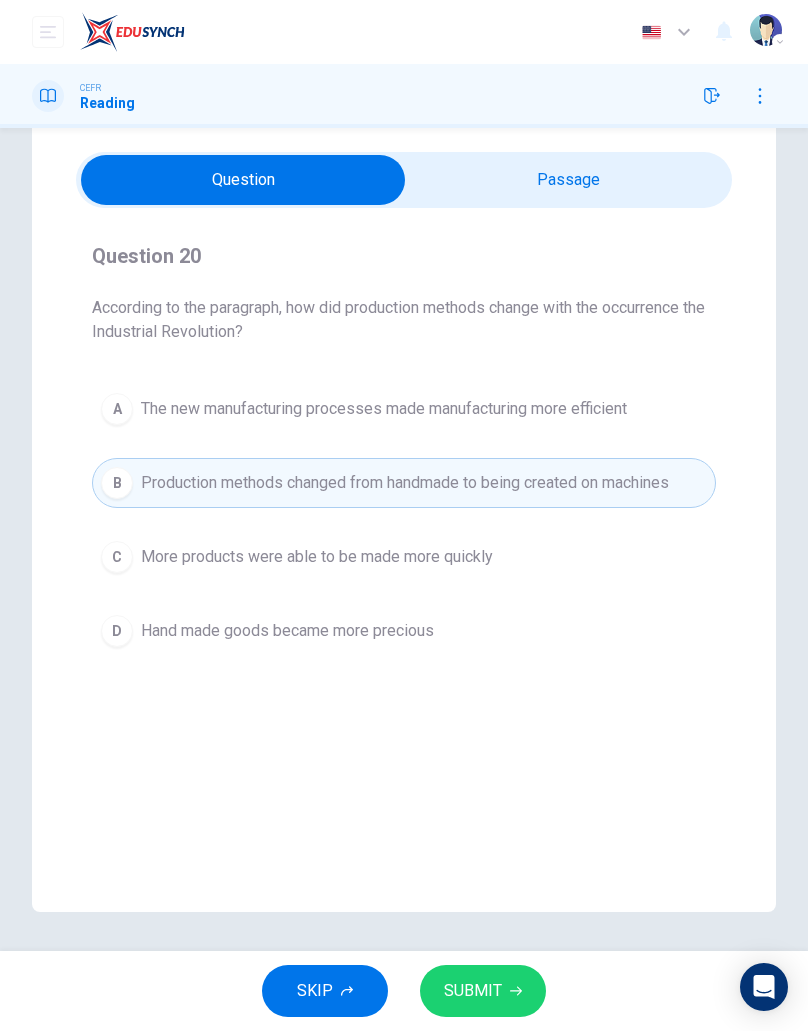 click 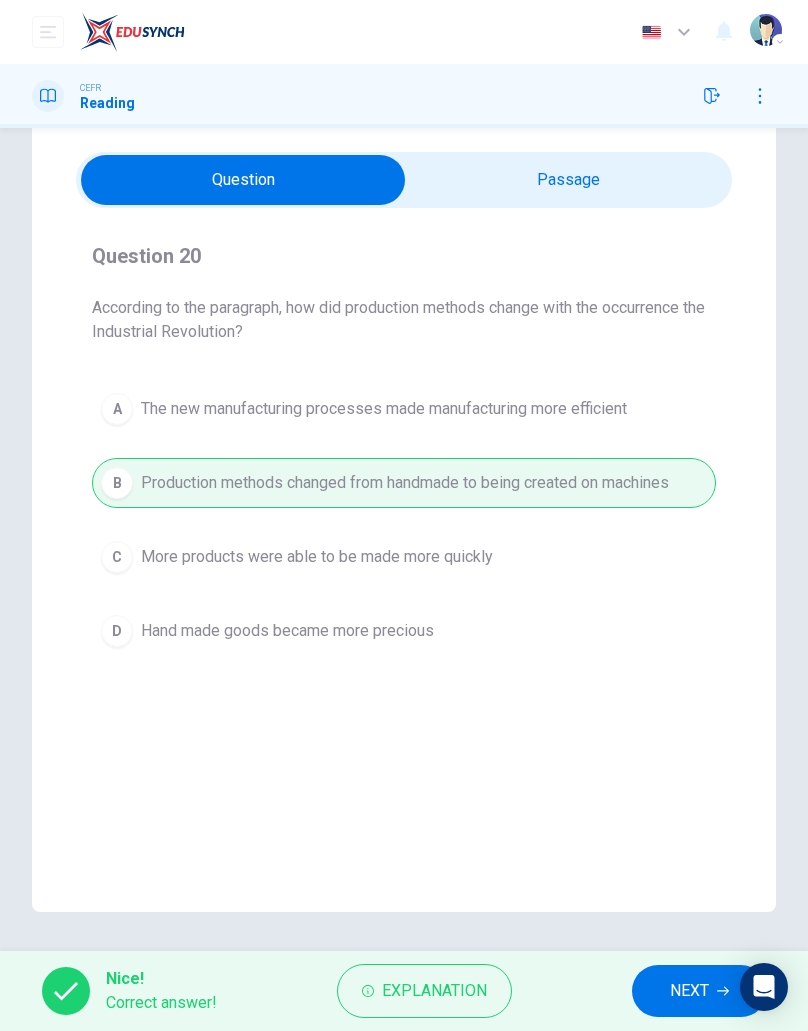 click on "NEXT" at bounding box center (689, 991) 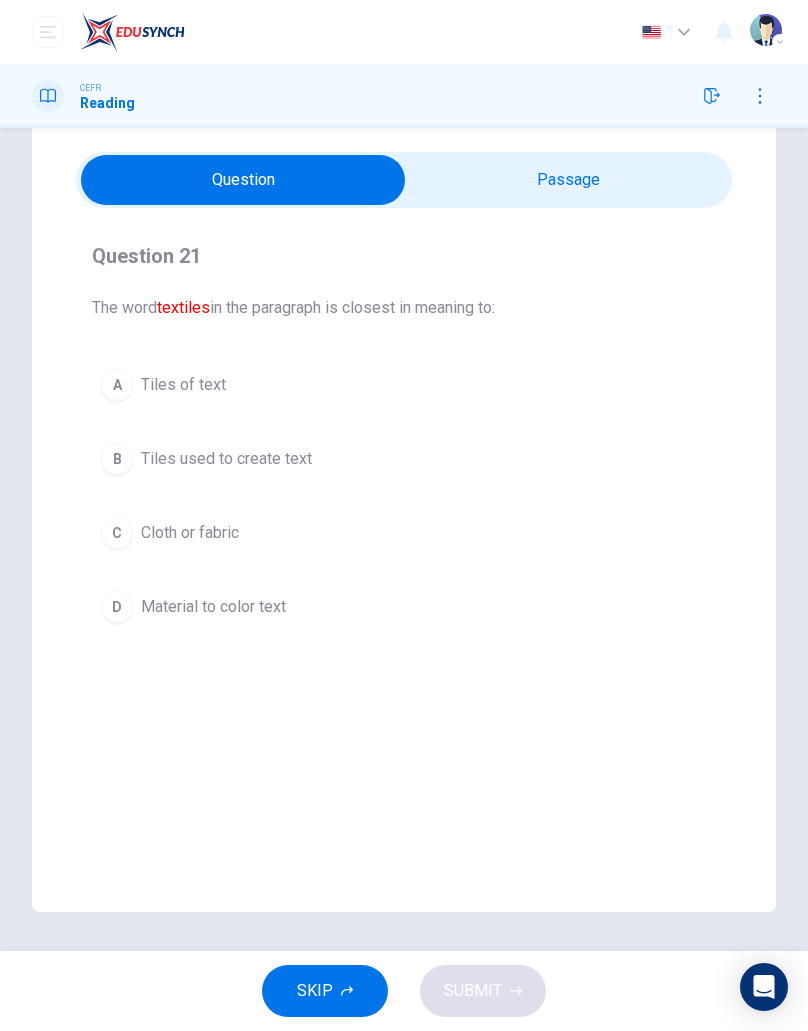 click on "A" at bounding box center (117, 385) 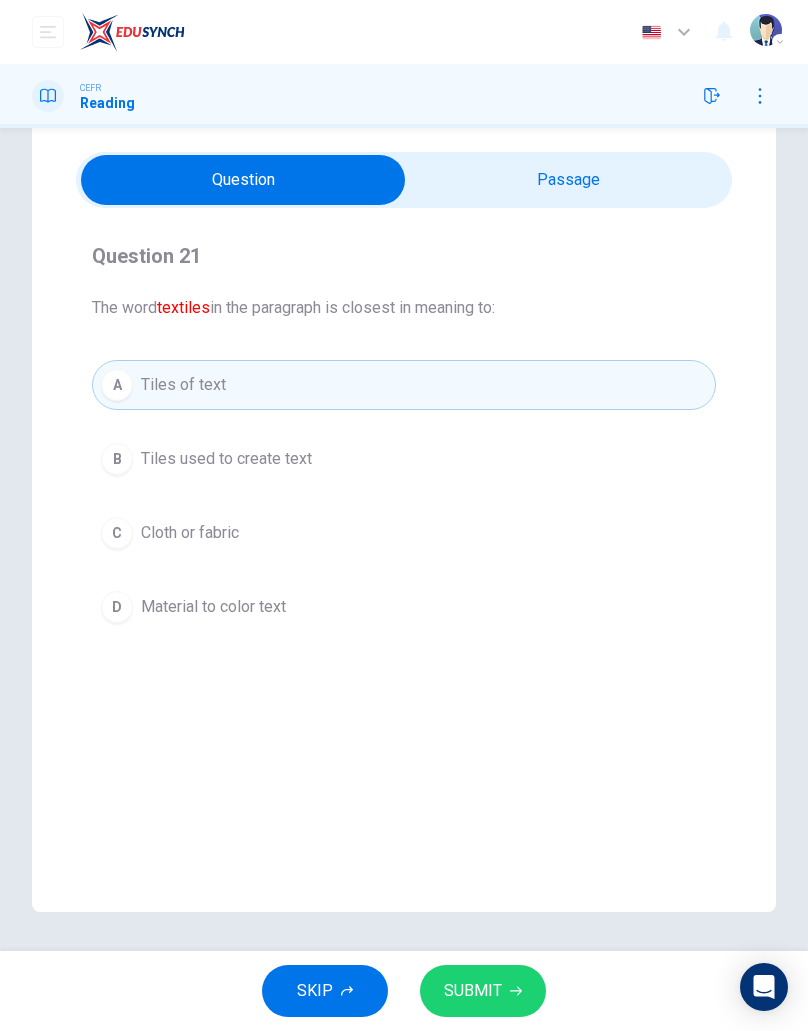click on "B" at bounding box center [117, 459] 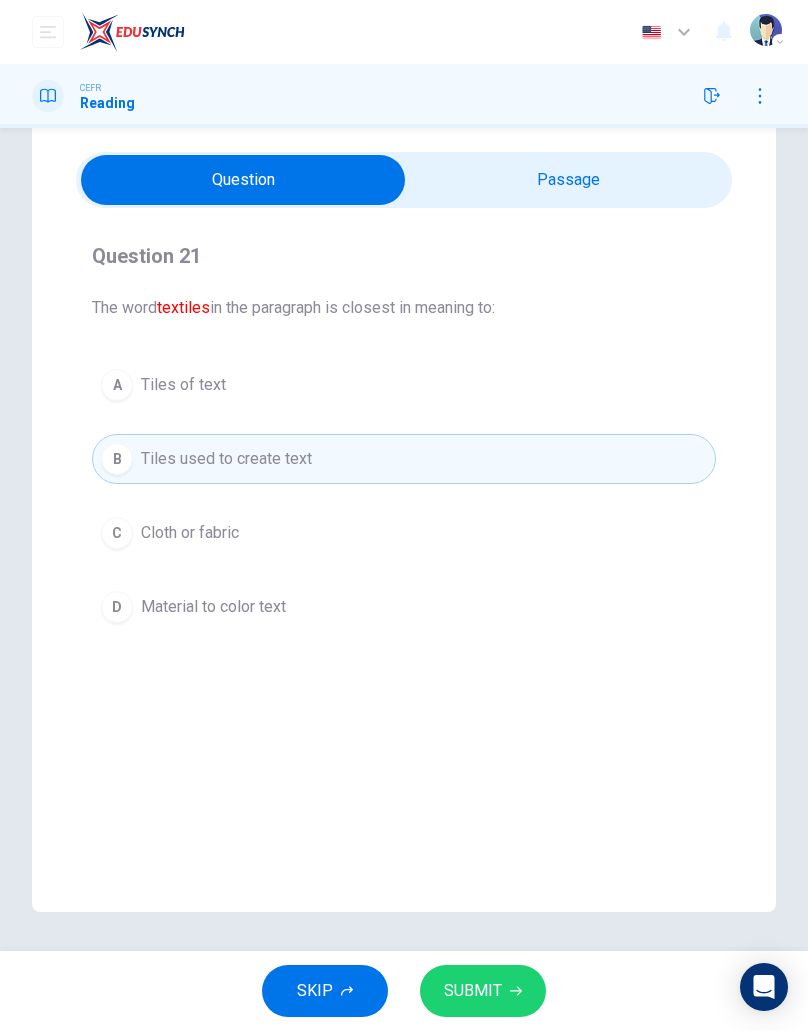 click on "C" at bounding box center (117, 533) 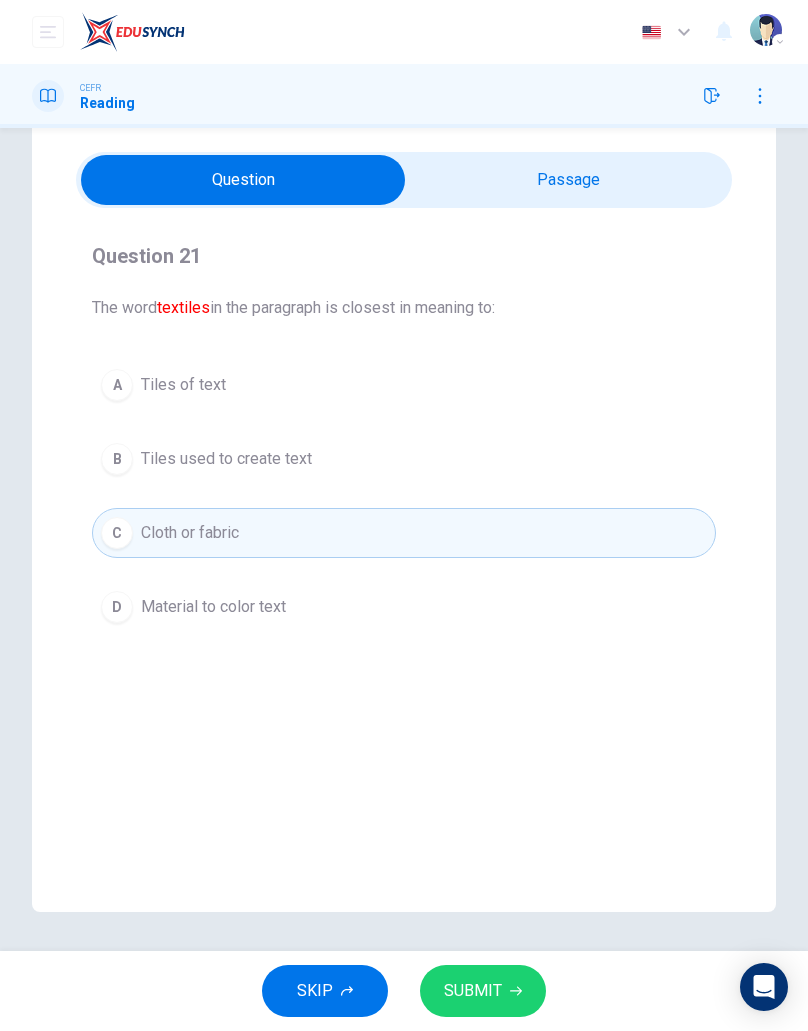 click on "D Material to color text" at bounding box center (404, 607) 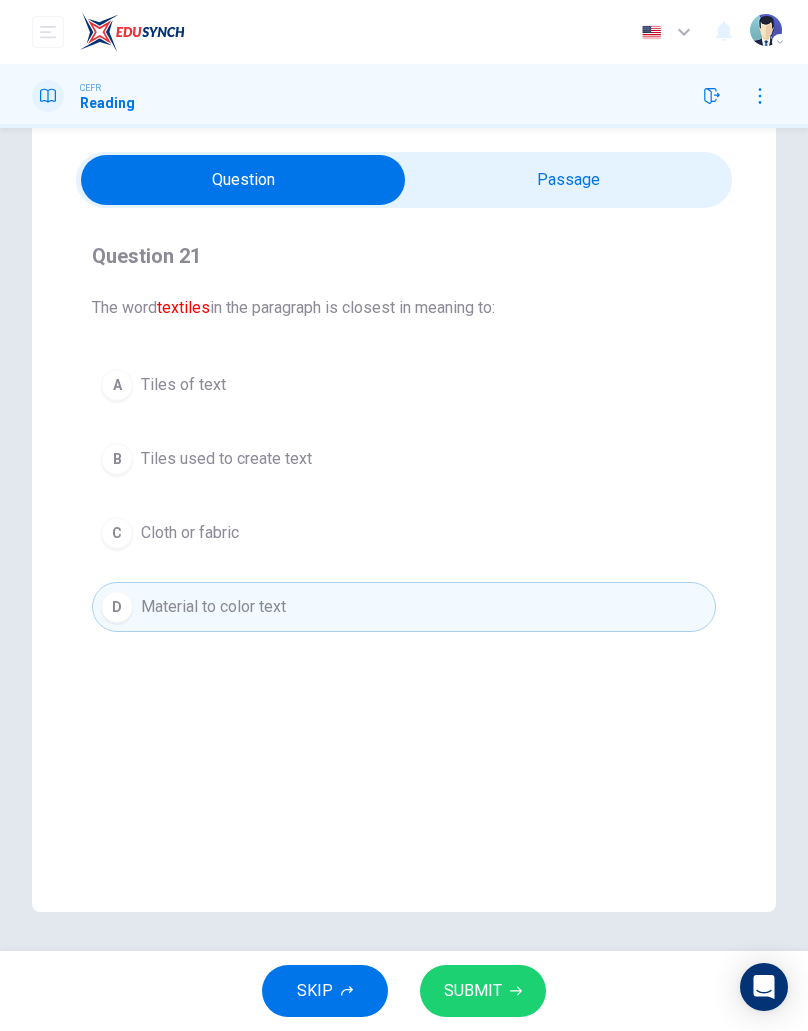 click on "Cloth or fabric" at bounding box center (190, 533) 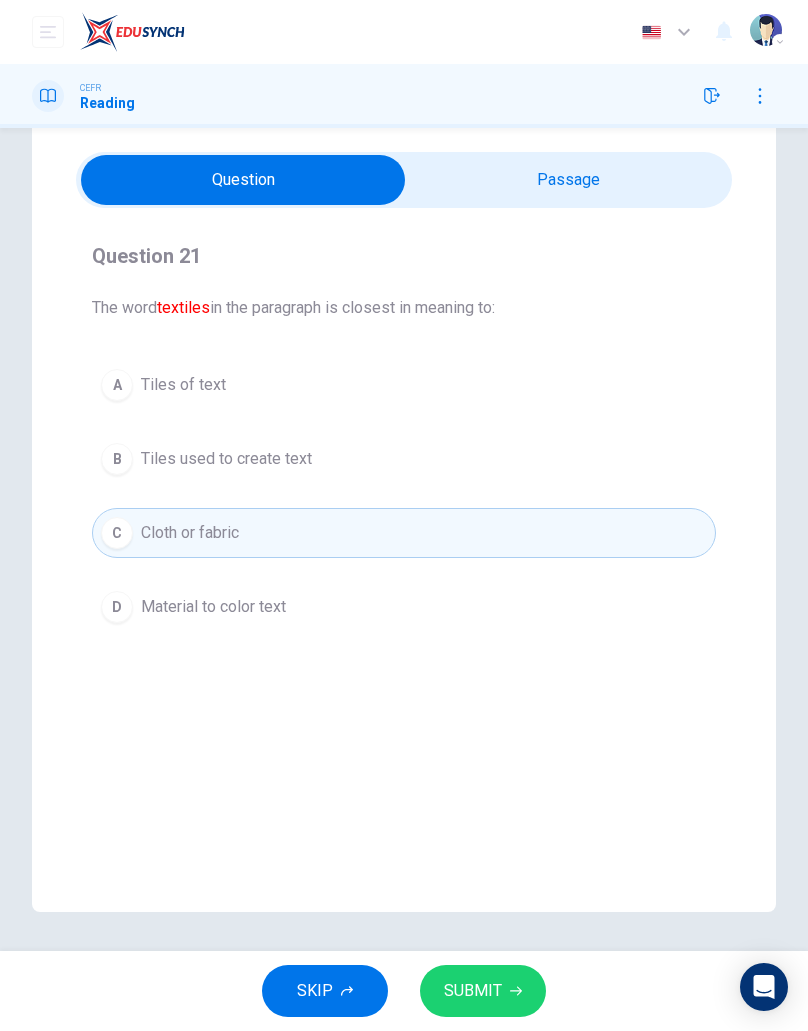 click on "SUBMIT" at bounding box center [483, 991] 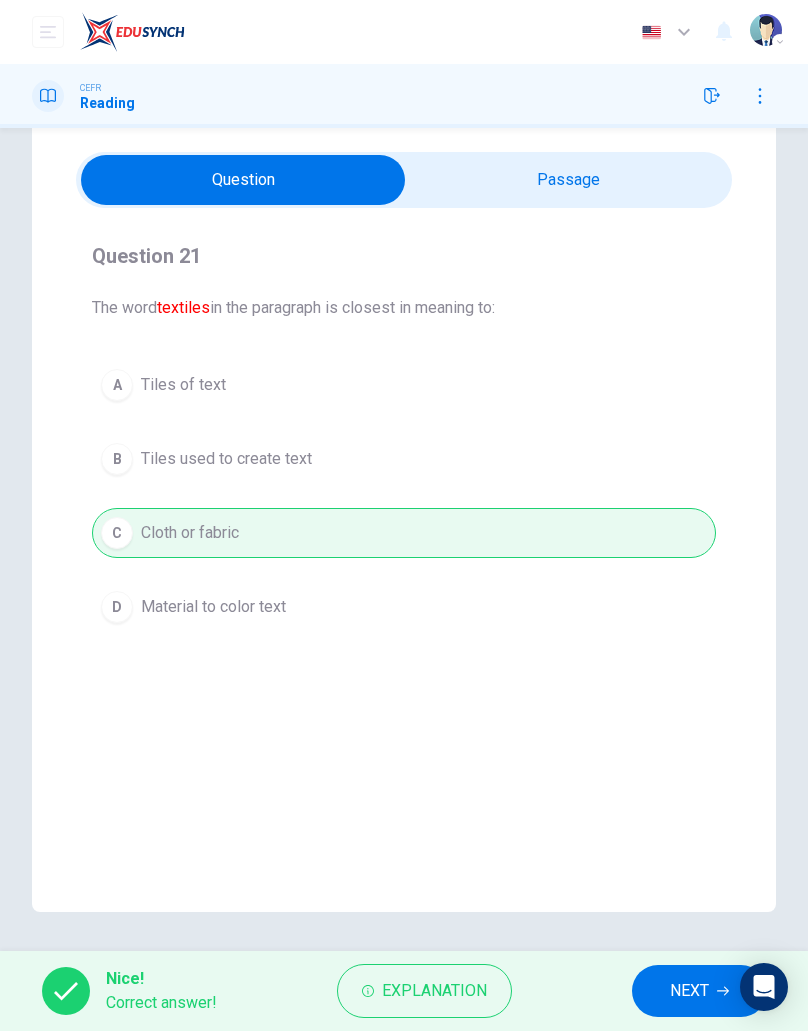 click on "NEXT" at bounding box center (689, 991) 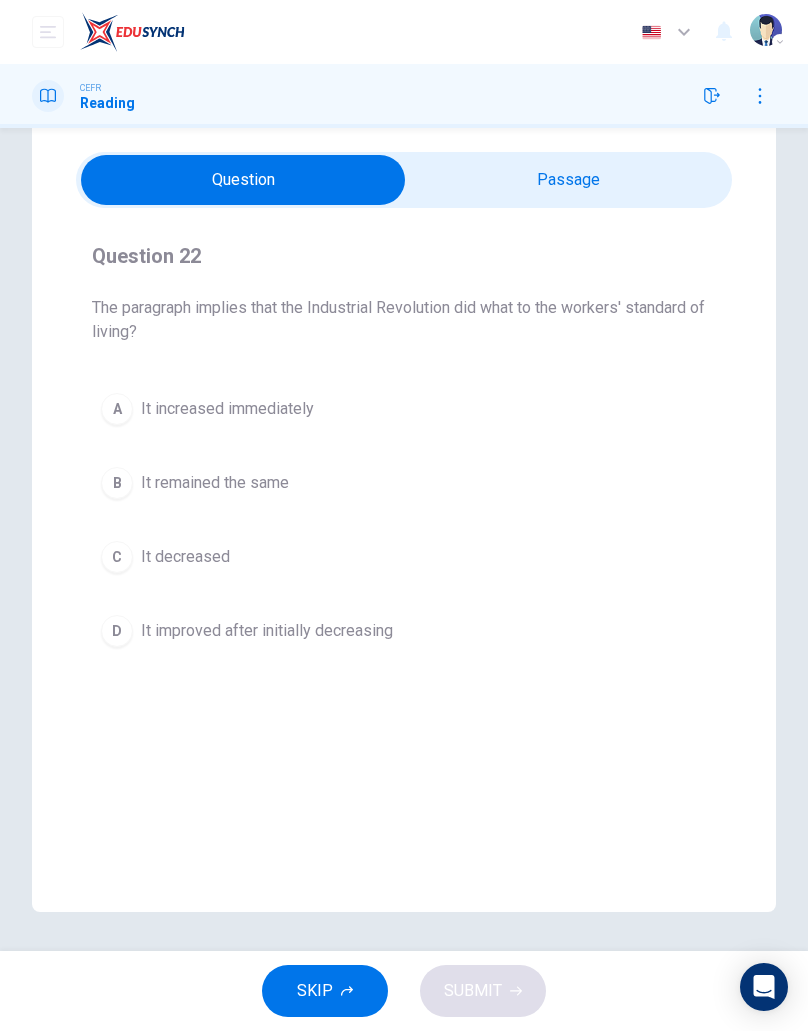 click on "A It increased immediately" at bounding box center (404, 409) 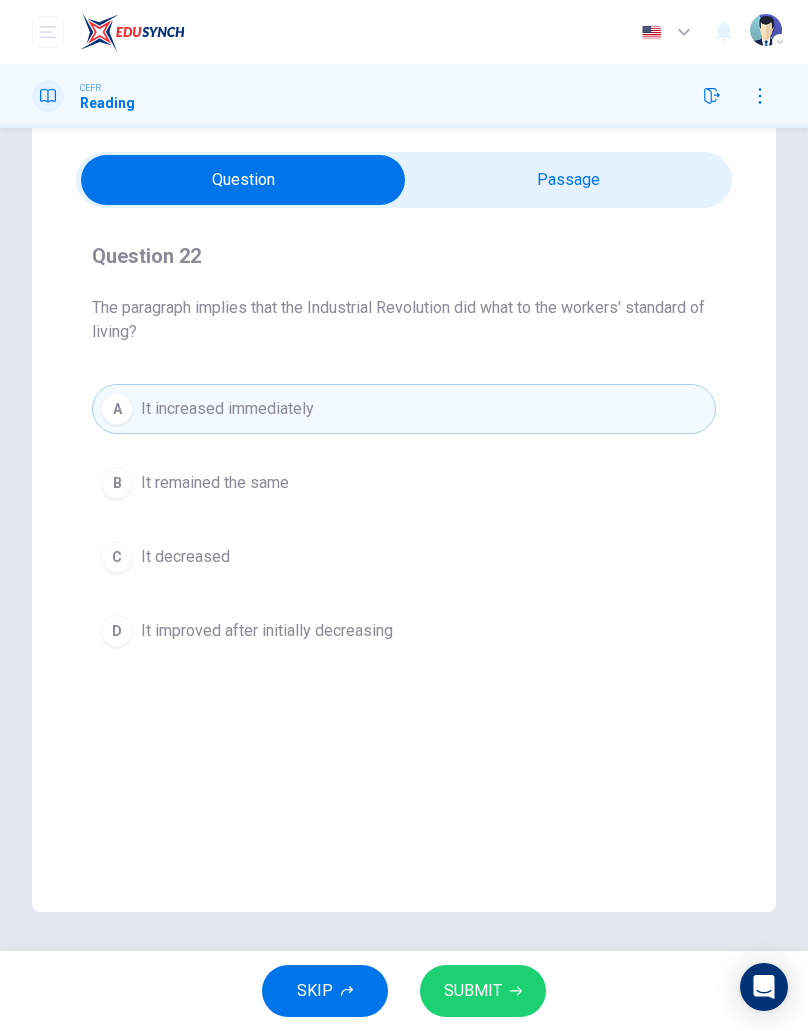 click on "B" at bounding box center (117, 483) 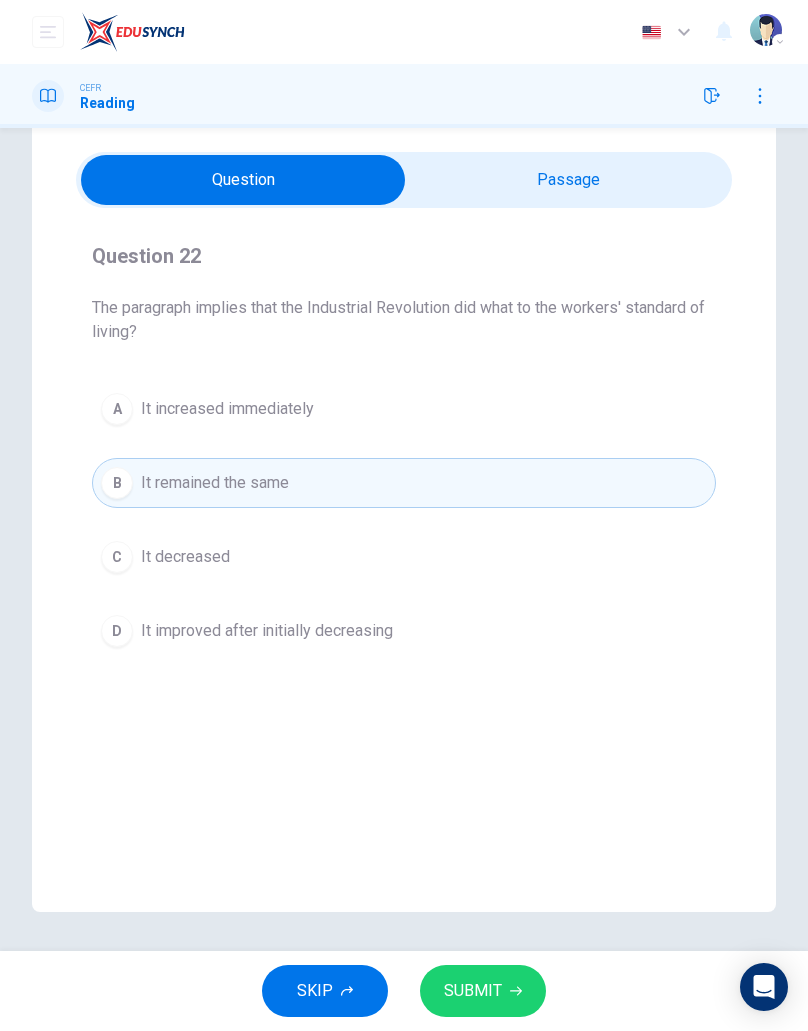 click on "A" at bounding box center [117, 409] 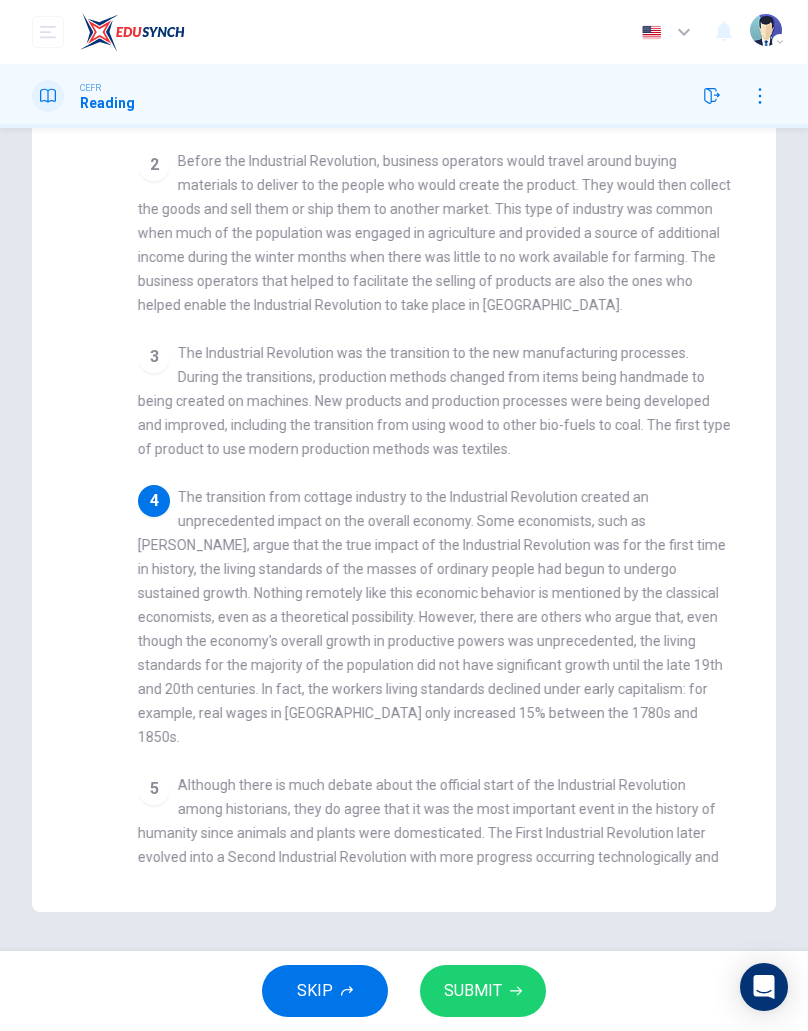 scroll, scrollTop: 60, scrollLeft: 0, axis: vertical 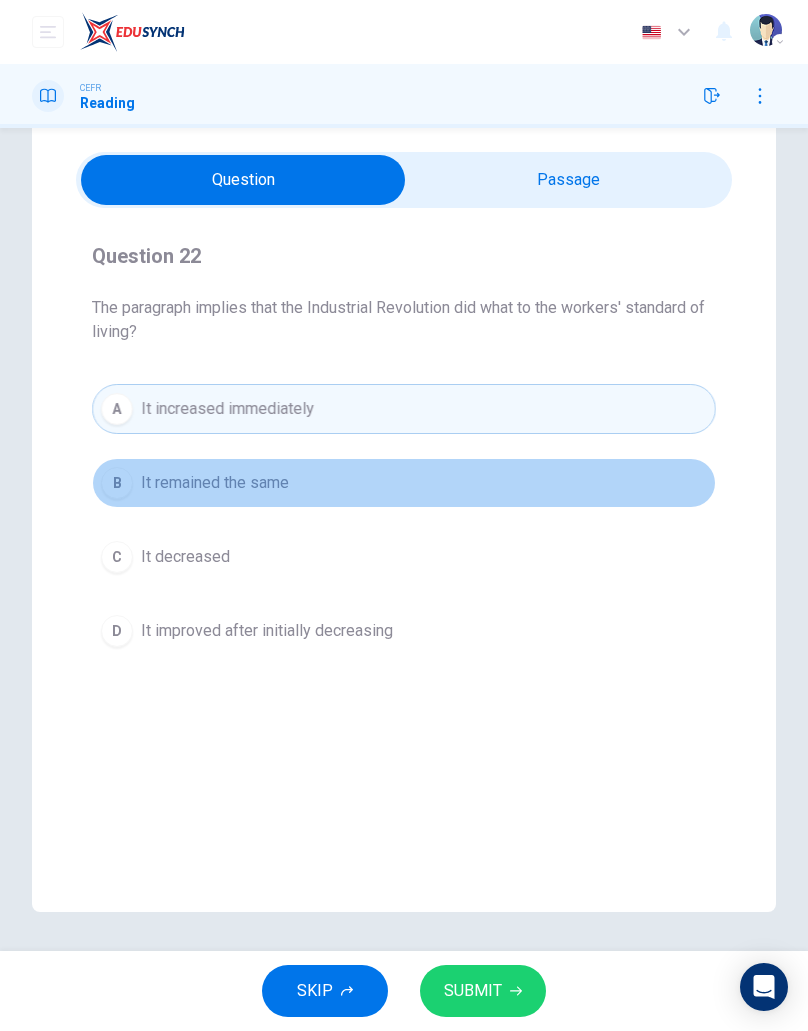 click on "It remained the same" at bounding box center [215, 483] 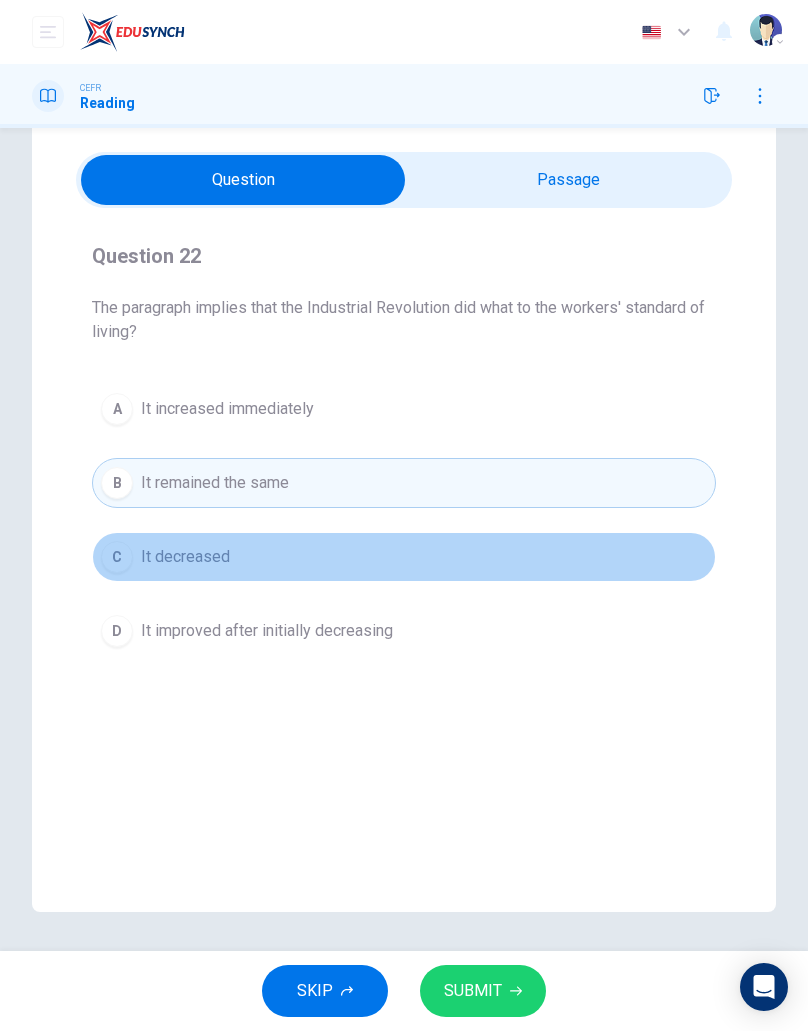 click on "It decreased" at bounding box center (185, 557) 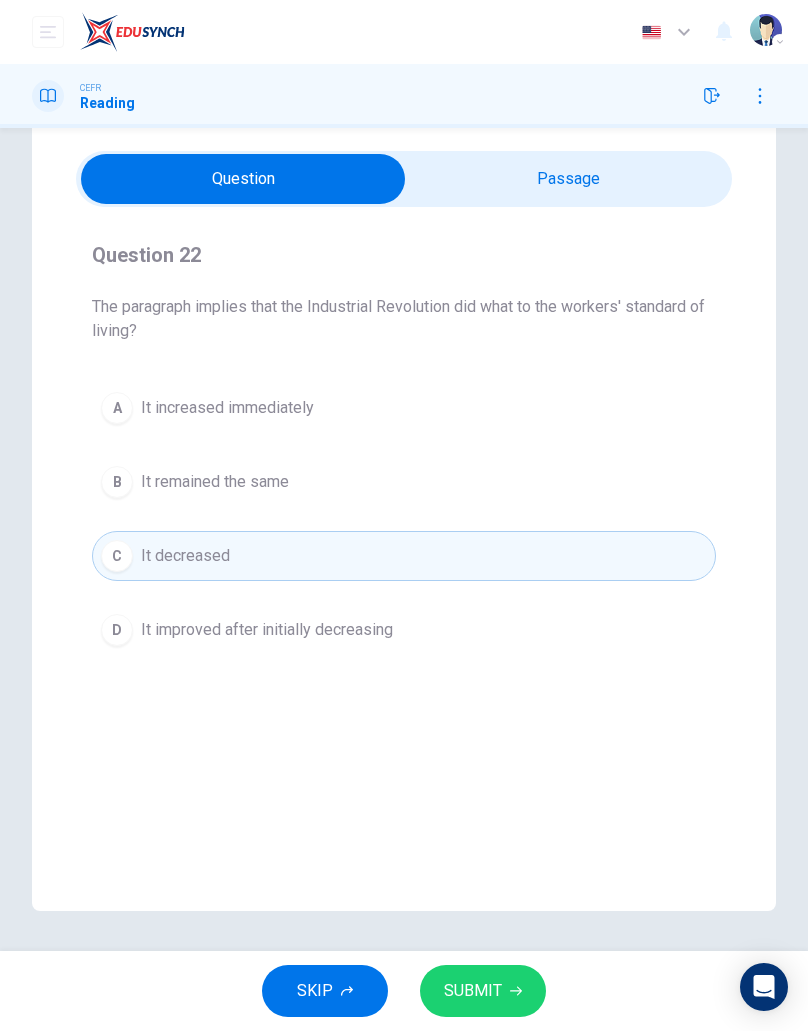 scroll, scrollTop: 60, scrollLeft: 0, axis: vertical 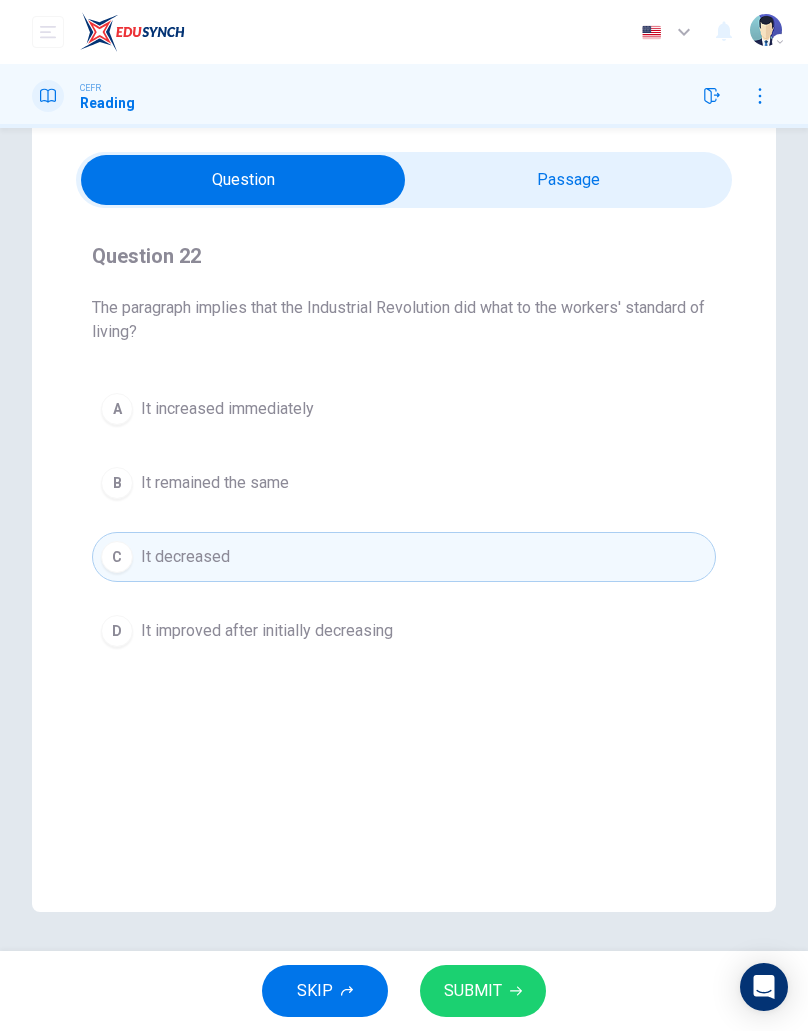 click on "It improved after initially decreasing" at bounding box center [267, 631] 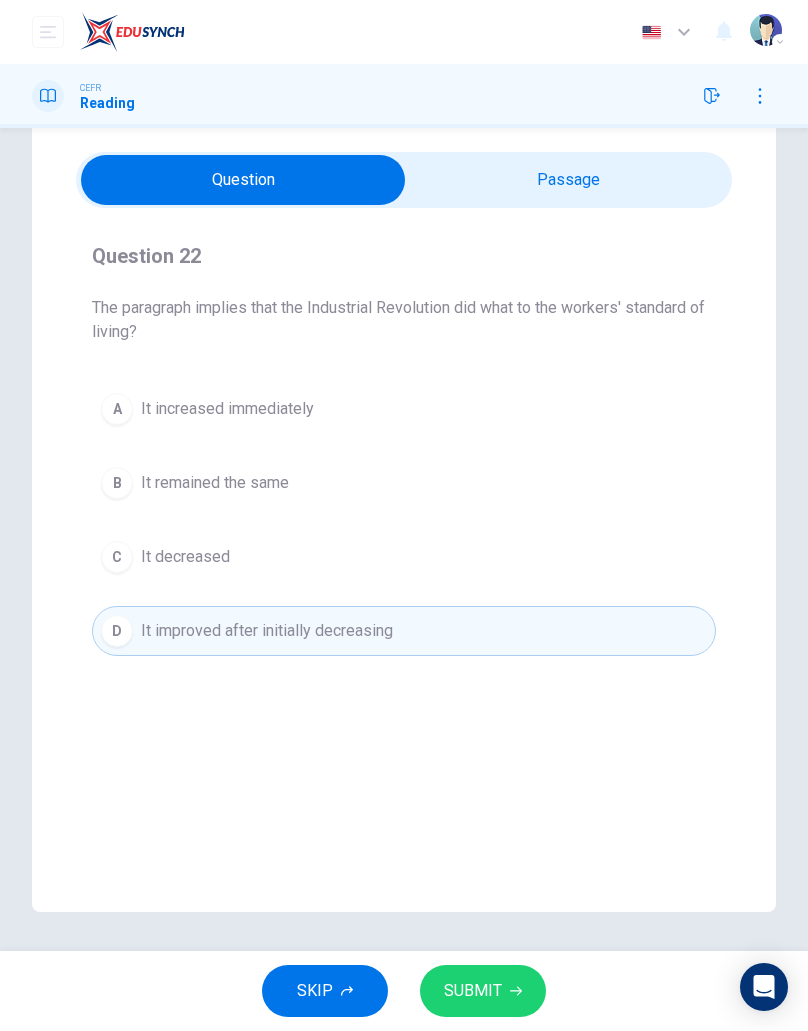 click 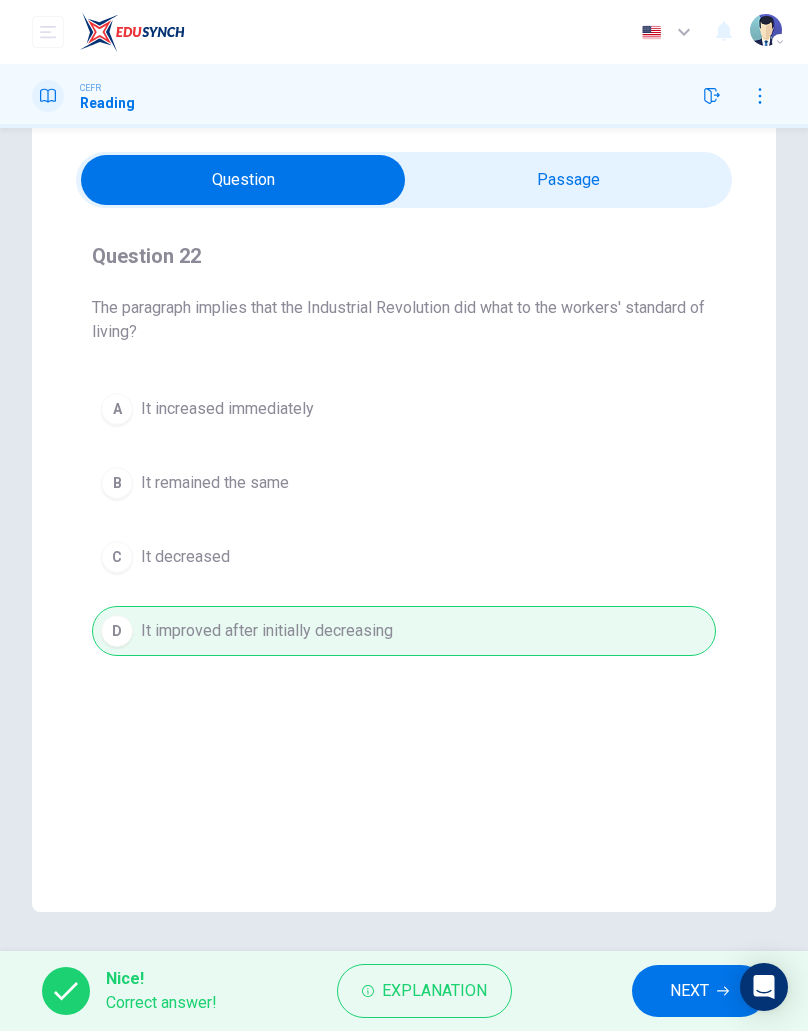click on "Explanation" at bounding box center [434, 991] 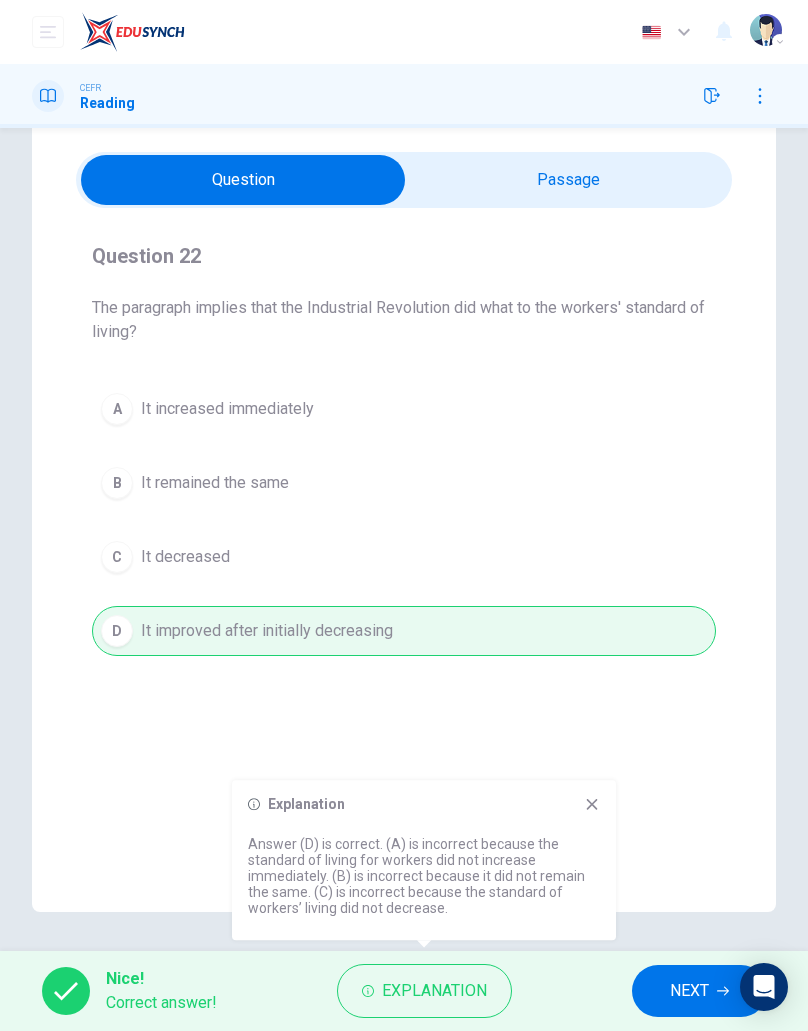 click on "Question Passage Question 22 The paragraph implies that the Industrial Revolution did what to the workers' standard of living? A It increased immediately B It remained the same C It decreased D It improved after initially decreasing The Cottage Industry and Industrial Revolution 1 The Cottage industry is an industry where the creation of the products and services is home-based instead of factory-based. These products and services tend to be unique and distinctive, but this also makes it hard for the producers to compete with larger factory-based companies. Workers in cottage industries usually work [DEMOGRAPHIC_DATA] from home and usually involved tasks such as sewing, lace-making, and household manufacturing. 2 3 4 5" at bounding box center (404, 510) 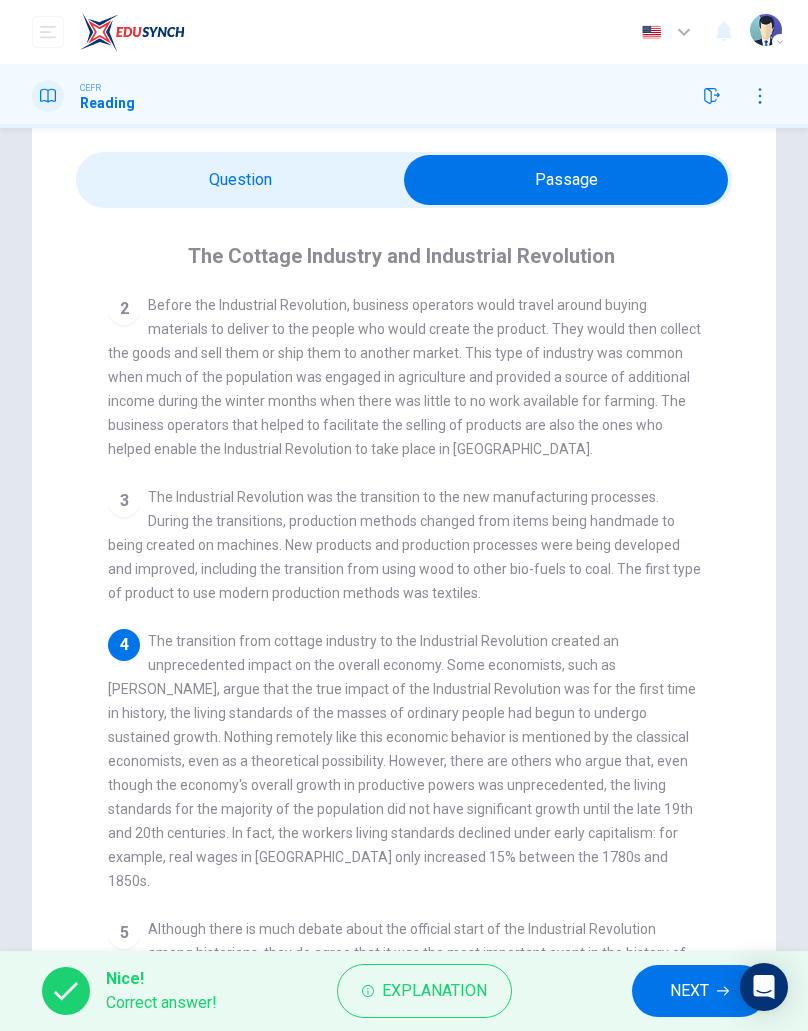 click on "NEXT" at bounding box center (689, 991) 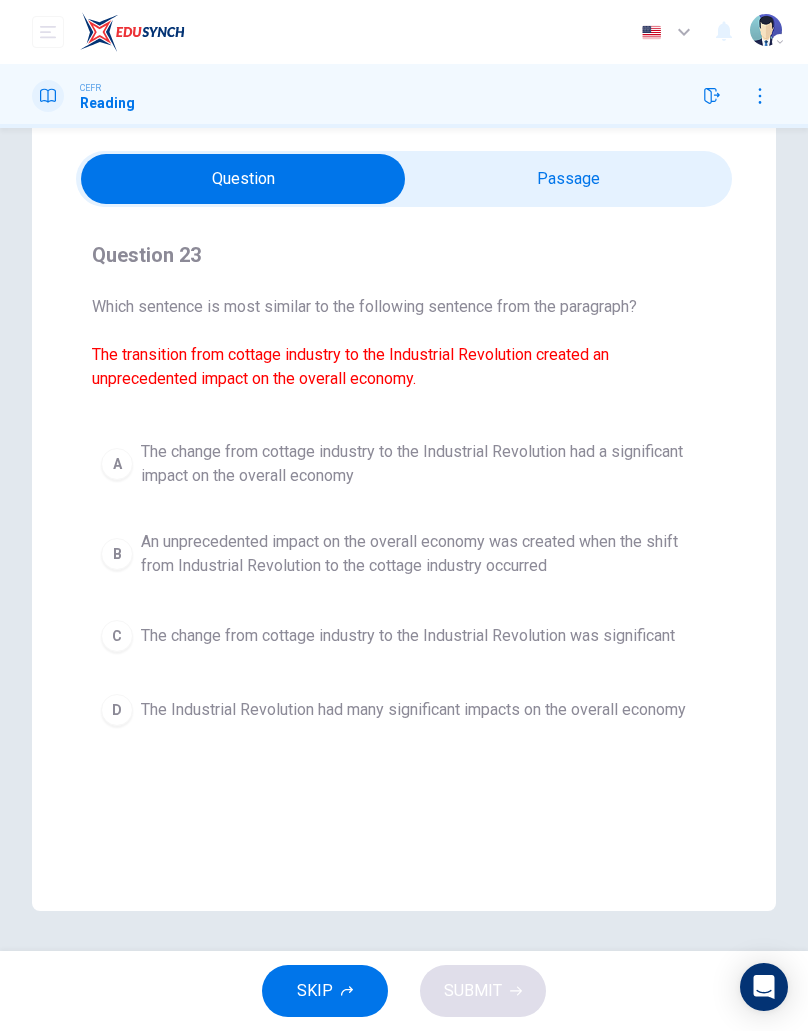 scroll, scrollTop: 60, scrollLeft: 0, axis: vertical 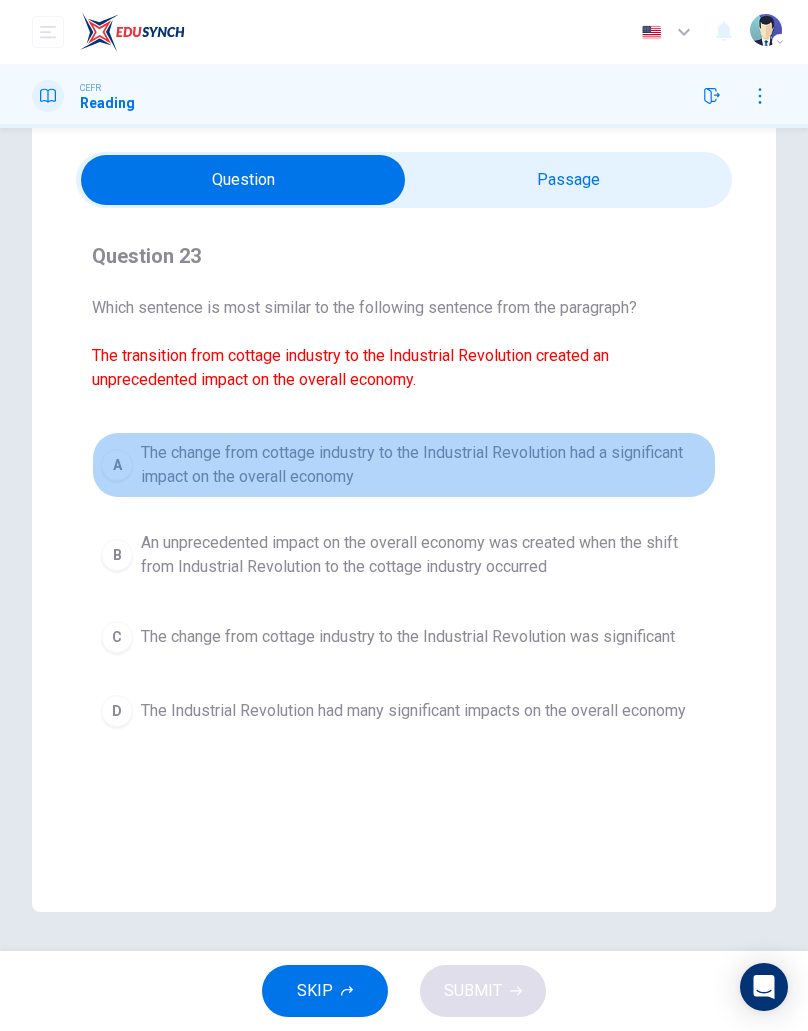 click on "The change from cottage industry to the Industrial Revolution had a significant impact on the overall economy" at bounding box center (424, 465) 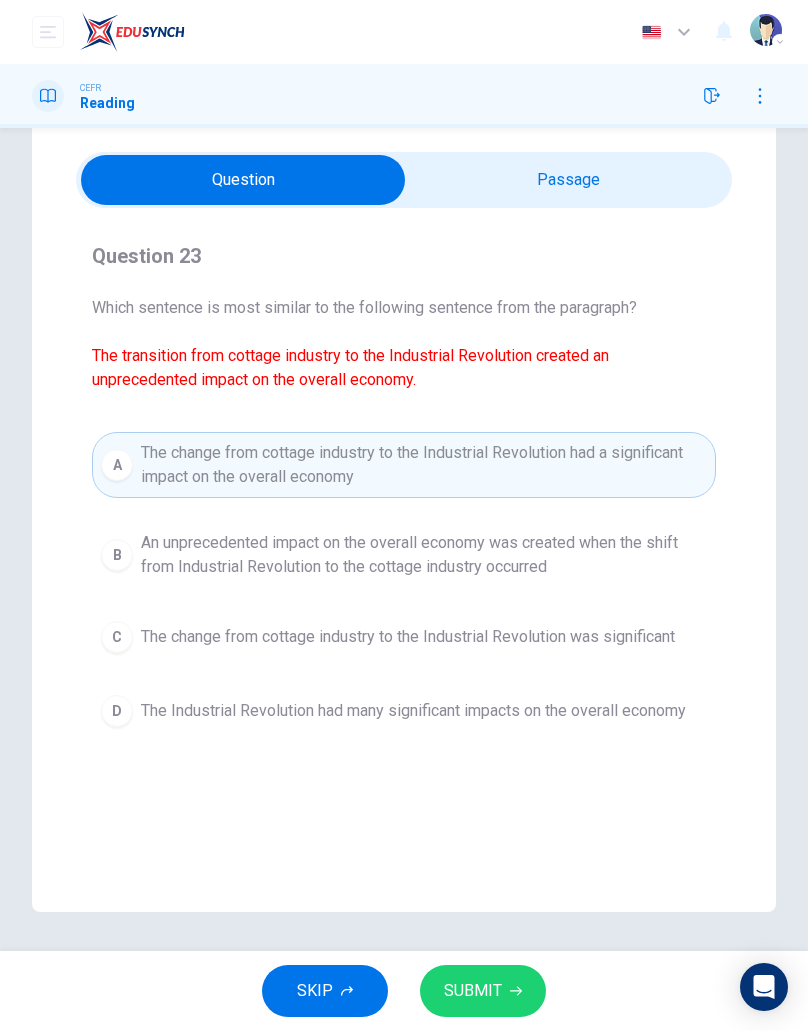 click on "B" at bounding box center (117, 555) 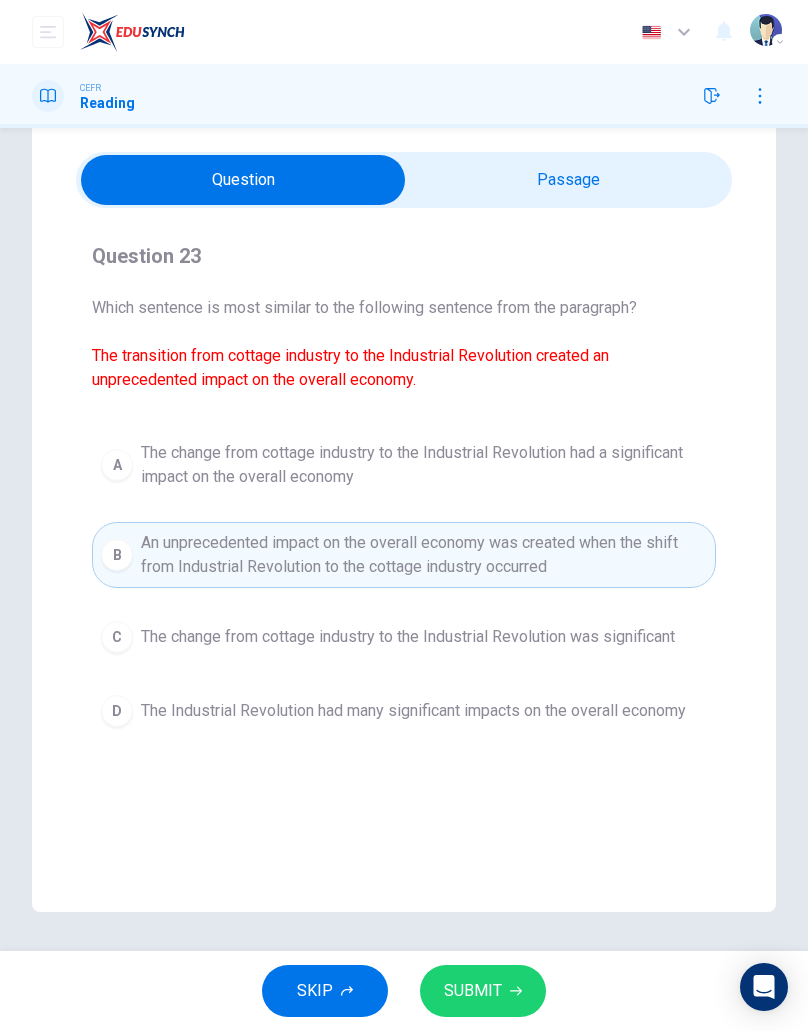 click on "The Industrial Revolution had many significant impacts on the overall economy" at bounding box center [413, 711] 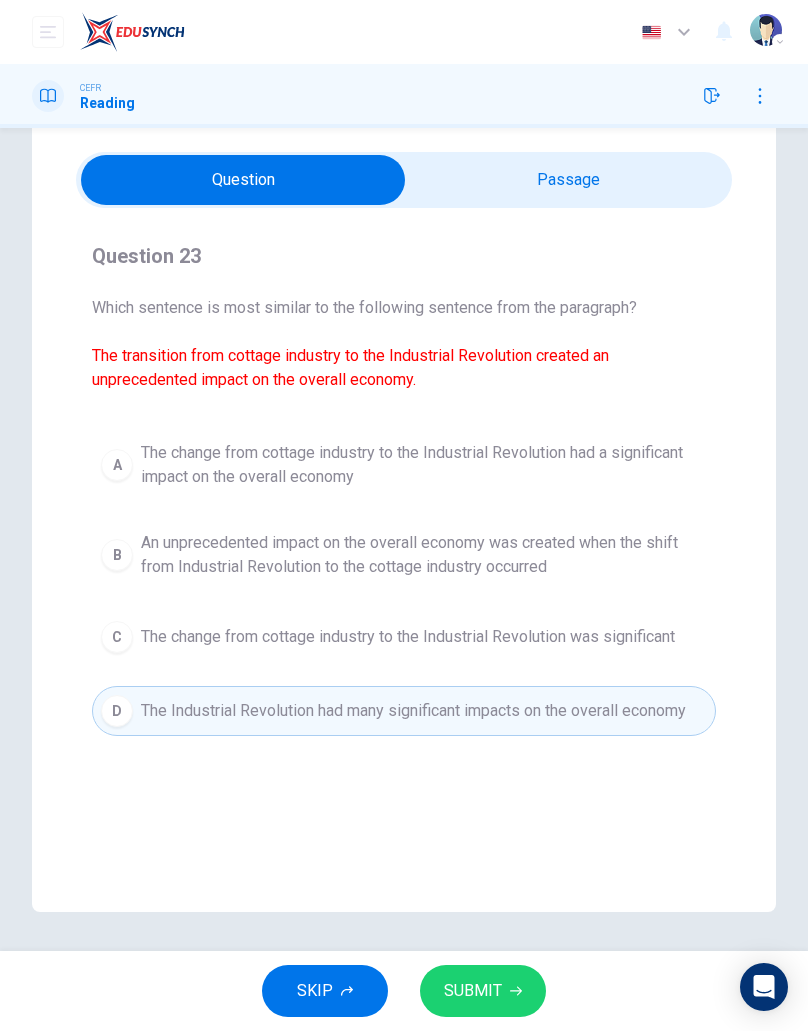 click on "The change from cottage industry to the Industrial Revolution was significant" at bounding box center (408, 637) 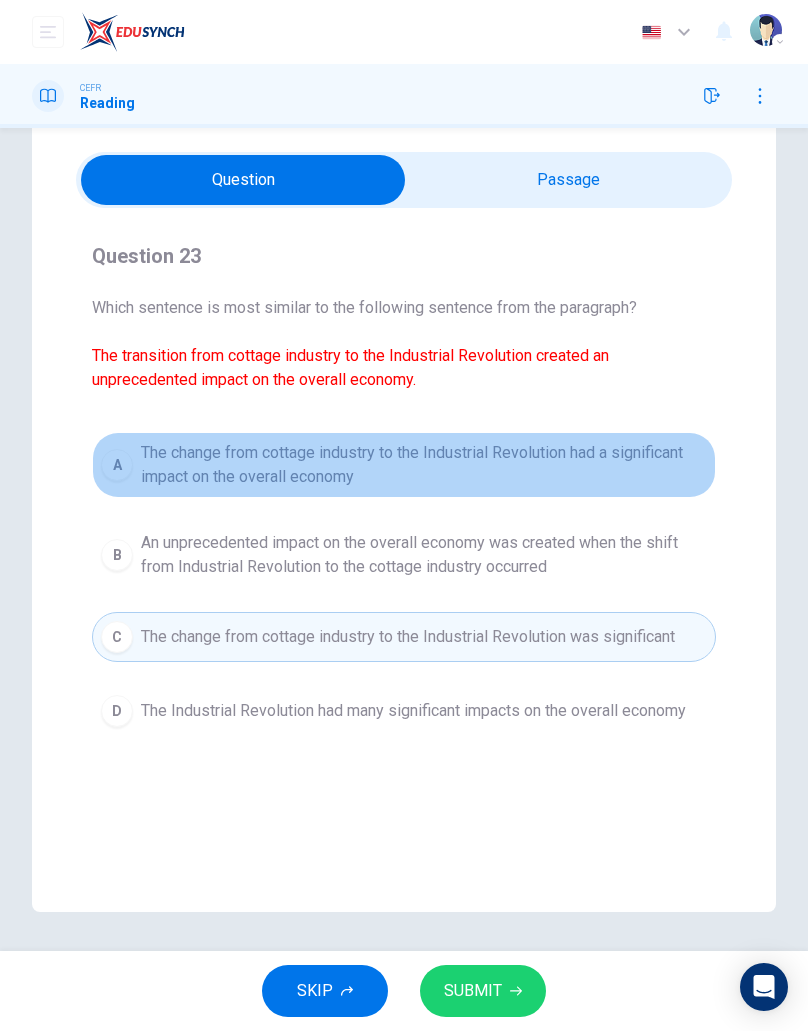 click on "The change from cottage industry to the Industrial Revolution had a significant impact on the overall economy" at bounding box center [424, 465] 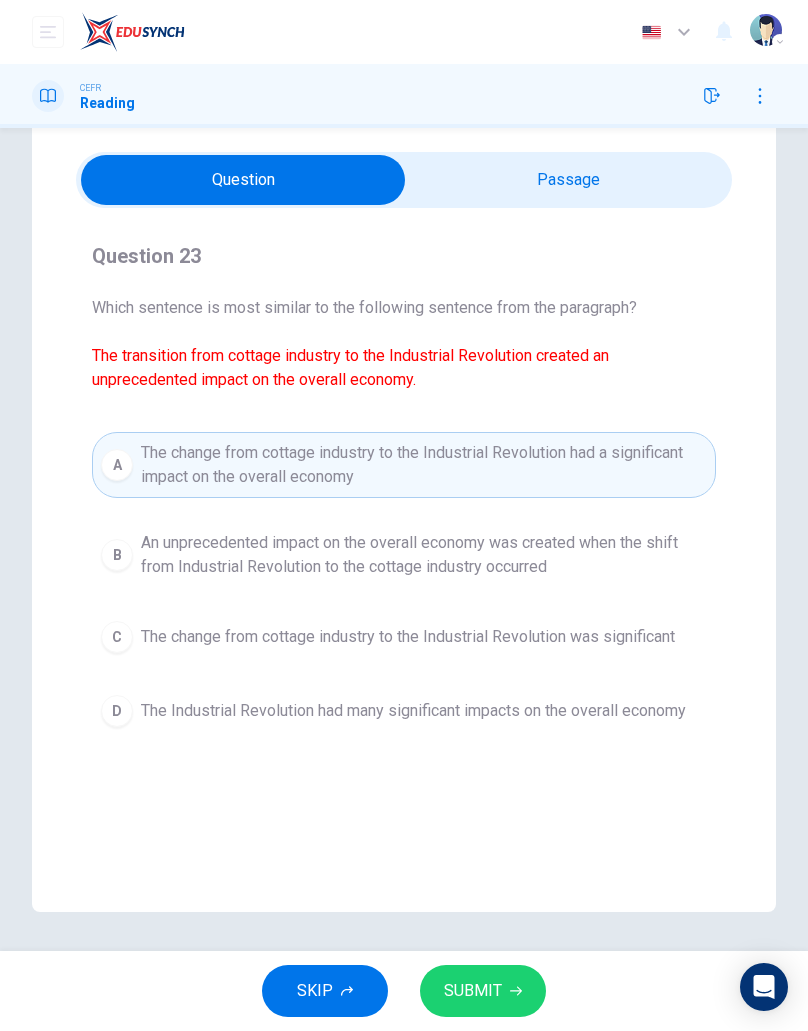 click 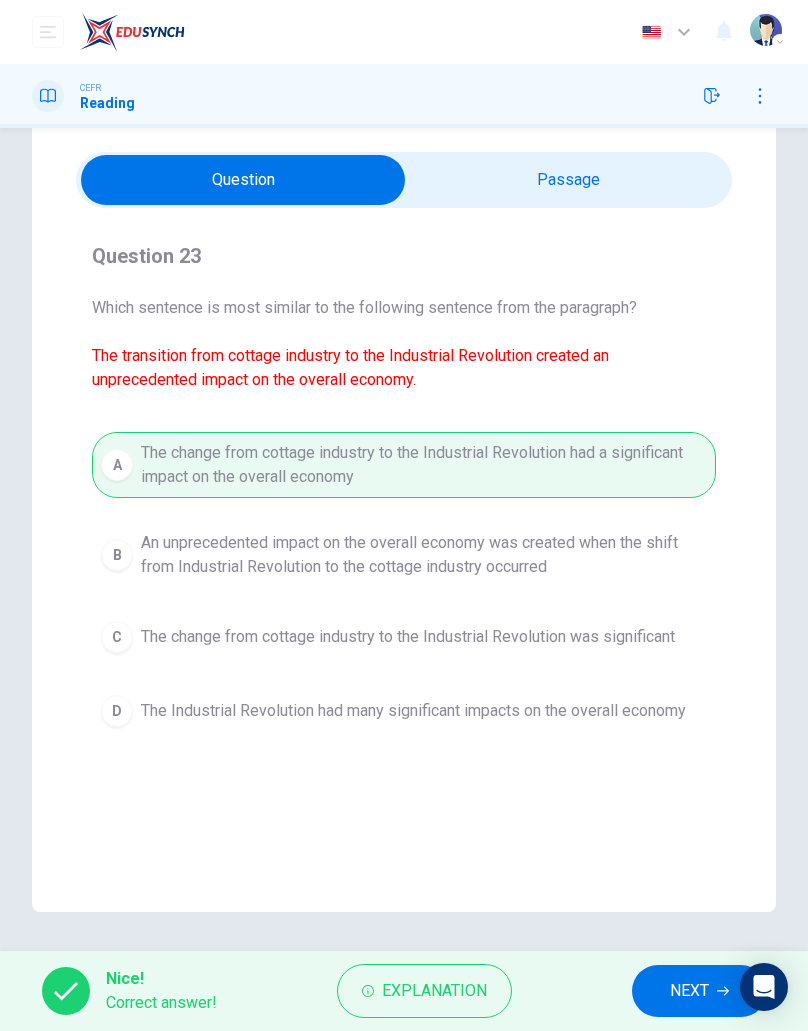 click on "Explanation" at bounding box center [424, 991] 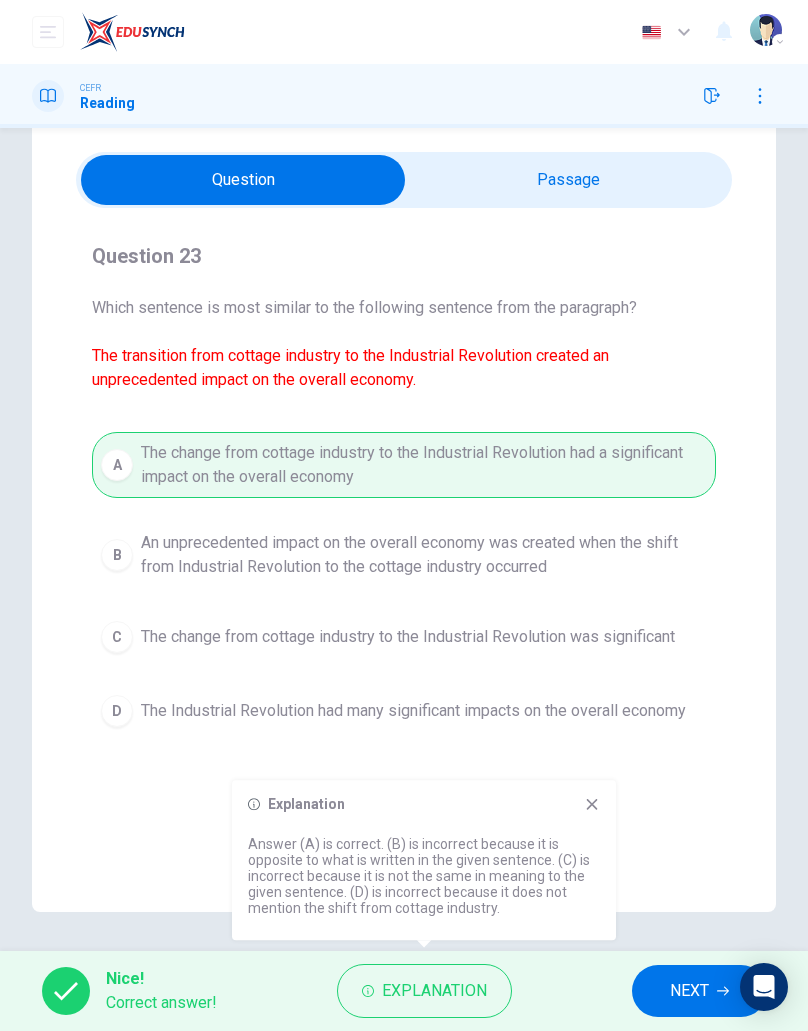 click on "NEXT" at bounding box center [689, 991] 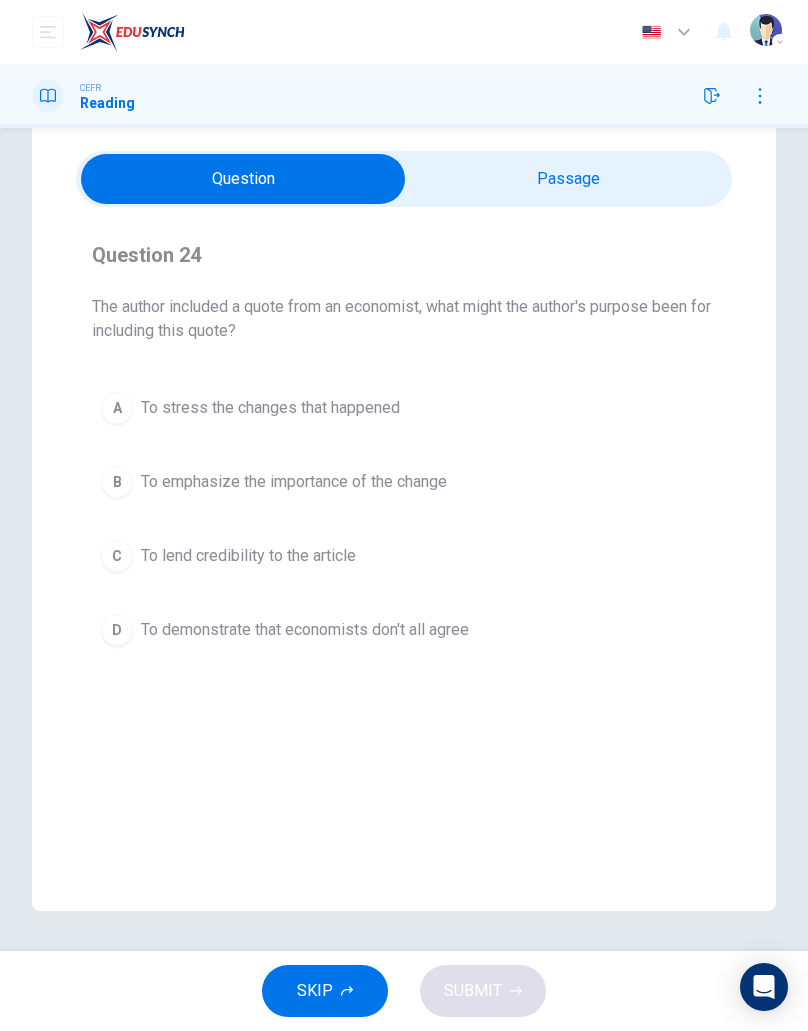 scroll, scrollTop: 60, scrollLeft: 0, axis: vertical 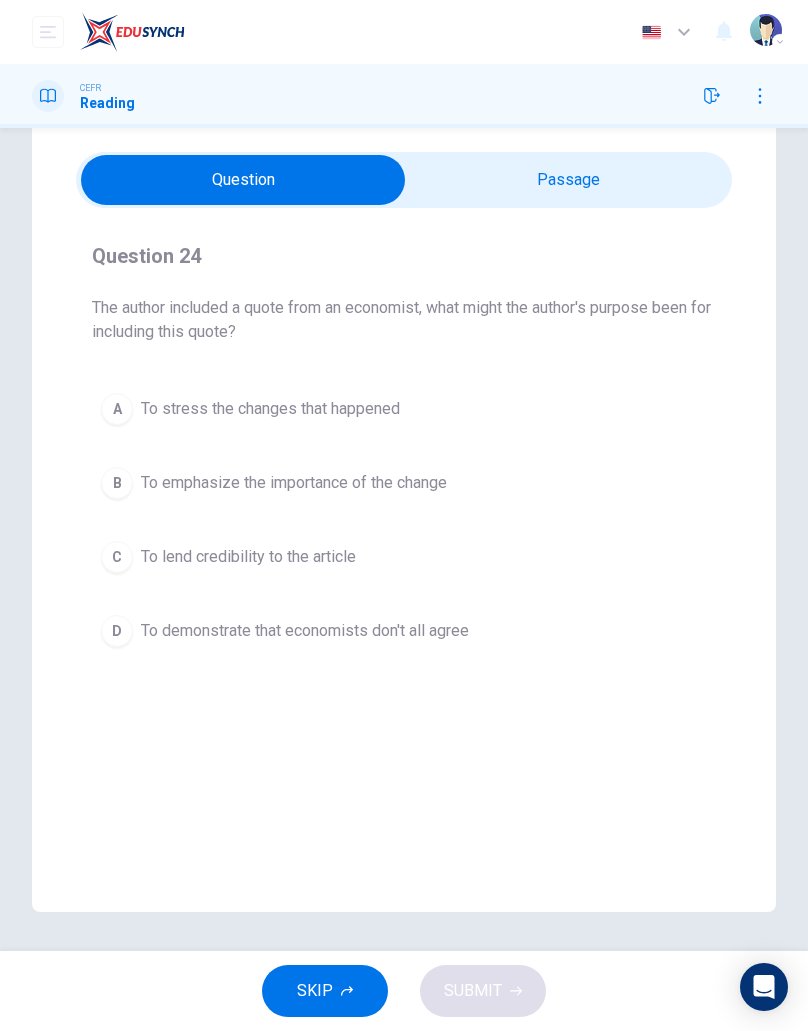 click on "A" at bounding box center (117, 409) 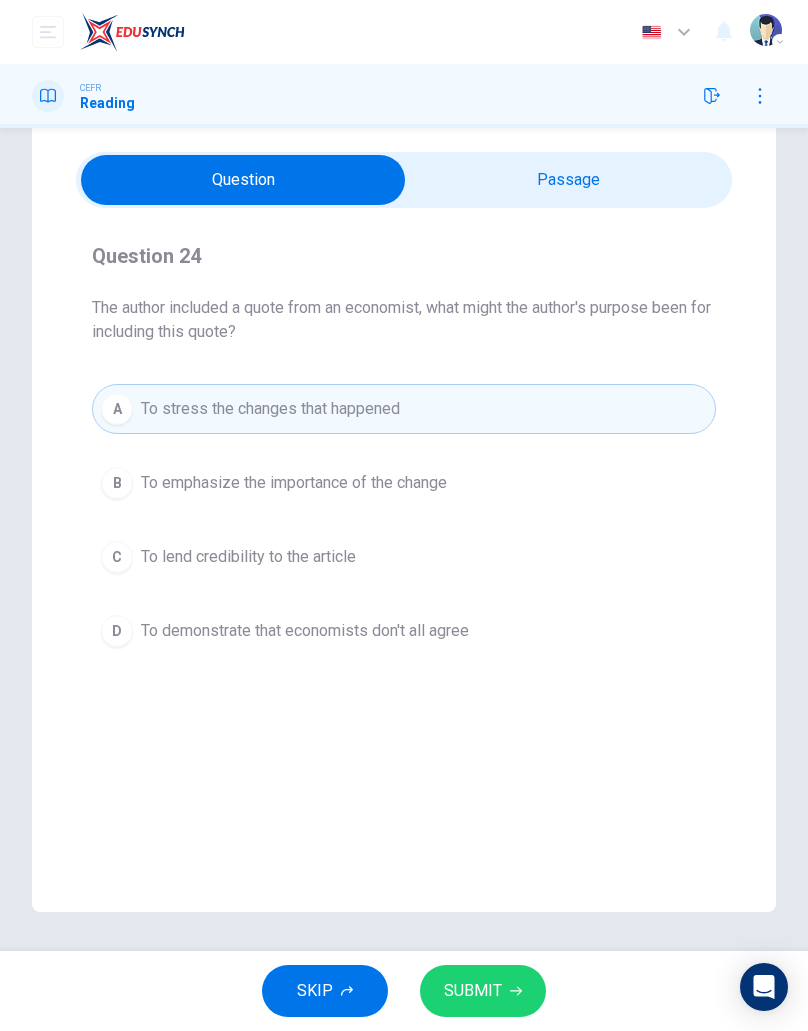 click on "B To emphasize the importance of the change" at bounding box center [404, 483] 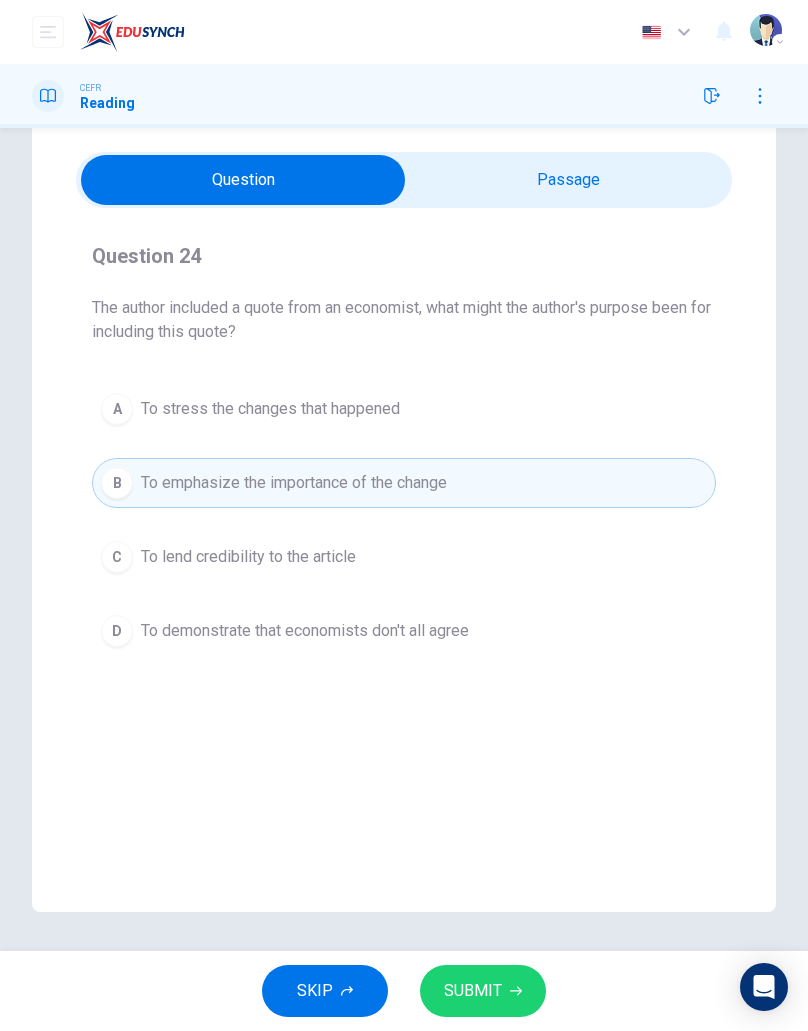 click on "A" at bounding box center [117, 409] 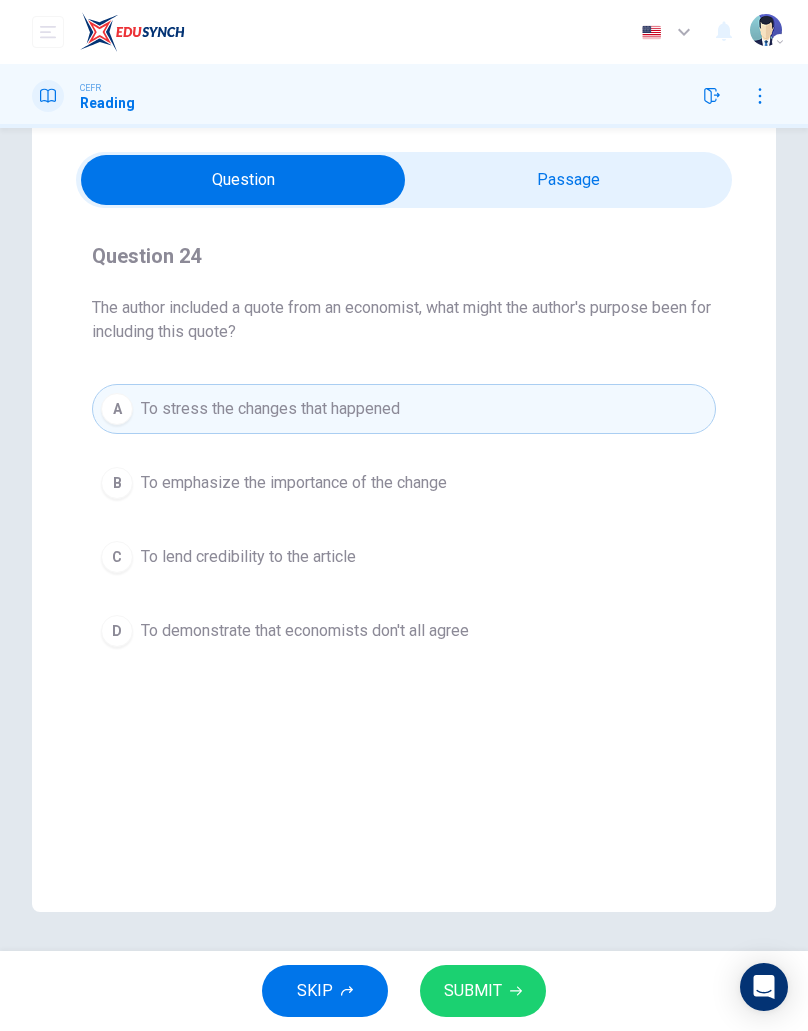 click on "B" at bounding box center [117, 483] 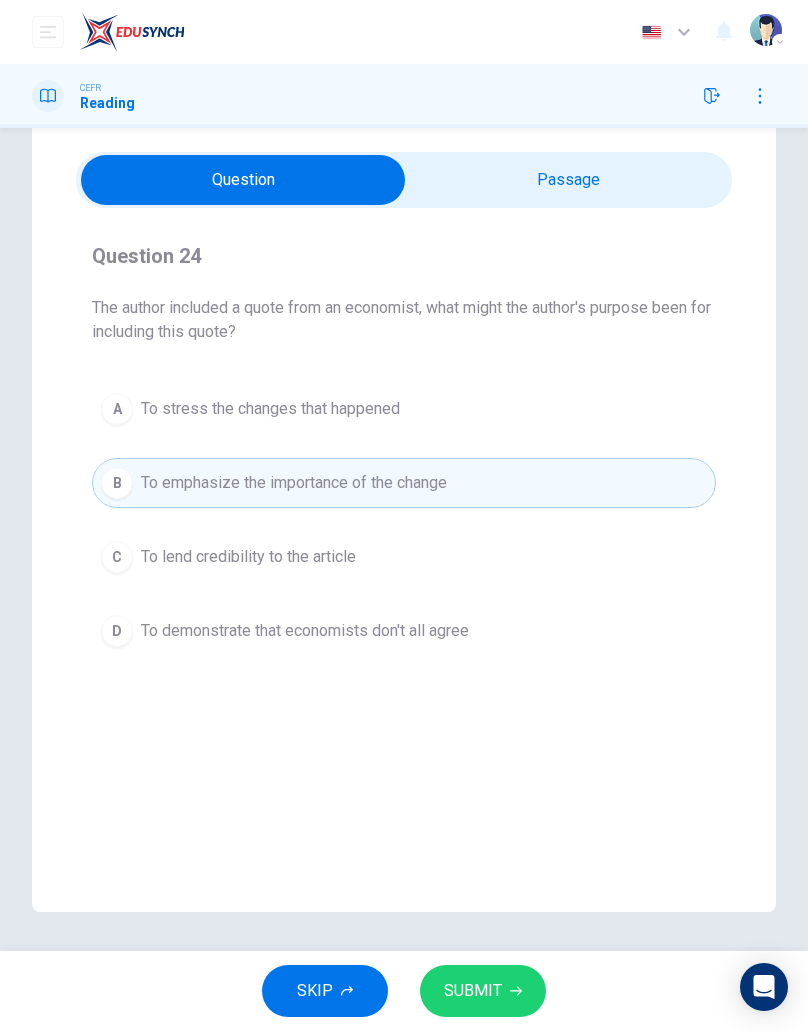 click on "To lend credibility to the article" at bounding box center (248, 557) 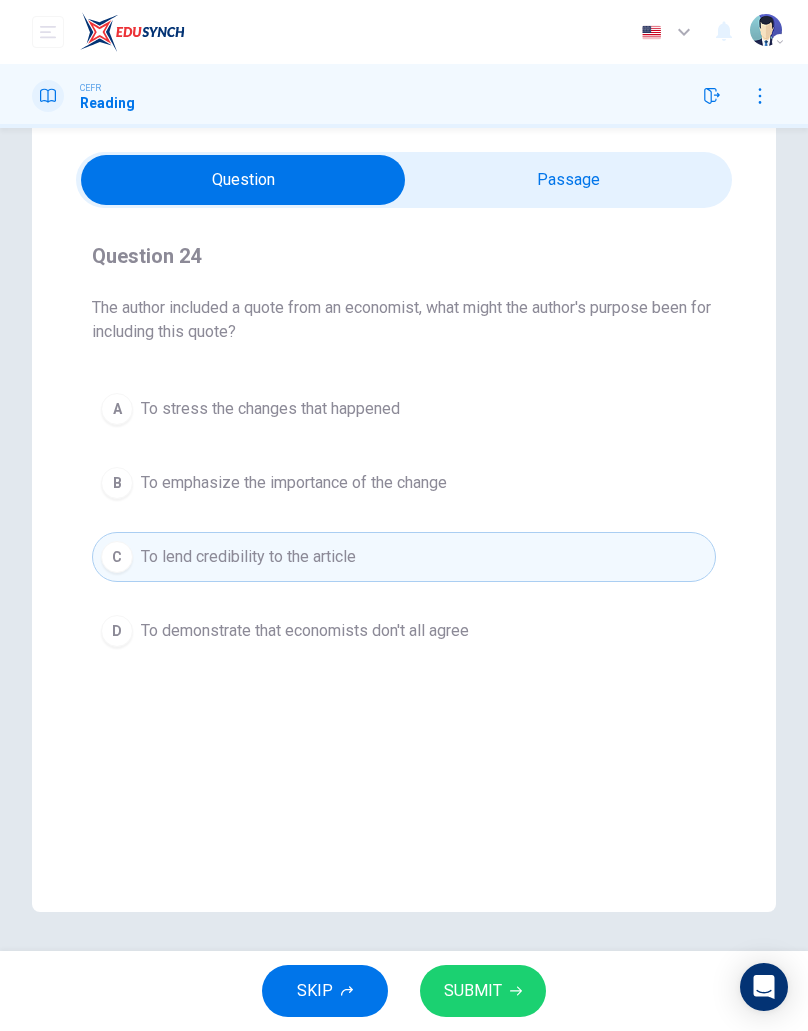 click on "To demonstrate that economists don't all agree" at bounding box center [305, 631] 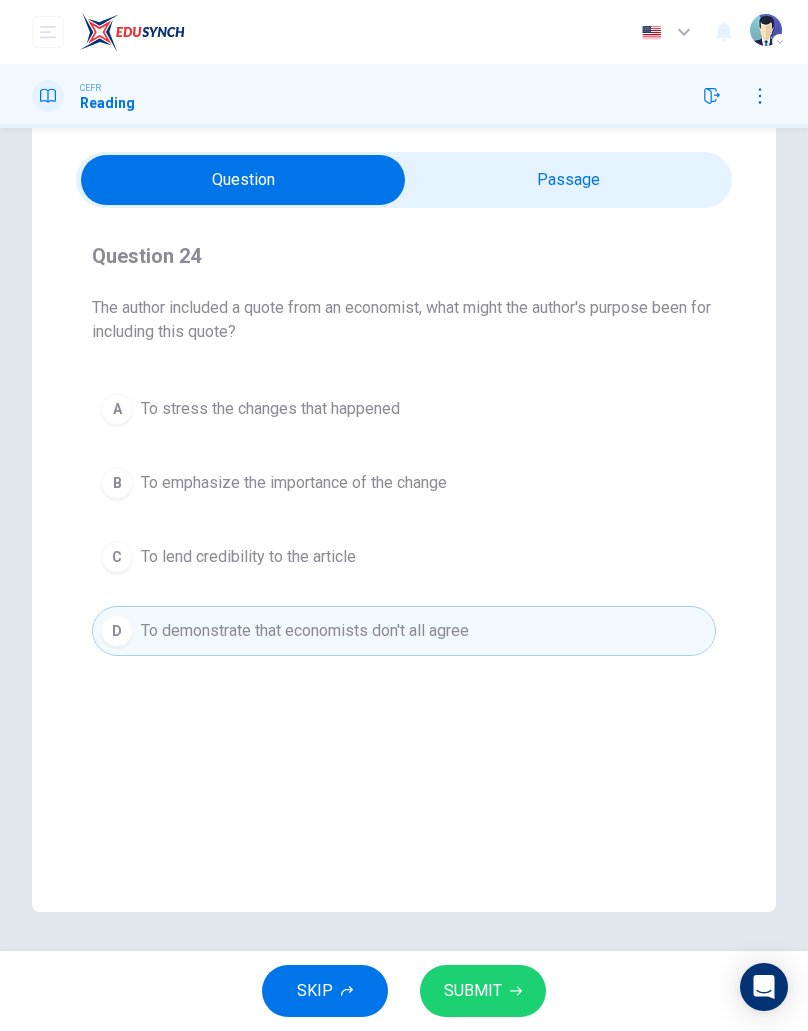 click on "To emphasize the importance of the change" at bounding box center (294, 483) 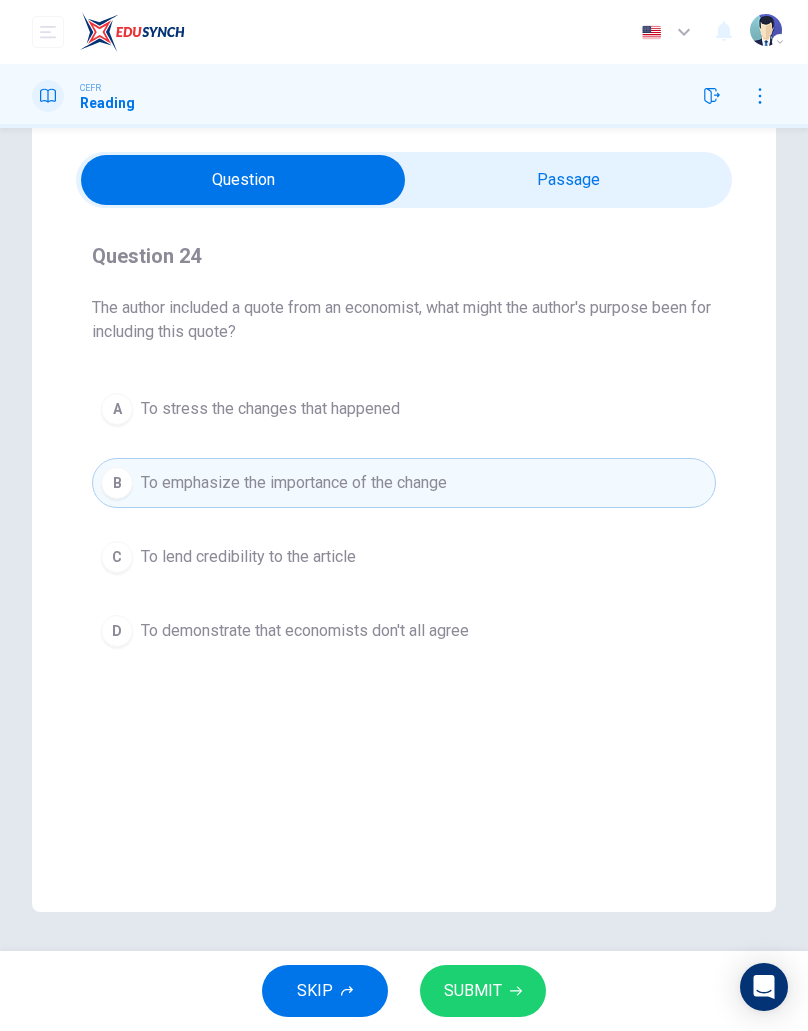 click on "To lend credibility to the article" at bounding box center (248, 557) 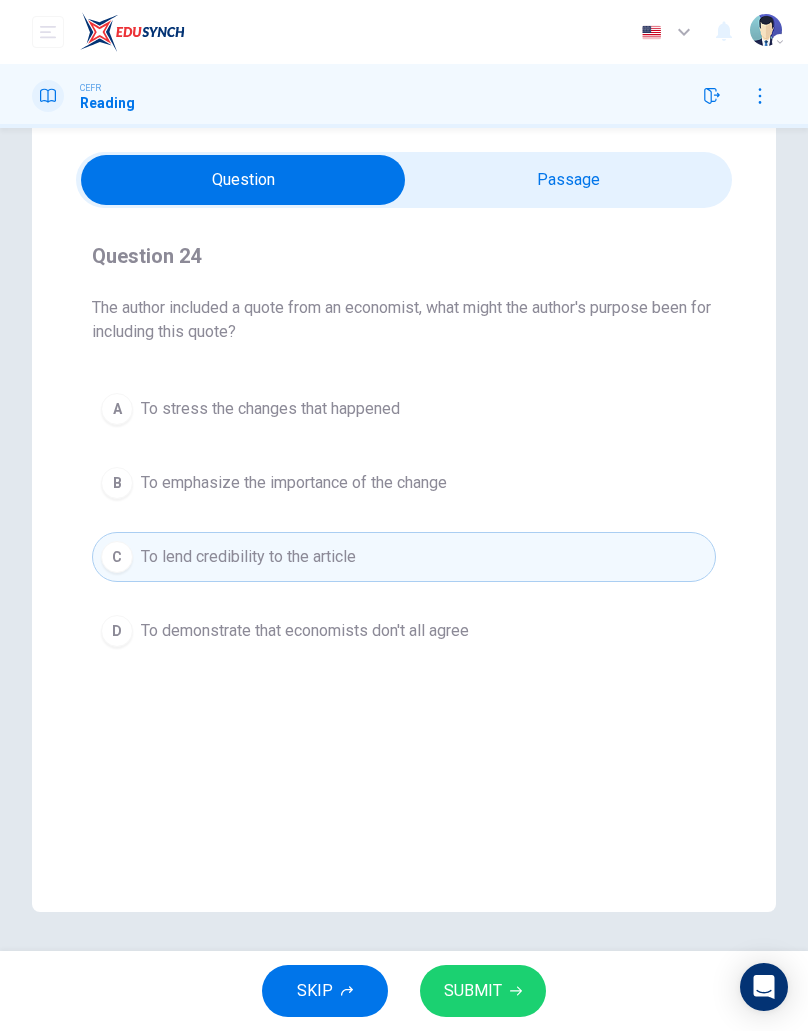 click on "To demonstrate that economists don't all agree" at bounding box center [305, 631] 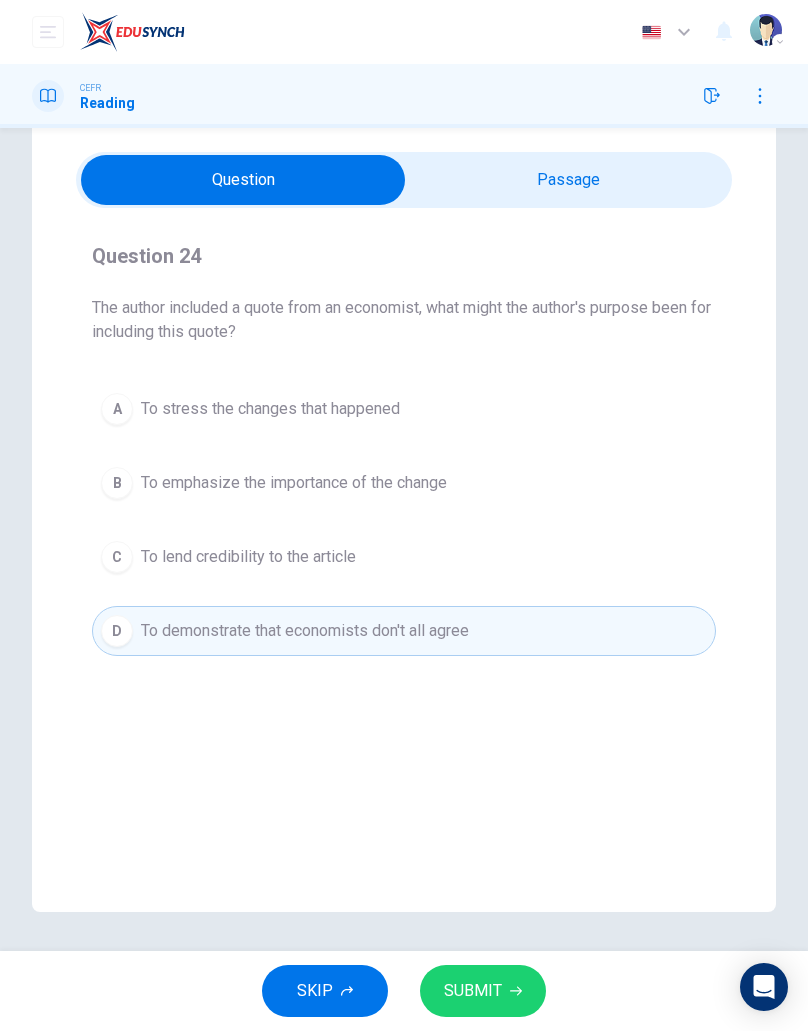 click on "B" at bounding box center [117, 483] 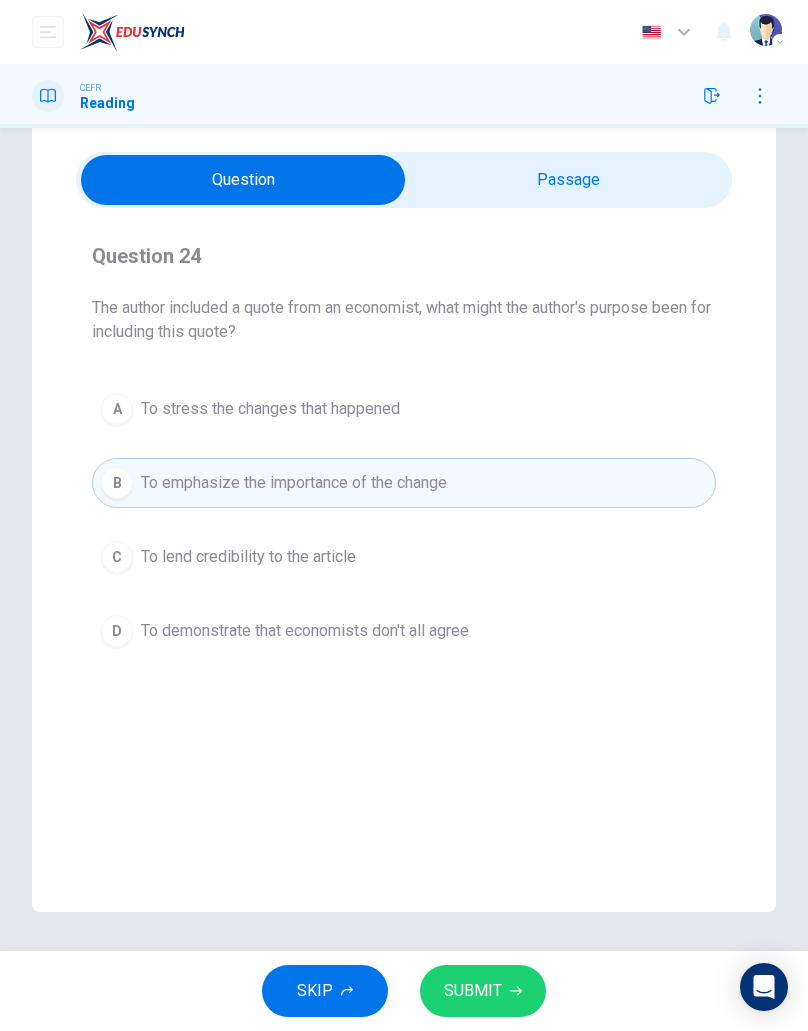 click on "SUBMIT" at bounding box center (483, 991) 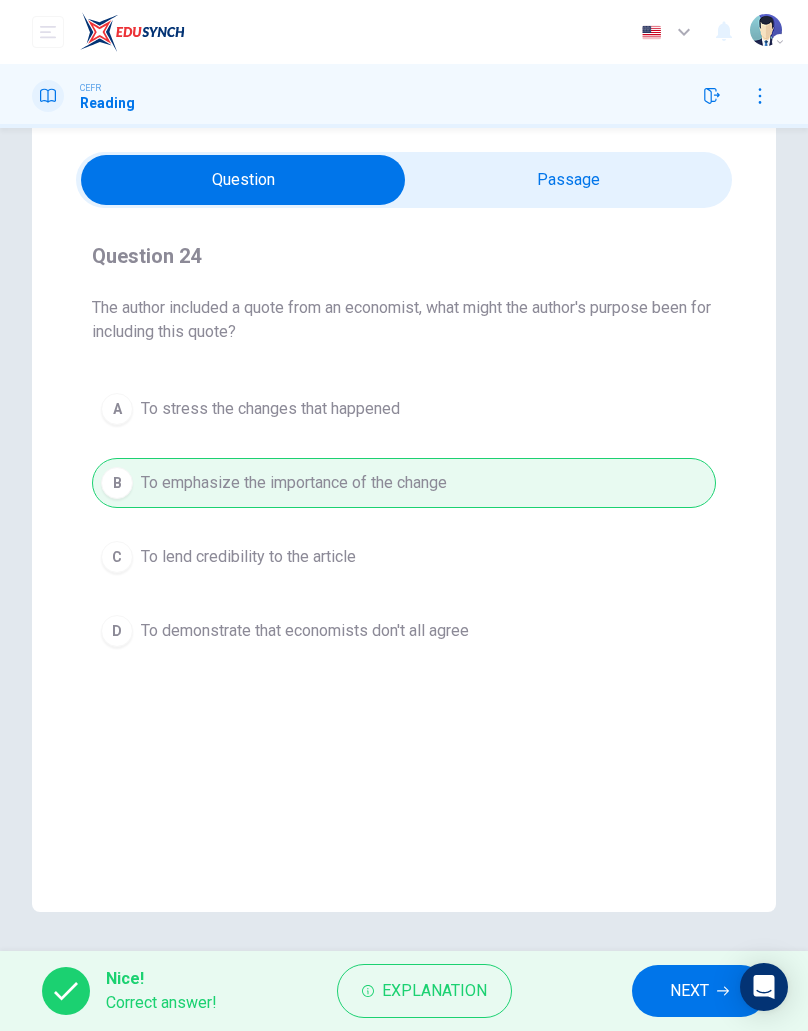 click on "Explanation" at bounding box center (424, 991) 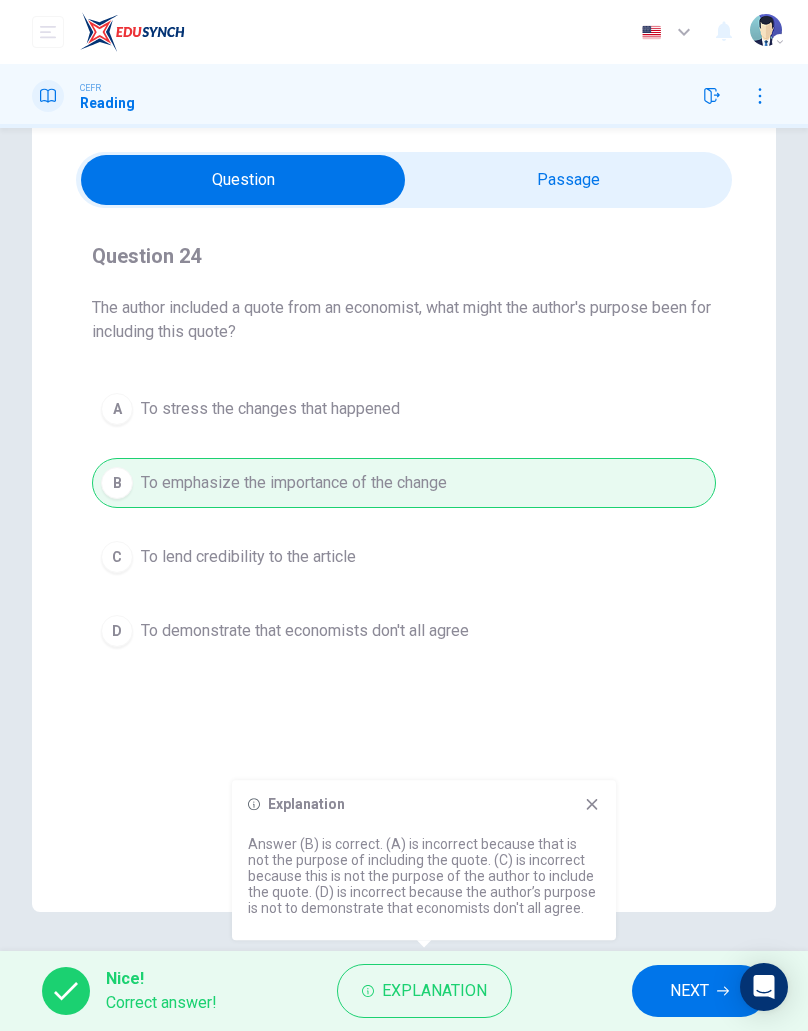 click on "NEXT" at bounding box center (689, 991) 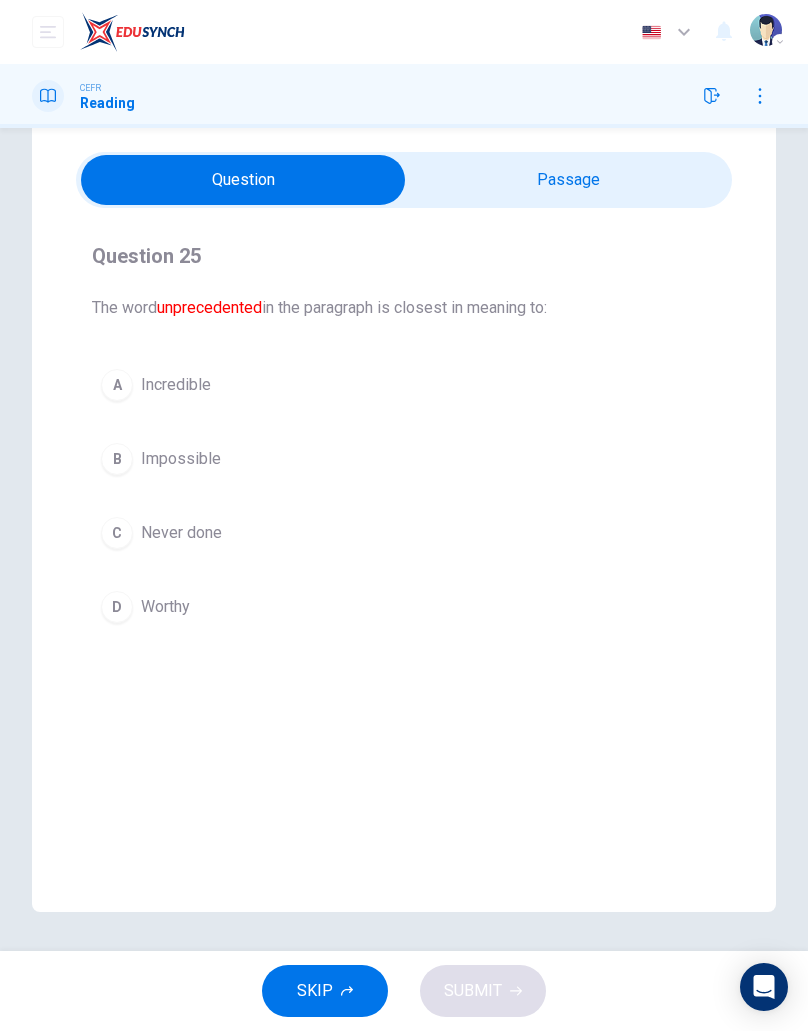 click on "A Incredible" at bounding box center (404, 385) 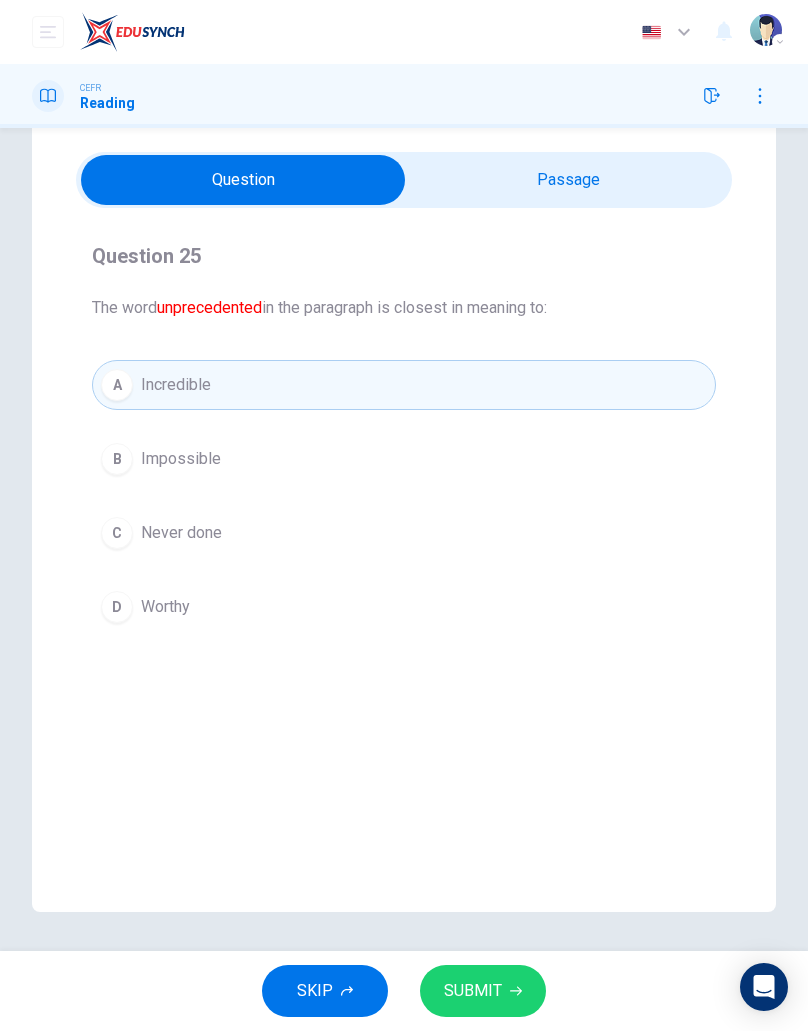 click on "A Incredible" at bounding box center [404, 385] 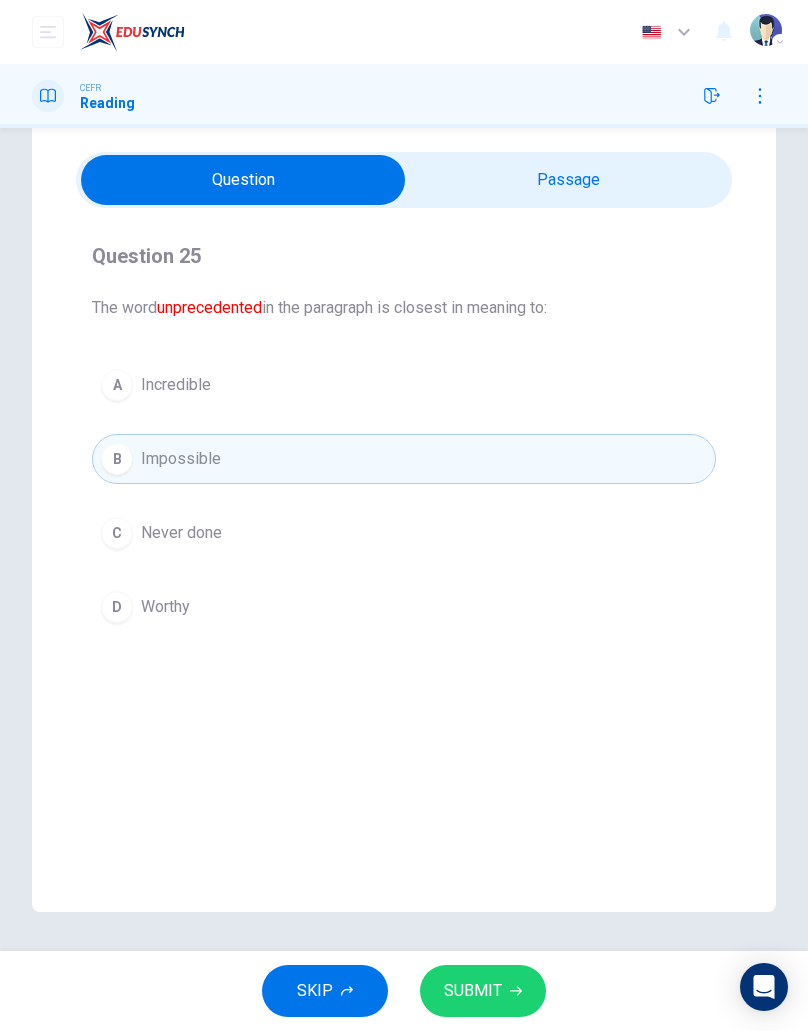 click on "Incredible" at bounding box center [176, 385] 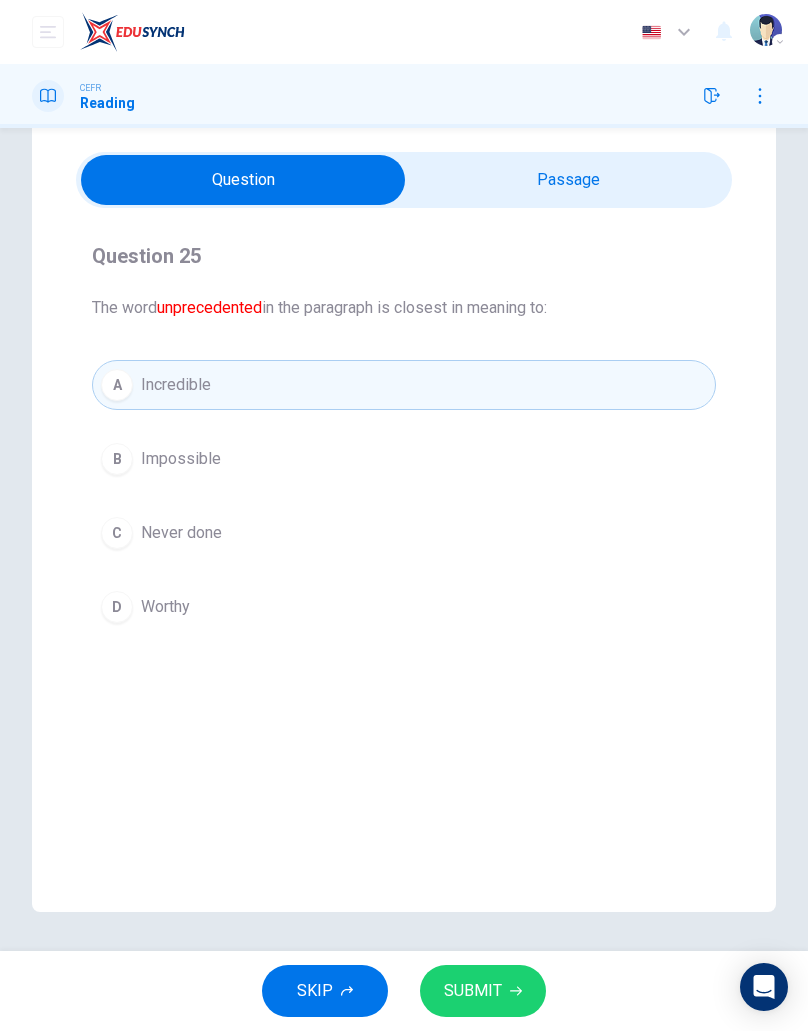 click on "A Incredible B Impossible C Never done D Worthy" at bounding box center [404, 496] 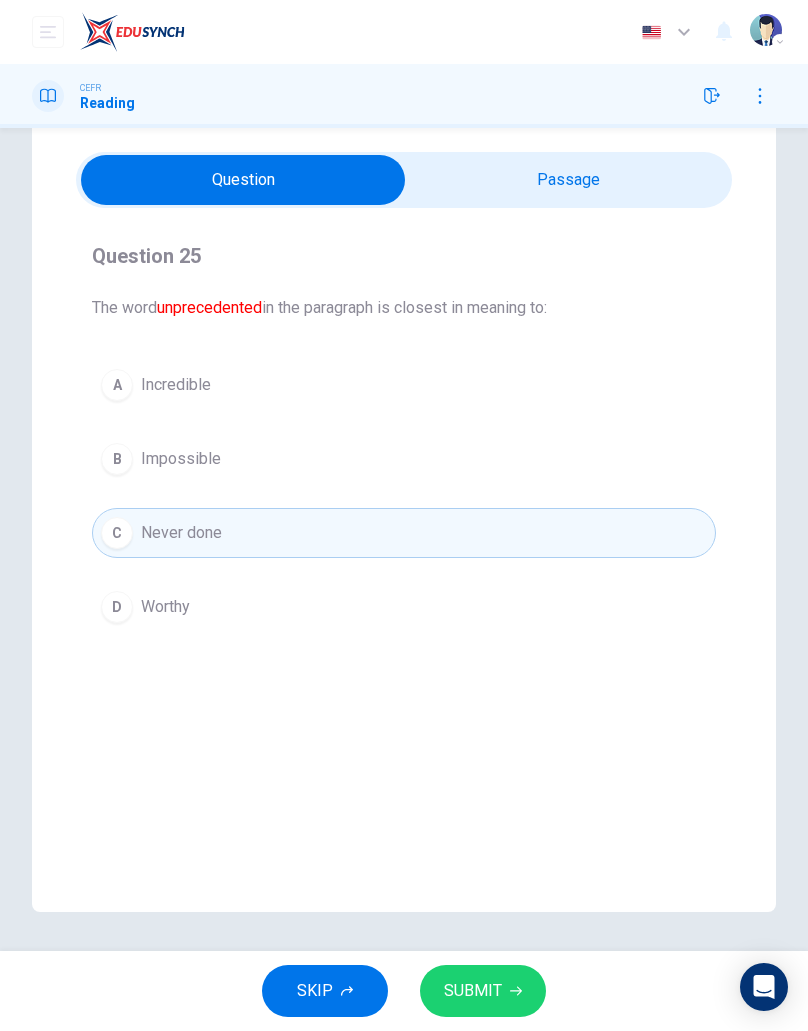 click on "SUBMIT" at bounding box center [483, 991] 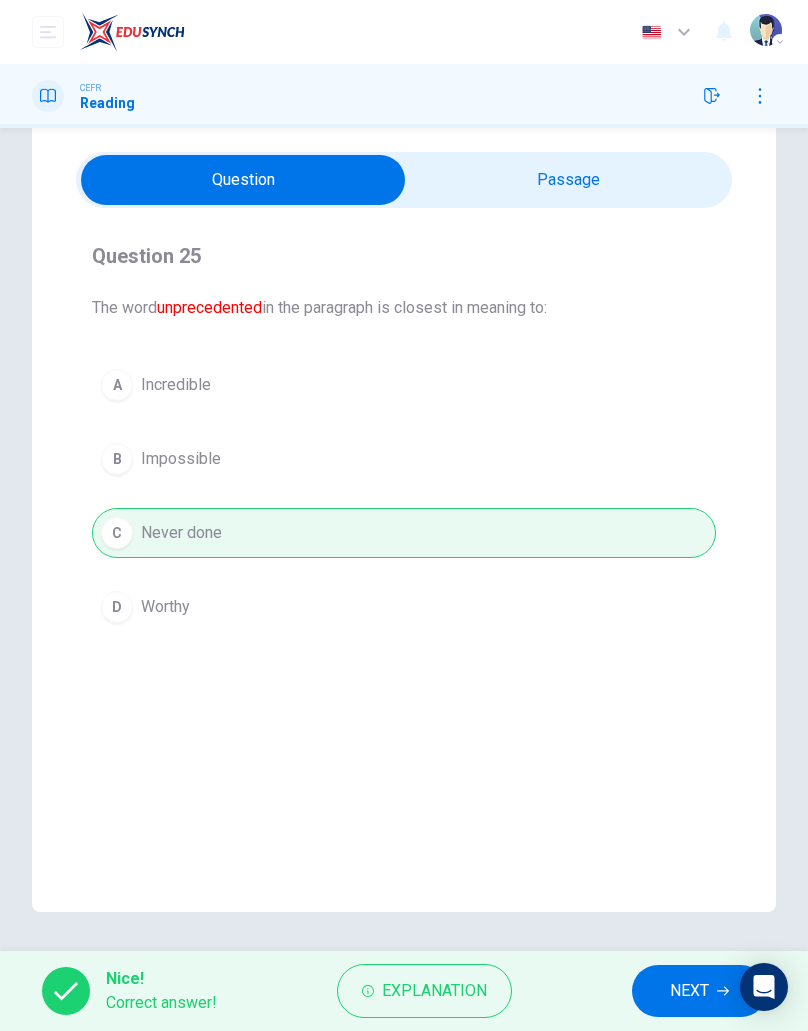 click on "Explanation" at bounding box center [434, 991] 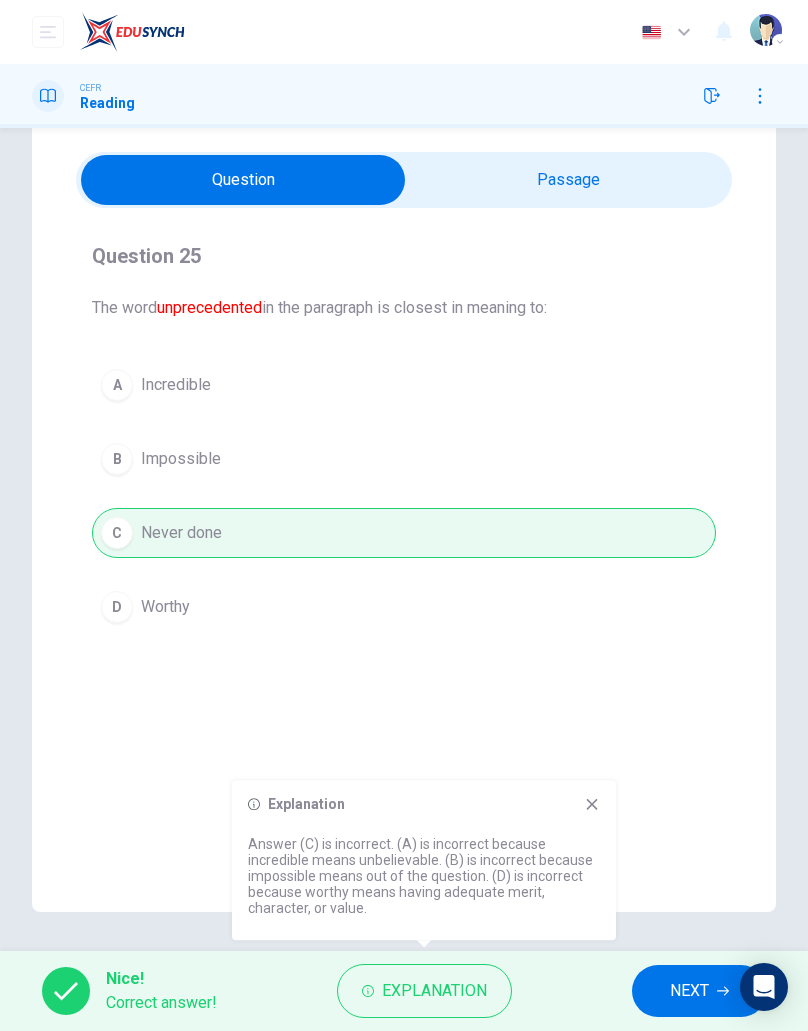 click on "NEXT" at bounding box center (689, 991) 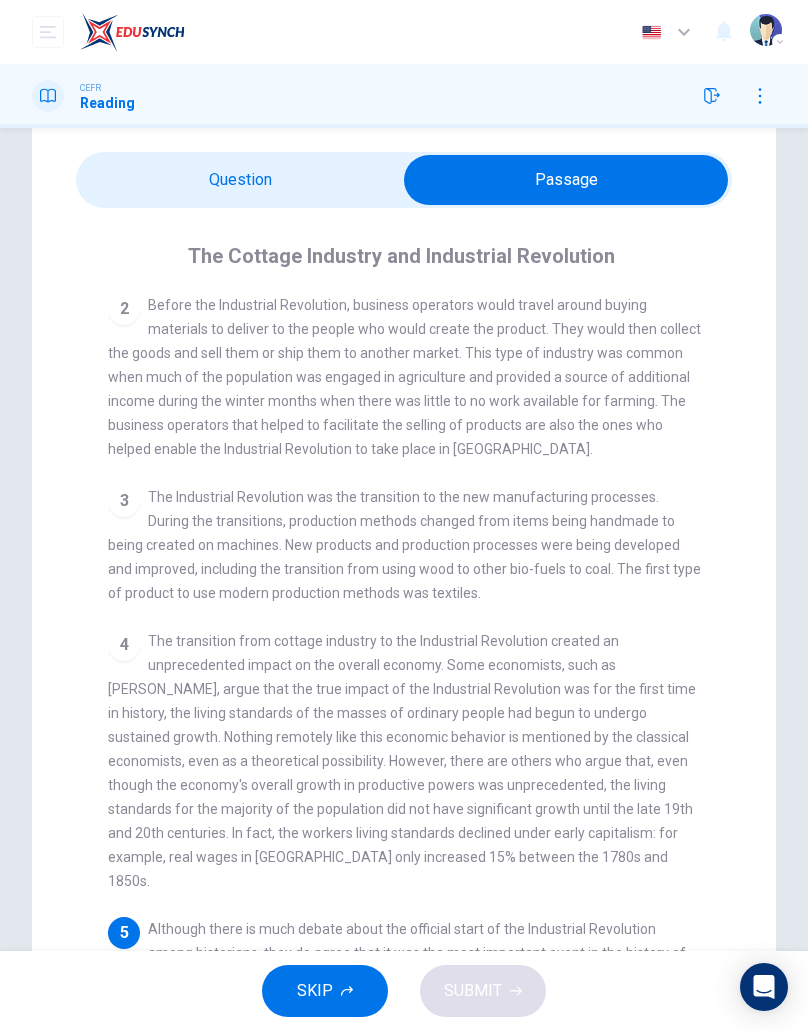 click 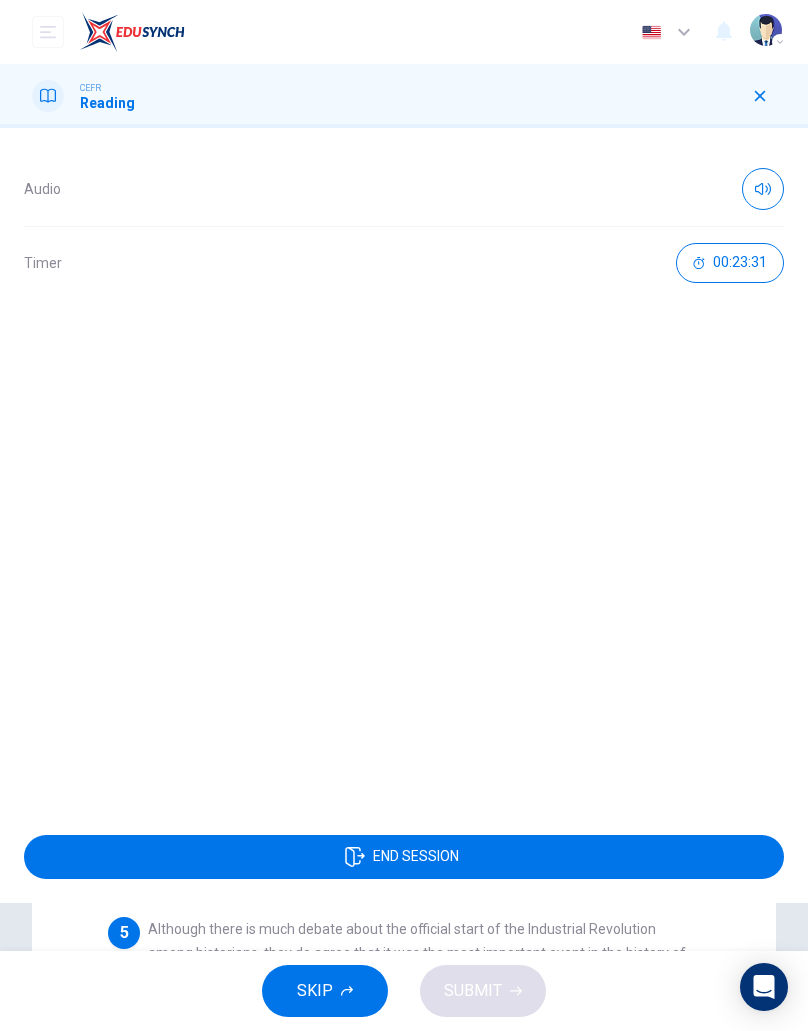 click 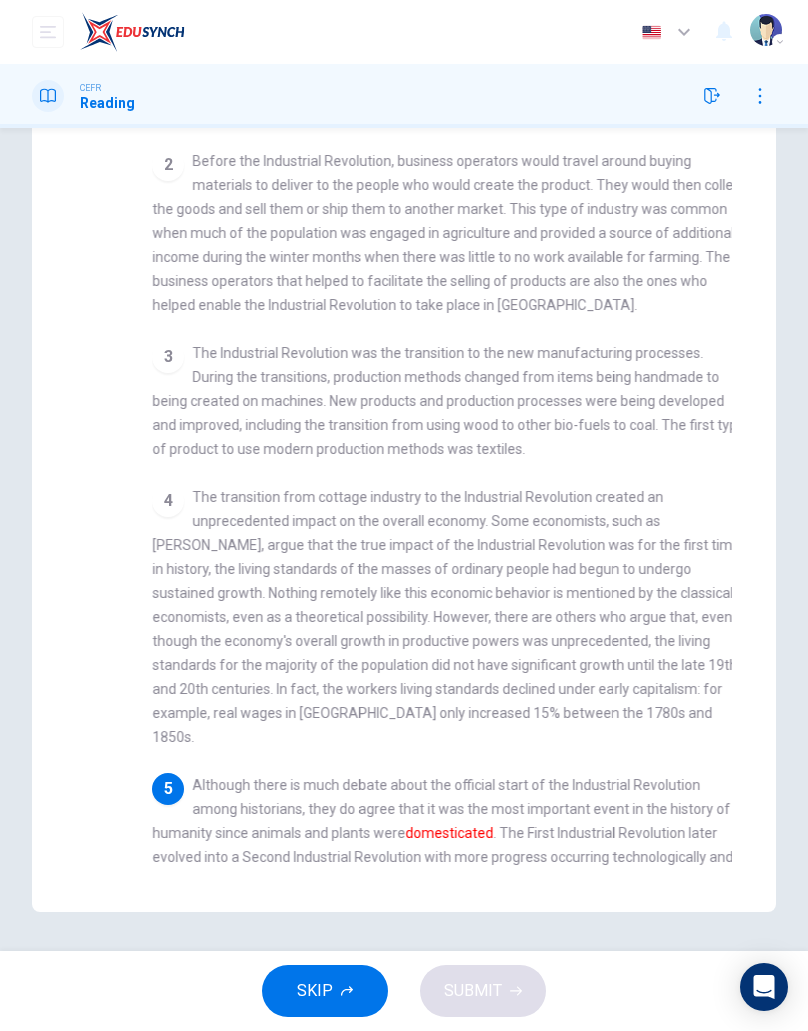 scroll, scrollTop: 60, scrollLeft: 0, axis: vertical 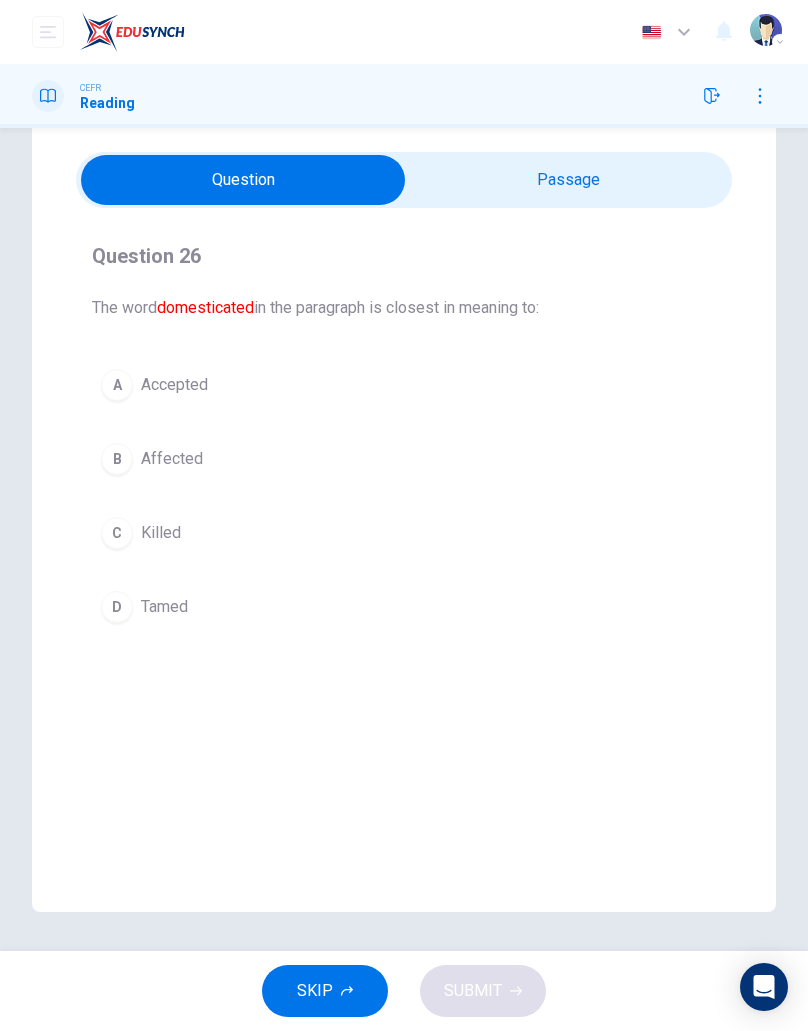 click on "A" at bounding box center [117, 385] 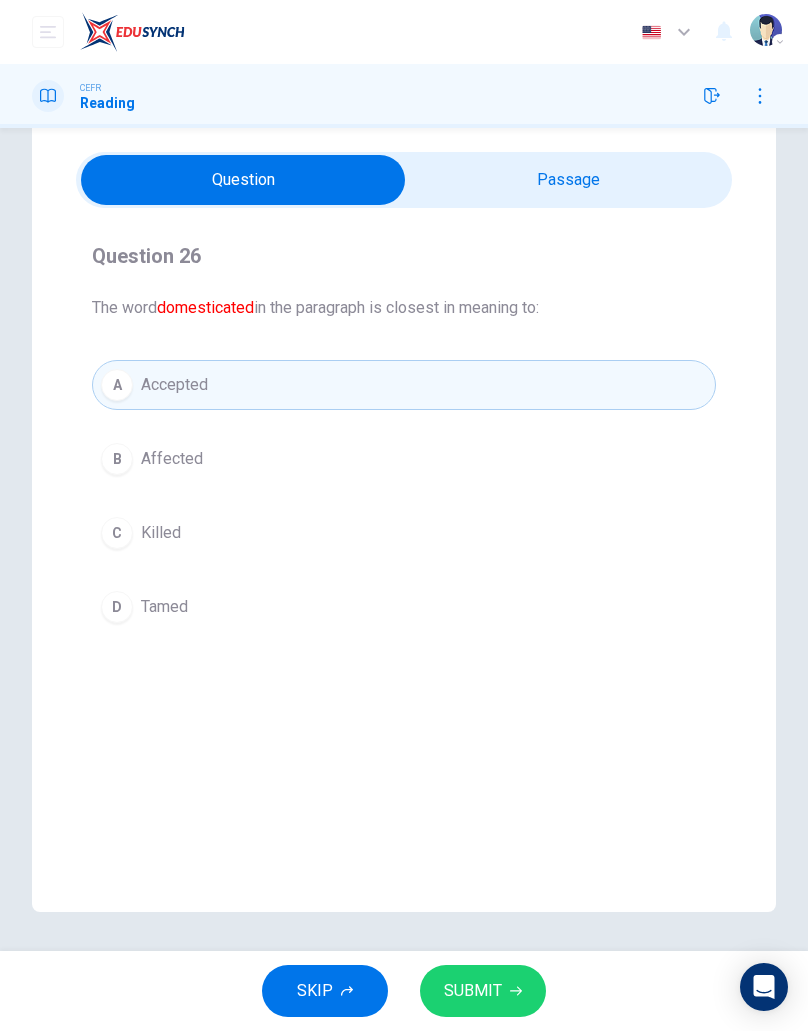 click on "B Affected" at bounding box center (404, 459) 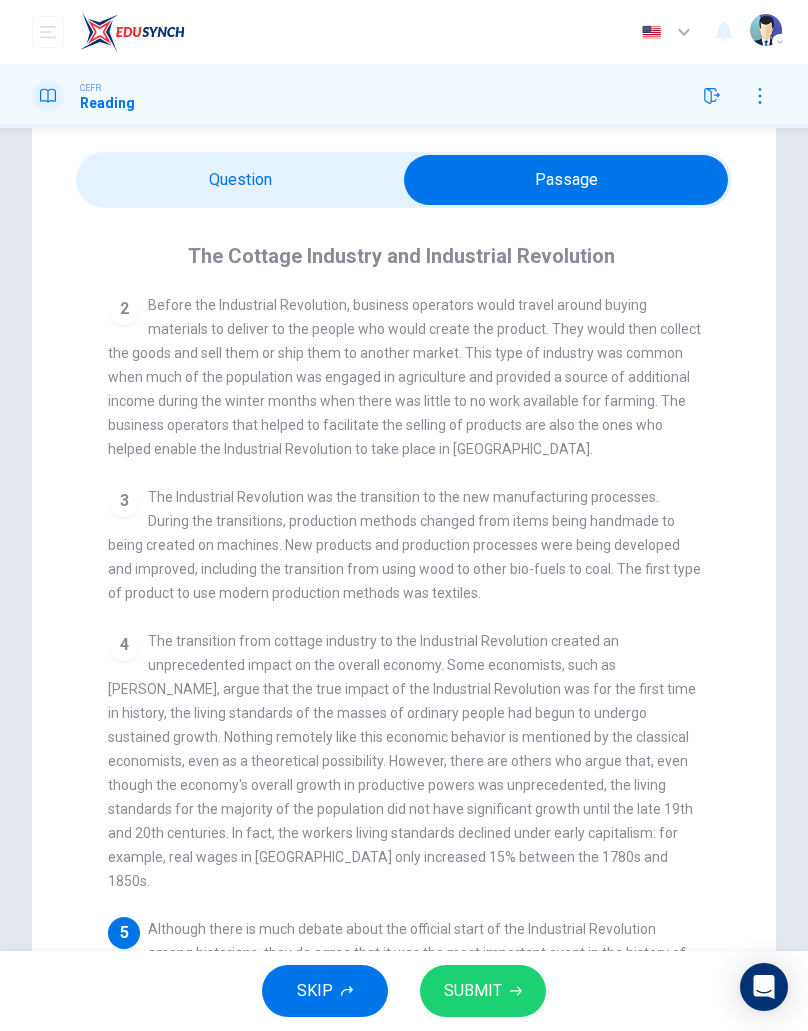 scroll, scrollTop: 204, scrollLeft: 0, axis: vertical 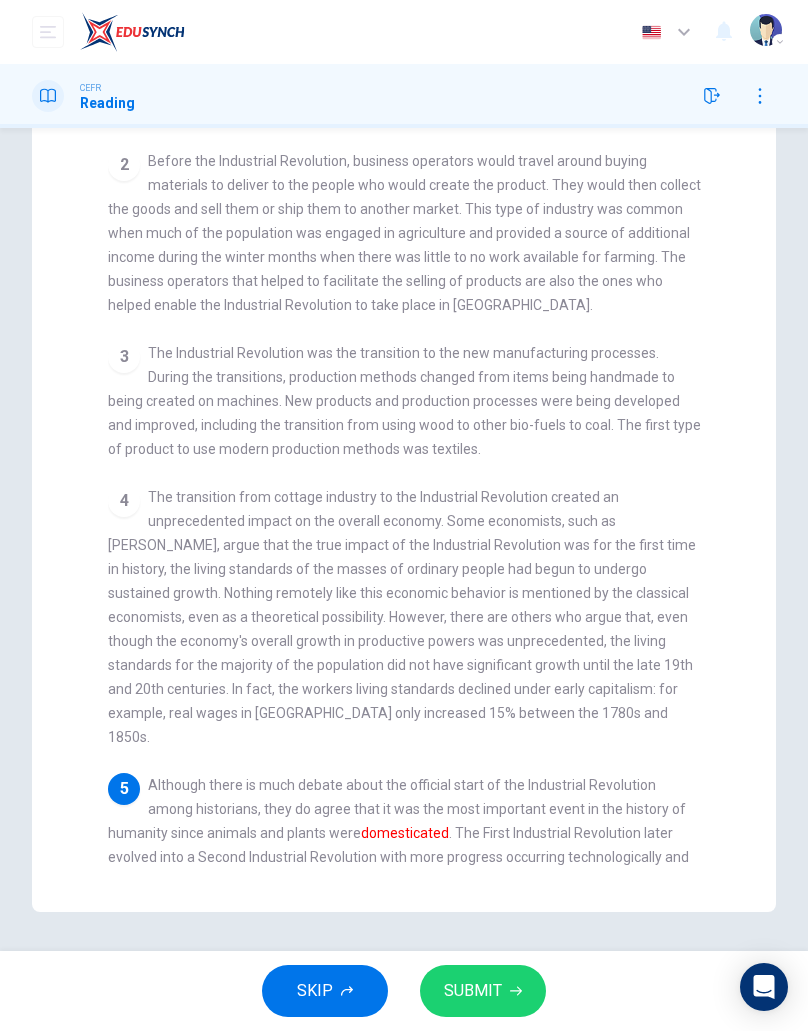 checkbox on "false" 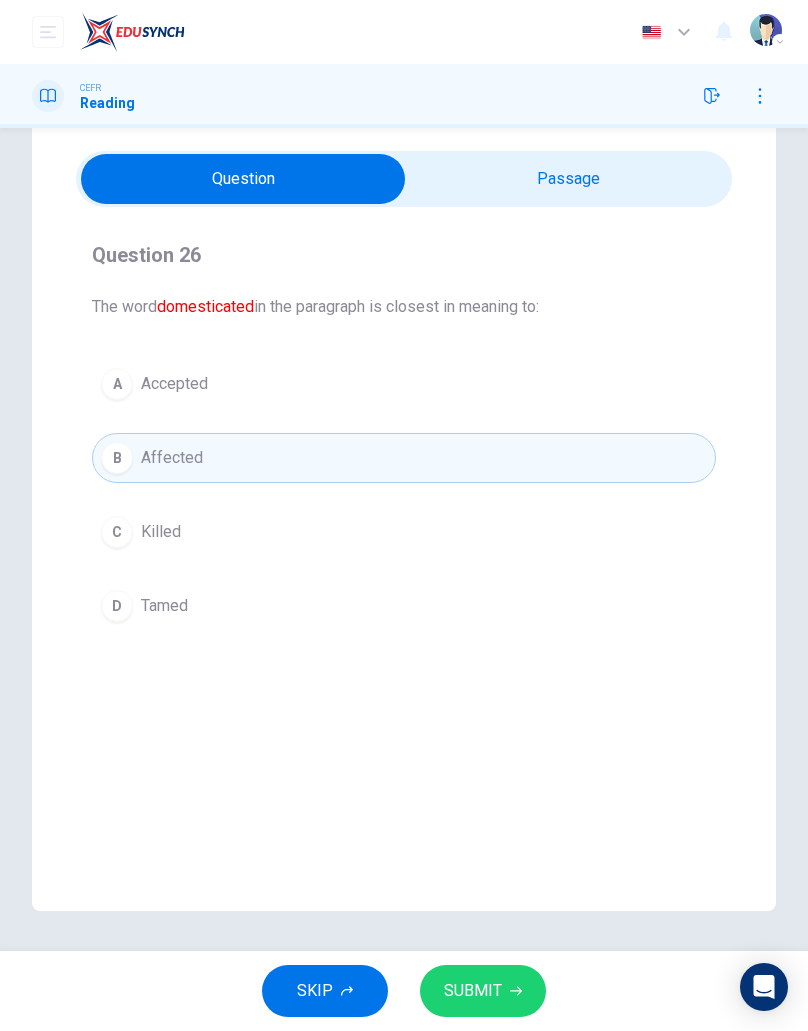 scroll, scrollTop: 60, scrollLeft: 0, axis: vertical 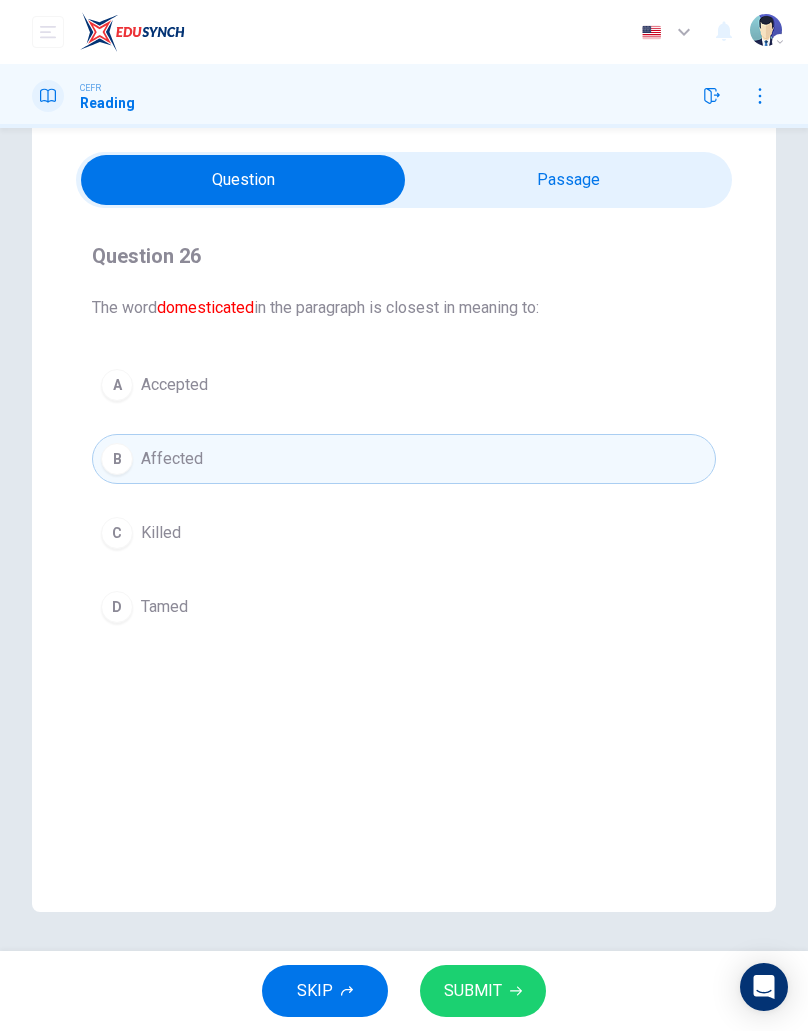 click on "B" at bounding box center [117, 459] 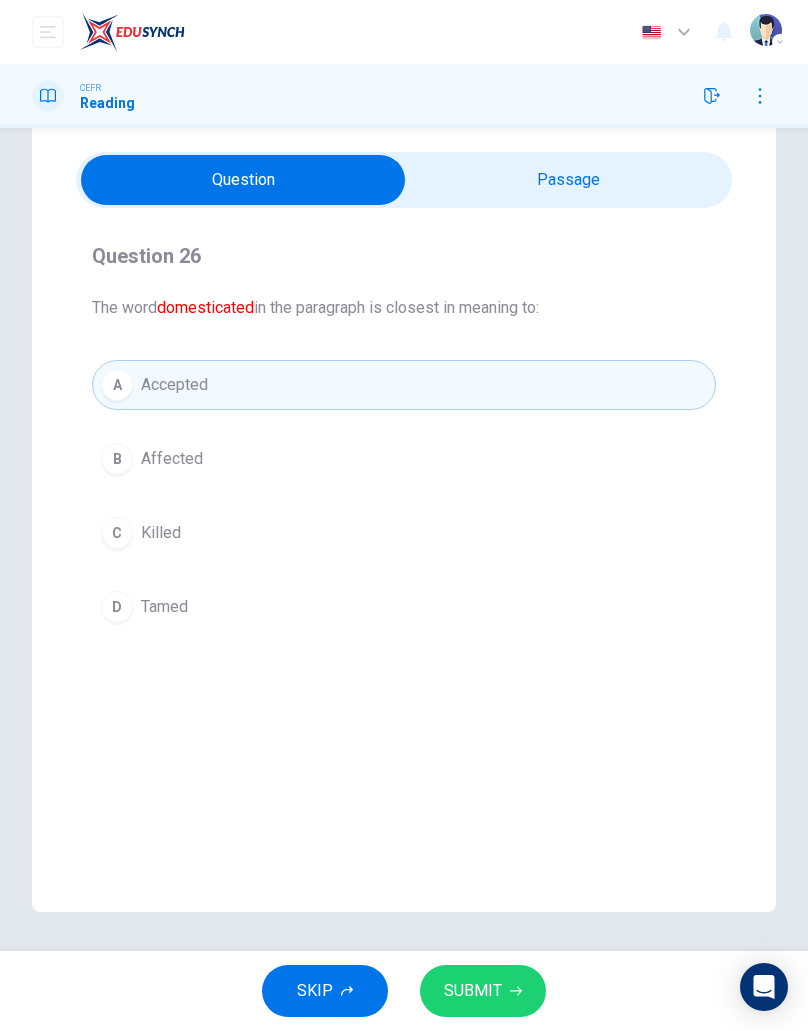 click on "C" at bounding box center [117, 533] 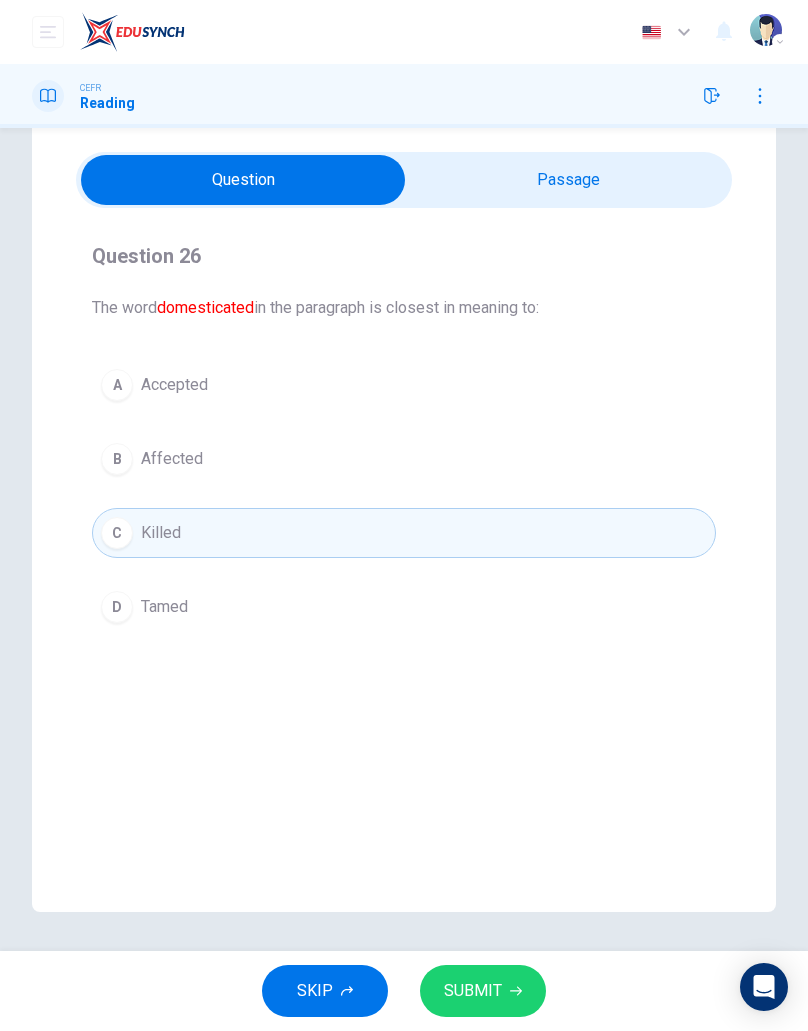 click on "Tamed" at bounding box center [164, 607] 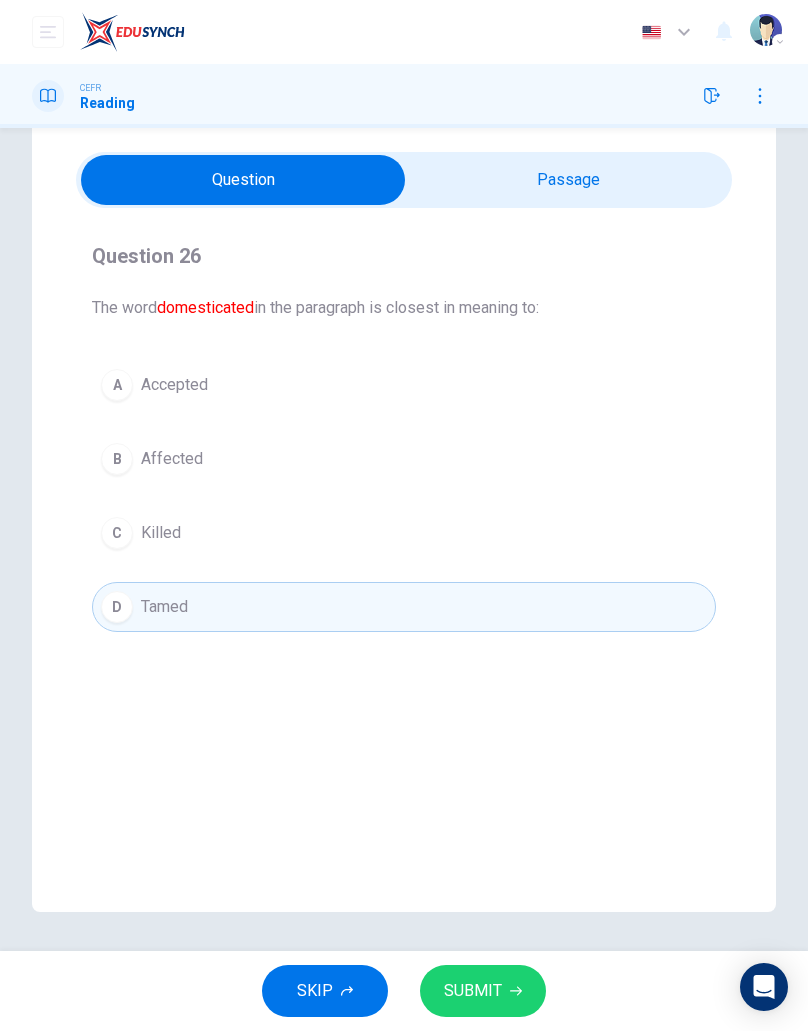 click on "Affected" at bounding box center (172, 459) 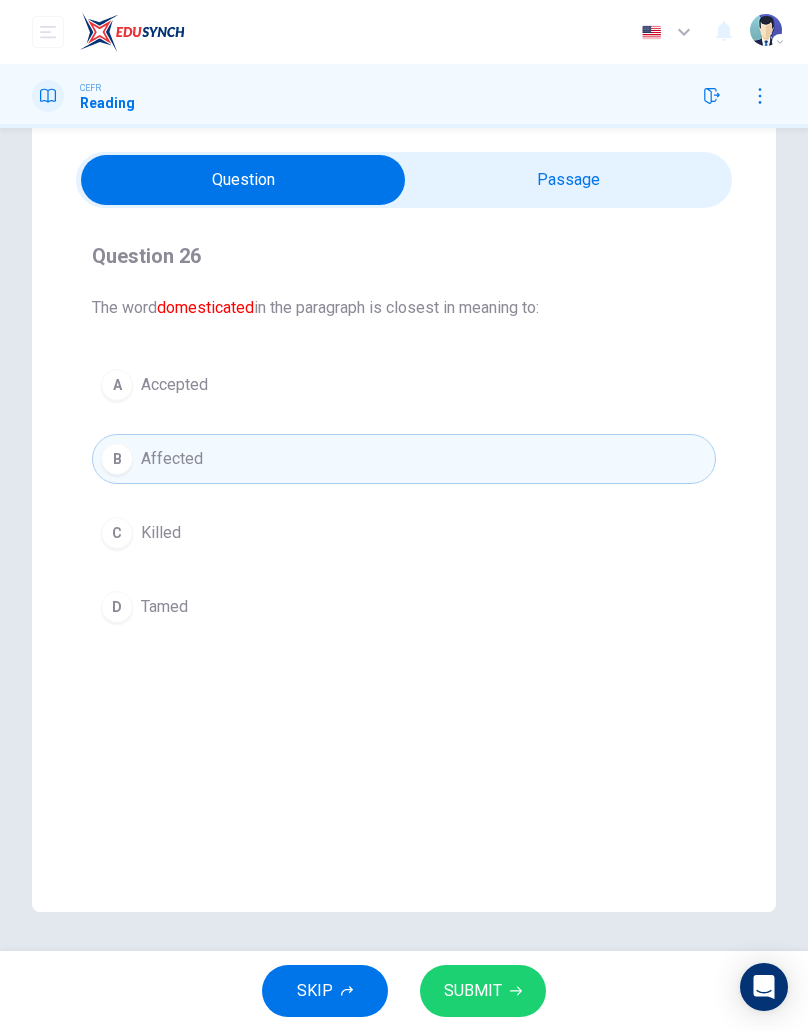 click on "A" at bounding box center (117, 385) 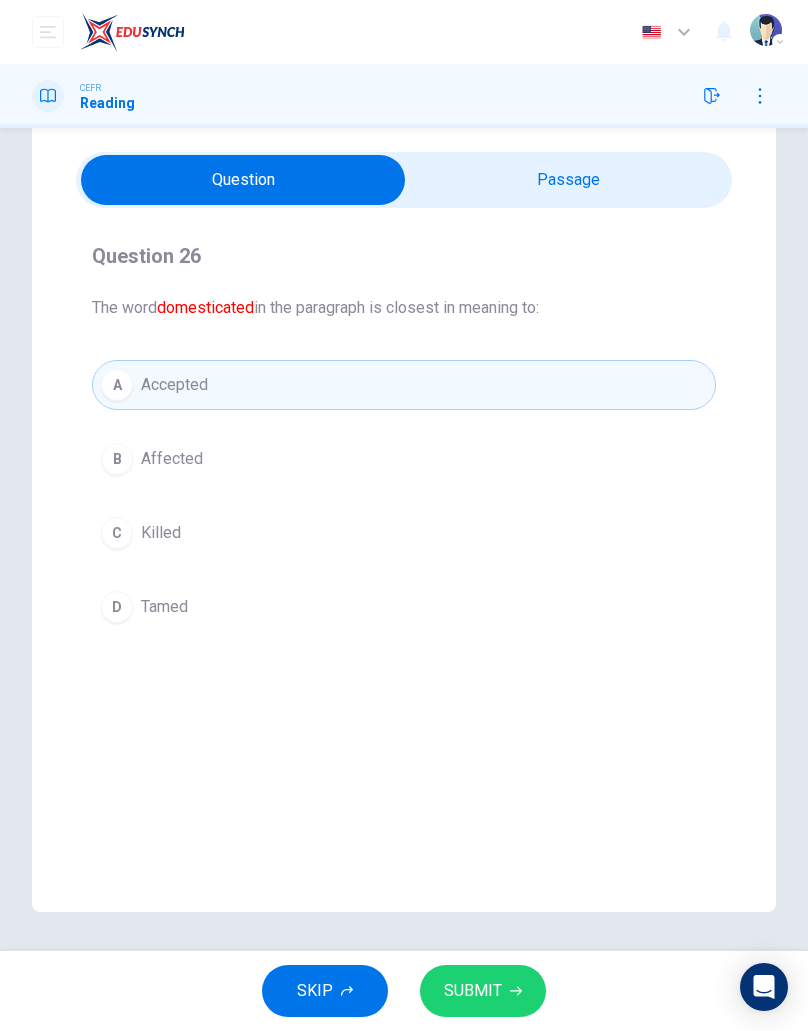 click on "B" at bounding box center (117, 459) 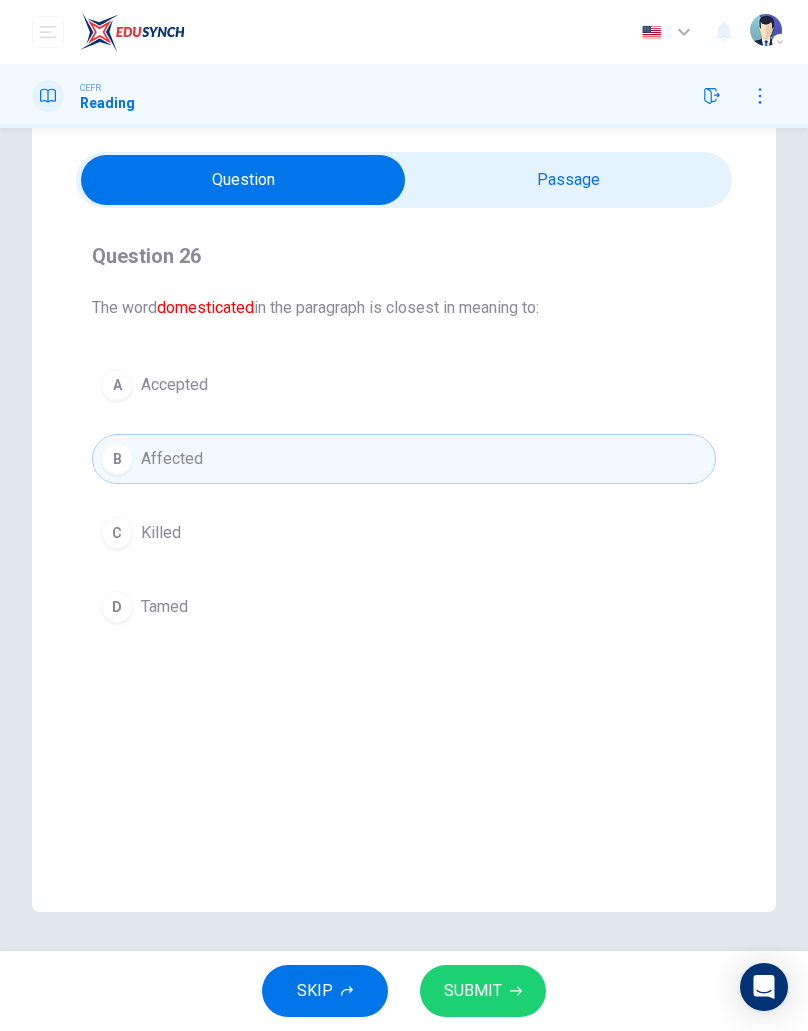 click on "SUBMIT" at bounding box center (483, 991) 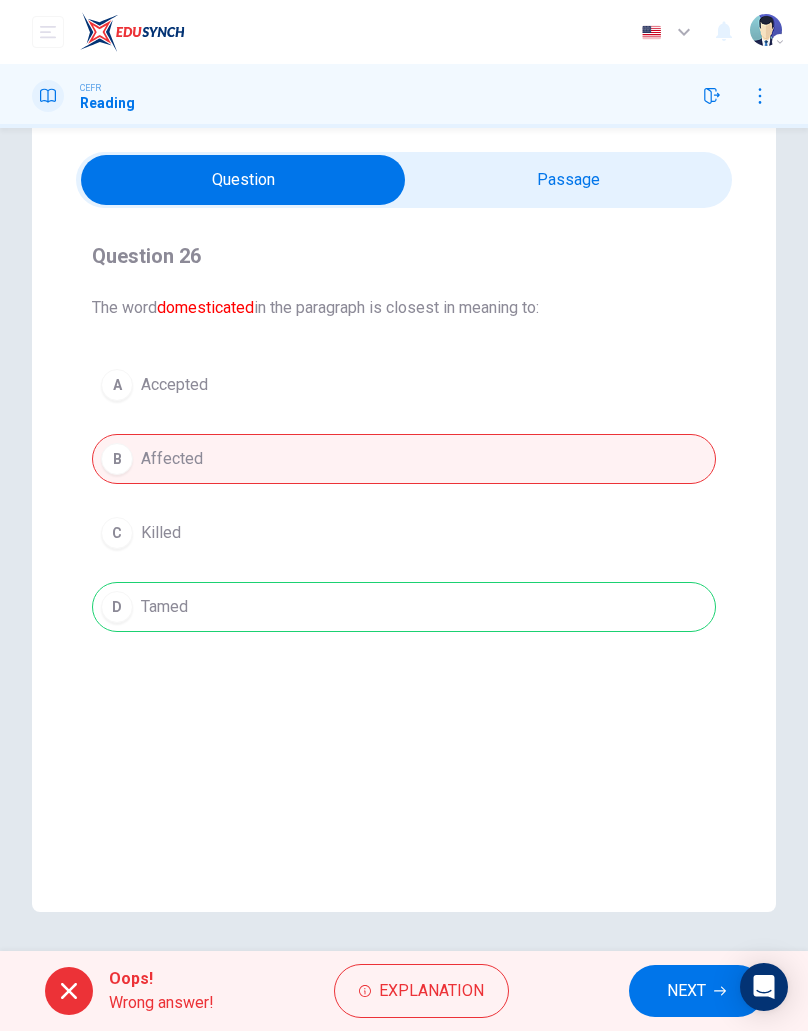 click on "A Accepted B Affected C Killed D Tamed" at bounding box center [404, 496] 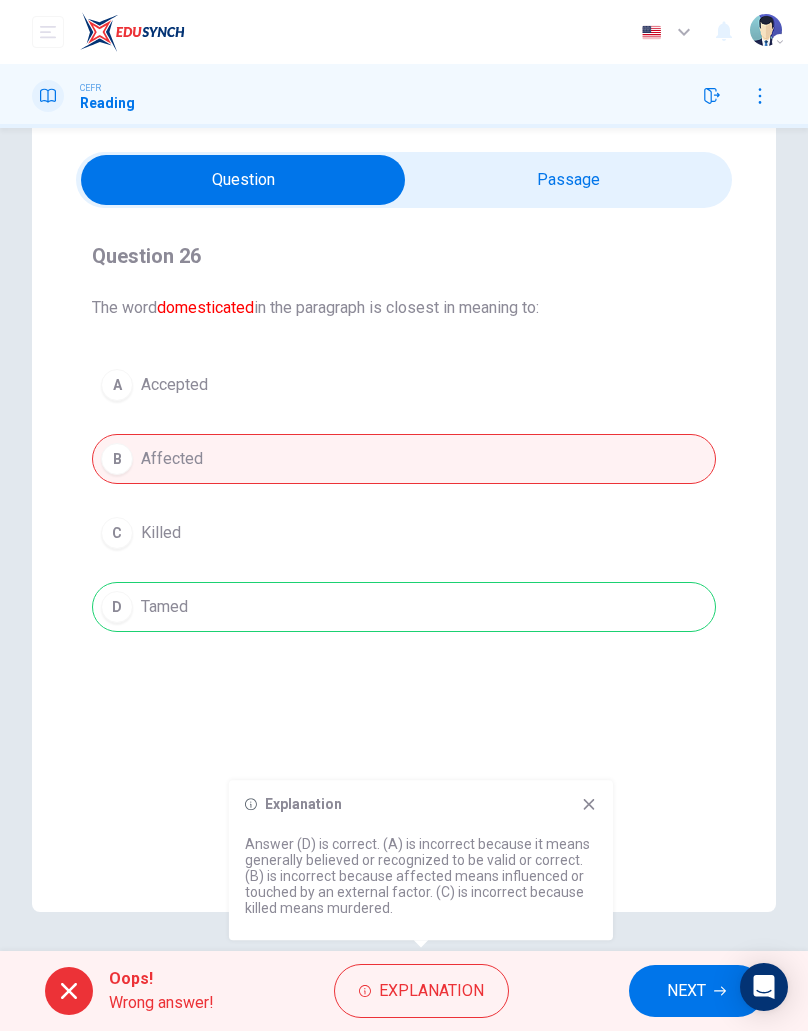 click on "NEXT" at bounding box center [686, 991] 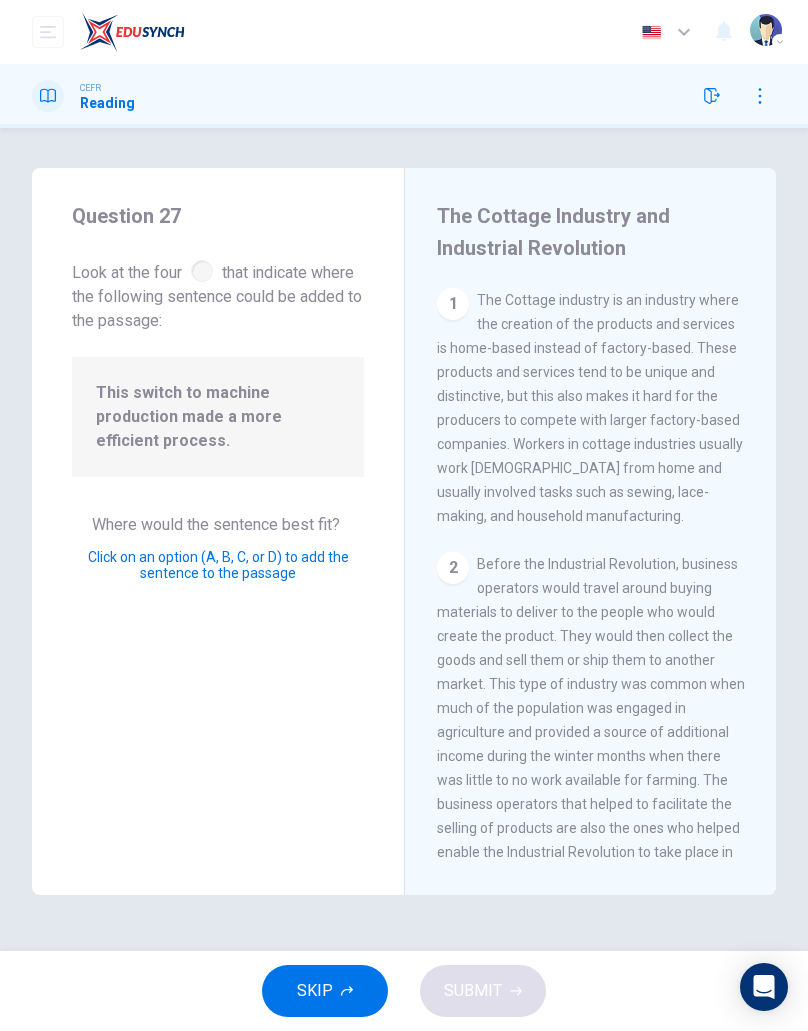 scroll, scrollTop: 0, scrollLeft: 0, axis: both 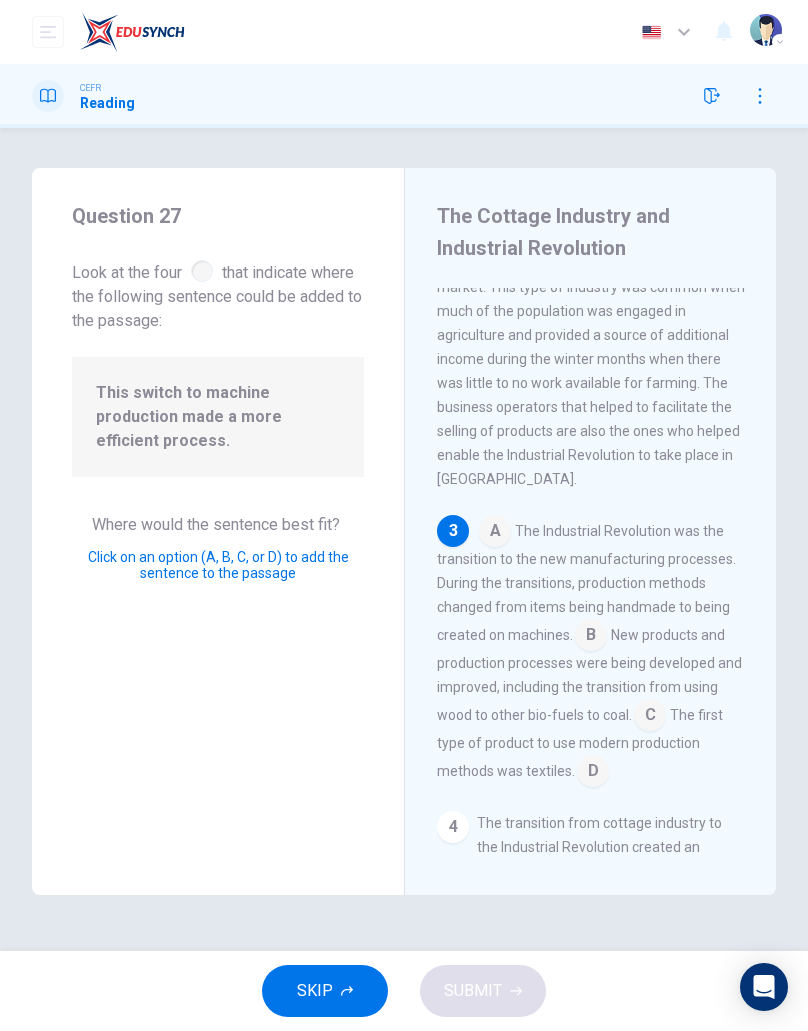 click at bounding box center [593, 773] 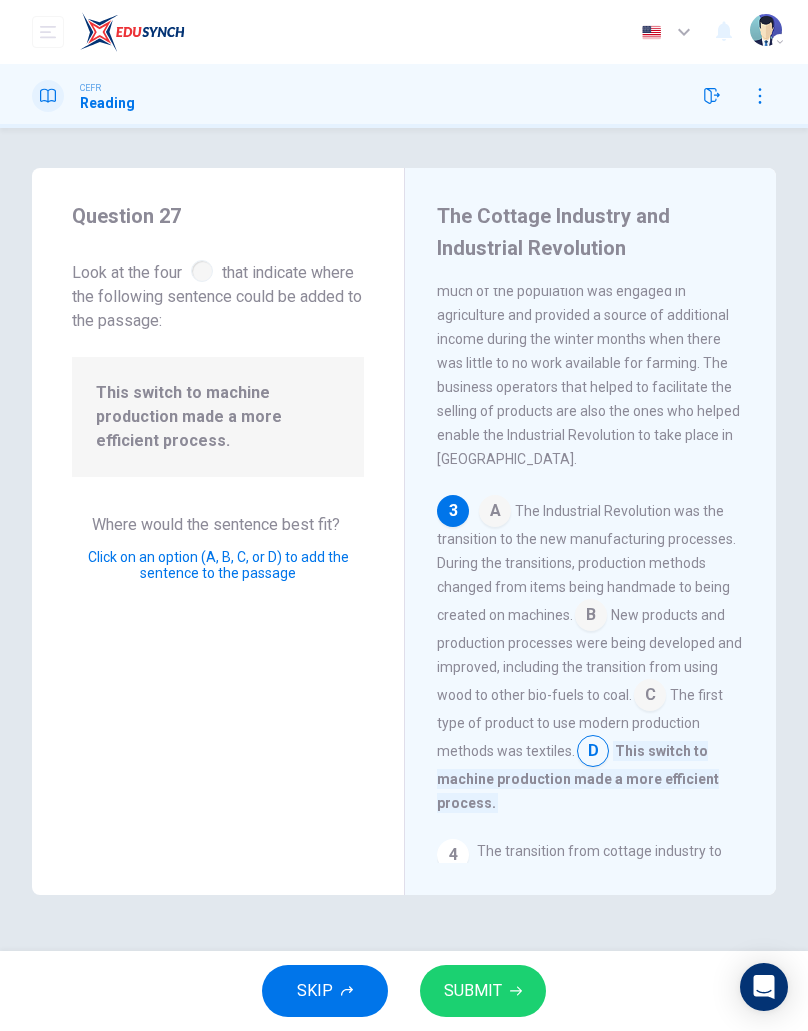 scroll, scrollTop: 425, scrollLeft: 0, axis: vertical 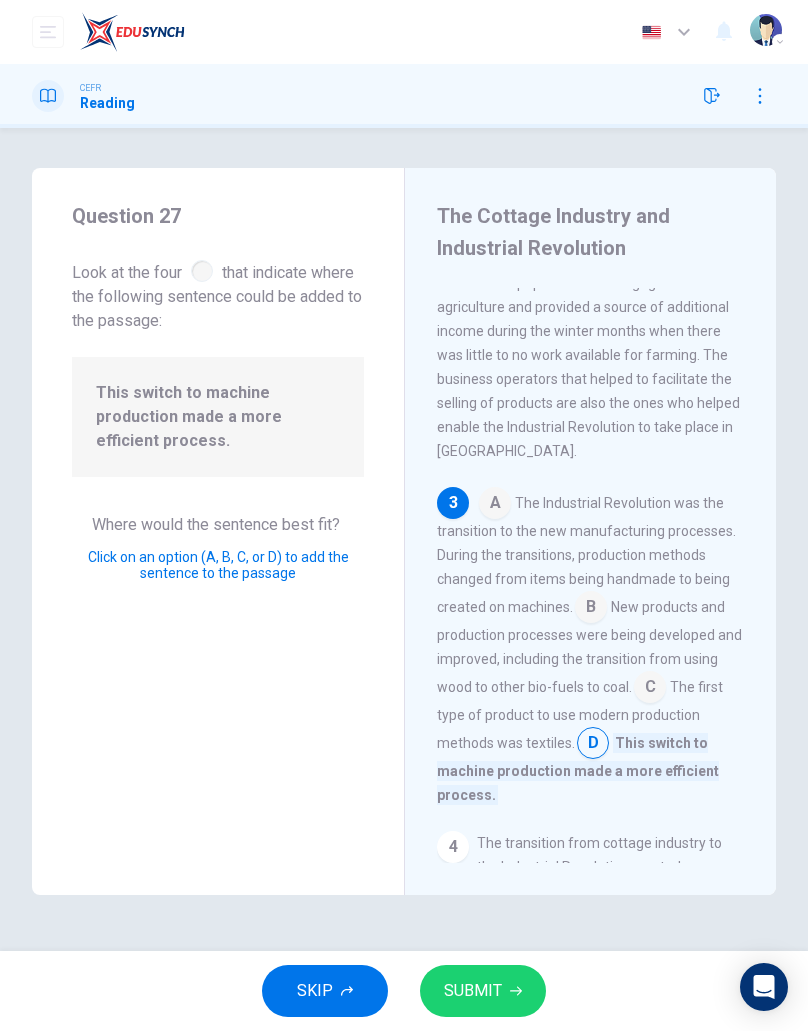 click at bounding box center [591, 609] 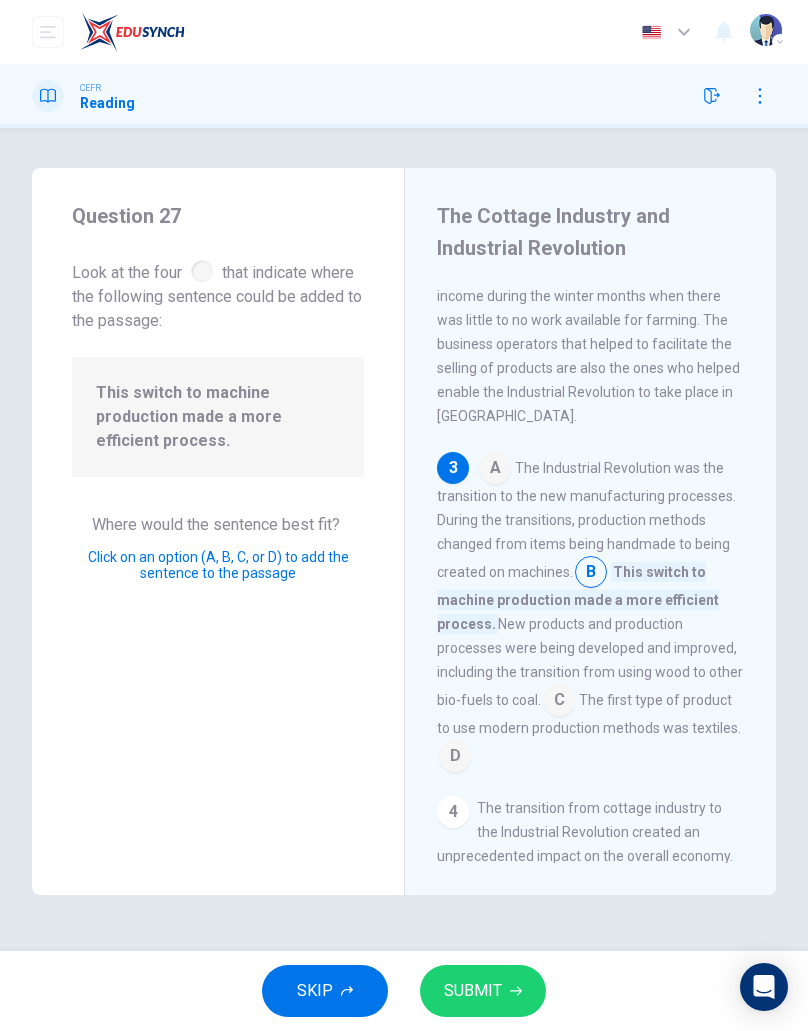 scroll, scrollTop: 460, scrollLeft: 0, axis: vertical 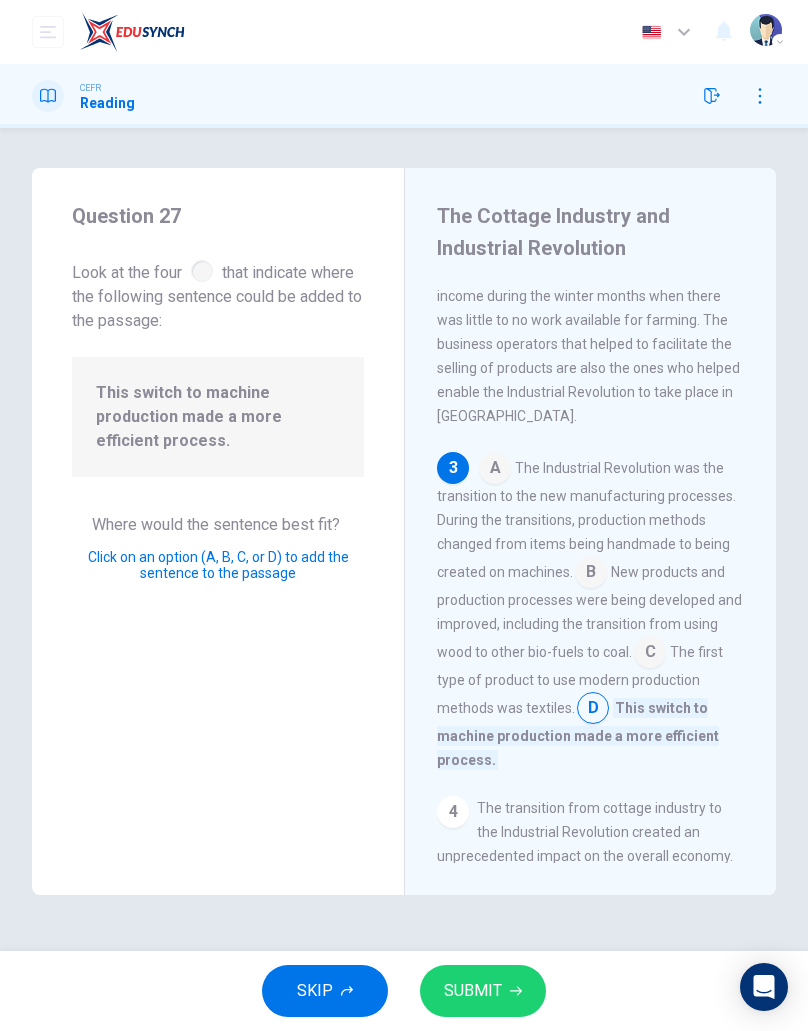 click at bounding box center [591, 574] 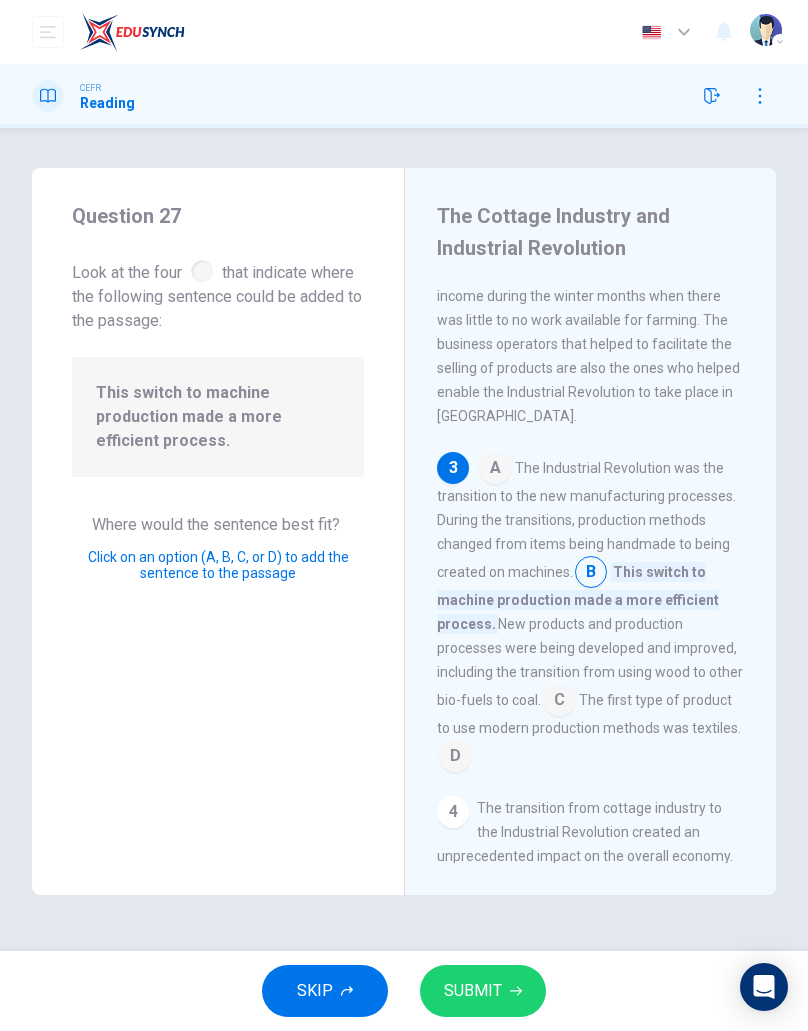 click on "SUBMIT" at bounding box center [473, 991] 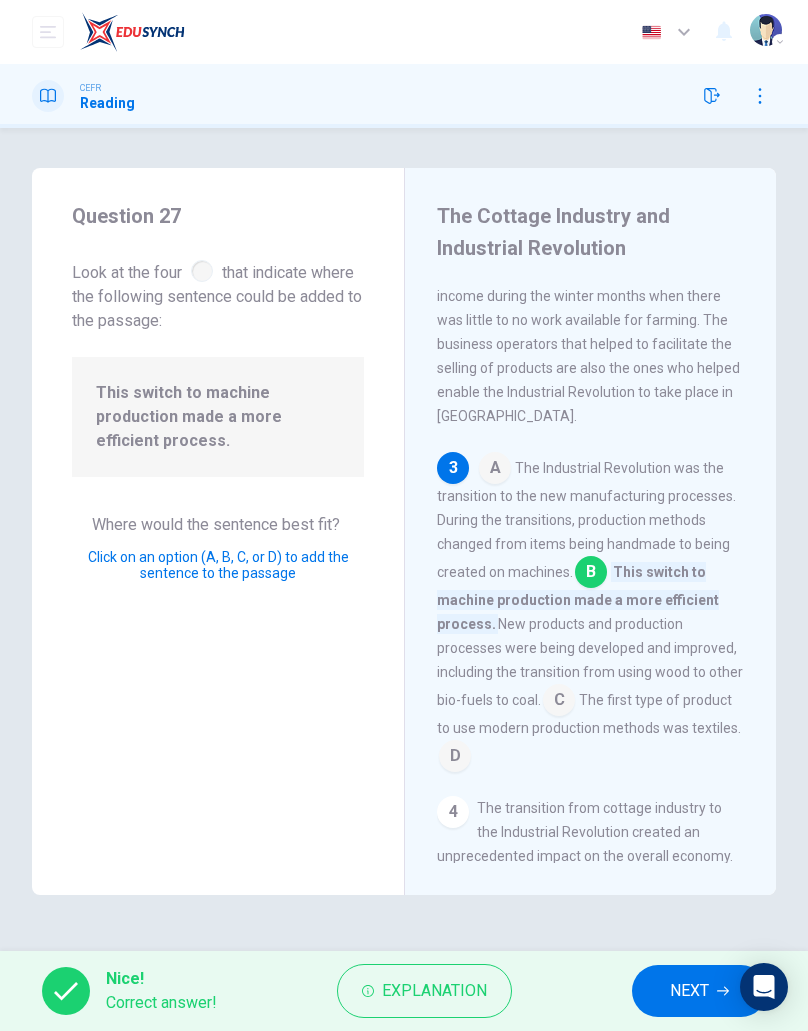 click on "Explanation" at bounding box center (434, 991) 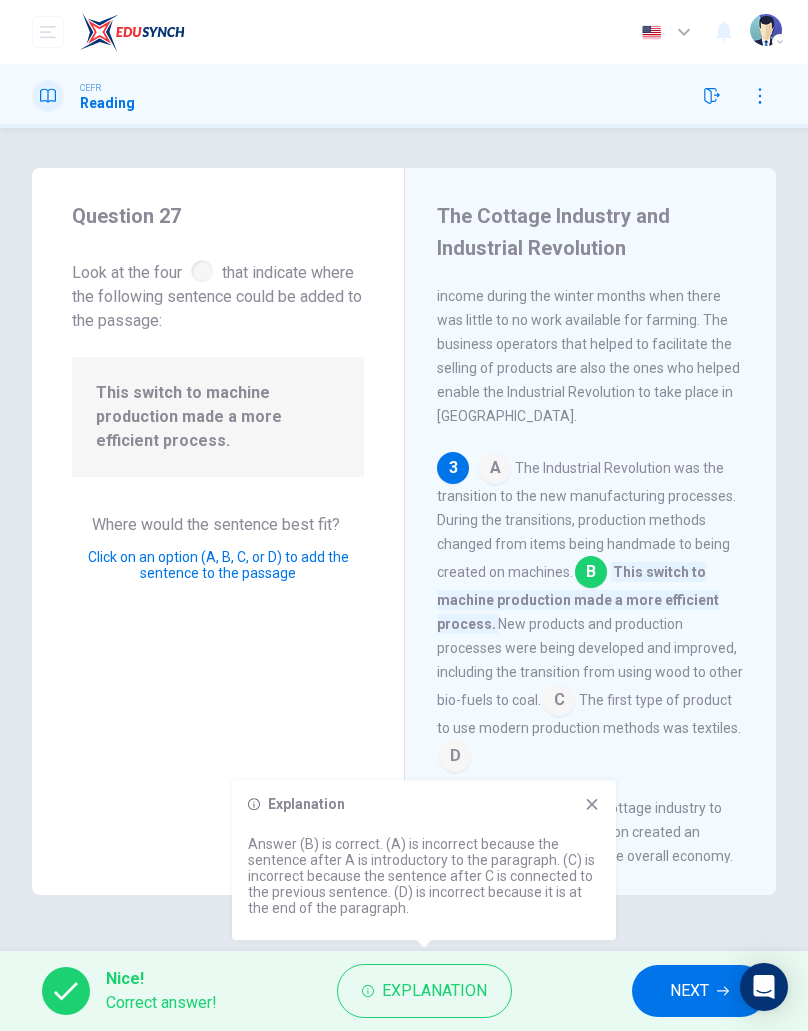 click on "NEXT" at bounding box center (689, 991) 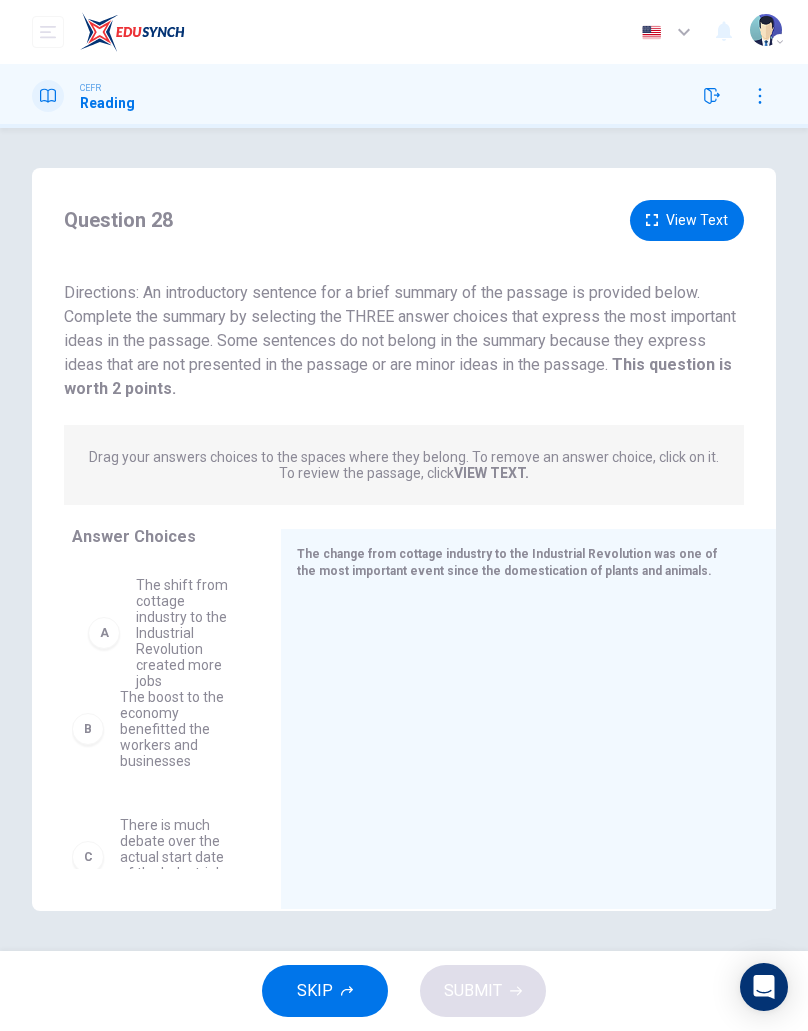 scroll, scrollTop: 0, scrollLeft: 0, axis: both 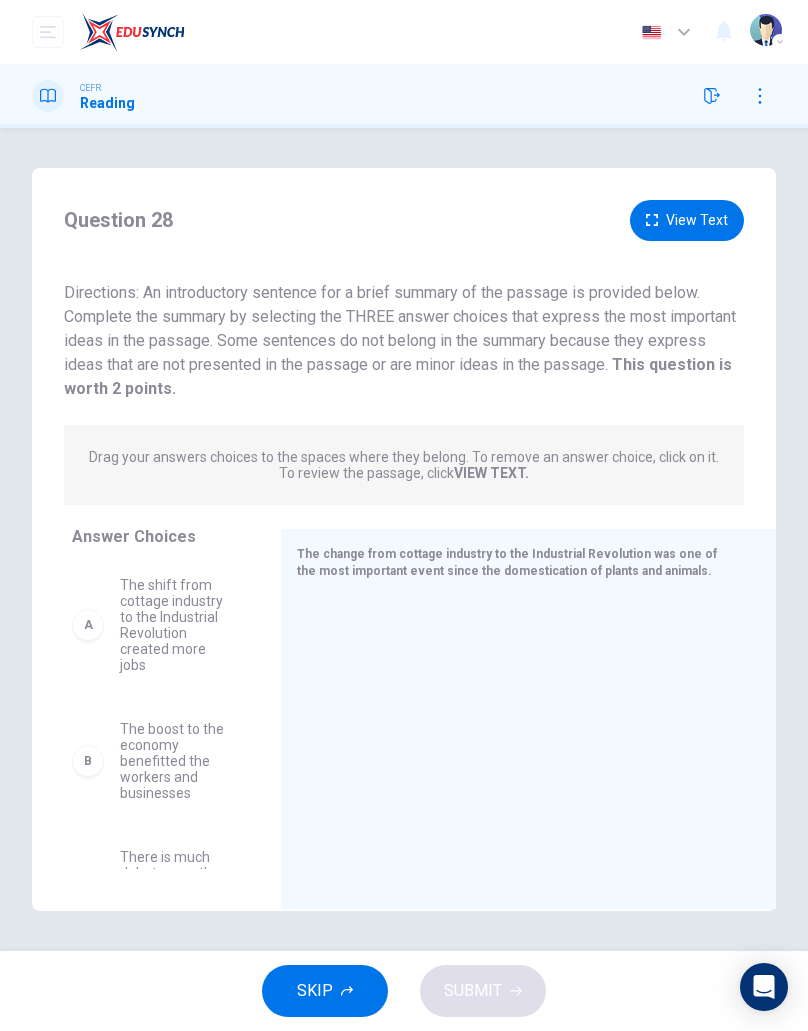 click on "The change from cottage industry to the Industrial Revolution was one of the most important event since the domestication of plants and animals." at bounding box center [507, 562] 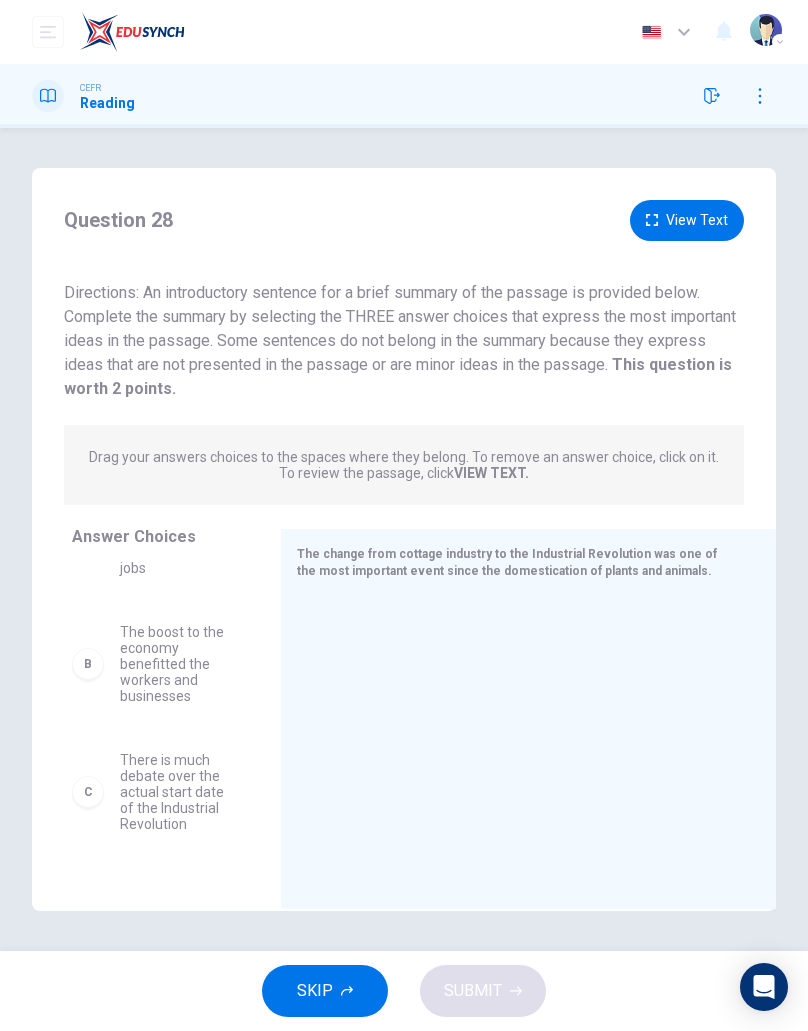 scroll, scrollTop: 117, scrollLeft: 0, axis: vertical 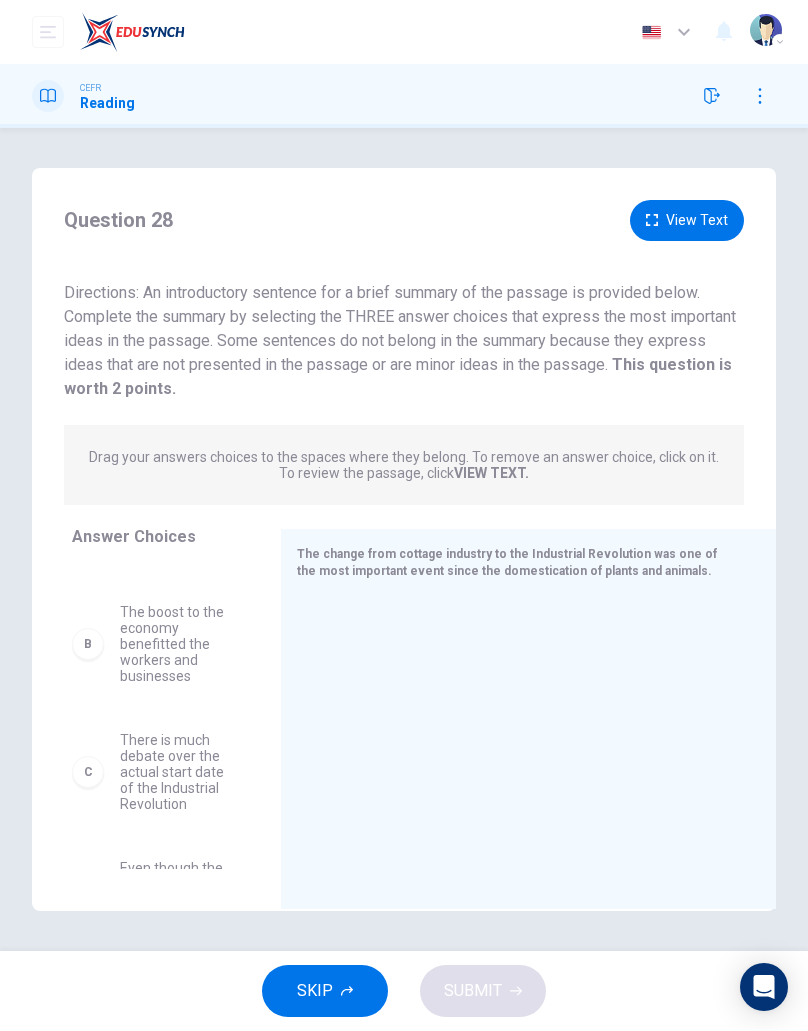 click on "The boost to the economy benefitted the workers and businesses" at bounding box center [176, 644] 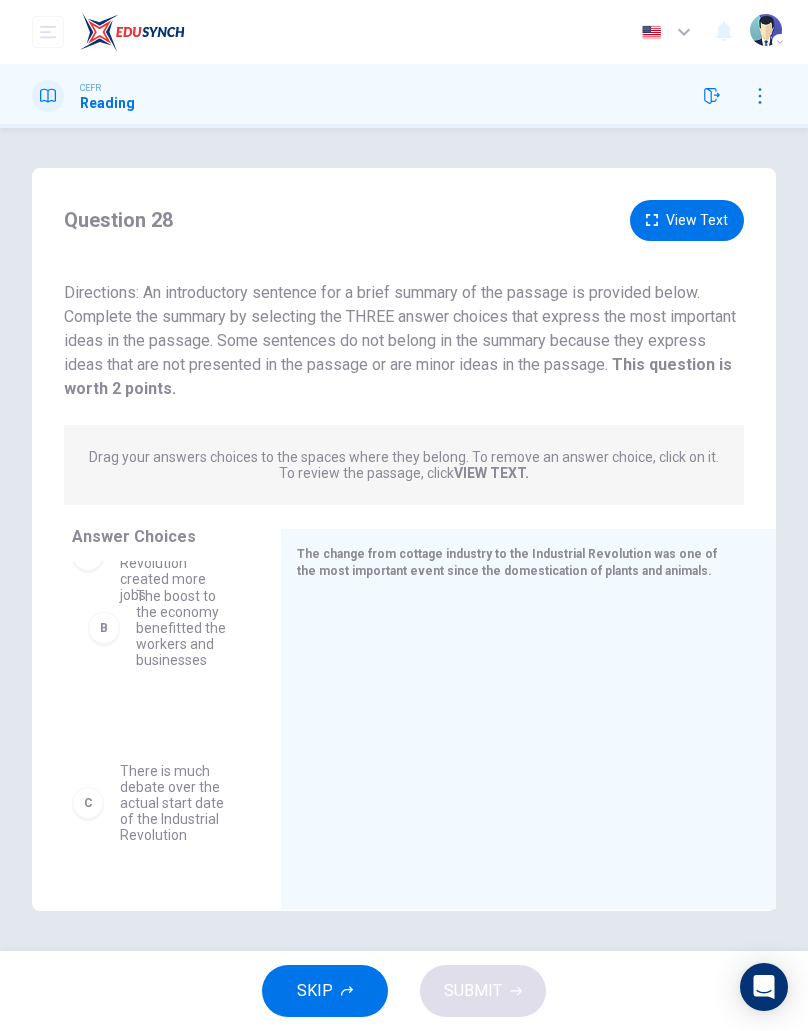 scroll, scrollTop: 65, scrollLeft: 0, axis: vertical 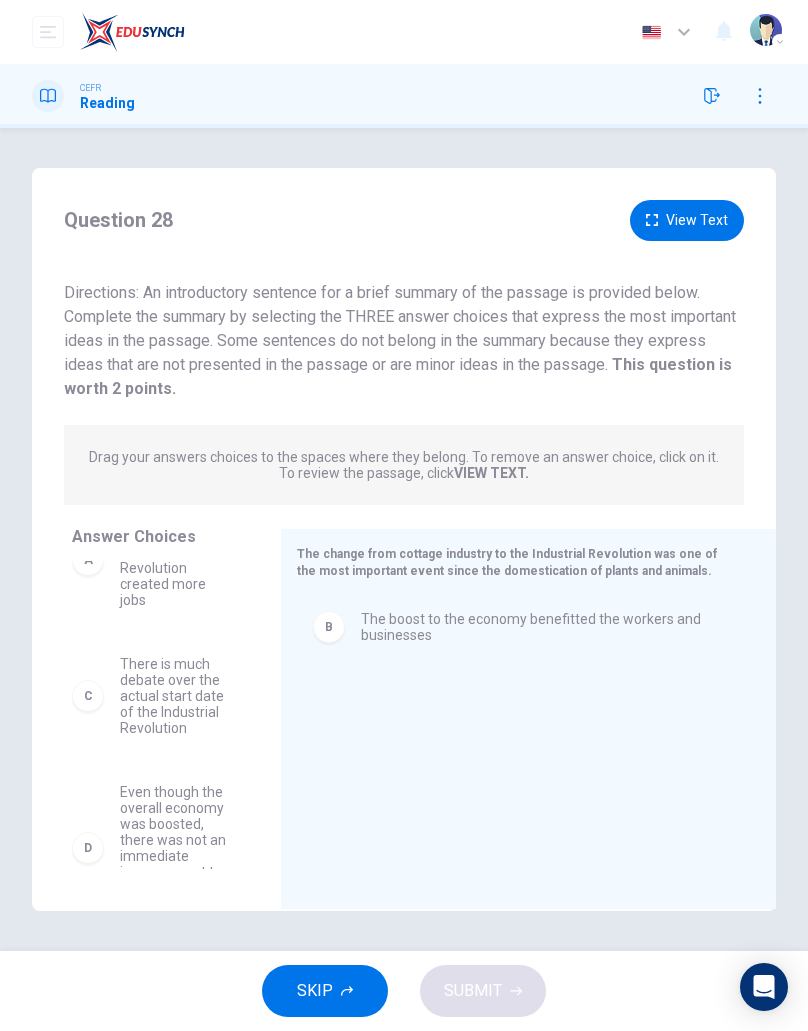 click on "There is much debate over the actual start date of the Industrial Revolution" at bounding box center (176, 696) 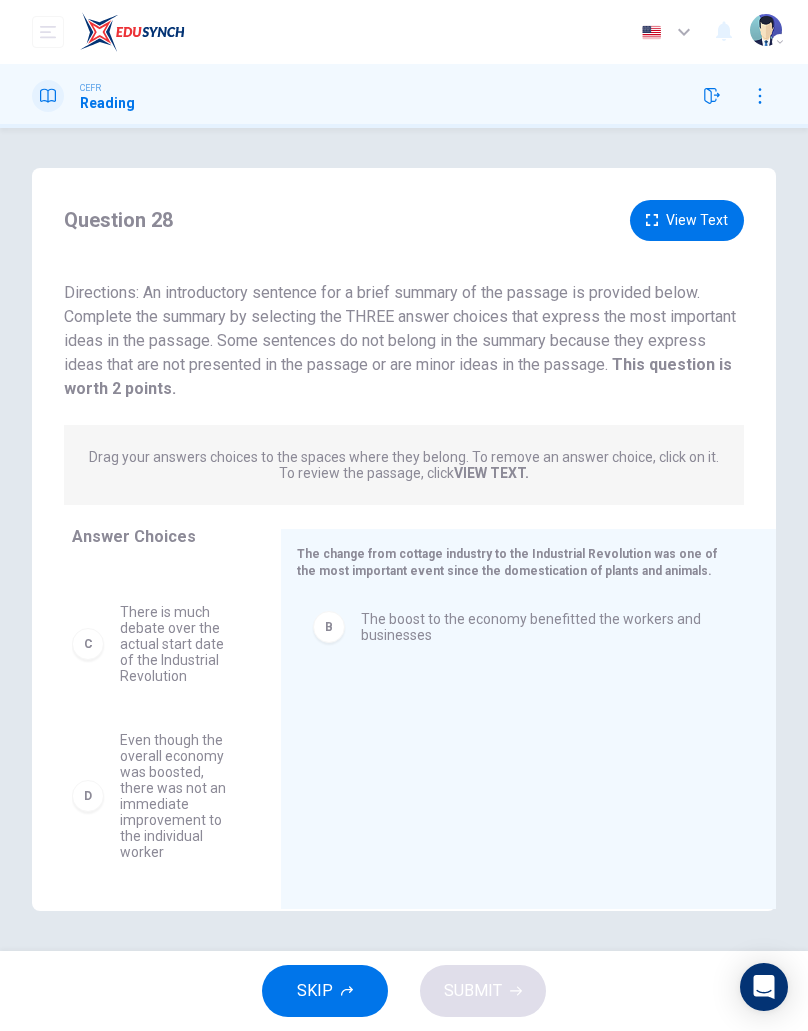 scroll, scrollTop: 118, scrollLeft: 0, axis: vertical 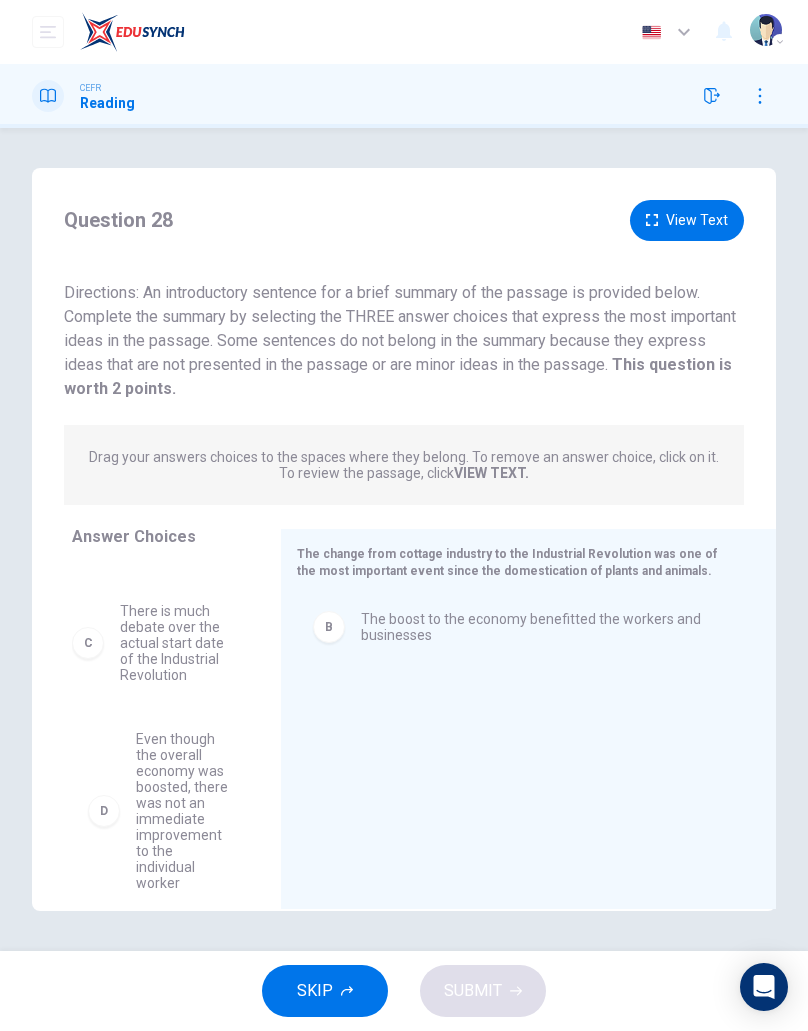 click on "B The boost to the economy benefitted the workers and businesses" at bounding box center (520, 729) 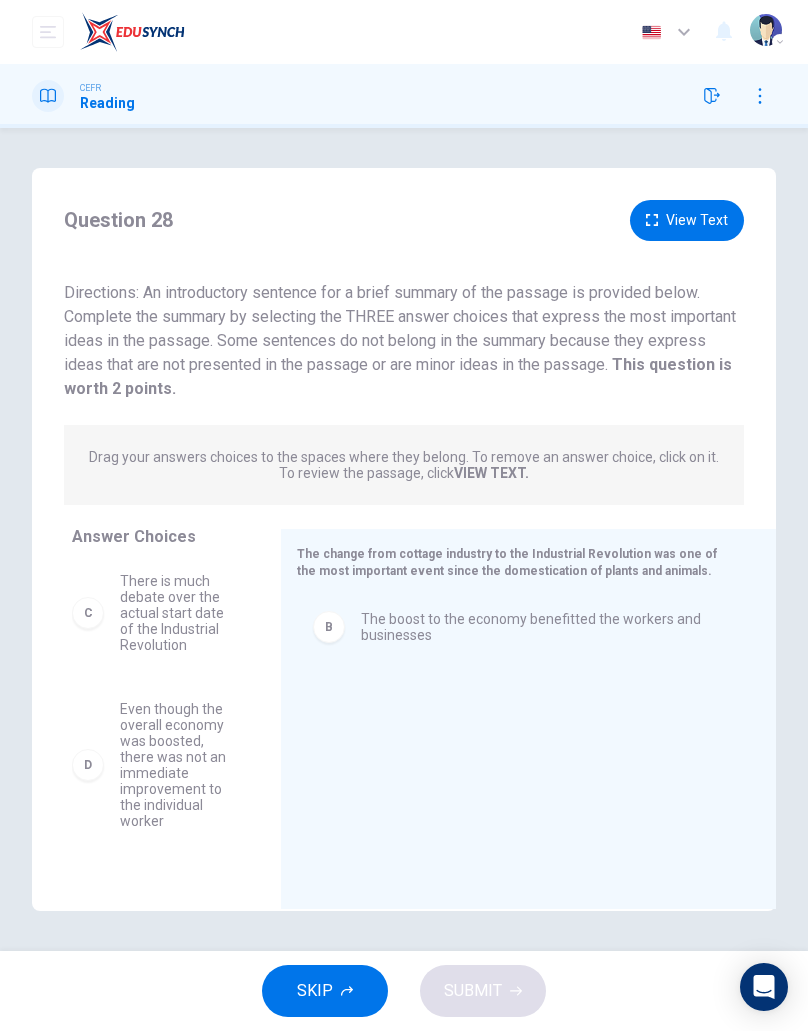 scroll, scrollTop: 150, scrollLeft: 0, axis: vertical 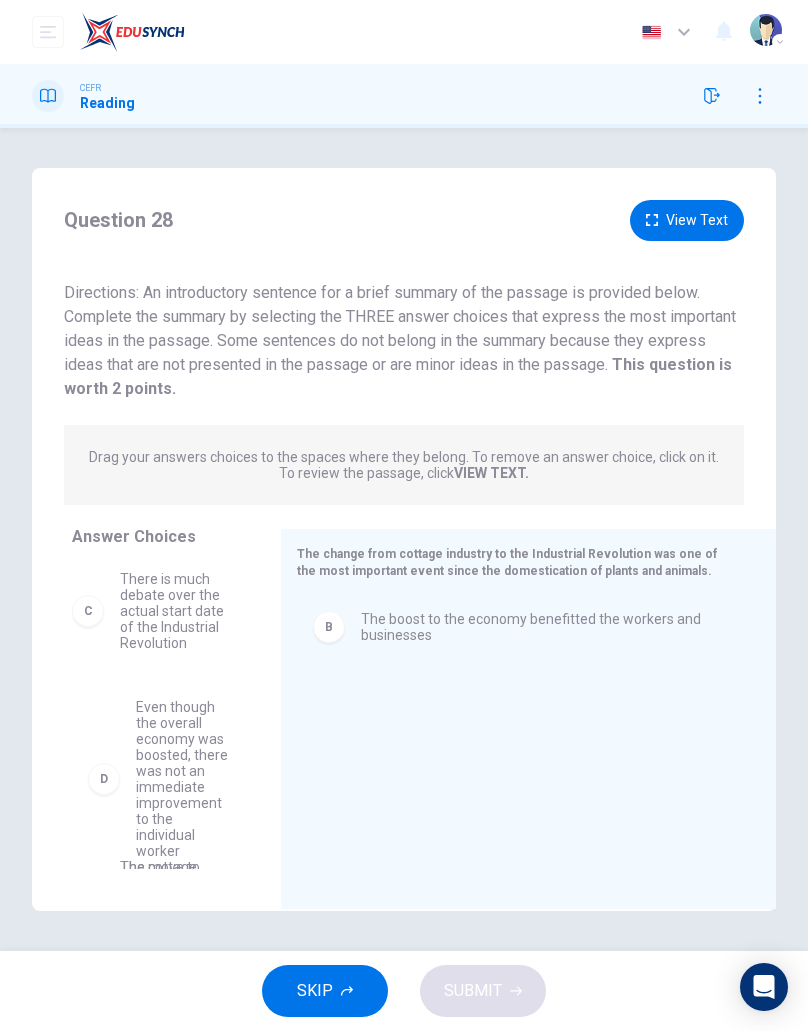 click on "B The boost to the economy benefitted the workers and businesses" at bounding box center (520, 729) 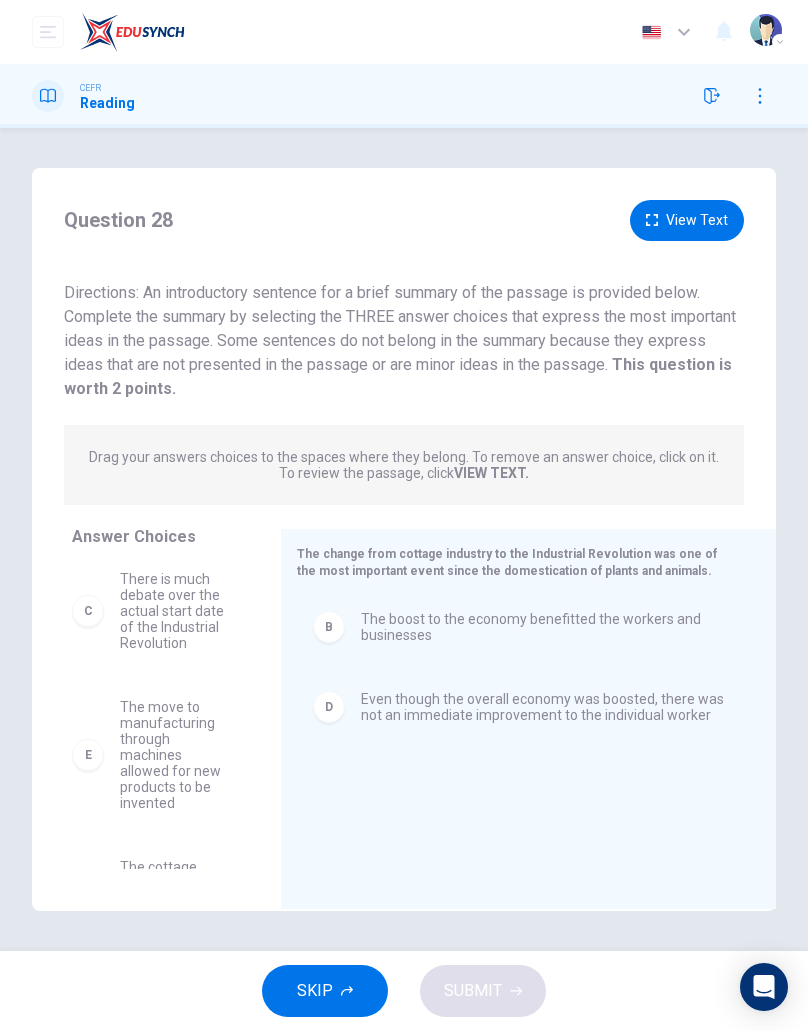 click on "B The boost to the economy benefitted the workers and businesses D Even though the overall economy was boosted, there was not an immediate improvement to the individual worker" at bounding box center [520, 729] 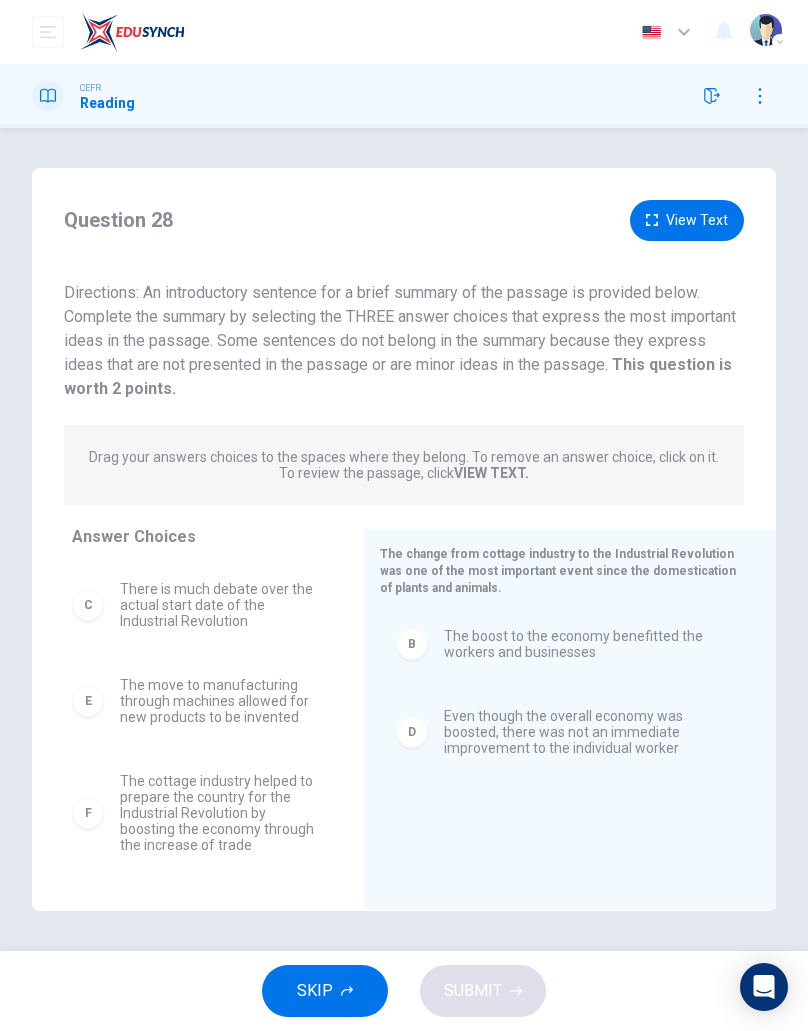 scroll, scrollTop: 91, scrollLeft: 0, axis: vertical 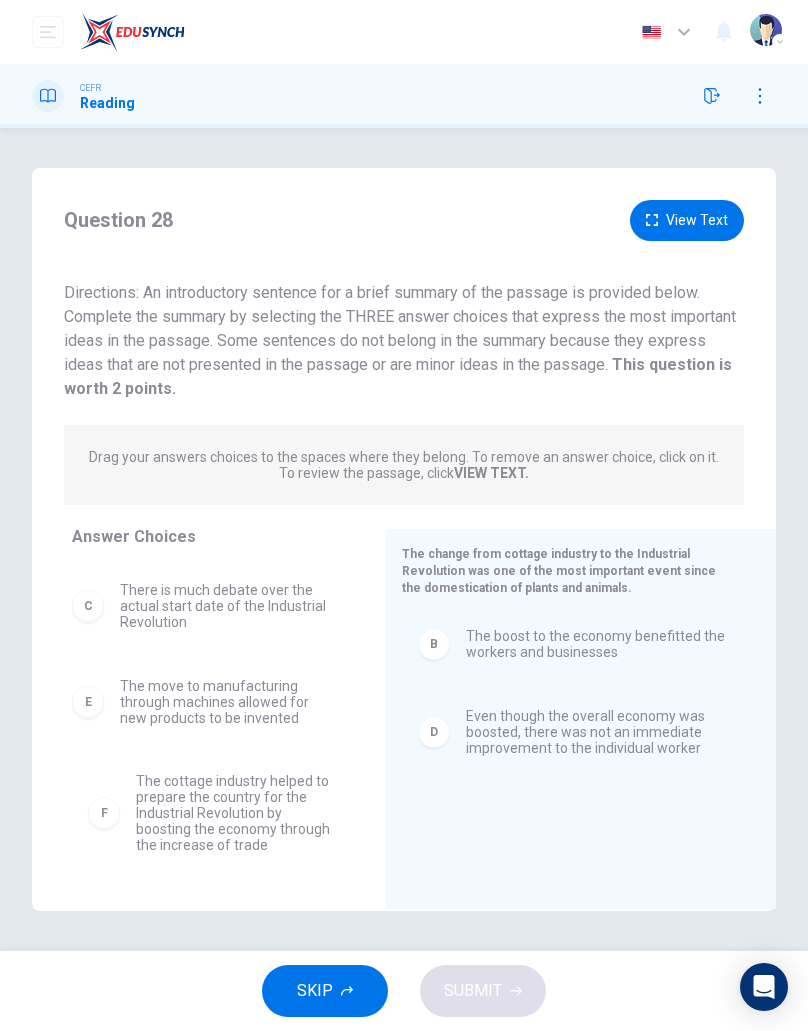 click on "A The shift from cottage industry to the Industrial Revolution created more jobs C There is much debate over the actual start date of the Industrial Revolution E The move to manufacturing through machines allowed for new products to be invented" at bounding box center [221, 715] 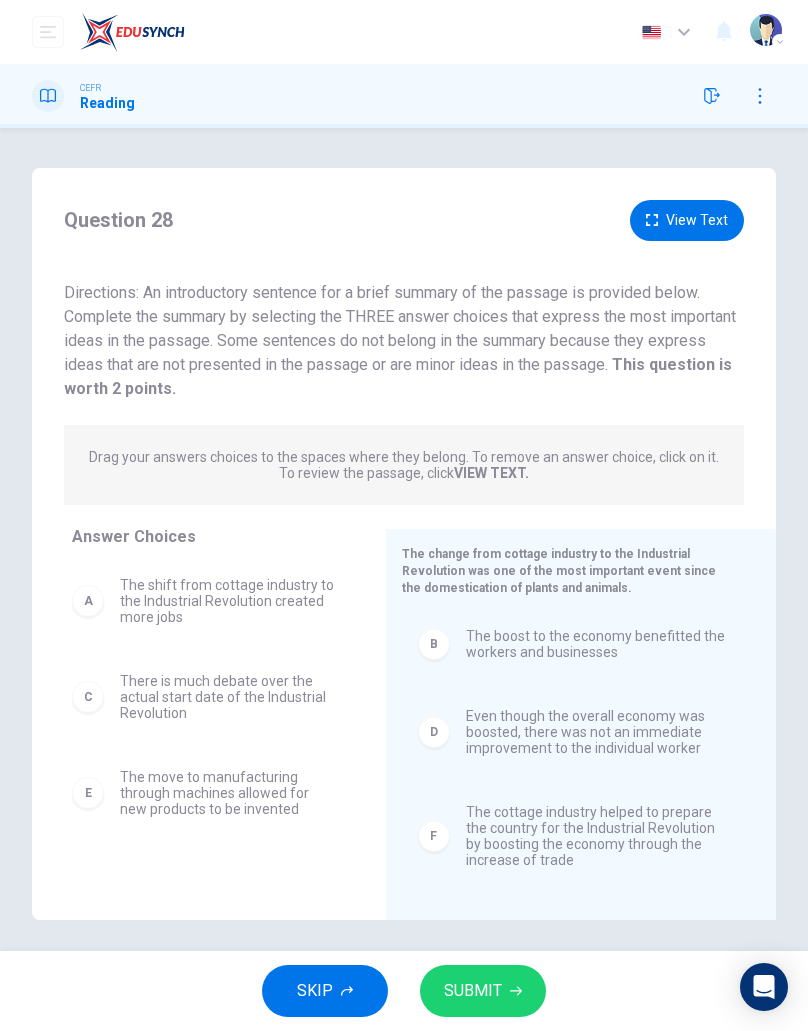 scroll, scrollTop: 0, scrollLeft: 0, axis: both 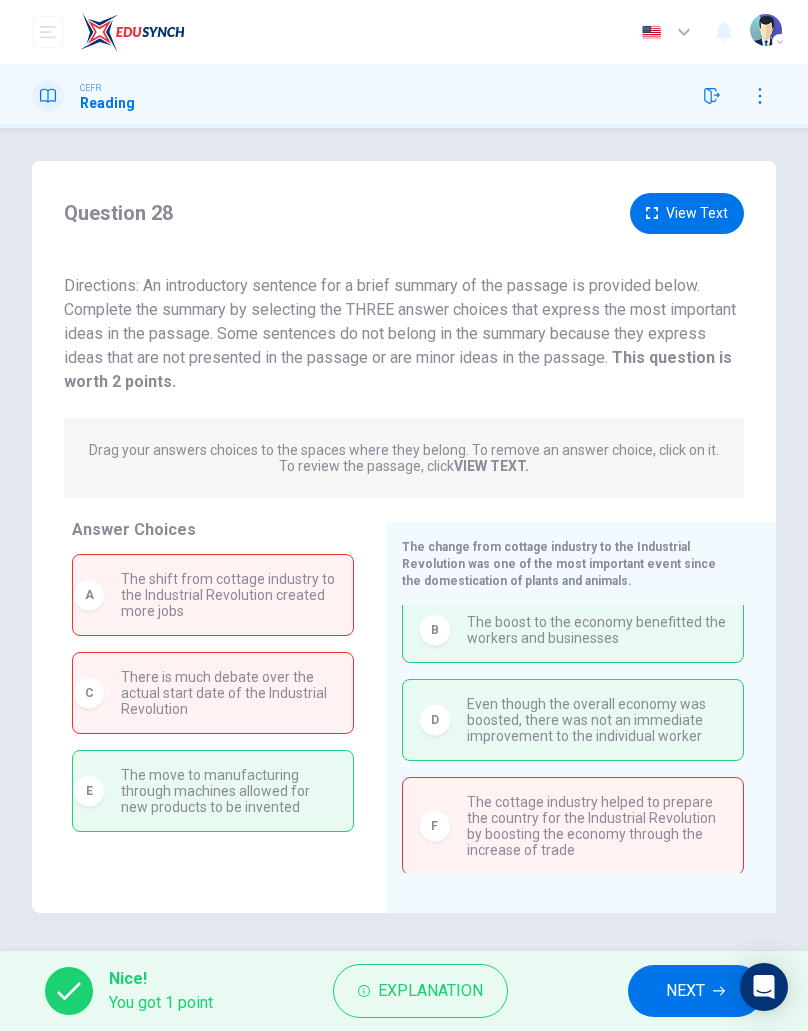 click on "Explanation" at bounding box center [430, 991] 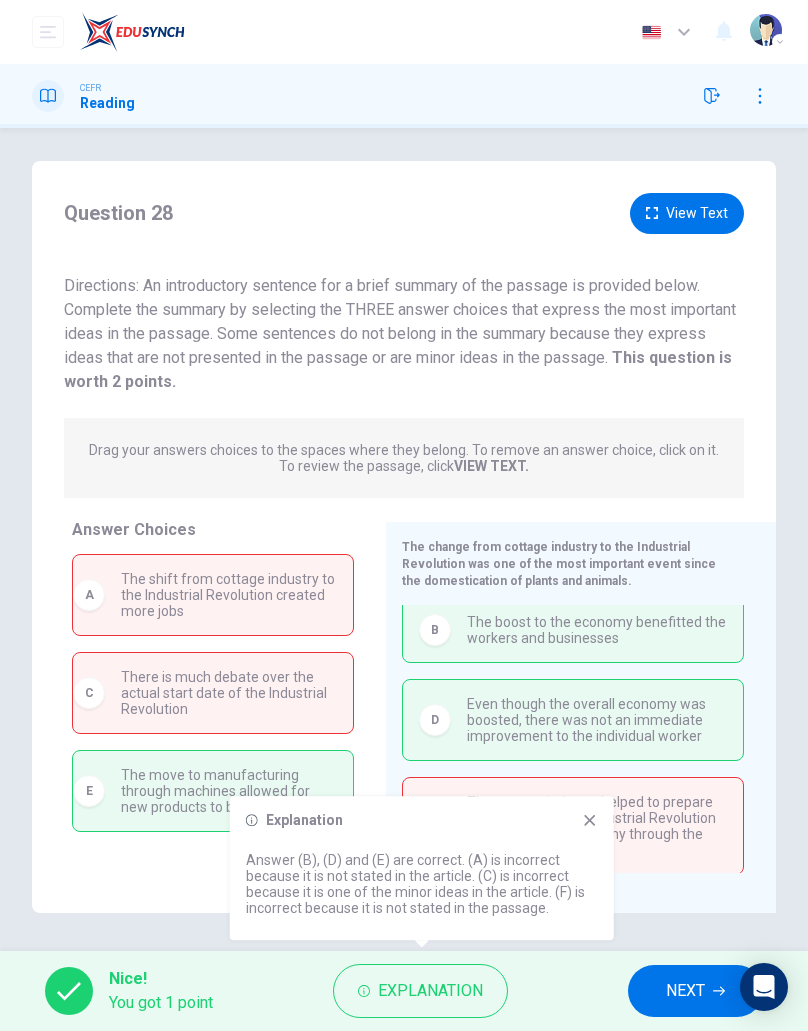 click on "The cottage industry helped to prepare the country for the Industrial Revolution by boosting the economy through the increase of trade" at bounding box center [597, 826] 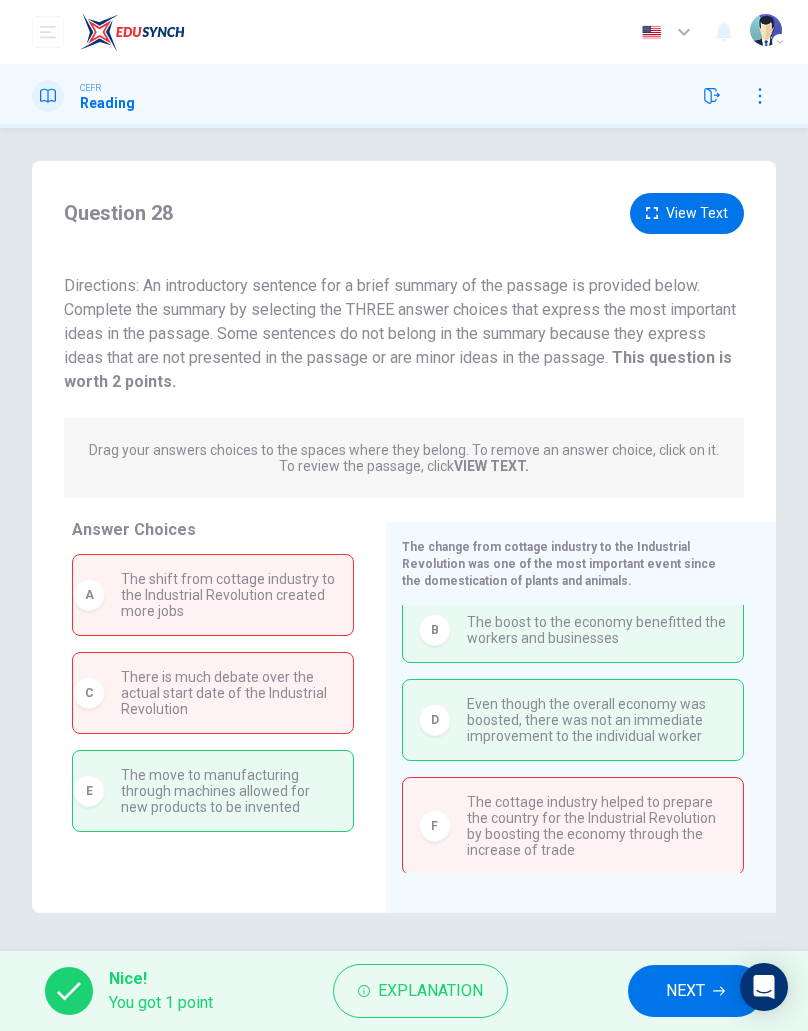 click on "NEXT" at bounding box center (685, 991) 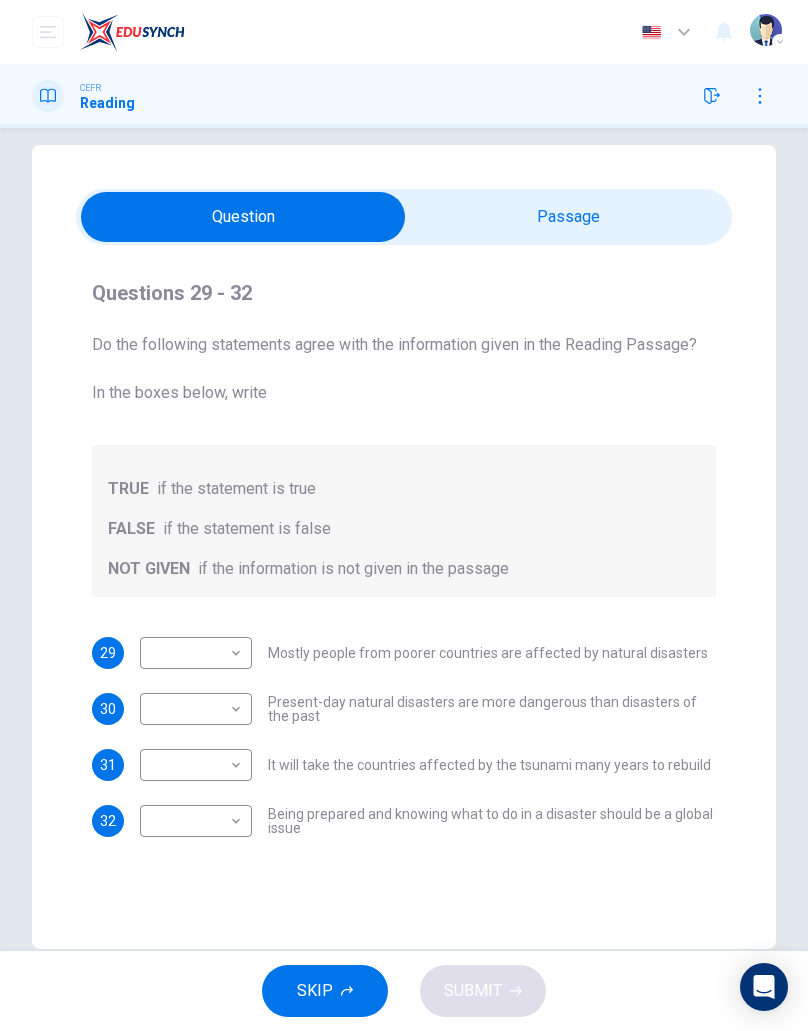 scroll, scrollTop: 25, scrollLeft: 0, axis: vertical 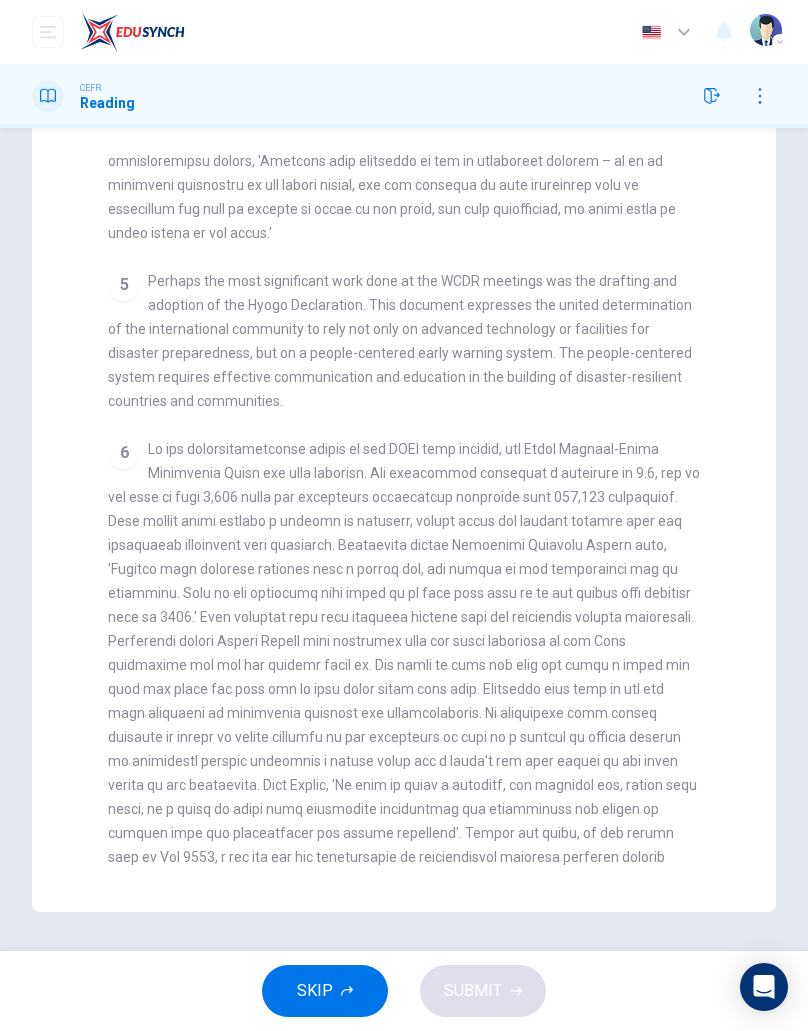 checkbox on "false" 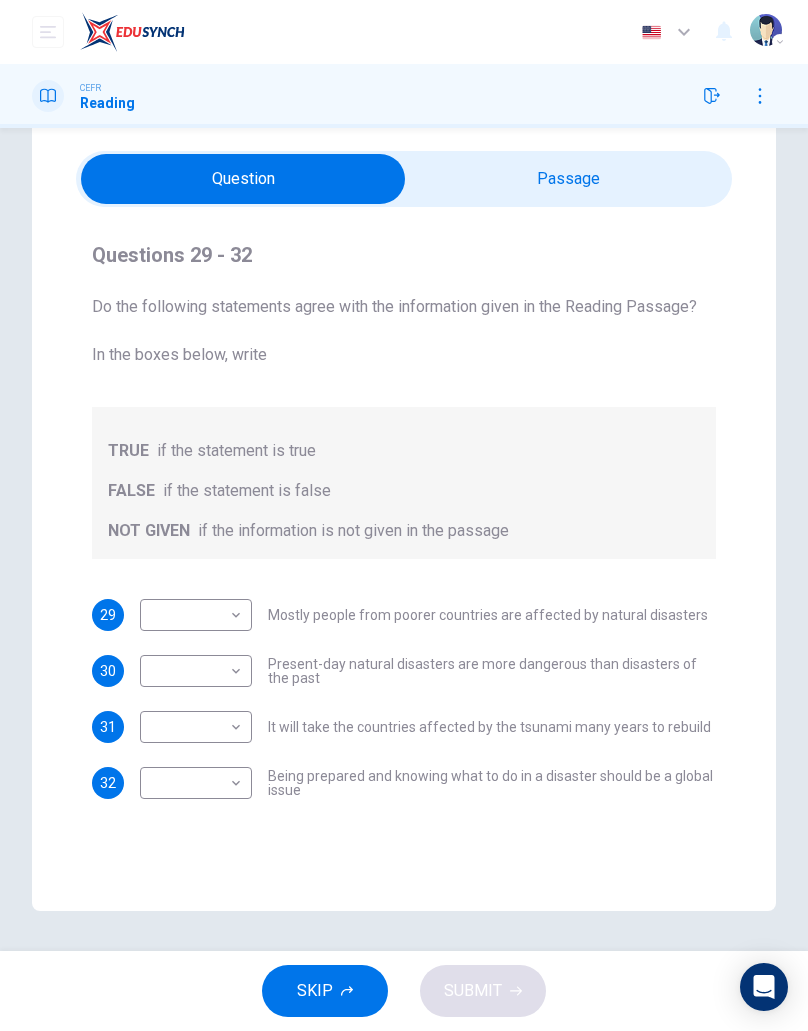 scroll, scrollTop: 60, scrollLeft: 0, axis: vertical 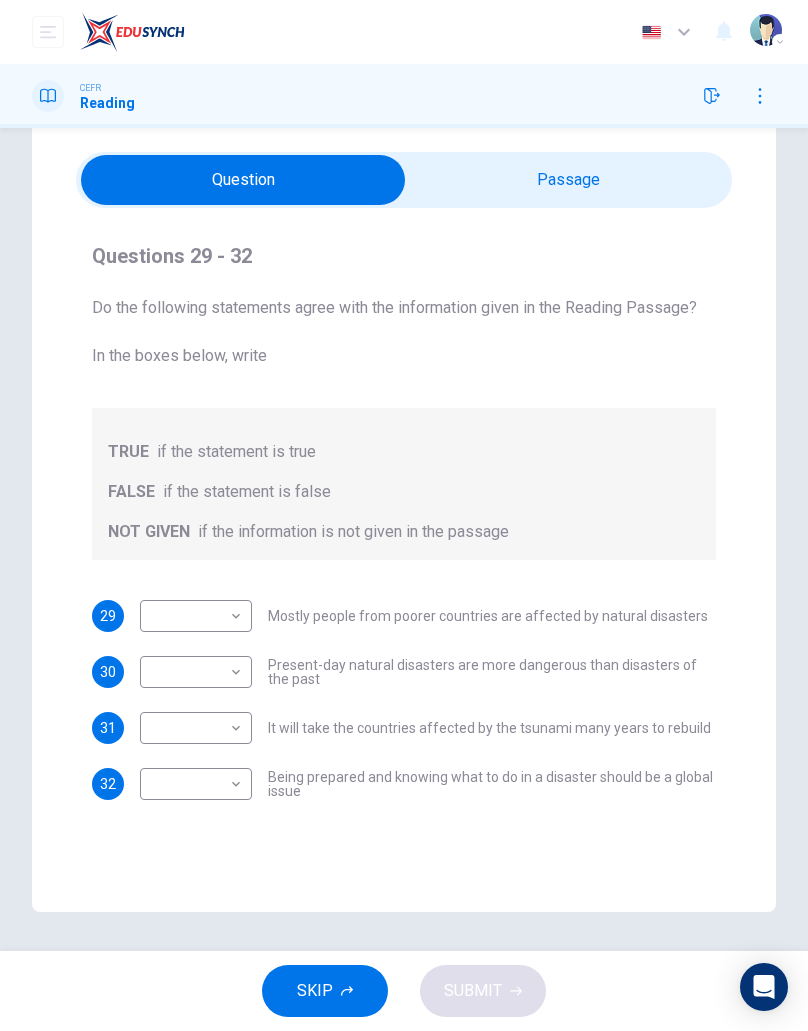 click on "Dashboard Practice Start a test Analysis English en ​ [PERSON_NAME] CEFR Reading Question Passage Questions 29 - 32 Do the following statements agree with the information given in the Reading Passage?
In the boxes below, write TRUE if the statement is true FALSE if the statement is false NOT GIVEN if the information is not given in the passage 29 ​ ​ Mostly people from poorer countries are affected by natural disasters 30 ​ ​ Present-day natural disasters are more dangerous than disasters of the past 31 ​ ​ It will take the countries affected by the tsunami many years to rebuild 32 ​ ​ Being prepared and knowing what to do in a disaster should be a global issue Preparing for the Threat CLICK TO ZOOM Click to Zoom 1 2 3 4 5 6 SKIP SUBMIT EduSynch - Online Language Proficiency Testing
Dashboard Practice Start a test Analysis Notifications © Copyright  2025 Audio Timer 00:31:07 END SESSION" at bounding box center [404, 515] 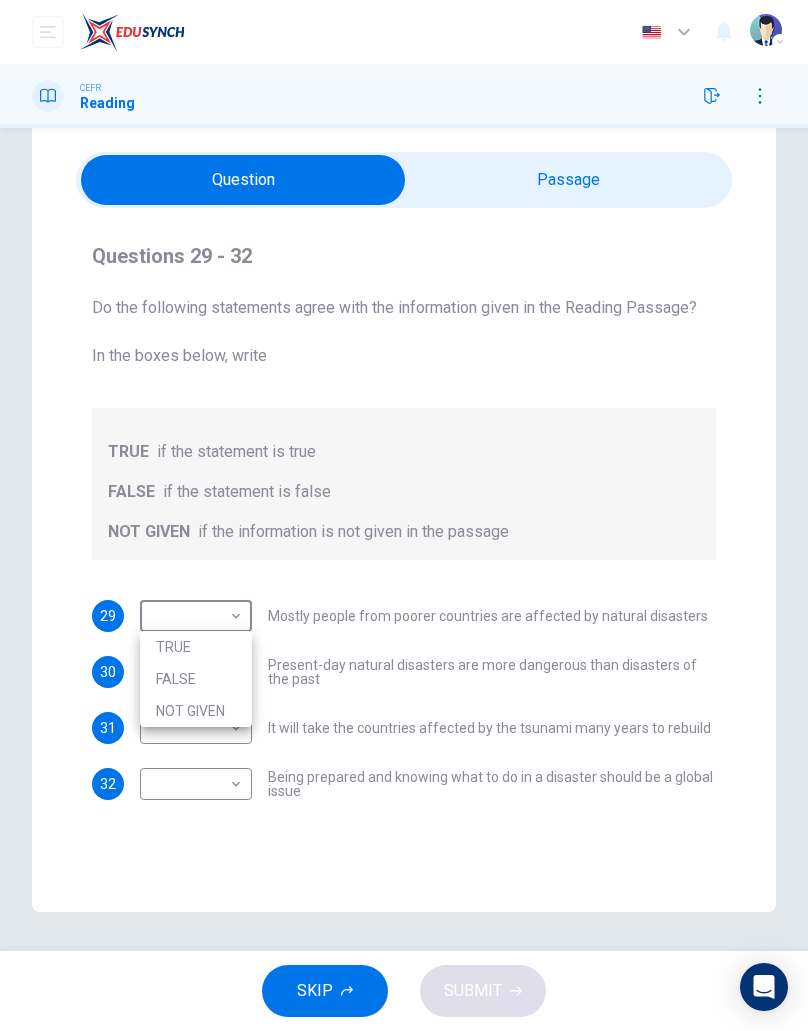 click on "FALSE" at bounding box center [196, 679] 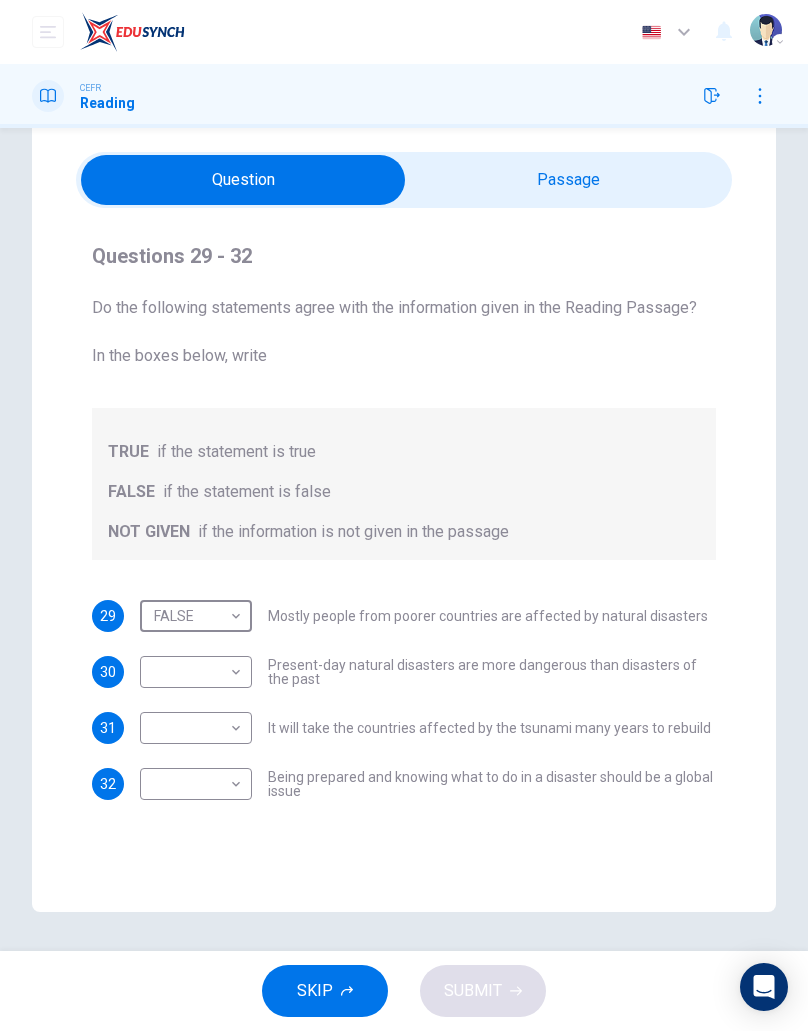 click on "Dashboard Practice Start a test Analysis English en ​ [PERSON_NAME] CEFR Reading Question Passage Questions 29 - 32 Do the following statements agree with the information given in the Reading Passage?
In the boxes below, write TRUE if the statement is true FALSE if the statement is false NOT GIVEN if the information is not given in the passage 29 FALSE FALSE ​ Mostly people from poorer countries are affected by natural disasters 30 ​ ​ Present-day natural disasters are more dangerous than disasters of the past 31 ​ ​ It will take the countries affected by the tsunami many years to rebuild 32 ​ ​ Being prepared and knowing what to do in a disaster should be a global issue Preparing for the Threat CLICK TO ZOOM Click to Zoom 1 2 3 4 5 6 SKIP SUBMIT EduSynch - Online Language Proficiency Testing
Dashboard Practice Start a test Analysis Notifications © Copyright  2025 Audio Timer 00:31:09 END SESSION" at bounding box center [404, 515] 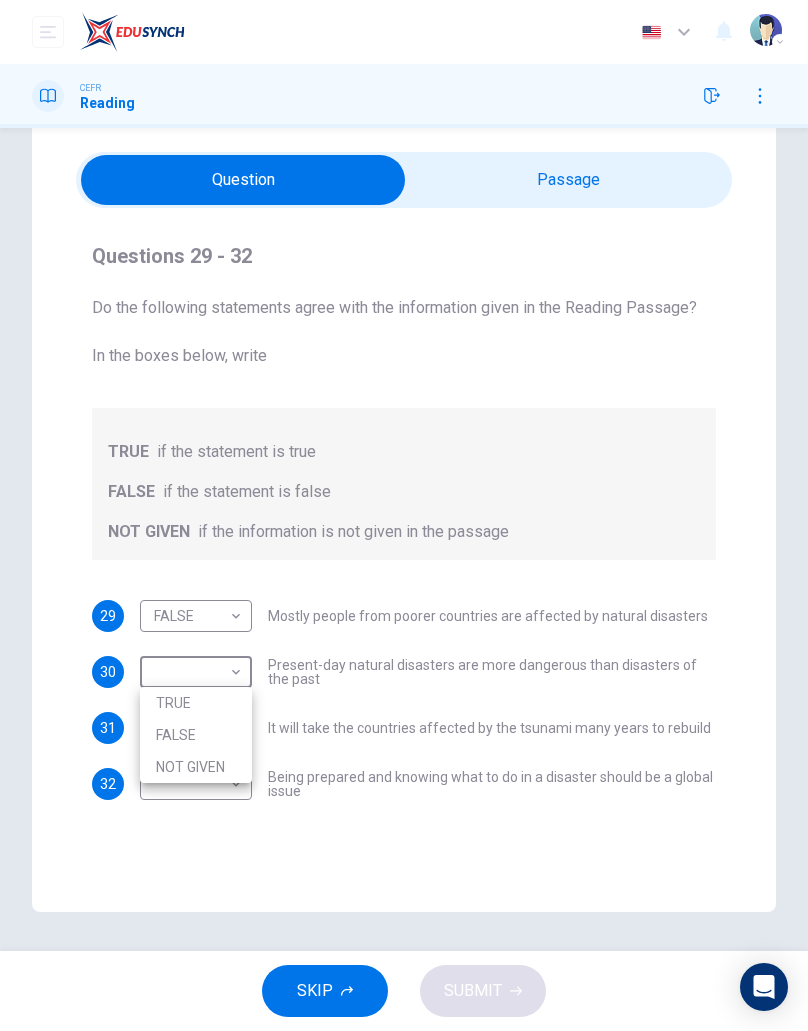 click on "TRUE" at bounding box center [196, 703] 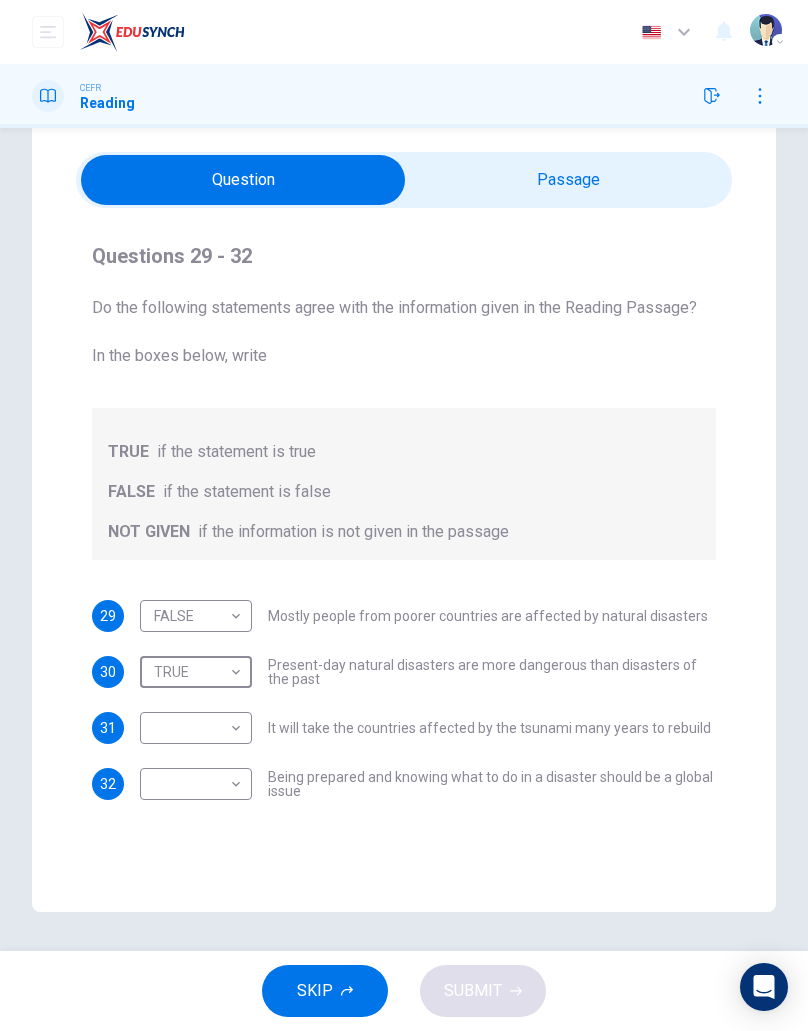 click on "Dashboard Practice Start a test Analysis English en ​ [PERSON_NAME] CEFR Reading Question Passage Questions 29 - 32 Do the following statements agree with the information given in the Reading Passage?
In the boxes below, write TRUE if the statement is true FALSE if the statement is false NOT GIVEN if the information is not given in the passage 29 FALSE FALSE ​ Mostly people from poorer countries are affected by natural disasters 30 TRUE TRUE ​ Present-day natural disasters are more dangerous than disasters of the past 31 ​ ​ It will take the countries affected by the tsunami many years to rebuild 32 ​ ​ Being prepared and knowing what to do in a disaster should be a global issue Preparing for the Threat CLICK TO ZOOM Click to Zoom 1 2 3 4 5 6 SKIP SUBMIT EduSynch - Online Language Proficiency Testing
Dashboard Practice Start a test Analysis Notifications © Copyright  2025 Audio Timer 00:31:14 END SESSION" at bounding box center [404, 515] 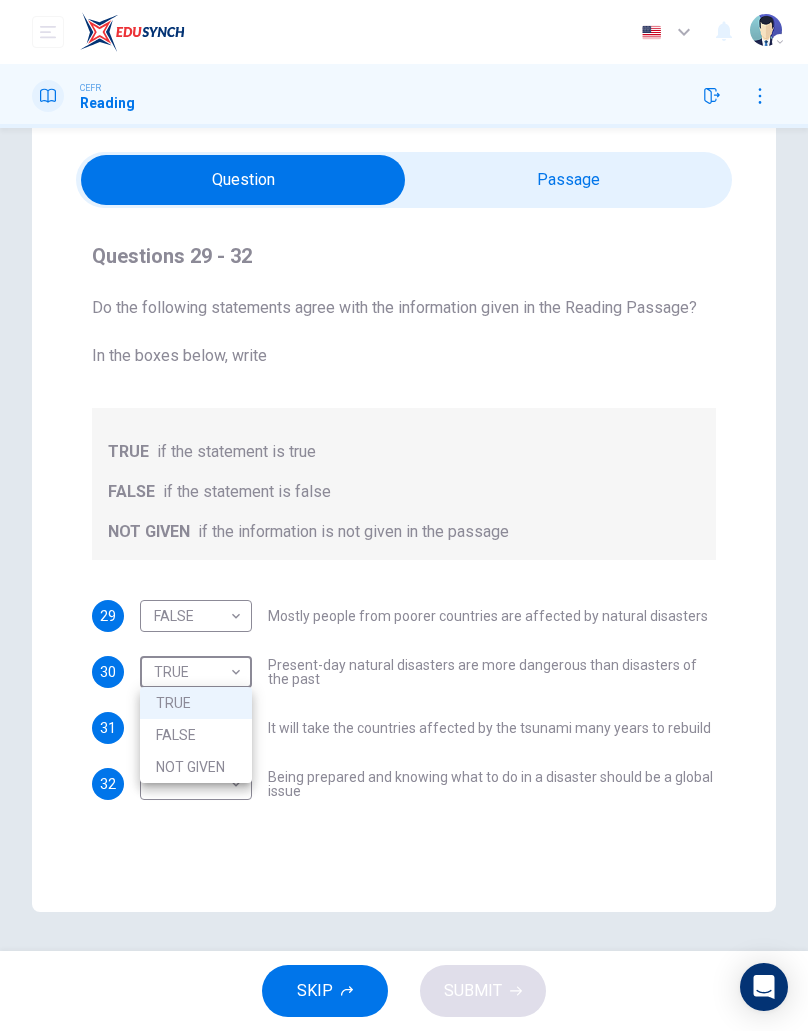 click on "NOT GIVEN" at bounding box center (196, 767) 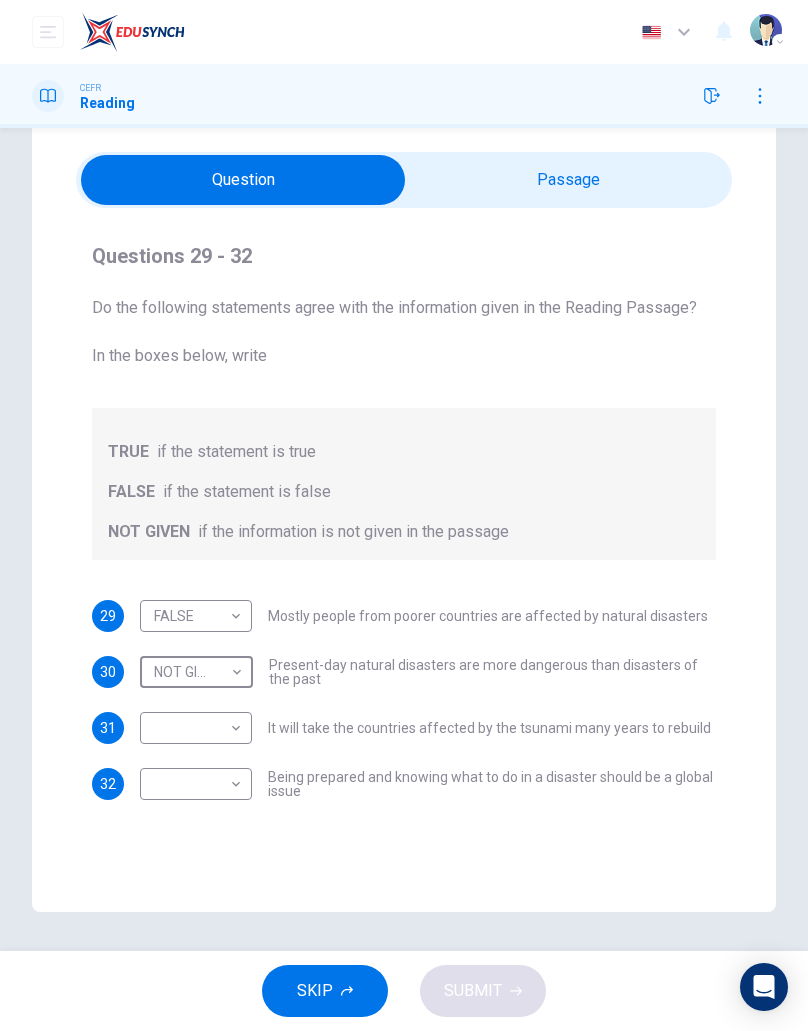 click on "Dashboard Practice Start a test Analysis English en ​ [PERSON_NAME] CEFR Reading Question Passage Questions 29 - 32 Do the following statements agree with the information given in the Reading Passage?
In the boxes below, write TRUE if the statement is true FALSE if the statement is false NOT GIVEN if the information is not given in the passage 29 FALSE FALSE ​ Mostly people from poorer countries are affected by natural disasters 30 NOT GIVEN NOT GIVEN ​ Present-day natural disasters are more dangerous than disasters of the past 31 ​ ​ It will take the countries affected by the tsunami many years to rebuild 32 ​ ​ Being prepared and knowing what to do in a disaster should be a global issue Preparing for the Threat CLICK TO ZOOM Click to Zoom 1 2 3 4 5 6 SKIP SUBMIT EduSynch - Online Language Proficiency Testing
Dashboard Practice Start a test Analysis Notifications © Copyright  2025 Audio Timer 00:31:21 END SESSION" at bounding box center [404, 515] 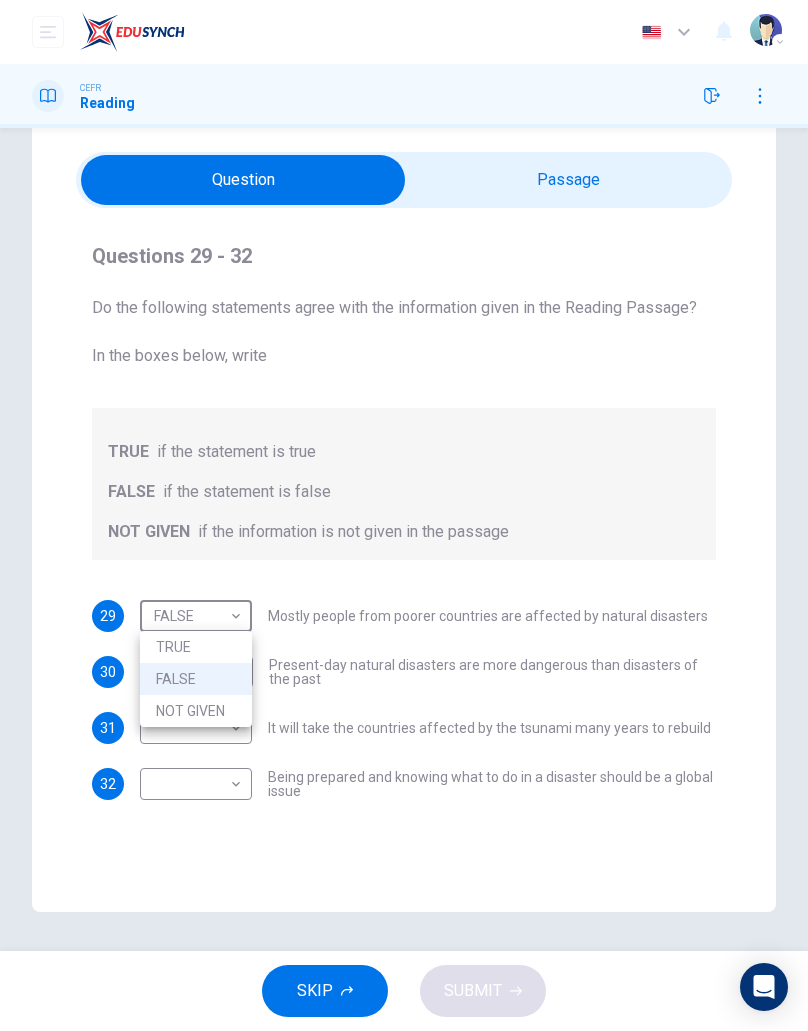 click at bounding box center [404, 515] 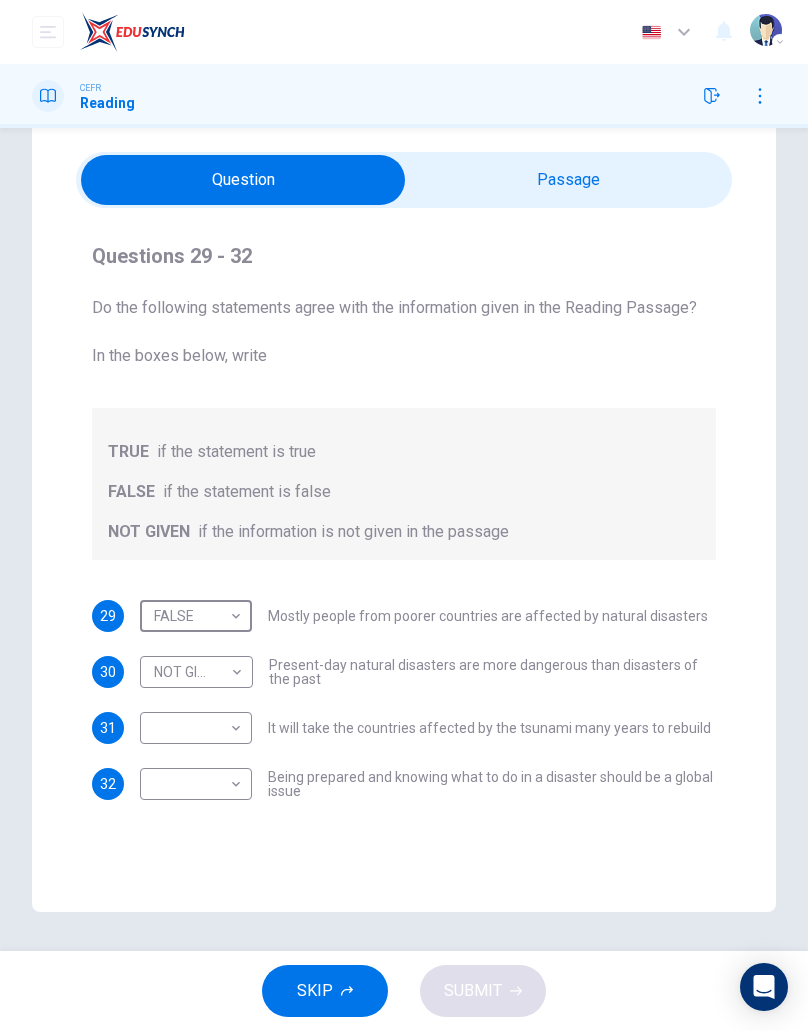 click on "Dashboard Practice Start a test Analysis English en ​ [PERSON_NAME] CEFR Reading Question Passage Questions 29 - 32 Do the following statements agree with the information given in the Reading Passage?
In the boxes below, write TRUE if the statement is true FALSE if the statement is false NOT GIVEN if the information is not given in the passage 29 FALSE FALSE ​ Mostly people from poorer countries are affected by natural disasters 30 NOT GIVEN NOT GIVEN ​ Present-day natural disasters are more dangerous than disasters of the past 31 ​ ​ It will take the countries affected by the tsunami many years to rebuild 32 ​ ​ Being prepared and knowing what to do in a disaster should be a global issue Preparing for the Threat CLICK TO ZOOM Click to Zoom 1 2 3 4 5 6 SKIP SUBMIT EduSynch - Online Language Proficiency Testing
Dashboard Practice Start a test Analysis Notifications © Copyright  2025 Audio Timer 00:31:27 END SESSION" at bounding box center (404, 515) 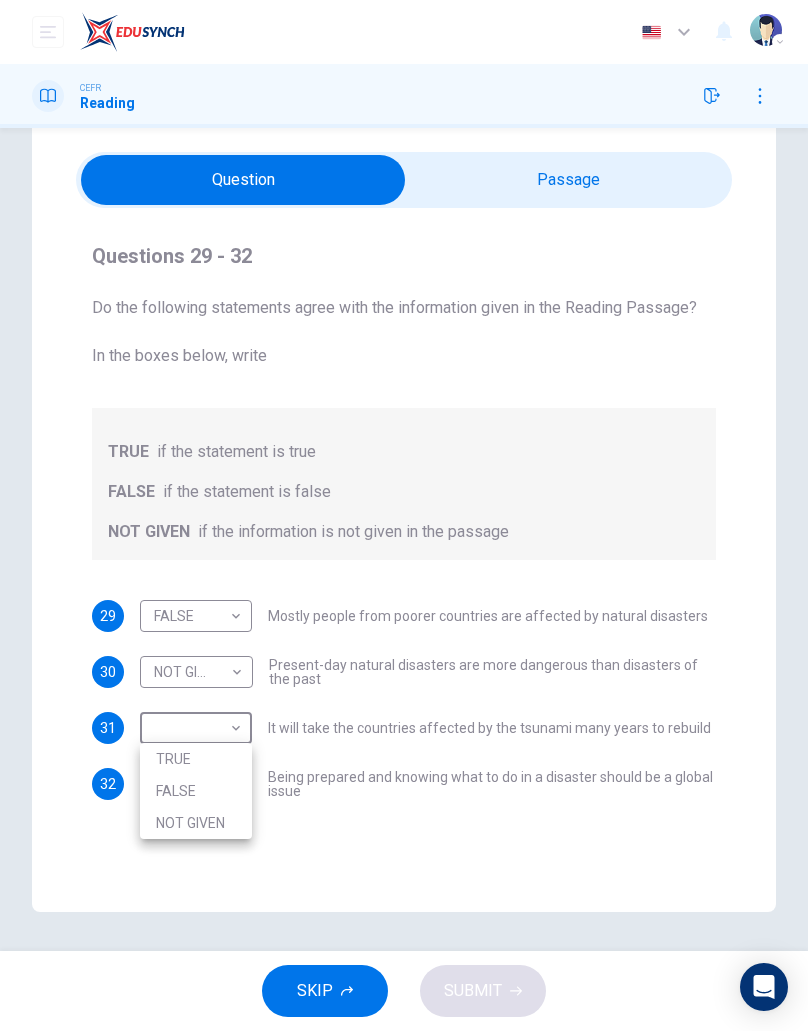 click on "NOT GIVEN" at bounding box center [196, 823] 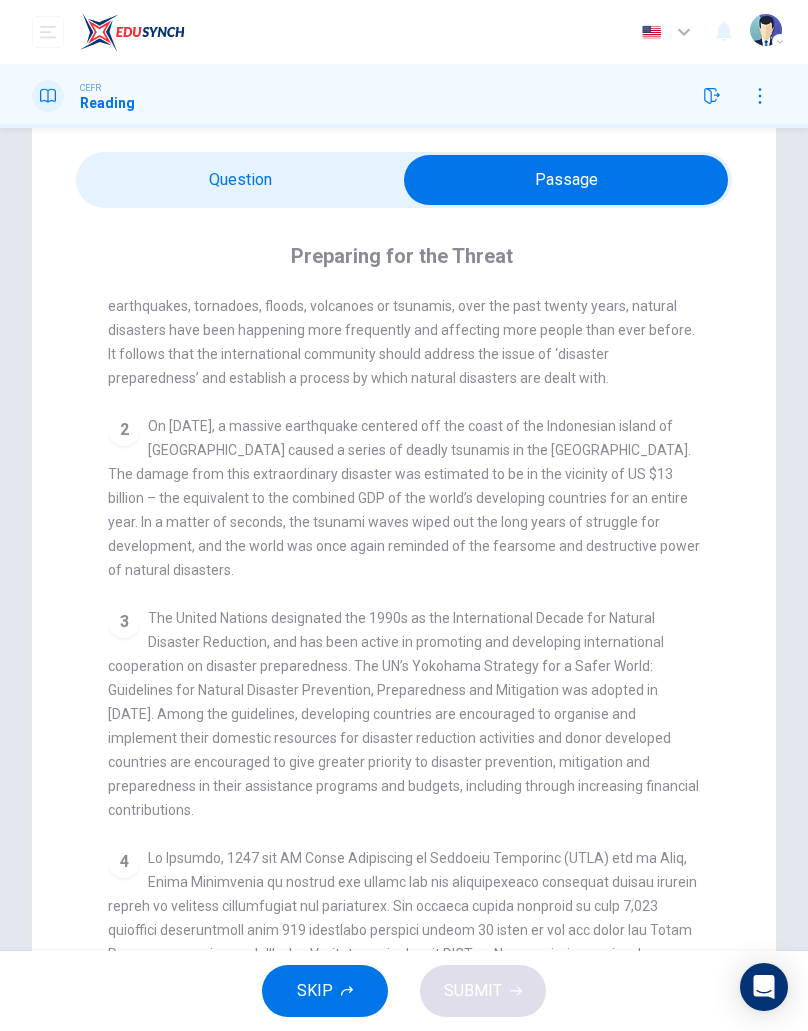 scroll, scrollTop: 461, scrollLeft: 0, axis: vertical 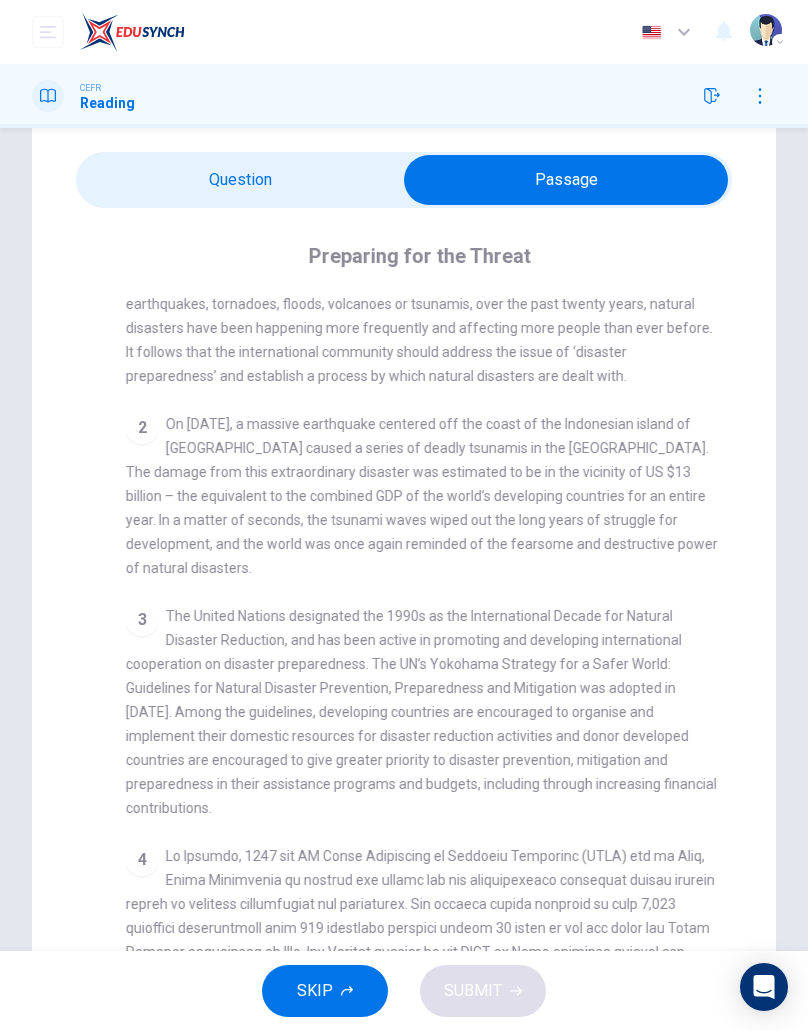 checkbox on "false" 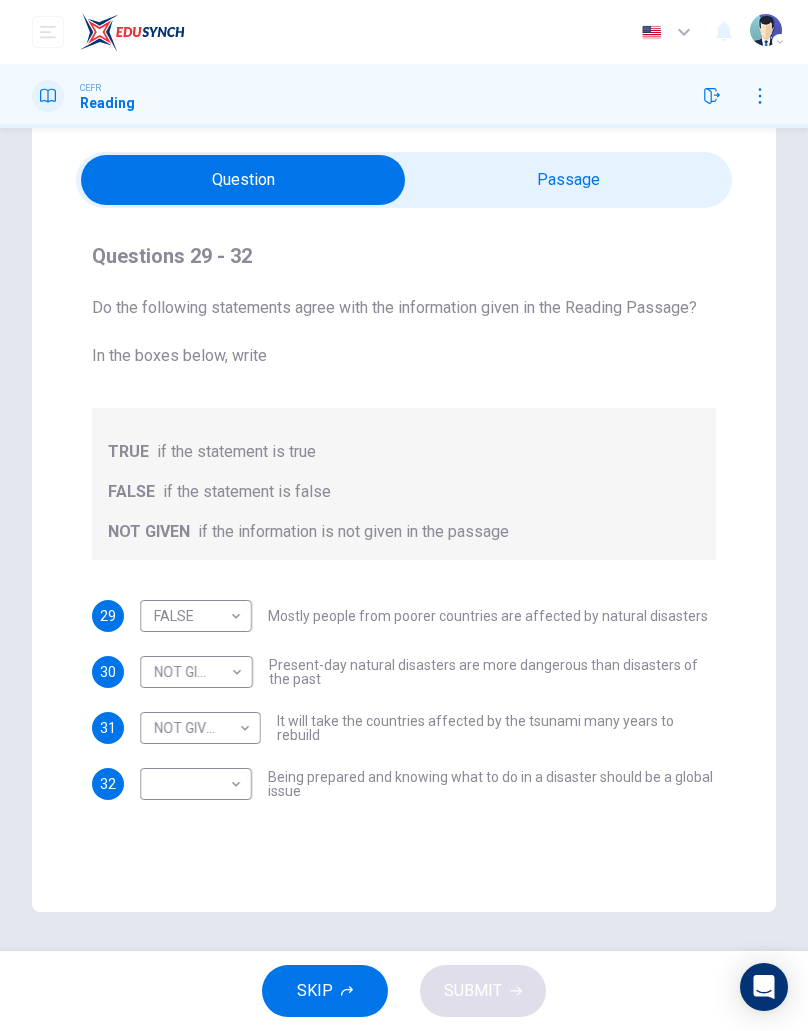 click on "Dashboard Practice Start a test Analysis English en ​ [PERSON_NAME] CEFR Reading Question Passage Questions 29 - 32 Do the following statements agree with the information given in the Reading Passage?
In the boxes below, write TRUE if the statement is true FALSE if the statement is false NOT GIVEN if the information is not given in the passage 29 FALSE FALSE ​ Mostly people from poorer countries are affected by natural disasters 30 NOT GIVEN NOT GIVEN ​ Present-day natural disasters are more dangerous than disasters of the past 31 NOT GIVEN NOT GIVEN ​ It will take the countries affected by the tsunami many years to rebuild 32 ​ ​ Being prepared and knowing what to do in a disaster should be a global issue Preparing for the Threat CLICK TO ZOOM Click to Zoom 1 2 3 4 5 6 SKIP SUBMIT EduSynch - Online Language Proficiency Testing
Dashboard Practice Start a test Analysis Notifications © Copyright  2025 Audio Timer 00:31:46 END SESSION" at bounding box center (404, 515) 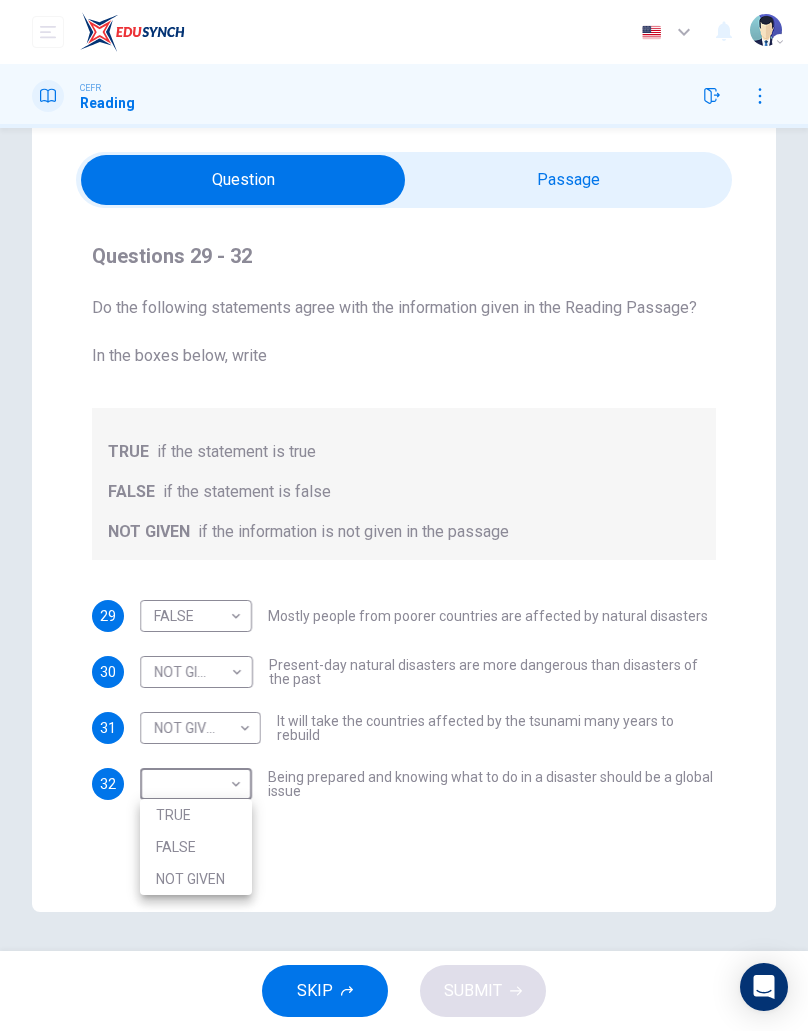 click on "TRUE" at bounding box center (196, 815) 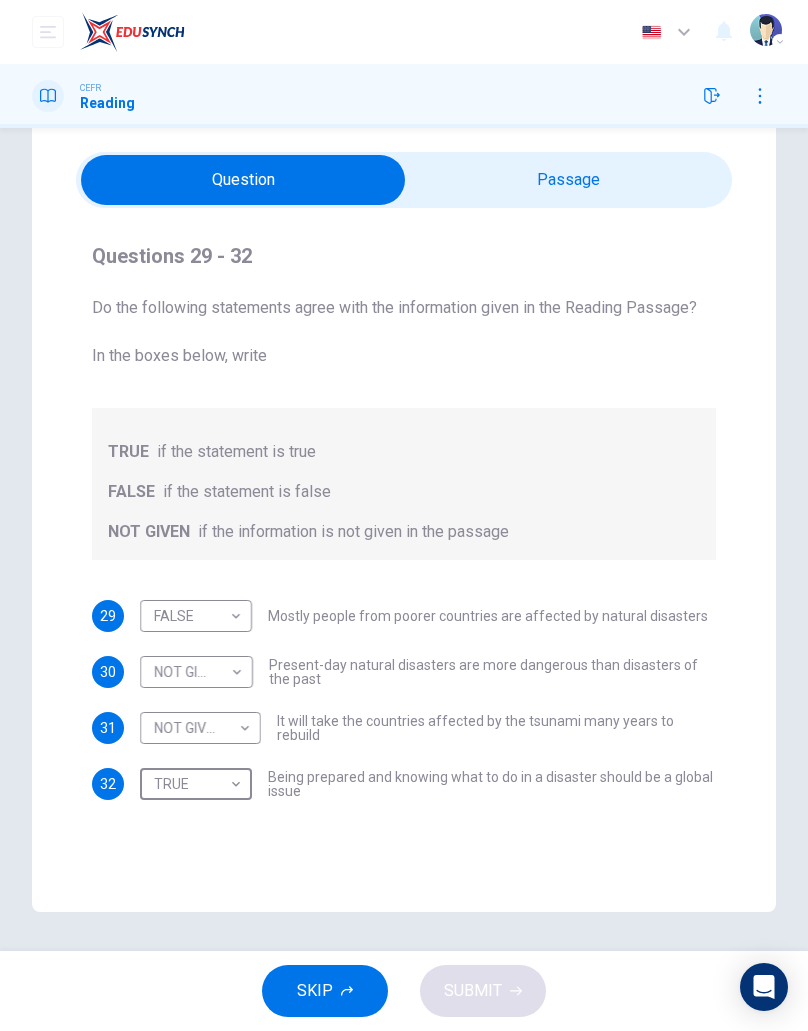 type on "TRUE" 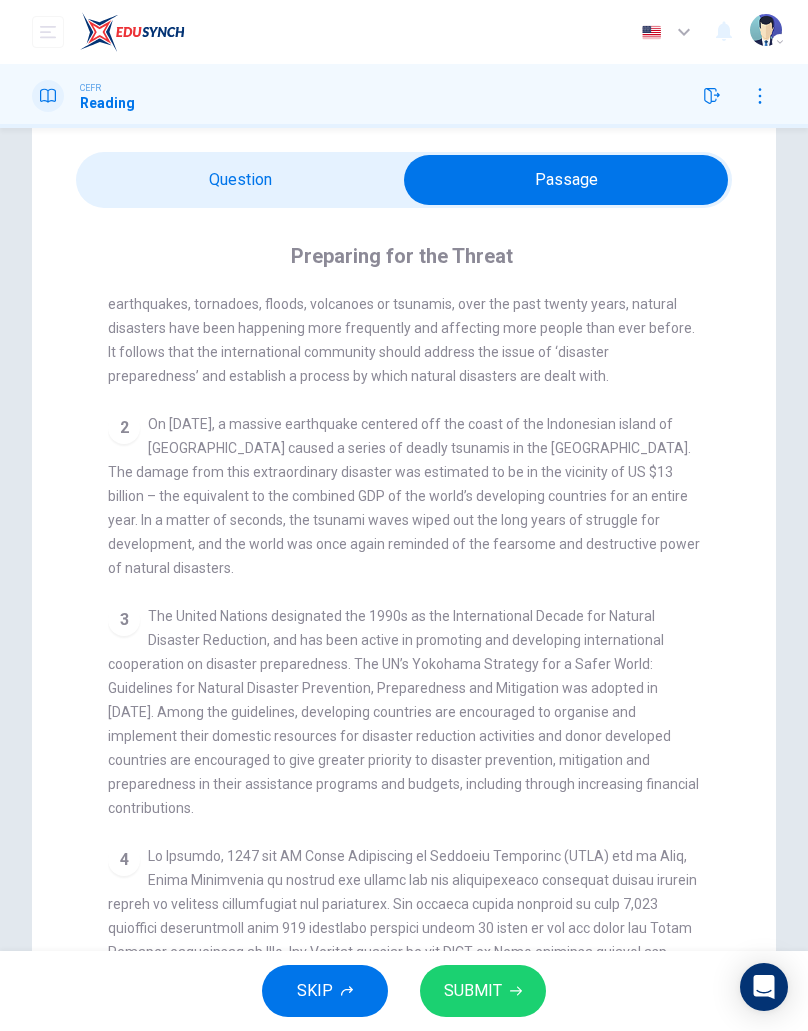 checkbox on "false" 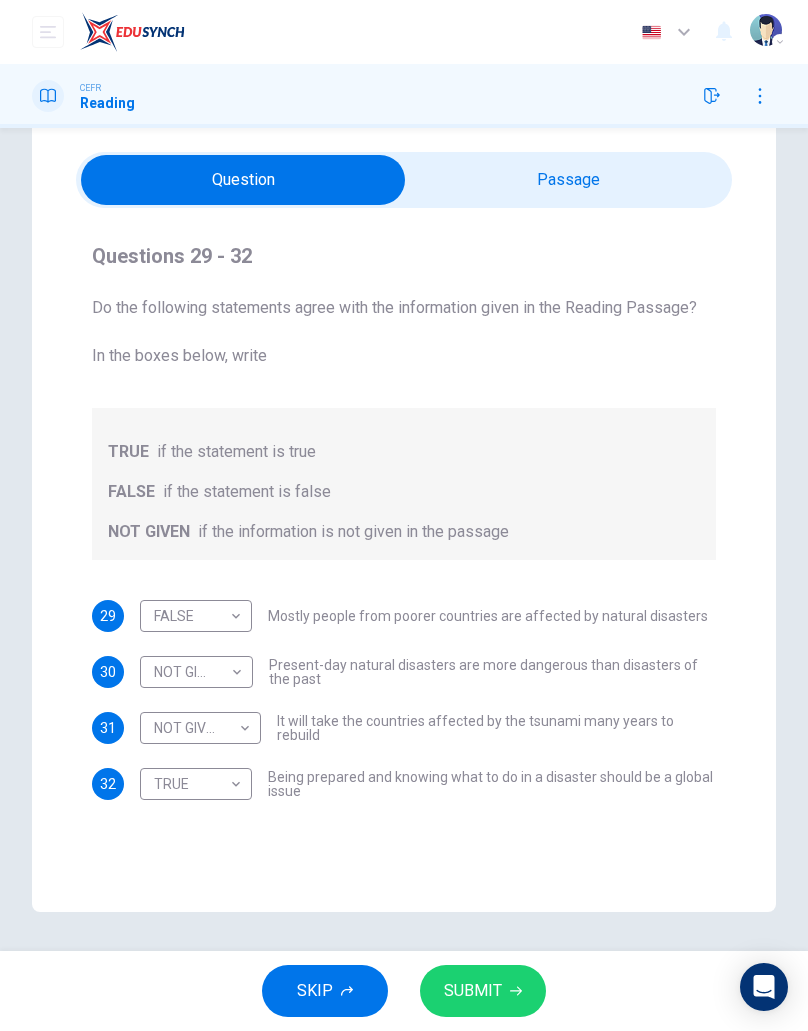 click 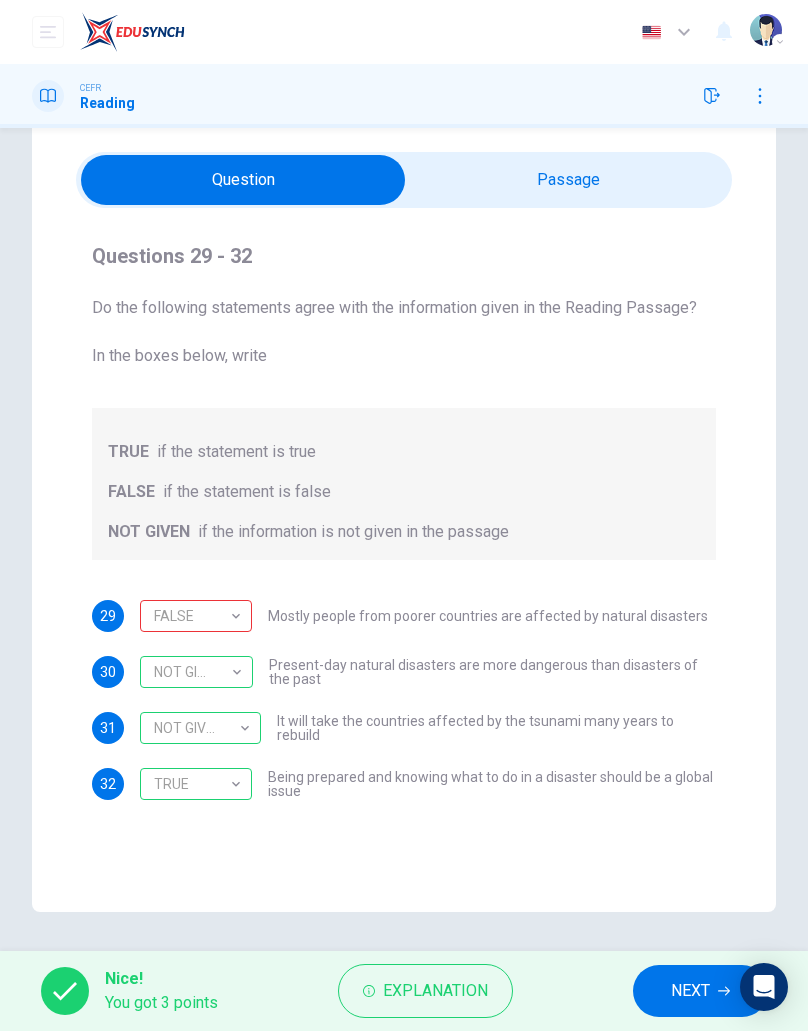 click on "FALSE" at bounding box center [192, 616] 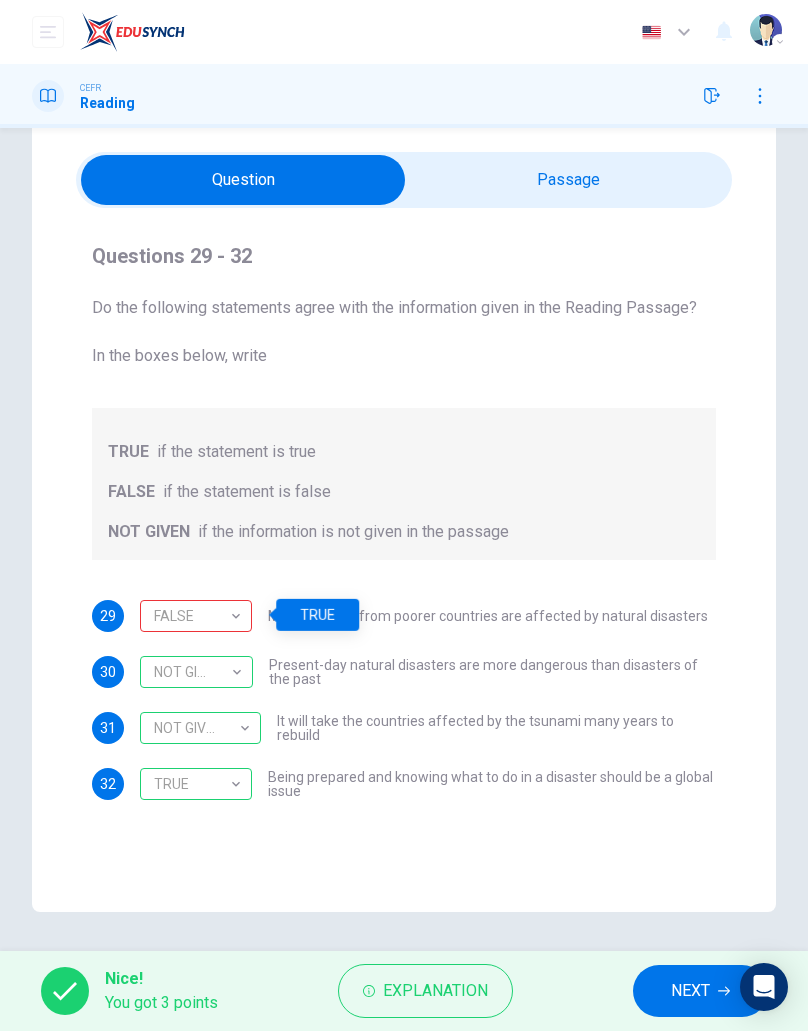 click on "FALSE" at bounding box center (192, 616) 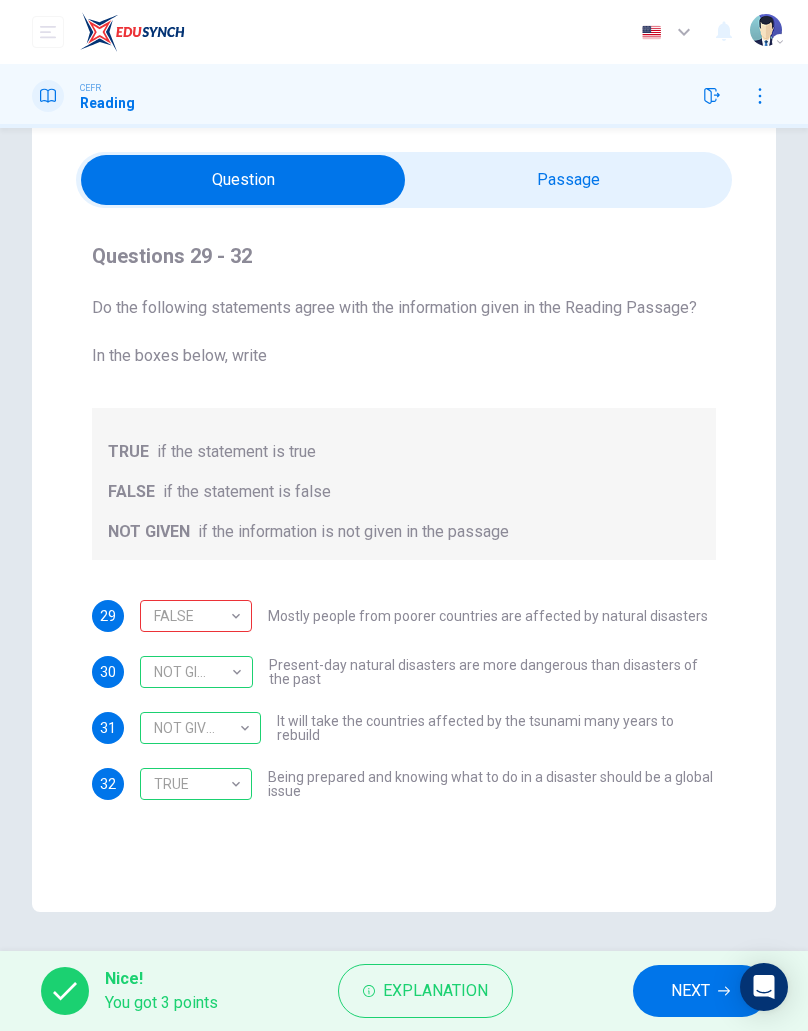 click on "FALSE" at bounding box center (192, 616) 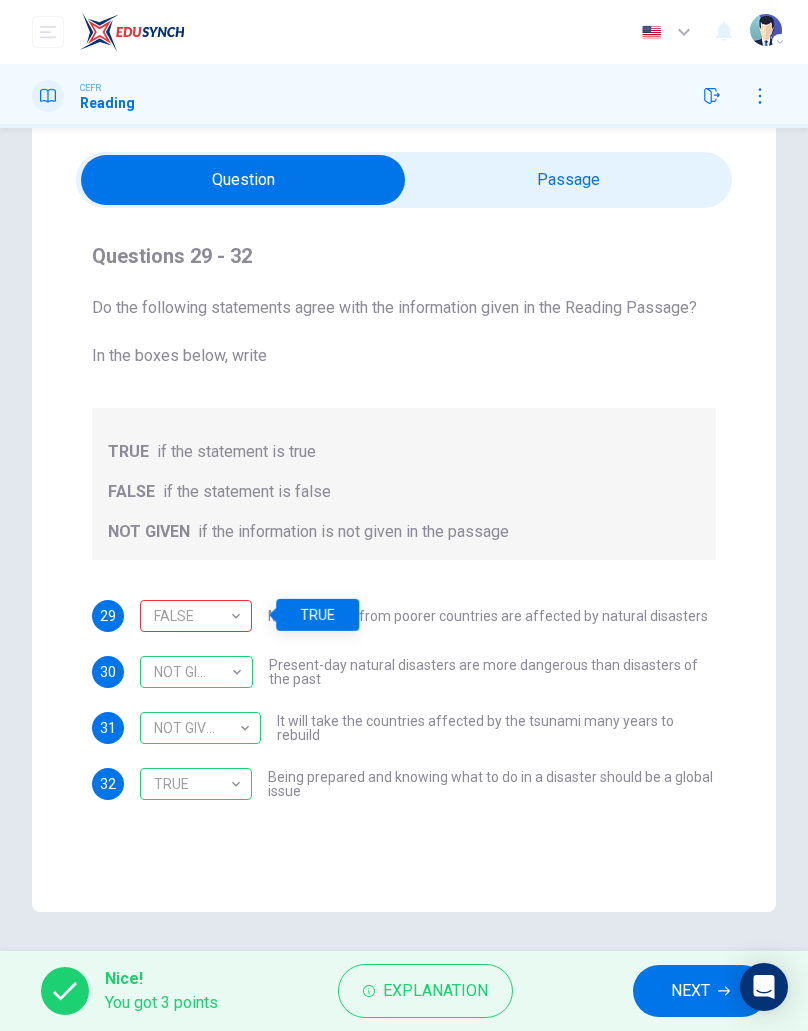 click on "FALSE" at bounding box center (192, 616) 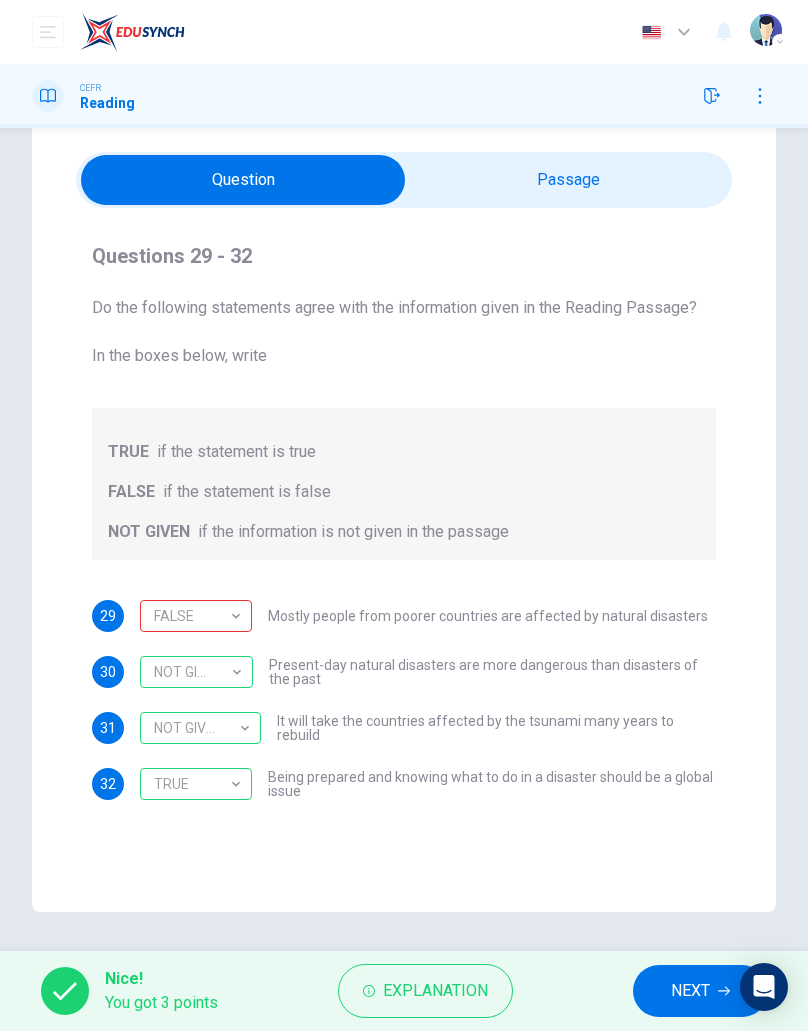click on "Explanation" at bounding box center [435, 991] 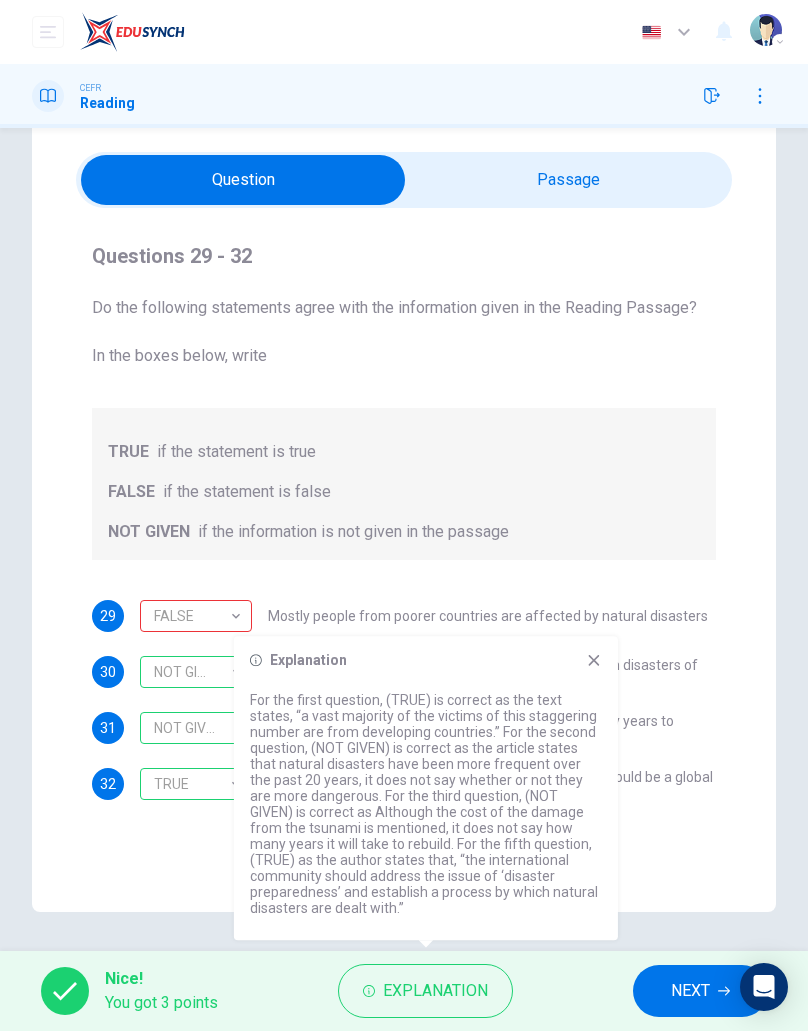 click on "It will take the countries affected by the tsunami many years to rebuild" at bounding box center (496, 728) 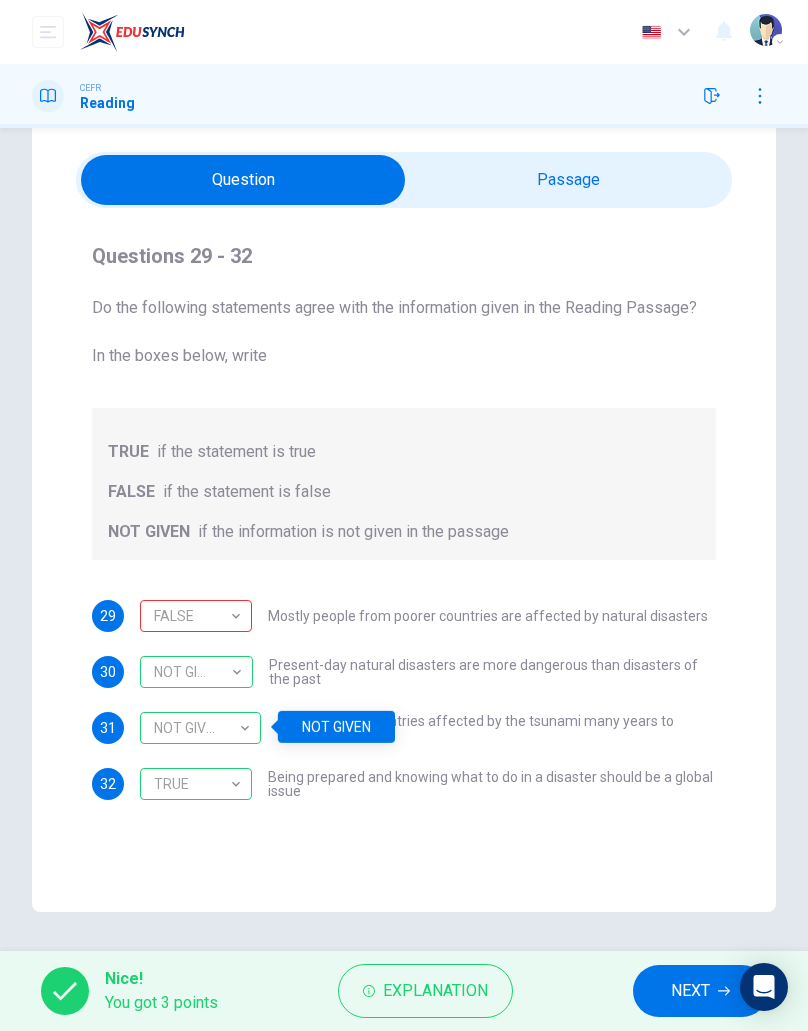 click on "Being prepared and knowing what to do in a disaster should be a global issue" at bounding box center (492, 784) 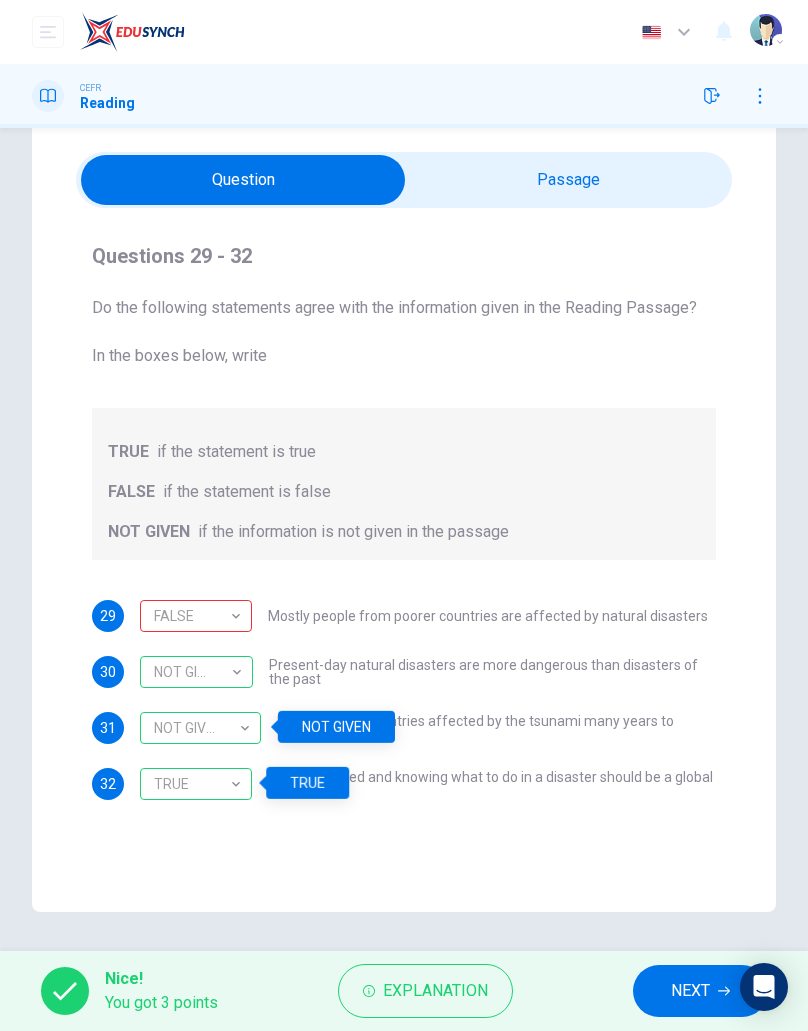 click on "Question Passage Questions 29 - 32 Do the following statements agree with the information given in the Reading Passage?
In the boxes below, write TRUE if the statement is true FALSE if the statement is false NOT GIVEN if the information is not given in the passage 29 FALSE FALSE ​ Mostly people from poorer countries are affected by natural disasters 30 NOT GIVEN NOT GIVEN ​ Present-day natural disasters are more dangerous than disasters of the past 31 NOT GIVEN NOT GIVEN ​ It will take the countries affected by the tsunami many years to rebuild 32 TRUE TRUE ​ Being prepared and knowing what to do in a disaster should be a global issue Preparing for the Threat CLICK TO ZOOM Click to Zoom 1 2 3 4 5 6" at bounding box center [404, 510] 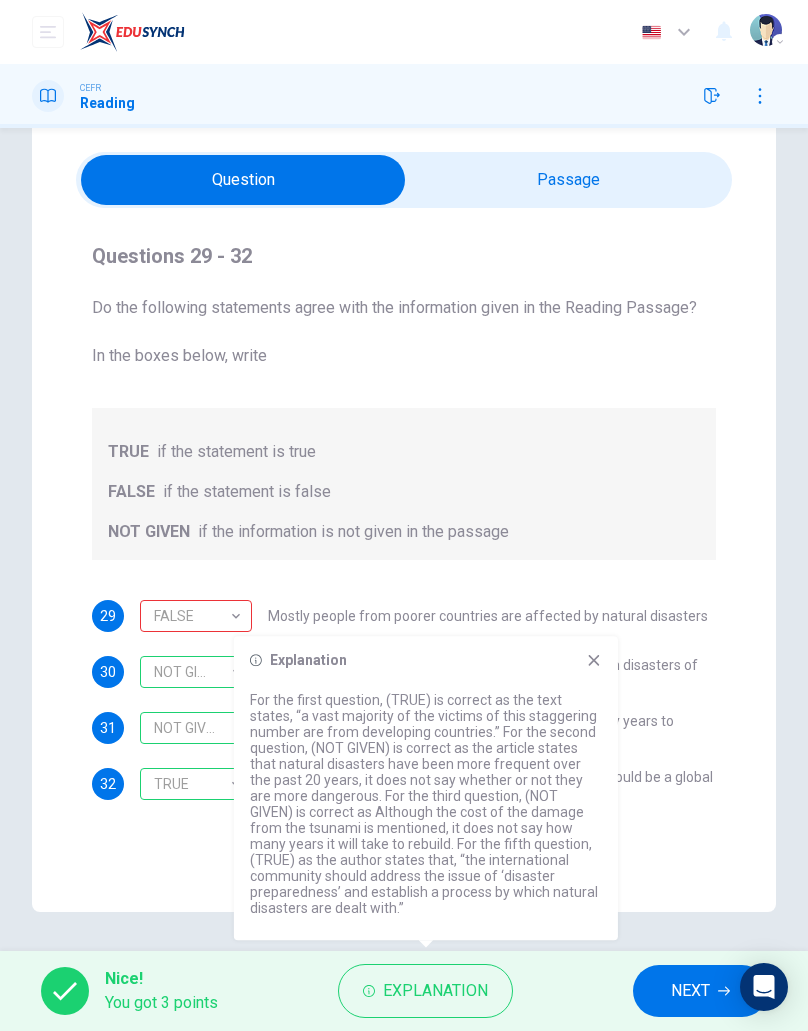 click on "Questions 29 - 32 Do the following statements agree with the information given in the Reading Passage?
In the boxes below, write TRUE if the statement is true FALSE if the statement is false NOT GIVEN if the information is not given in the passage 29 FALSE FALSE ​ Mostly people from poorer countries are affected by natural disasters 30 NOT GIVEN NOT GIVEN ​ Present-day natural disasters are more dangerous than disasters of the past 31 NOT GIVEN NOT GIVEN ​ It will take the countries affected by the tsunami many years to rebuild 32 TRUE TRUE ​ Being prepared and knowing what to do in a disaster should be a global issue" at bounding box center (404, 520) 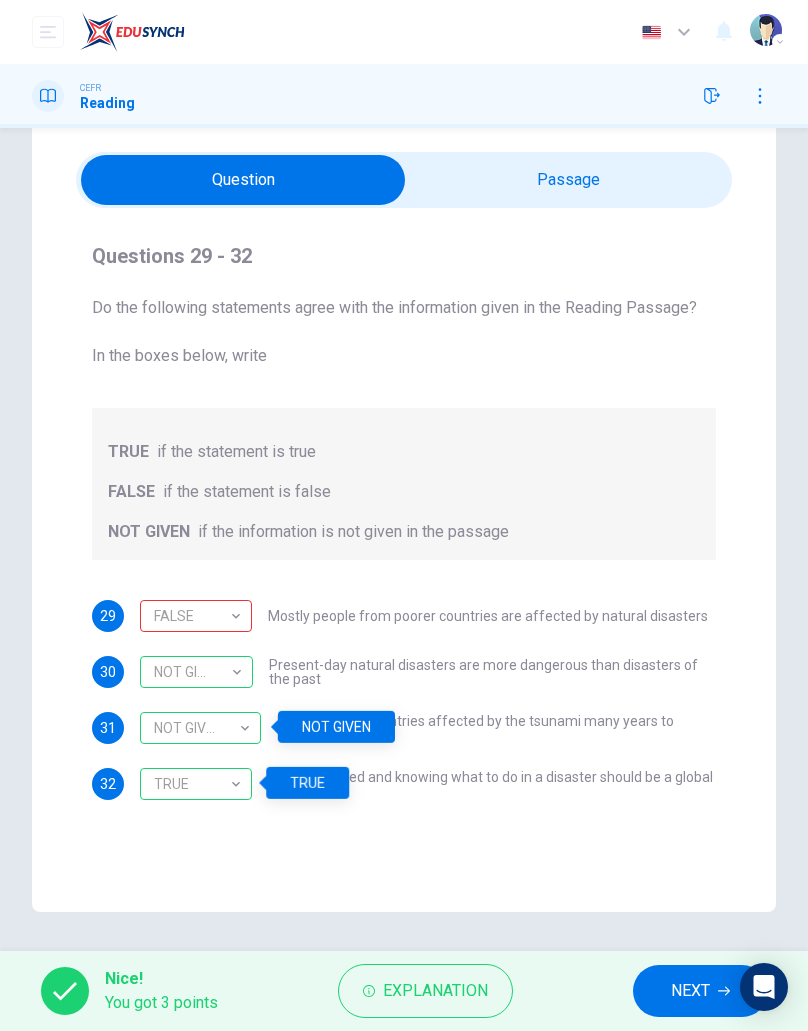 click on "NEXT" at bounding box center (690, 991) 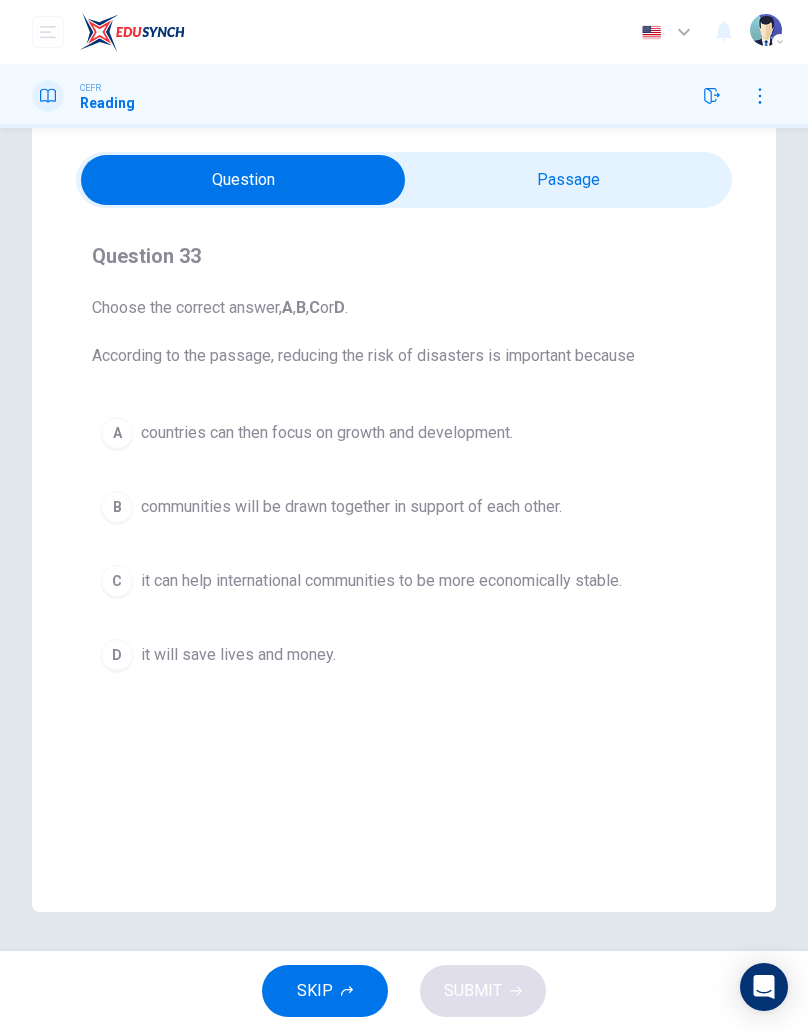 click 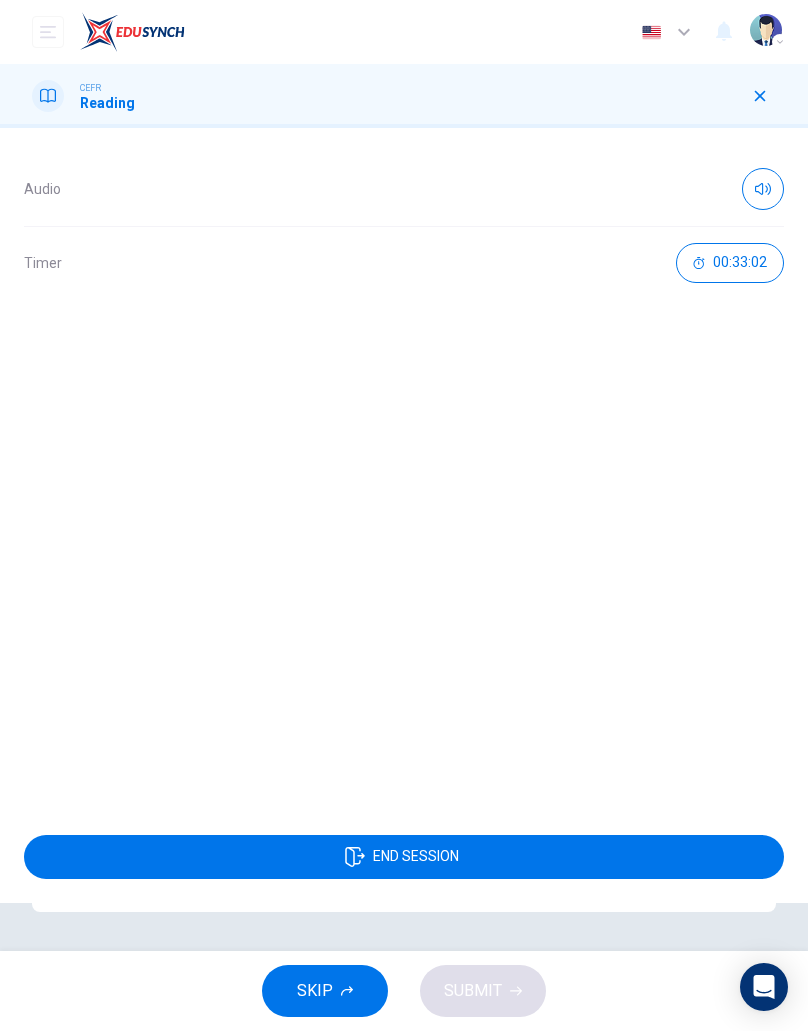 click 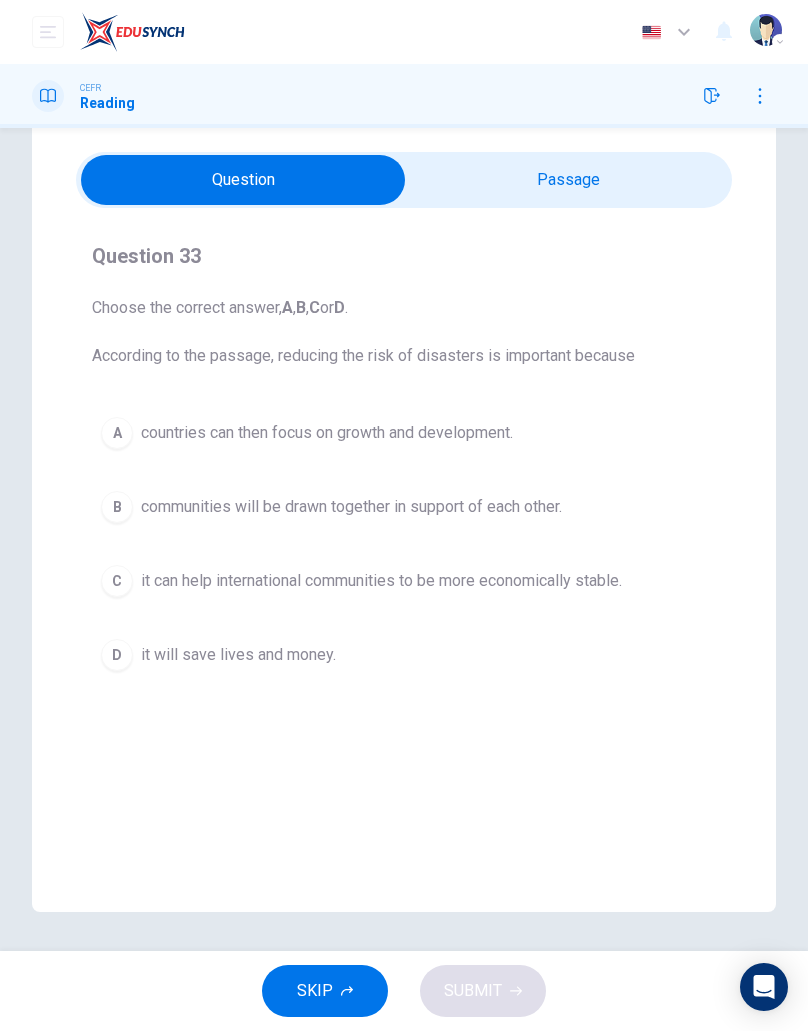 click on "A countries can then focus on growth and development." at bounding box center [404, 433] 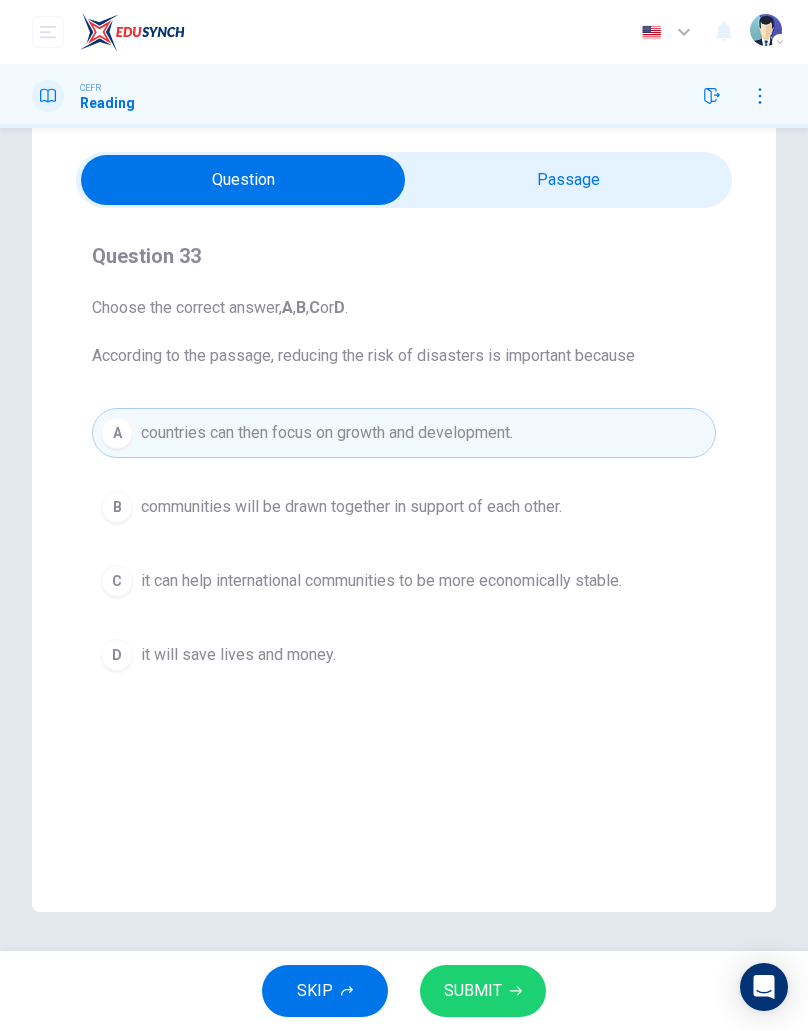 click on "B" at bounding box center [117, 507] 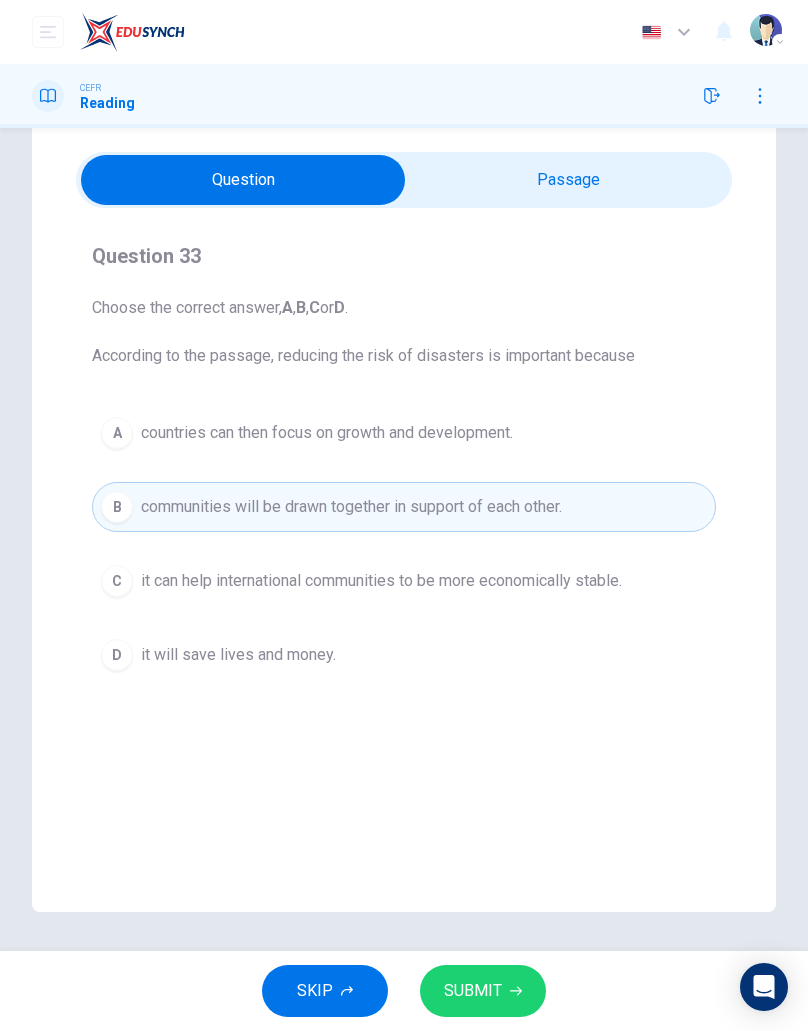 click on "C it can help international communities to be more economically stable." at bounding box center [404, 581] 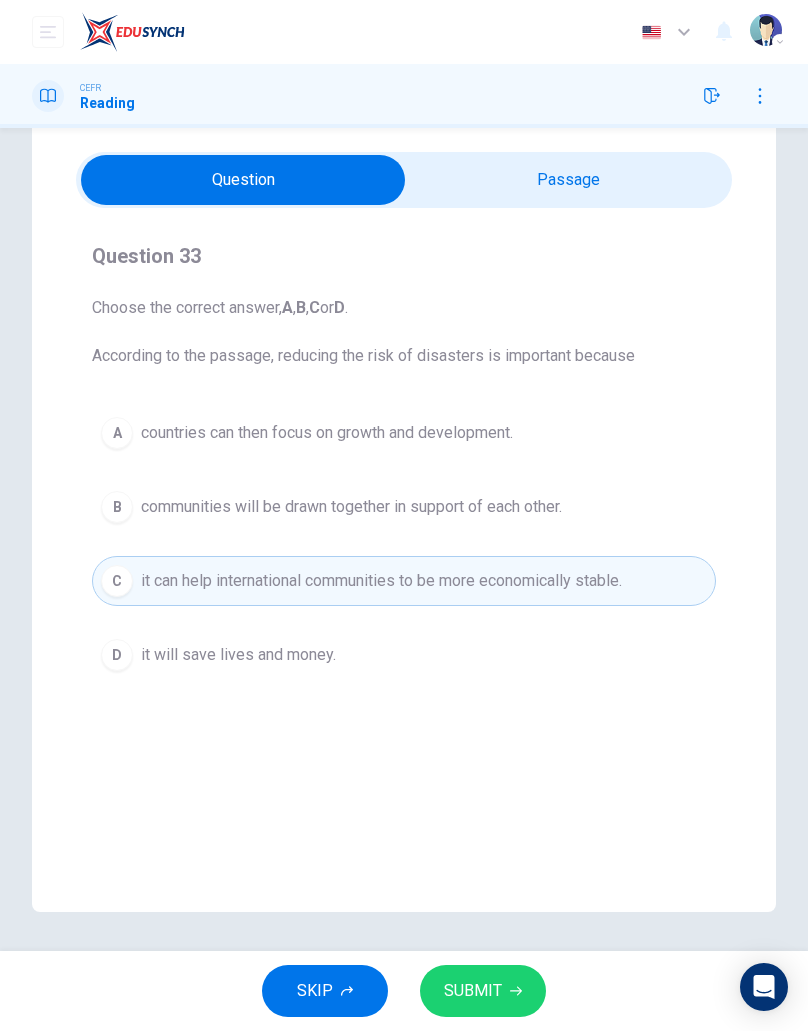 click on "D" at bounding box center [117, 655] 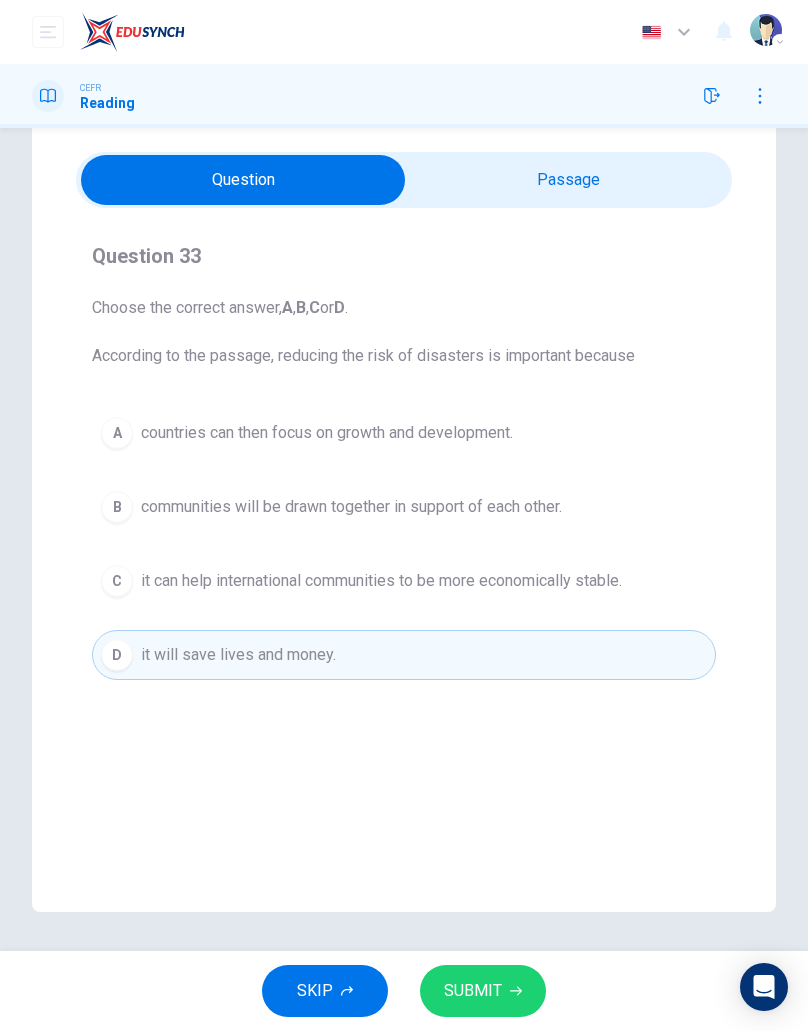 click on "it can help international communities to be more economically stable." at bounding box center [381, 581] 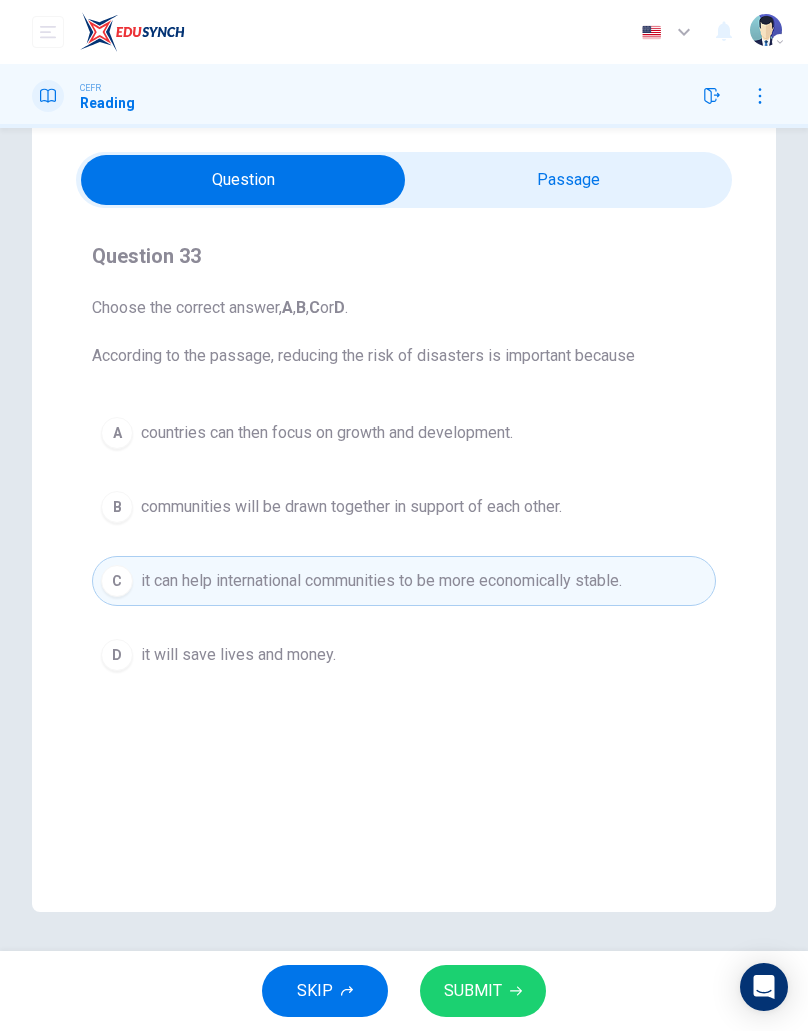 click on "communities will be drawn together in support of each other." at bounding box center [351, 507] 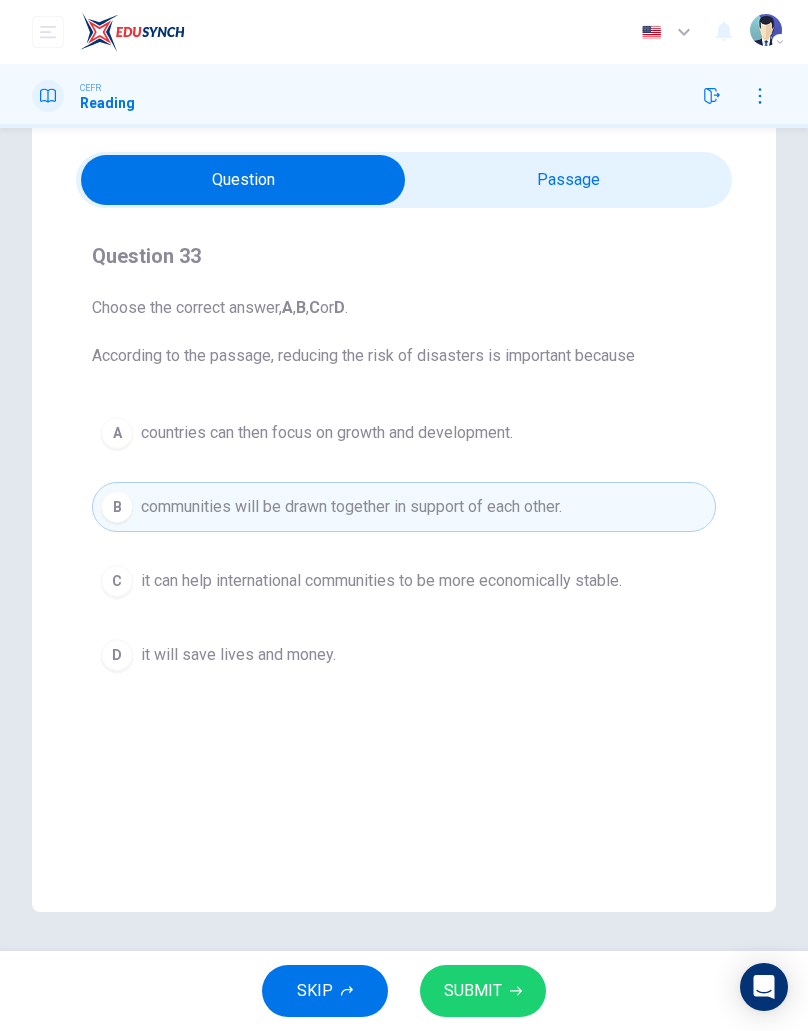 click on "D" at bounding box center [117, 655] 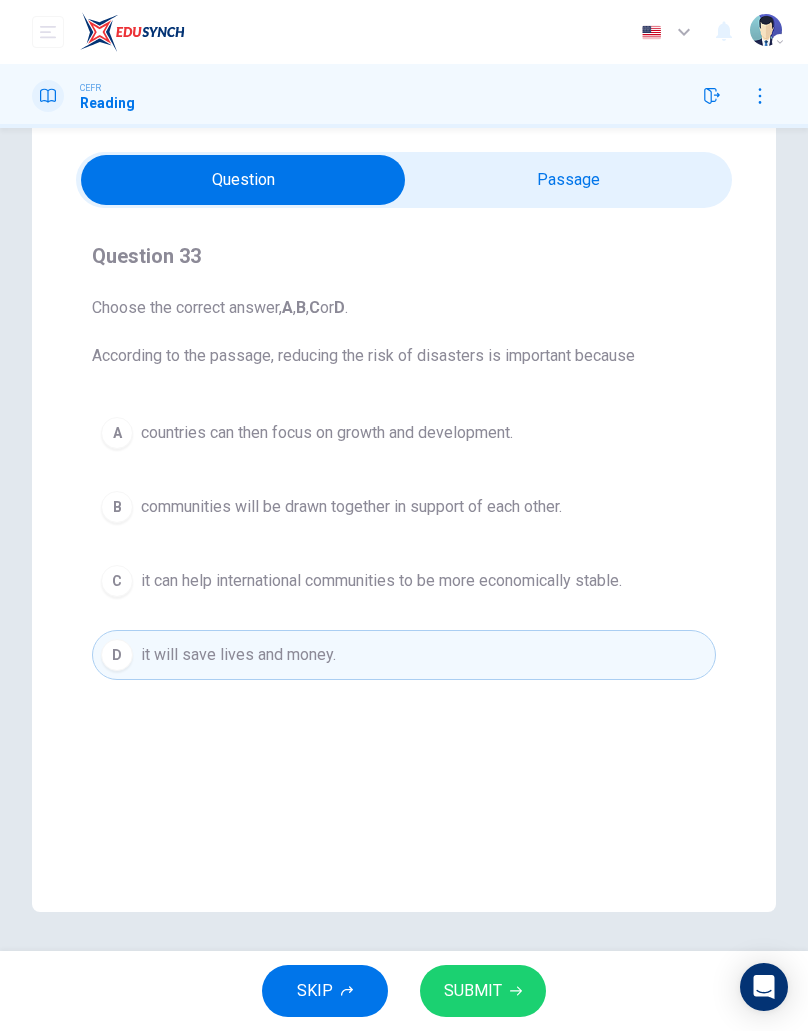 click on "C" at bounding box center (117, 581) 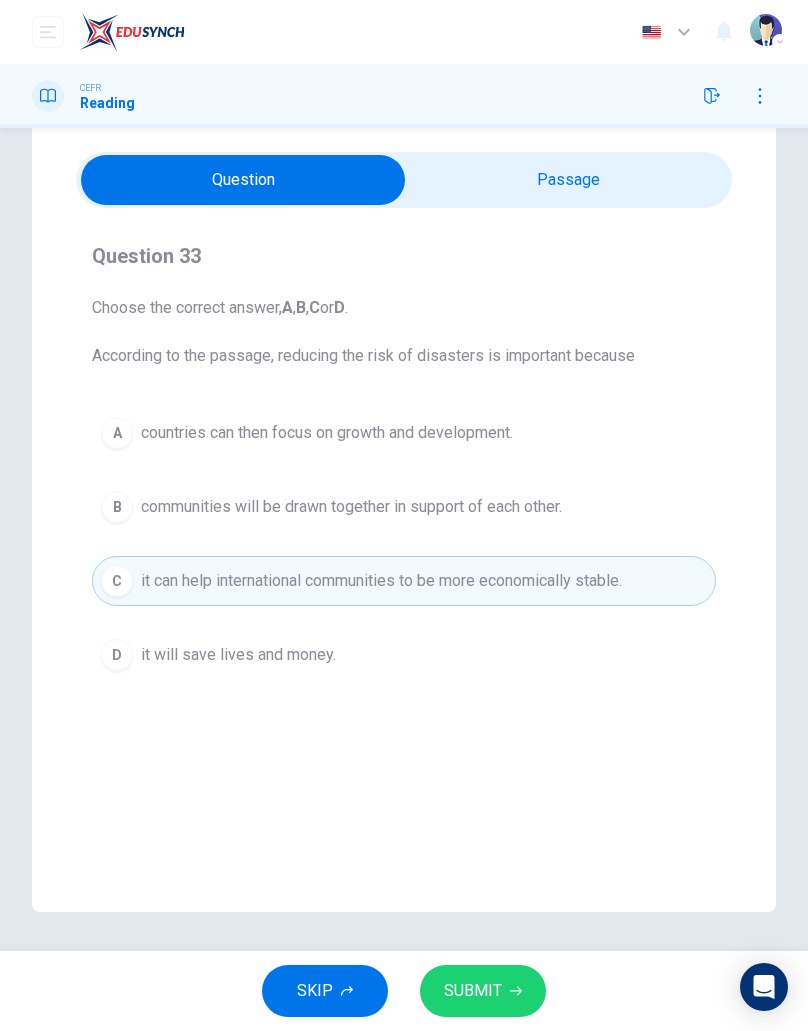 click on "D" at bounding box center [117, 655] 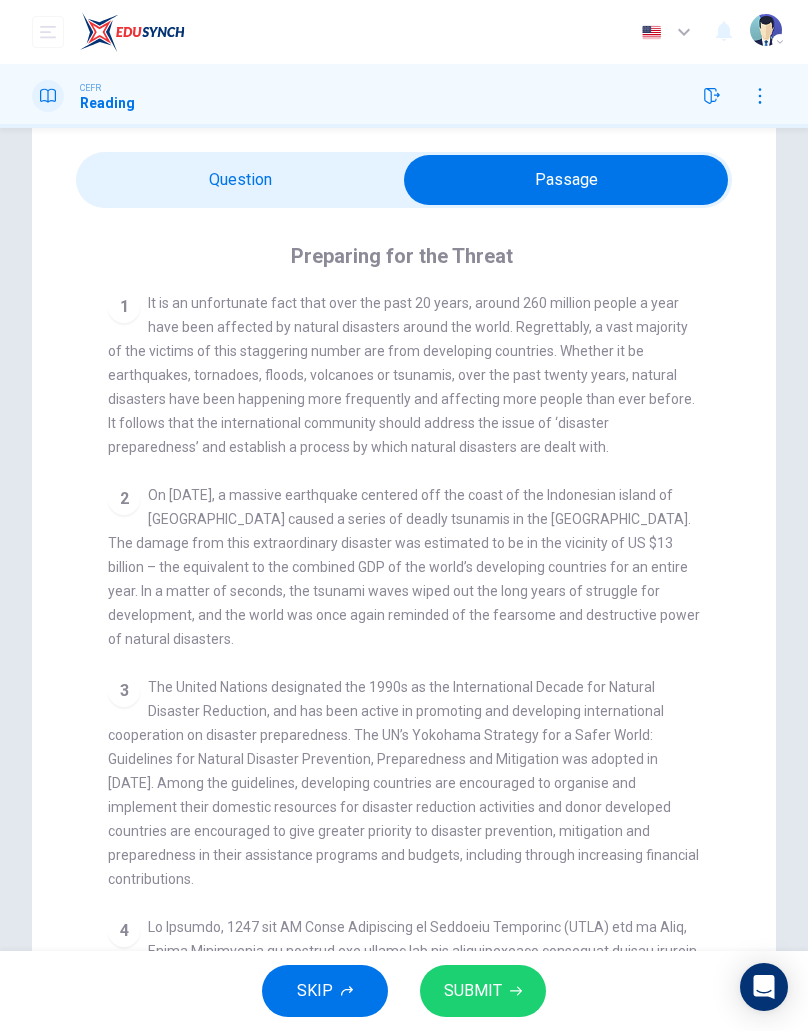 scroll, scrollTop: 390, scrollLeft: 0, axis: vertical 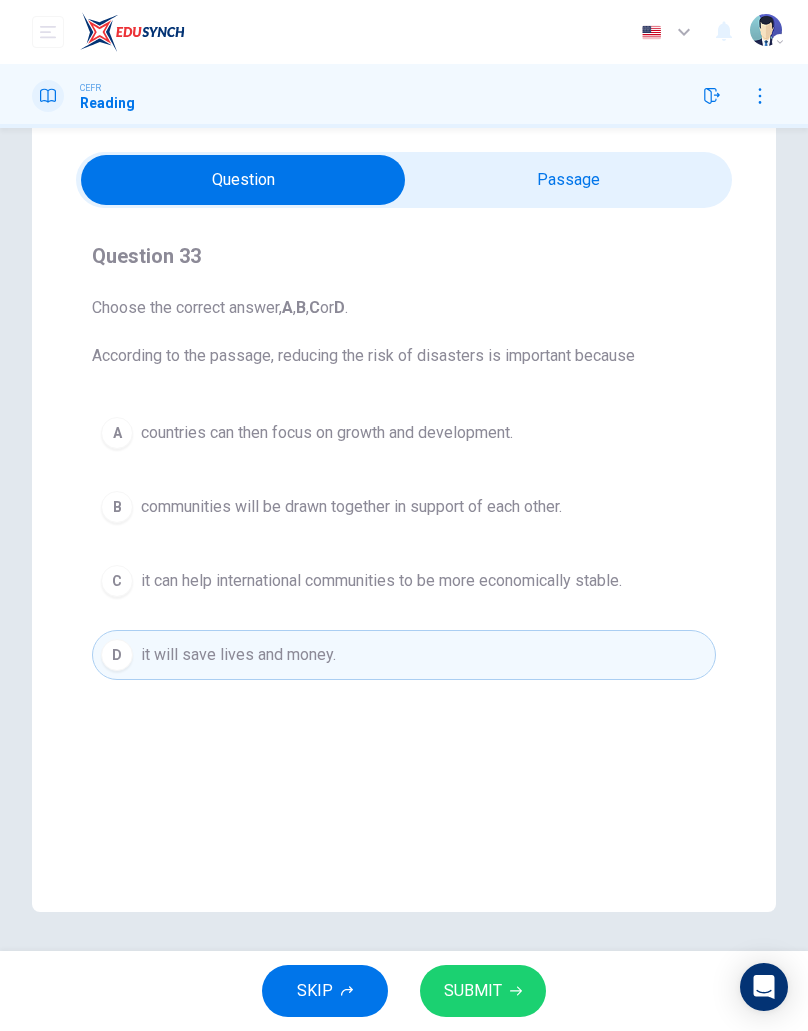 click on "SUBMIT" at bounding box center (473, 991) 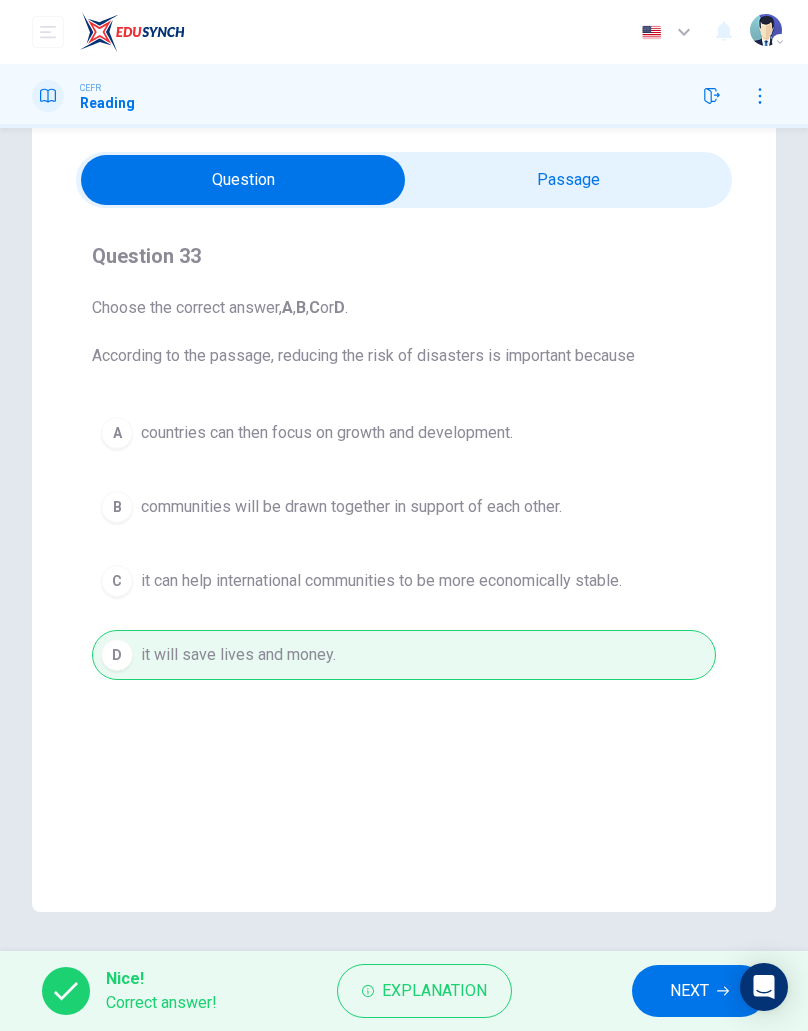 click on "Explanation" at bounding box center [424, 991] 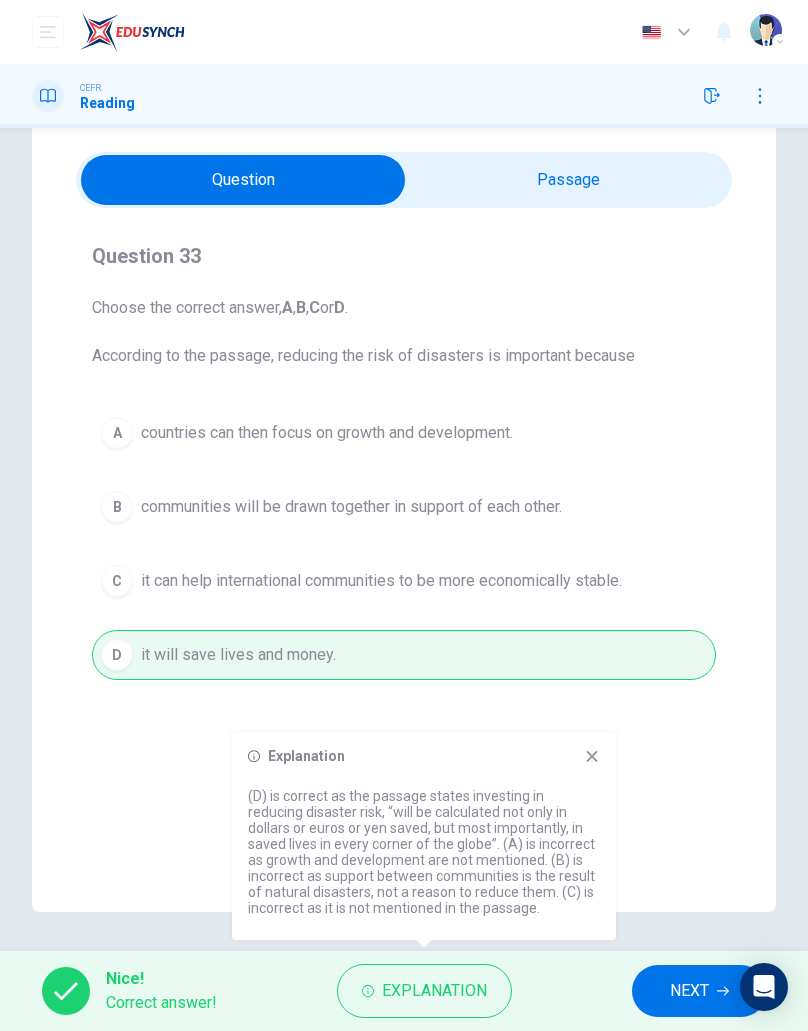 click on "NEXT" at bounding box center [689, 991] 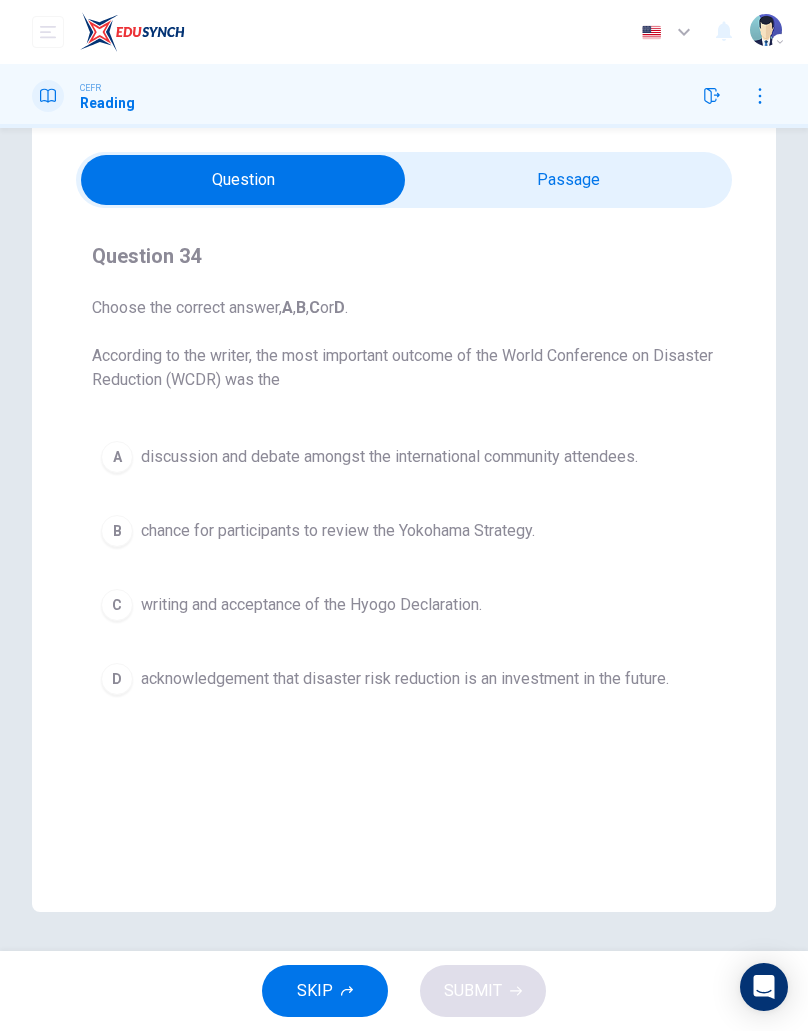 click on "A discussion and debate amongst the international community attendees." at bounding box center [404, 457] 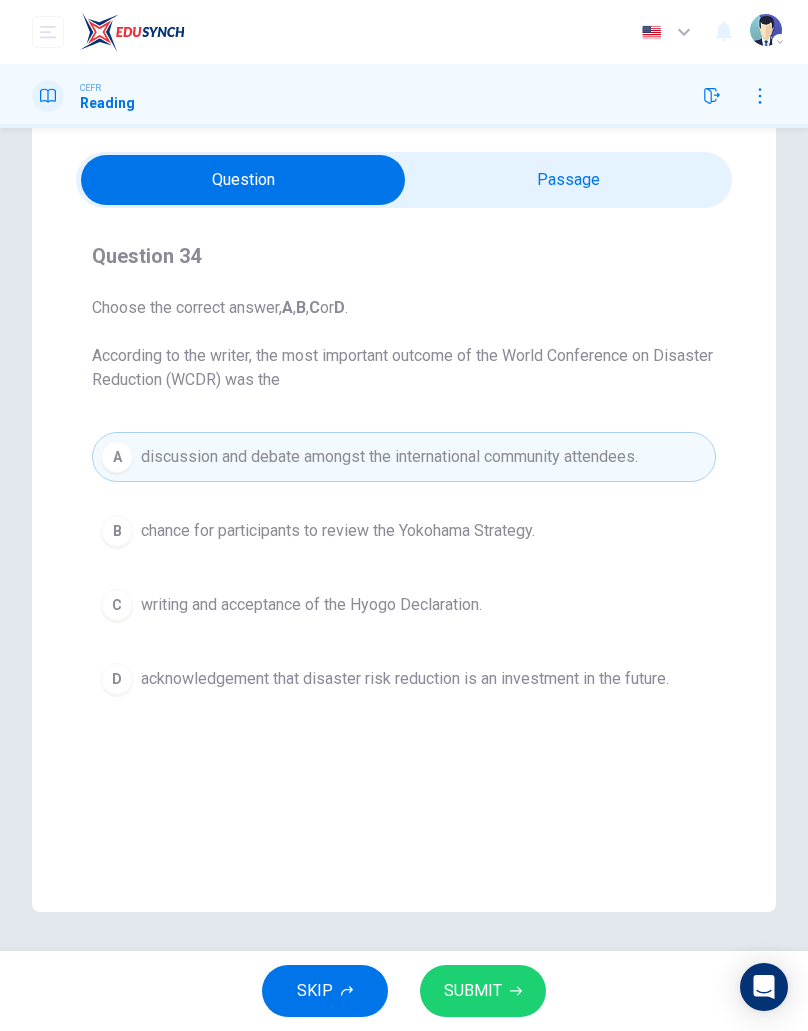 click on "B" at bounding box center (117, 531) 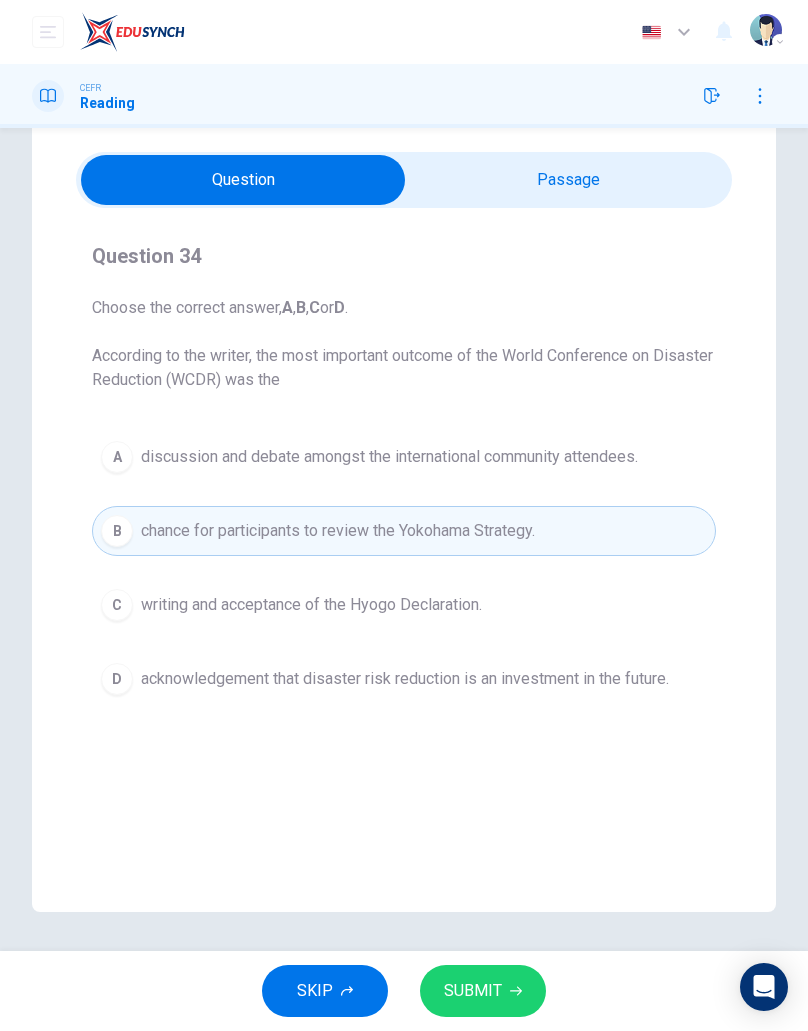 click on "C writing and acceptance of the Hyogo Declaration." at bounding box center (404, 605) 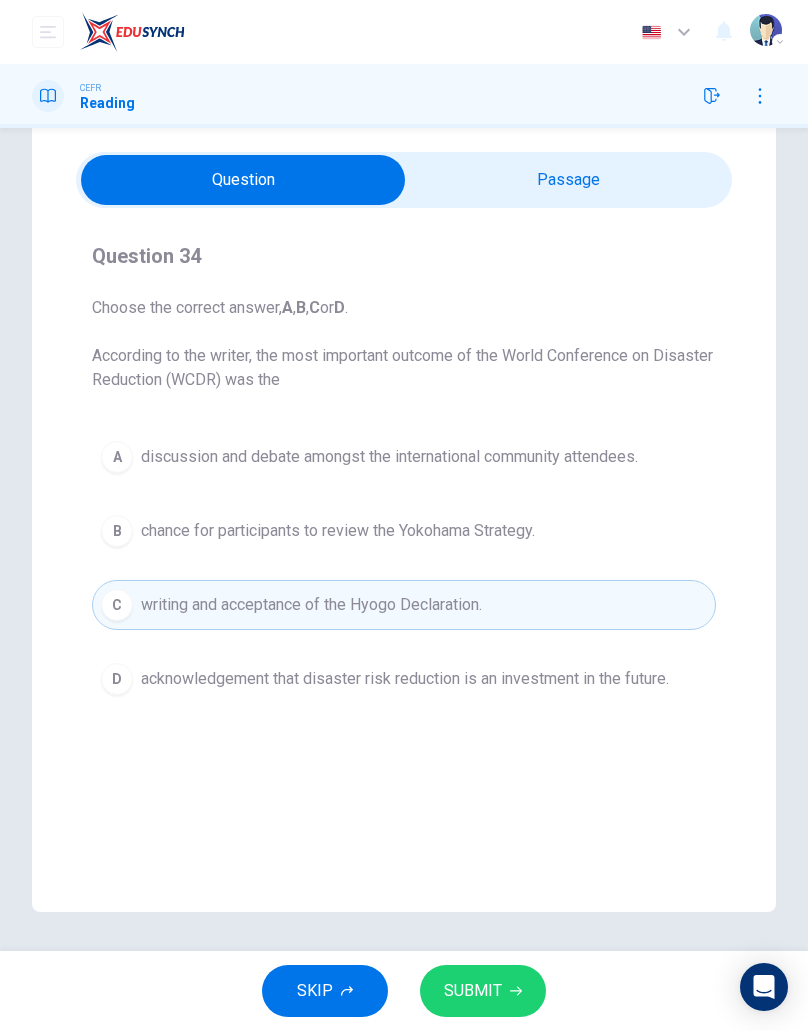 click on "D acknowledgement that disaster risk reduction is an investment in the future." at bounding box center [404, 679] 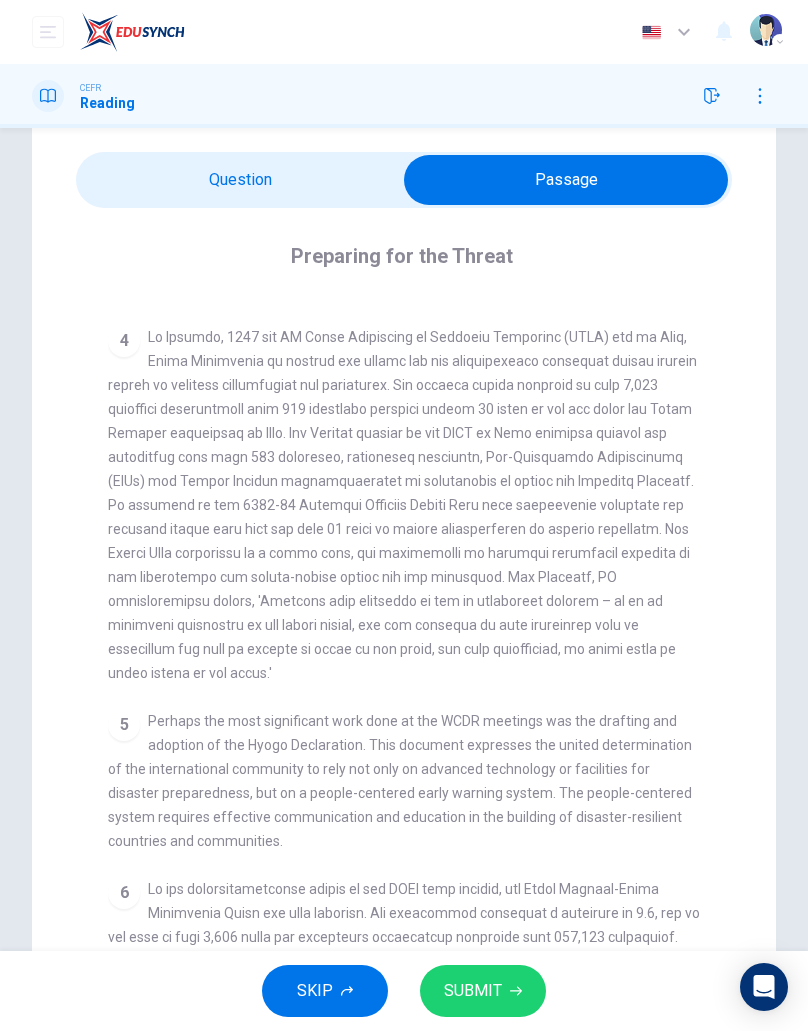 scroll, scrollTop: 981, scrollLeft: 0, axis: vertical 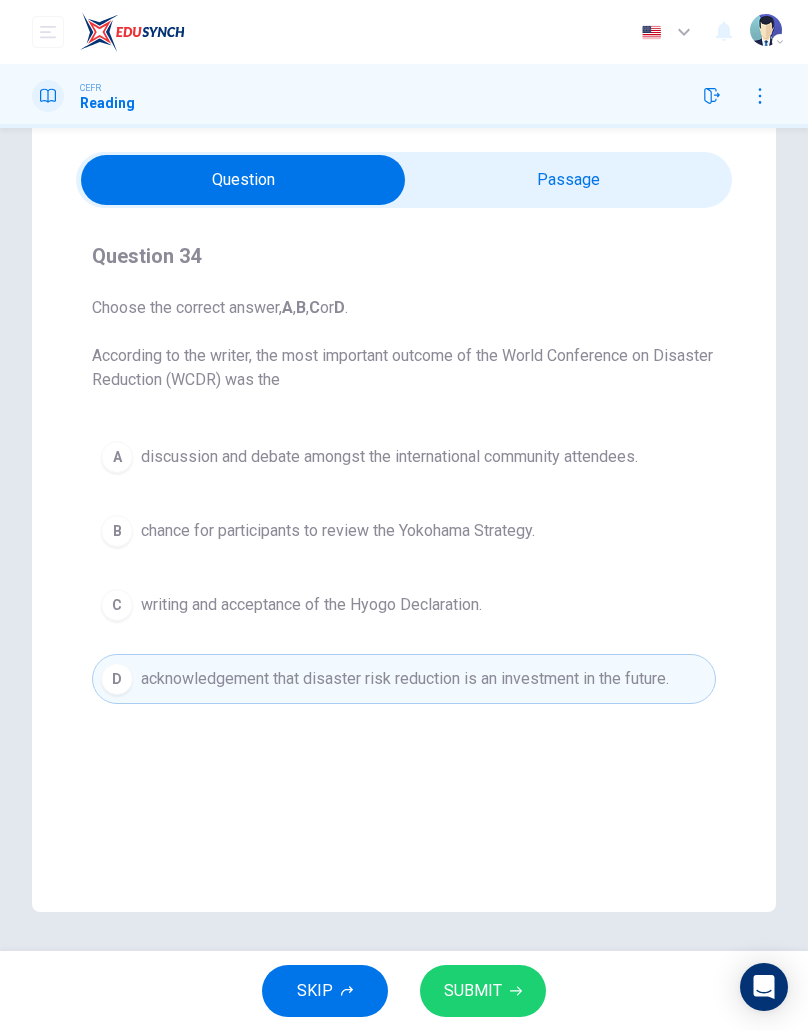 click on "A discussion and debate amongst the international community attendees." at bounding box center (404, 457) 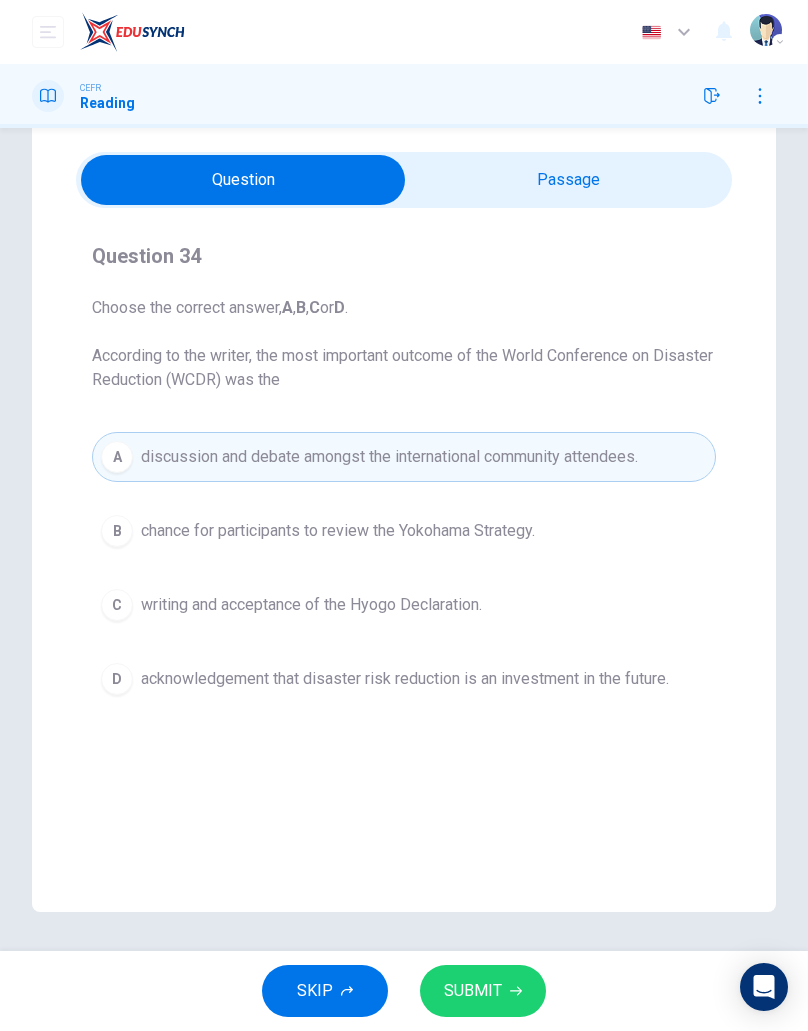 click on "writing and acceptance of the Hyogo Declaration." at bounding box center (311, 605) 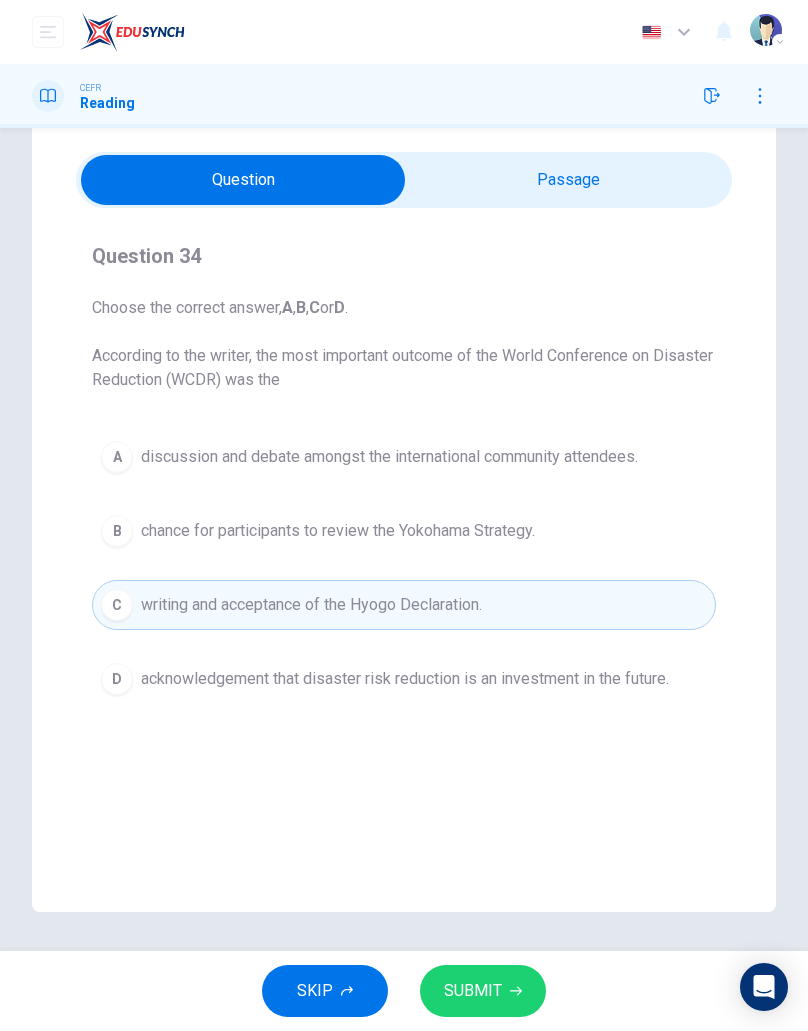 click 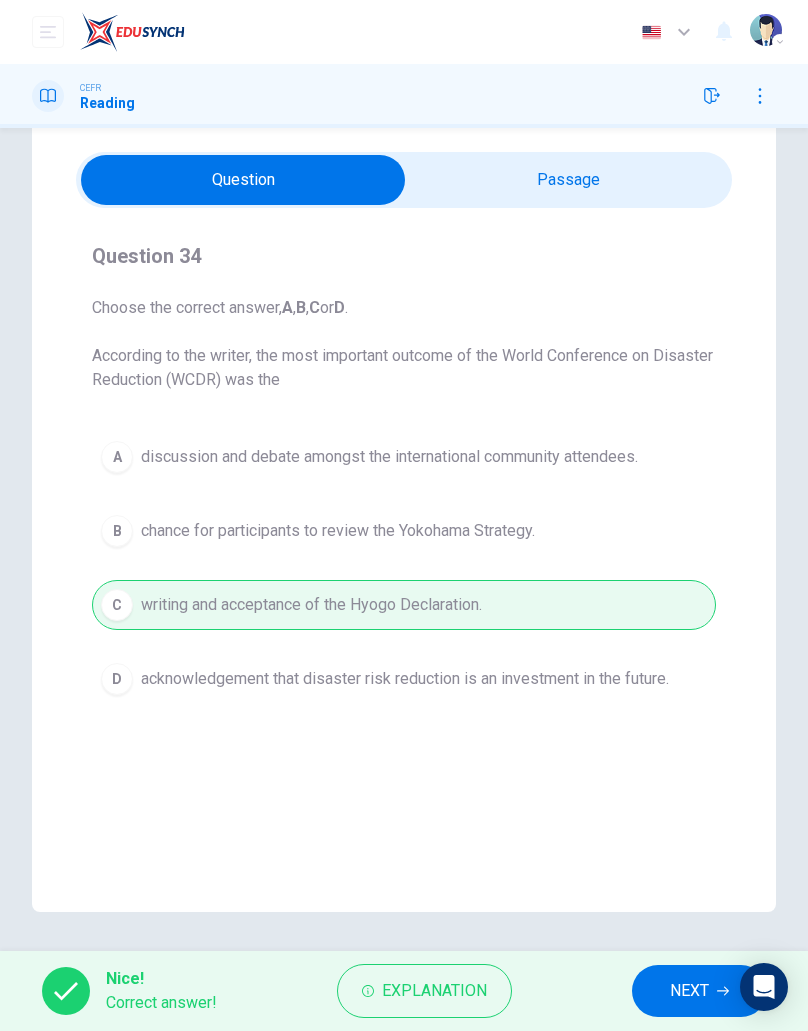 click on "Explanation" at bounding box center (434, 991) 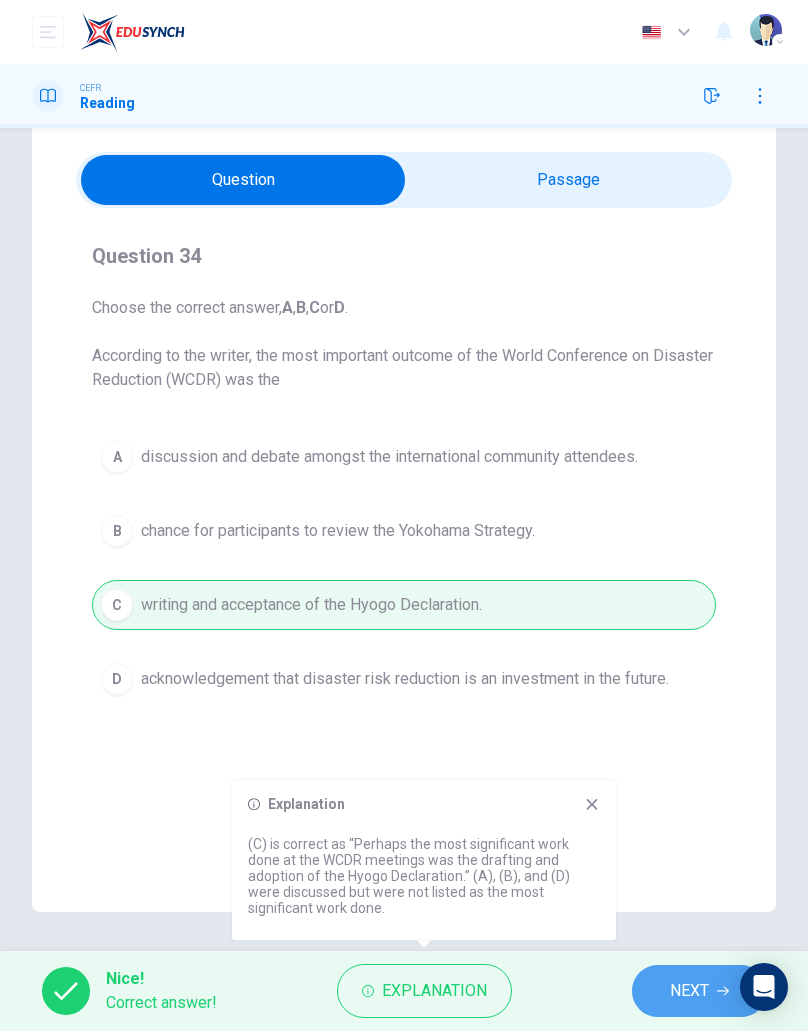 click on "NEXT" at bounding box center (689, 991) 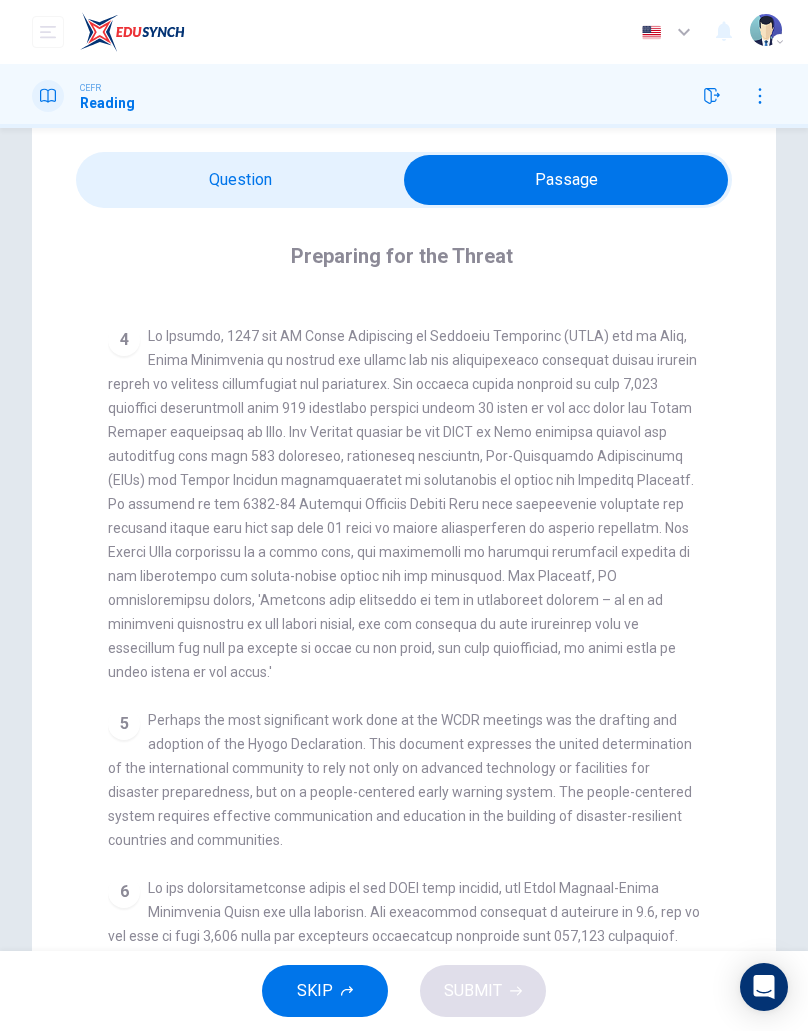 scroll, scrollTop: 1276, scrollLeft: 0, axis: vertical 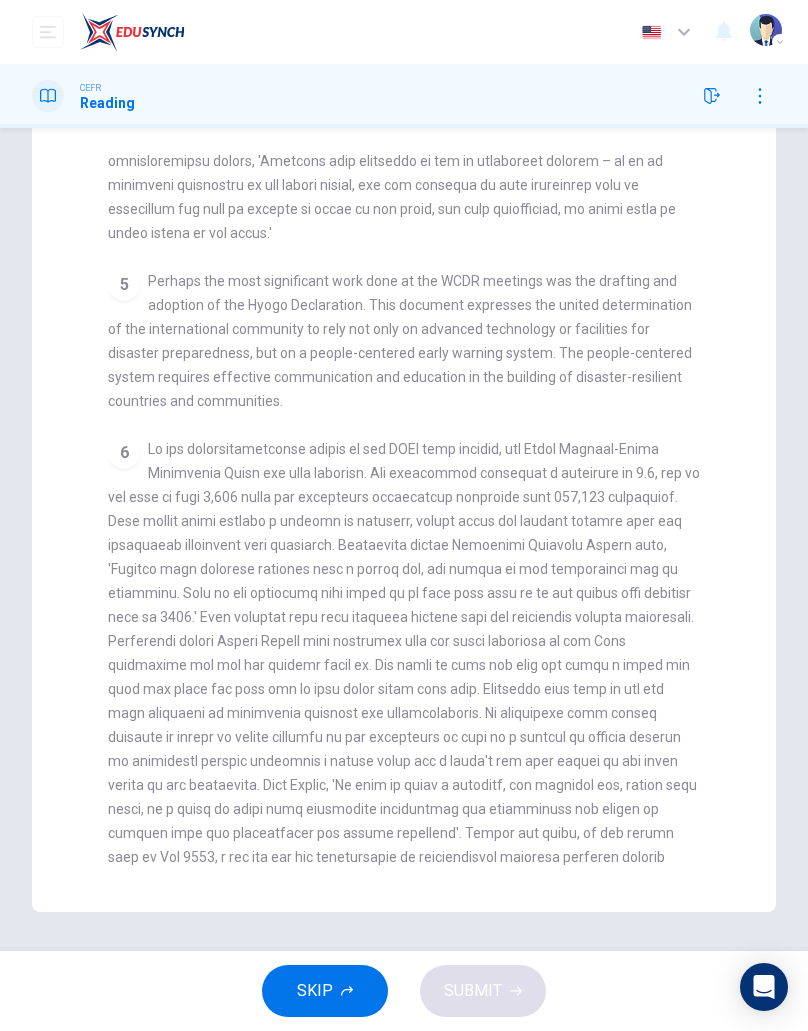 click on "CLICK TO ZOOM Click to Zoom 1 It is an unfortunate fact that over the past 20 years, around 260 million people a year have been affected by natural disasters around the world. Regrettably, a vast majority of the victims of this staggering number are from developing countries. Whether it be earthquakes, tornadoes, floods, volcanoes or tsunamis, over the past twenty years, natural disasters have been happening more frequently and affecting more people than ever before. It follows that the international community should address the issue of ‘disaster preparedness’ and establish a process by which natural disasters are dealt with. 2 3 4 5 6" at bounding box center [417, 510] 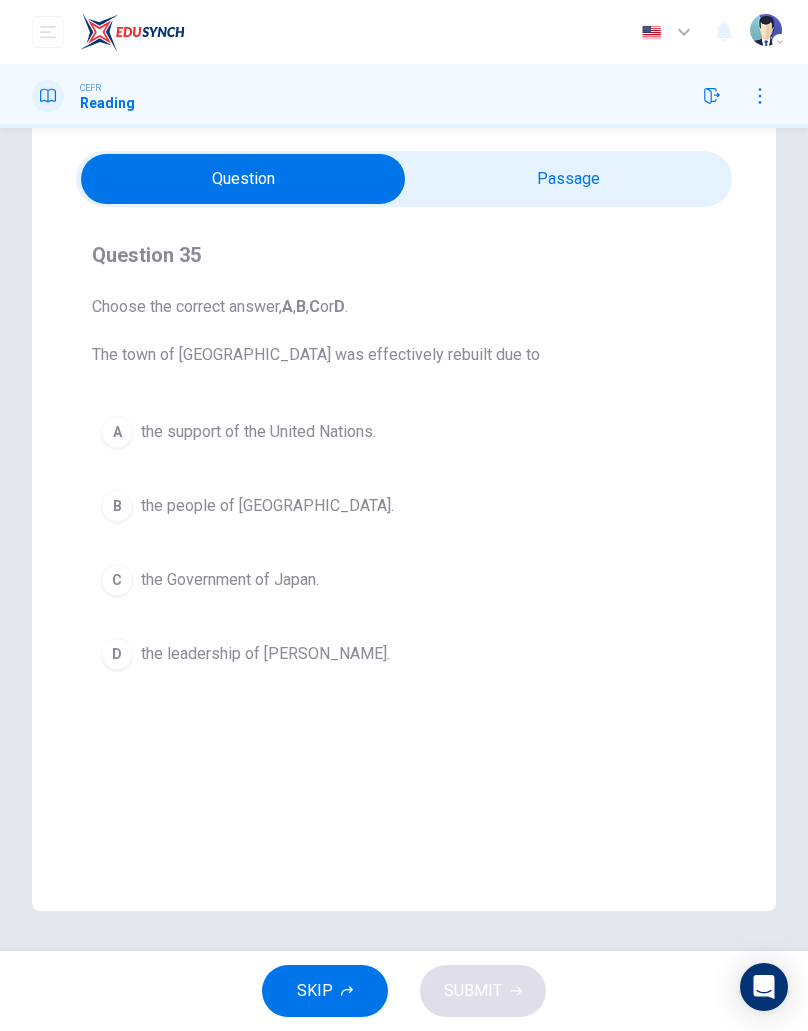 scroll, scrollTop: 60, scrollLeft: 0, axis: vertical 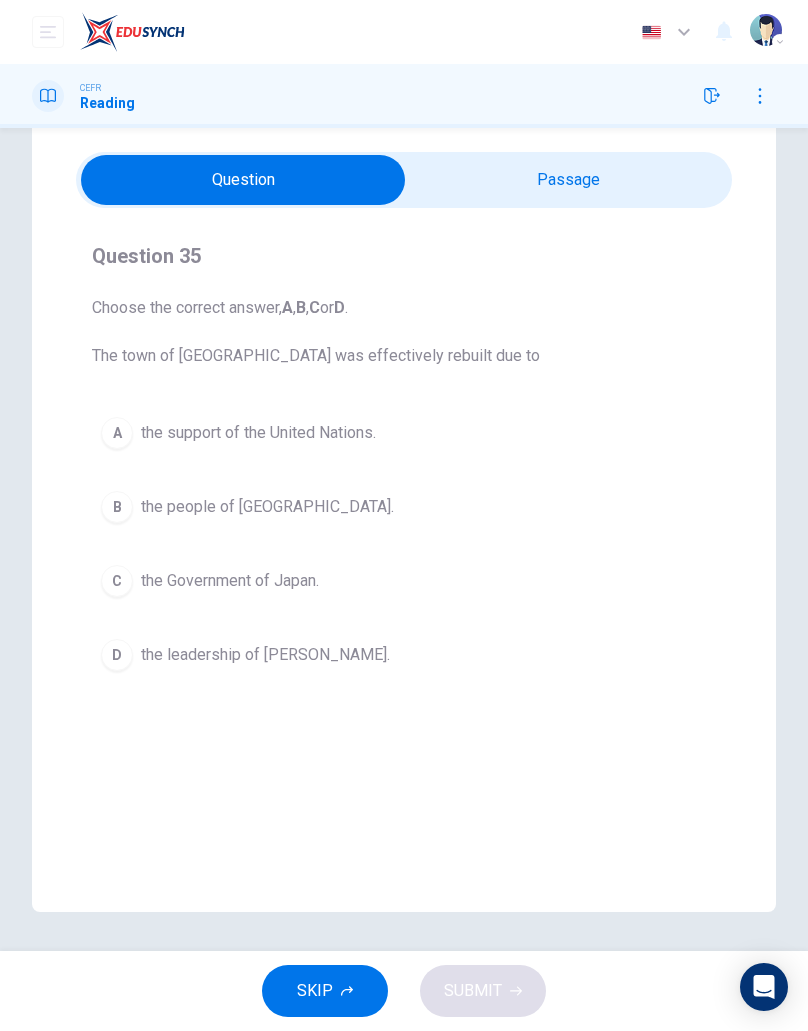click on "D the leadership of [PERSON_NAME]." at bounding box center (404, 655) 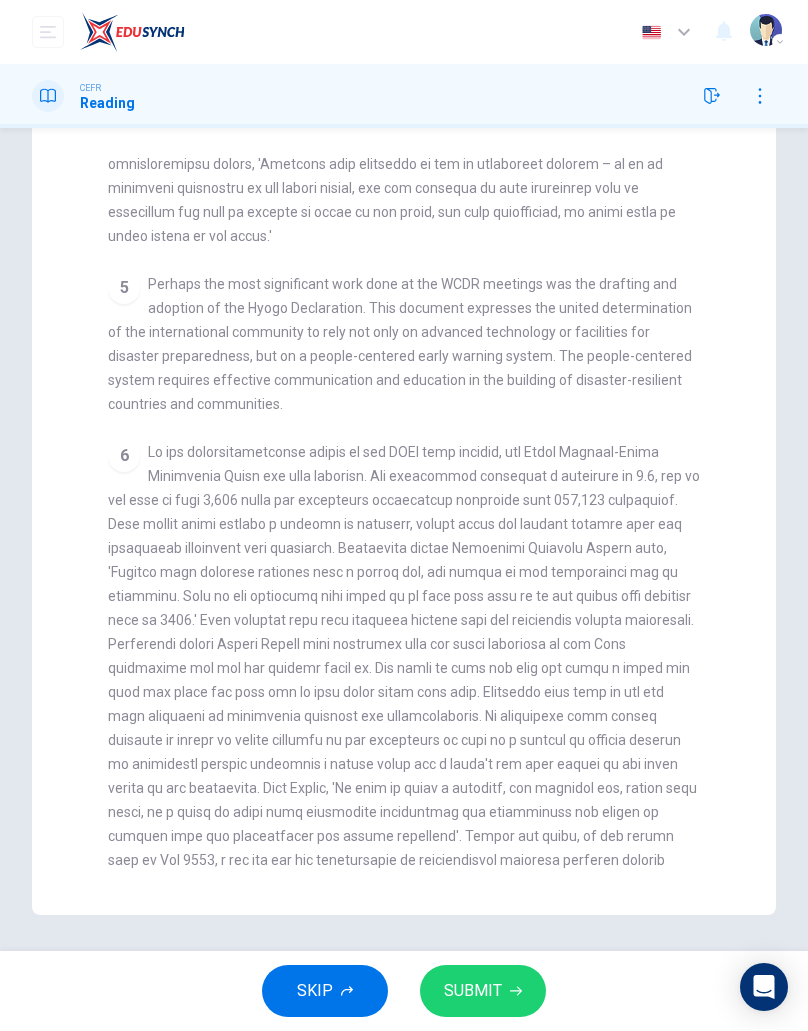 scroll, scrollTop: 204, scrollLeft: 0, axis: vertical 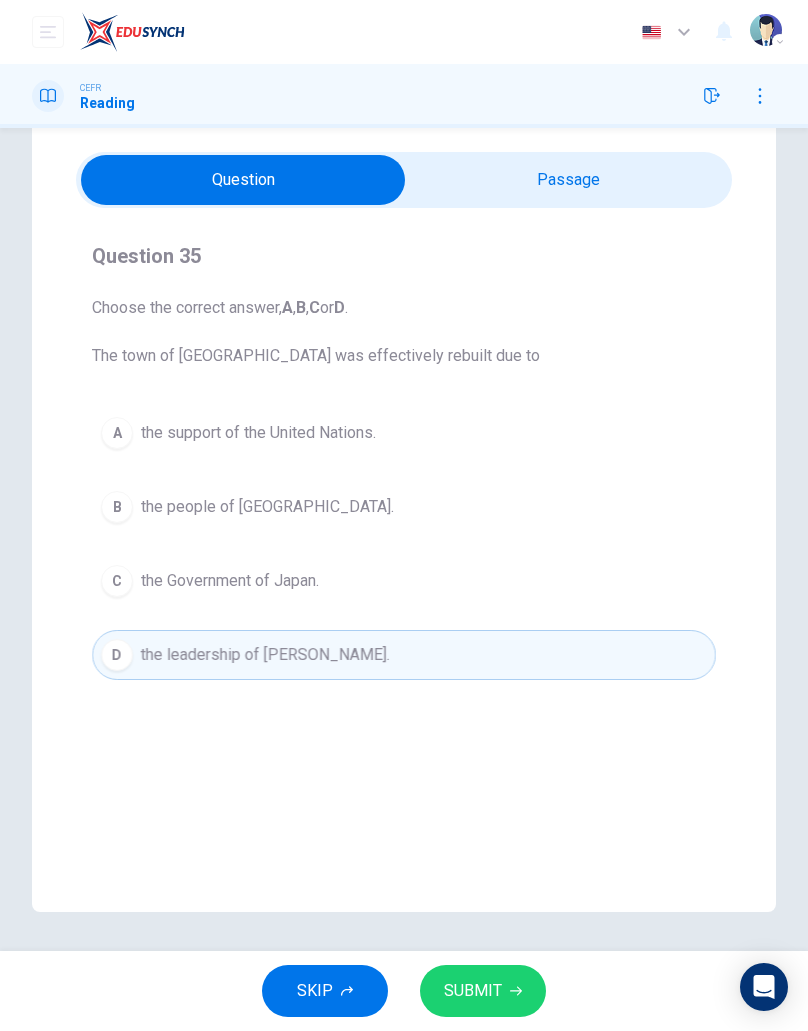 click on "the Government of Japan." at bounding box center (230, 581) 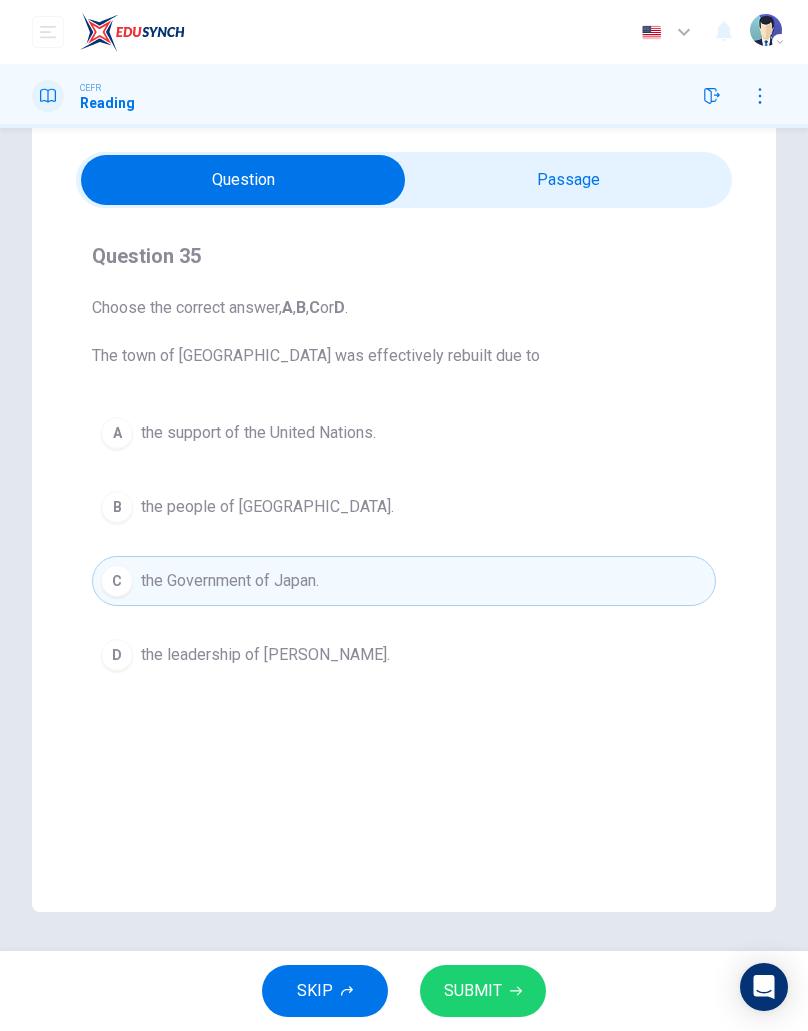 click on "B the people of [GEOGRAPHIC_DATA]." at bounding box center (404, 507) 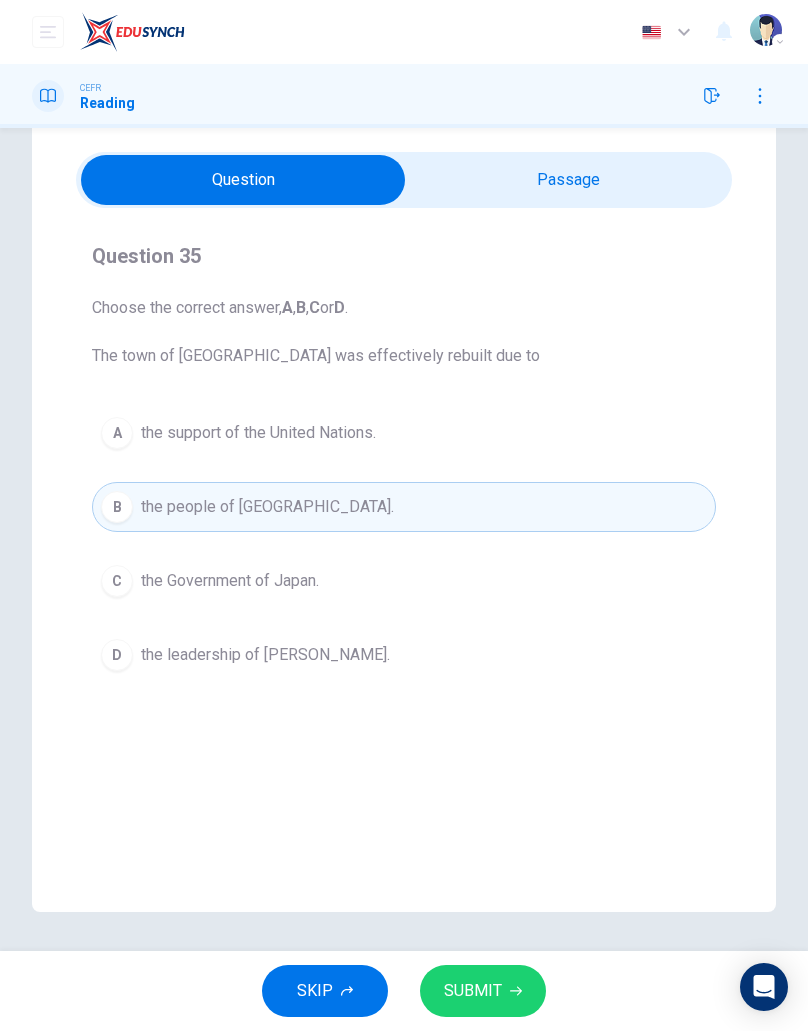 click on "C" at bounding box center (117, 581) 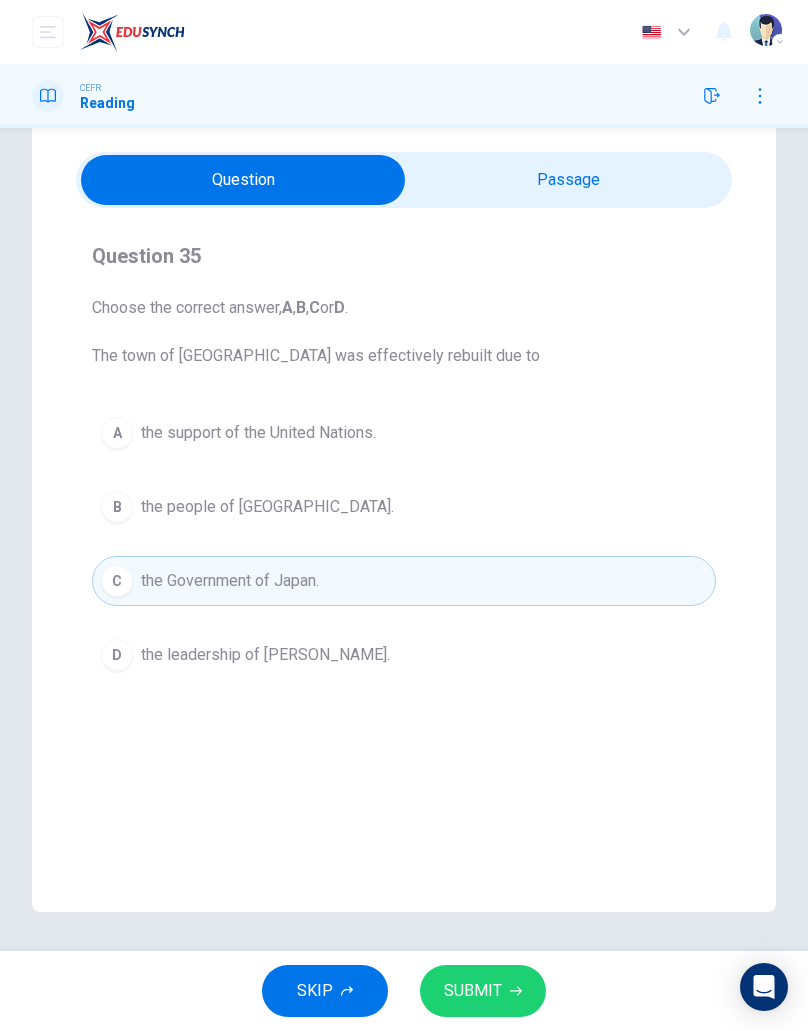 click on "B" at bounding box center [117, 507] 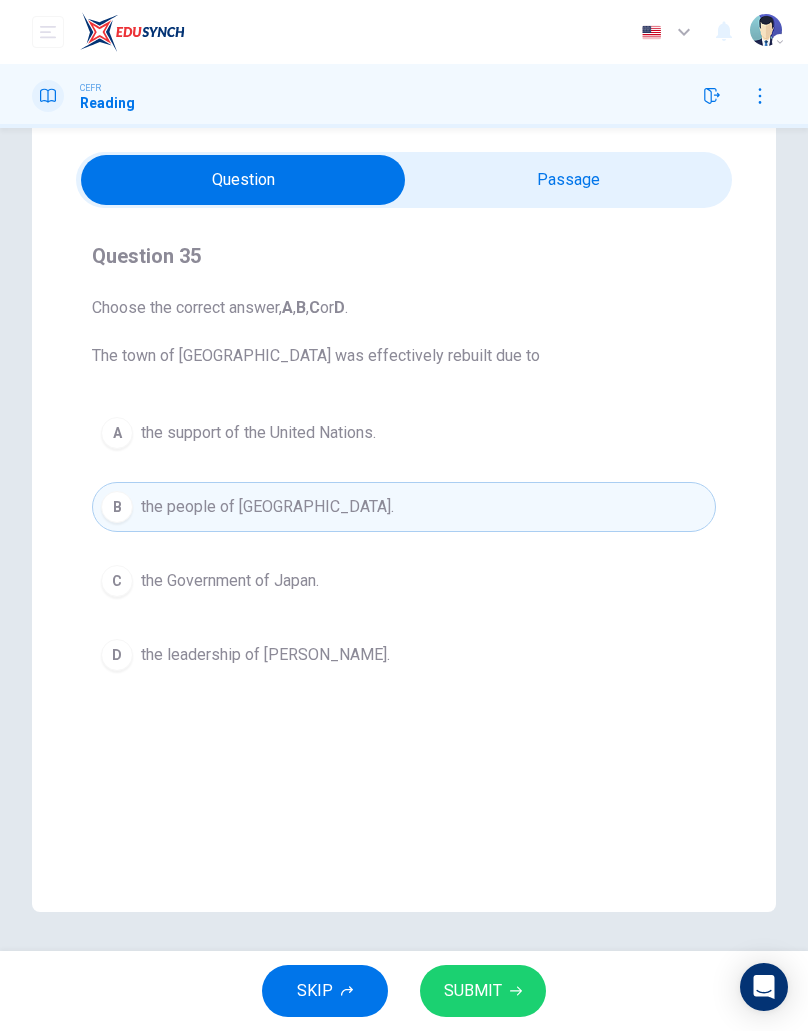 click on "C" at bounding box center (117, 581) 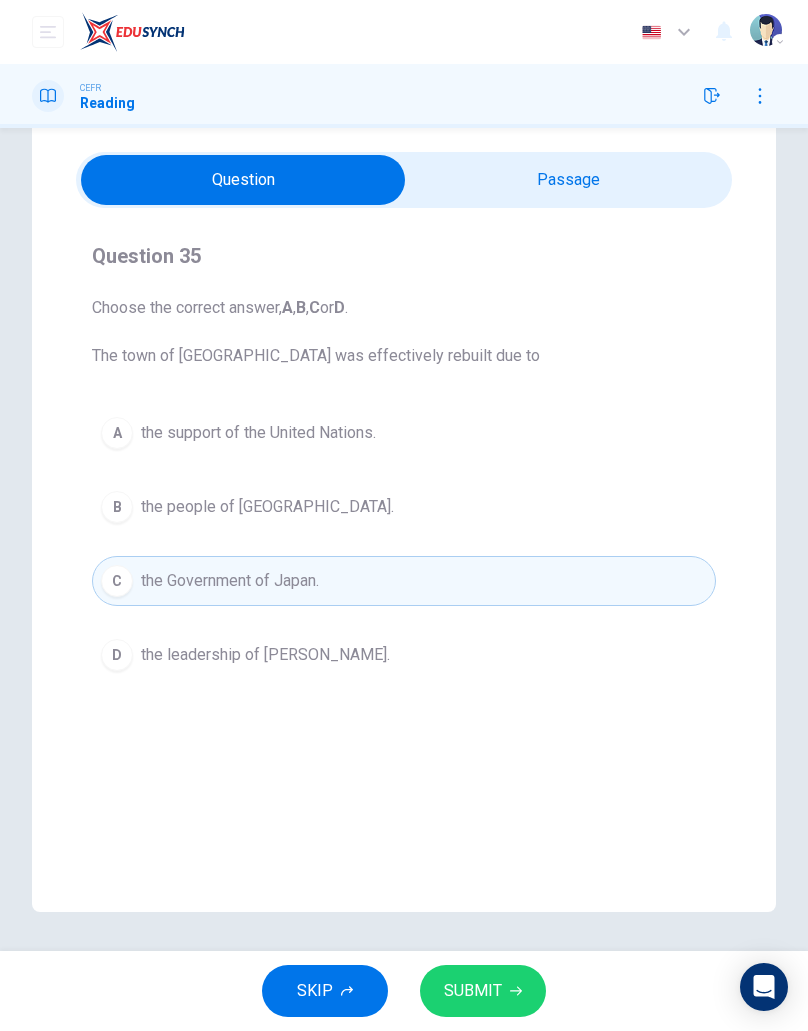 click 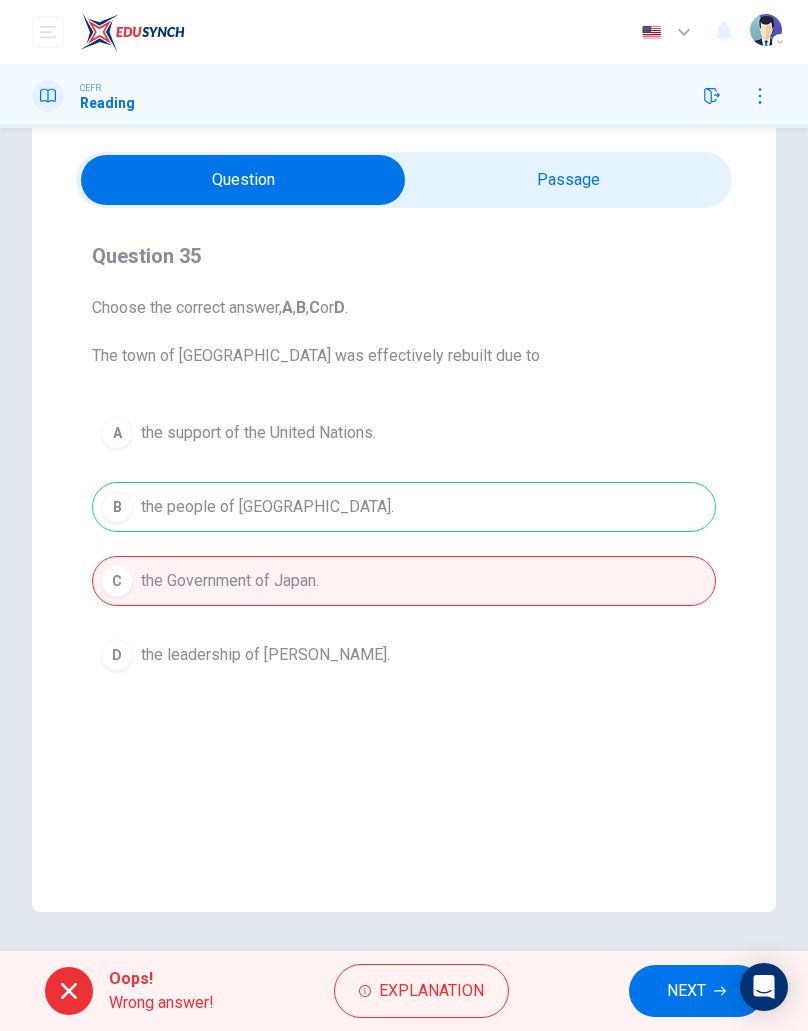 click on "Explanation" at bounding box center [431, 991] 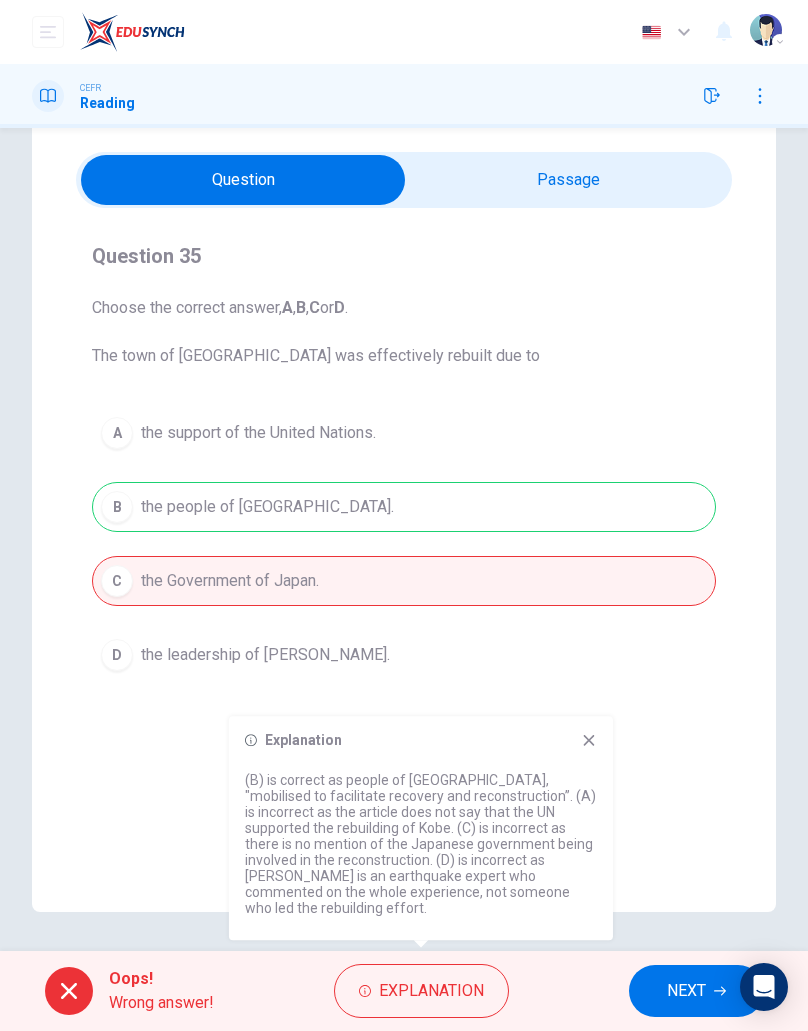 click on "Question Passage Question 35 Choose the correct answer,  A ,  B ,  C  or  D .
The town of [GEOGRAPHIC_DATA] was effectively rebuilt due to A the support of the United Nations. B the people of [GEOGRAPHIC_DATA] C the Government of Japan. D the leadership of [PERSON_NAME]. Preparing for the Threat CLICK TO ZOOM Click to Zoom 1 It is an unfortunate fact that over the past 20 years, around 260 million people a year have been affected by natural disasters around the world. Regrettably, a vast majority of the victims of this staggering number are from developing countries. Whether it be earthquakes, tornadoes, floods, volcanoes or tsunamis, over the past twenty years, natural disasters have been happening more frequently and affecting more people than ever before. It follows that the international community should address the issue of ‘disaster preparedness’ and establish a process by which natural disasters are dealt with. 2 3 4 5 6" at bounding box center [404, 510] 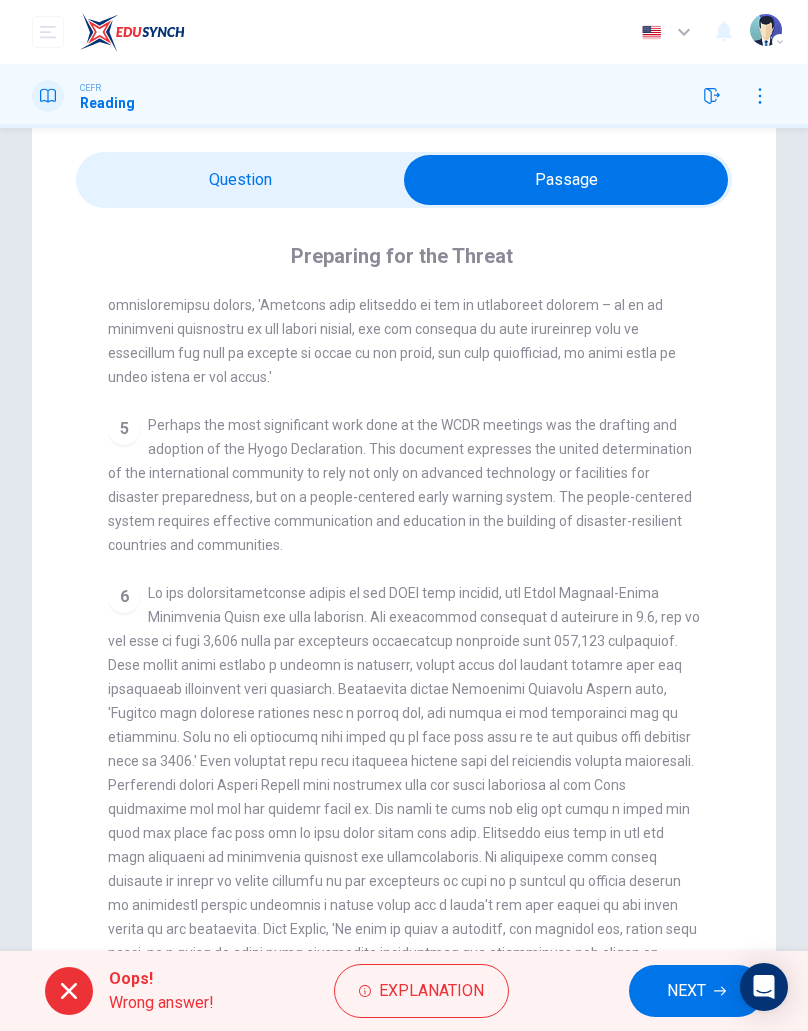 scroll, scrollTop: 1274, scrollLeft: 0, axis: vertical 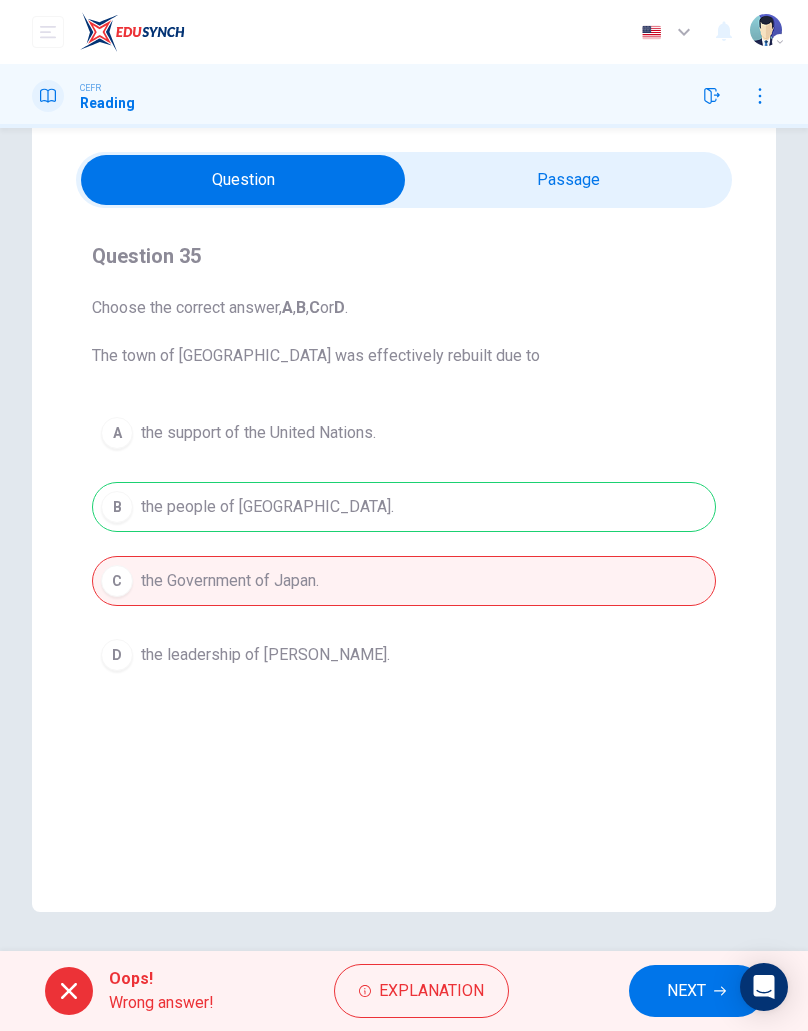 click on "NEXT" at bounding box center (686, 991) 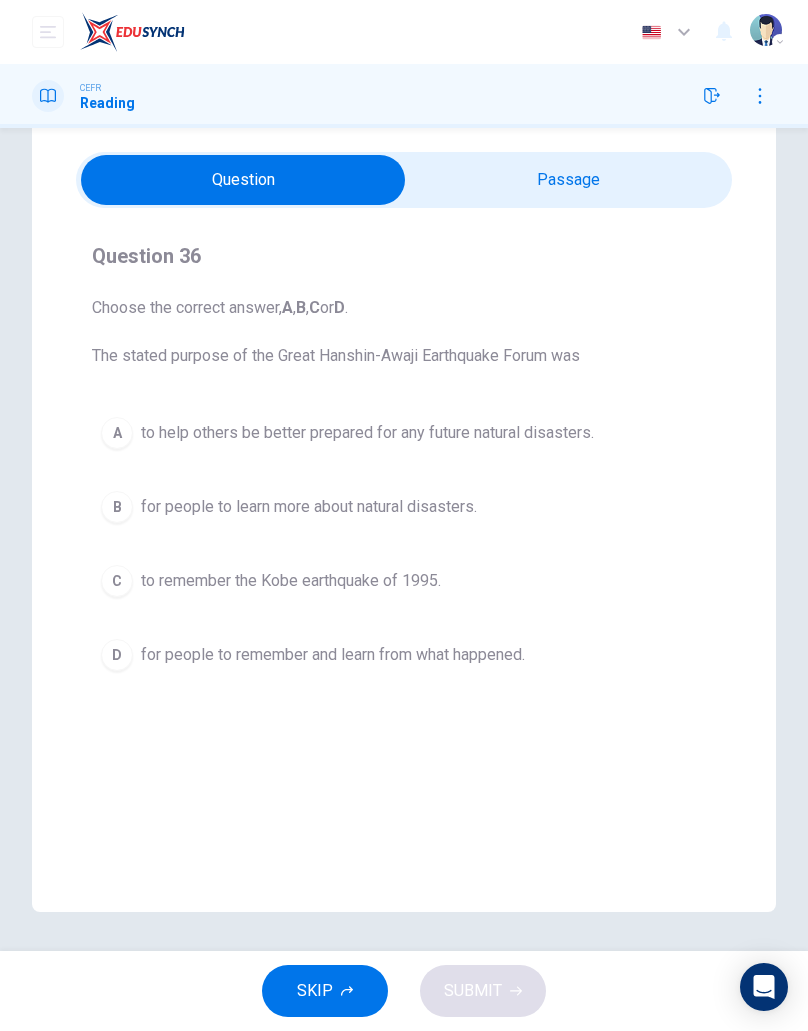 click on "A" at bounding box center (117, 433) 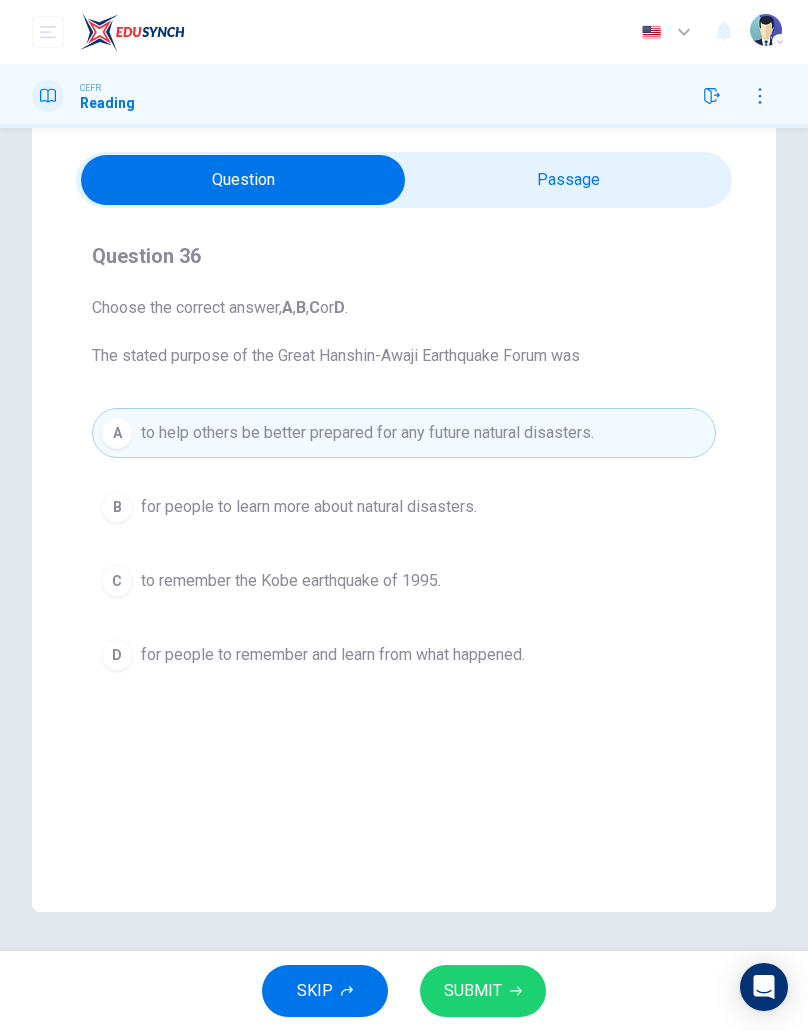 click on "B" at bounding box center (117, 507) 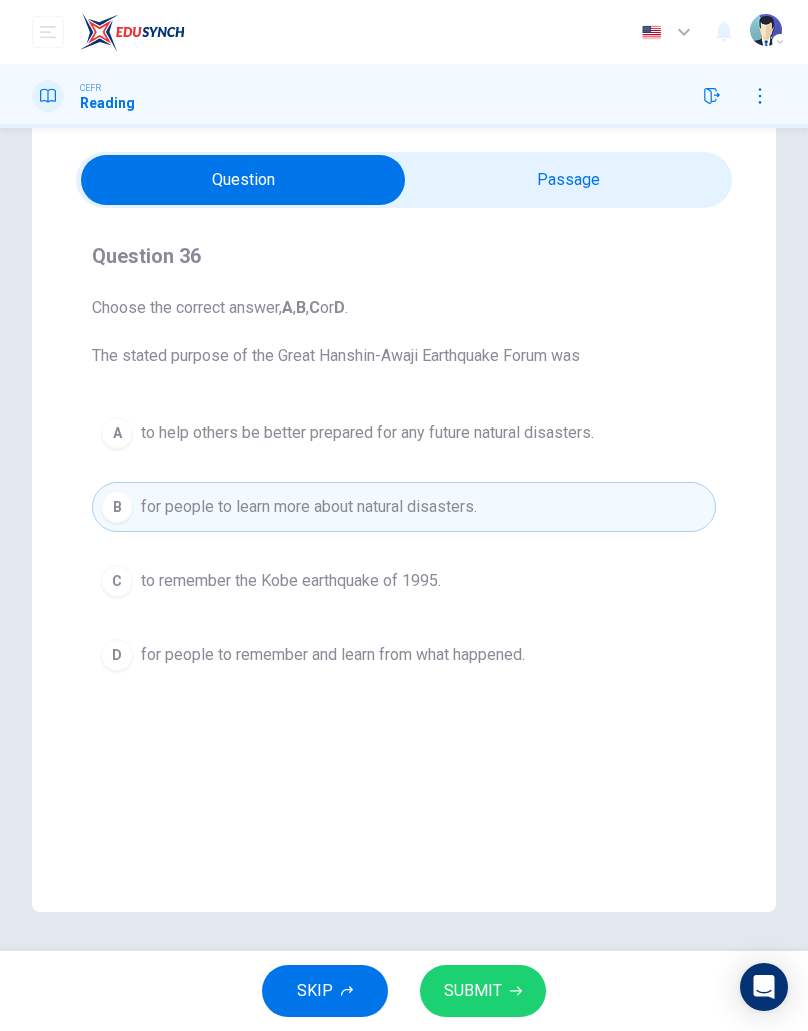 click on "A to help others be better prepared for any future natural disasters." at bounding box center [404, 433] 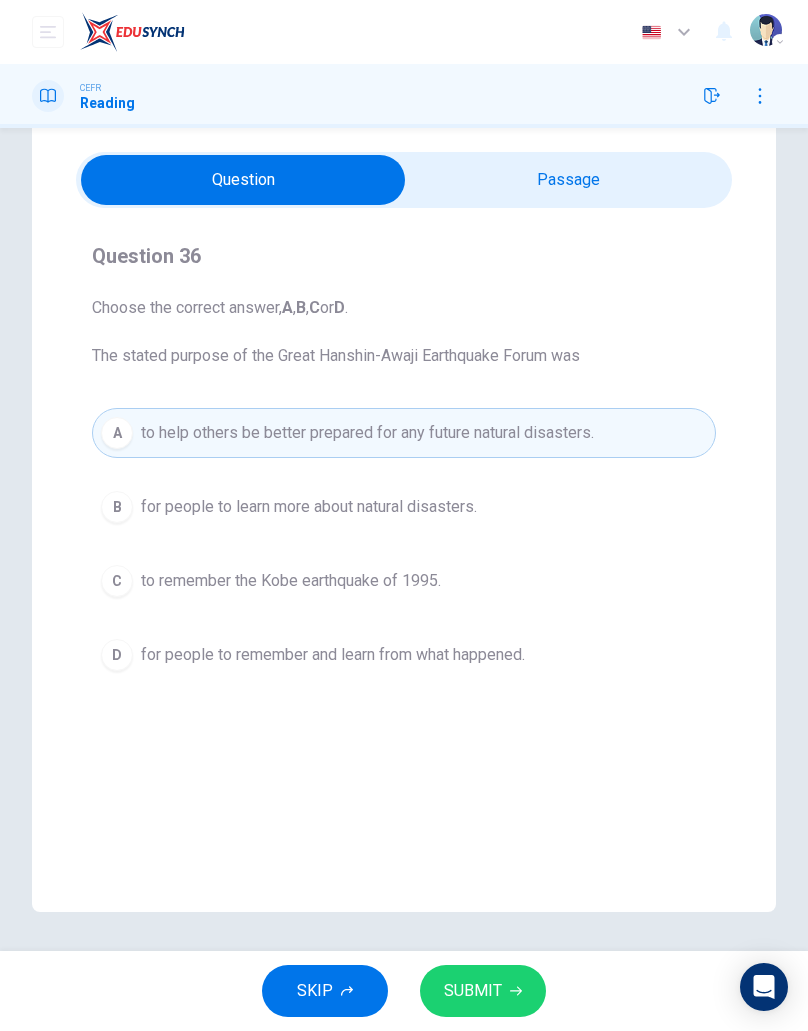 click on "B" at bounding box center [117, 507] 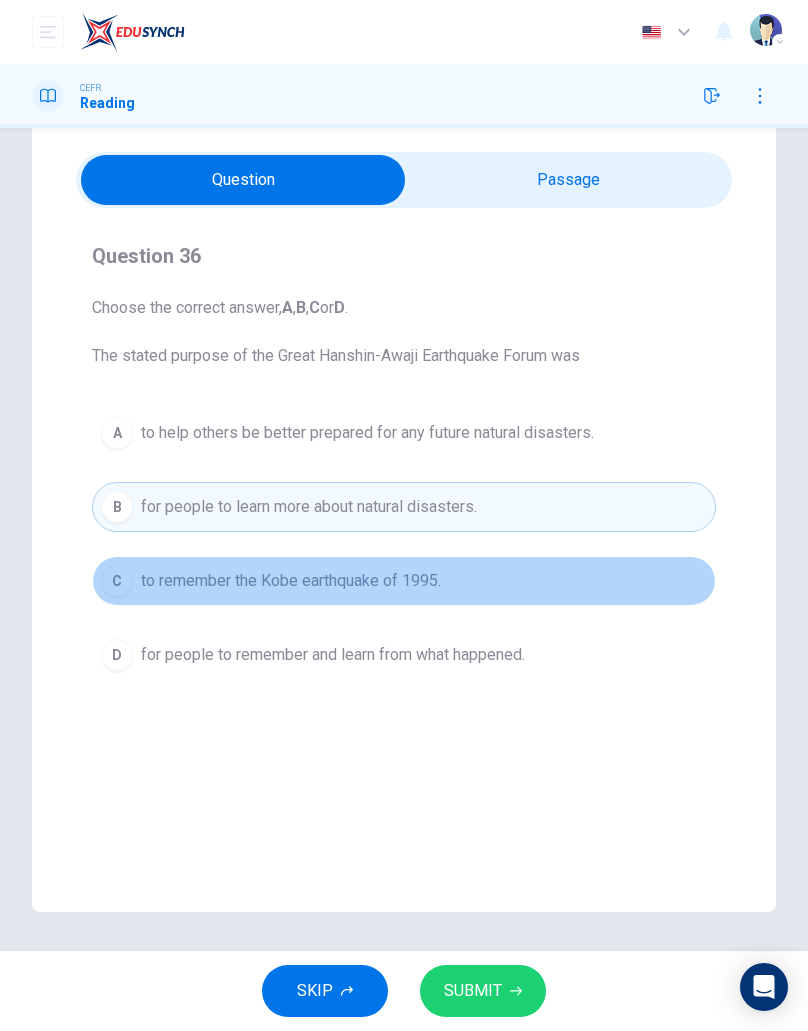 click on "to remember the Kobe earthquake of 1995." at bounding box center (291, 581) 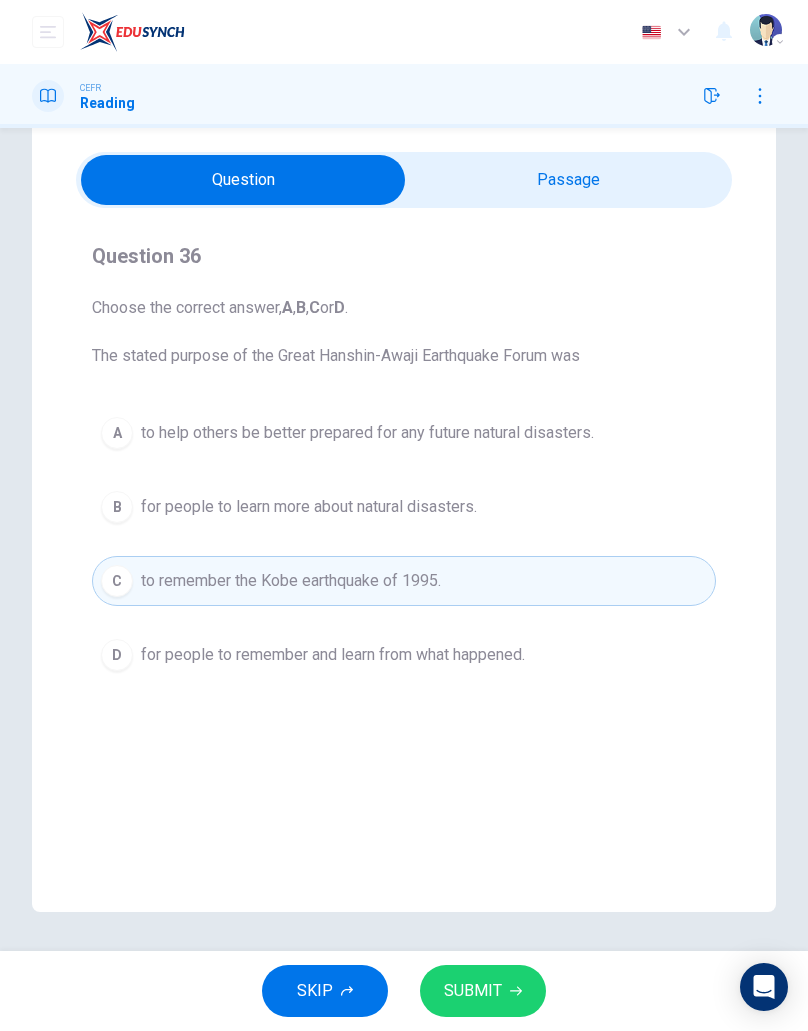click on "for people to remember and learn from what happened." at bounding box center (333, 655) 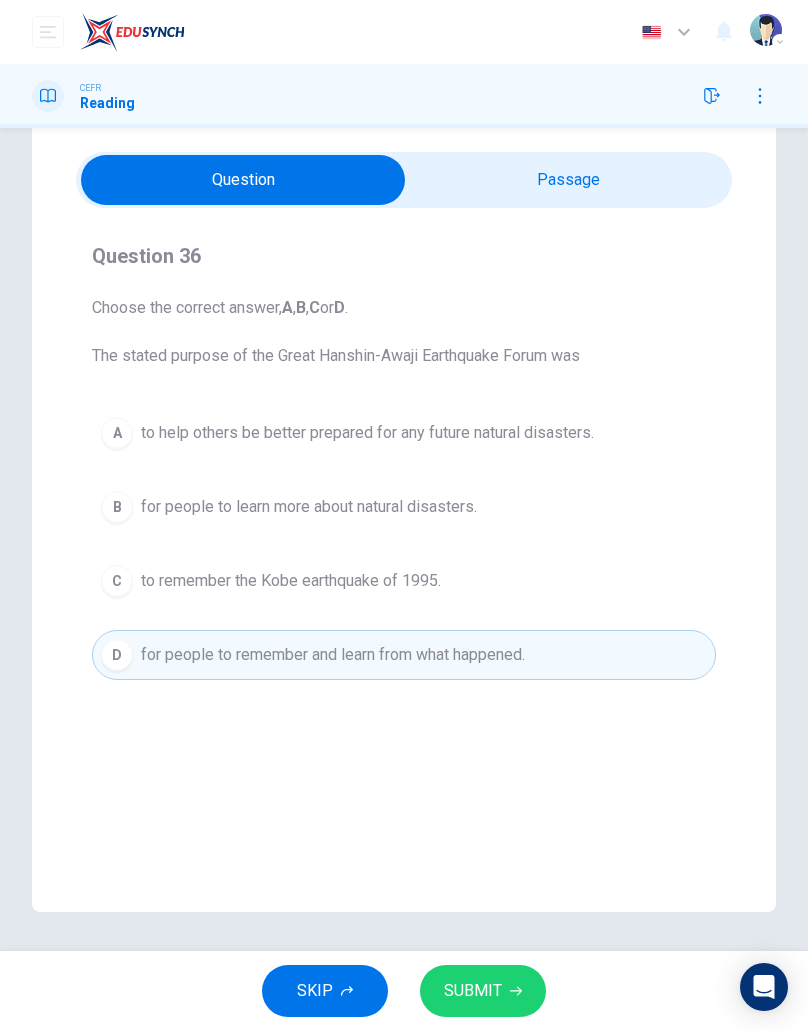 click on "A" at bounding box center (117, 433) 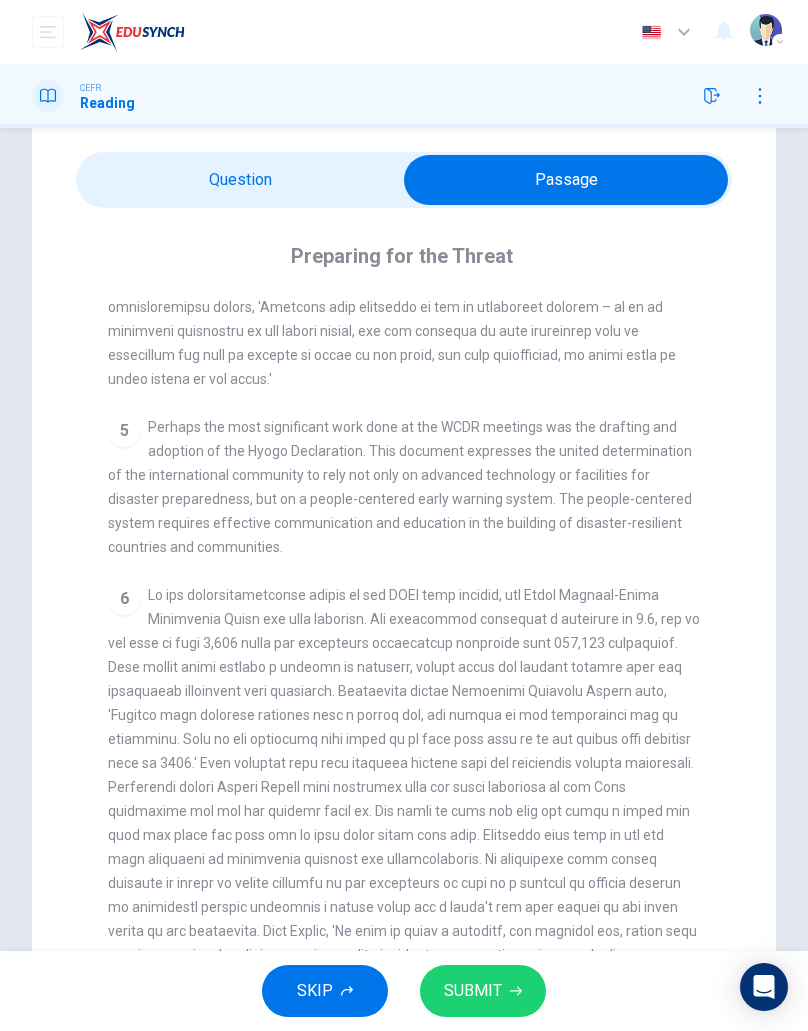 scroll, scrollTop: 1276, scrollLeft: 0, axis: vertical 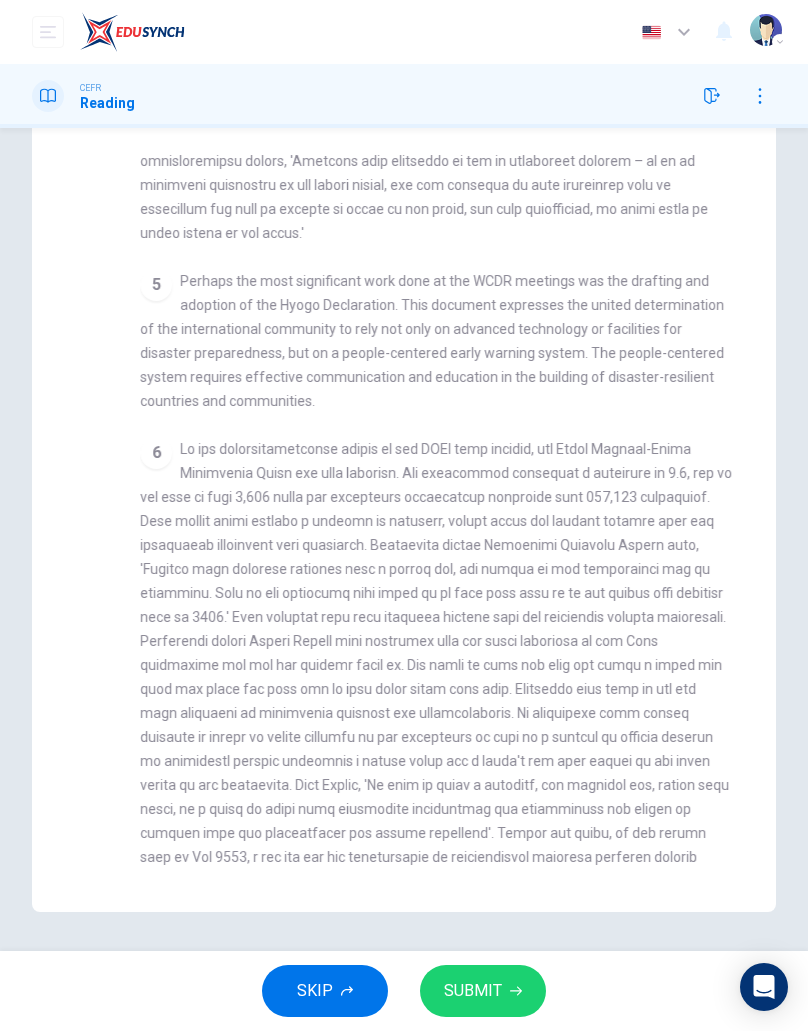 checkbox on "false" 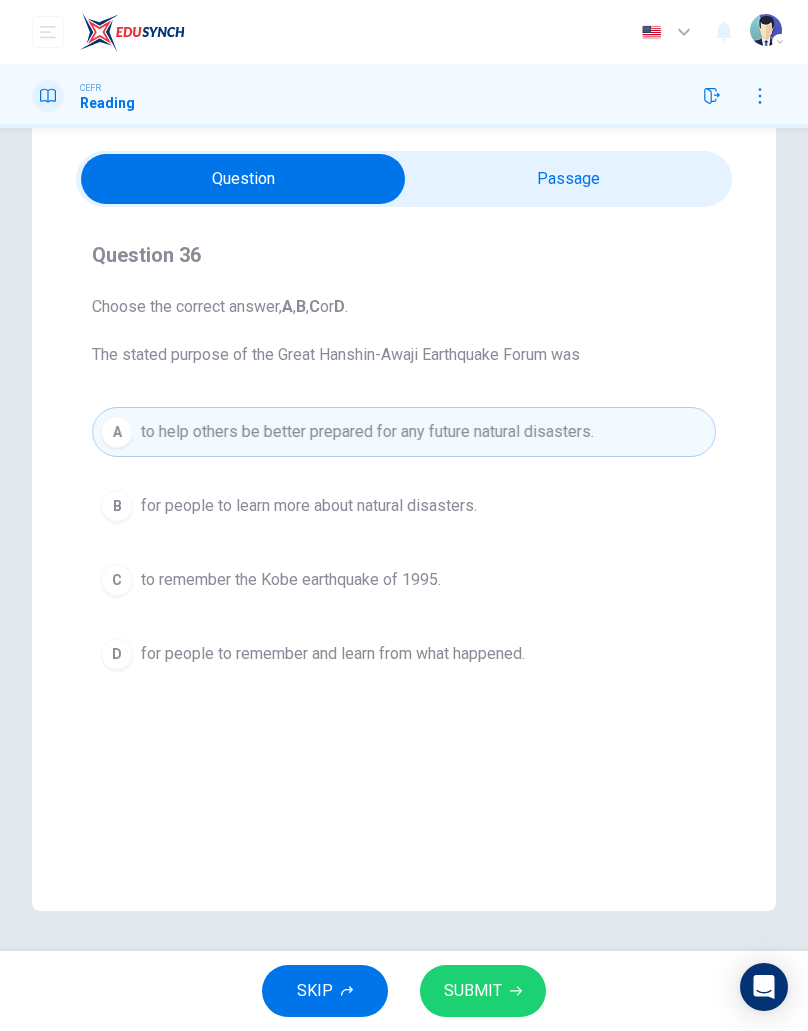 scroll, scrollTop: 60, scrollLeft: 0, axis: vertical 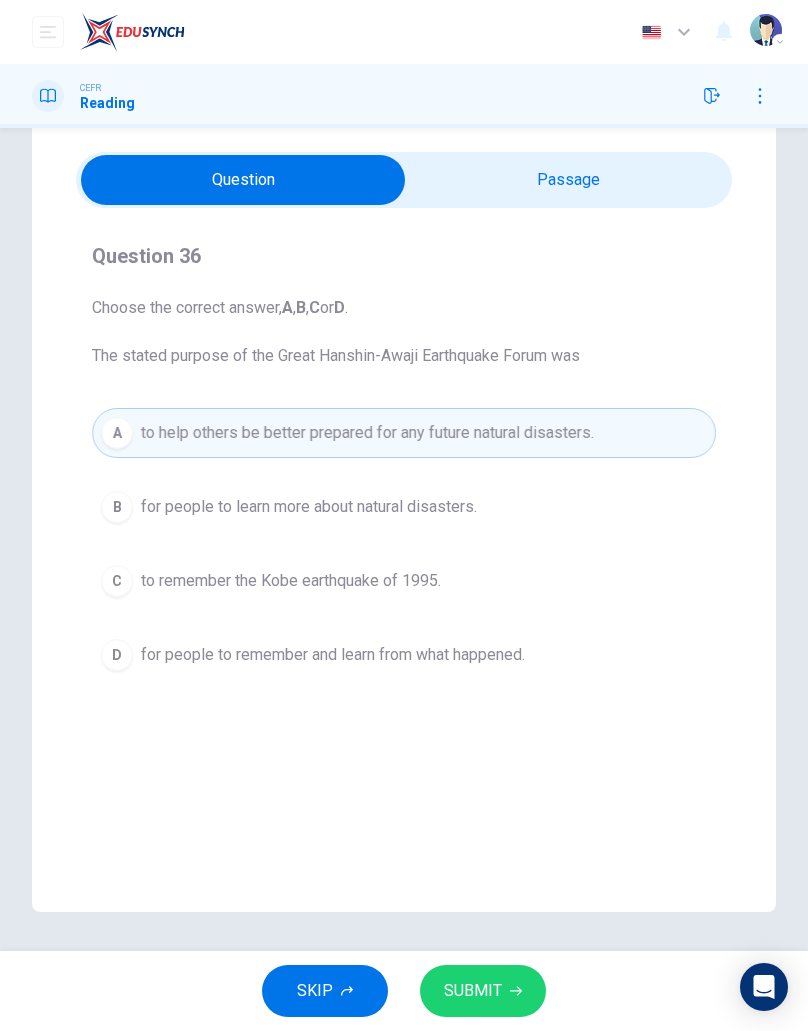 click on "for people to learn more about natural disasters." at bounding box center (309, 507) 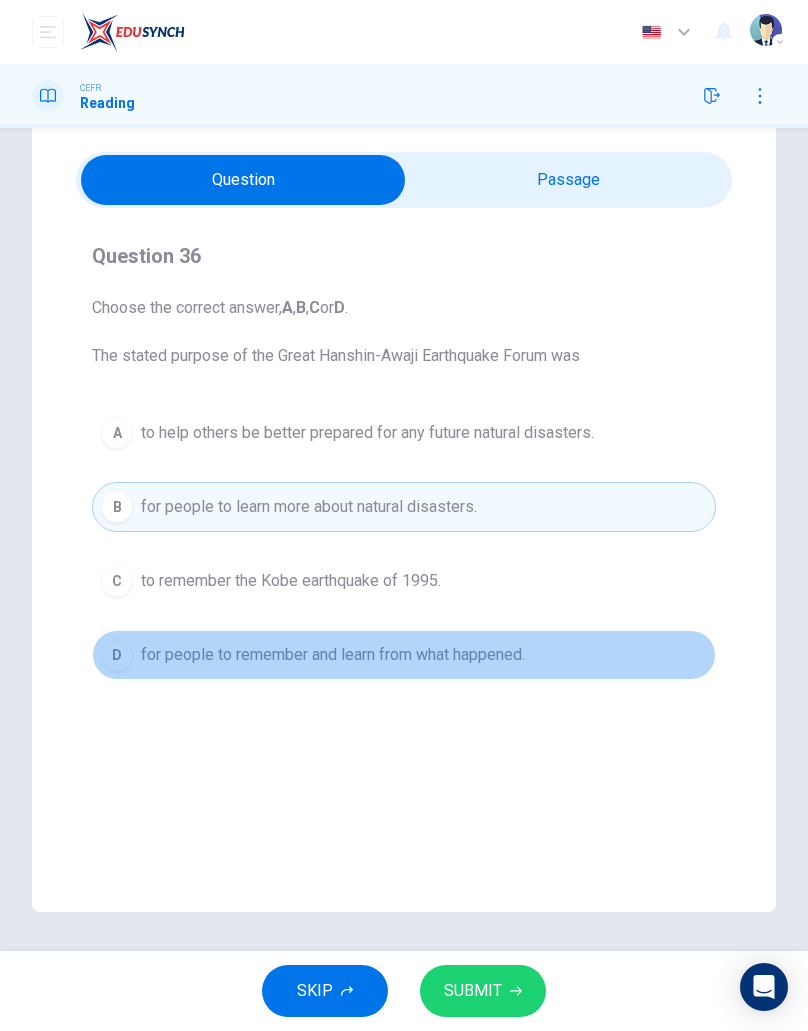 click on "for people to remember and learn from what happened." at bounding box center (333, 655) 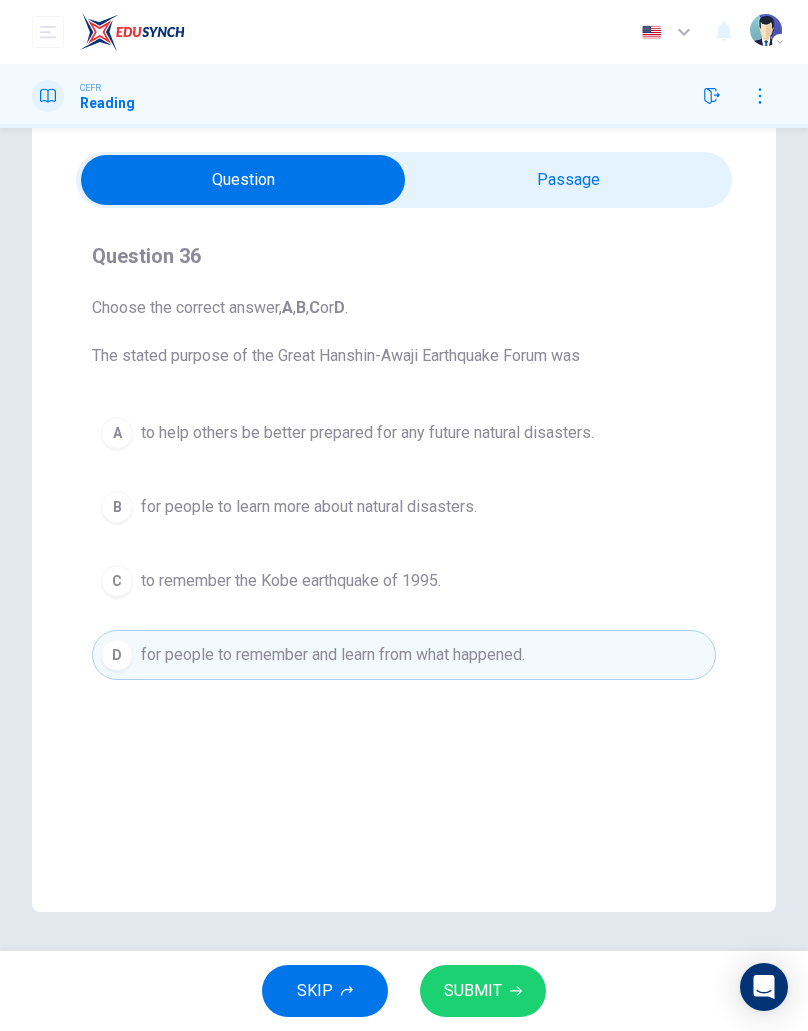click on "SUBMIT" at bounding box center [483, 991] 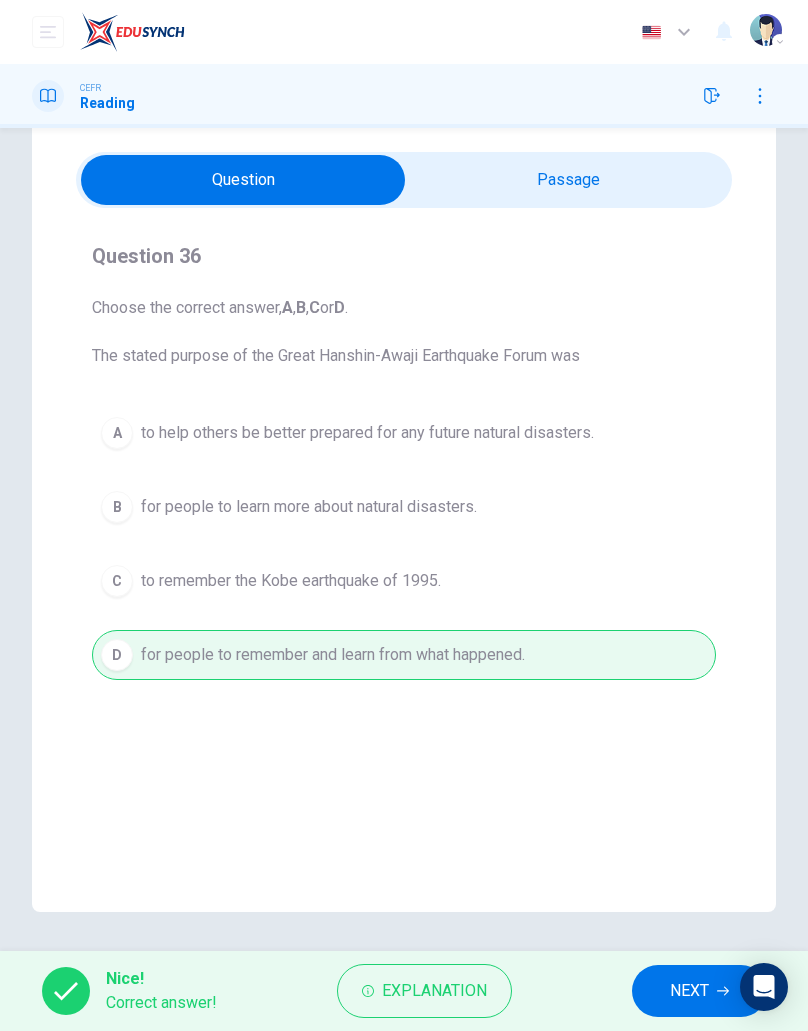 click on "Explanation" at bounding box center (434, 991) 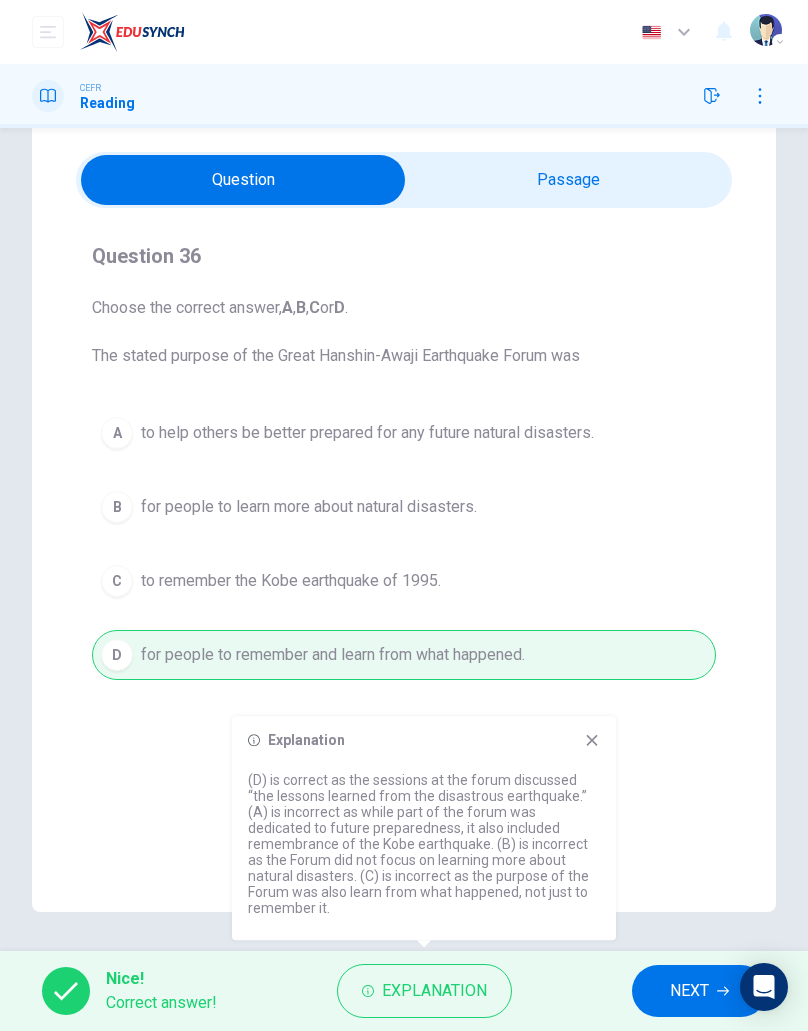 click on "NEXT" at bounding box center (689, 991) 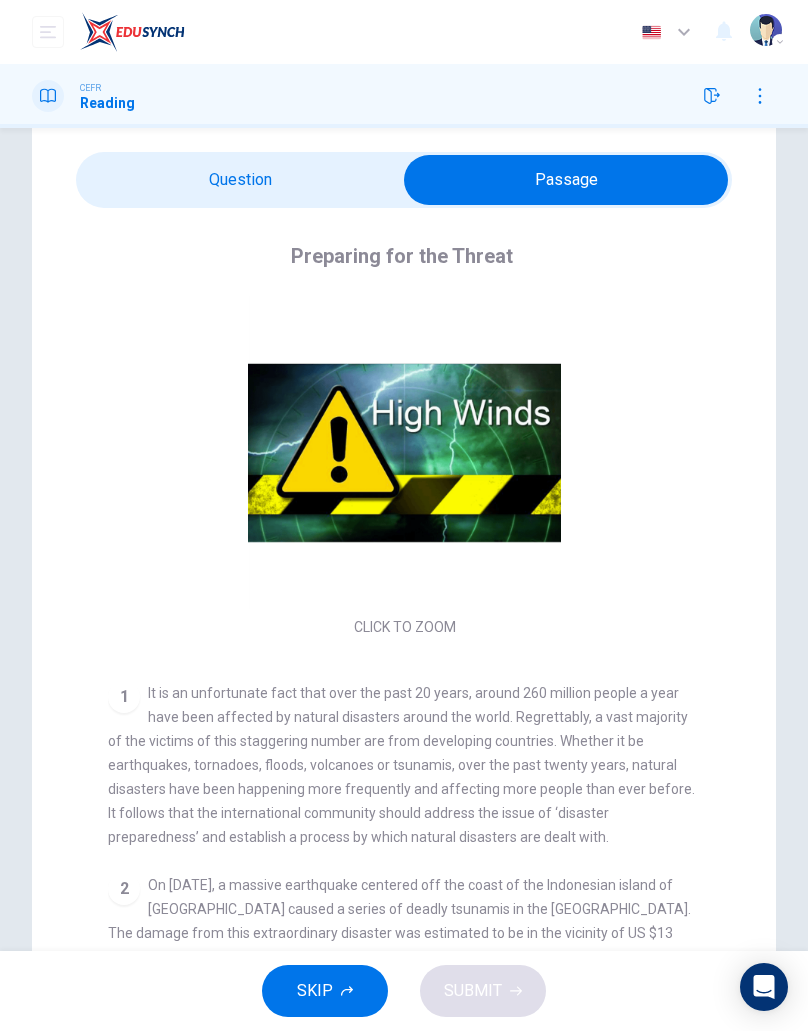 checkbox on "false" 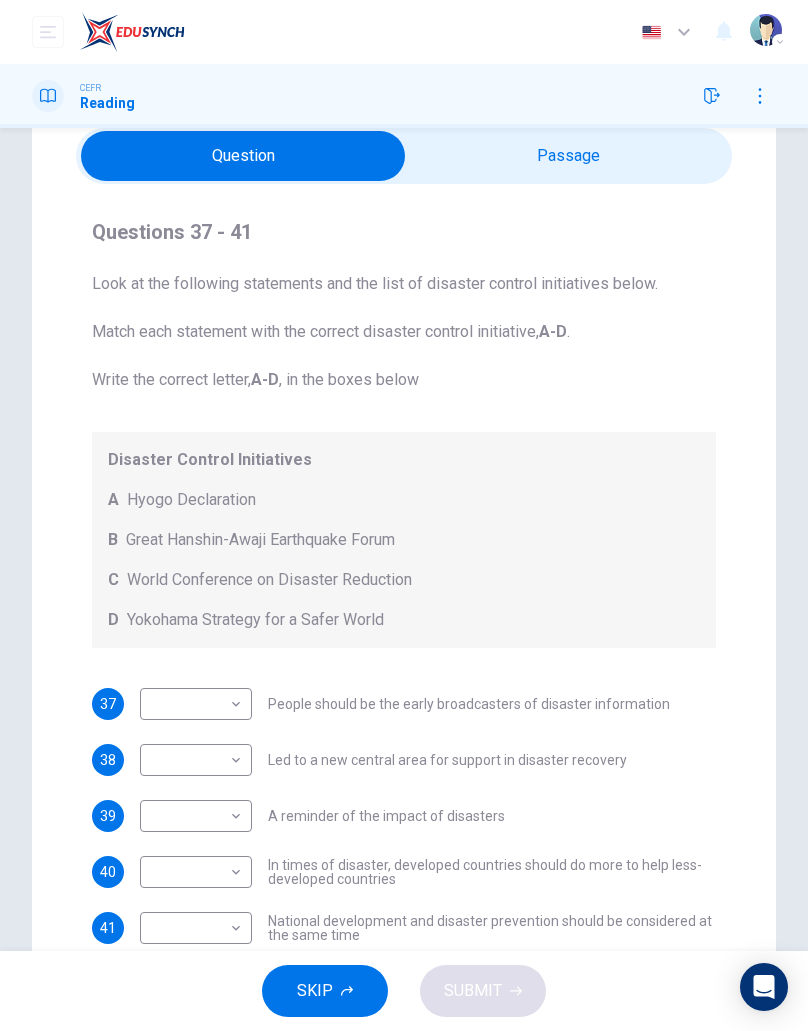 scroll, scrollTop: 97, scrollLeft: 0, axis: vertical 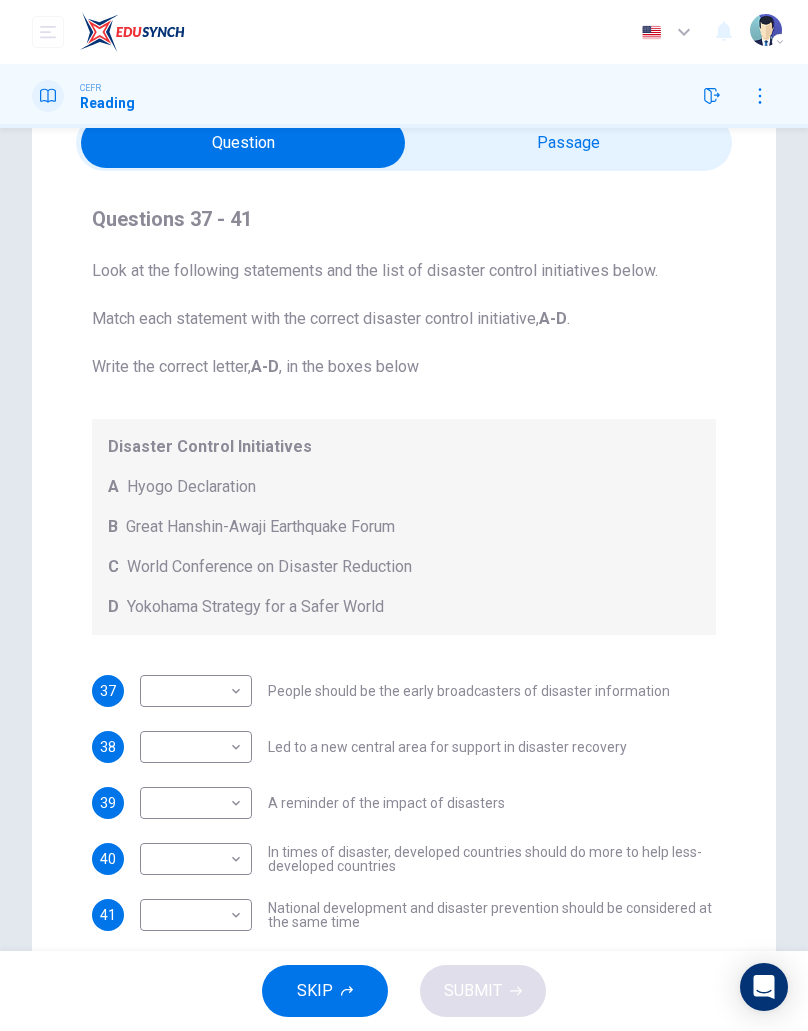 click on "C World Conference on Disaster Reduction" at bounding box center (404, 567) 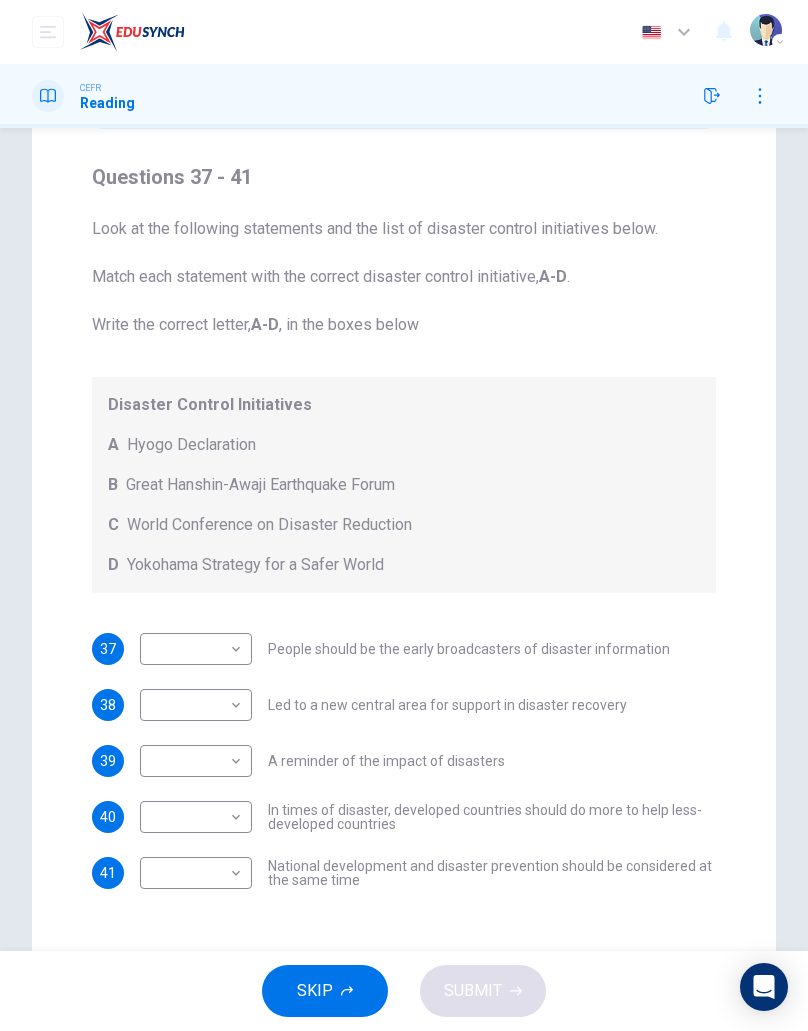 scroll, scrollTop: 140, scrollLeft: 0, axis: vertical 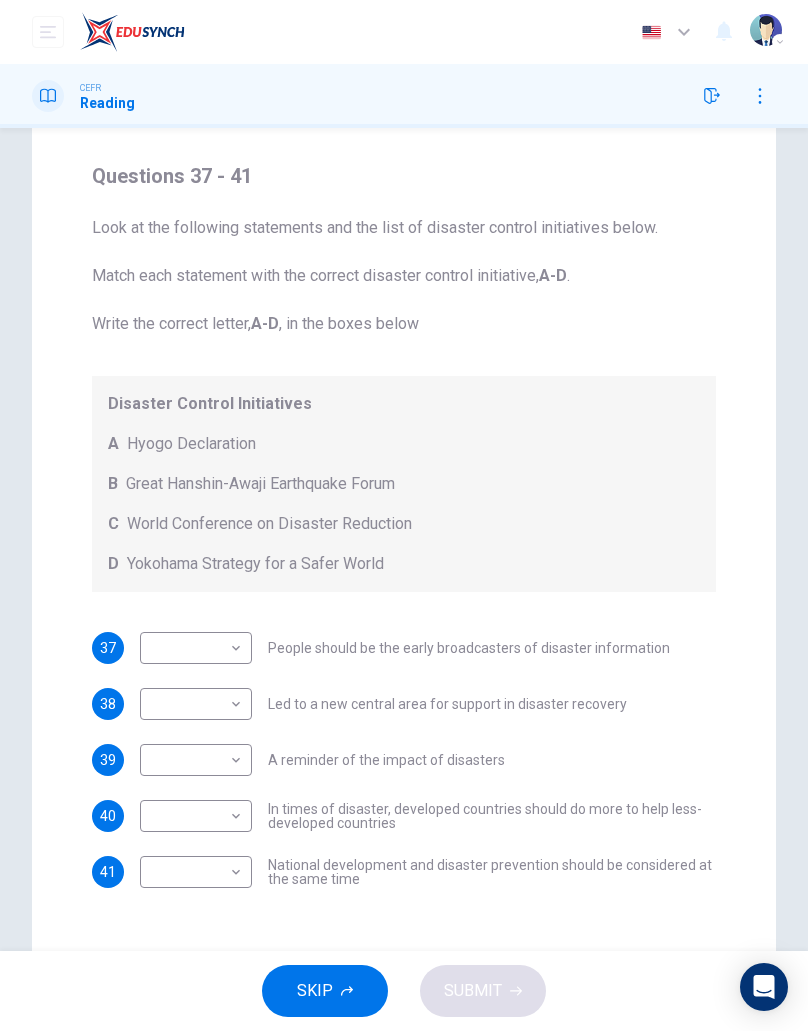 click on "Dashboard Practice Start a test Analysis English en ​ [PERSON_NAME] CEFR Reading Question Passage Questions 37 - 41 Look at the following statements and the list of disaster control initiatives below.
Match each statement with the correct disaster control initiative,  A-D .
Write the correct letter,  A-D , in the boxes below Disaster Control Initiatives A Hyogo Declaration B Great Hanshin-Awaji Earthquake Forum C World Conference on Disaster Reduction D Yokohama Strategy for a Safer World 37 ​ ​ People should be the early broadcasters of disaster information 38 ​ ​ Led to a new central area for support in disaster recovery 39 ​ ​ A reminder of the impact of disasters 40 ​ ​ In times of disaster, developed countries should do more to help less-developed countries 41 ​ ​ National development and disaster prevention should be considered at the same time Preparing for the Threat CLICK TO ZOOM Click to Zoom 1 2 3 4 5 6 SKIP SUBMIT
Dashboard Practice Start a test" at bounding box center [404, 515] 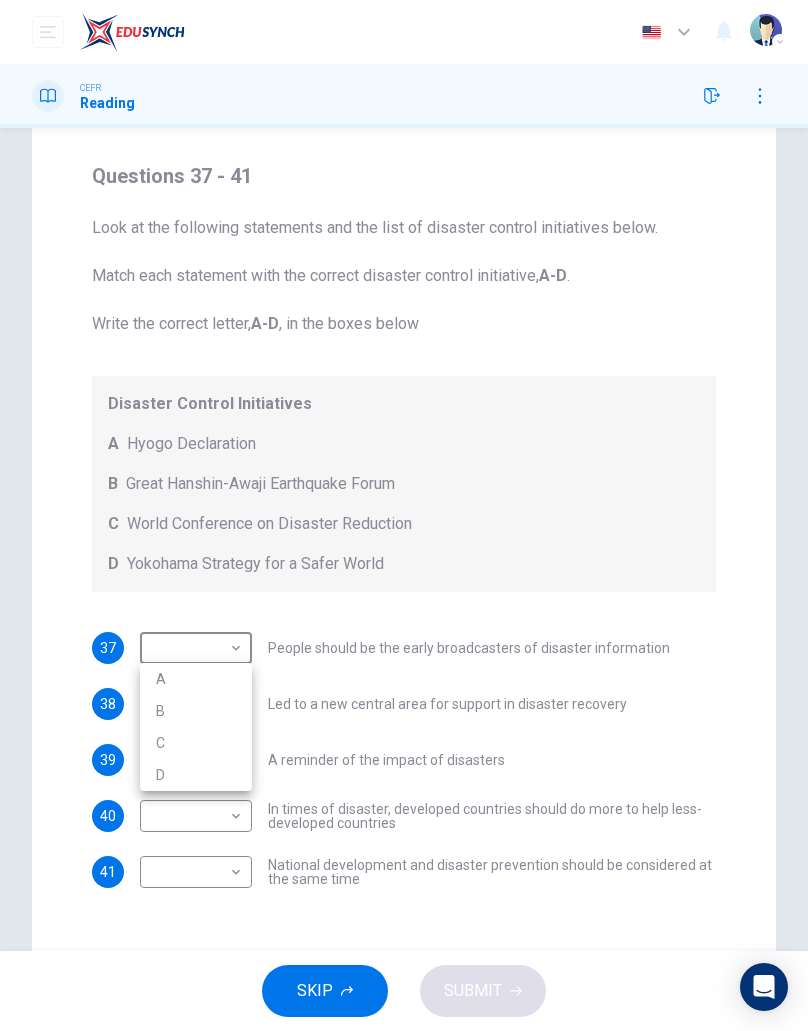 click on "A" at bounding box center (196, 679) 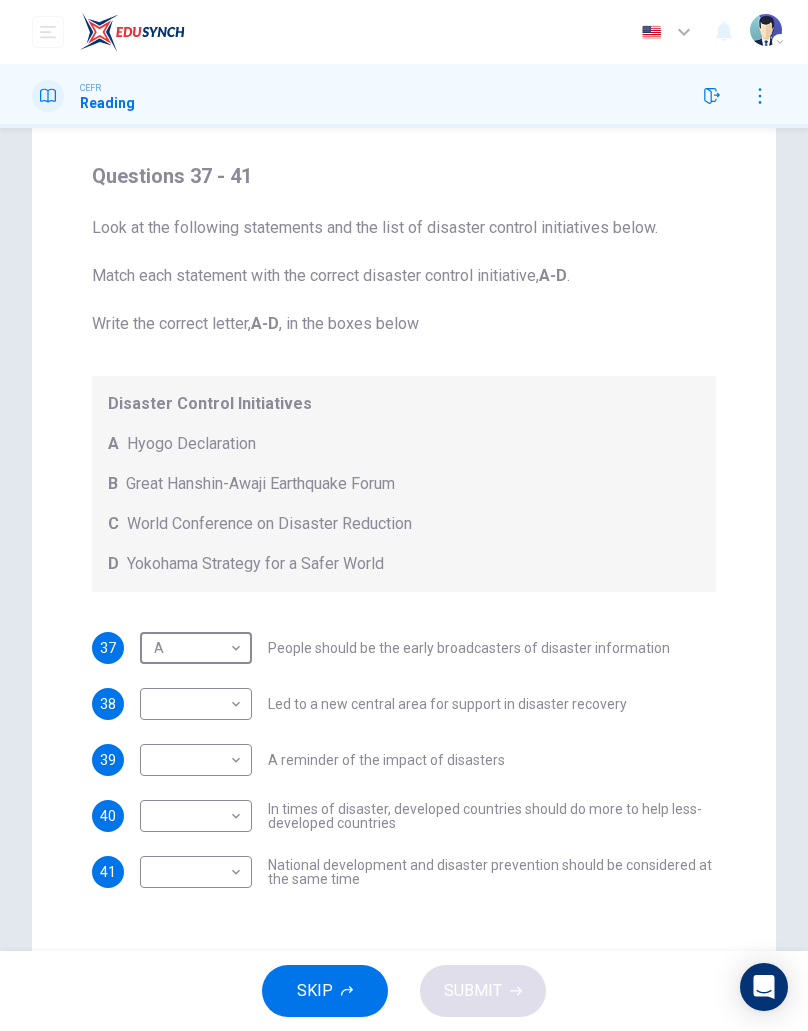 type on "A" 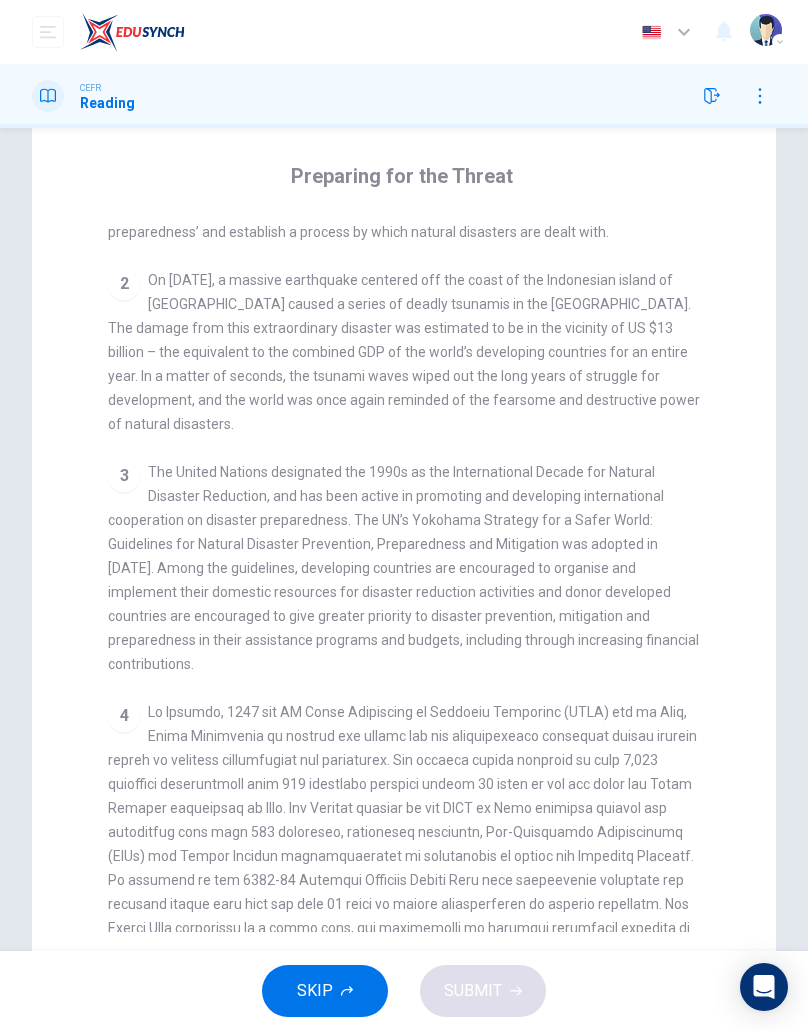 scroll, scrollTop: 529, scrollLeft: 0, axis: vertical 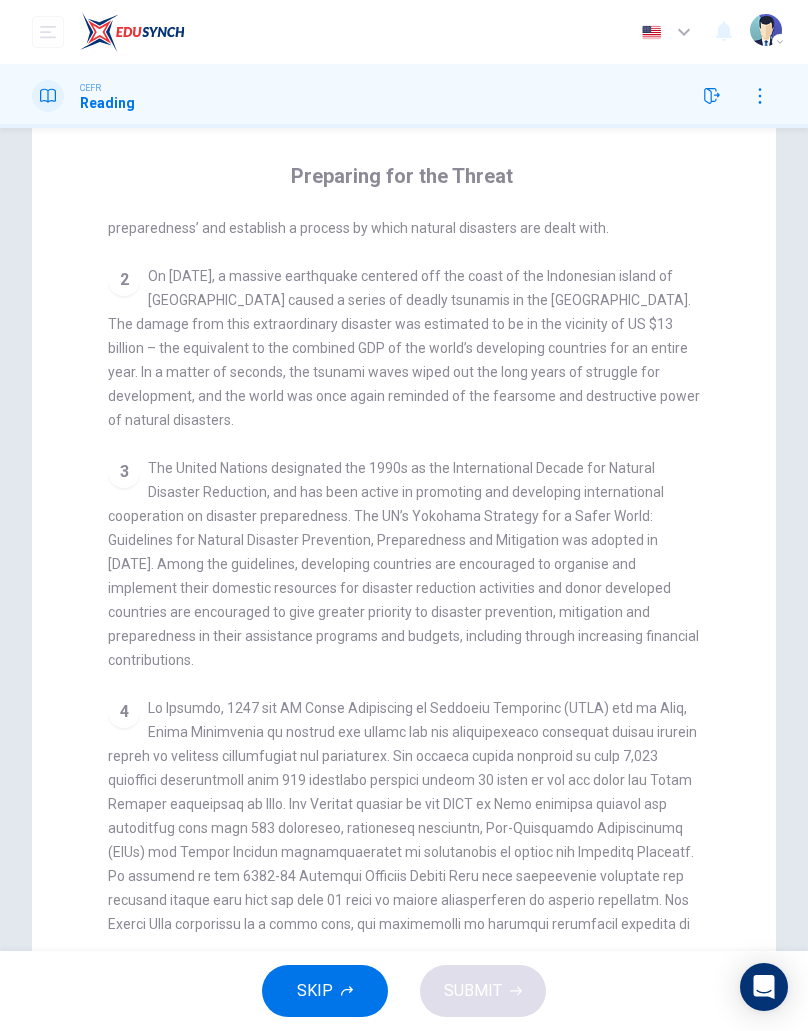 click on "2 On [DATE], a massive earthquake centered off the coast of the Indonesian island of [GEOGRAPHIC_DATA] caused a series of deadly tsunamis in the [GEOGRAPHIC_DATA]. The damage from this extraordinary disaster was estimated to be in the vicinity of US $13 billion – the equivalent to the combined GDP of the world’s developing countries for an entire year. In a matter of seconds, the tsunami waves wiped out the long years of struggle for development, and the world was once again reminded of the fearsome and destructive power of natural disasters." at bounding box center (404, 348) 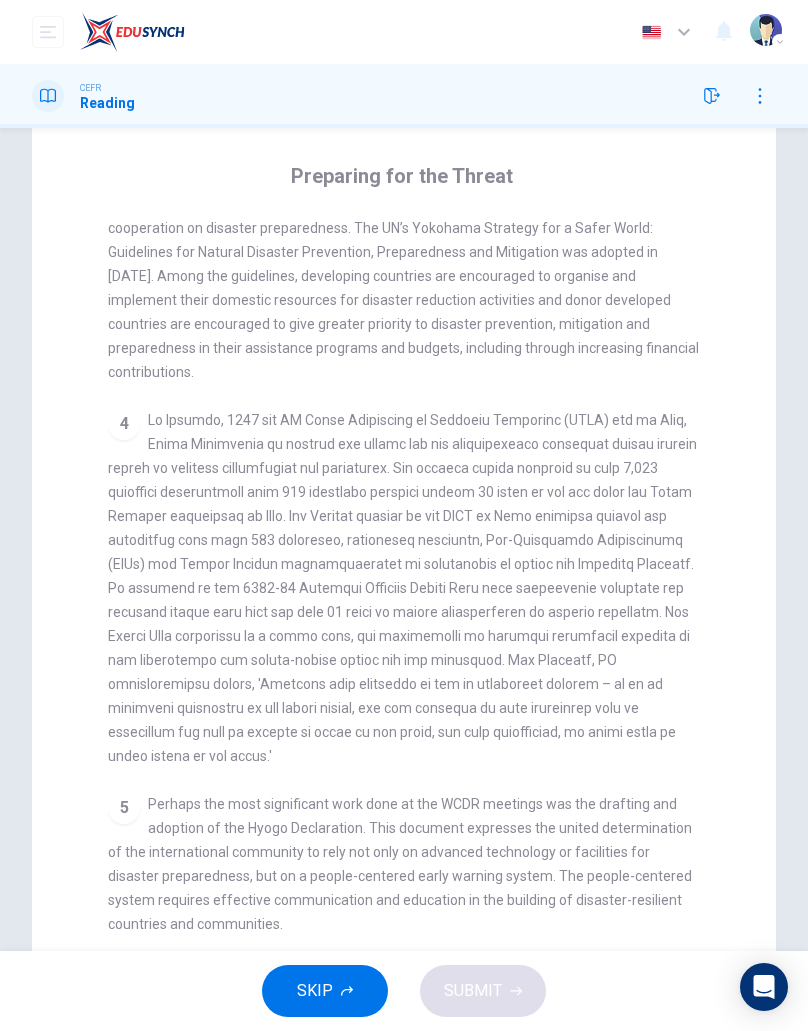 scroll, scrollTop: 817, scrollLeft: 0, axis: vertical 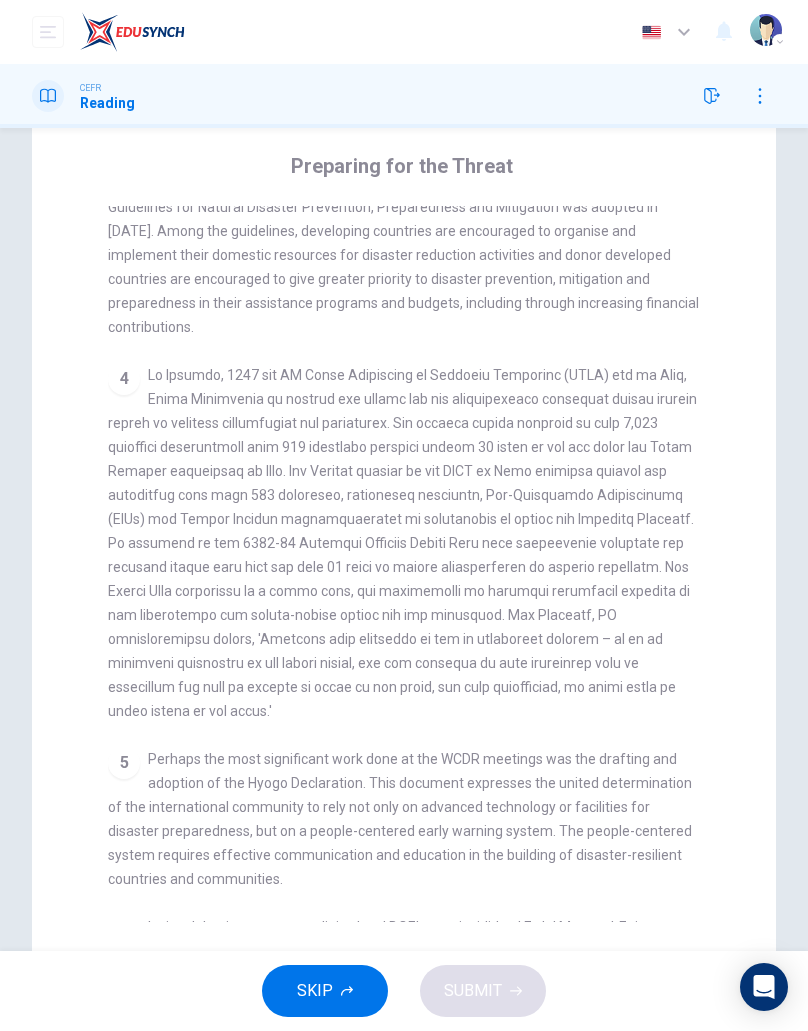 checkbox on "false" 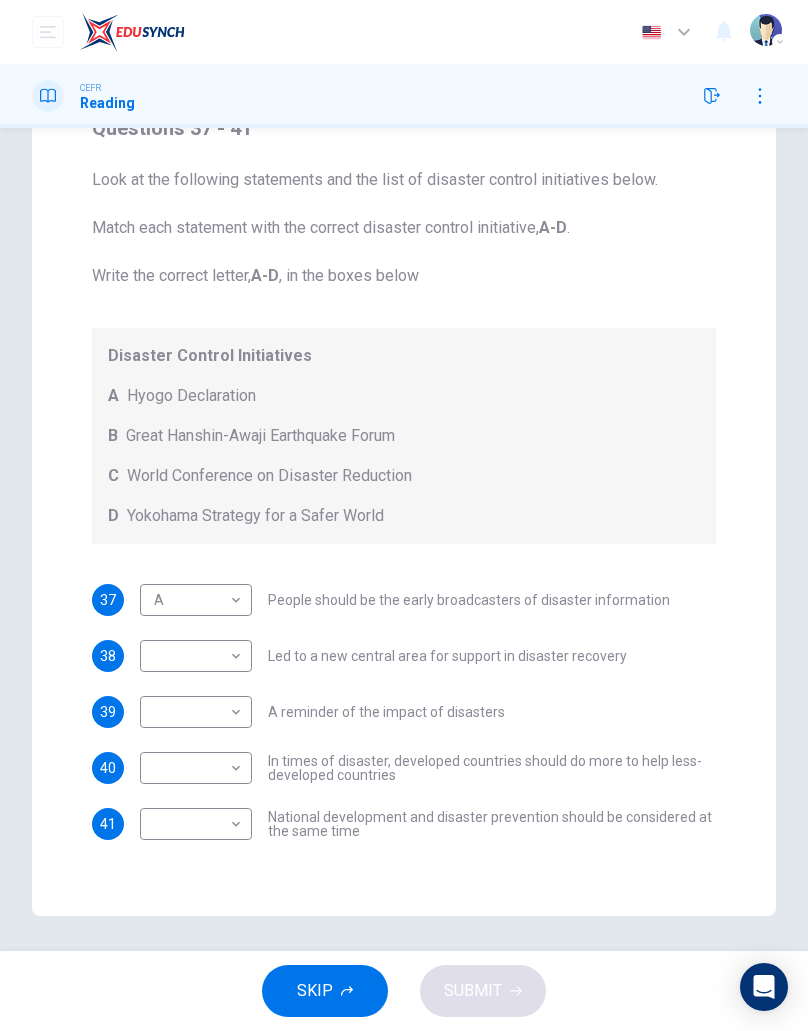 scroll, scrollTop: 189, scrollLeft: 0, axis: vertical 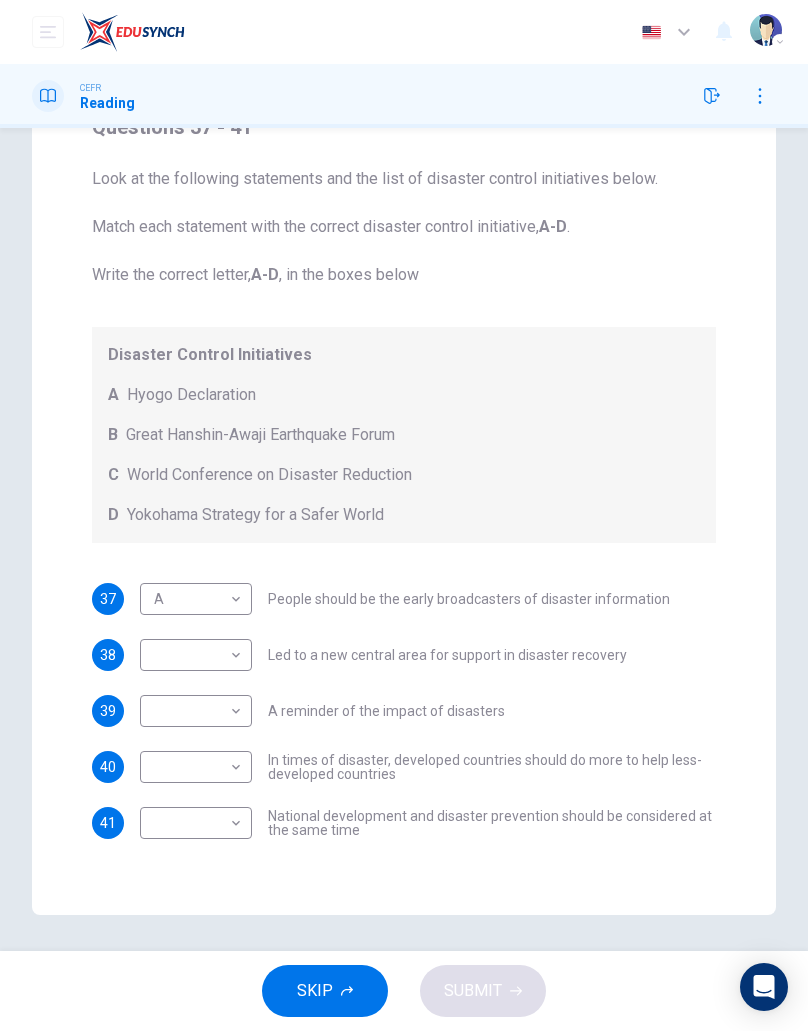 click on "Dashboard Practice Start a test Analysis English en ​ [PERSON_NAME] CEFR Reading Question Passage Questions 37 - 41 Look at the following statements and the list of disaster control initiatives below.
Match each statement with the correct disaster control initiative,  A-D .
Write the correct letter,  A-D , in the boxes below Disaster Control Initiatives A Hyogo Declaration B Great Hanshin-Awaji Earthquake Forum C World Conference on Disaster Reduction D Yokohama Strategy for a Safer World 37 A A ​ People should be the early broadcasters of disaster information 38 ​ ​ Led to a new central area for support in disaster recovery 39 ​ ​ A reminder of the impact of disasters 40 ​ ​ In times of disaster, developed countries should do more to help less-developed countries 41 ​ ​ National development and disaster prevention should be considered at the same time Preparing for the Threat CLICK TO ZOOM Click to Zoom 1 2 3 4 5 6 SKIP SUBMIT
Dashboard Practice Start a test" at bounding box center [404, 515] 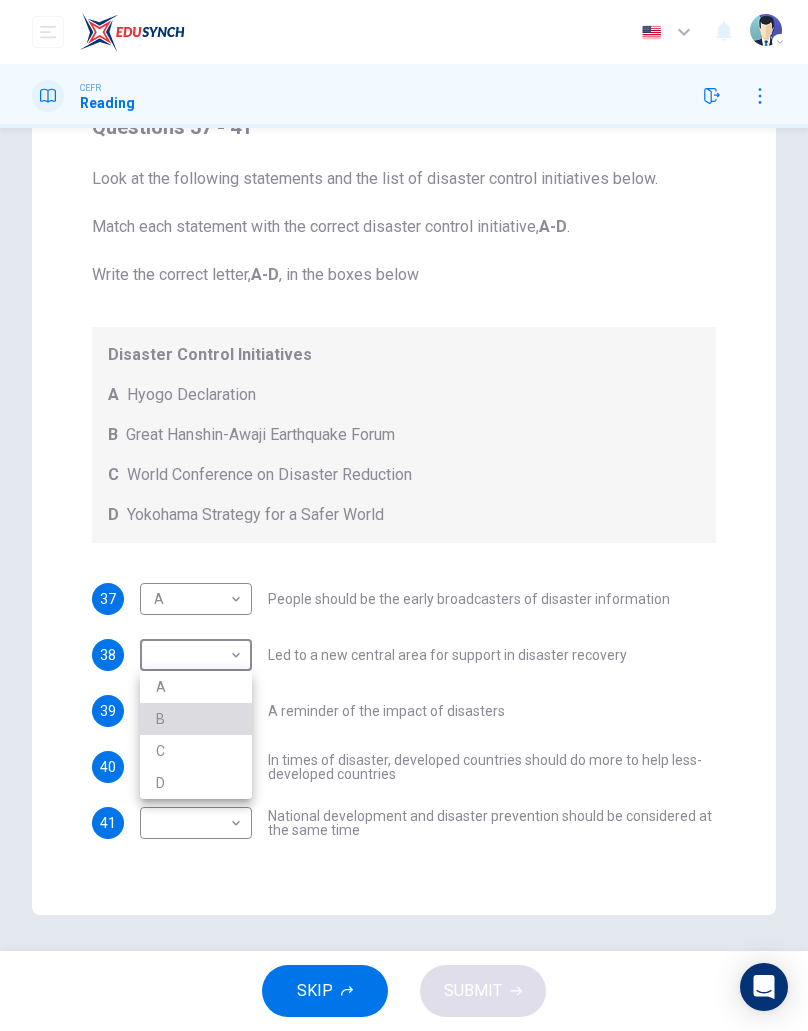 click on "B" at bounding box center (196, 719) 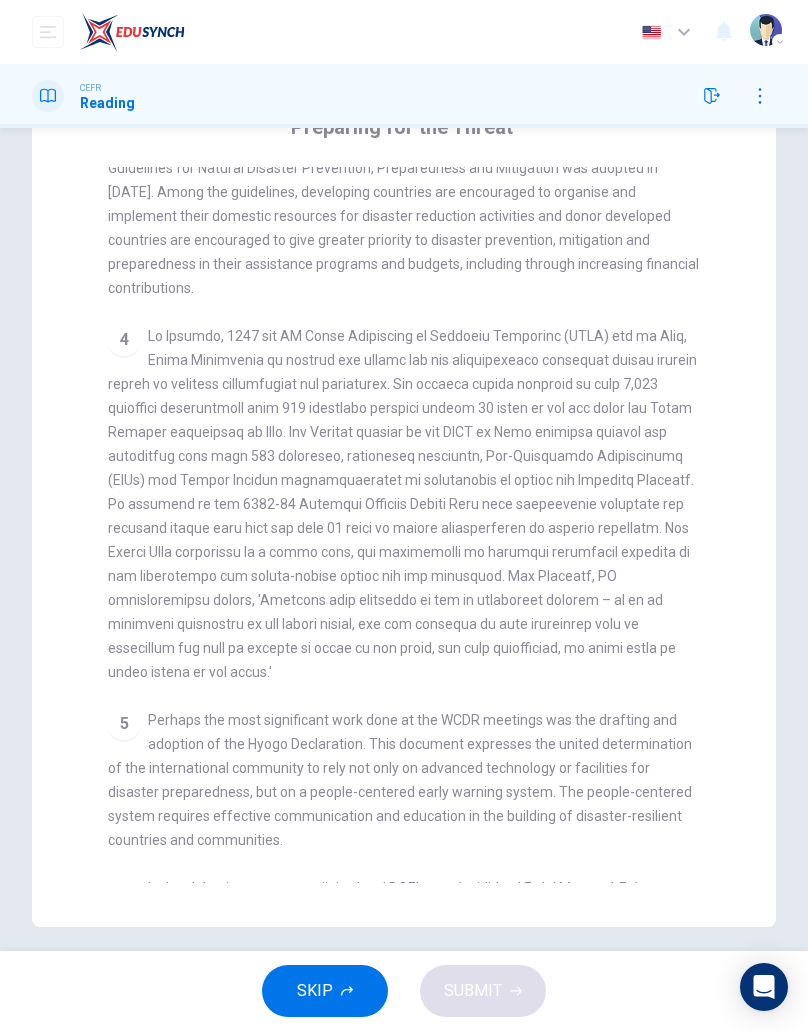 scroll, scrollTop: 1276, scrollLeft: 0, axis: vertical 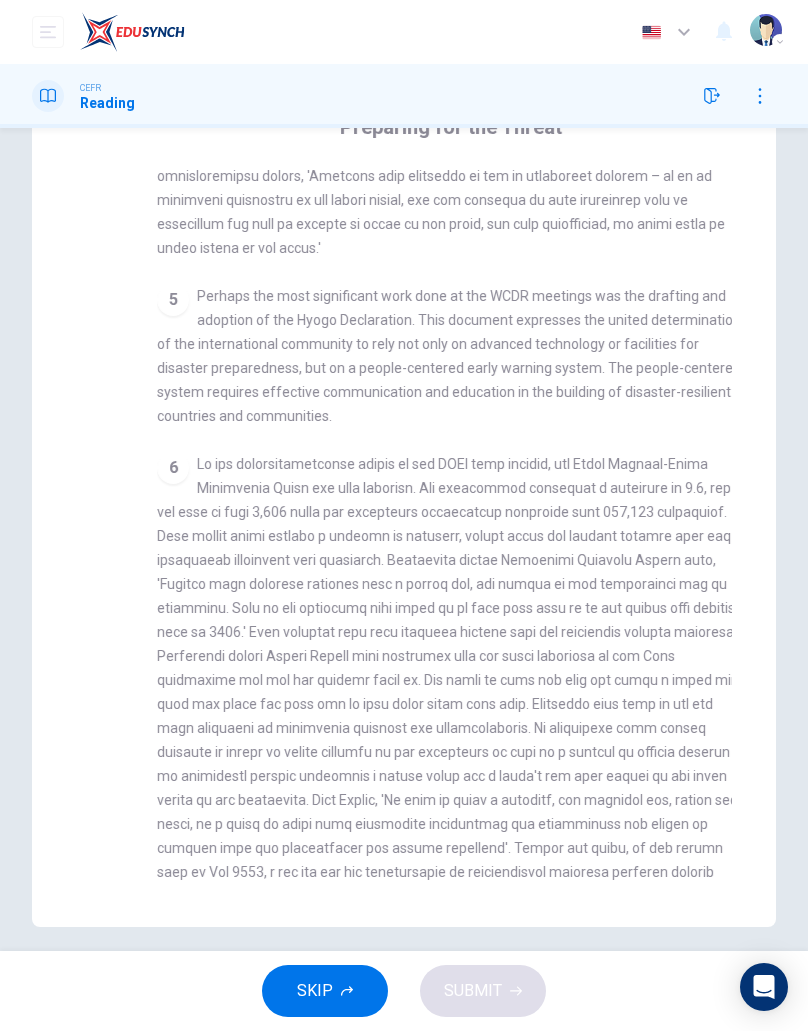 checkbox on "false" 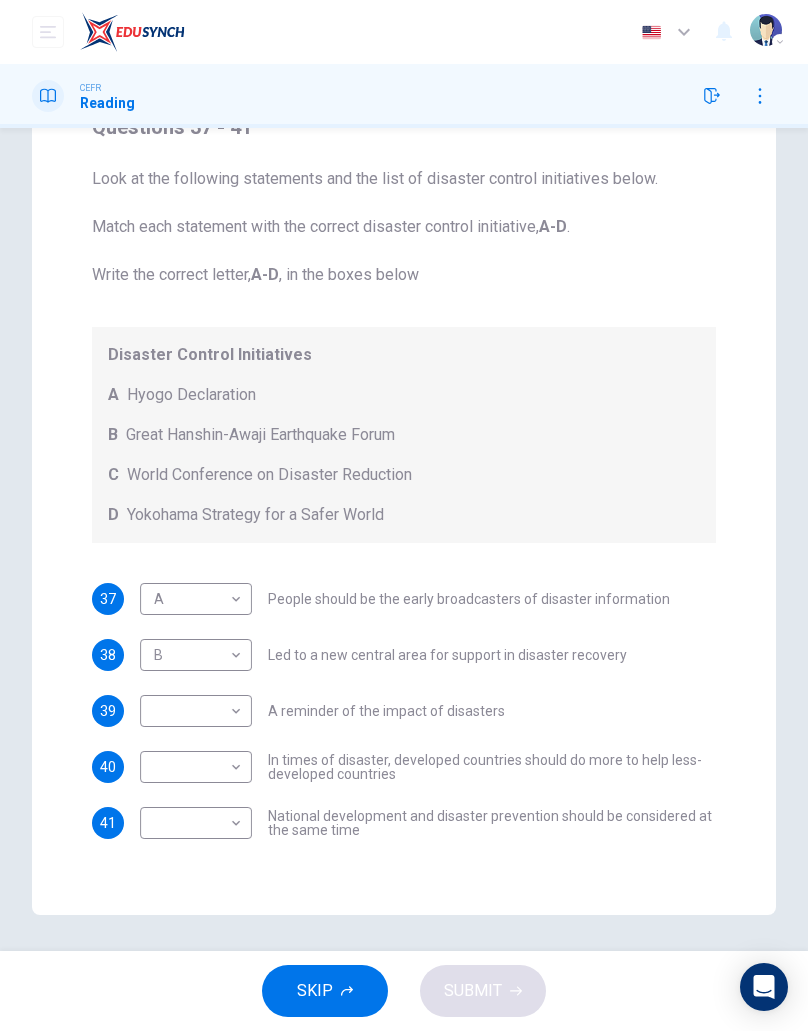 click on "Dashboard Practice Start a test Analysis English en ​ [PERSON_NAME] CEFR Reading Question Passage Questions 37 - 41 Look at the following statements and the list of disaster control initiatives below.
Match each statement with the correct disaster control initiative,  A-D .
Write the correct letter,  A-D , in the boxes below Disaster Control Initiatives A Hyogo Declaration B Great Hanshin-Awaji Earthquake Forum C World Conference on Disaster Reduction D Yokohama Strategy for a Safer World 37 A A ​ People should be the early broadcasters of disaster information 38 B B ​ Led to a new central area for support in disaster recovery 39 ​ ​ A reminder of the impact of disasters 40 ​ ​ In times of disaster, developed countries should do more to help less-developed countries 41 ​ ​ National development and disaster prevention should be considered at the same time Preparing for the Threat CLICK TO ZOOM Click to Zoom 1 2 3 4 5 6 SKIP SUBMIT
Dashboard Practice Start a test" at bounding box center [404, 515] 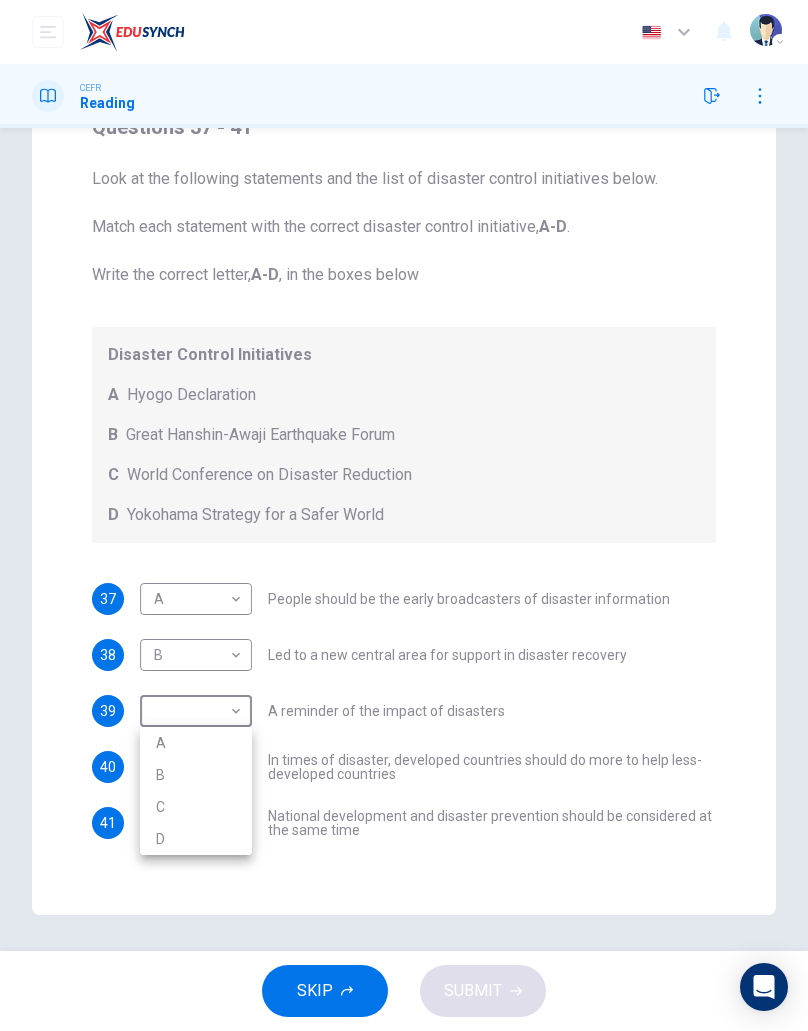 click on "B" at bounding box center [196, 775] 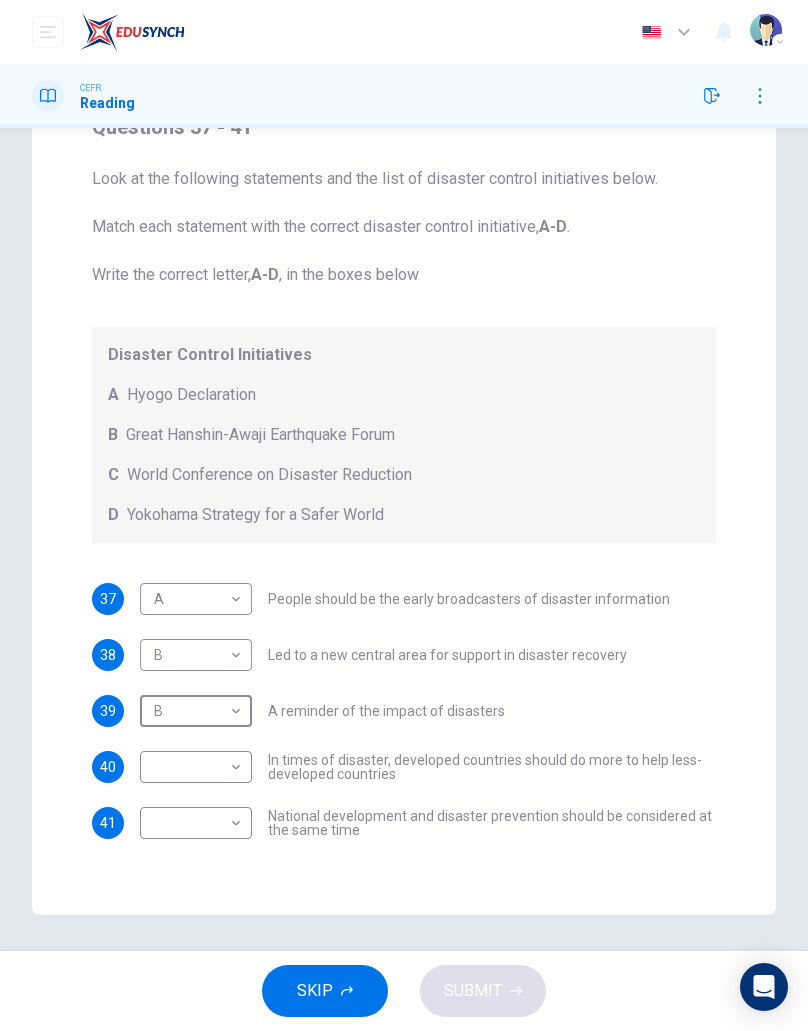 type on "B" 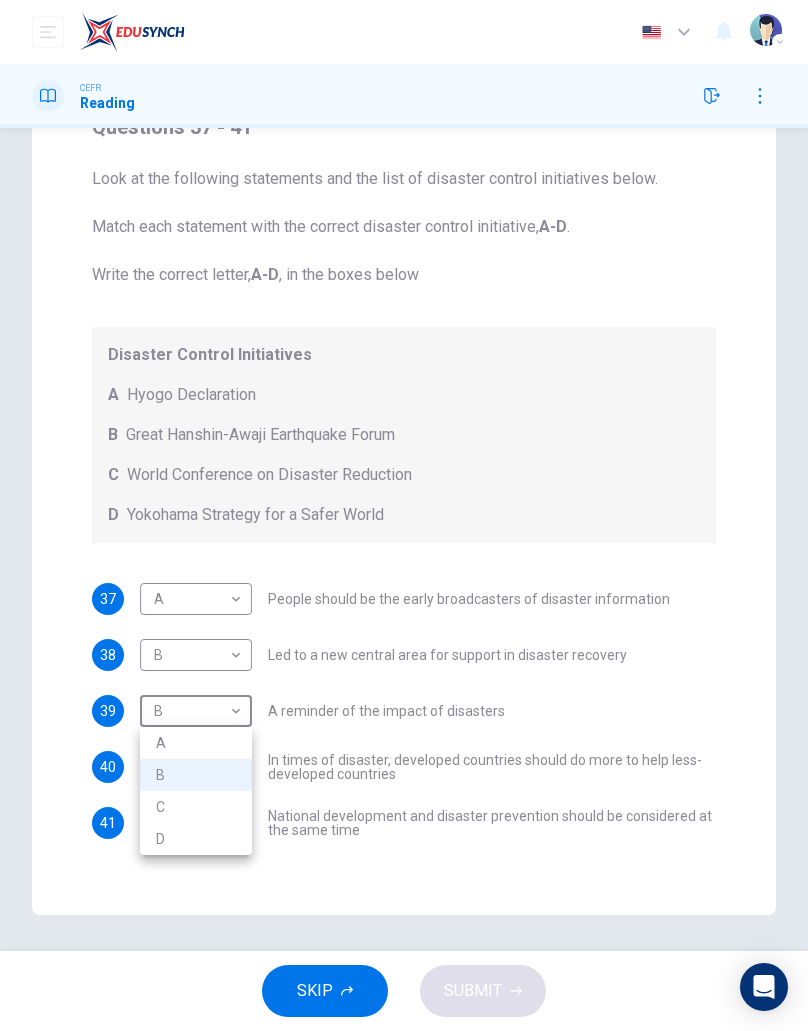 click at bounding box center (404, 515) 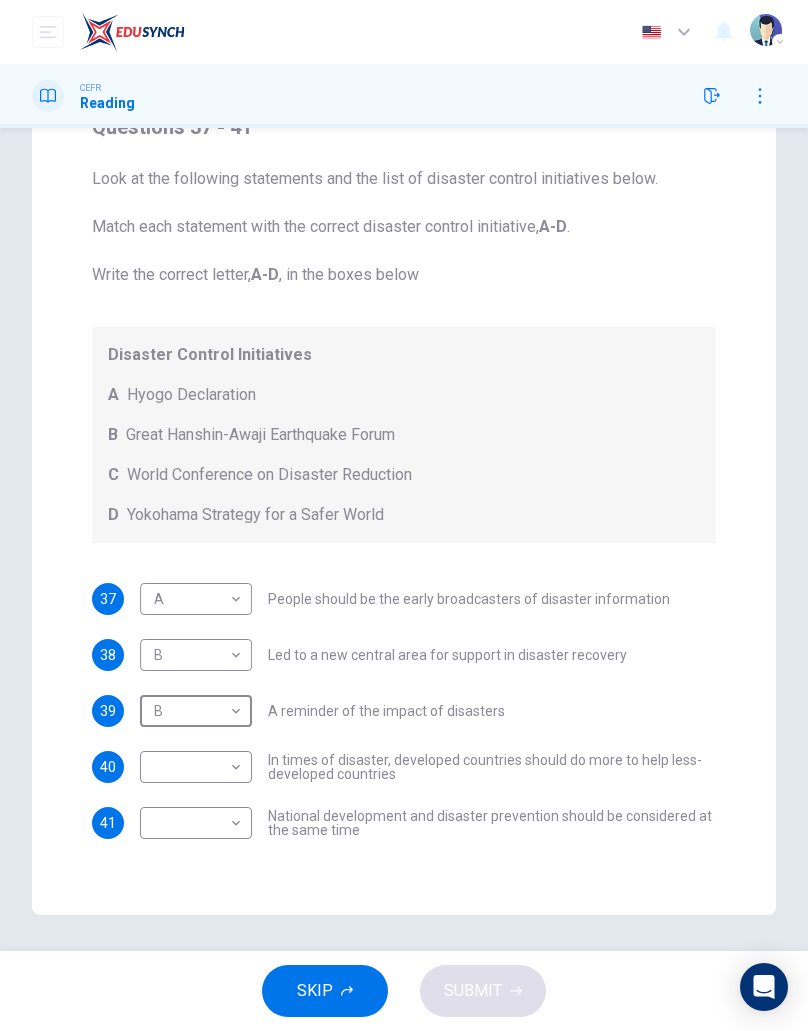 click on "Dashboard Practice Start a test Analysis English en ​ [PERSON_NAME] CEFR Reading Question Passage Questions 37 - 41 Look at the following statements and the list of disaster control initiatives below.
Match each statement with the correct disaster control initiative,  A-D .
Write the correct letter,  A-D , in the boxes below Disaster Control Initiatives A Hyogo Declaration B Great Hanshin-Awaji Earthquake Forum C World Conference on Disaster Reduction D Yokohama Strategy for a Safer World 37 A A ​ People should be the early broadcasters of disaster information 38 B B ​ Led to a new central area for support in disaster recovery 39 B B ​ A reminder of the impact of disasters 40 ​ ​ In times of disaster, developed countries should do more to help less-developed countries 41 ​ ​ National development and disaster prevention should be considered at the same time Preparing for the Threat CLICK TO ZOOM Click to Zoom 1 2 3 4 5 6 SKIP SUBMIT
Dashboard Practice Start a test" at bounding box center (404, 515) 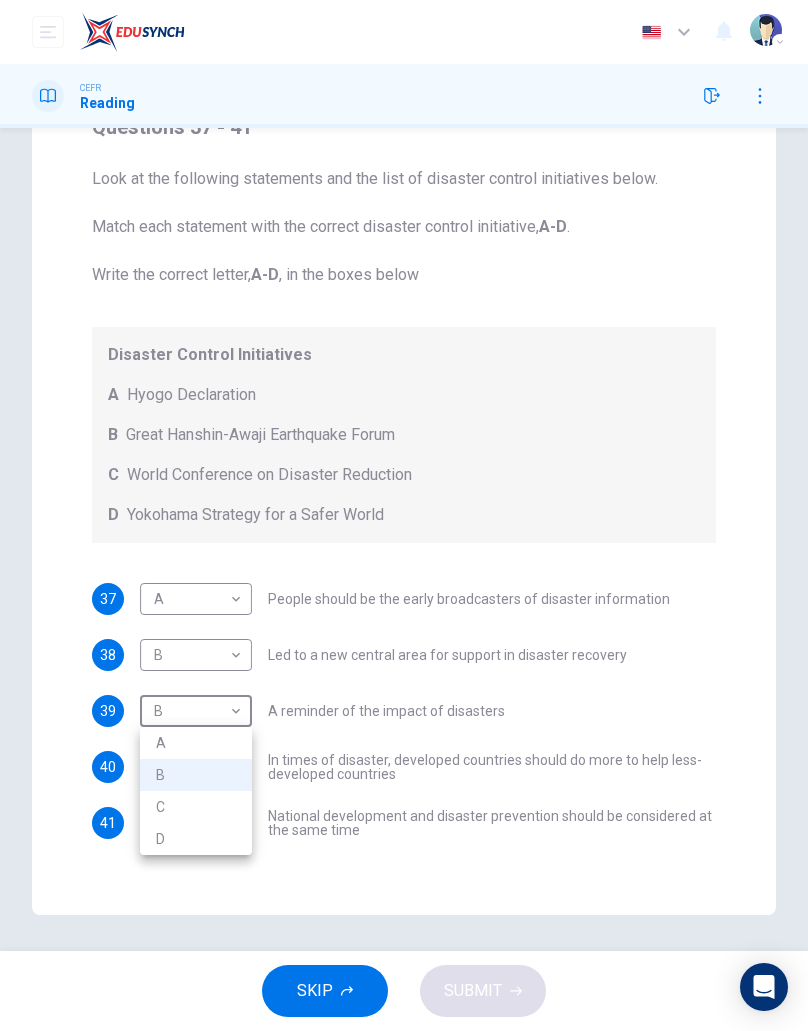 click on "B" at bounding box center (196, 775) 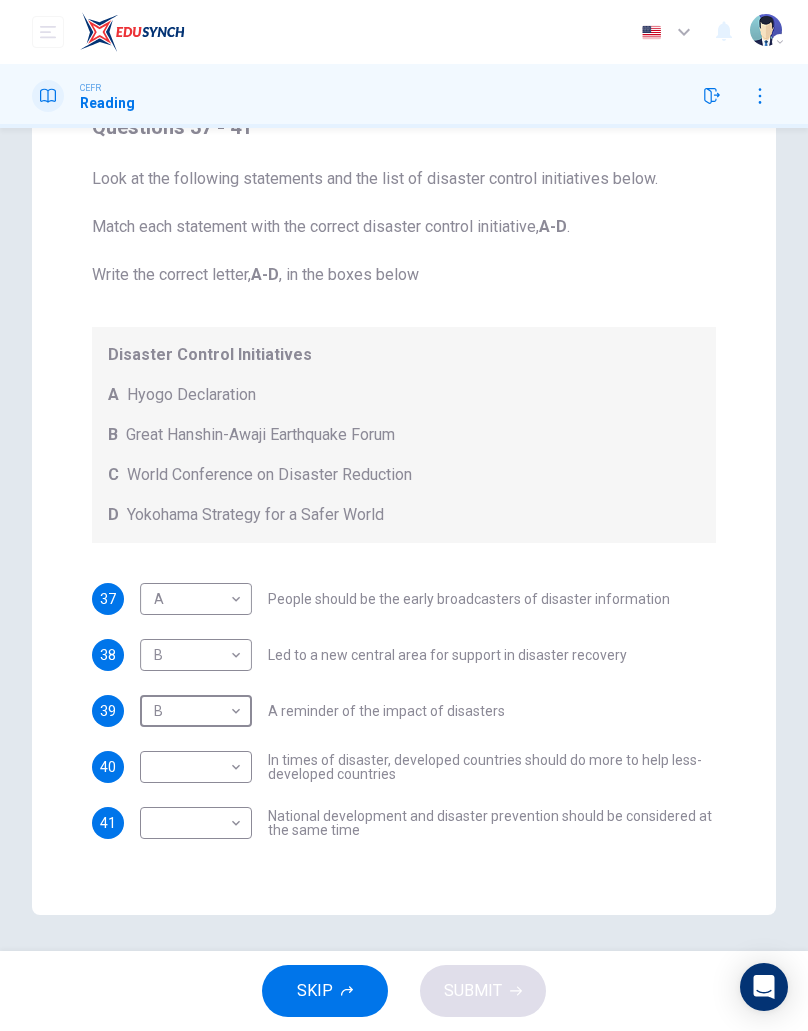 click on "Dashboard Practice Start a test Analysis English en ​ [PERSON_NAME] CEFR Reading Question Passage Questions 37 - 41 Look at the following statements and the list of disaster control initiatives below.
Match each statement with the correct disaster control initiative,  A-D .
Write the correct letter,  A-D , in the boxes below Disaster Control Initiatives A Hyogo Declaration B Great Hanshin-Awaji Earthquake Forum C World Conference on Disaster Reduction D Yokohama Strategy for a Safer World 37 A A ​ People should be the early broadcasters of disaster information 38 B B ​ Led to a new central area for support in disaster recovery 39 B B ​ A reminder of the impact of disasters 40 ​ ​ In times of disaster, developed countries should do more to help less-developed countries 41 ​ ​ National development and disaster prevention should be considered at the same time Preparing for the Threat CLICK TO ZOOM Click to Zoom 1 2 3 4 5 6 SKIP SUBMIT
Dashboard Practice Start a test" at bounding box center [404, 515] 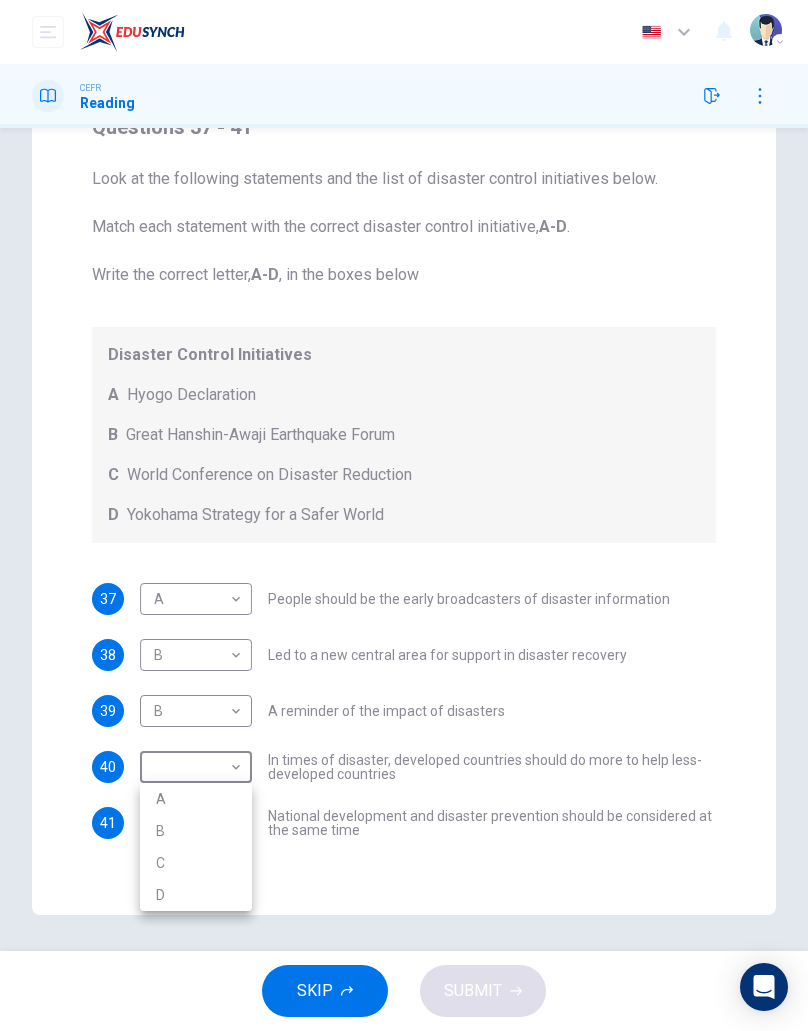 click at bounding box center [404, 515] 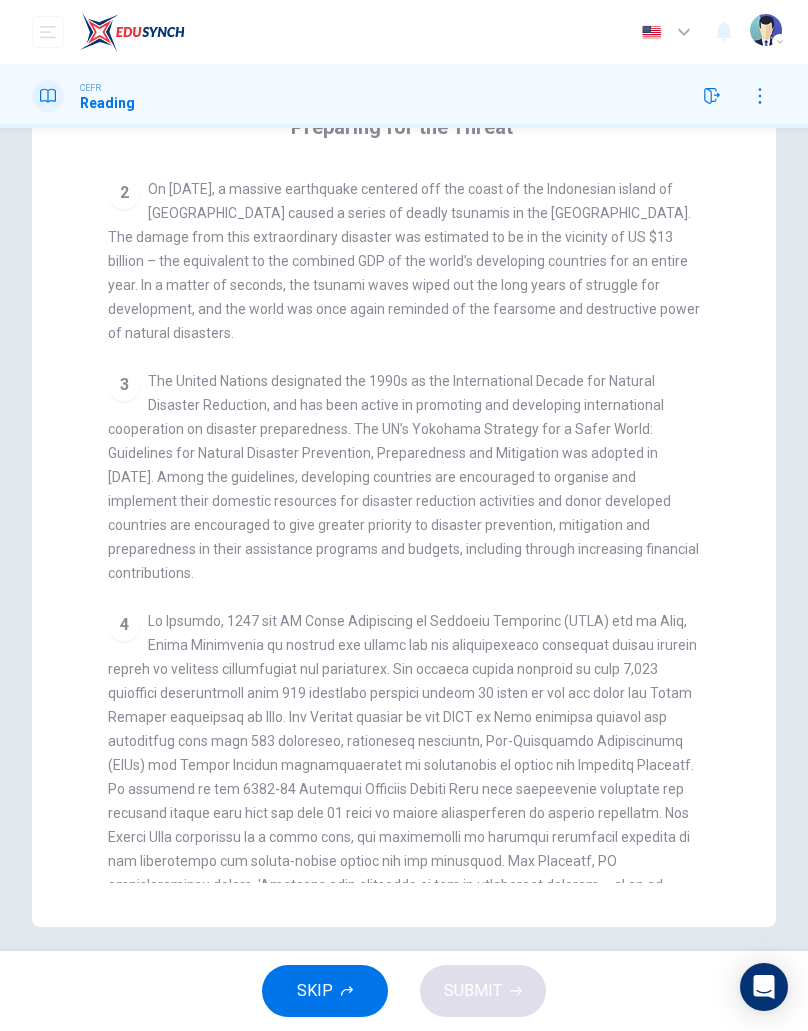 scroll, scrollTop: 568, scrollLeft: 0, axis: vertical 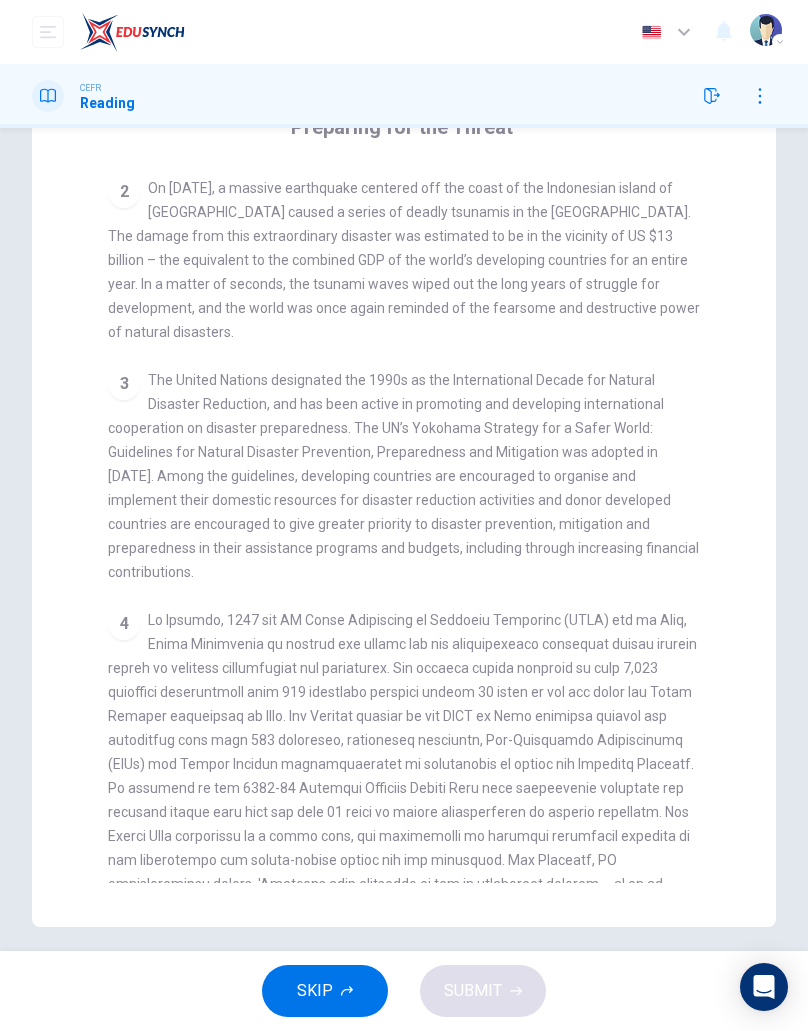 checkbox on "false" 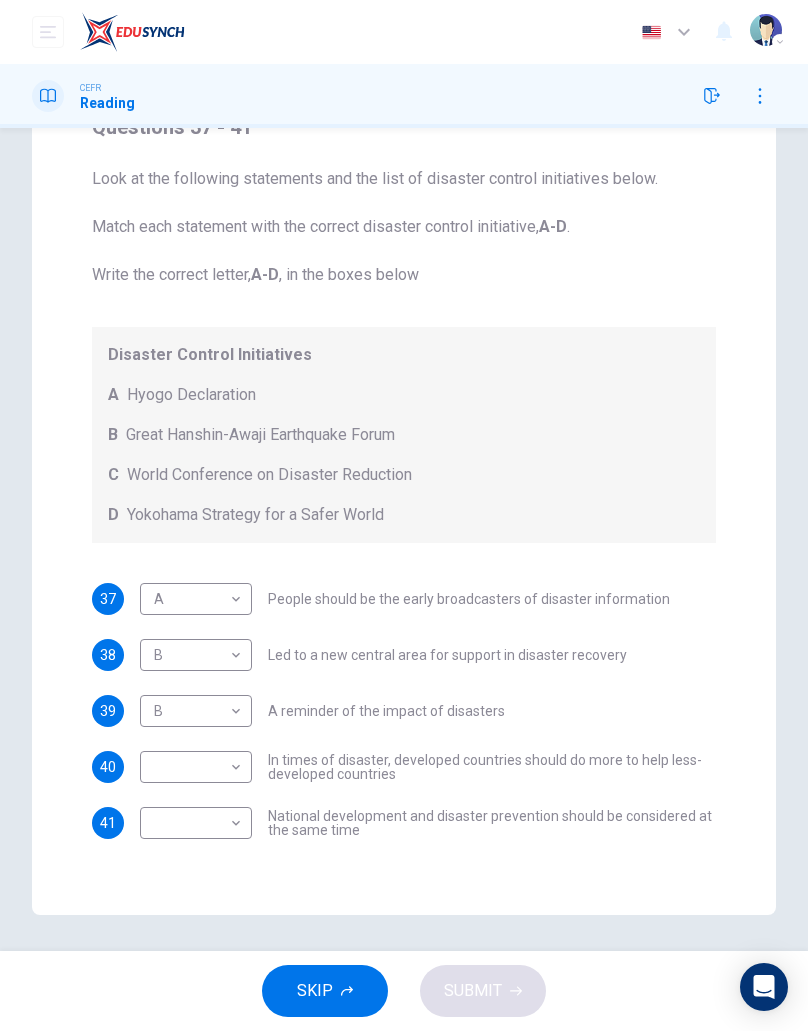 click on "Dashboard Practice Start a test Analysis English en ​ [PERSON_NAME] CEFR Reading Question Passage Questions 37 - 41 Look at the following statements and the list of disaster control initiatives below.
Match each statement with the correct disaster control initiative,  A-D .
Write the correct letter,  A-D , in the boxes below Disaster Control Initiatives A Hyogo Declaration B Great Hanshin-Awaji Earthquake Forum C World Conference on Disaster Reduction D Yokohama Strategy for a Safer World 37 A A ​ People should be the early broadcasters of disaster information 38 B B ​ Led to a new central area for support in disaster recovery 39 B B ​ A reminder of the impact of disasters 40 ​ ​ In times of disaster, developed countries should do more to help less-developed countries 41 ​ ​ National development and disaster prevention should be considered at the same time Preparing for the Threat CLICK TO ZOOM Click to Zoom 1 2 3 4 5 6 SKIP SUBMIT
Dashboard Practice Start a test" at bounding box center (404, 515) 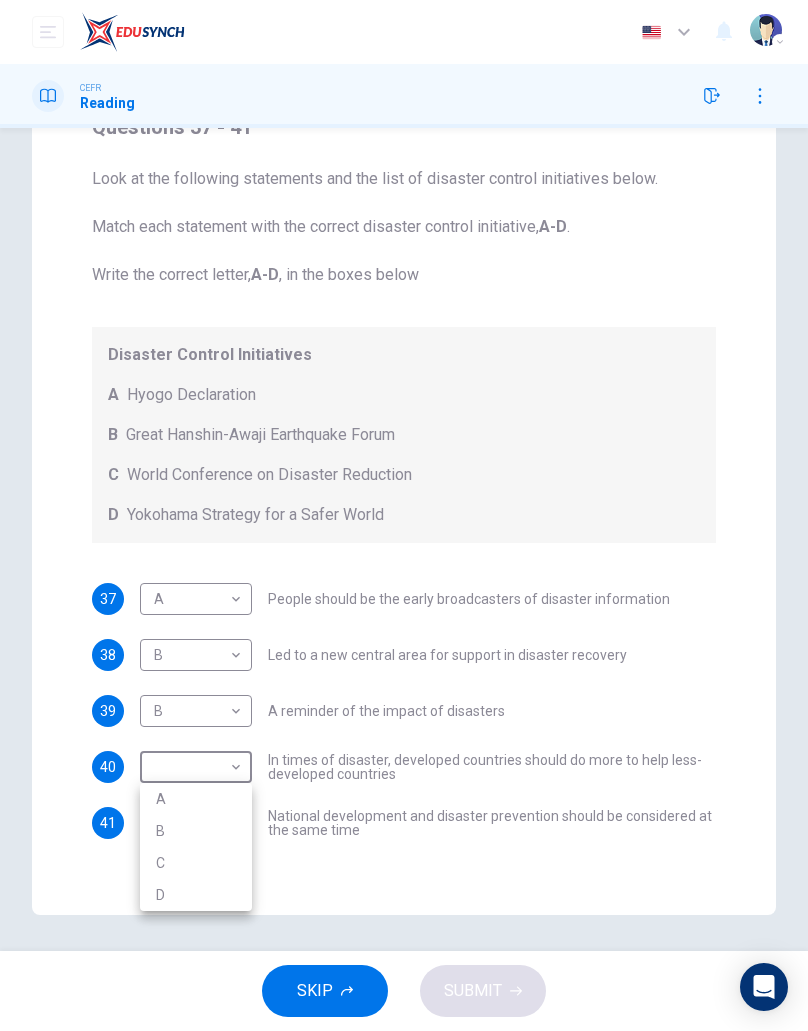 click on "C" at bounding box center (196, 863) 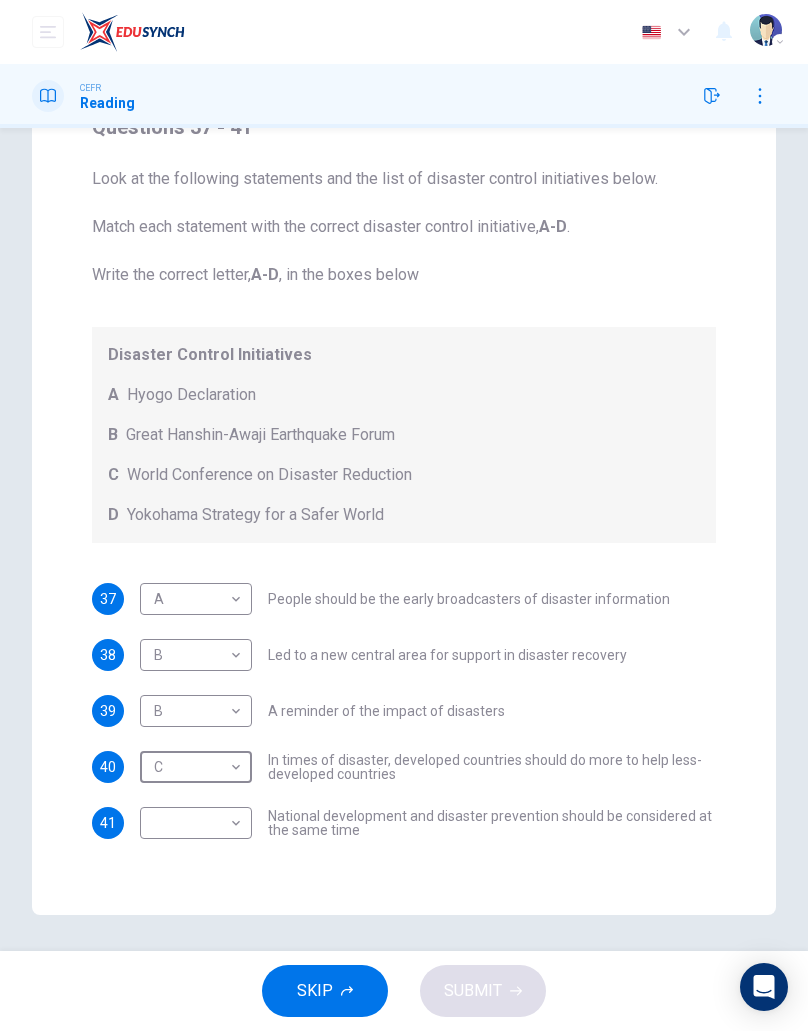 click on "Dashboard Practice Start a test Analysis English en ​ [PERSON_NAME] CEFR Reading Question Passage Questions 37 - 41 Look at the following statements and the list of disaster control initiatives below.
Match each statement with the correct disaster control initiative,  A-D .
Write the correct letter,  A-D , in the boxes below Disaster Control Initiatives A Hyogo Declaration B Great Hanshin-Awaji Earthquake Forum C World Conference on Disaster Reduction D Yokohama Strategy for a Safer World 37 A A ​ People should be the early broadcasters of disaster information 38 B B ​ Led to a new central area for support in disaster recovery 39 B B ​ A reminder of the impact of disasters 40 C C ​ In times of disaster, developed countries should do more to help less-developed countries 41 ​ ​ National development and disaster prevention should be considered at the same time Preparing for the Threat CLICK TO ZOOM Click to Zoom 1 2 3 4 5 6 SKIP SUBMIT
Dashboard Practice Start a test" at bounding box center [404, 515] 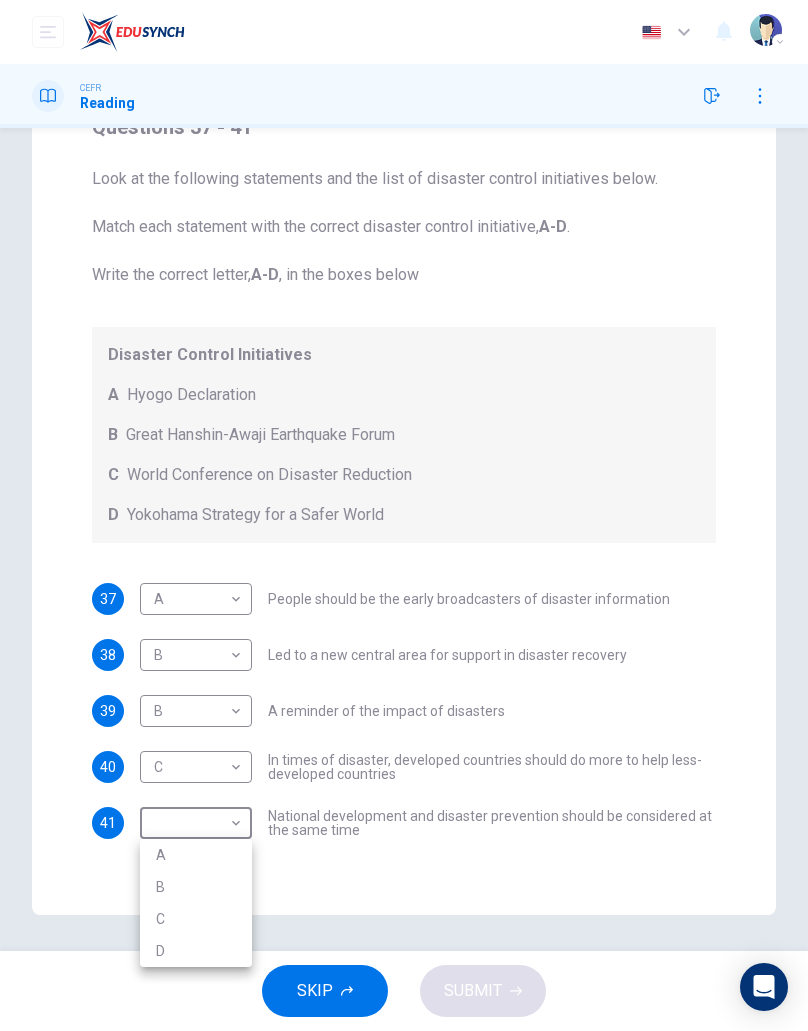 click on "C" at bounding box center (196, 919) 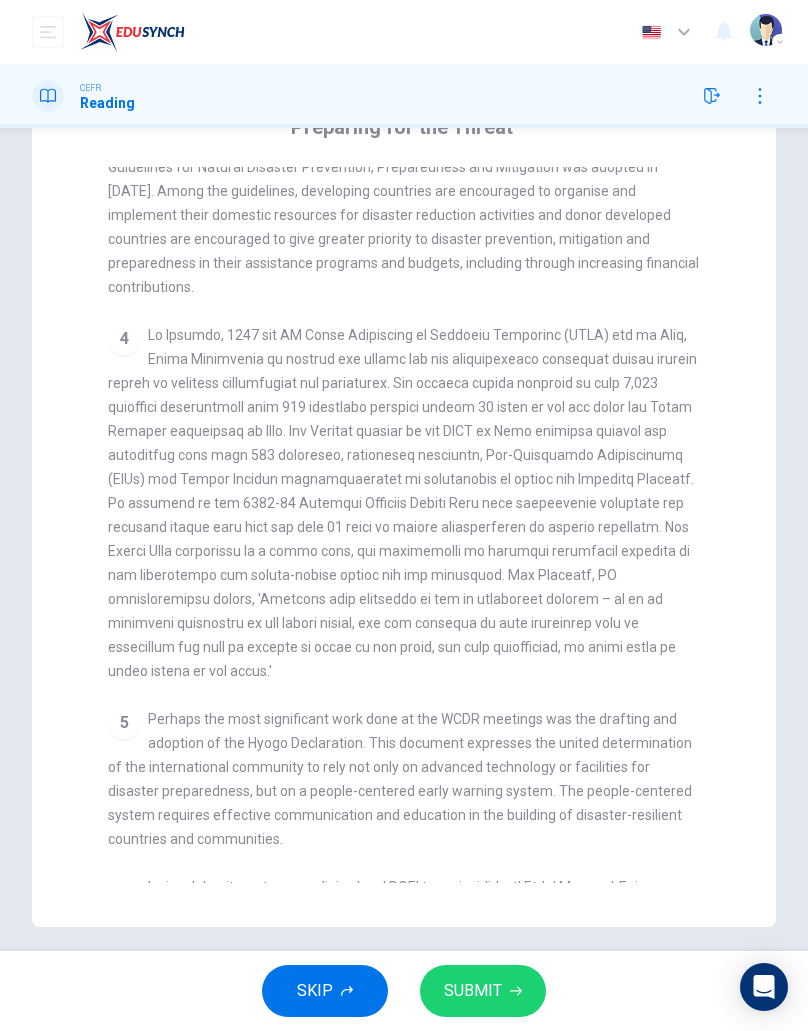 scroll, scrollTop: 843, scrollLeft: 0, axis: vertical 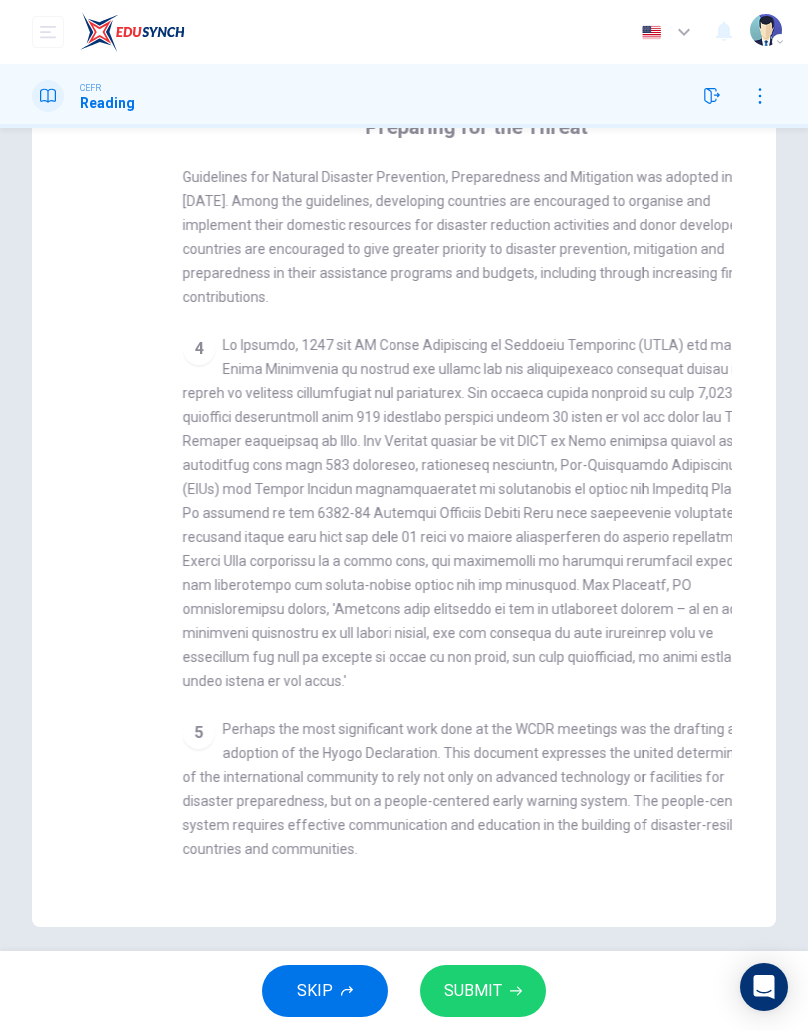 checkbox on "false" 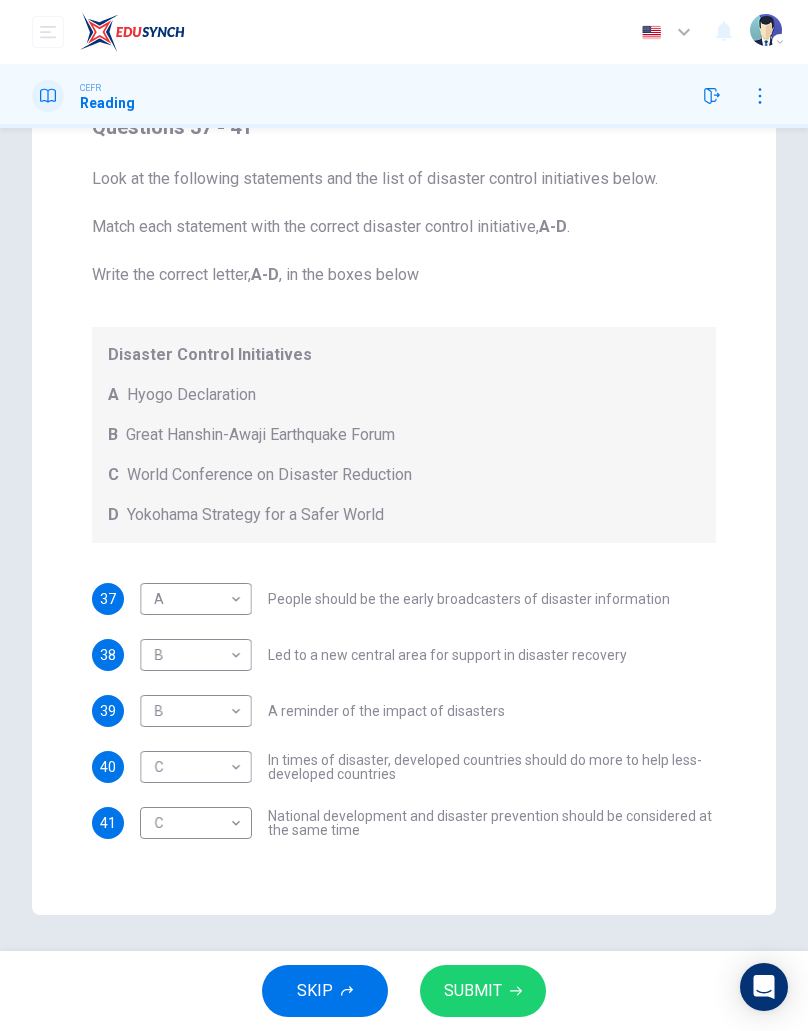 click on "Dashboard Practice Start a test Analysis English en ​ [PERSON_NAME] CEFR Reading Question Passage Questions 37 - 41 Look at the following statements and the list of disaster control initiatives below.
Match each statement with the correct disaster control initiative,  A-D .
Write the correct letter,  A-D , in the boxes below Disaster Control Initiatives A Hyogo Declaration B Great Hanshin-Awaji Earthquake Forum C World Conference on Disaster Reduction D Yokohama Strategy for a Safer World 37 A A ​ People should be the early broadcasters of disaster information 38 B B ​ Led to a new central area for support in disaster recovery 39 B B ​ A reminder of the impact of disasters 40 C C ​ In times of disaster, developed countries should do more to help less-developed countries 41 C C ​ National development and disaster prevention should be considered at the same time Preparing for the Threat CLICK TO ZOOM Click to Zoom 1 2 3 4 5 6 SKIP SUBMIT
Dashboard Practice Start a test" at bounding box center (404, 515) 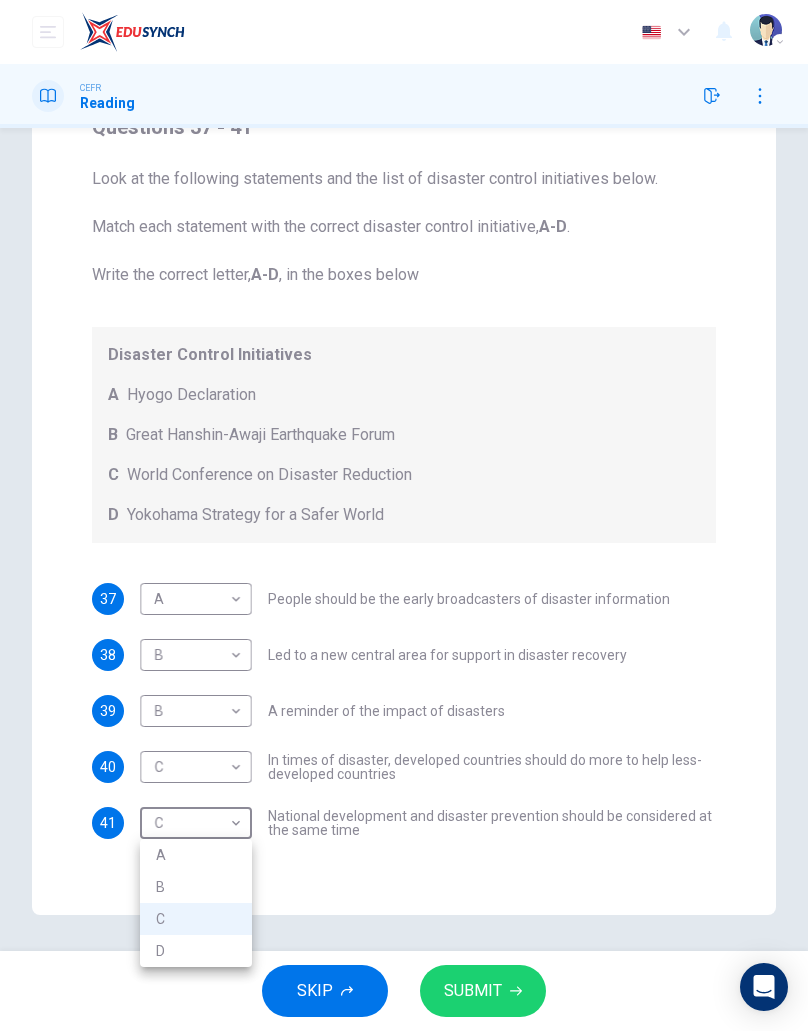 click on "D" at bounding box center [196, 951] 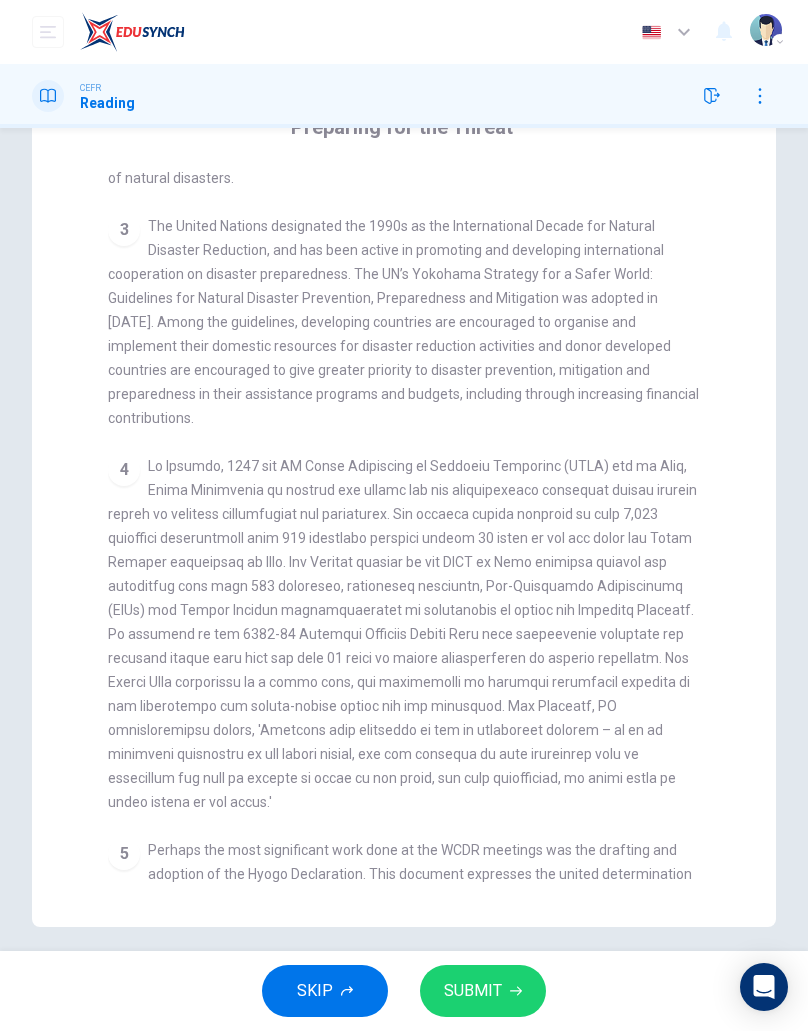 scroll, scrollTop: 721, scrollLeft: 0, axis: vertical 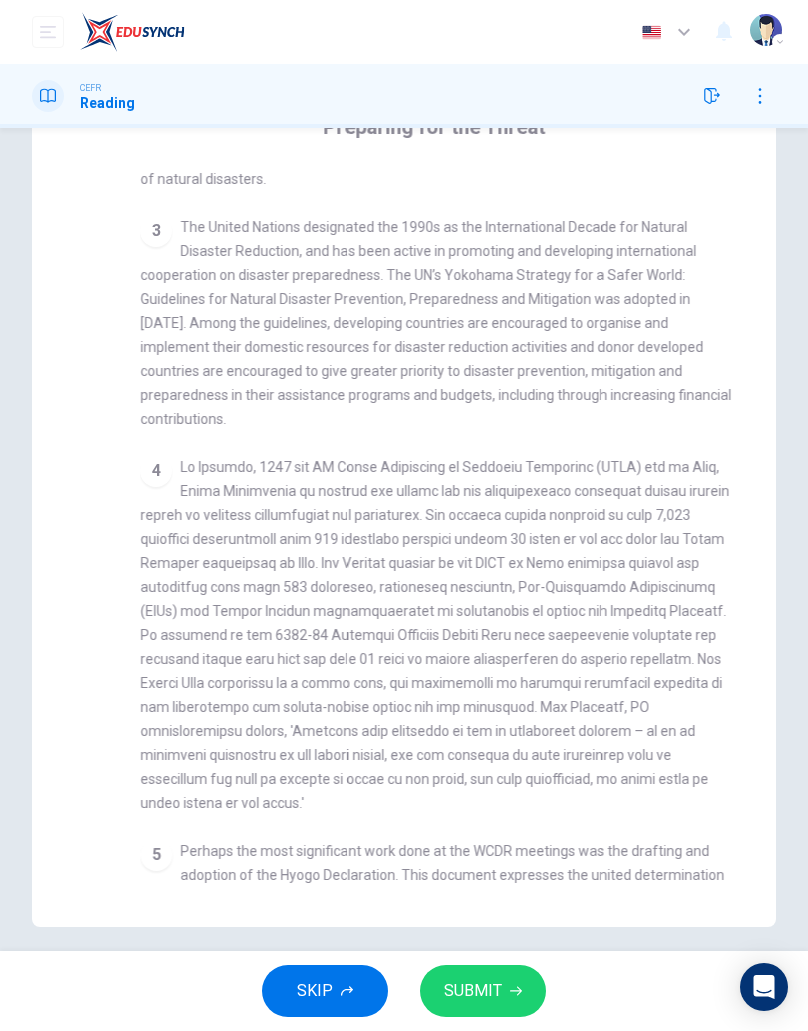 checkbox on "false" 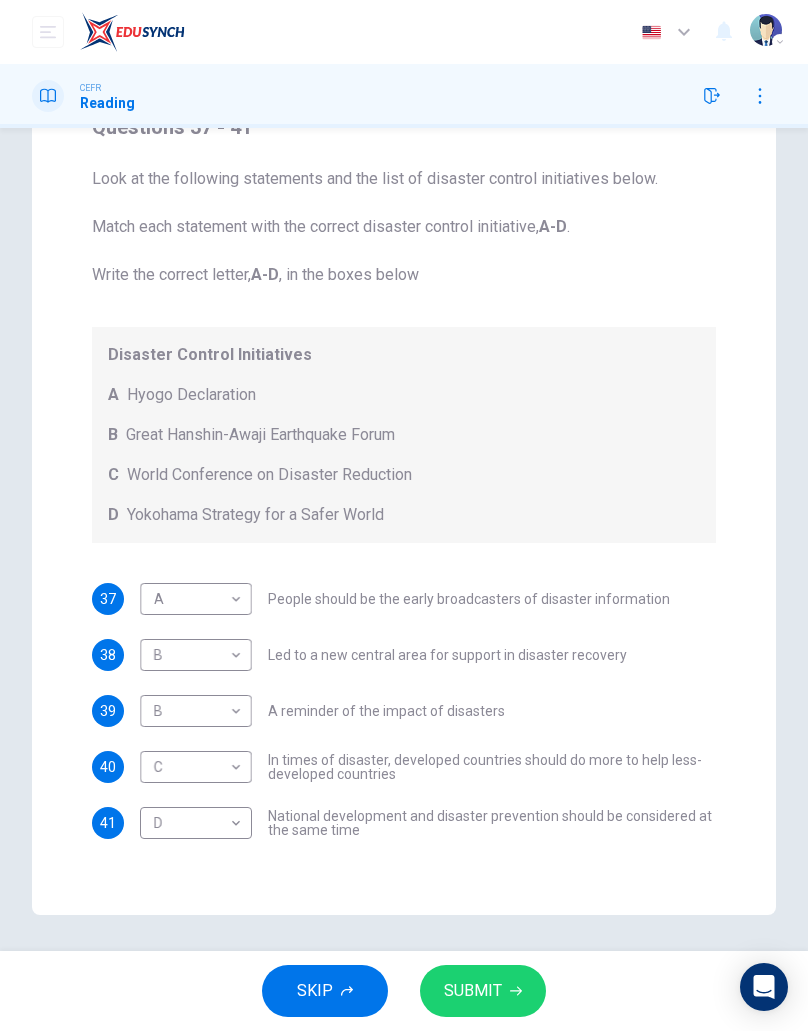 click on "Dashboard Practice Start a test Analysis English en ​ [PERSON_NAME] CEFR Reading Question Passage Questions 37 - 41 Look at the following statements and the list of disaster control initiatives below.
Match each statement with the correct disaster control initiative,  A-D .
Write the correct letter,  A-D , in the boxes below Disaster Control Initiatives A Hyogo Declaration B Great Hanshin-Awaji Earthquake Forum C World Conference on Disaster Reduction D Yokohama Strategy for a Safer World 37 A A ​ People should be the early broadcasters of disaster information 38 B B ​ Led to a new central area for support in disaster recovery 39 B B ​ A reminder of the impact of disasters 40 C C ​ In times of disaster, developed countries should do more to help less-developed countries 41 D D ​ National development and disaster prevention should be considered at the same time Preparing for the Threat CLICK TO ZOOM Click to Zoom 1 2 3 4 5 6 SKIP SUBMIT
Dashboard Practice Start a test" at bounding box center [404, 515] 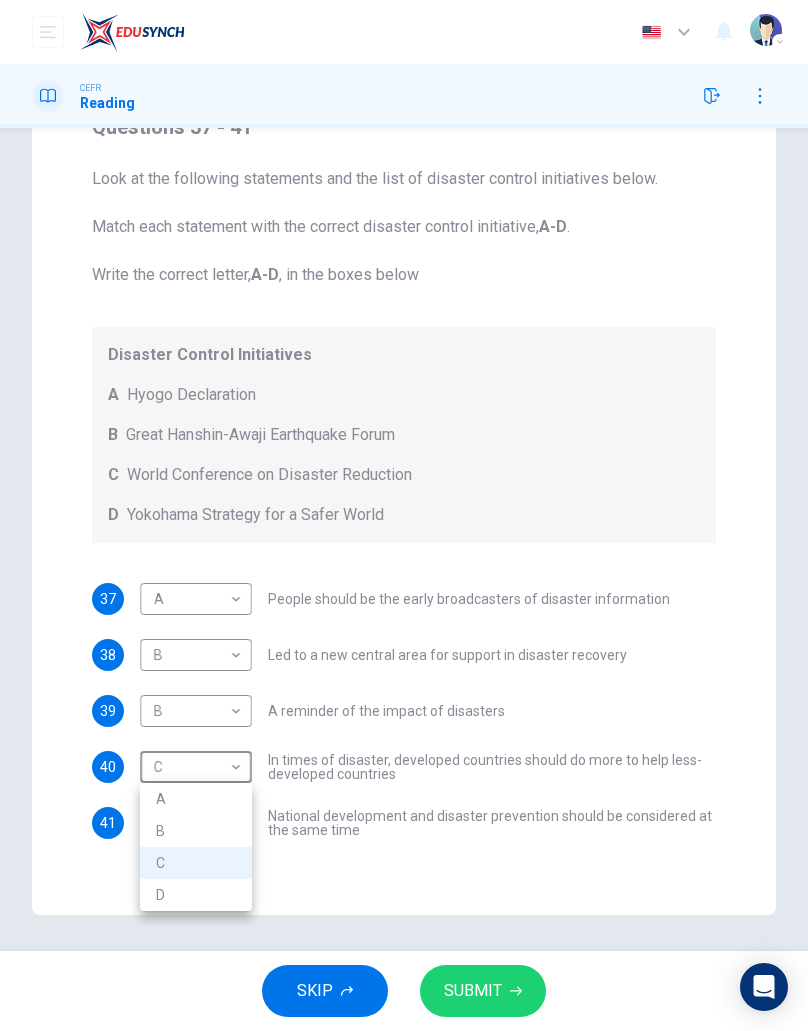 click on "D" at bounding box center [196, 895] 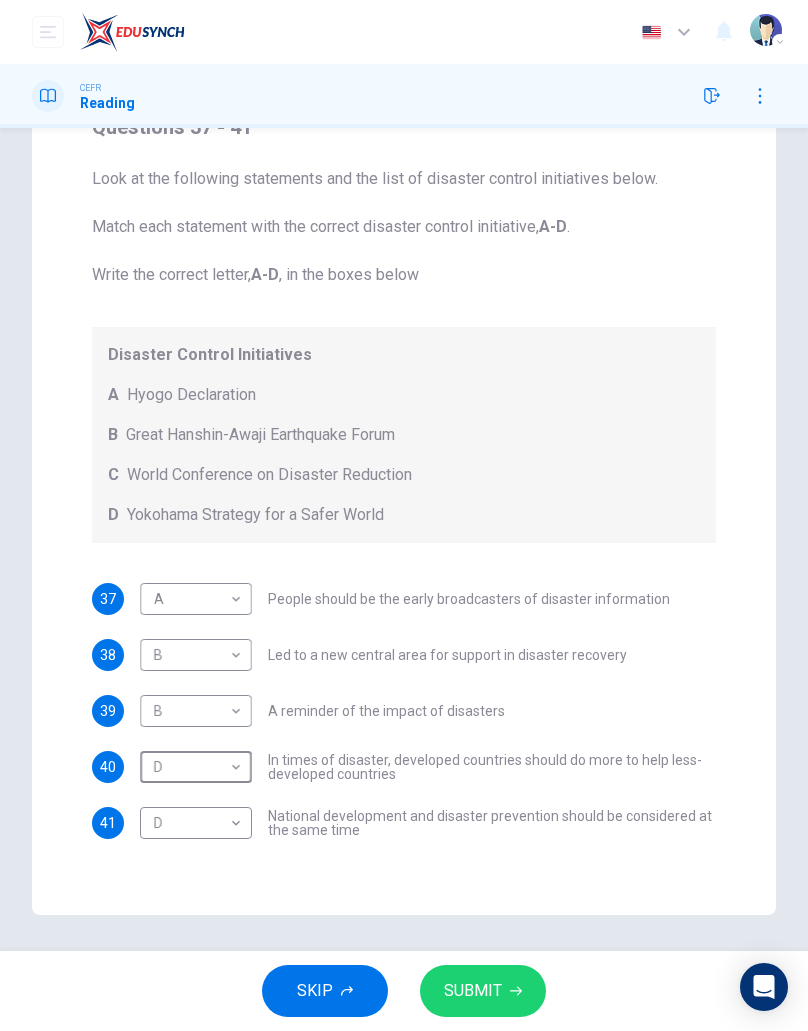 click on "SUBMIT" at bounding box center [473, 991] 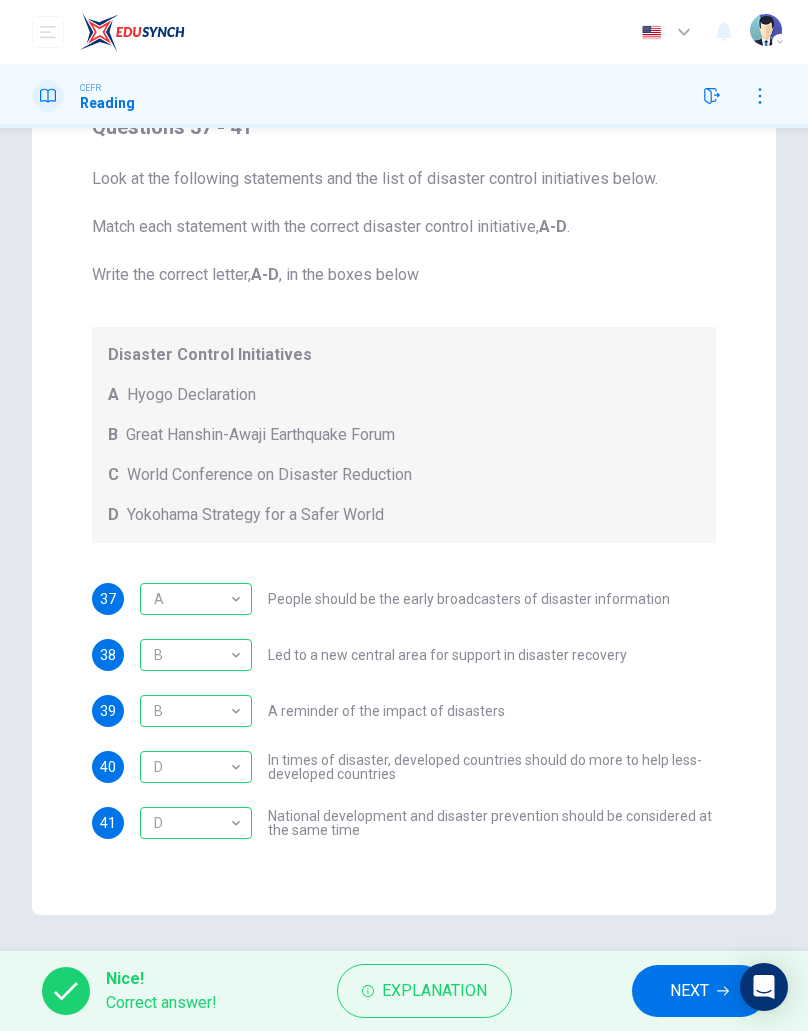 scroll, scrollTop: 176, scrollLeft: 0, axis: vertical 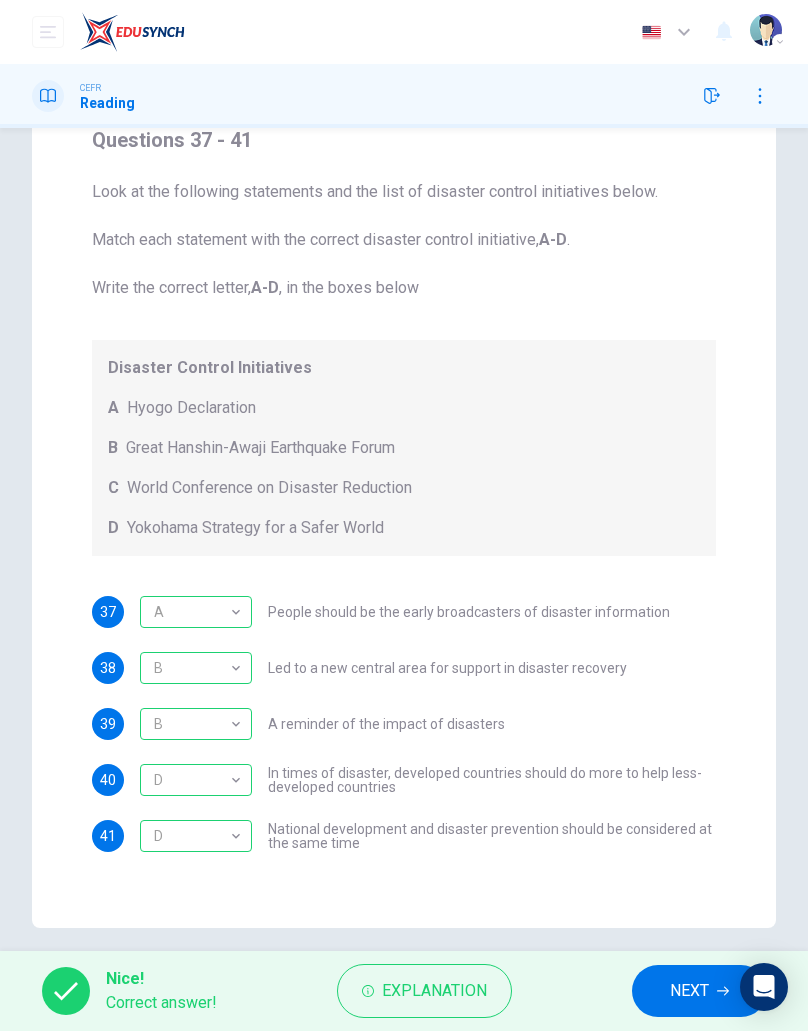 click on "NEXT" at bounding box center (689, 991) 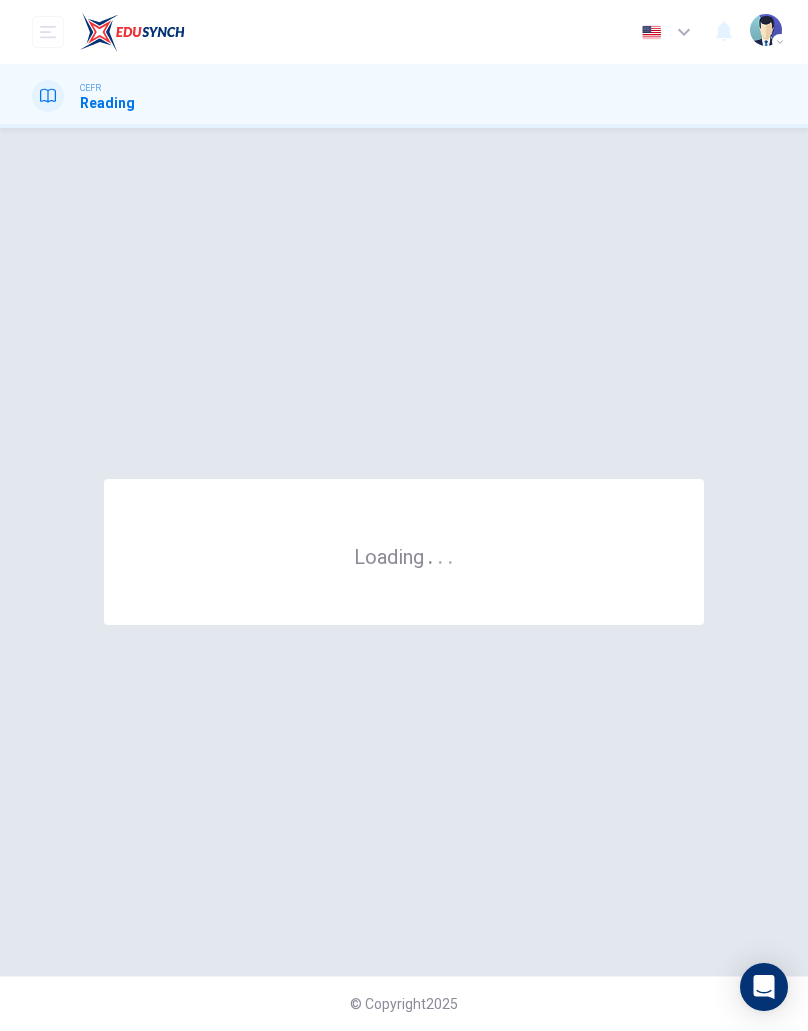 scroll, scrollTop: 0, scrollLeft: 0, axis: both 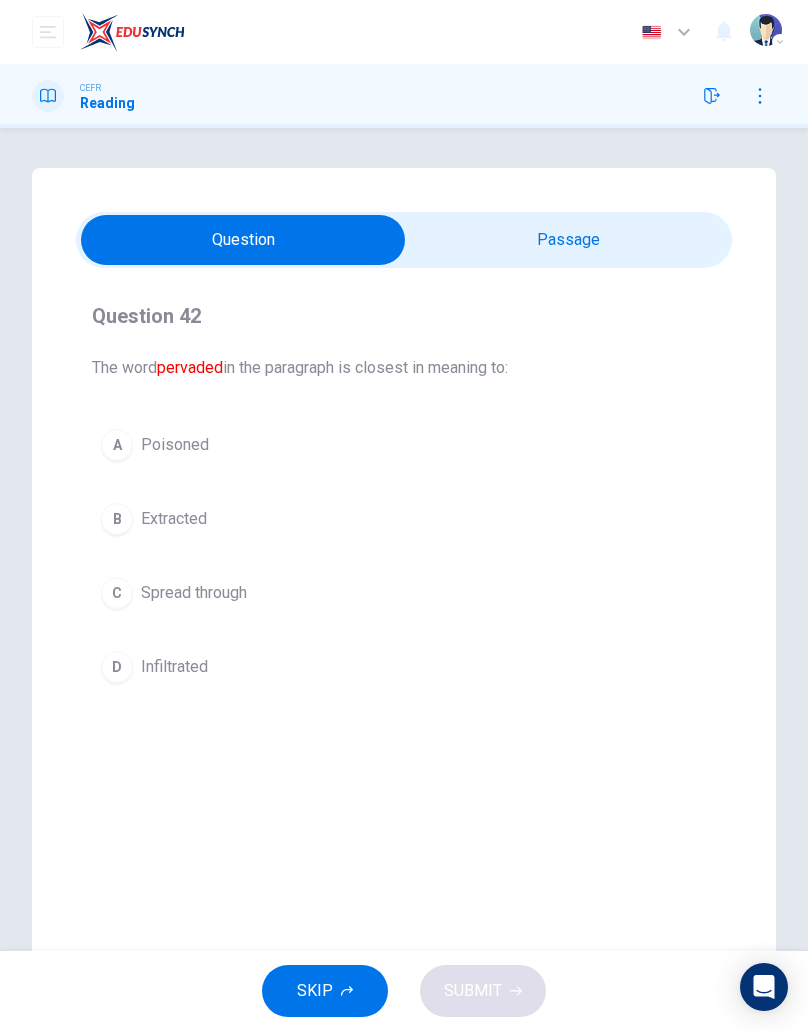 click on "C" at bounding box center [117, 593] 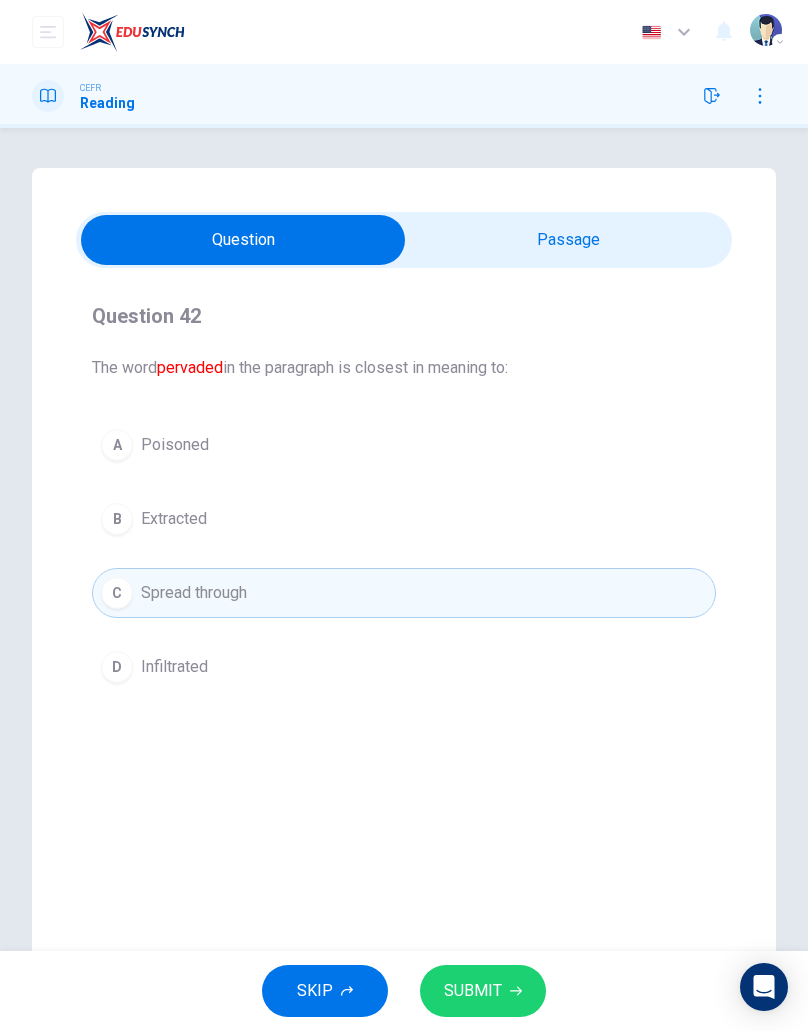 click on "D" at bounding box center (117, 667) 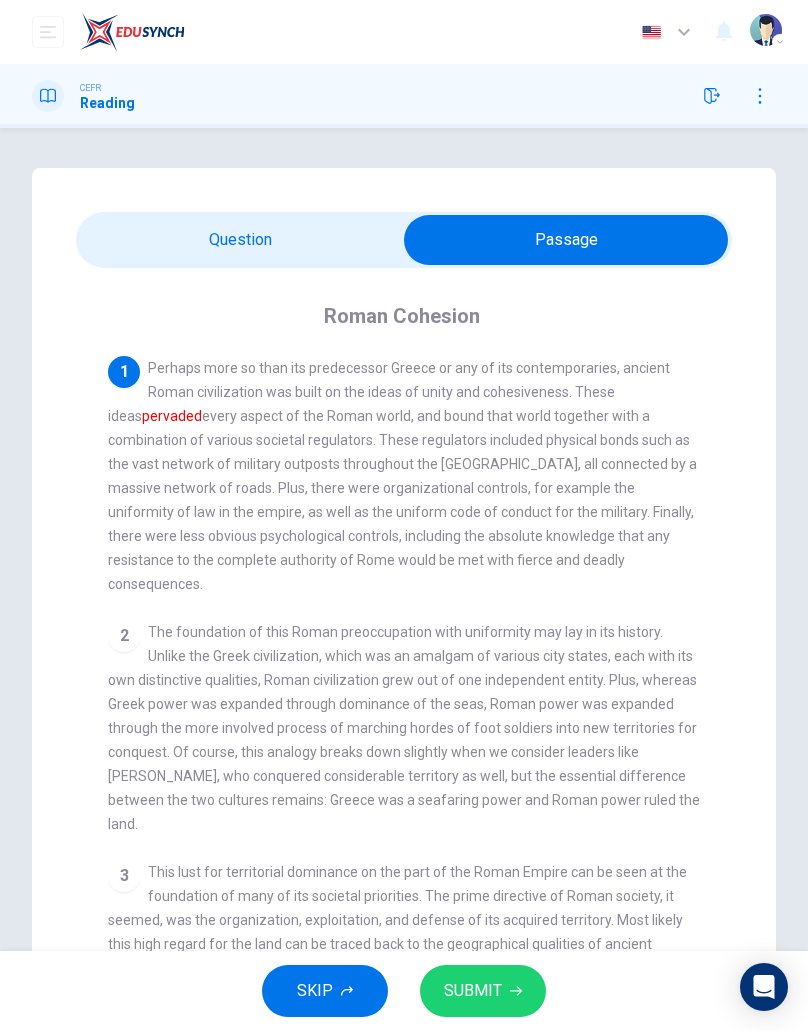 scroll, scrollTop: 0, scrollLeft: 0, axis: both 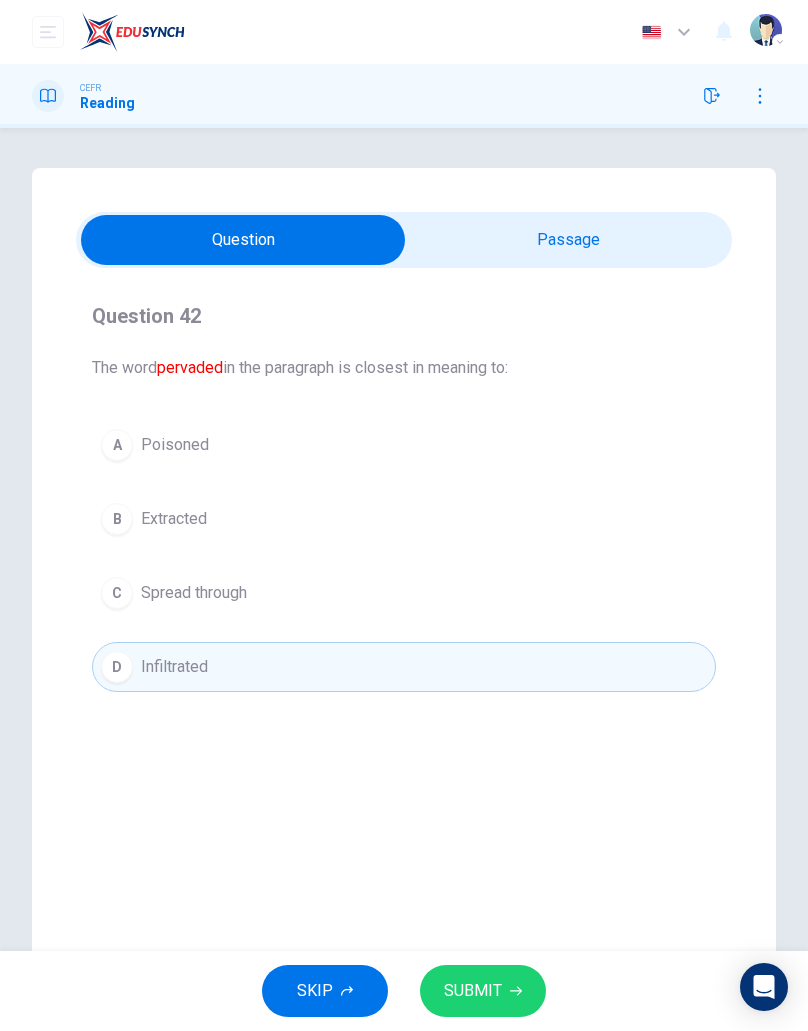 click 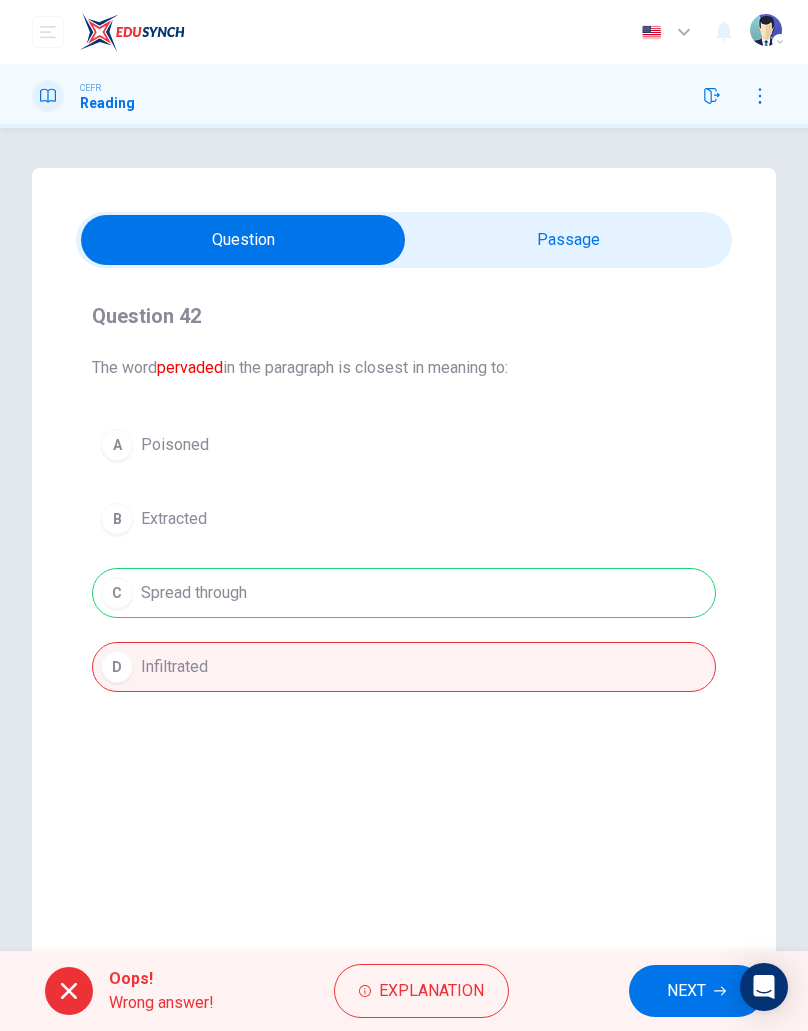 click on "Explanation" at bounding box center [431, 991] 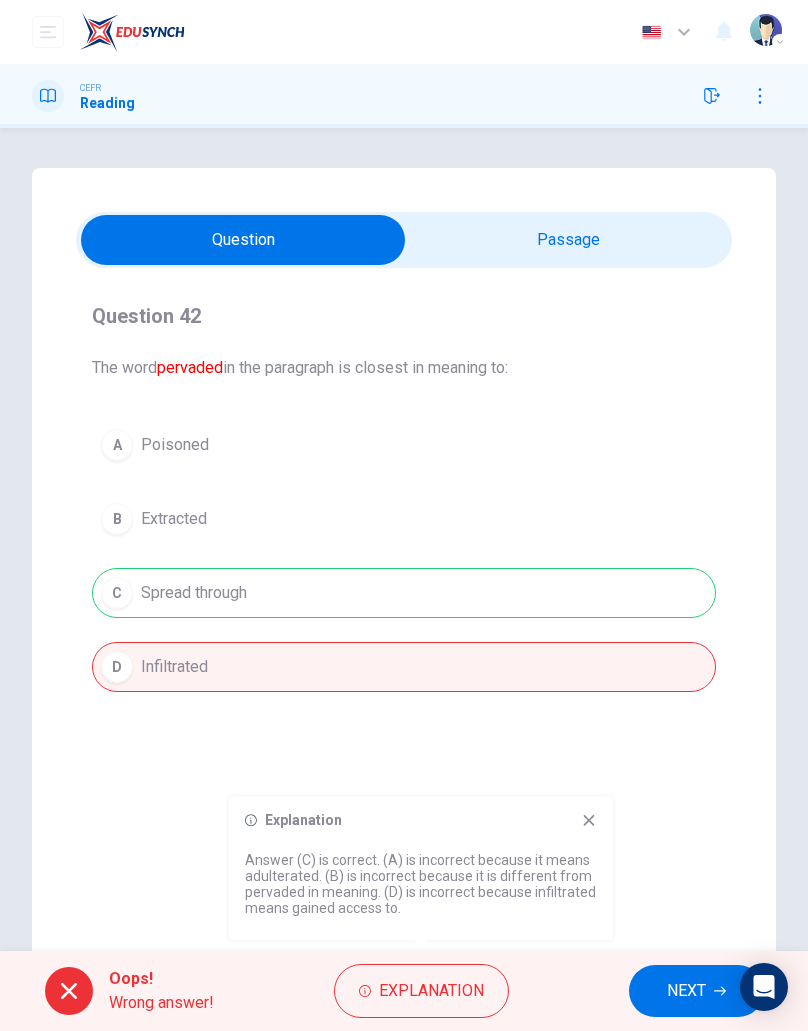 click on "NEXT" at bounding box center [686, 991] 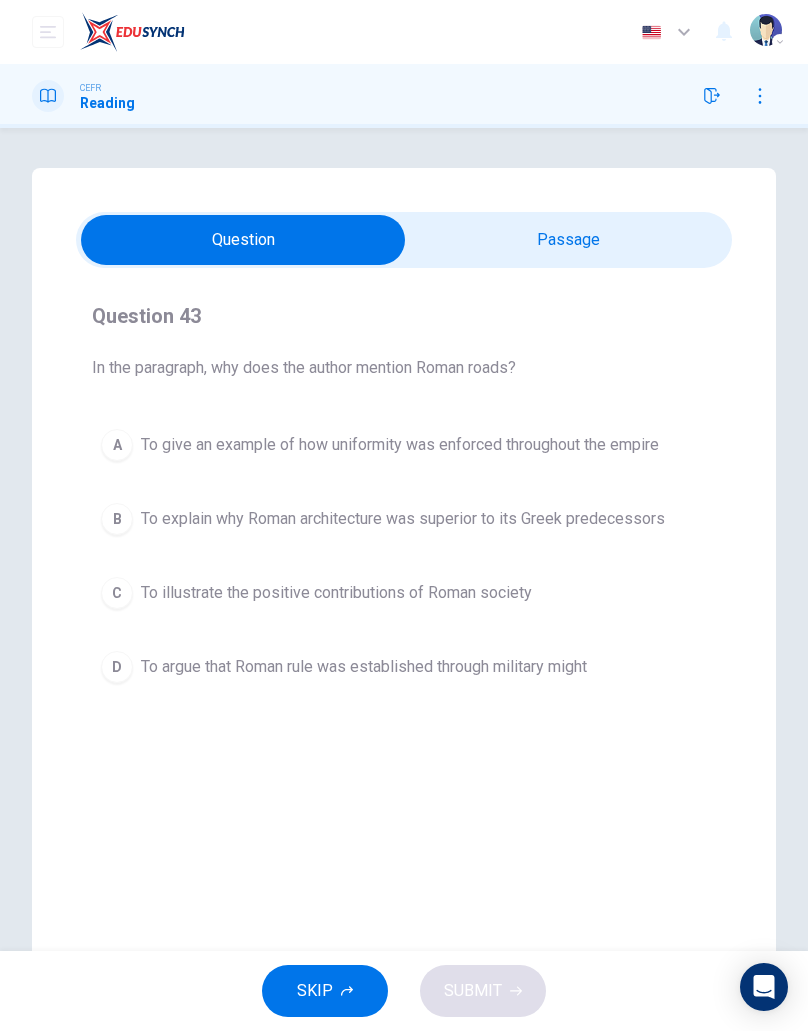 click on "To give an example of how uniformity was enforced throughout the empire" at bounding box center (400, 445) 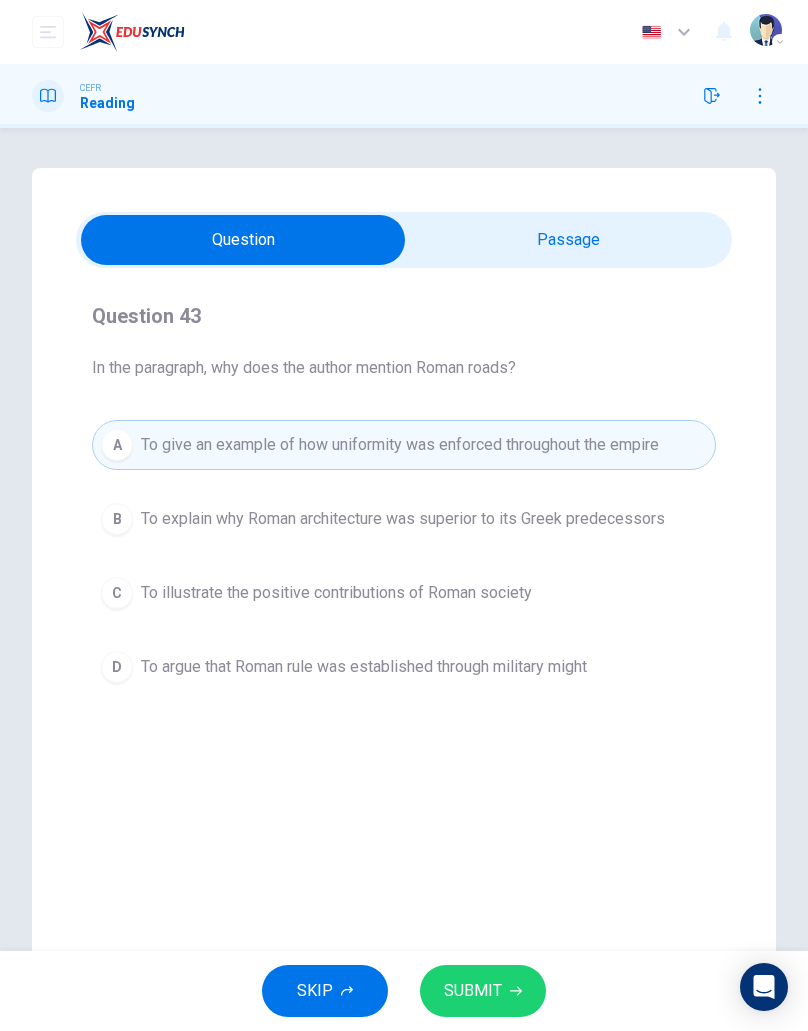click on "A To give an example of how uniformity was enforced throughout the empire B To explain why Roman architecture was superior to its Greek predecessors C To illustrate the positive contributions of Roman society D To argue that Roman rule was established through military might" at bounding box center (404, 556) 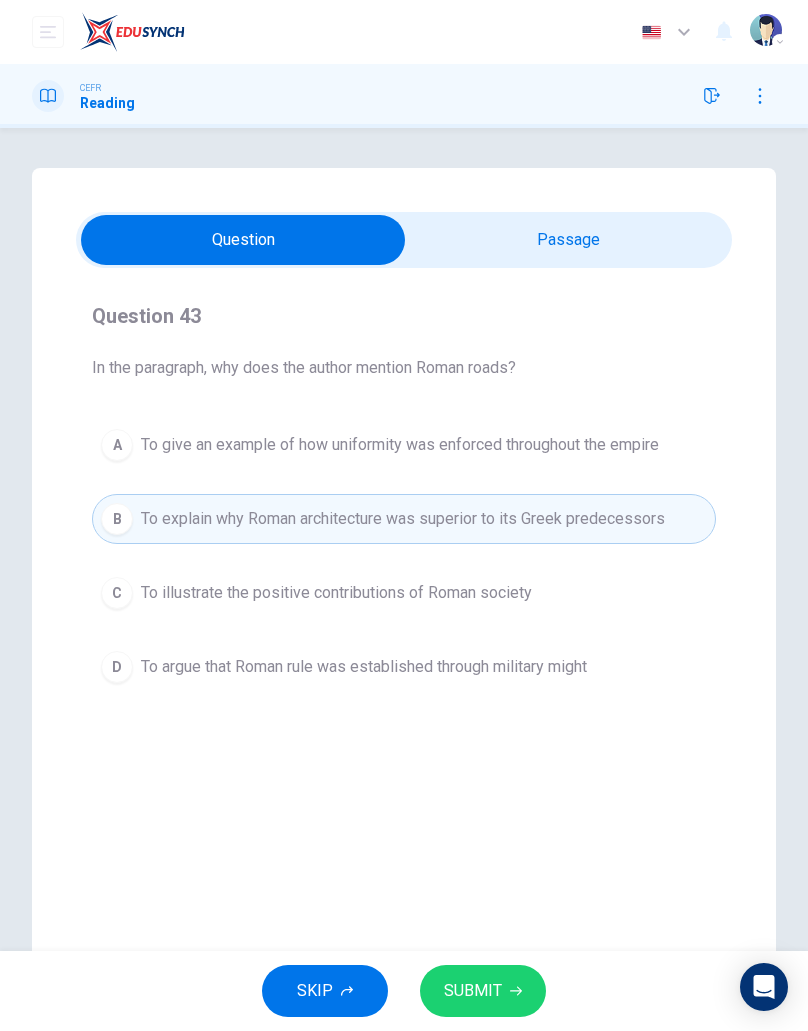 click on "A" at bounding box center [117, 445] 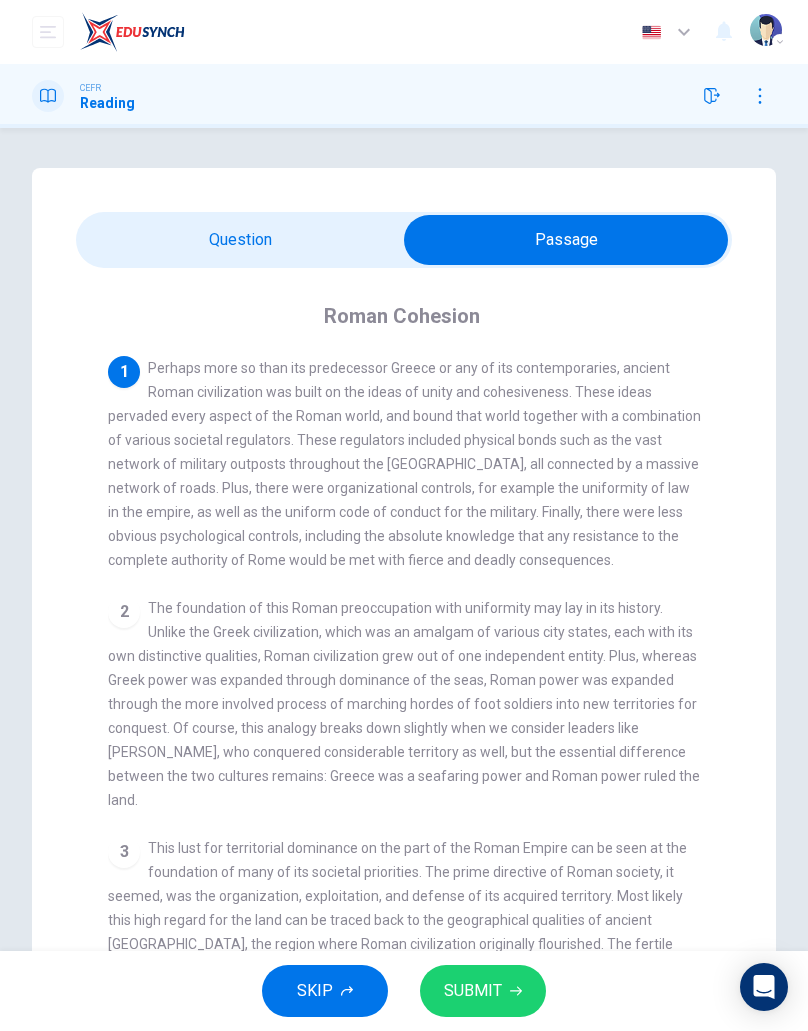 click on "Perhaps more so than its predecessor Greece or any of its contemporaries, ancient Roman civilization was built on the ideas of unity and cohesiveness. These ideas pervaded every aspect of the Roman world, and bound that world together with a combination of various societal regulators. These regulators included physical bonds such as the vast network of military outposts throughout the [GEOGRAPHIC_DATA], all connected by a massive network of roads. Plus, there were organizational controls, for example the uniformity of law in the empire, as well as the uniform code of conduct for the military. Finally, there were less obvious psychological controls, including the absolute knowledge that any resistance to the complete authority of Rome would be met with fierce and deadly consequences." at bounding box center (404, 464) 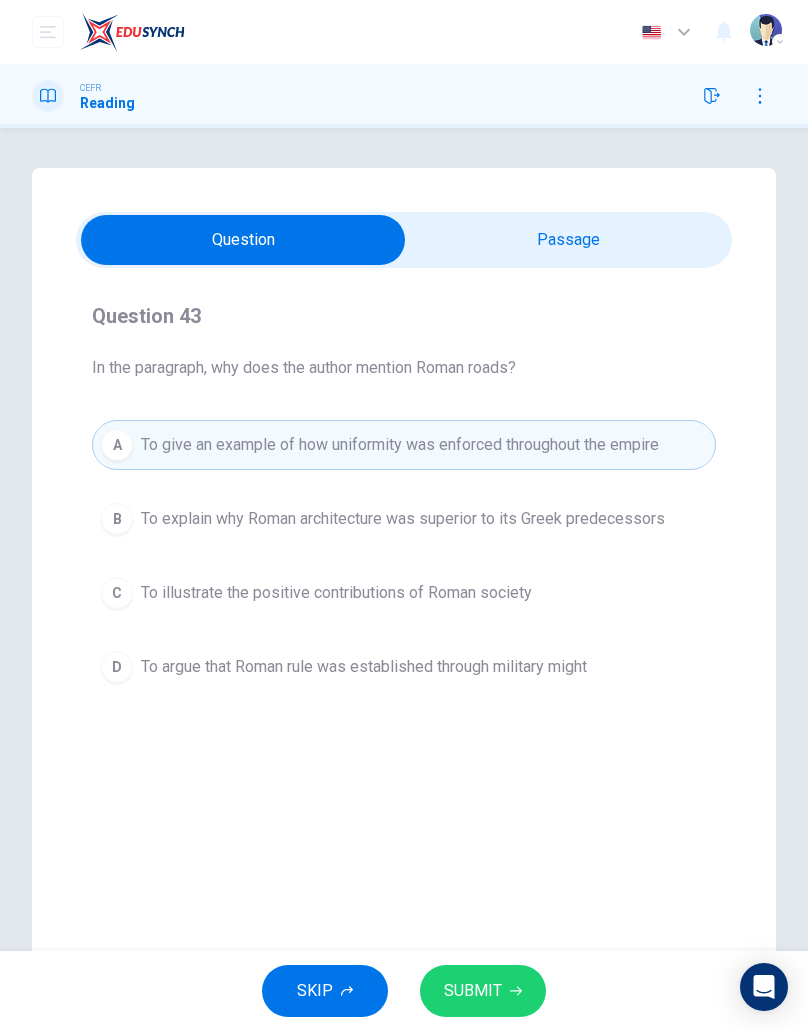 click on "To explain why Roman architecture was superior to its Greek predecessors" at bounding box center (403, 519) 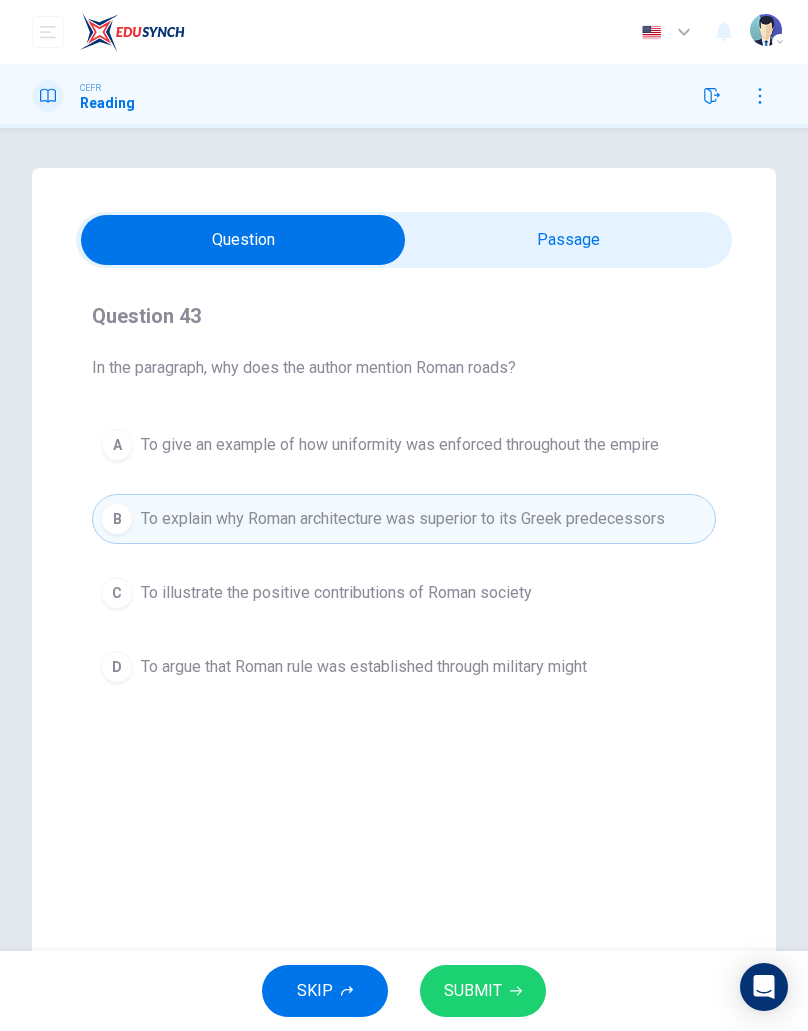 click on "A To give an example of how uniformity was enforced throughout the empire" at bounding box center [404, 445] 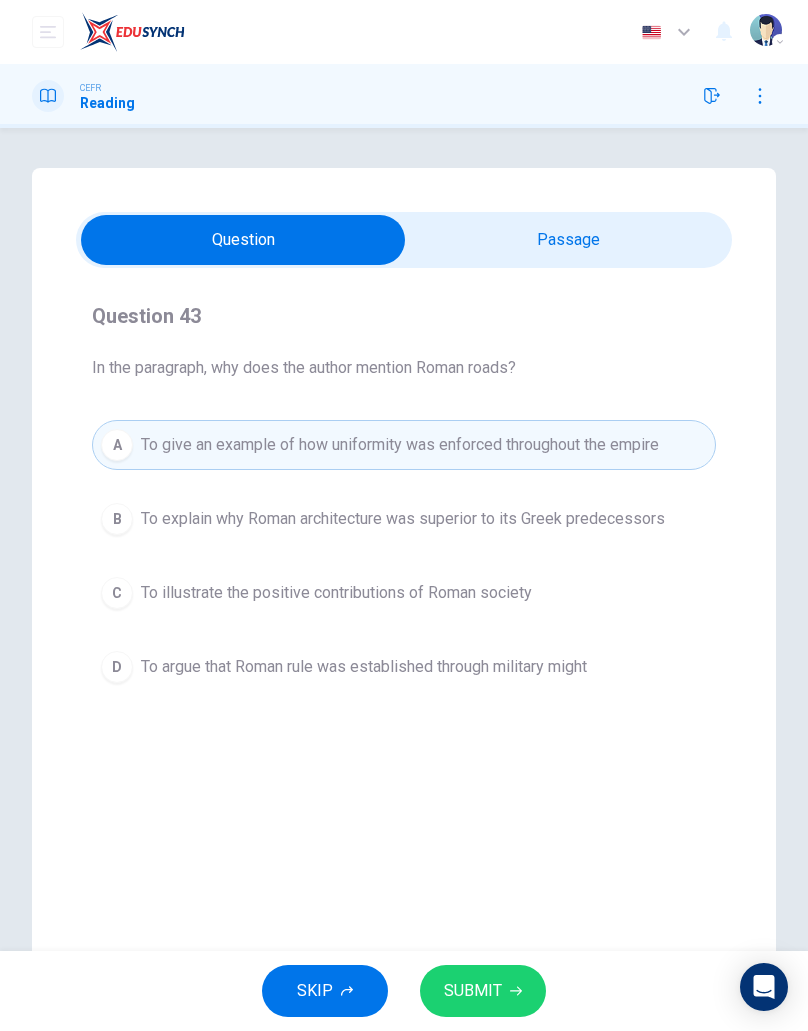click on "To explain why Roman architecture was superior to its Greek predecessors" at bounding box center [403, 519] 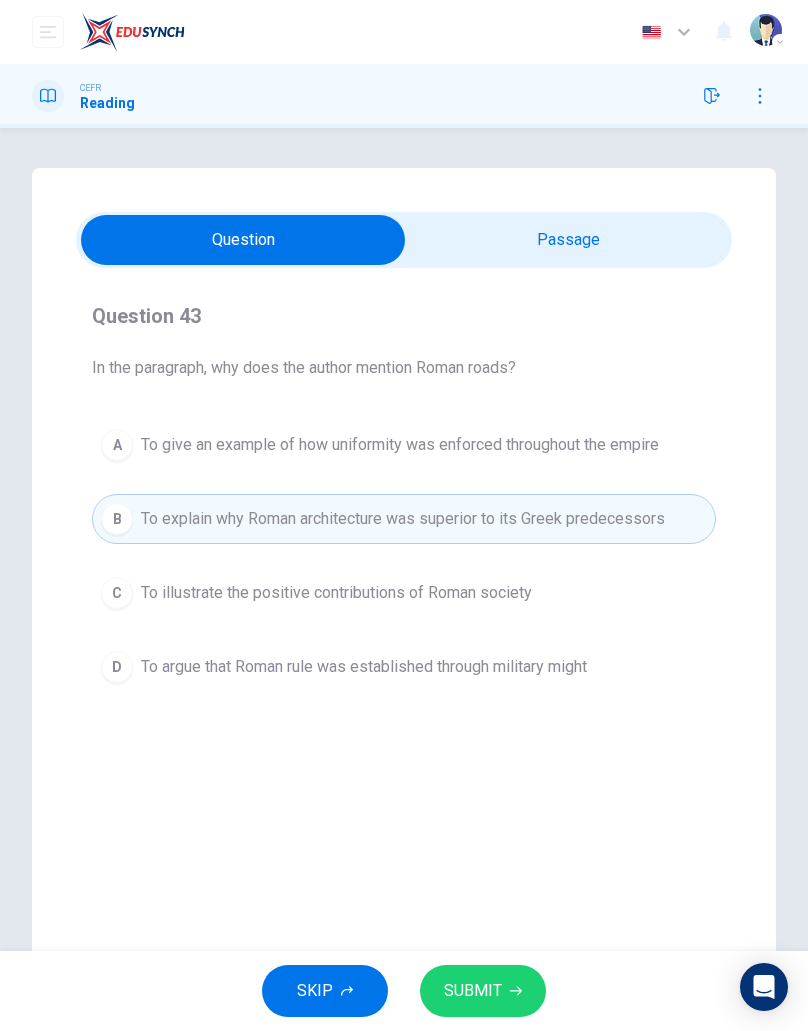 click on "C To illustrate the positive contributions of Roman society" at bounding box center [404, 593] 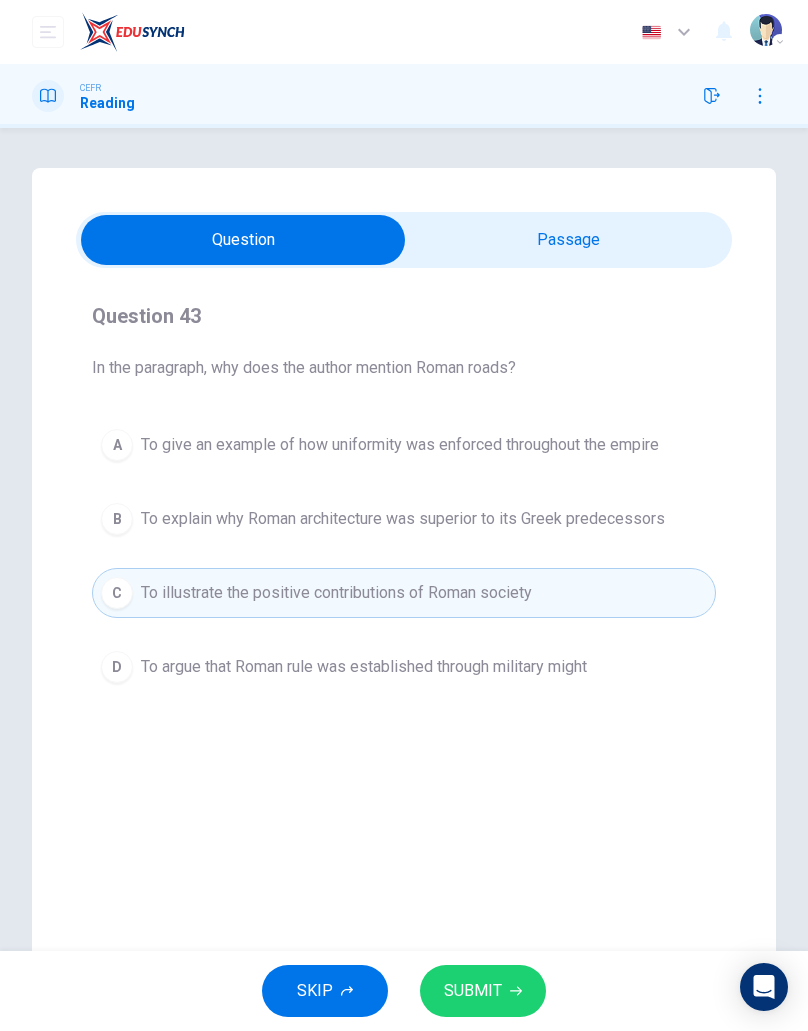 click on "C To illustrate the positive contributions of Roman society" at bounding box center (404, 593) 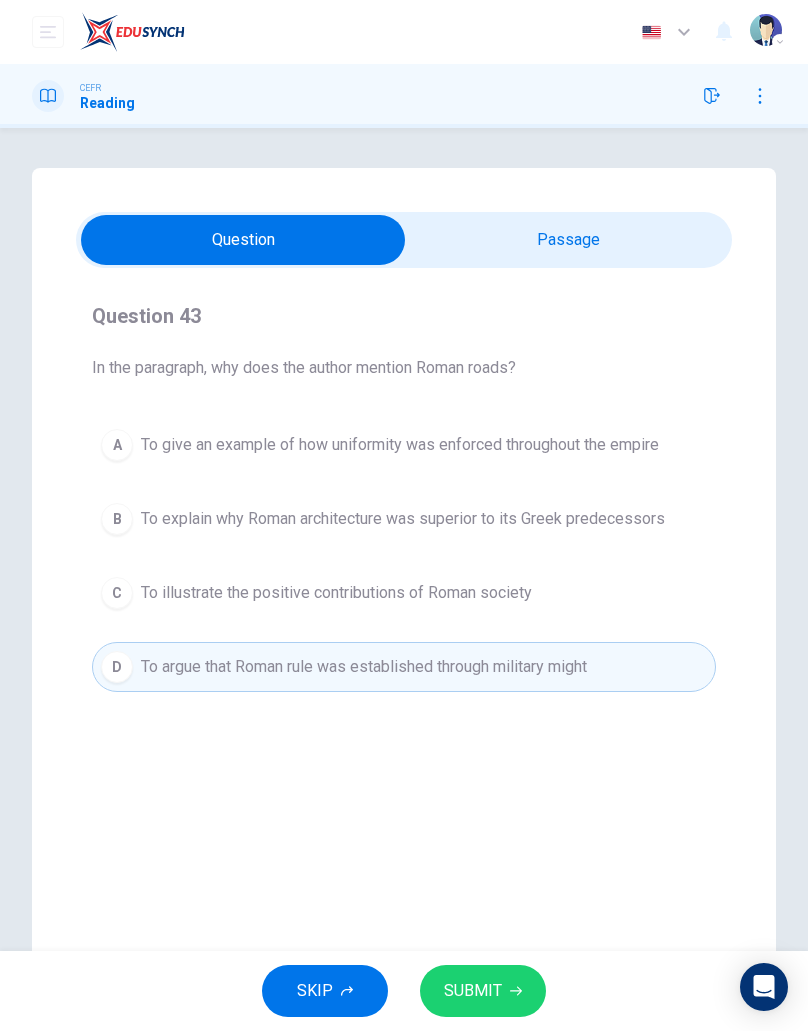 click on "A To give an example of how uniformity was enforced throughout the empire B To explain why Roman architecture was superior to its Greek predecessors C To illustrate the positive contributions of Roman society D To argue that Roman rule was established through military might" at bounding box center [404, 556] 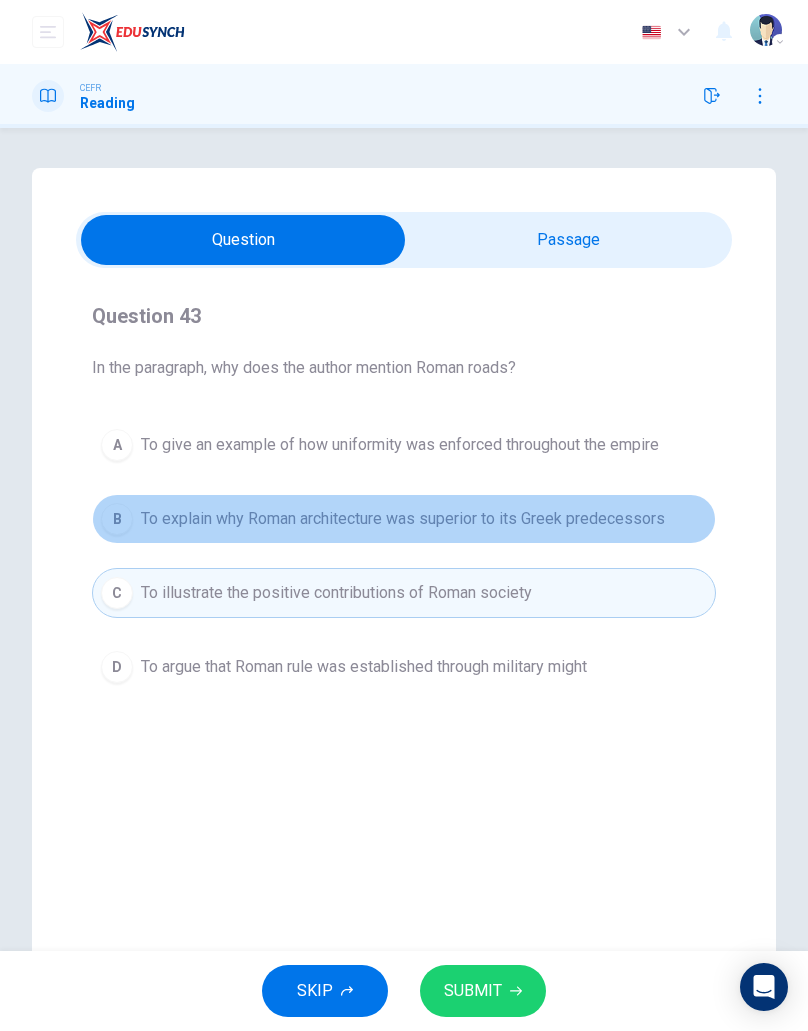 click on "To explain why Roman architecture was superior to its Greek predecessors" at bounding box center (403, 519) 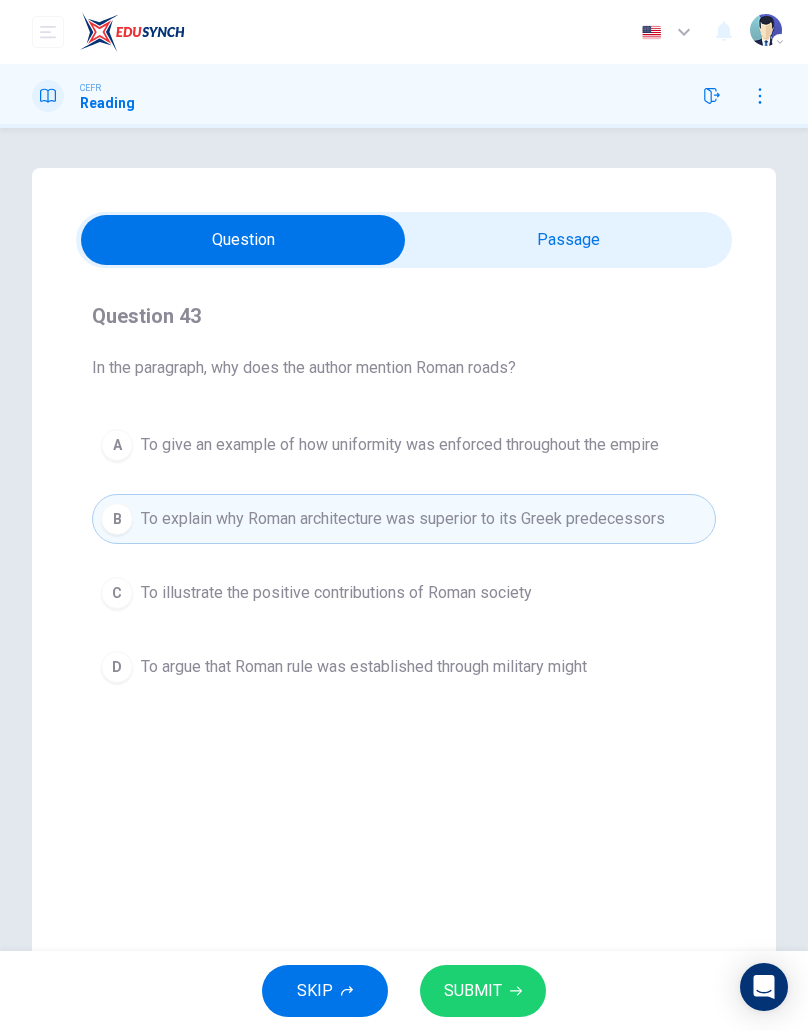 click on "A To give an example of how uniformity was enforced throughout the empire" at bounding box center [404, 445] 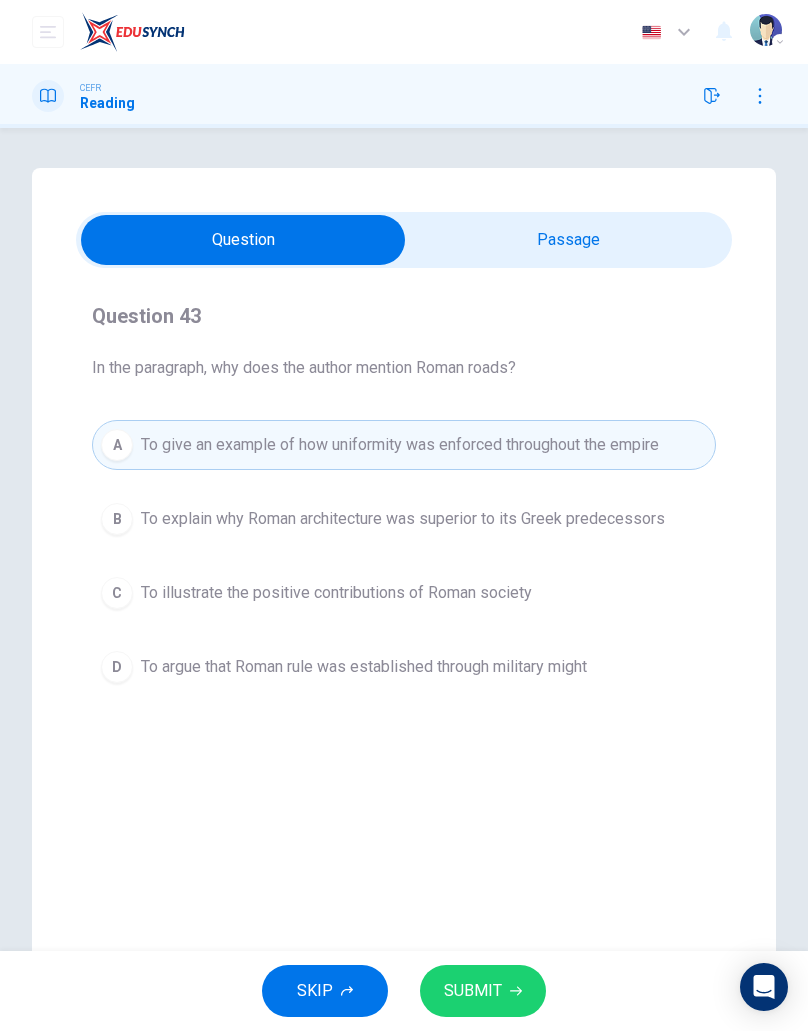 click on "SUBMIT" at bounding box center (473, 991) 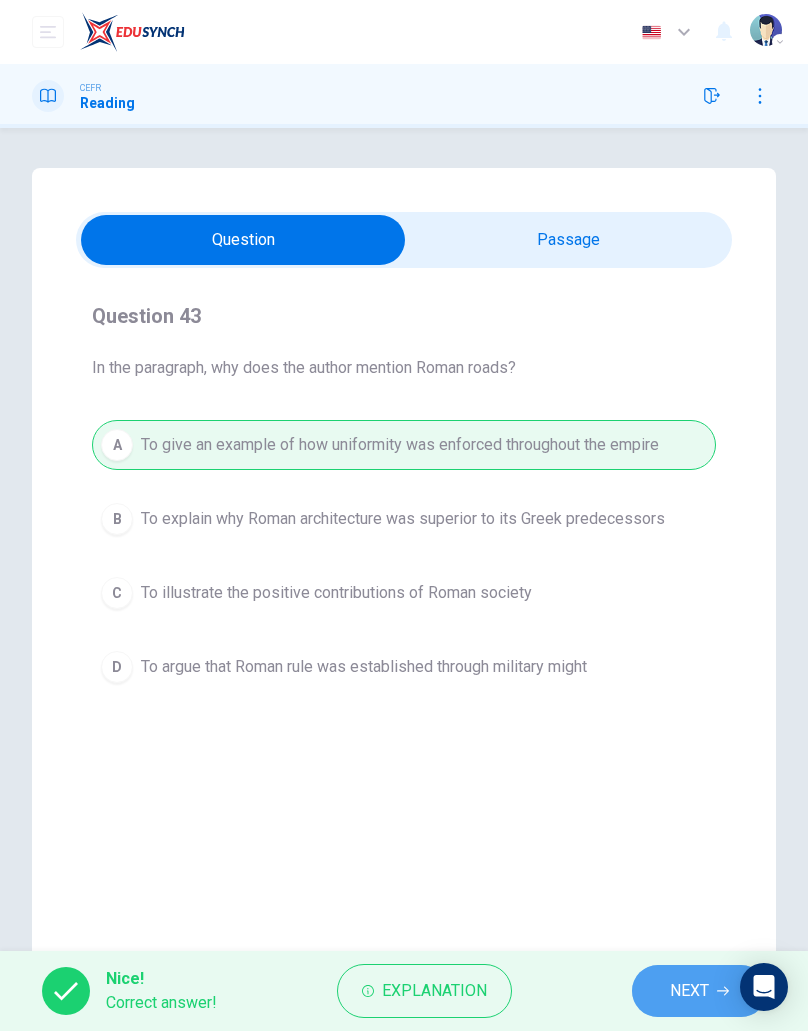 click 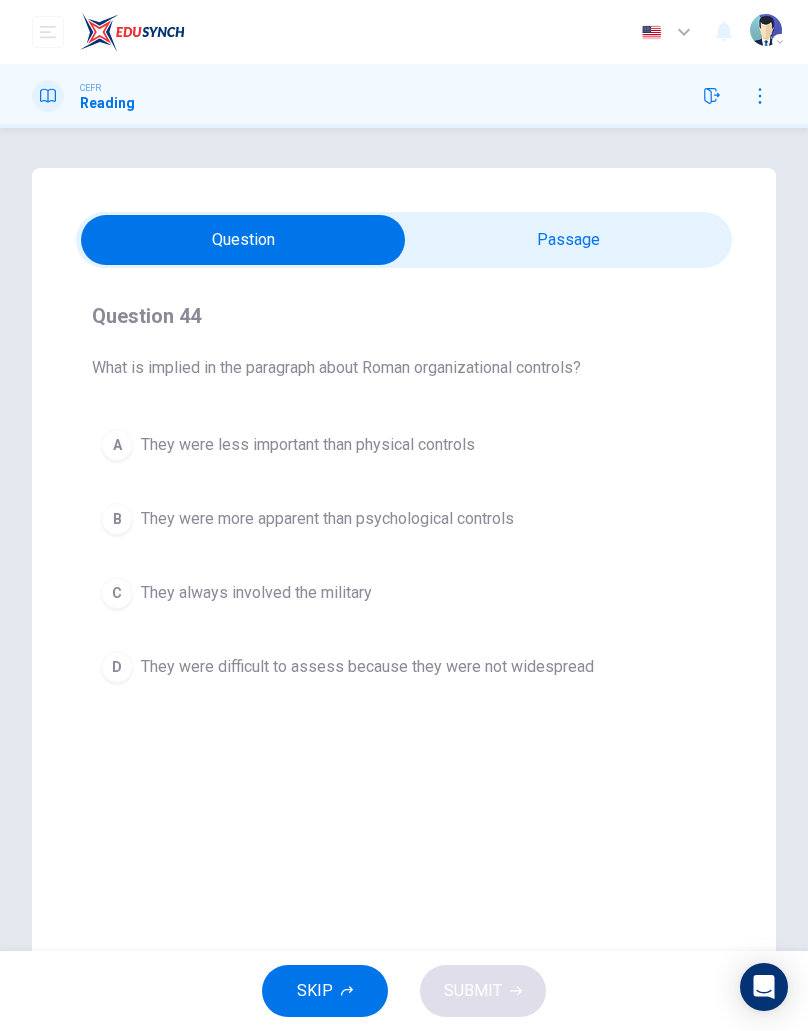 click on "A They were less important than physical controls" at bounding box center (404, 445) 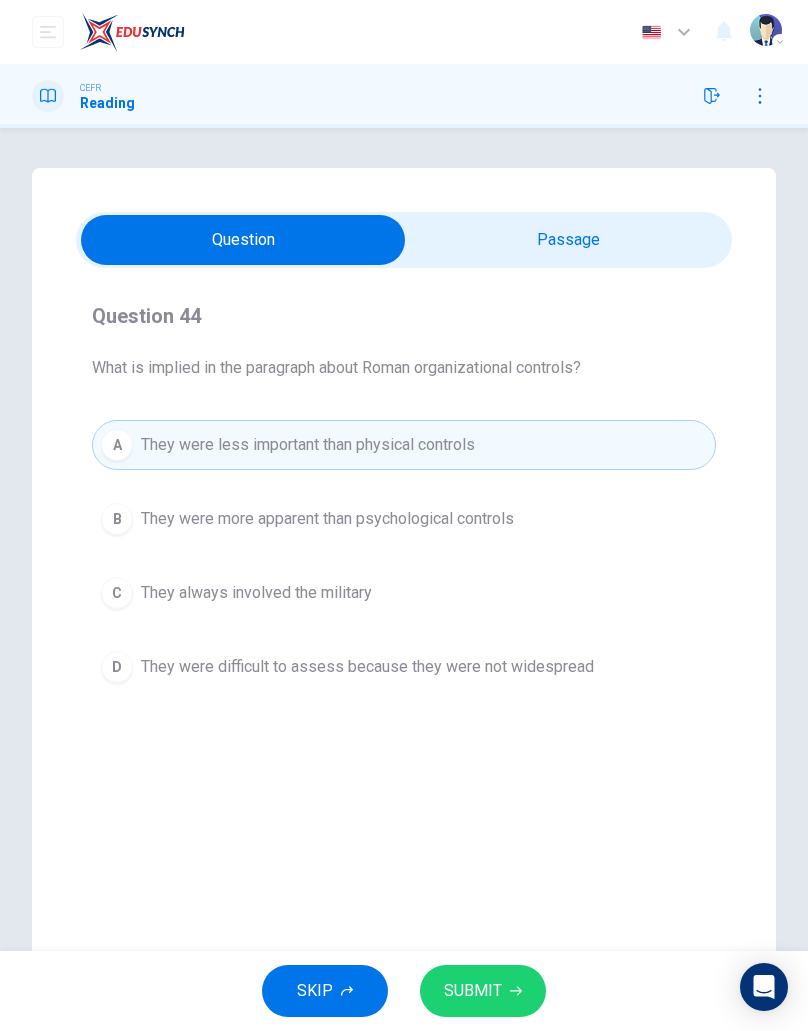 click on "B They were more apparent than psychological controls" at bounding box center [404, 519] 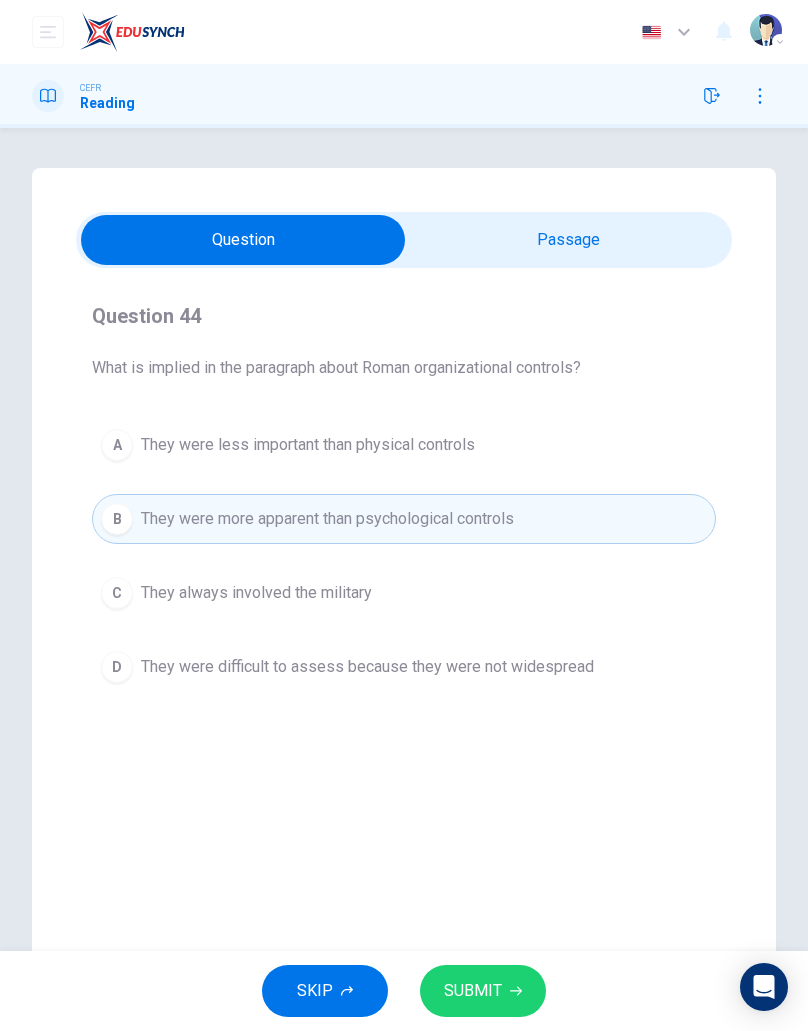 click on "C They always involved the military" at bounding box center [404, 593] 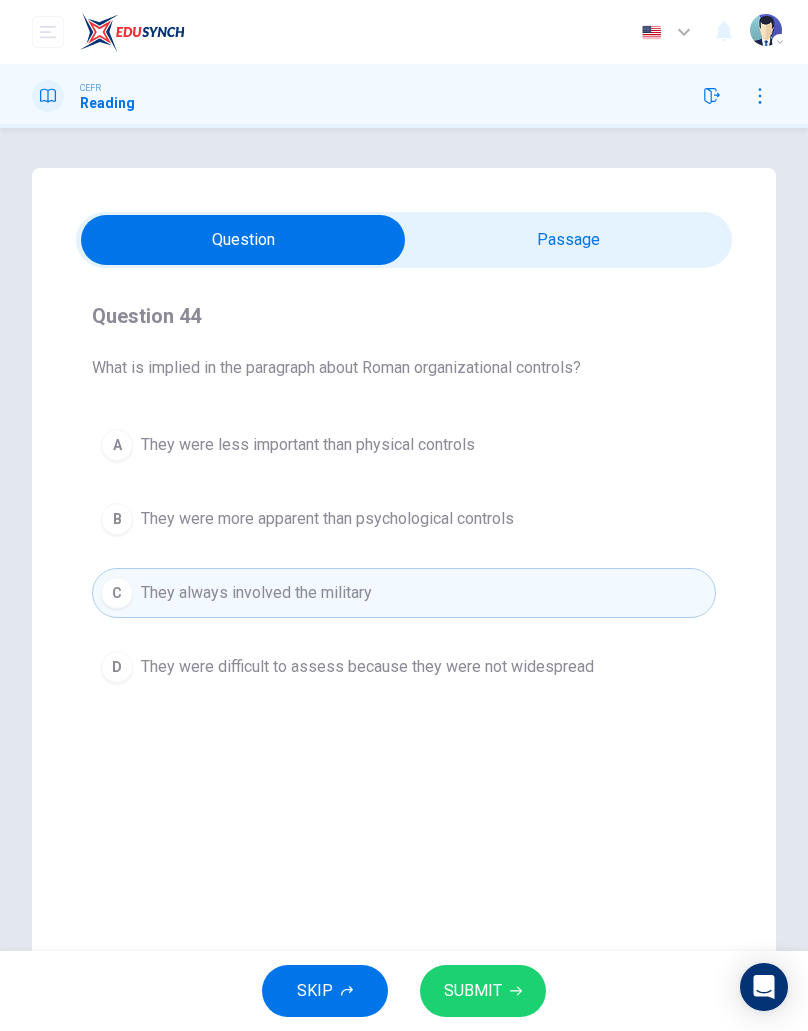 click on "C They always involved the military" at bounding box center [404, 593] 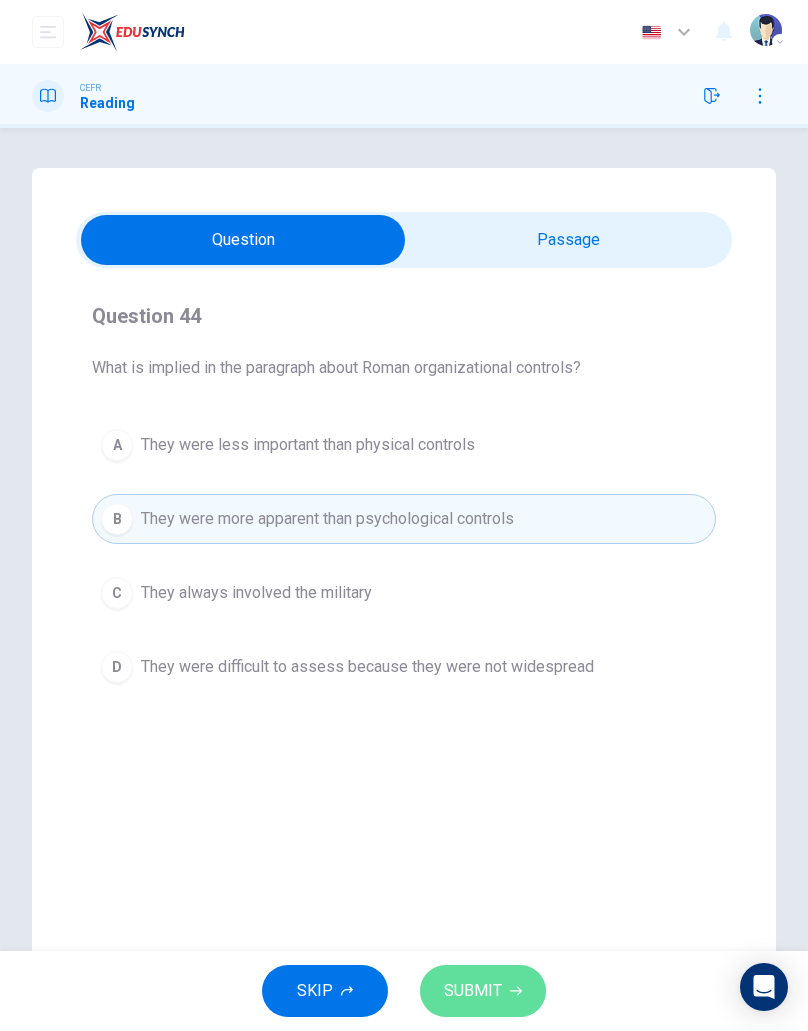 click on "SUBMIT" at bounding box center [473, 991] 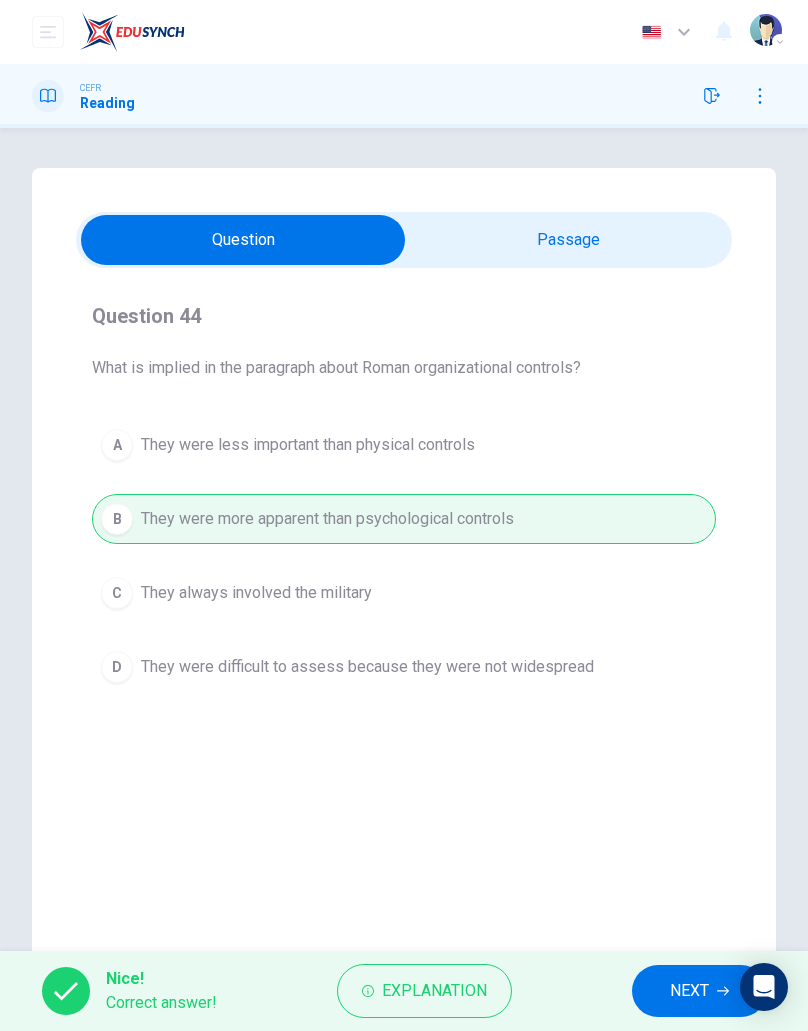 click on "A They were less important than physical controls B They were more apparent than psychological controls C They always involved the military D They were difficult to assess because they were not widespread" at bounding box center [404, 556] 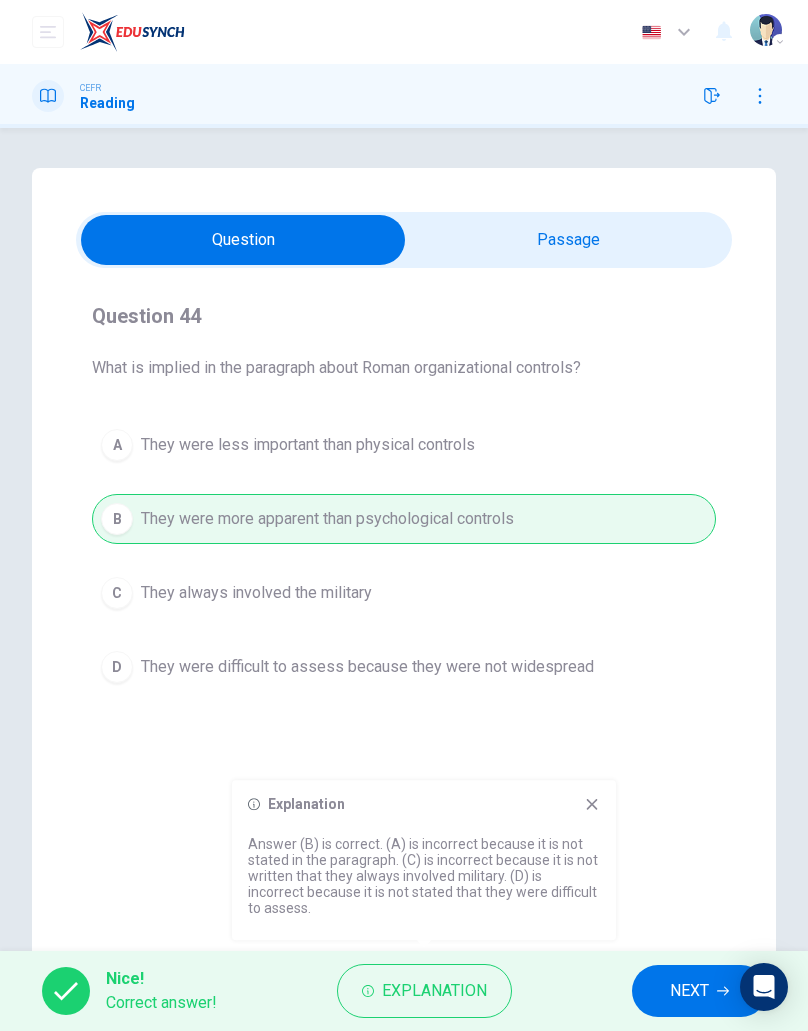 click on "NEXT" at bounding box center (689, 991) 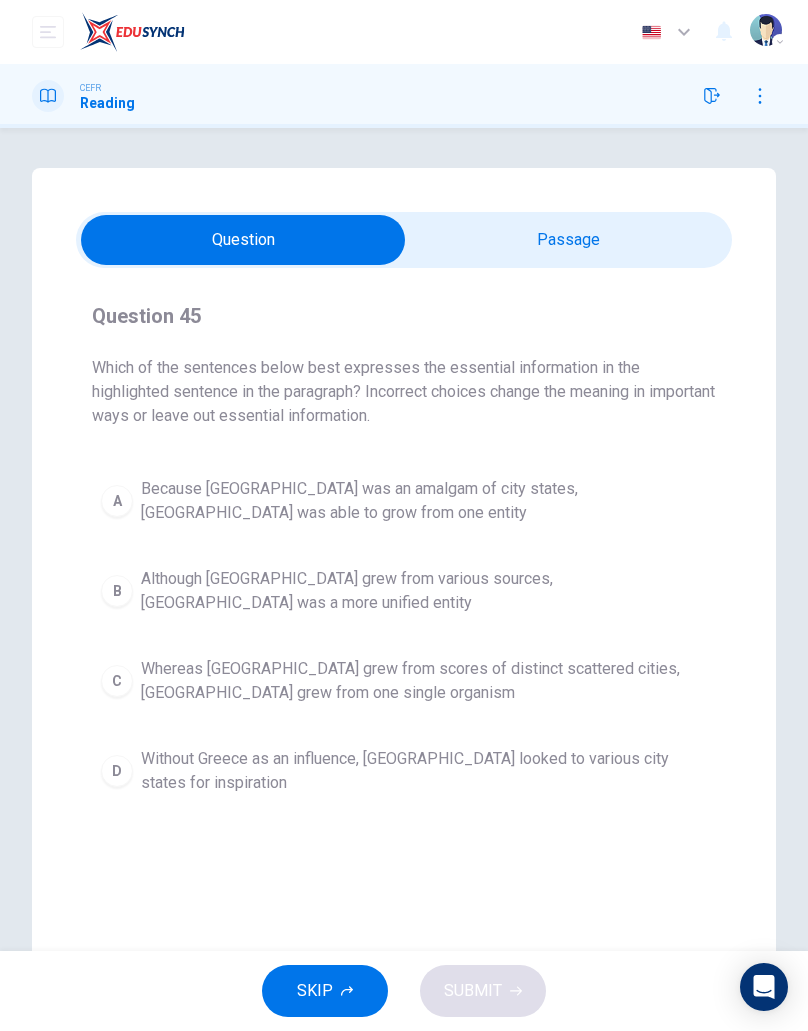 click on "A" at bounding box center [117, 501] 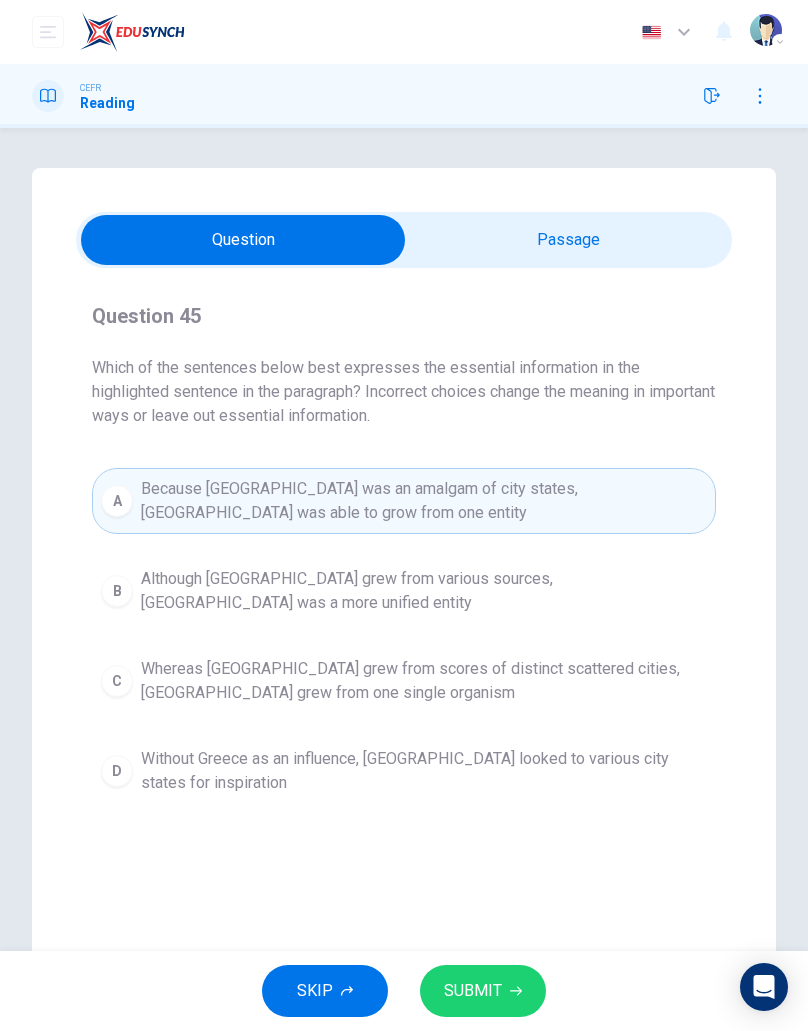 click on "A" at bounding box center (117, 501) 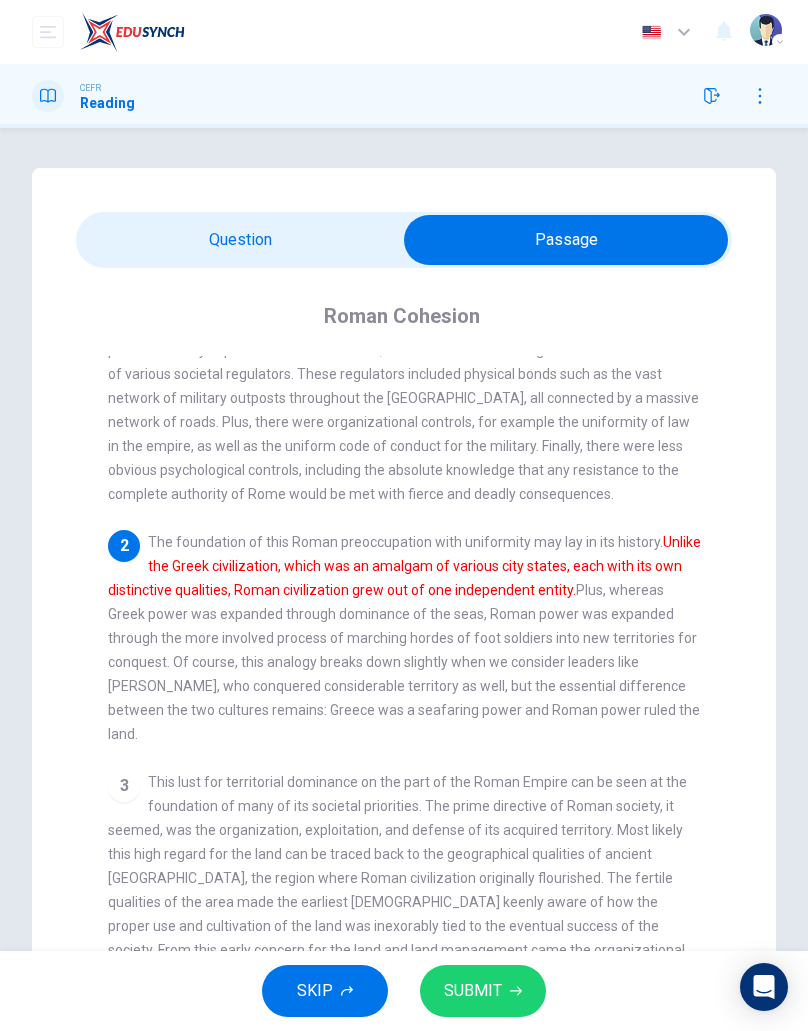 scroll, scrollTop: 68, scrollLeft: 0, axis: vertical 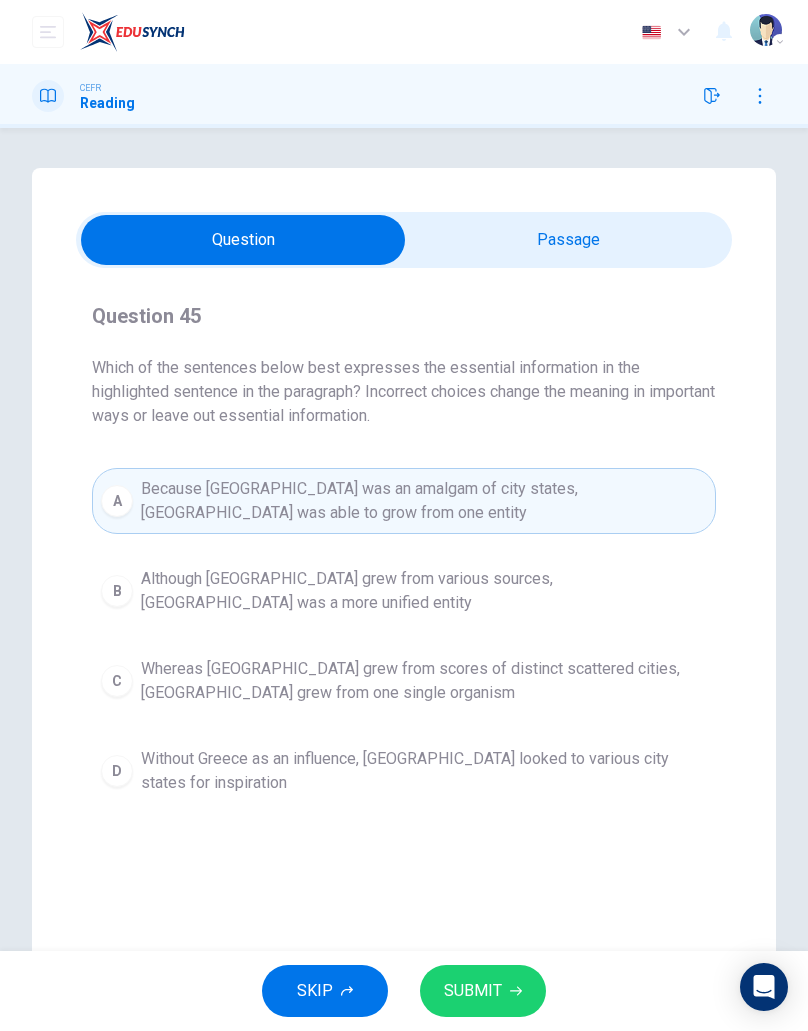 click on "B Although Rome grew from various sources, [GEOGRAPHIC_DATA] was a more unified entity" at bounding box center (404, 591) 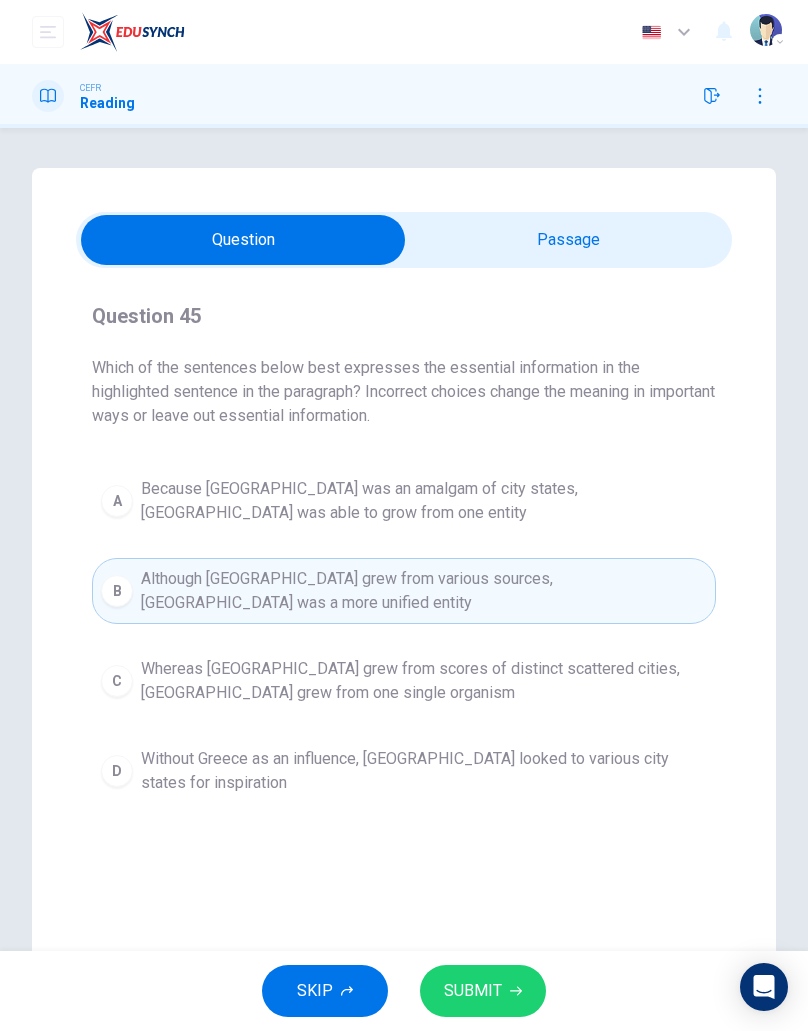 click on "Question Passage Question 45 Which of the sentences below best expresses the essential information in the highlighted sentence in the paragraph?
Incorrect choices change the meaning in important ways or leave out essential information. A Because [GEOGRAPHIC_DATA] was an amalgam of city states, [GEOGRAPHIC_DATA] was able to grow from one
entity B Although [GEOGRAPHIC_DATA] grew from various sources, [GEOGRAPHIC_DATA] was a more unified entity C Whereas [GEOGRAPHIC_DATA] grew from scores of distinct scattered cities, [GEOGRAPHIC_DATA] grew from one
single organism D Without Greece as an influence, [GEOGRAPHIC_DATA] looked to various city states for inspiration Roman Cohesion 1 2 The foundation of this Roman preoccupation with uniformity may lay in its history.  Unlike the Greek civilization, which was an amalgam of various city states, each with its own distinctive qualities, Roman civilization grew out of one independent entity. 3 4 5" at bounding box center (404, 570) 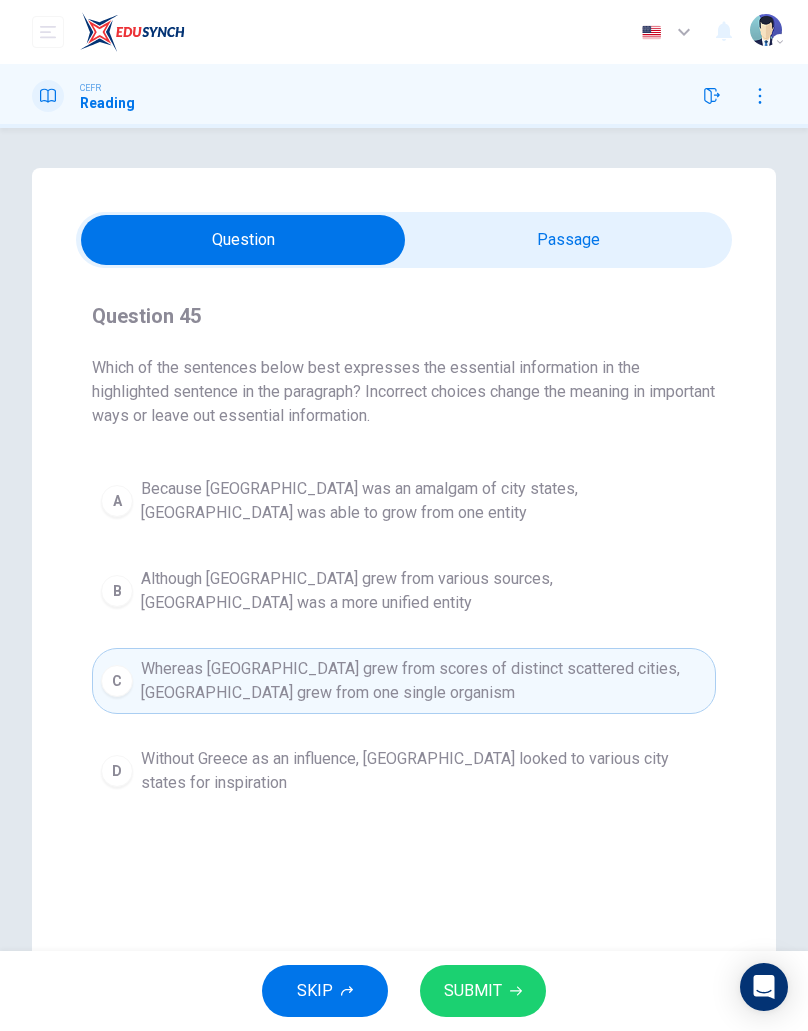 click on "SUBMIT" at bounding box center (483, 991) 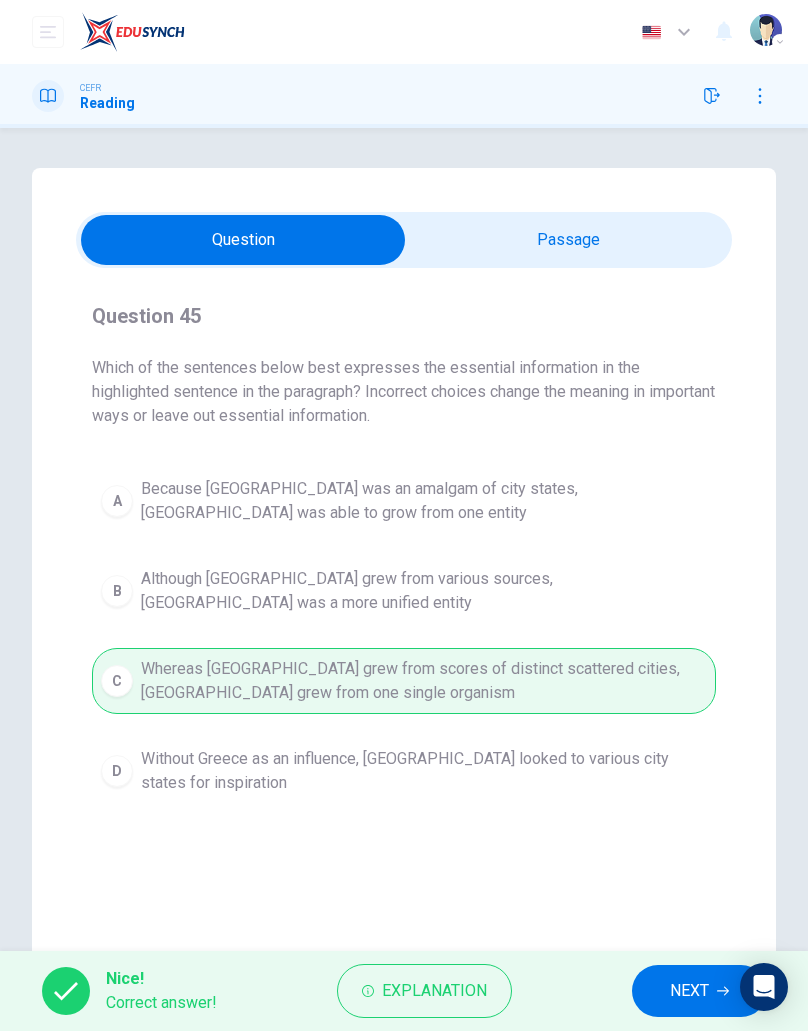 click on "NEXT" at bounding box center (689, 991) 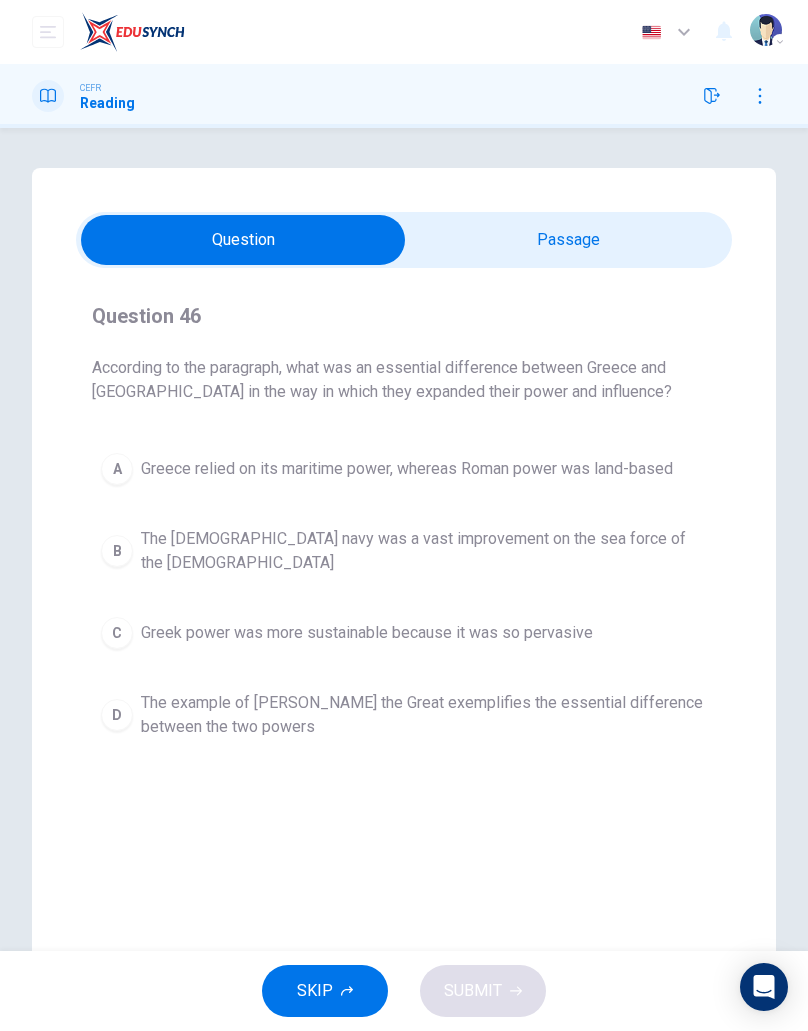 click on "A" at bounding box center (117, 469) 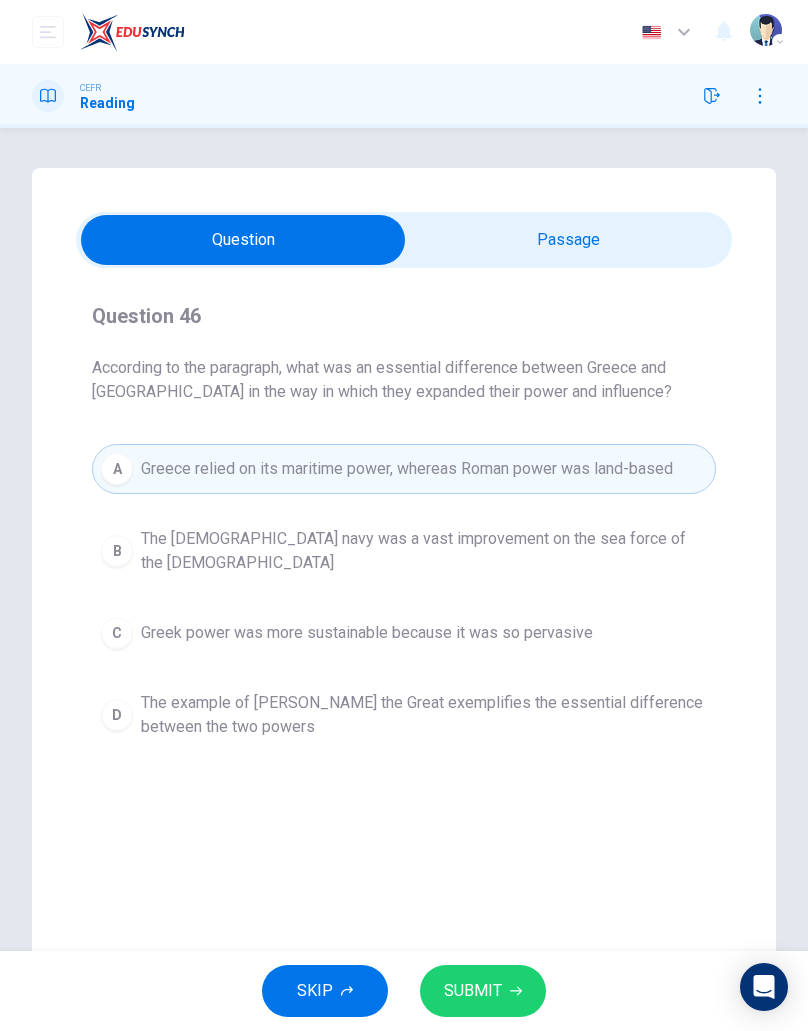 click on "SUBMIT" at bounding box center (473, 991) 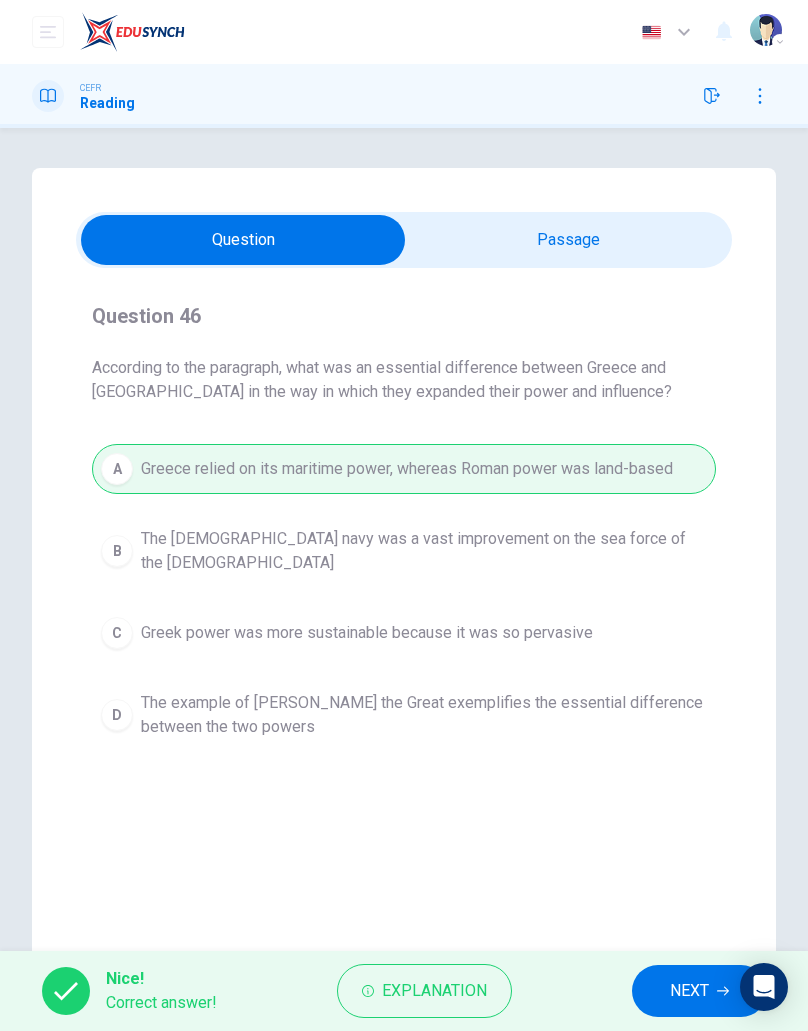 click on "NEXT" at bounding box center [689, 991] 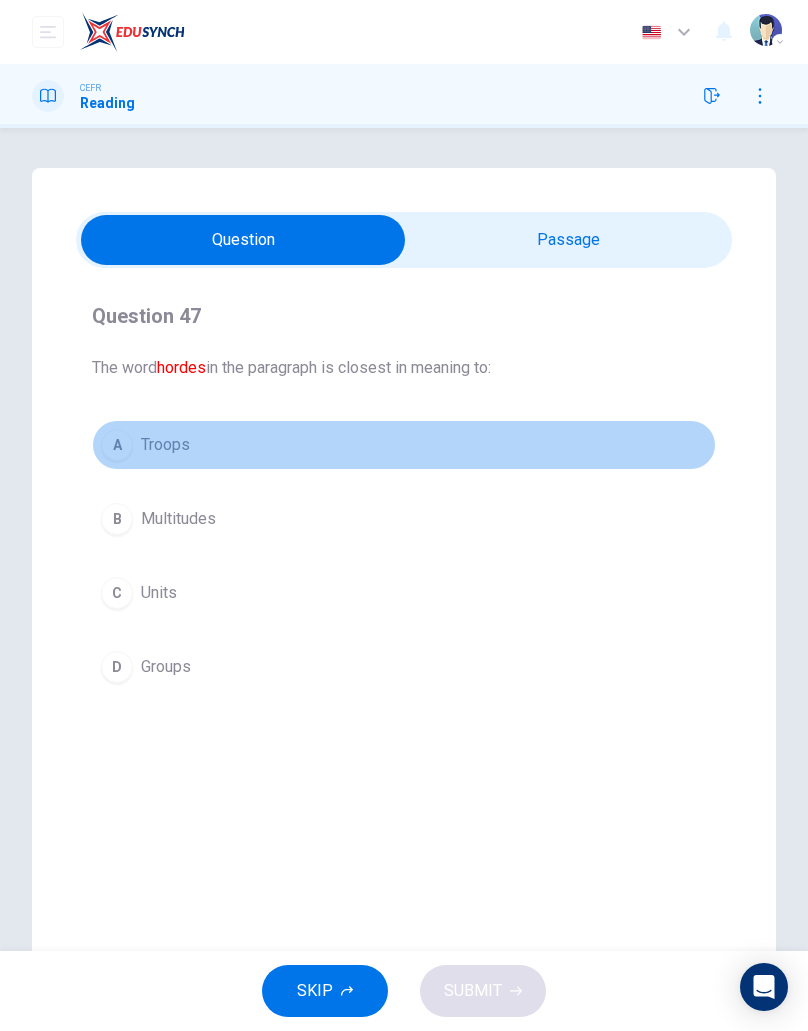click on "A" at bounding box center [117, 445] 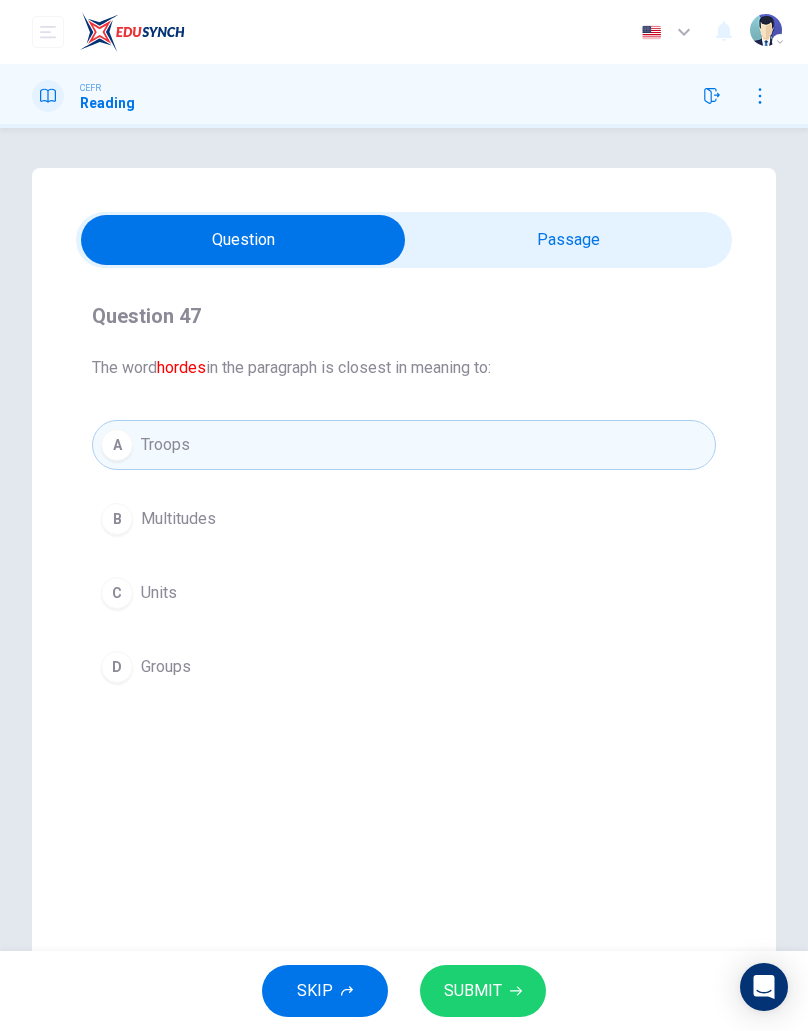 click on "SUBMIT" at bounding box center (473, 991) 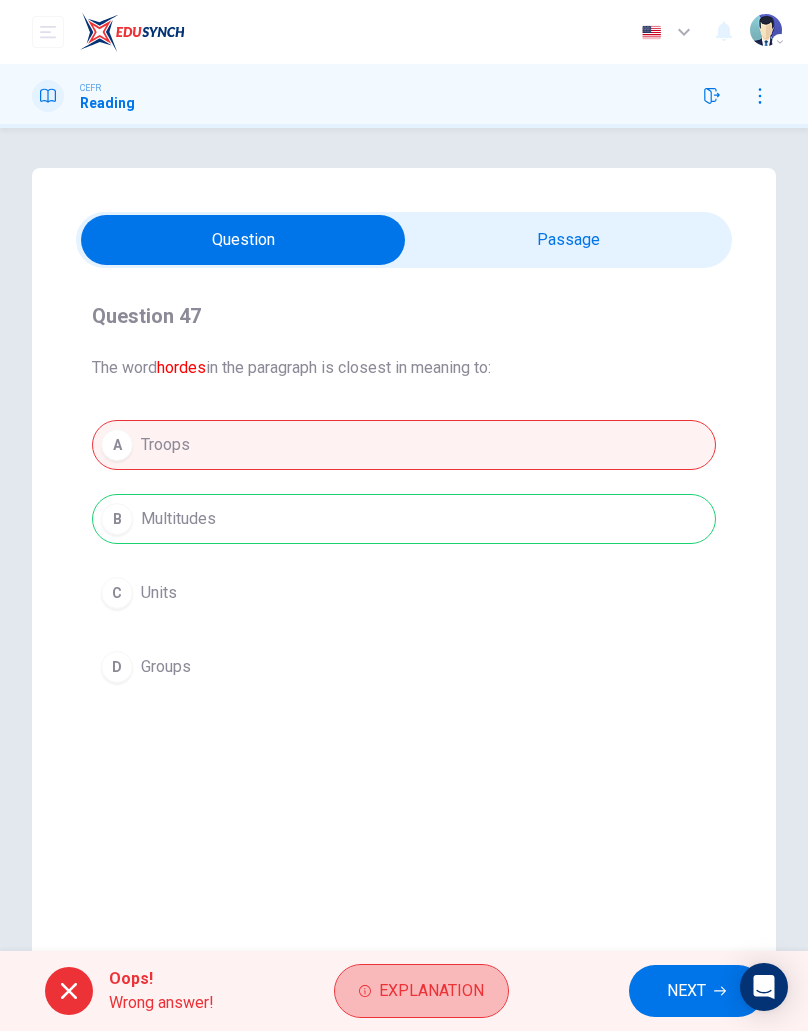 click on "Explanation" at bounding box center [431, 991] 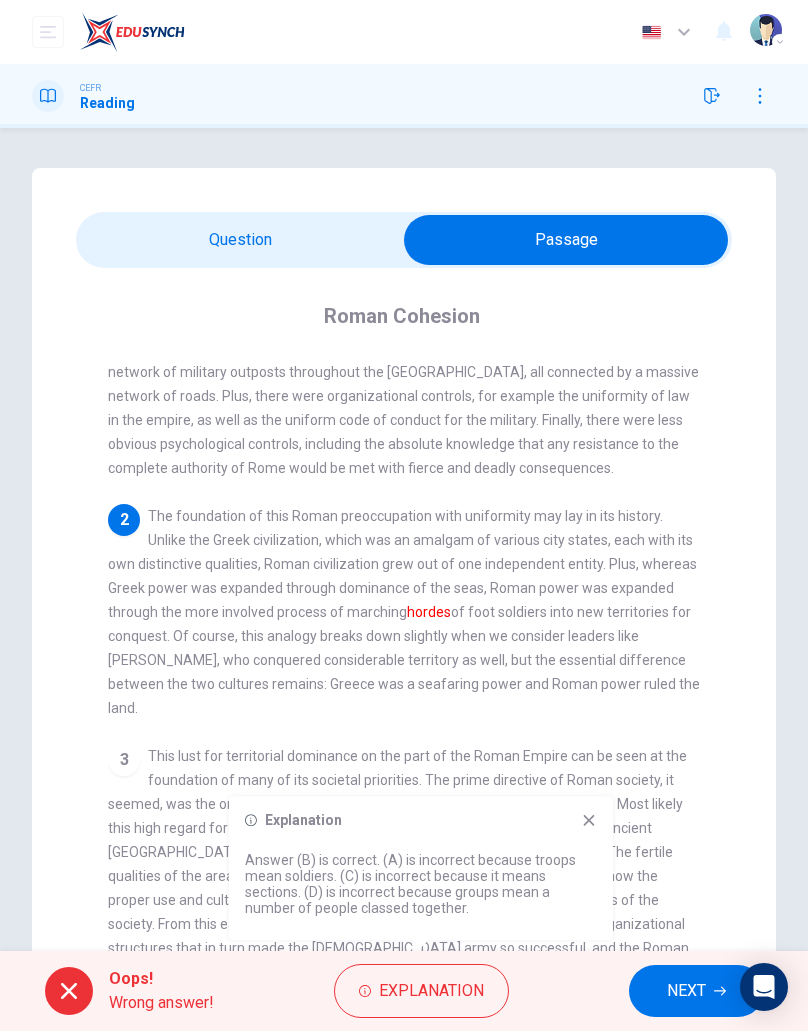 click on "1 Perhaps more so than its predecessor Greece or any of its contemporaries, ancient Roman civilization was built on the ideas of unity and cohesiveness. These ideas pervaded every aspect of the Roman world, and bound that world together with a combination of various societal regulators. These regulators included physical bonds such as the vast network of military outposts throughout the [GEOGRAPHIC_DATA], all connected by a massive network of roads. Plus, there were organizational controls, for example the uniformity of law in the empire, as well as the uniform code of conduct for the military. Finally, there were less obvious psychological controls, including the absolute knowledge that any resistance to the complete authority of Rome would be met with fierce and deadly consequences.	 2 hordes 3 4 5" at bounding box center [417, 714] 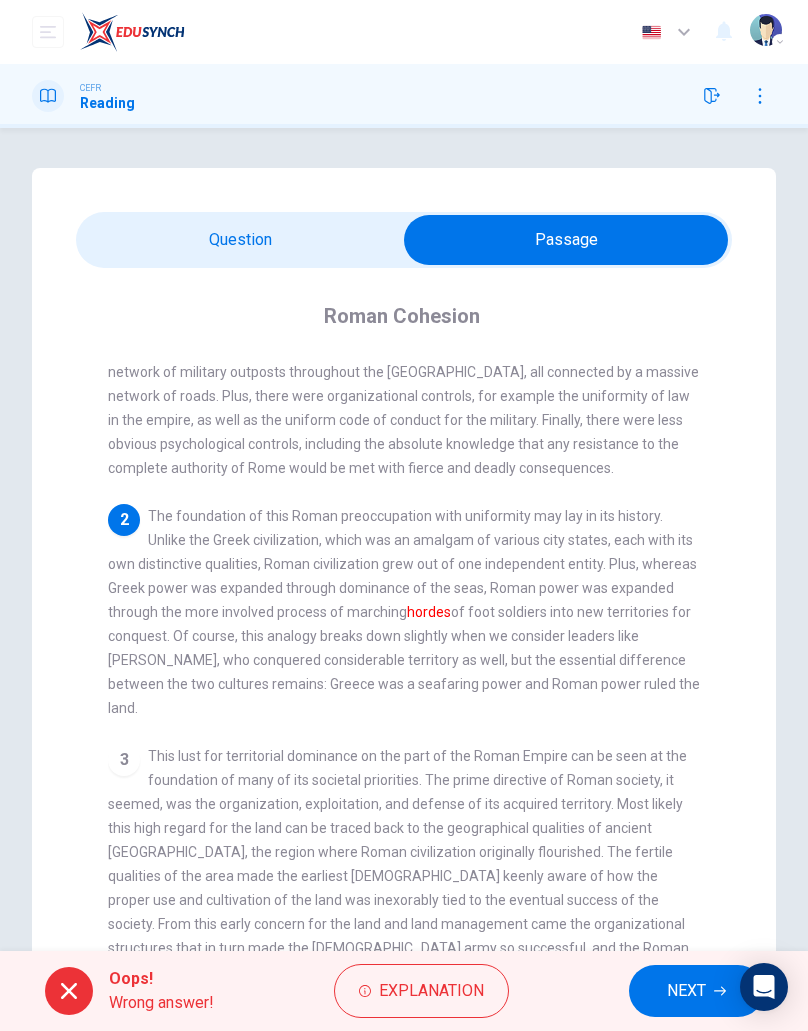 click on "NEXT" at bounding box center [696, 991] 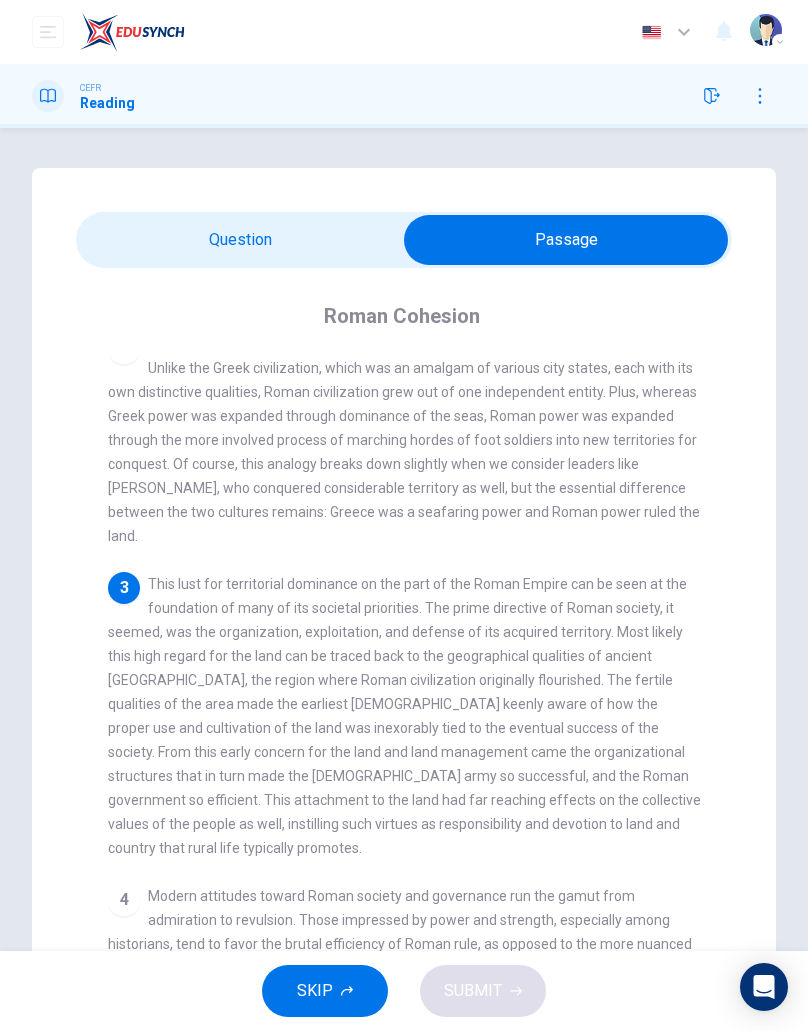scroll, scrollTop: 265, scrollLeft: 0, axis: vertical 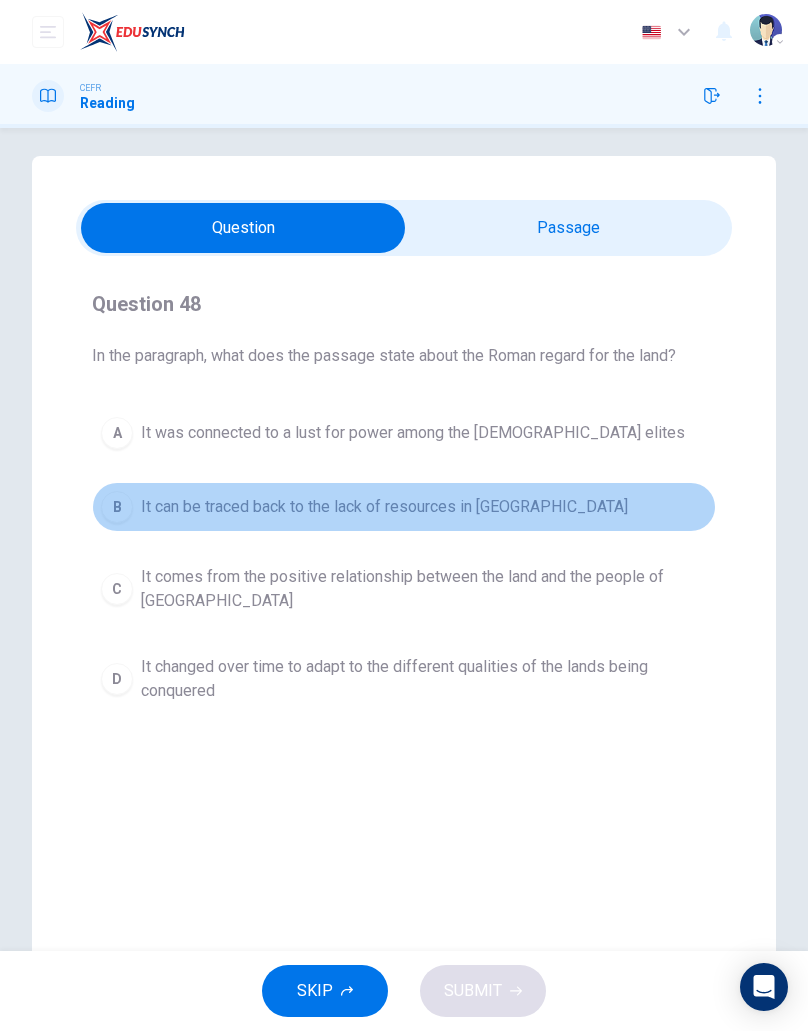 click on "B It can be traced back to the lack of resources in [GEOGRAPHIC_DATA]" at bounding box center (404, 507) 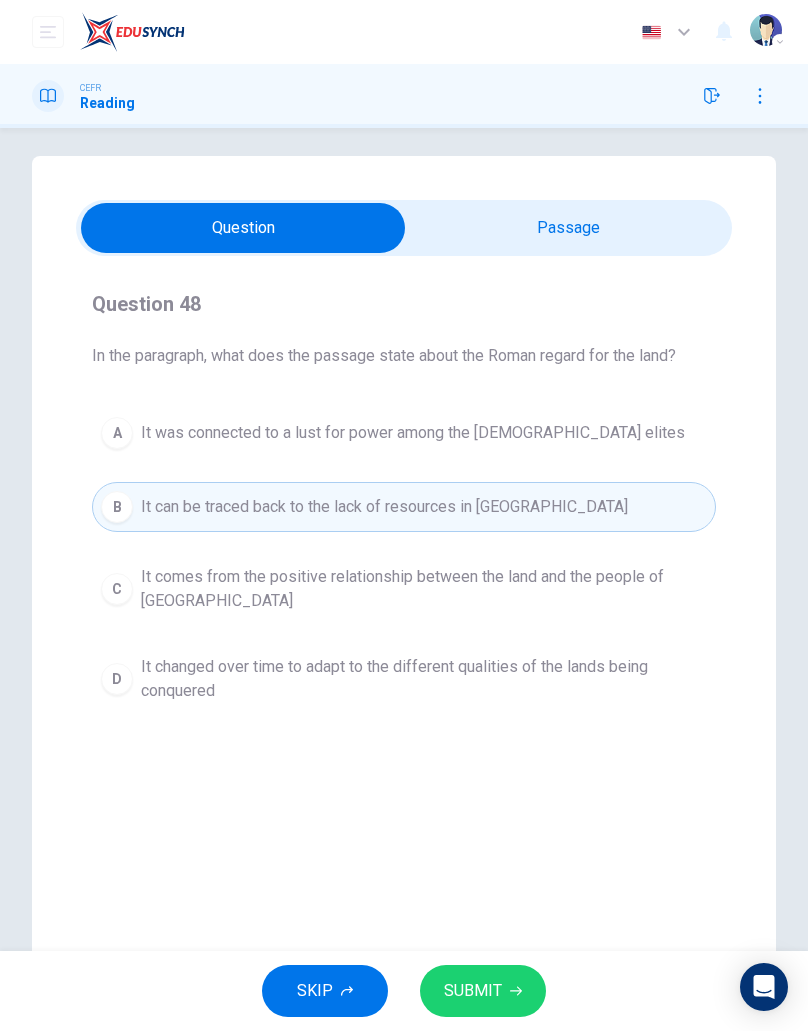 click on "A It was connected to a lust for power among the [DEMOGRAPHIC_DATA] elites" at bounding box center [404, 433] 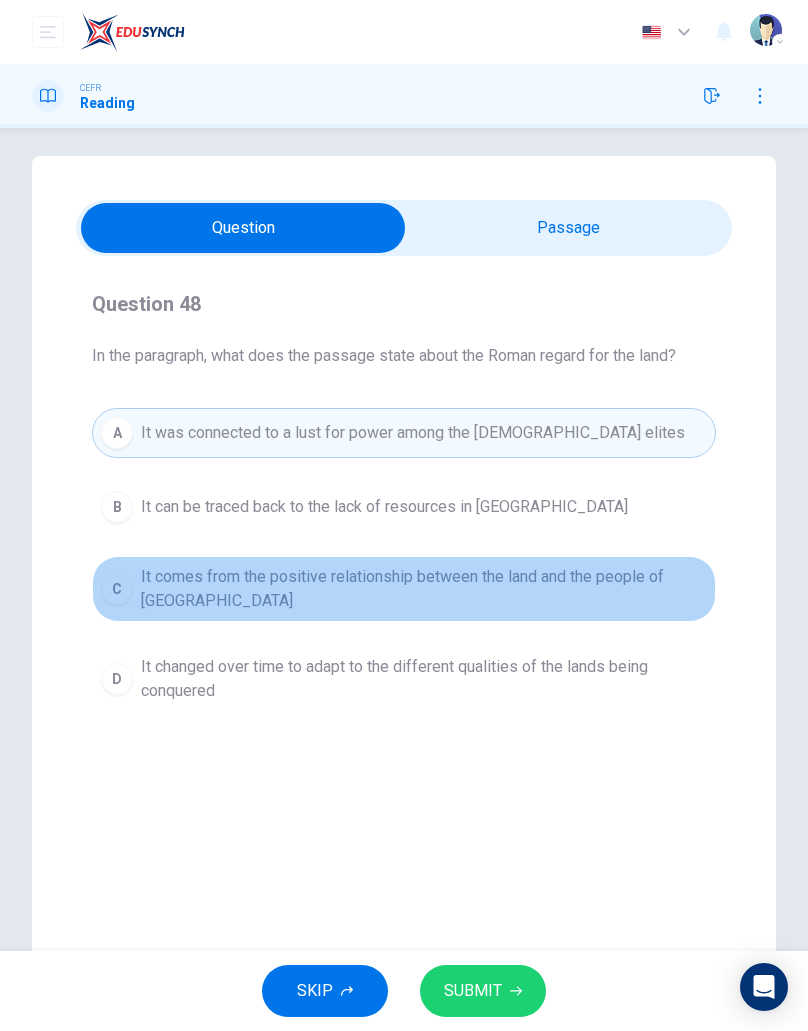 click on "C" at bounding box center (117, 589) 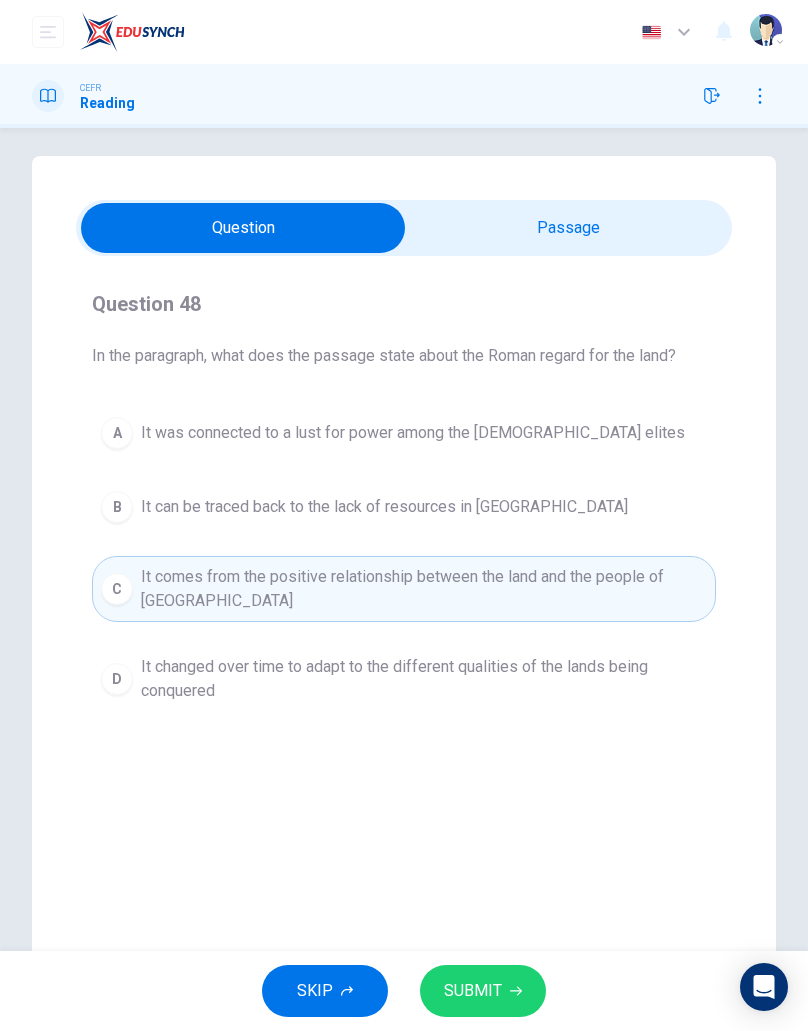 click on "It changed over time to adapt to the different qualities of the lands being conquered" at bounding box center [424, 679] 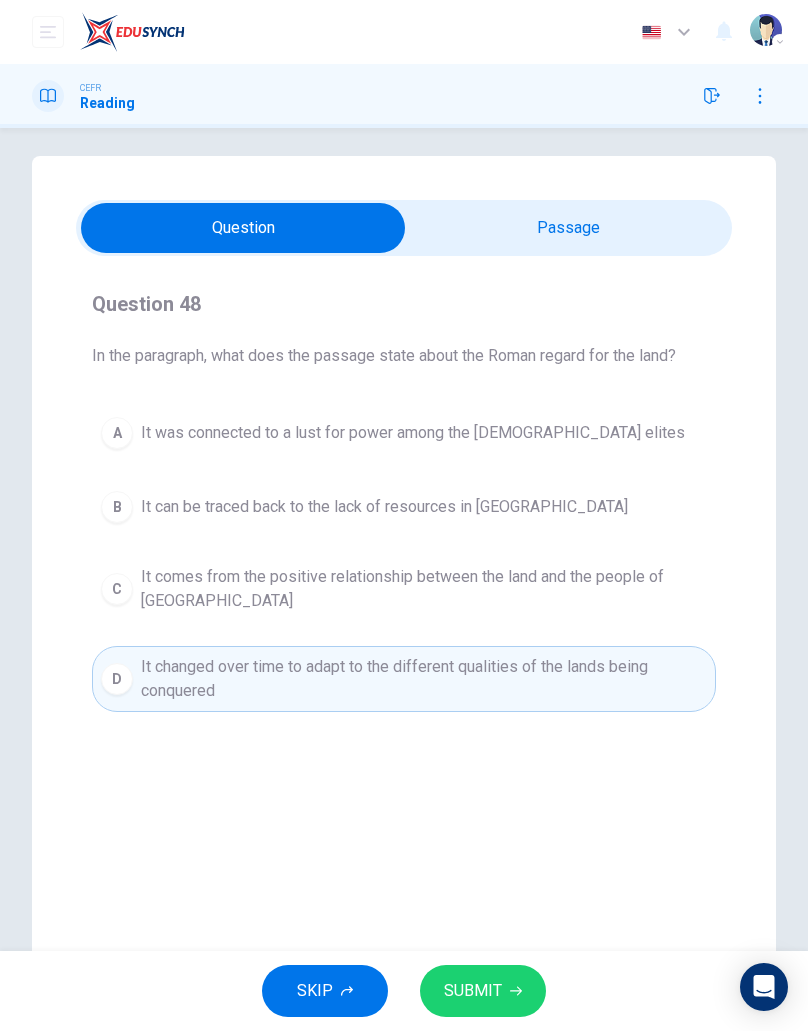 click on "It comes from the positive relationship between the land and the people of [GEOGRAPHIC_DATA]" at bounding box center [424, 589] 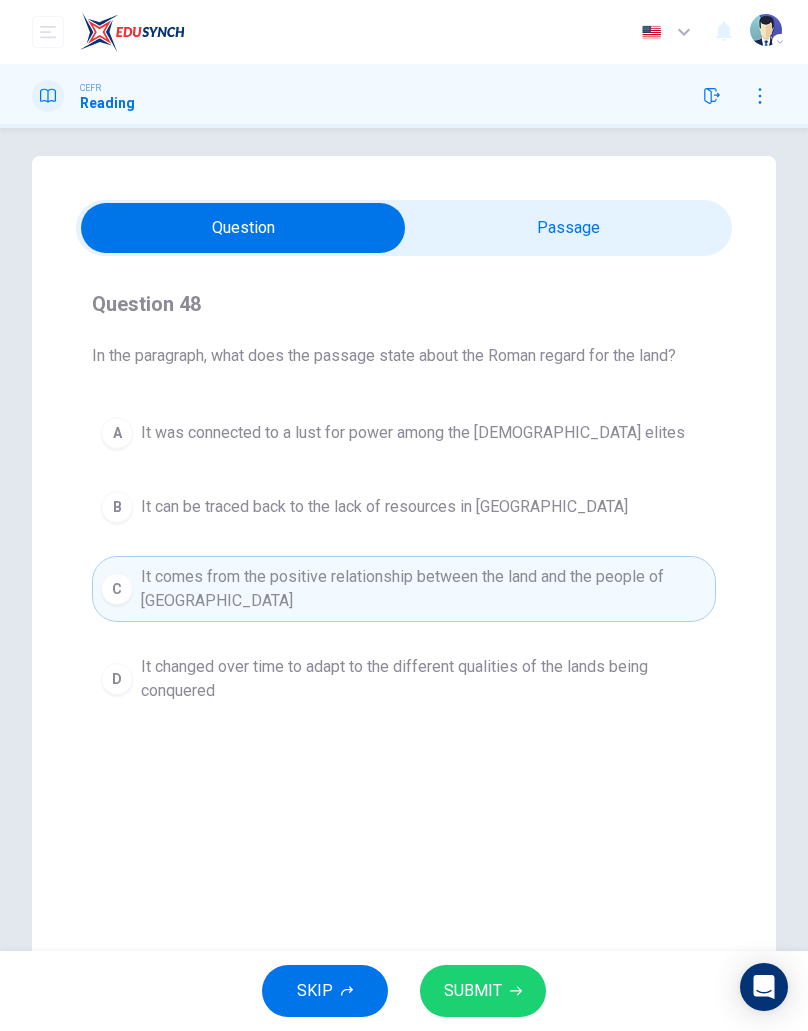 click on "SUBMIT" at bounding box center (473, 991) 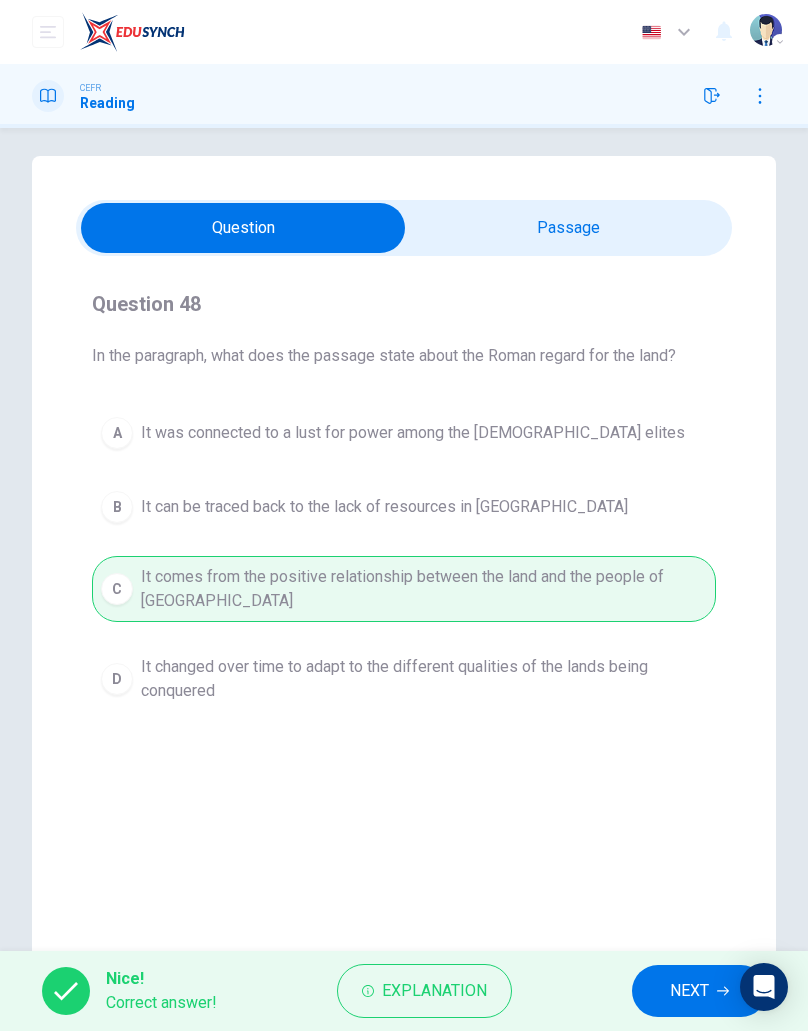 click on "Explanation" at bounding box center [424, 991] 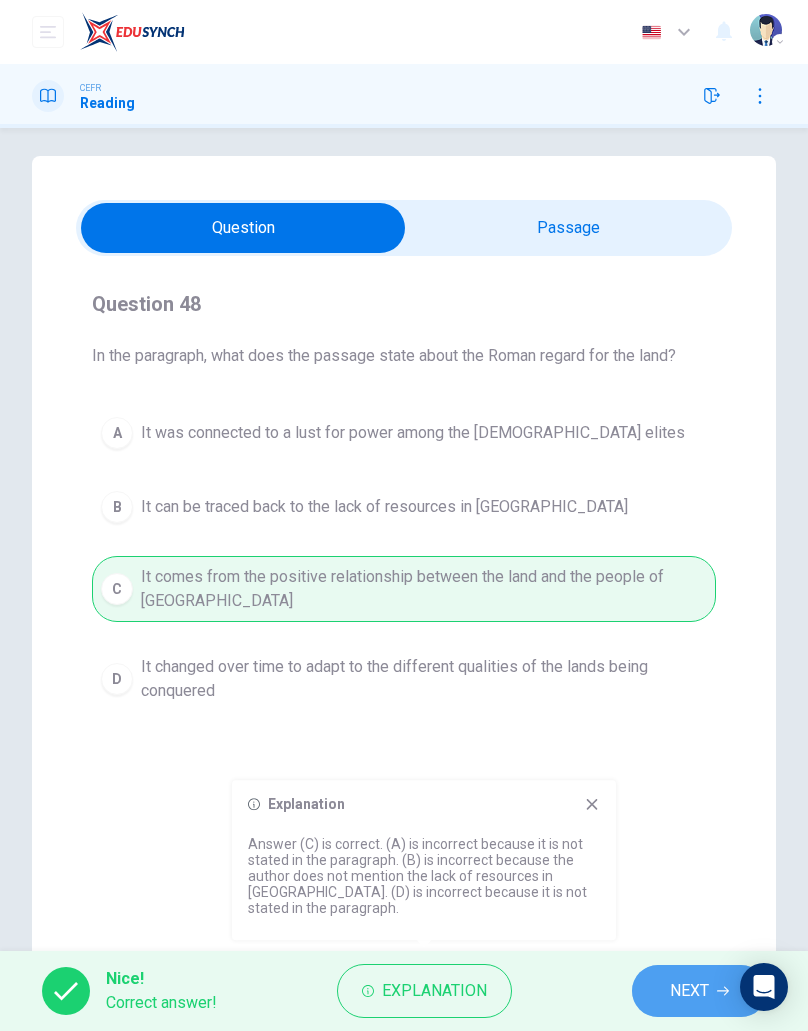 click on "NEXT" at bounding box center [689, 991] 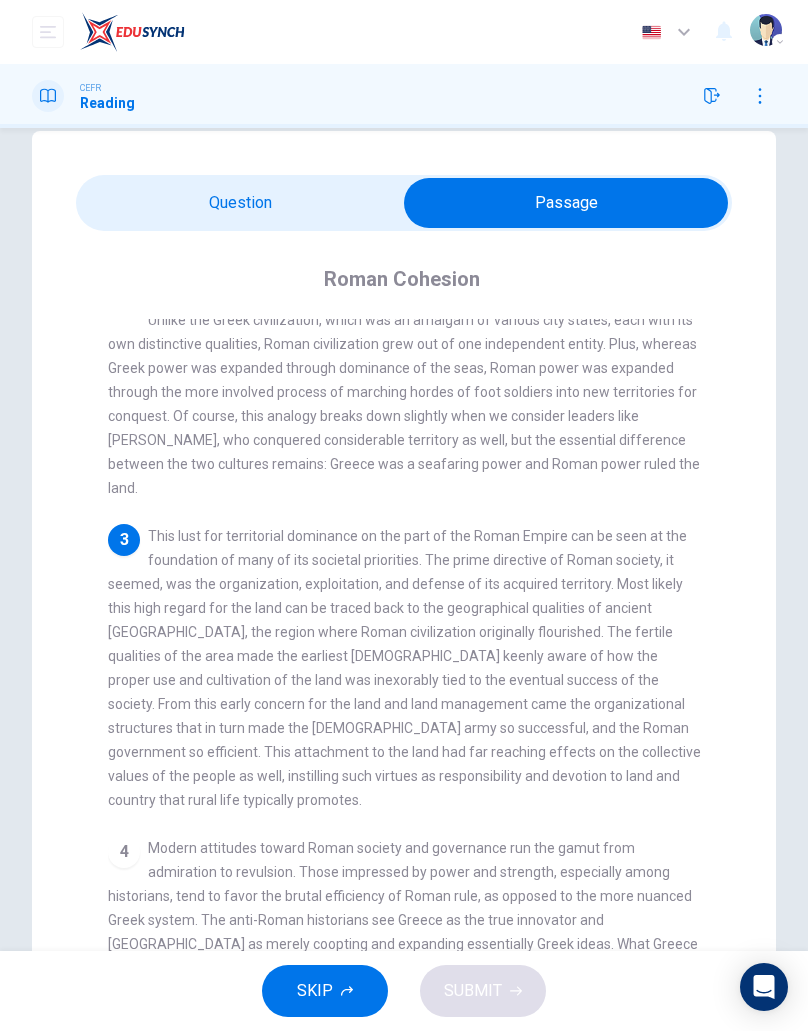 scroll, scrollTop: 38, scrollLeft: 0, axis: vertical 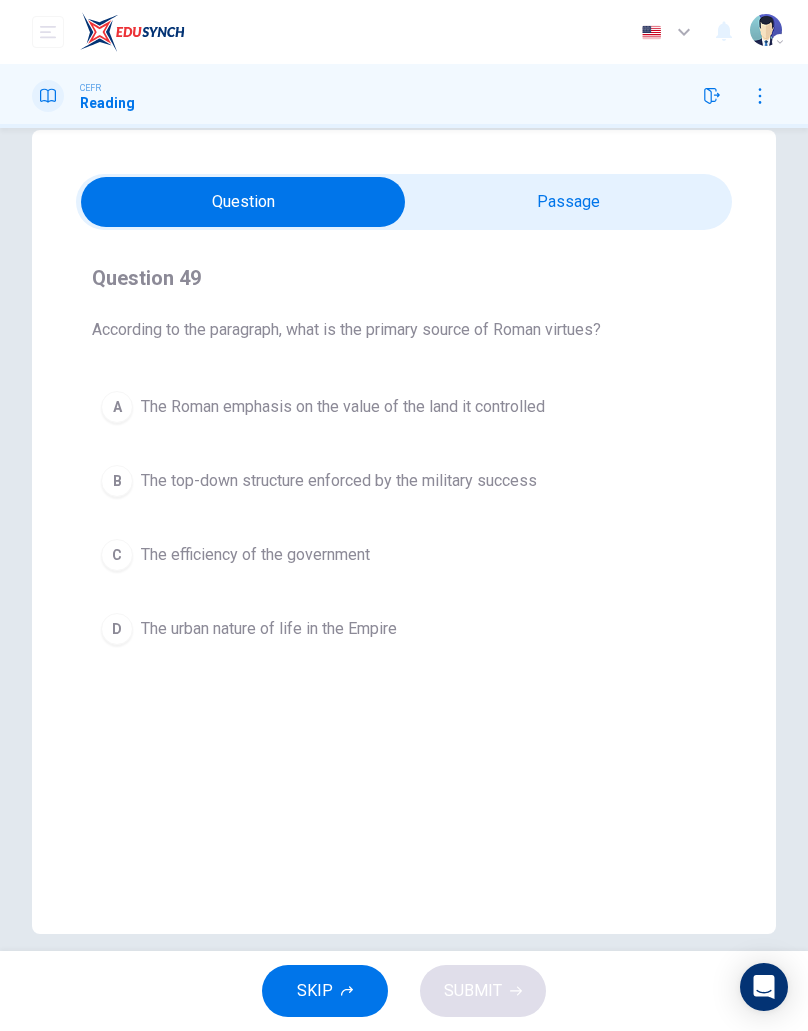 click on "B" at bounding box center (117, 481) 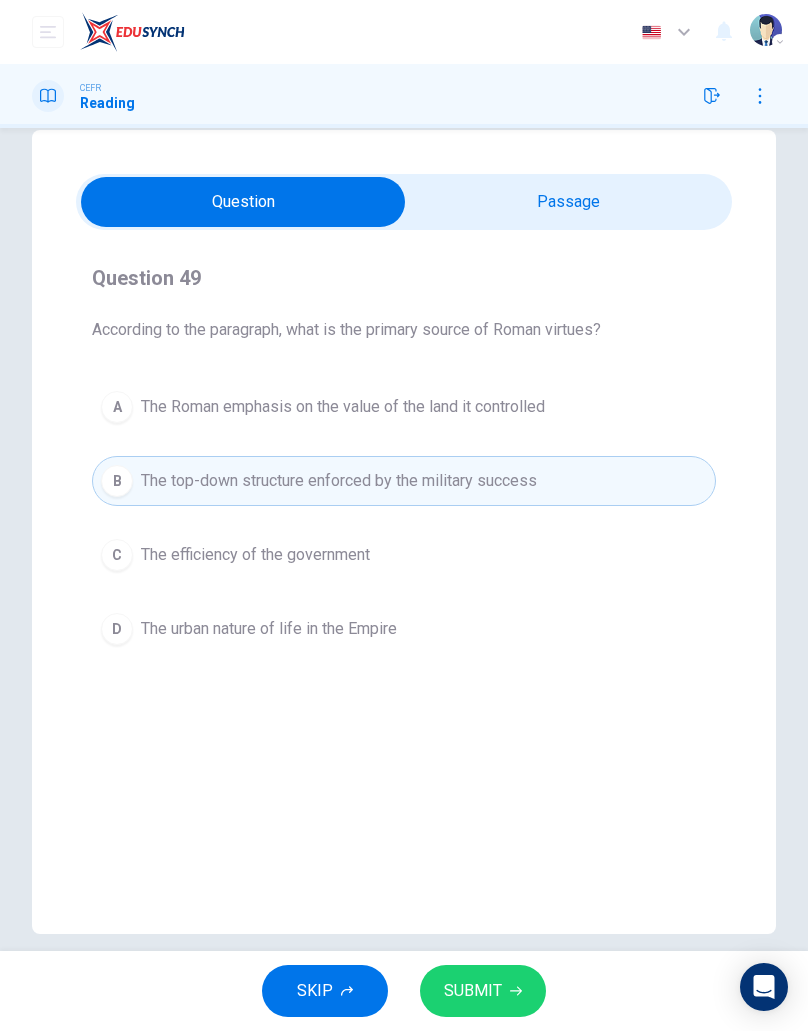 click on "The efficiency of the government" at bounding box center (255, 555) 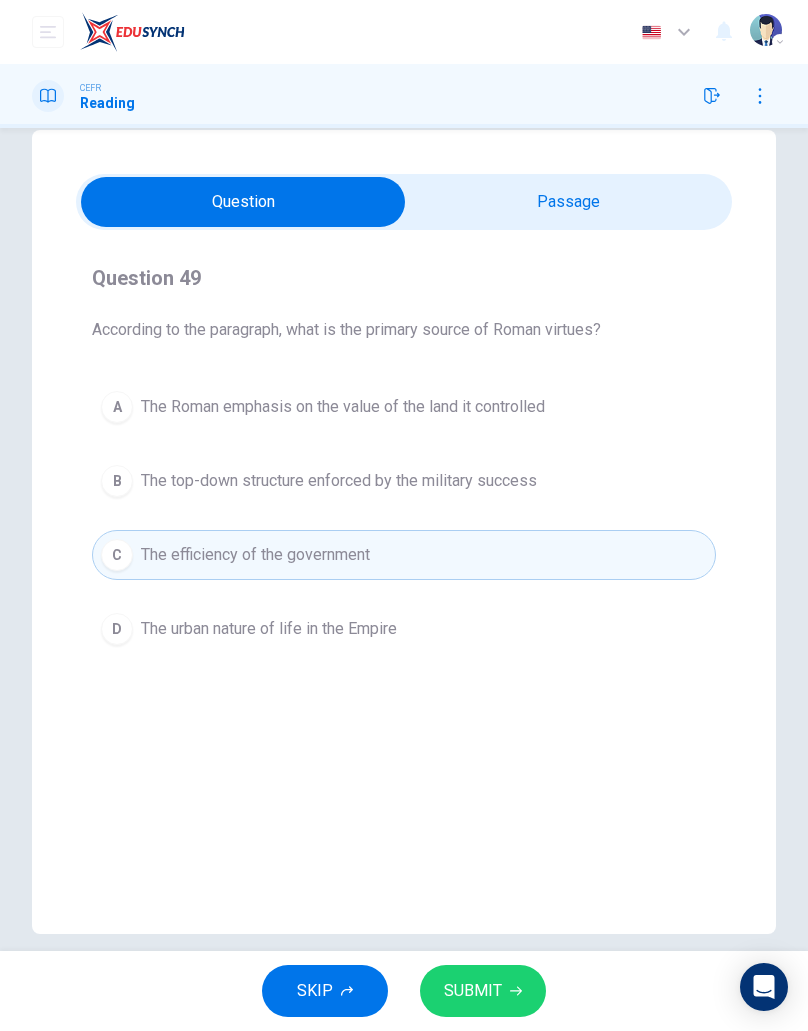click on "The urban nature of life in the Empire" at bounding box center (269, 629) 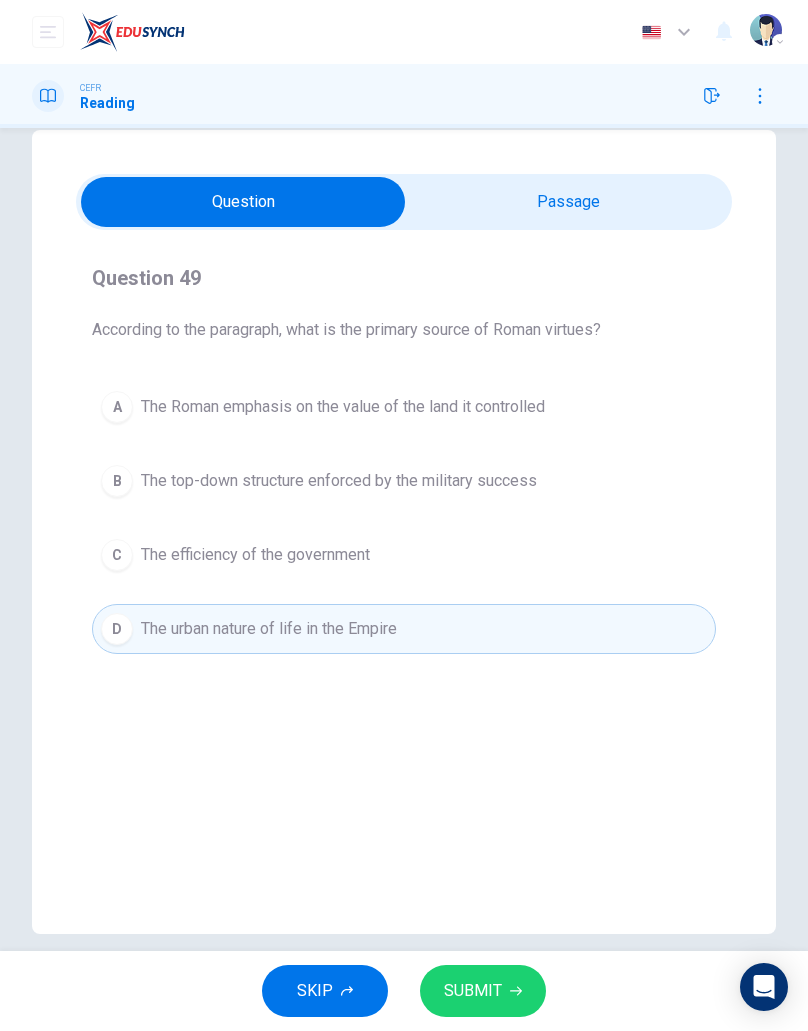 click on "A The Roman emphasis on the value of the land it controlled" at bounding box center (404, 407) 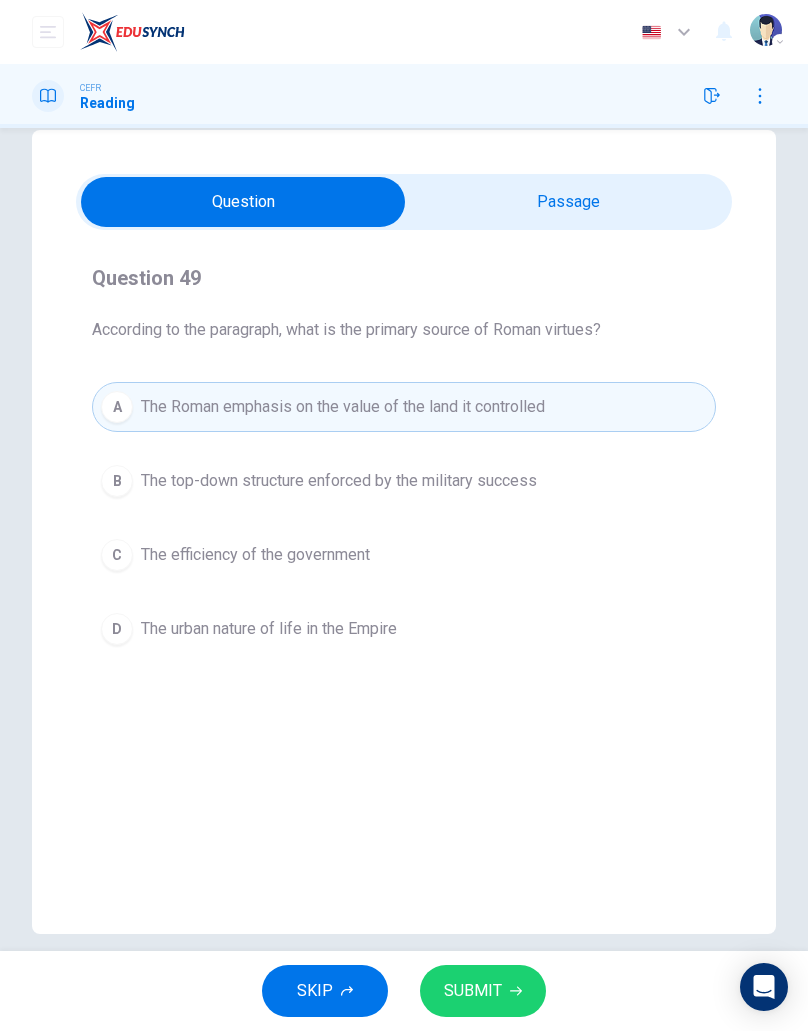 click on "SUBMIT" at bounding box center (473, 991) 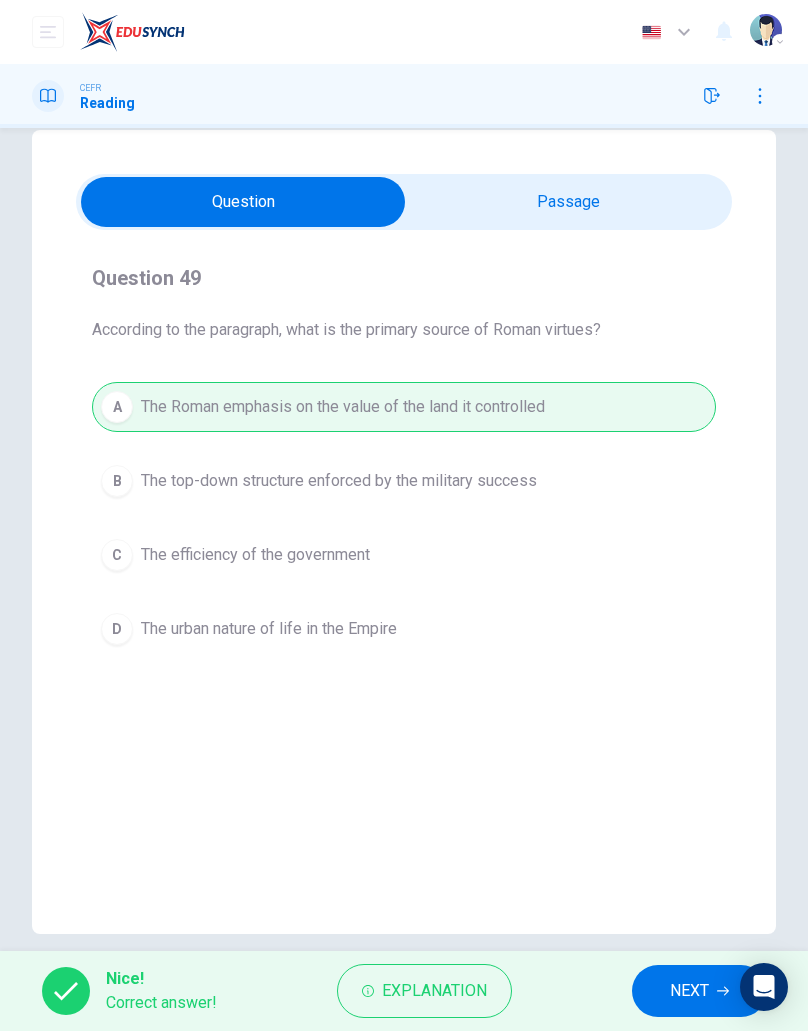click on "Explanation" at bounding box center [434, 991] 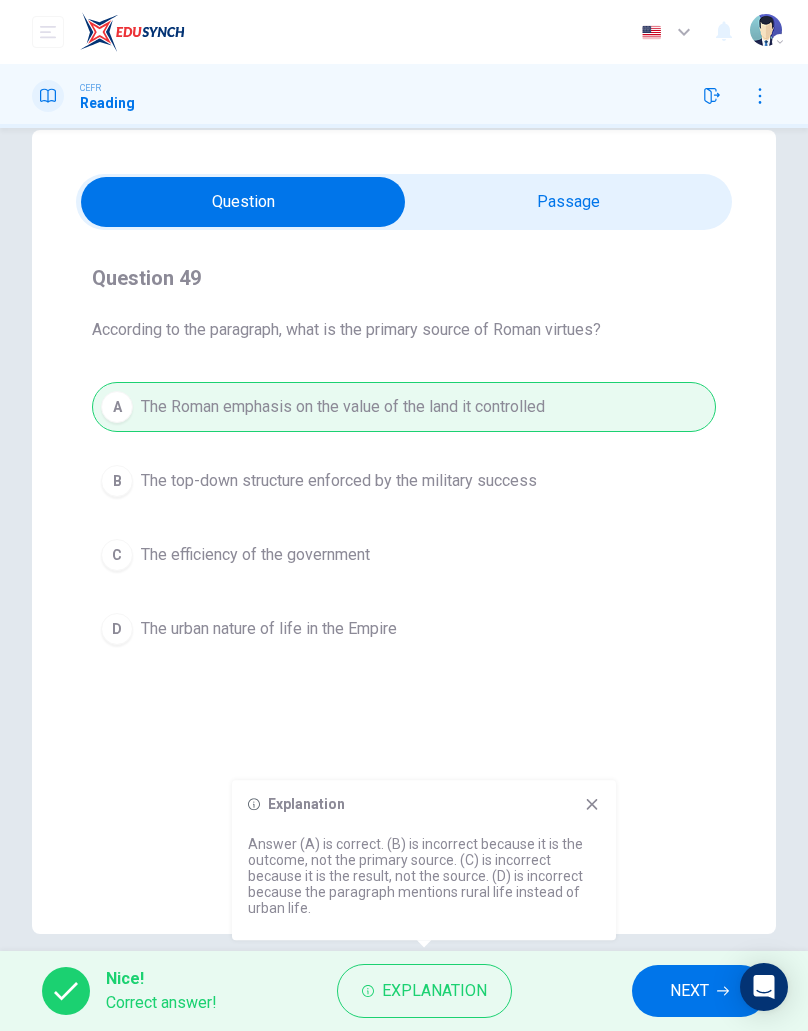 click on "NEXT" at bounding box center [689, 991] 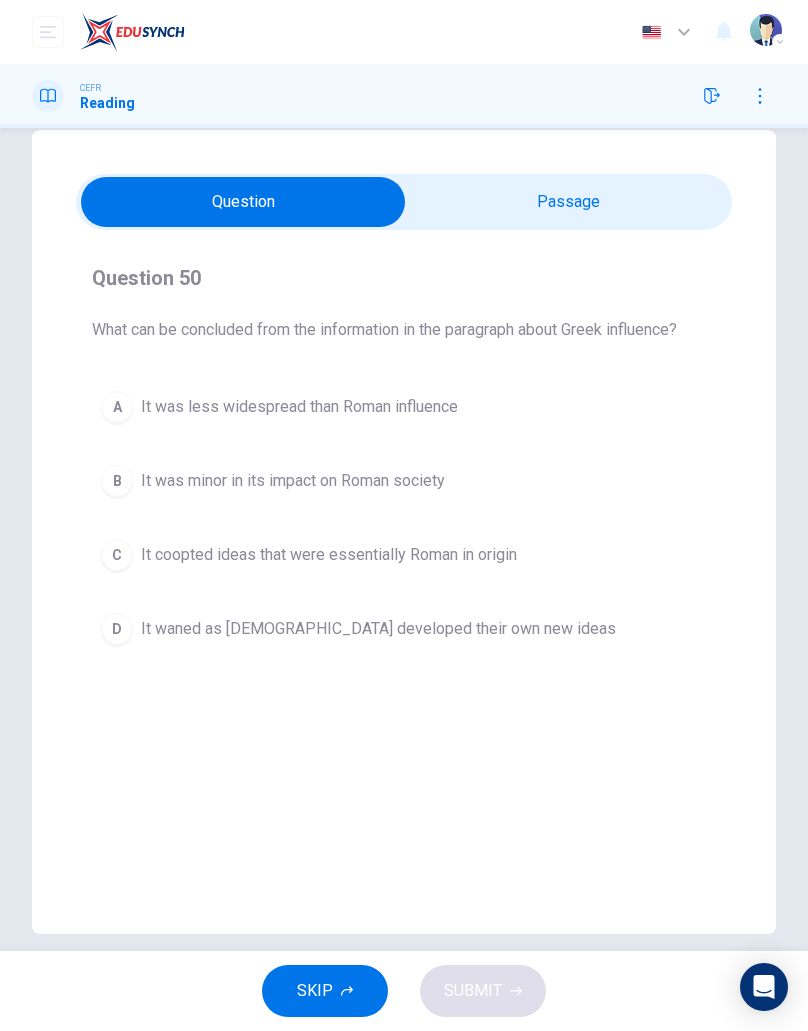 click on "SKIP SUBMIT" at bounding box center [404, 991] 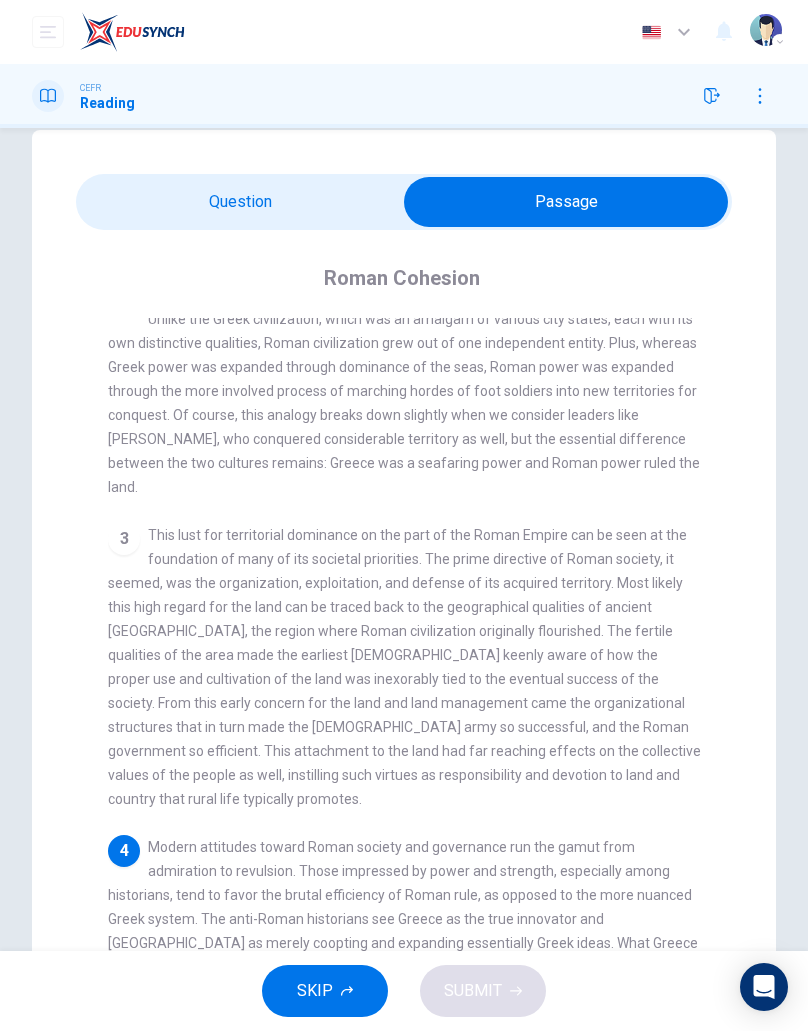 scroll, scrollTop: 579, scrollLeft: 0, axis: vertical 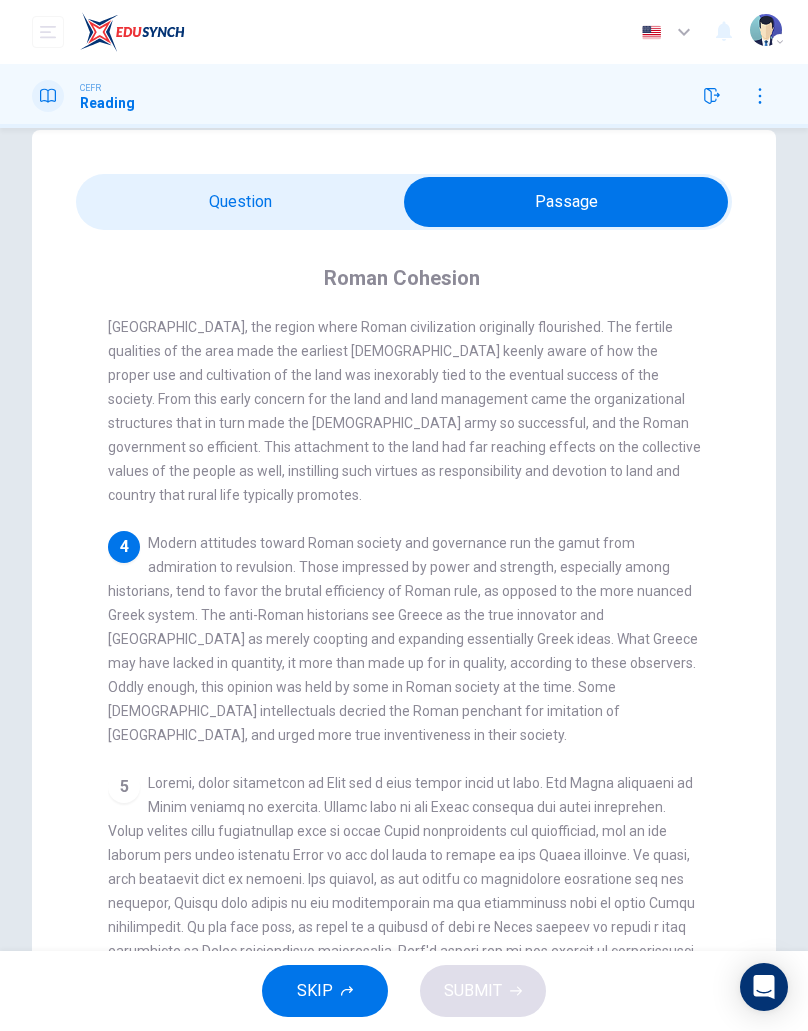 click on "Modern attitudes toward Roman society and governance run the gamut from admiration to revulsion. Those impressed by power and strength, especially among historians, tend to favor the brutal efficiency of Roman rule, as opposed to the more nuanced Greek system. The anti-Roman historians see Greece as the true innovator and [GEOGRAPHIC_DATA] as merely coopting and expanding essentially Greek ideas. What Greece may have lacked in quantity, it more than made up for in quality, according to these observers. Oddly enough, this opinion was held by some in Roman society at the time. Some [DEMOGRAPHIC_DATA] intellectuals decried the Roman penchant for imitation of [GEOGRAPHIC_DATA], and urged more true inventiveness in their society." at bounding box center [403, 639] 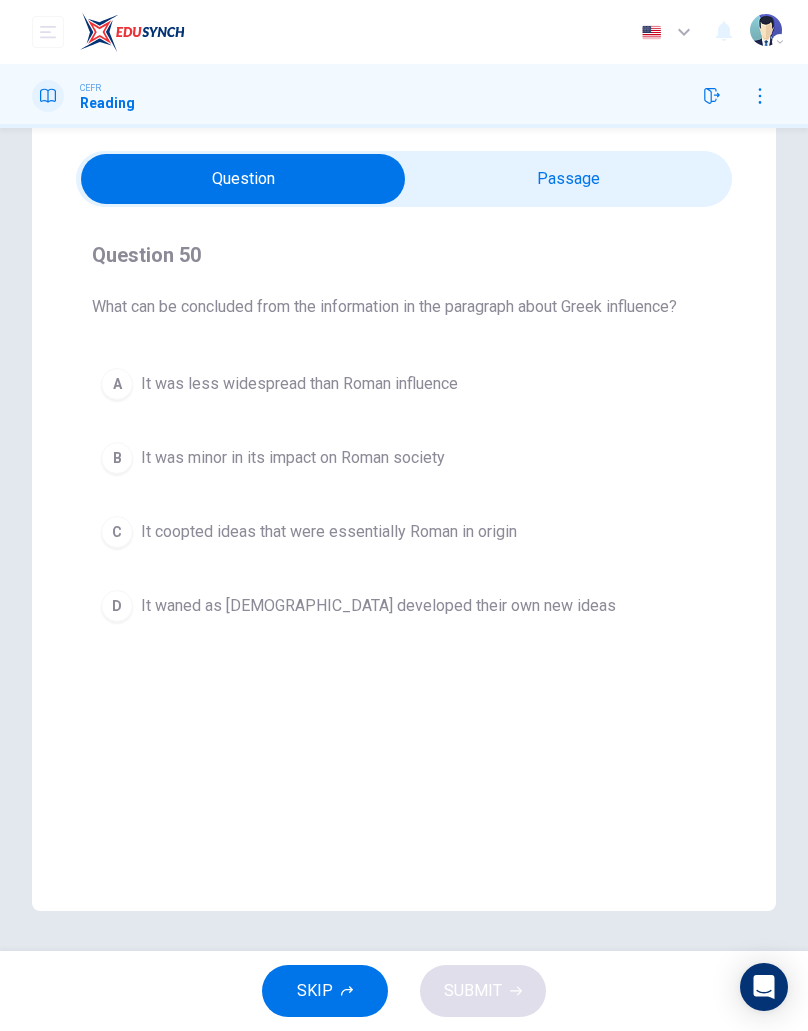 scroll, scrollTop: 60, scrollLeft: 0, axis: vertical 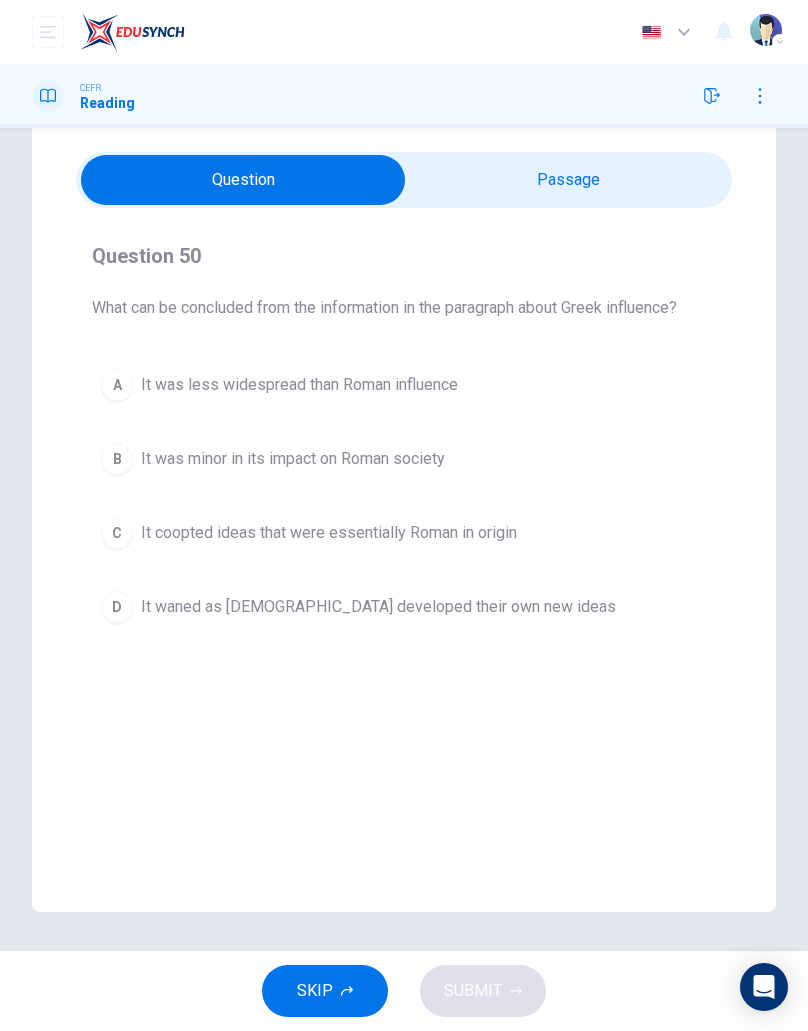 click on "It coopted ideas that were essentially Roman in origin" at bounding box center (329, 533) 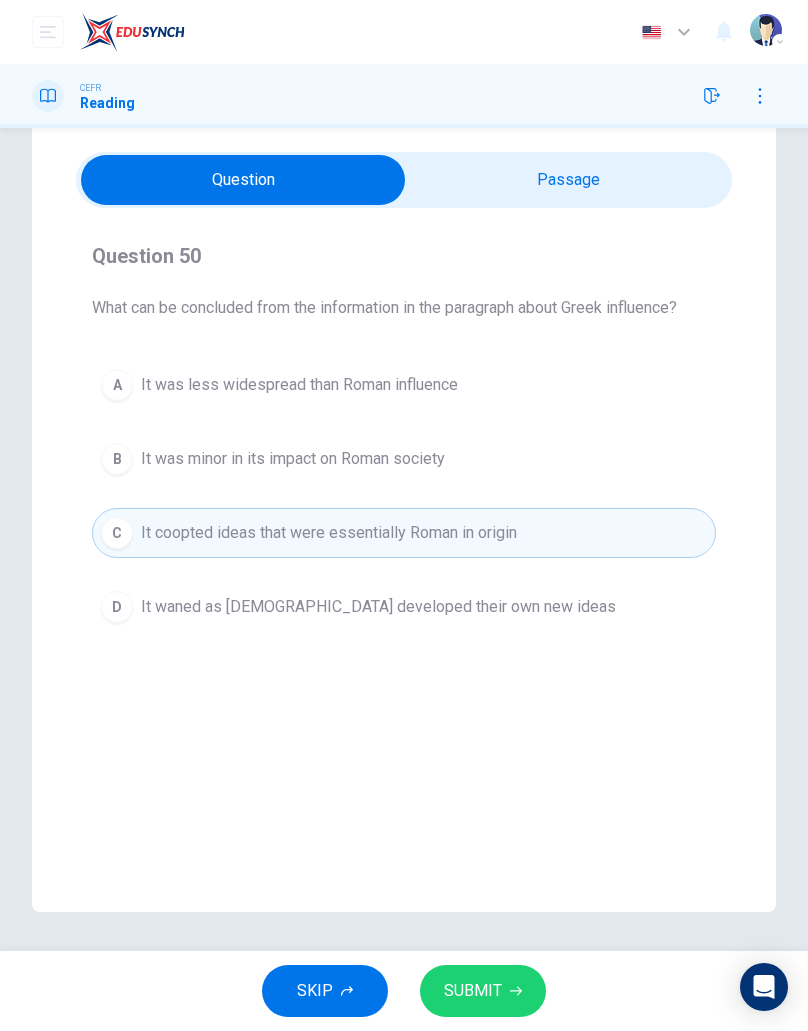 click on "It was less widespread than Roman influence" at bounding box center [299, 385] 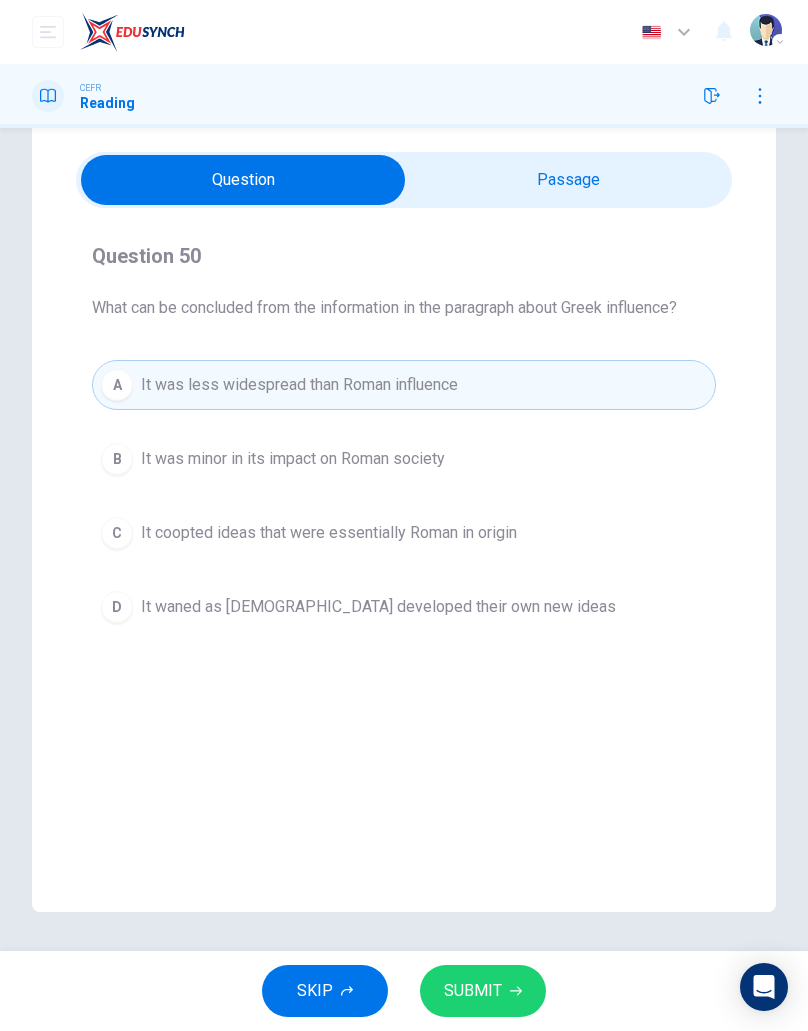 click on "B" at bounding box center (117, 459) 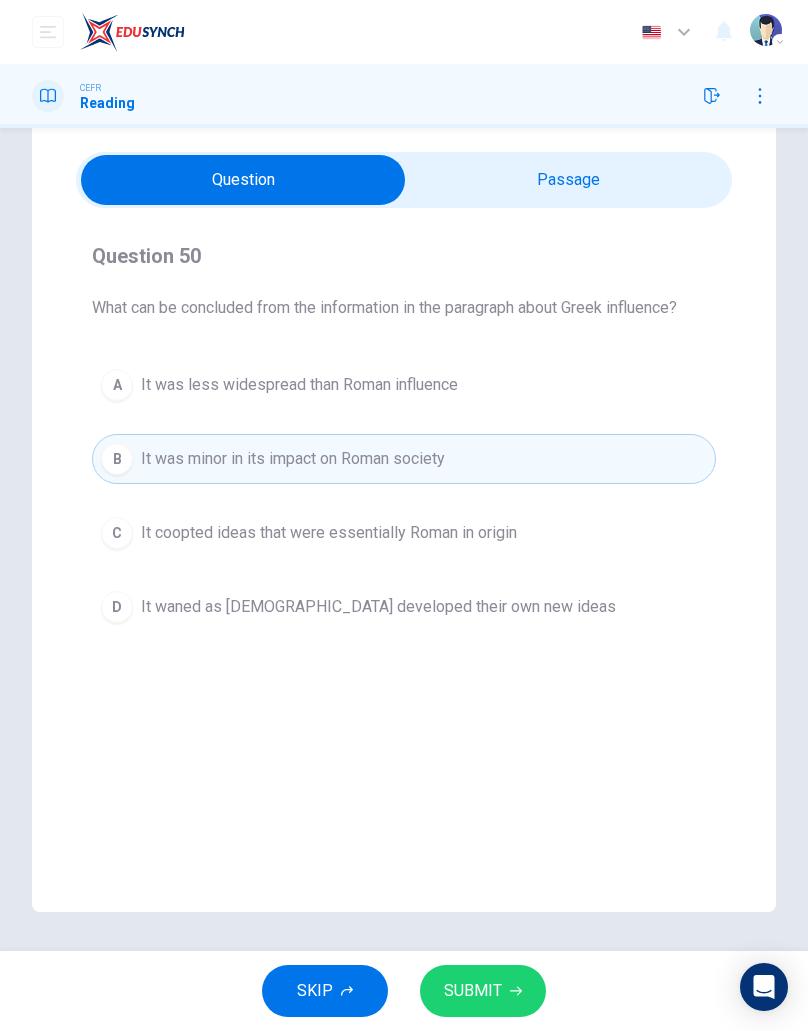 click on "It waned as [DEMOGRAPHIC_DATA] developed their own new ideas" at bounding box center [378, 607] 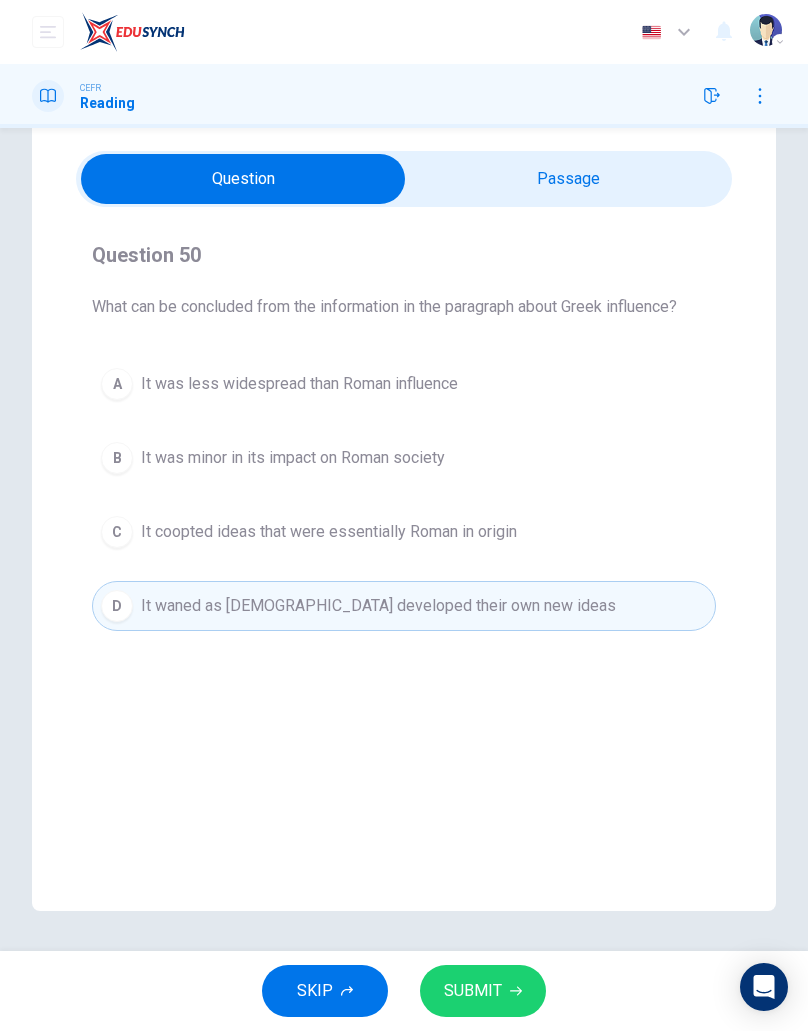 scroll, scrollTop: 60, scrollLeft: 0, axis: vertical 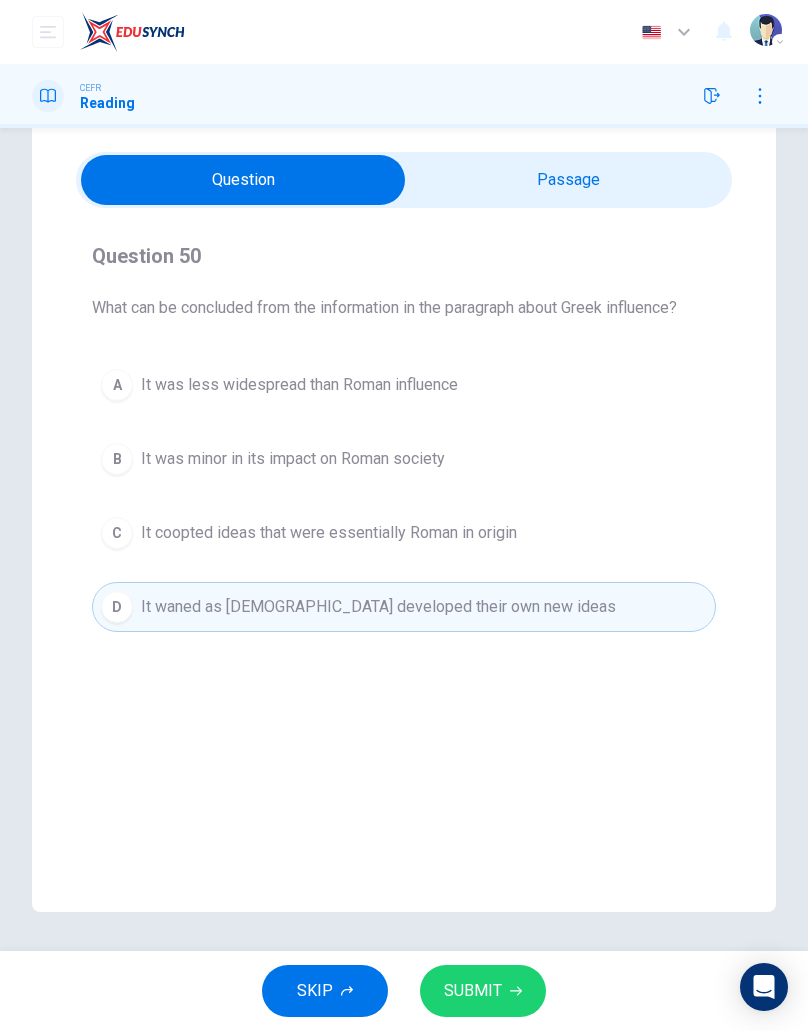 click on "It was less widespread than Roman influence" at bounding box center (299, 385) 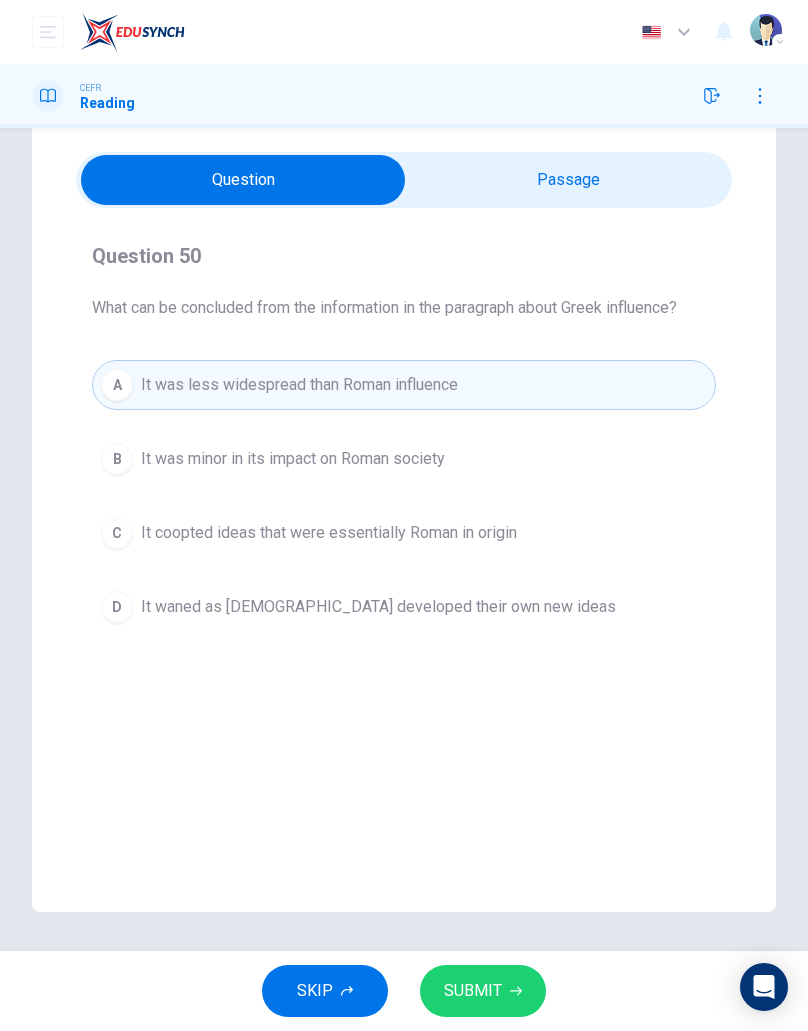click on "It was minor in its impact on Roman society" at bounding box center [293, 459] 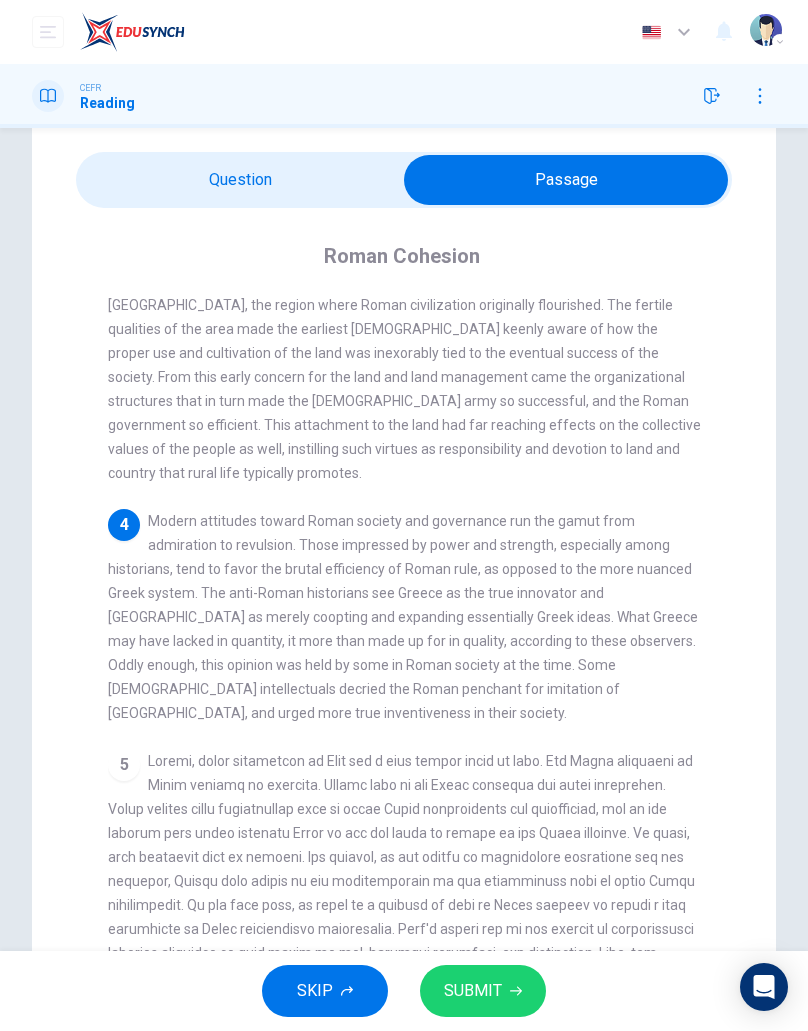 checkbox on "false" 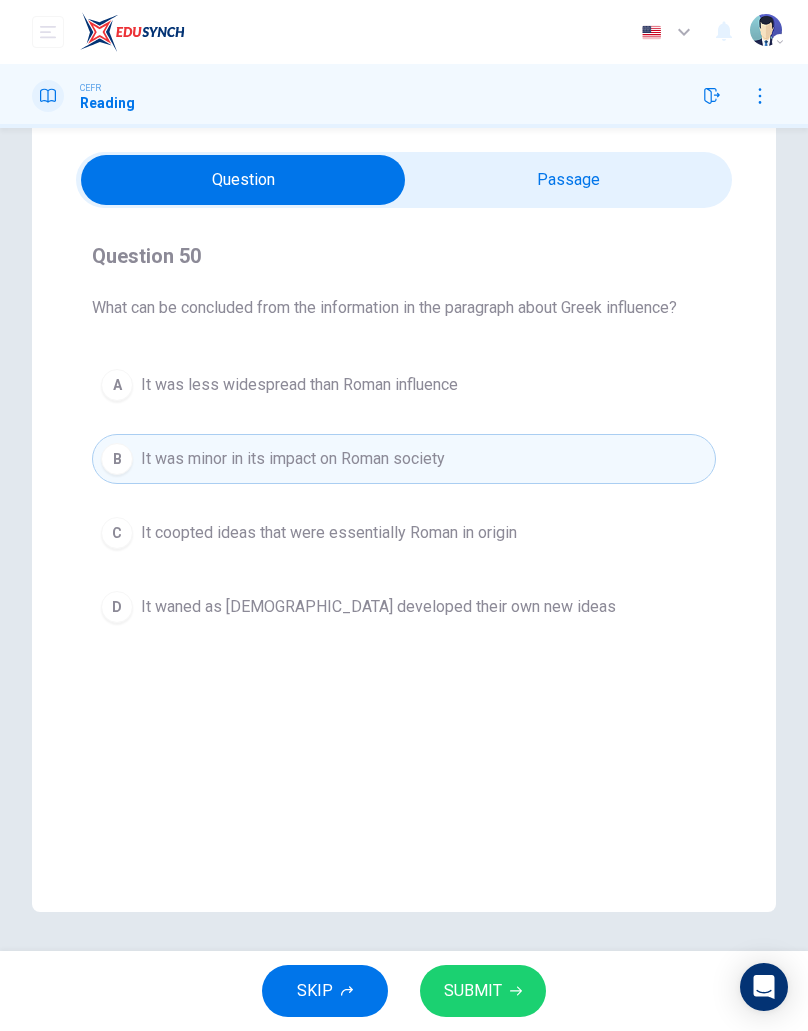 click on "It coopted ideas that were essentially Roman in origin" at bounding box center [329, 533] 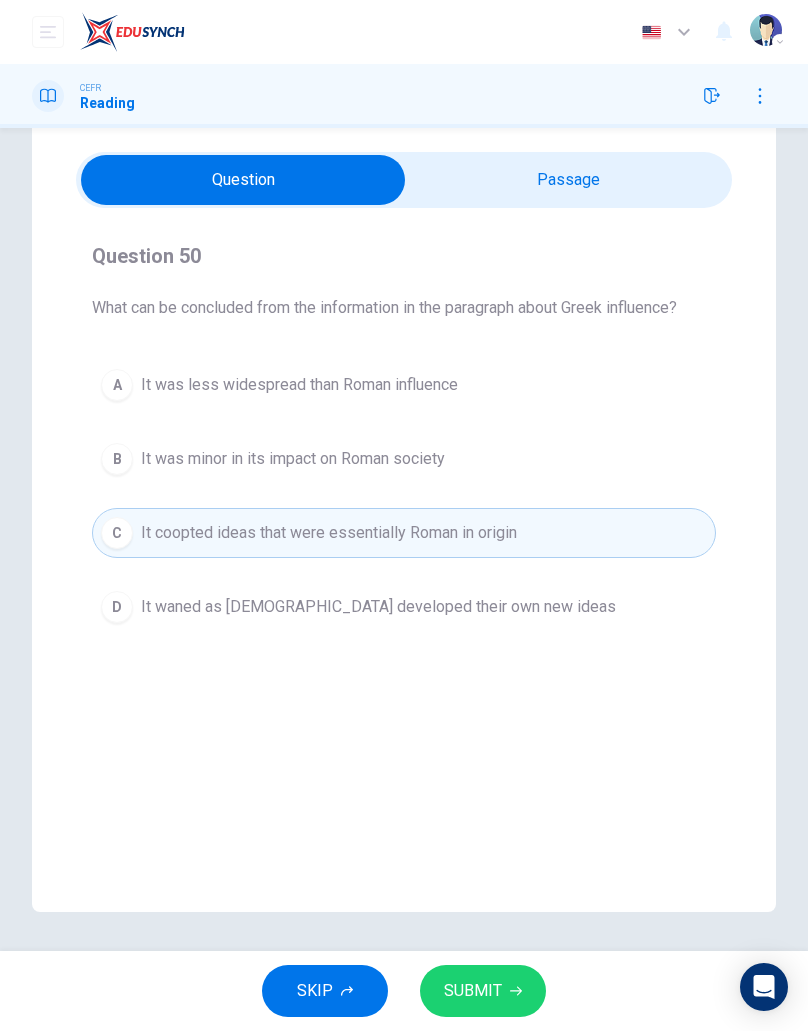 click on "It was less widespread than Roman influence" at bounding box center [299, 385] 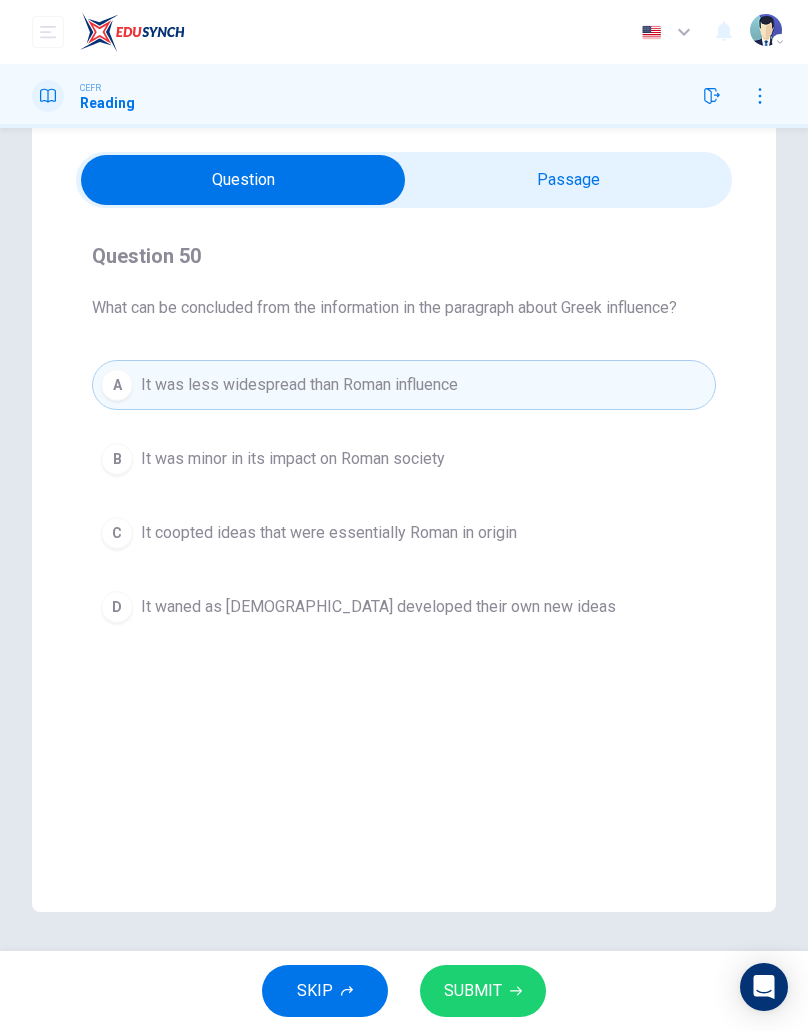 click on "D" at bounding box center (117, 607) 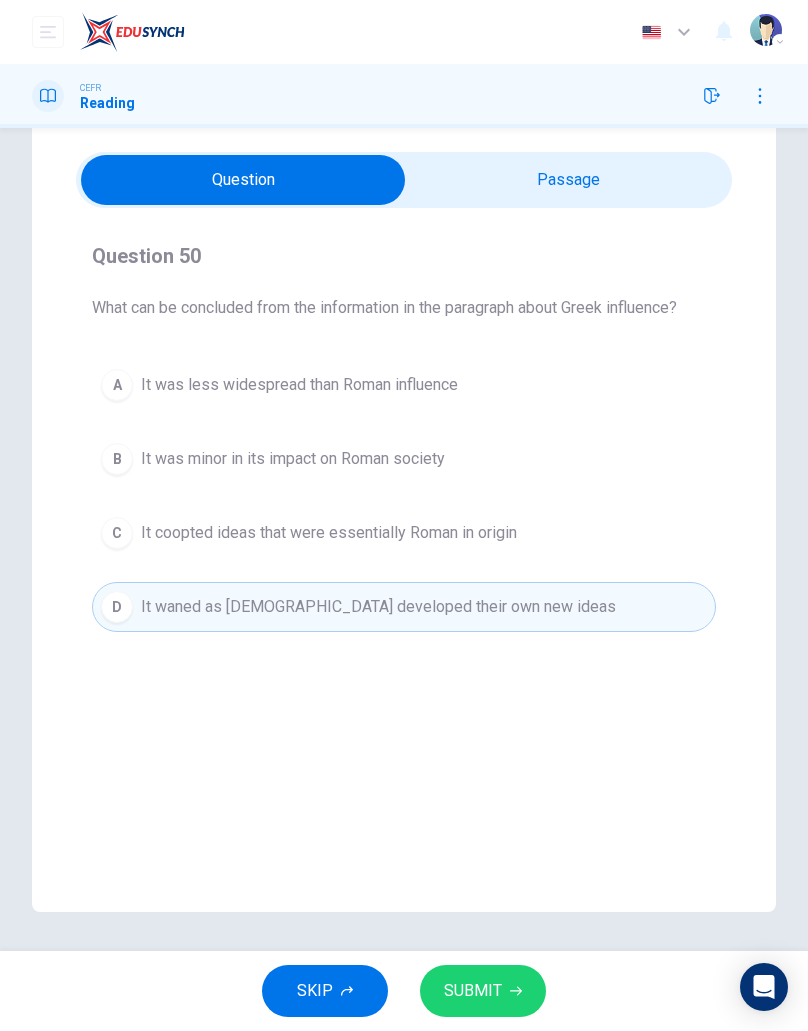 click on "A" at bounding box center (117, 385) 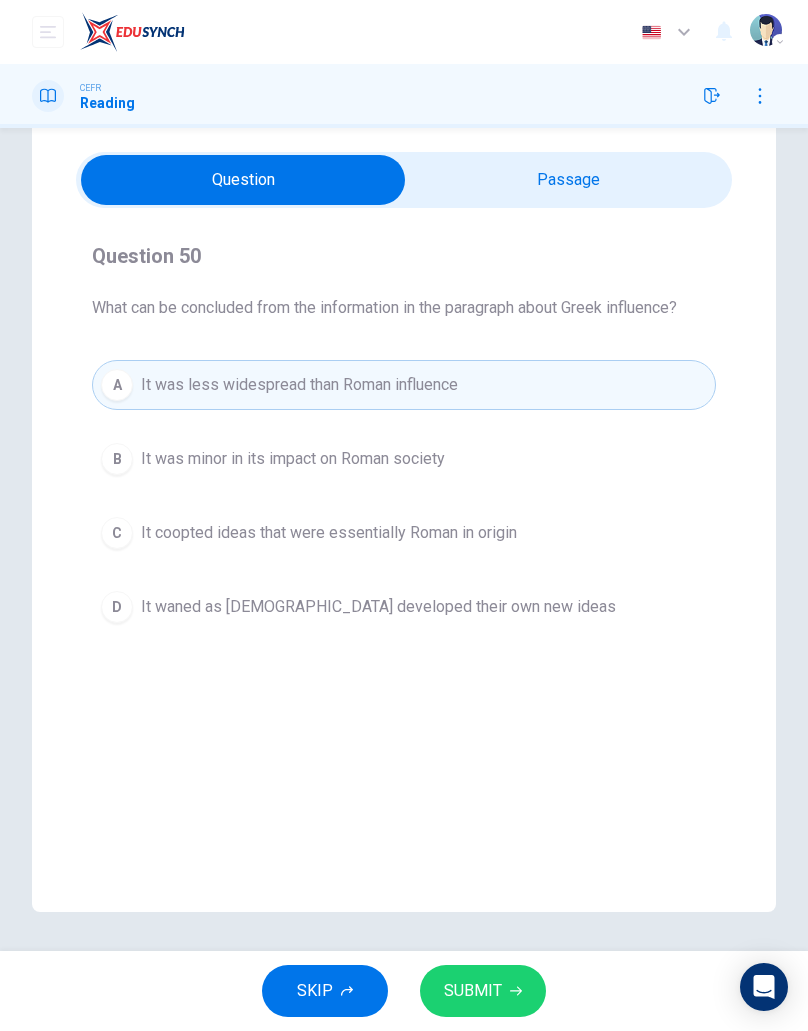 click on "It waned as [DEMOGRAPHIC_DATA] developed their own new ideas" at bounding box center (378, 607) 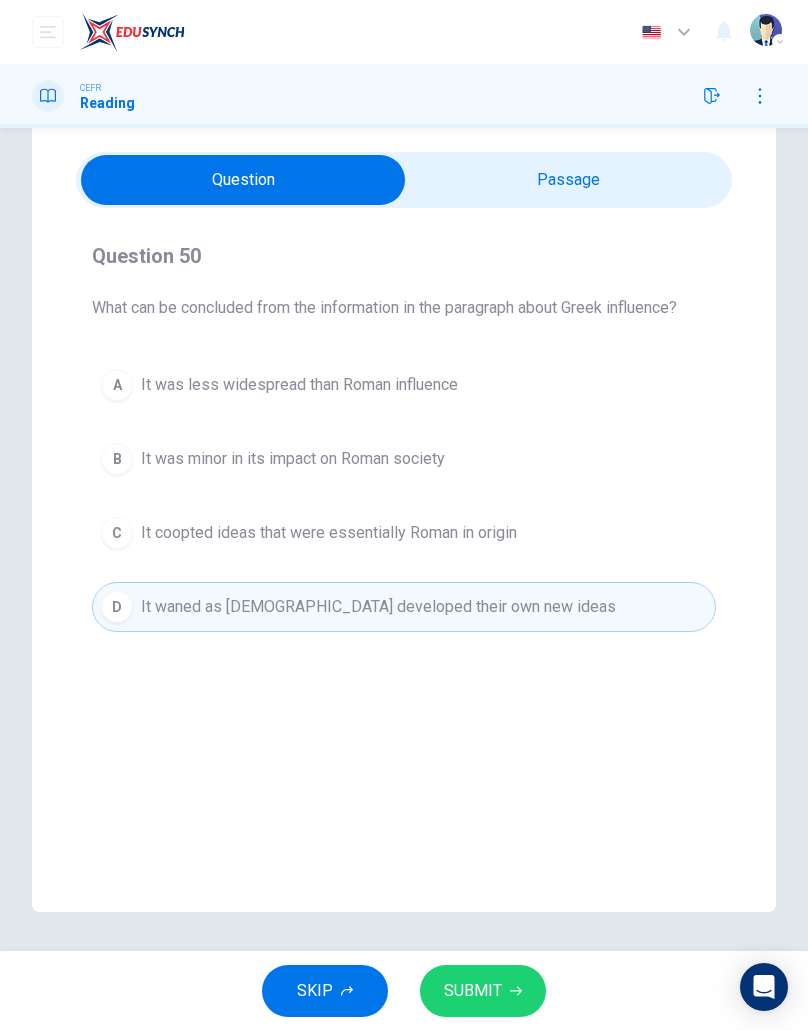 click on "Question 50 What can be concluded from the information in the paragraph about Greek influence? A It was less widespread than Roman influence B It was minor in its impact on Roman society C It coopted ideas that were essentially Roman in origin D It waned as [DEMOGRAPHIC_DATA] developed their own new ideas" at bounding box center [404, 436] 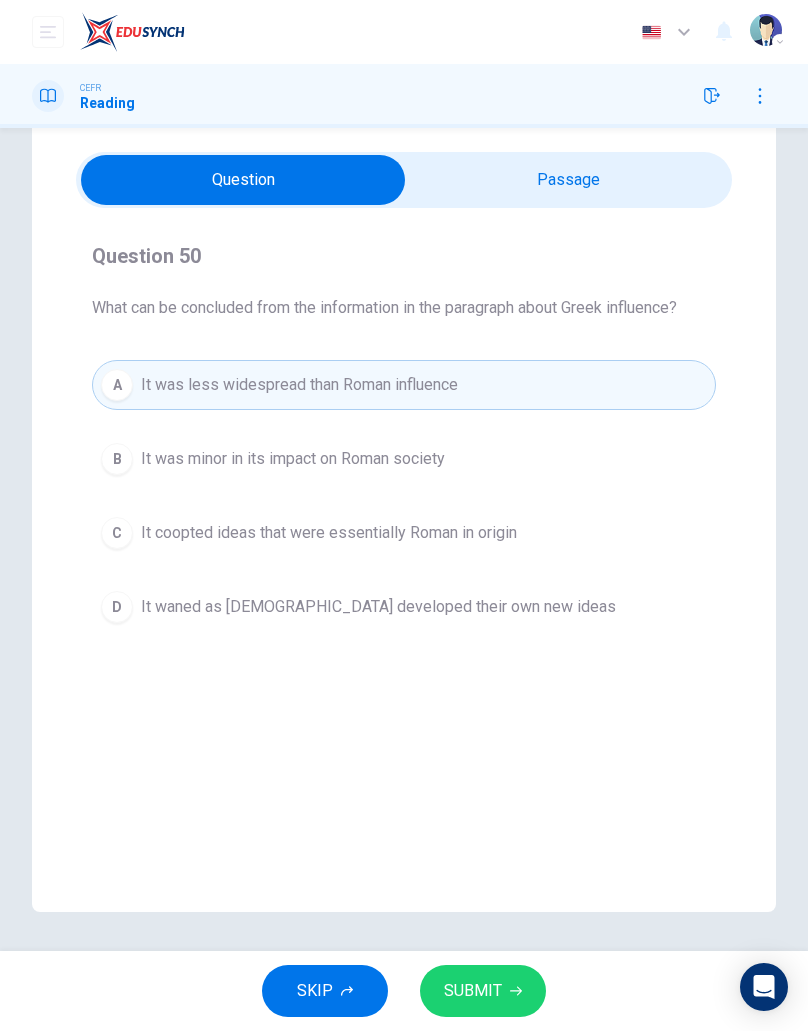 click on "SUBMIT" at bounding box center [473, 991] 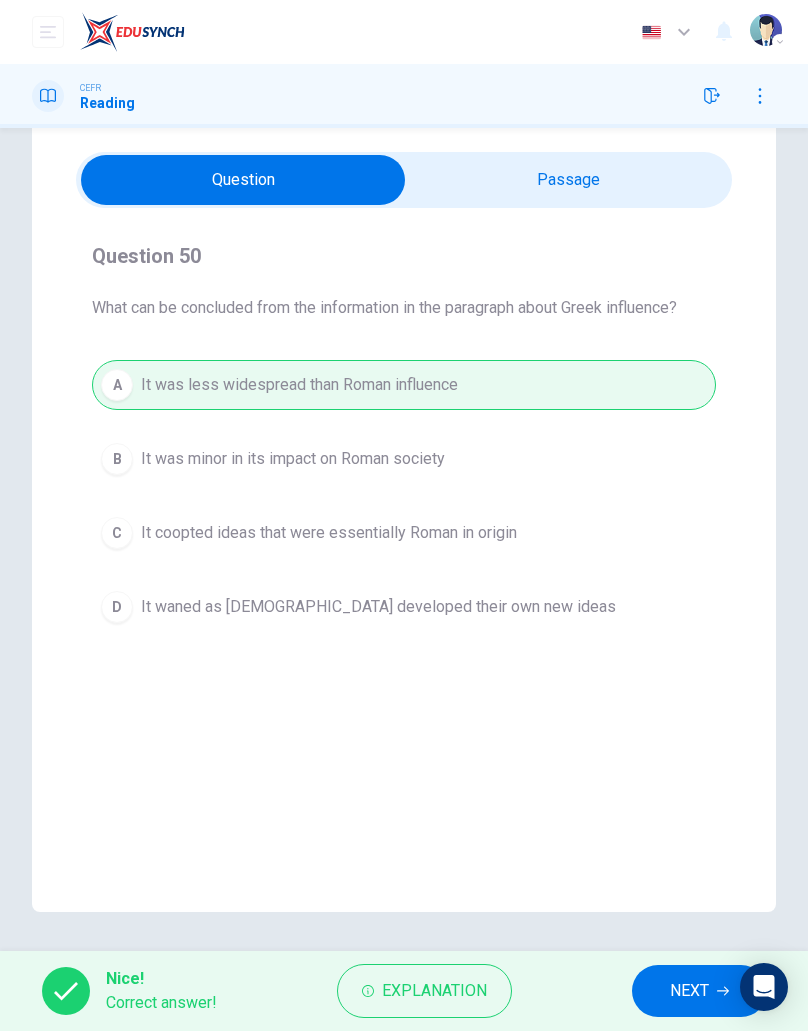 click on "Explanation" at bounding box center (434, 991) 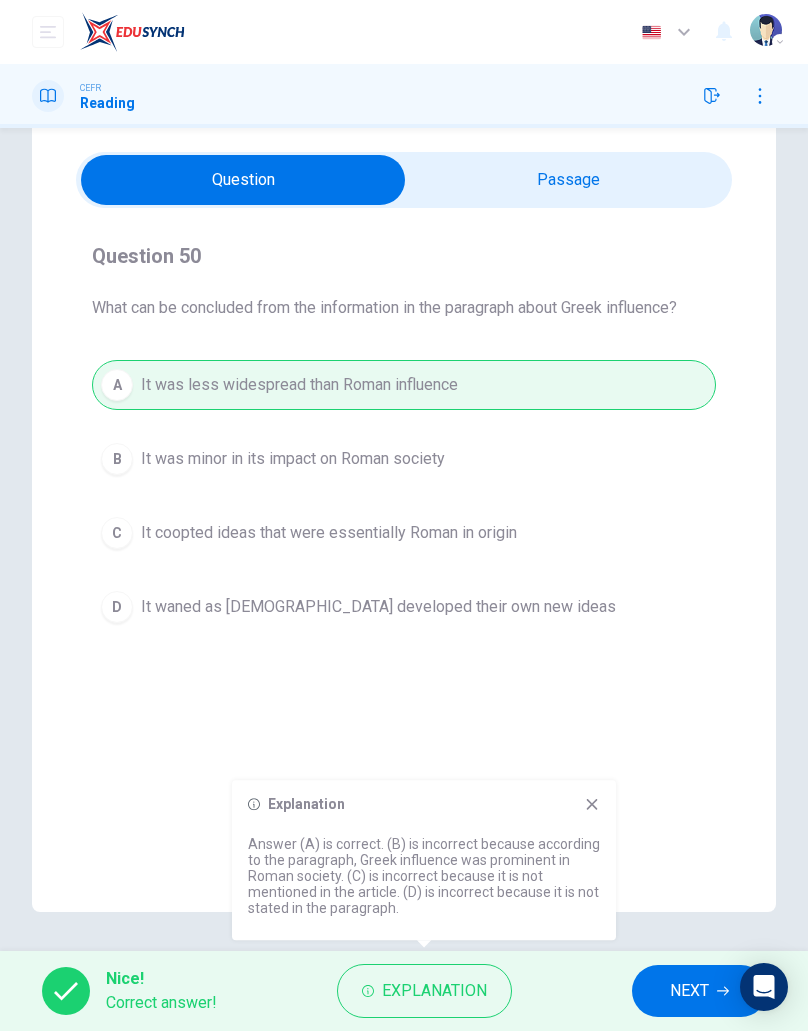 click on "NEXT" at bounding box center (689, 991) 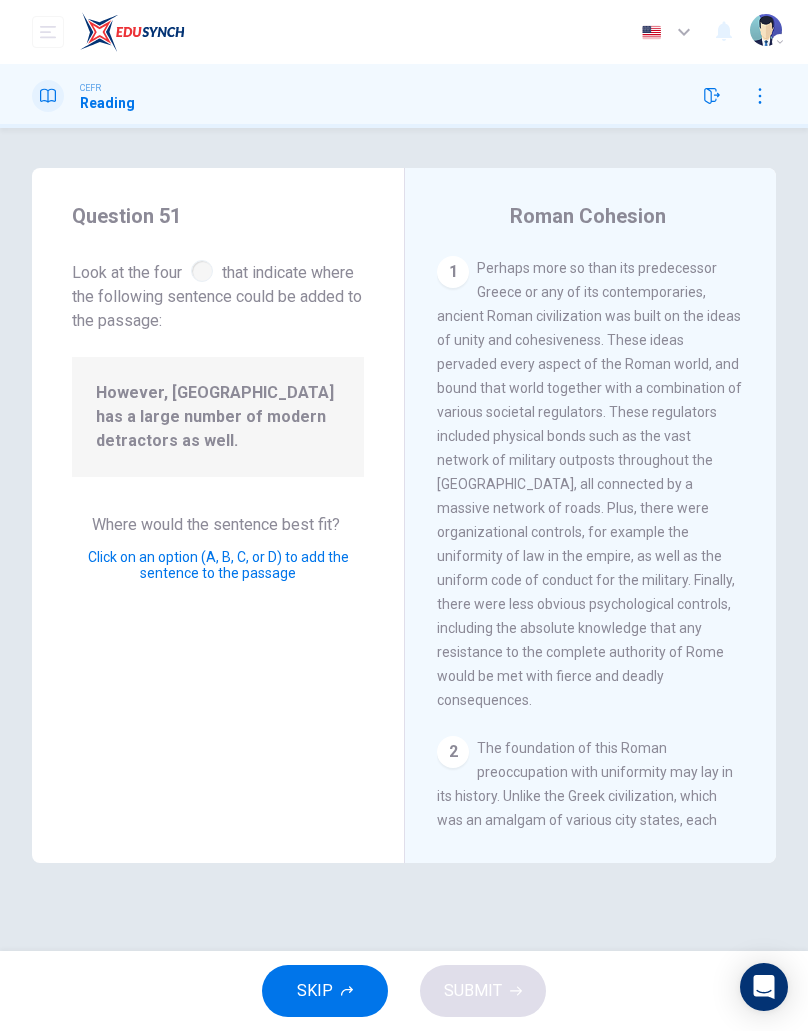 scroll, scrollTop: 0, scrollLeft: 0, axis: both 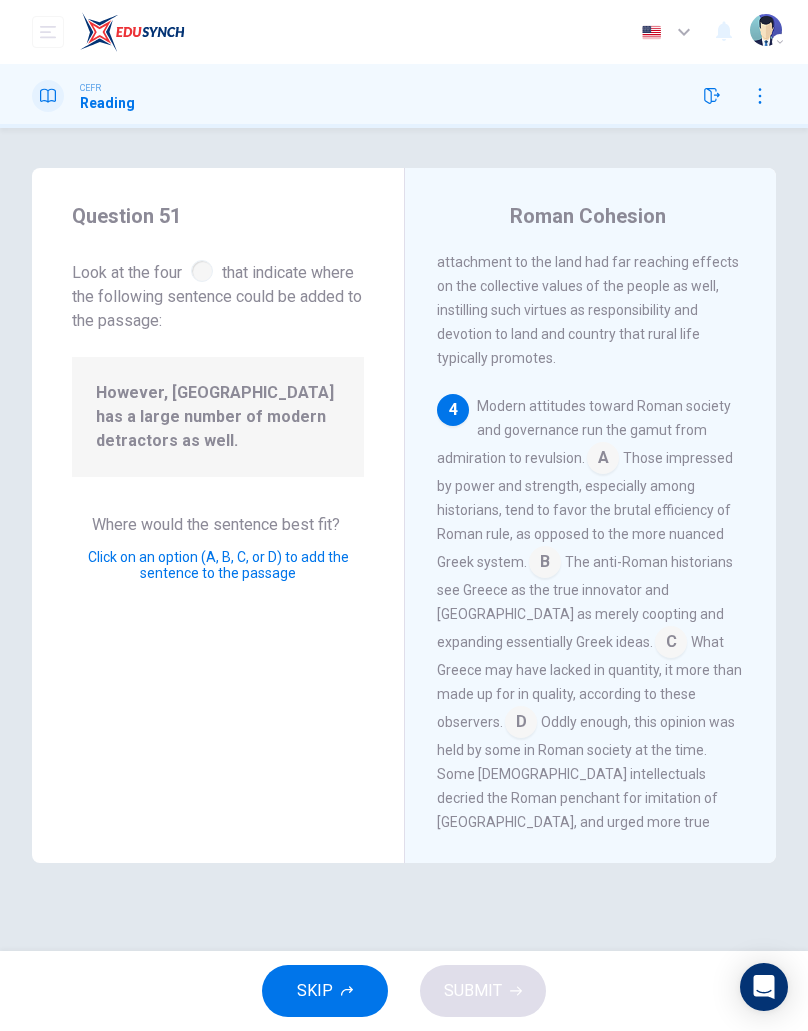 click at bounding box center (603, 460) 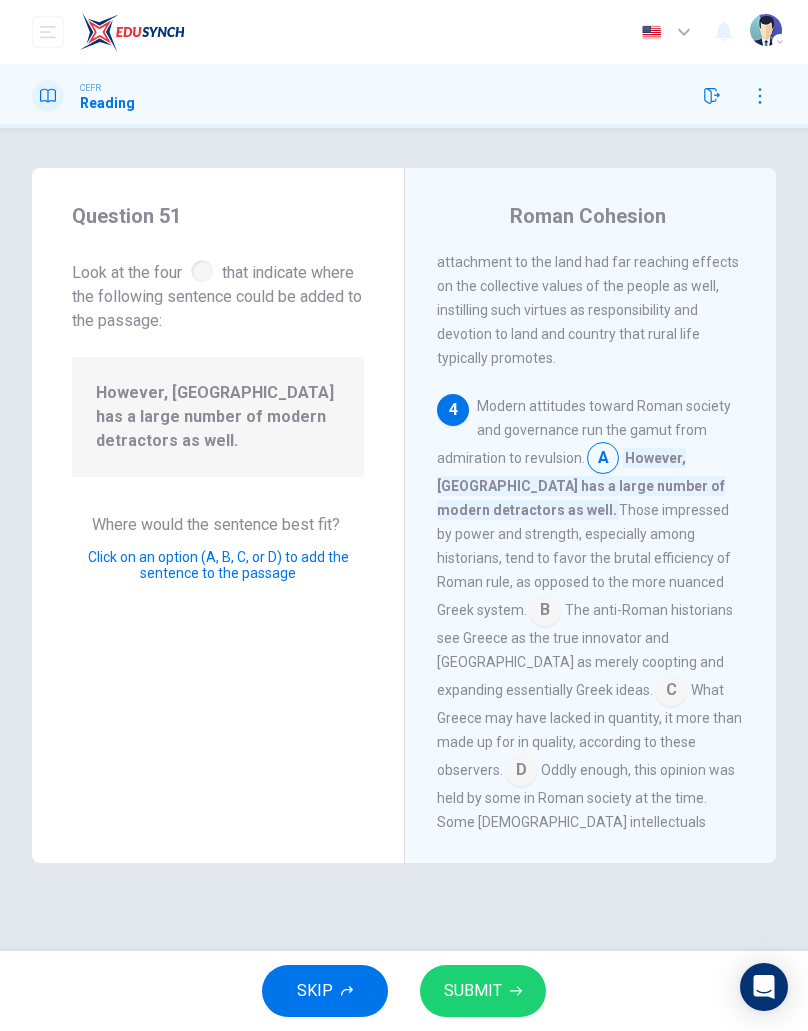 click at bounding box center (545, 612) 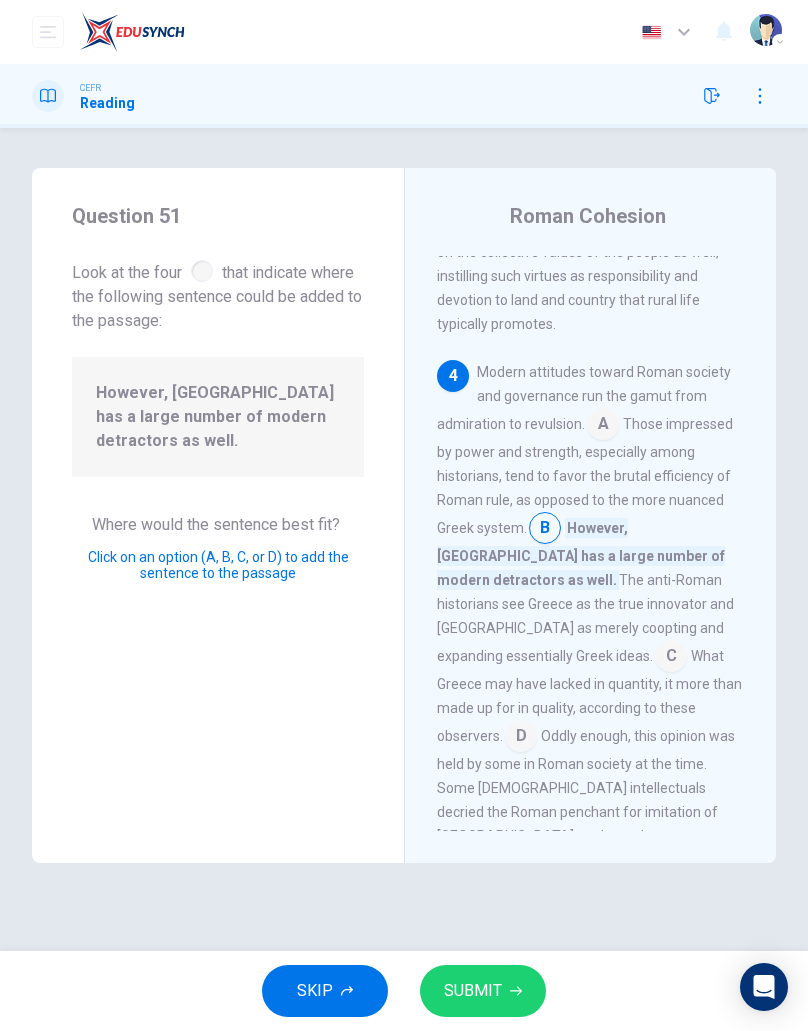 scroll, scrollTop: 1409, scrollLeft: 0, axis: vertical 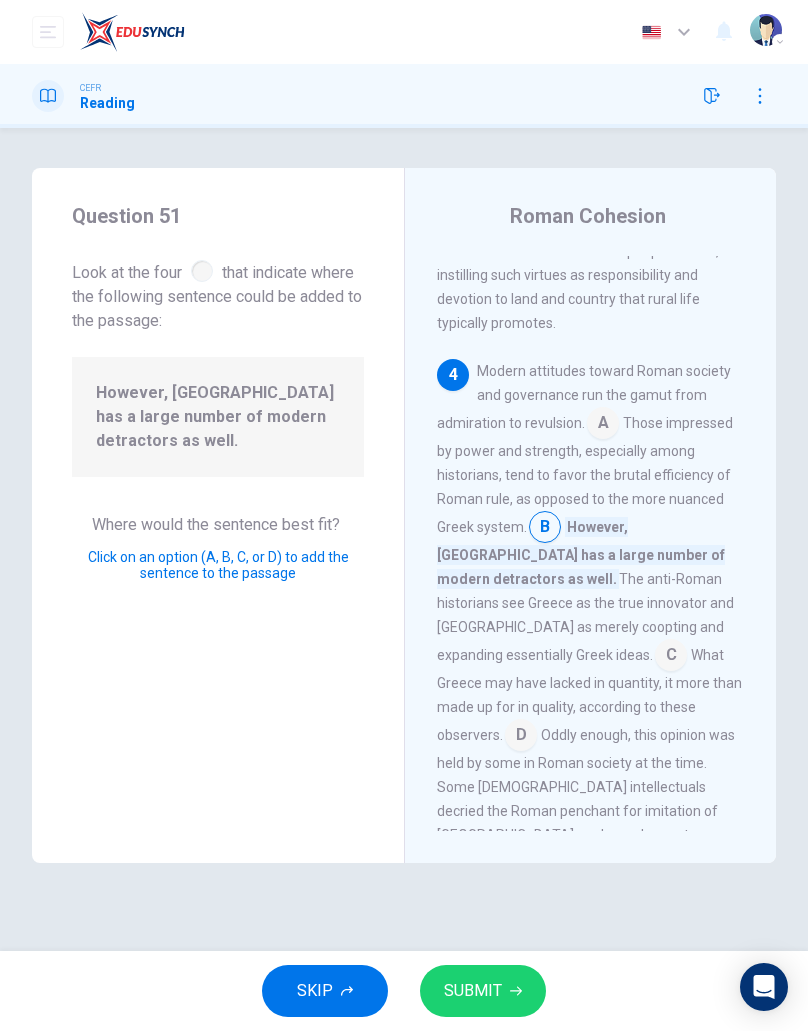 click on "SUBMIT" at bounding box center [473, 991] 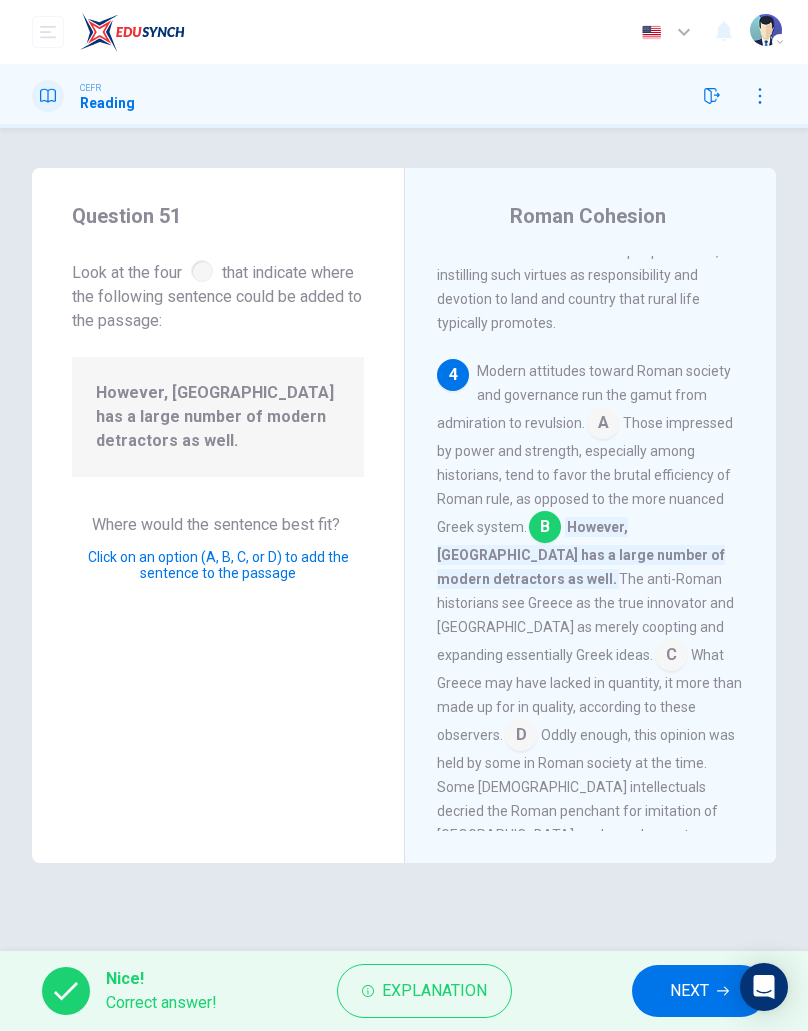 click on "NEXT" at bounding box center [689, 991] 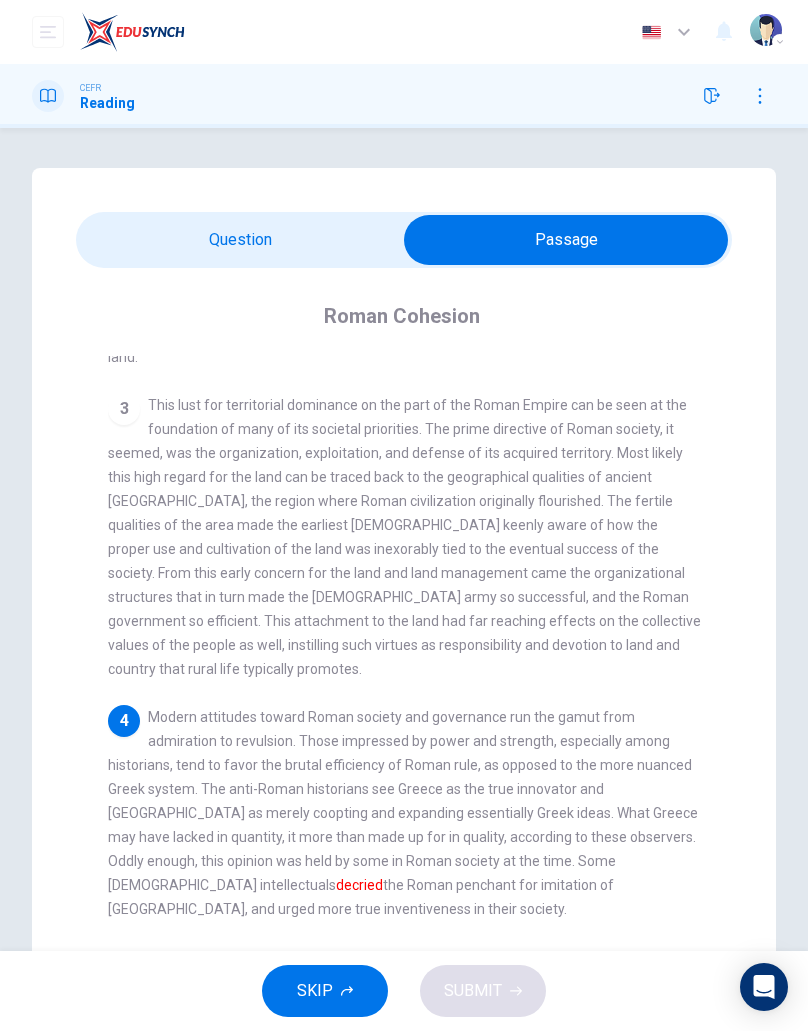 scroll, scrollTop: 579, scrollLeft: 0, axis: vertical 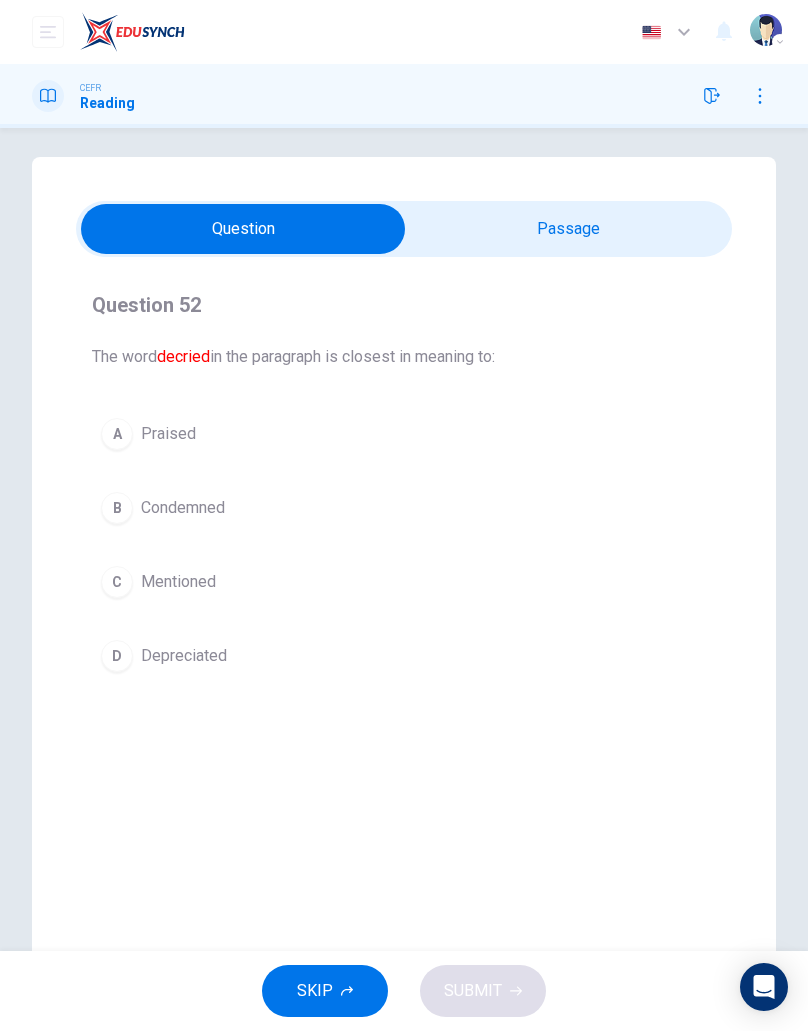 click on "B Condemned" at bounding box center (404, 508) 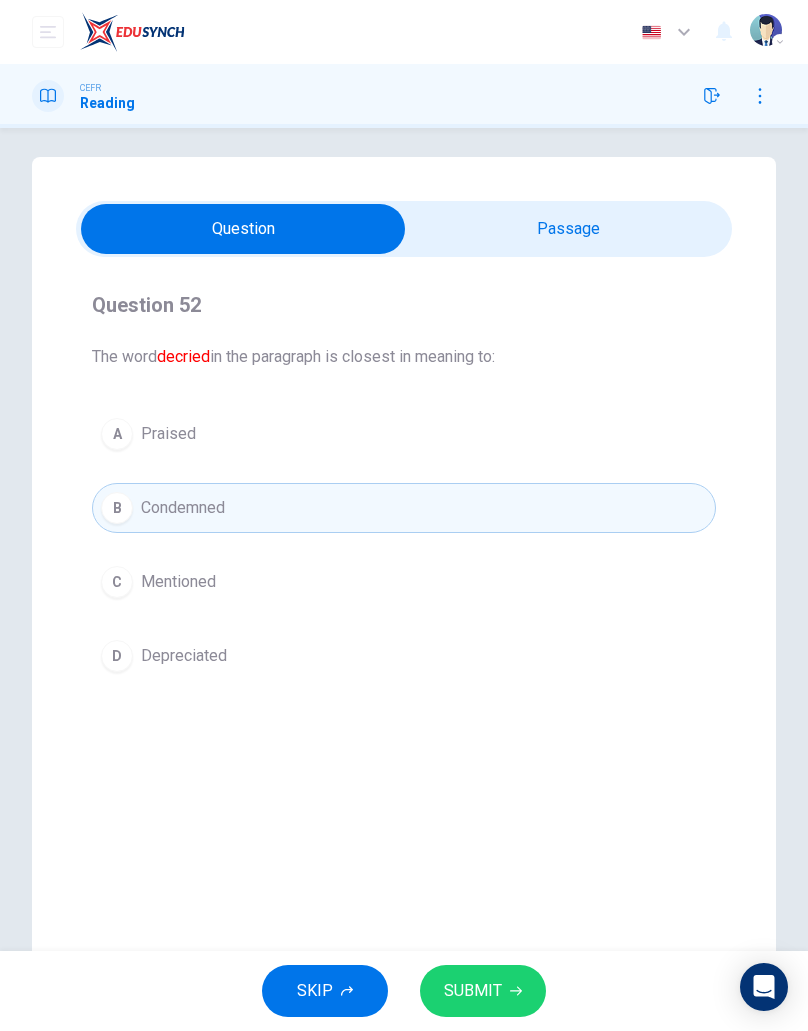 click on "SUBMIT" at bounding box center (483, 991) 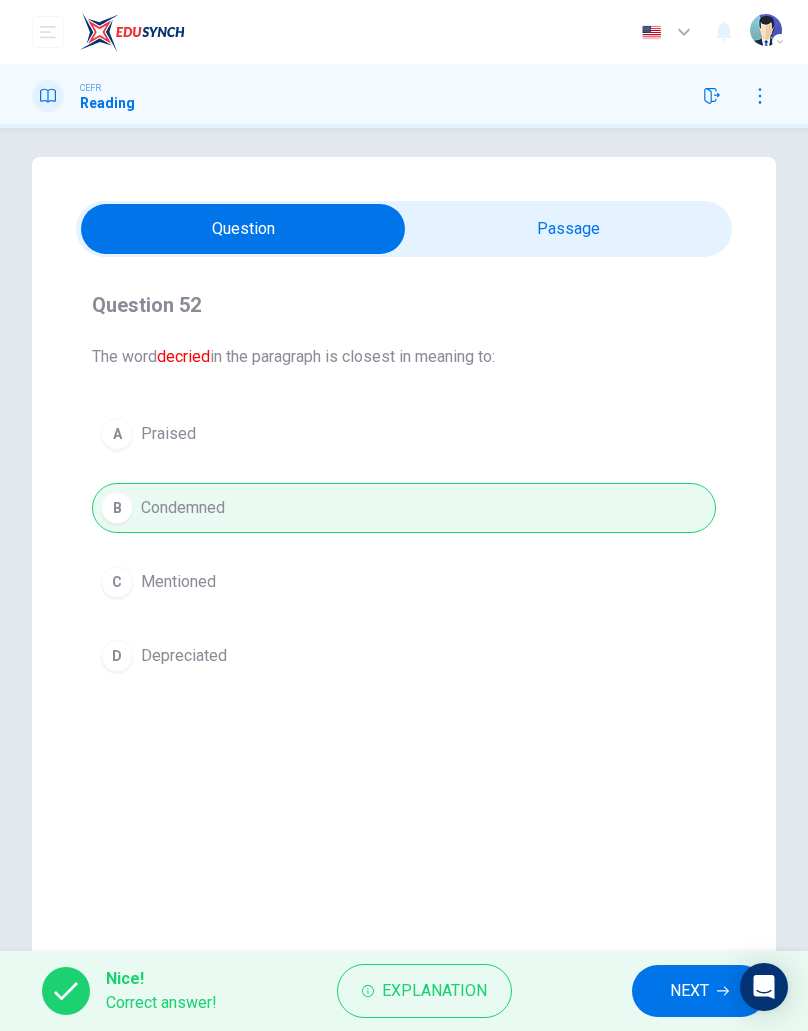 click on "Explanation" at bounding box center (424, 991) 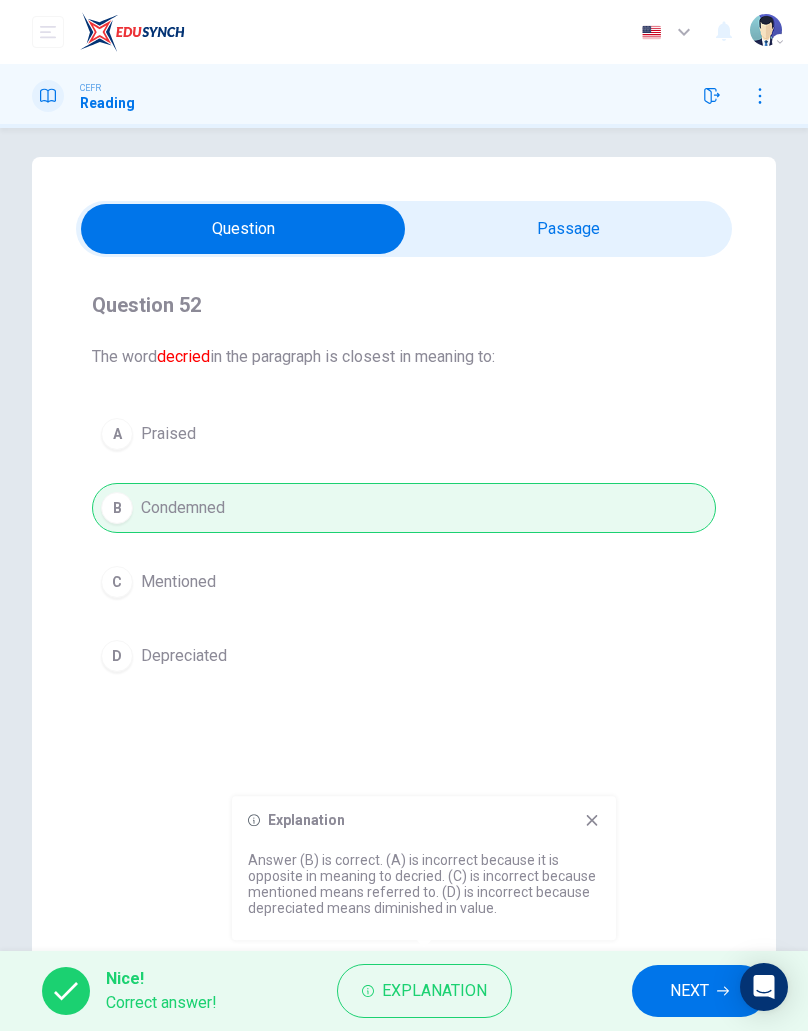 click on "Explanation" at bounding box center (434, 991) 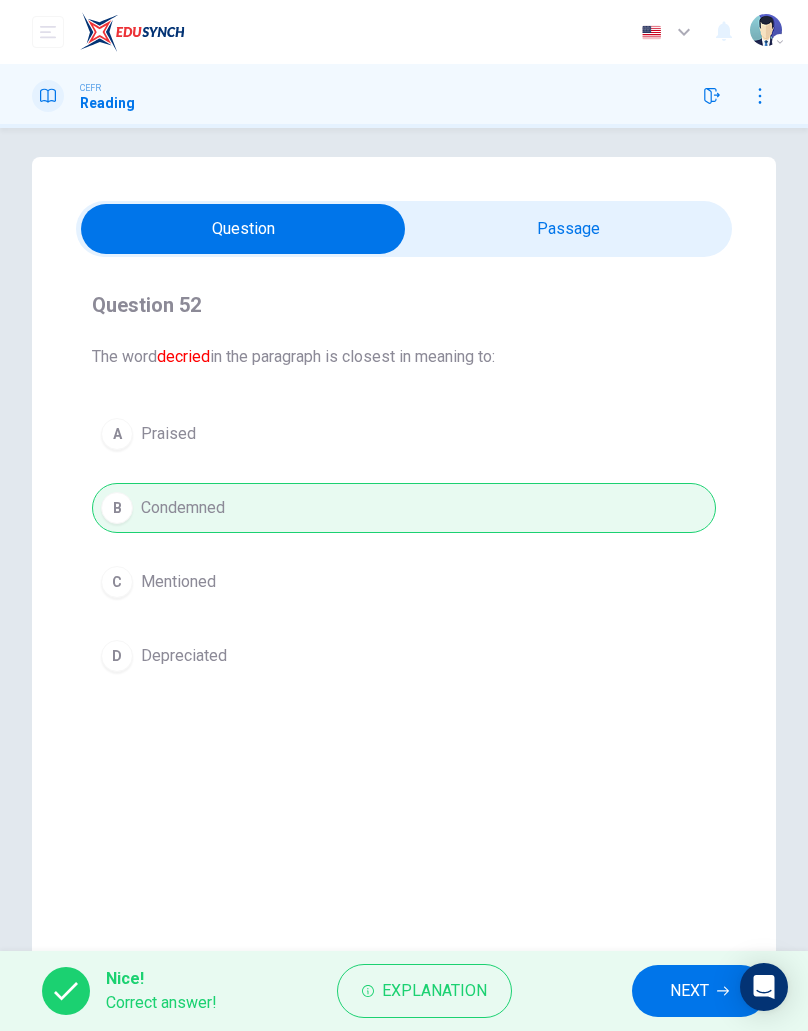 click on "Explanation" at bounding box center [434, 991] 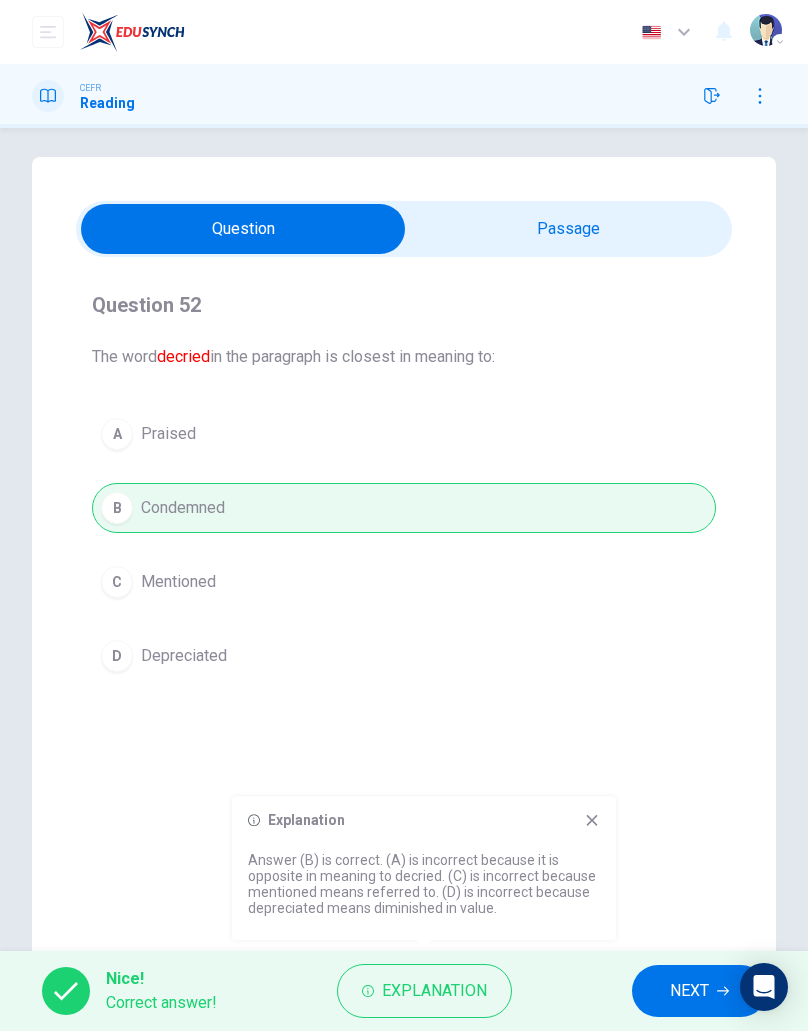 click on "NEXT" at bounding box center (689, 991) 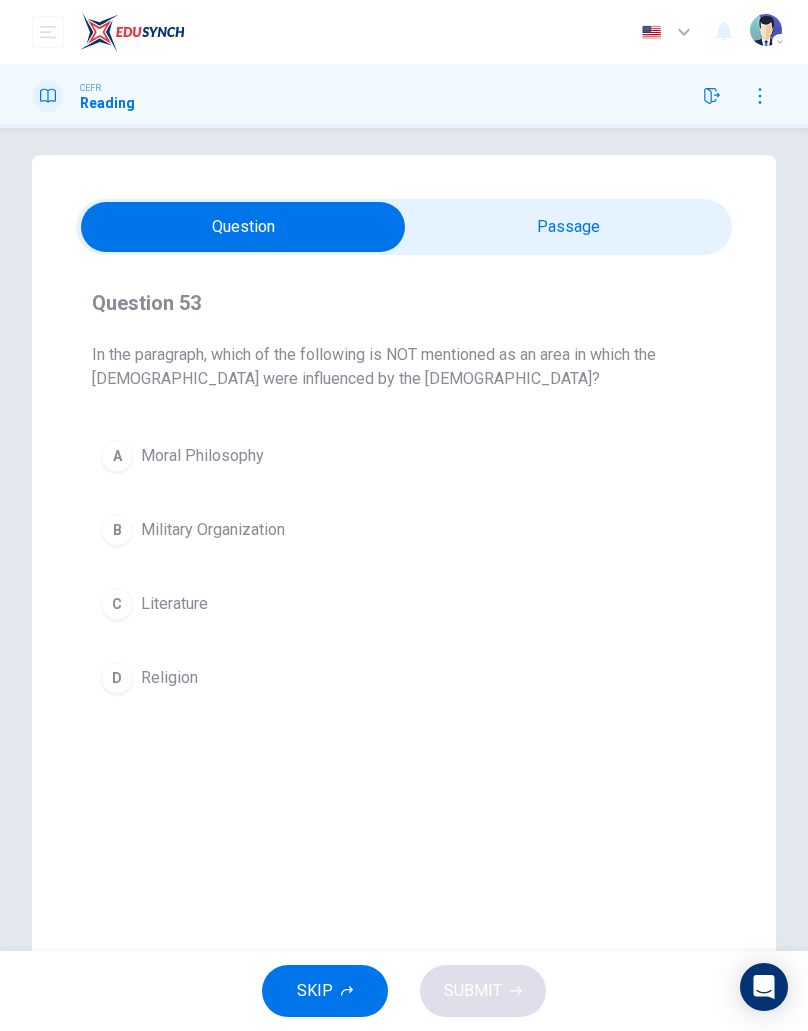 scroll, scrollTop: 15, scrollLeft: 0, axis: vertical 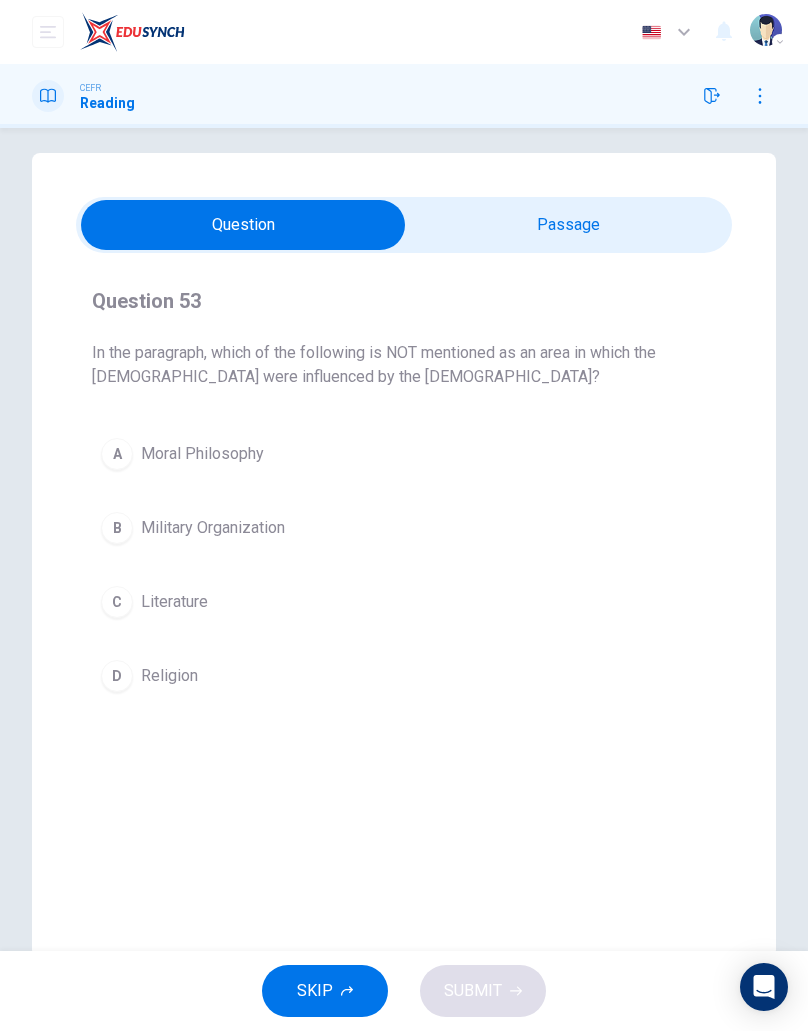 click on "A Moral Philosophy" at bounding box center [404, 454] 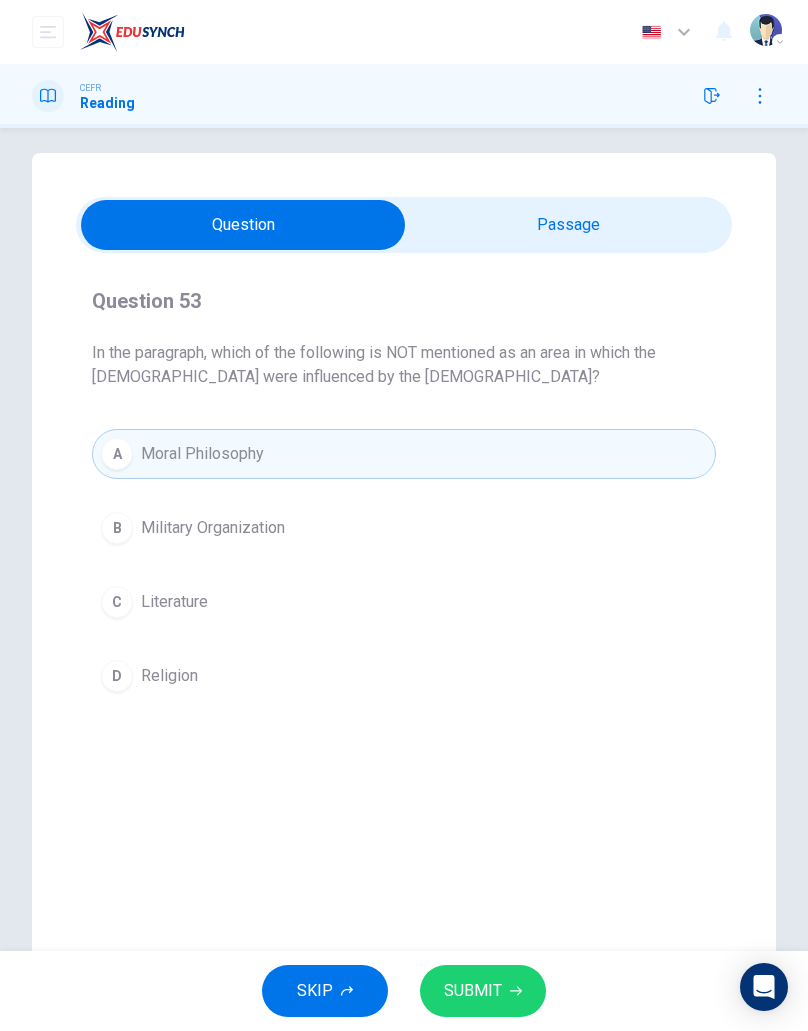 click on "B Military Organization" at bounding box center [404, 528] 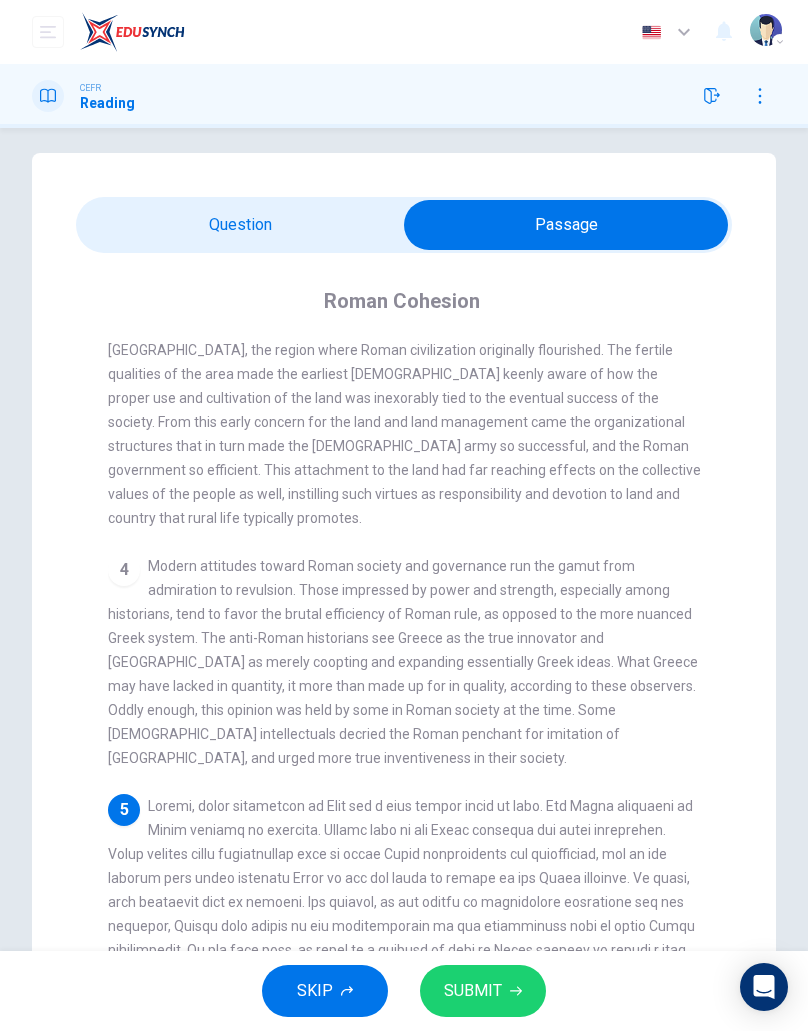 scroll, scrollTop: 204, scrollLeft: 0, axis: vertical 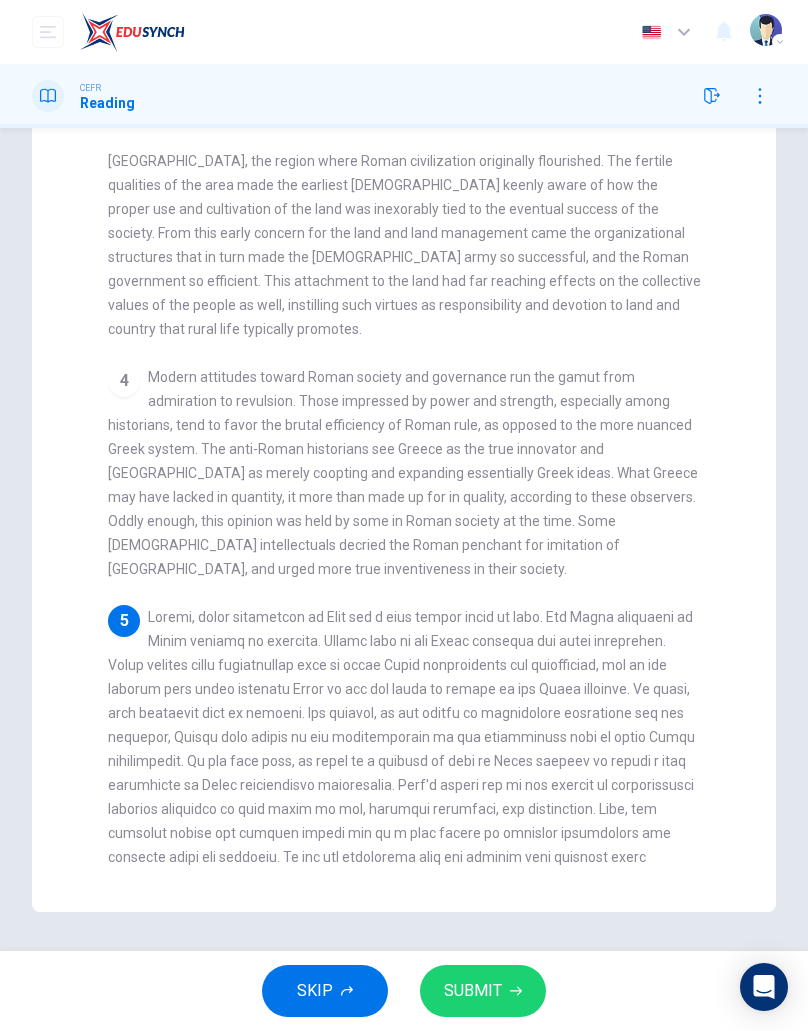 click on "Modern attitudes toward Roman society and governance run the gamut from admiration to revulsion. Those impressed by power and strength, especially among historians, tend to favor the brutal efficiency of Roman rule, as opposed to the more nuanced Greek system. The anti-Roman historians see Greece as the true innovator and [GEOGRAPHIC_DATA] as merely coopting and expanding essentially Greek ideas. What Greece may have lacked in quantity, it more than made up for in quality, according to these observers. Oddly enough, this opinion was held by some in Roman society at the time. Some [DEMOGRAPHIC_DATA] intellectuals decried the Roman penchant for imitation of [GEOGRAPHIC_DATA], and urged more true inventiveness in their society." at bounding box center [403, 473] 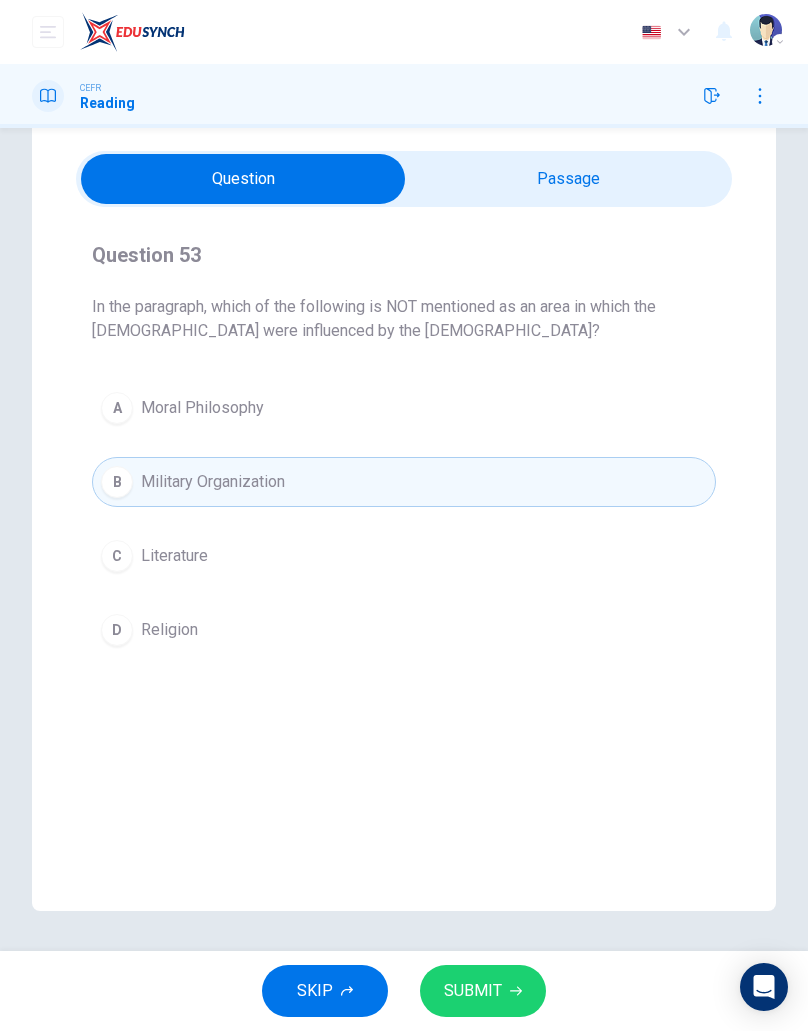 scroll, scrollTop: 60, scrollLeft: 0, axis: vertical 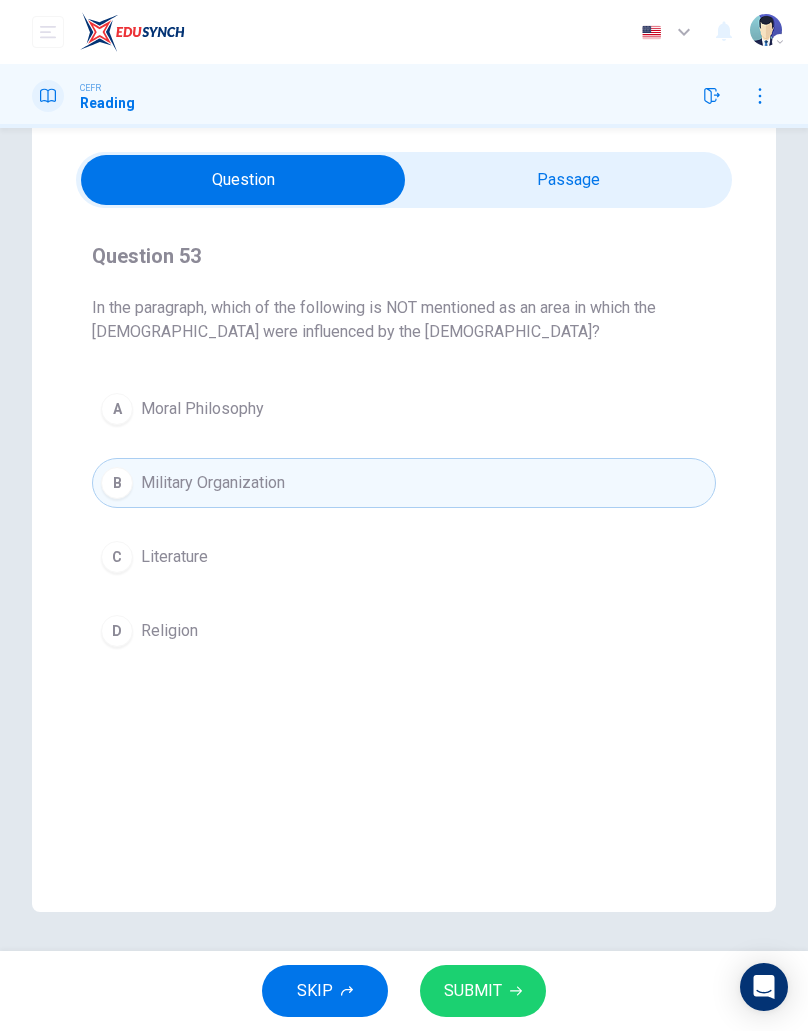 click on "SUBMIT" at bounding box center [483, 991] 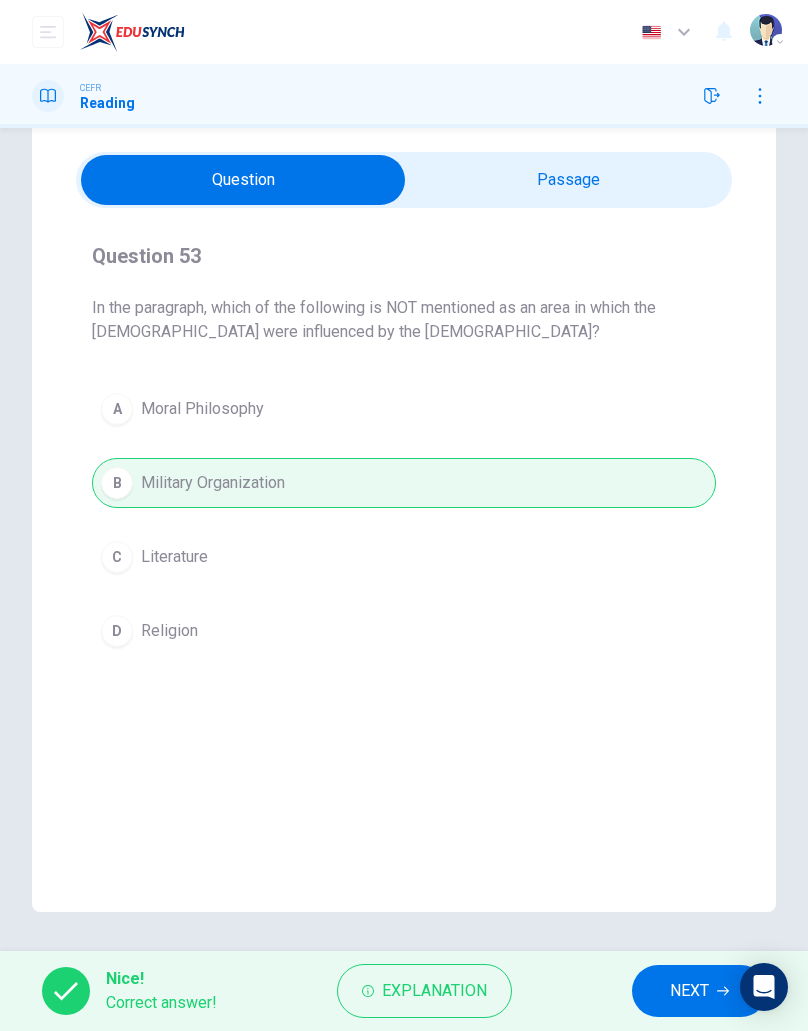 click on "NEXT" at bounding box center [689, 991] 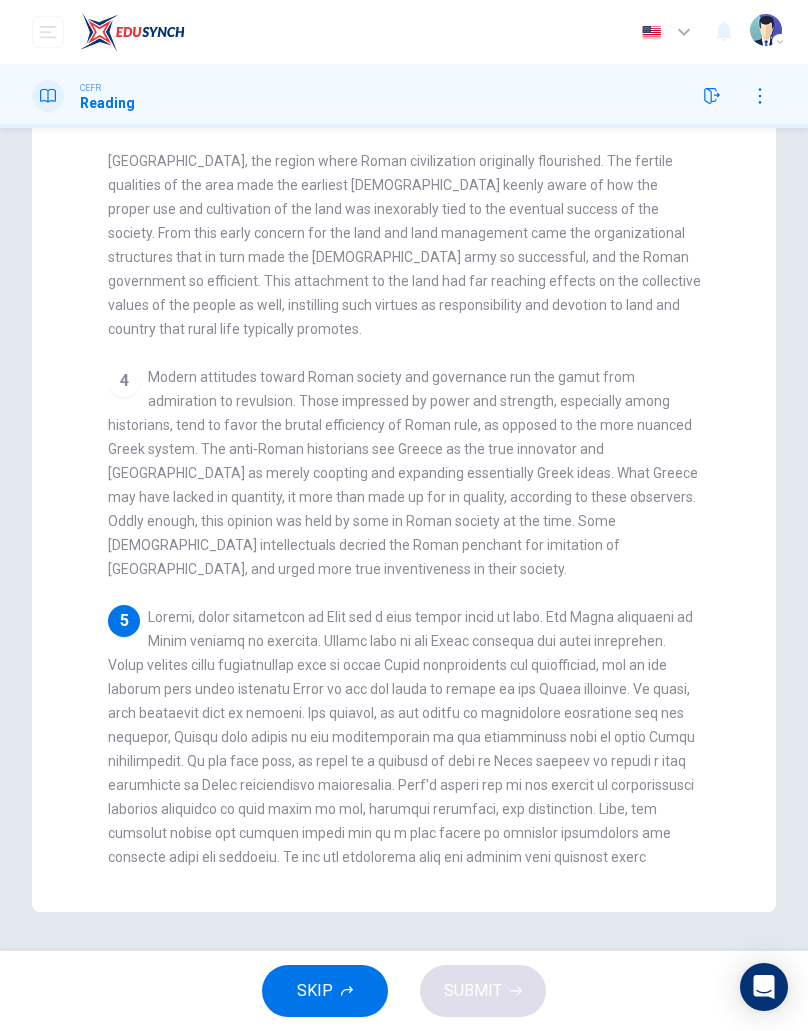 scroll, scrollTop: 204, scrollLeft: 0, axis: vertical 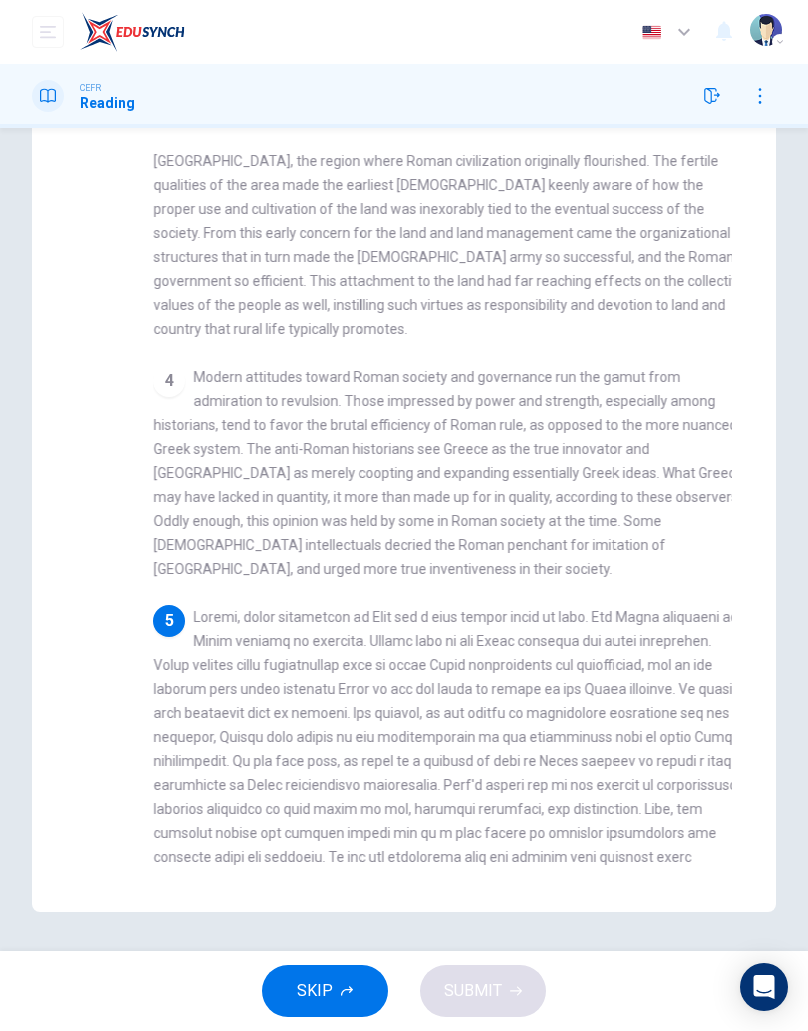 checkbox on "false" 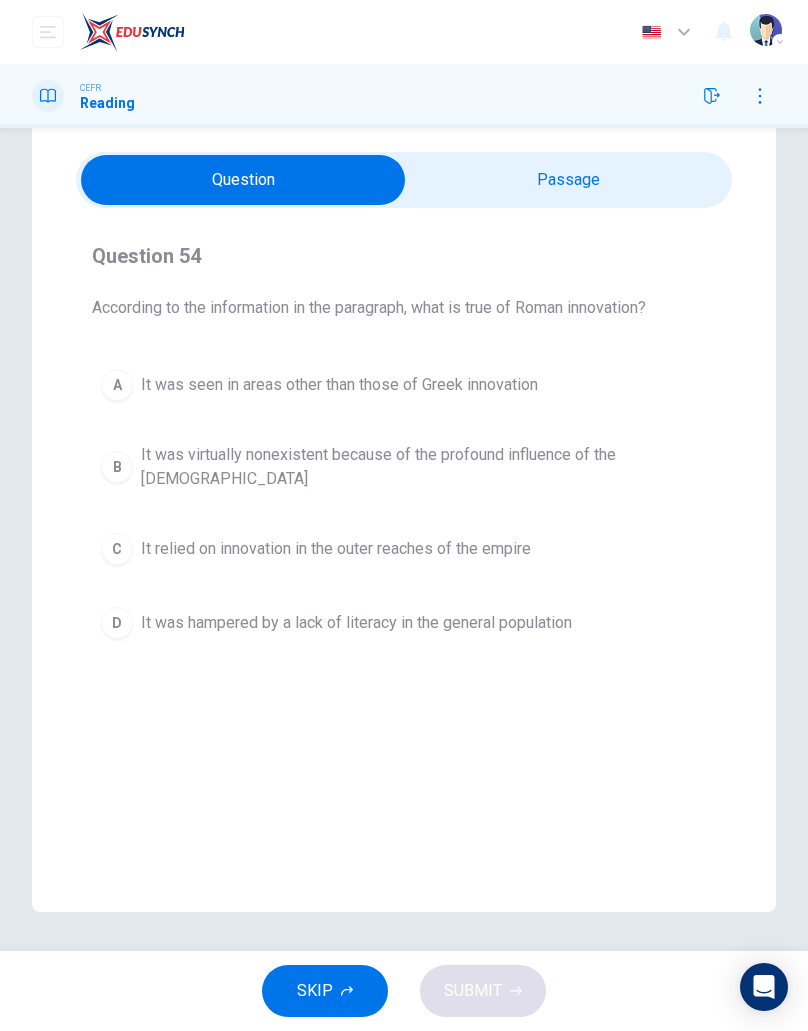 click on "A It was seen in areas other than those of Greek innovation" at bounding box center [404, 385] 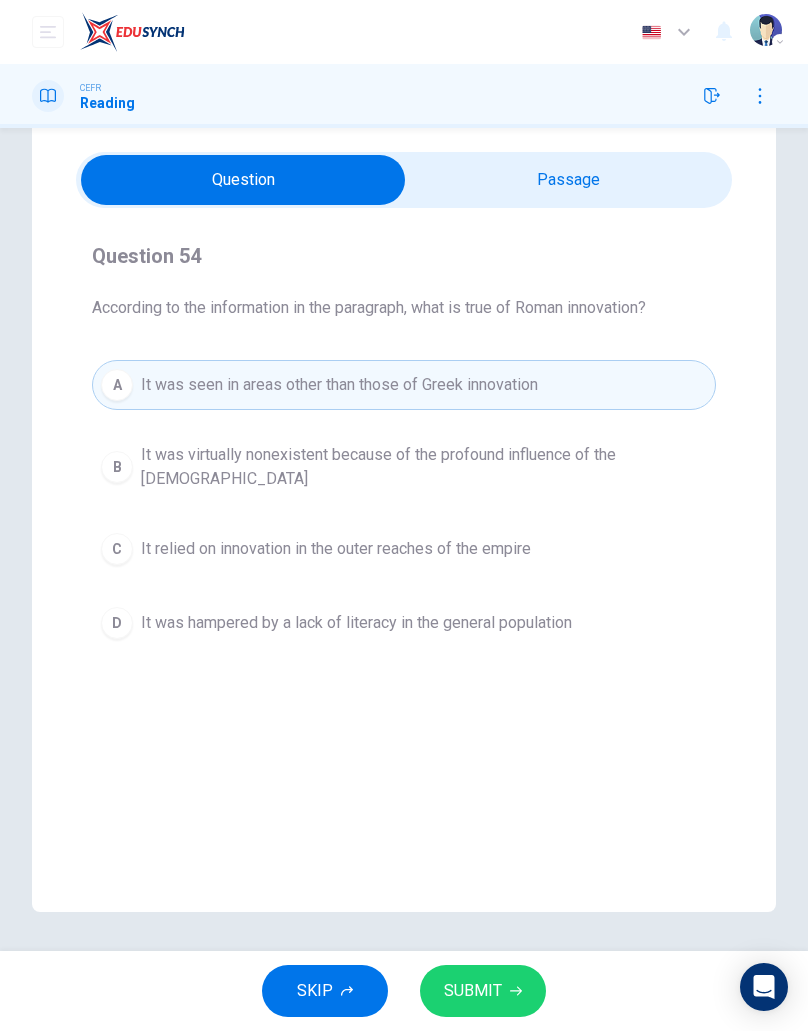 click on "B It was virtually nonexistent because of the profound influence of the [DEMOGRAPHIC_DATA]" at bounding box center (404, 467) 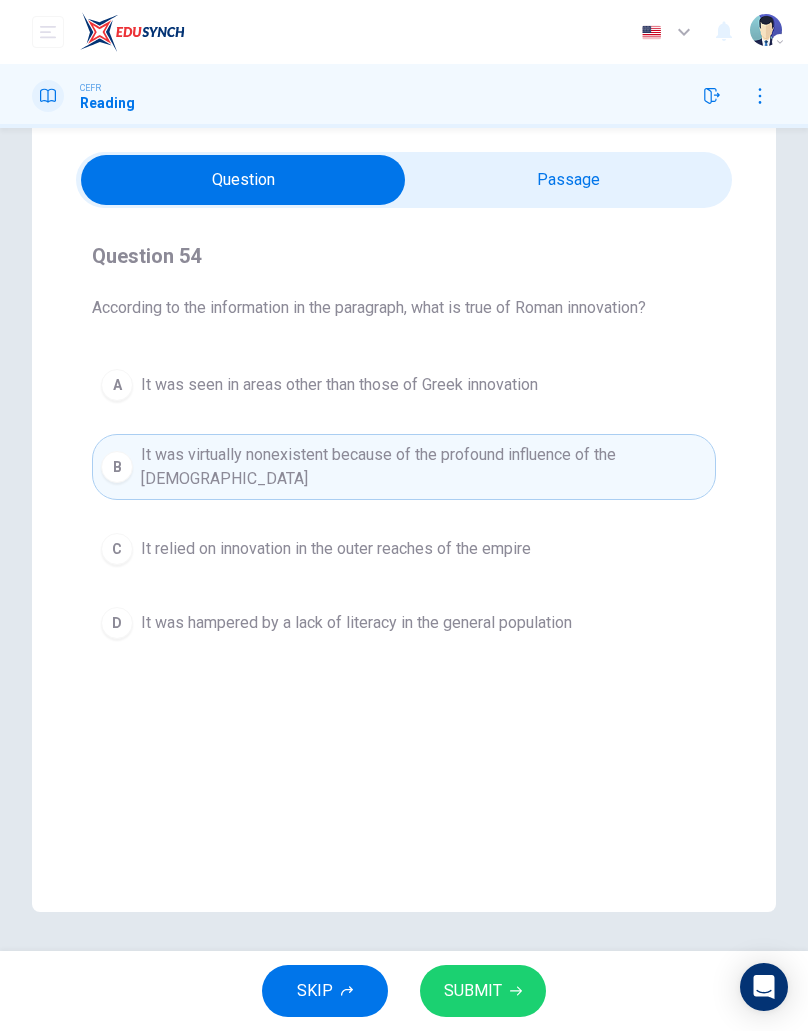 click on "A It was seen in areas other than those of Greek innovation" at bounding box center (404, 385) 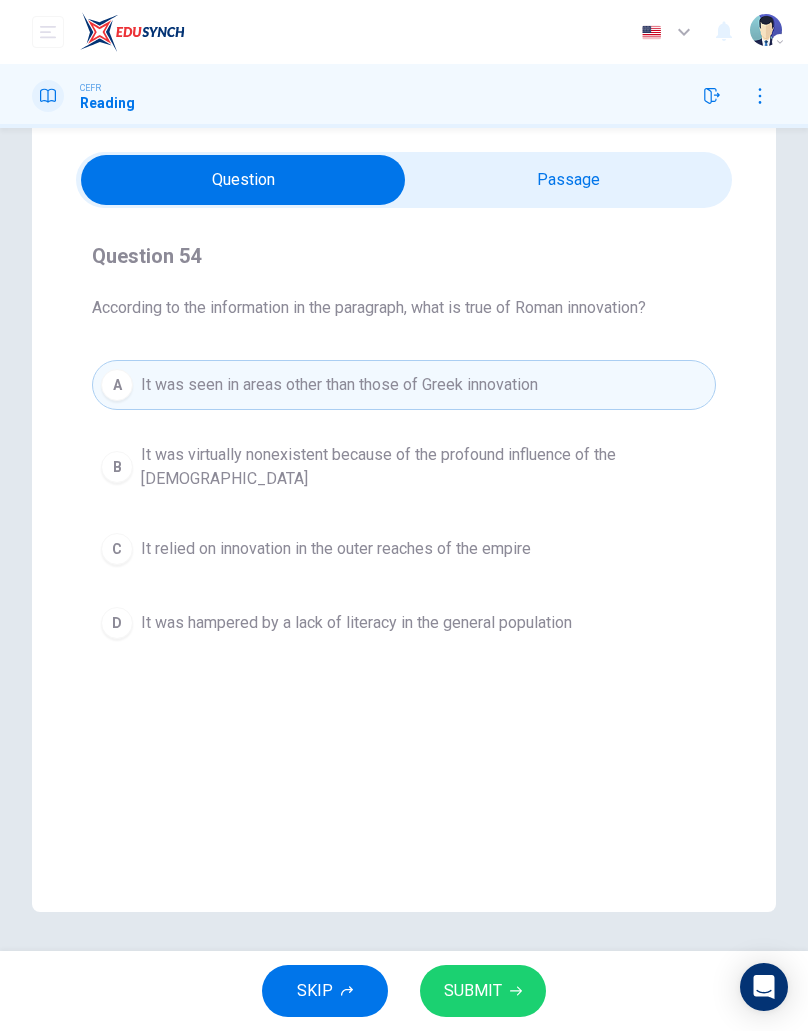 click on "B It was virtually nonexistent because of the profound influence of the [DEMOGRAPHIC_DATA]" at bounding box center [404, 467] 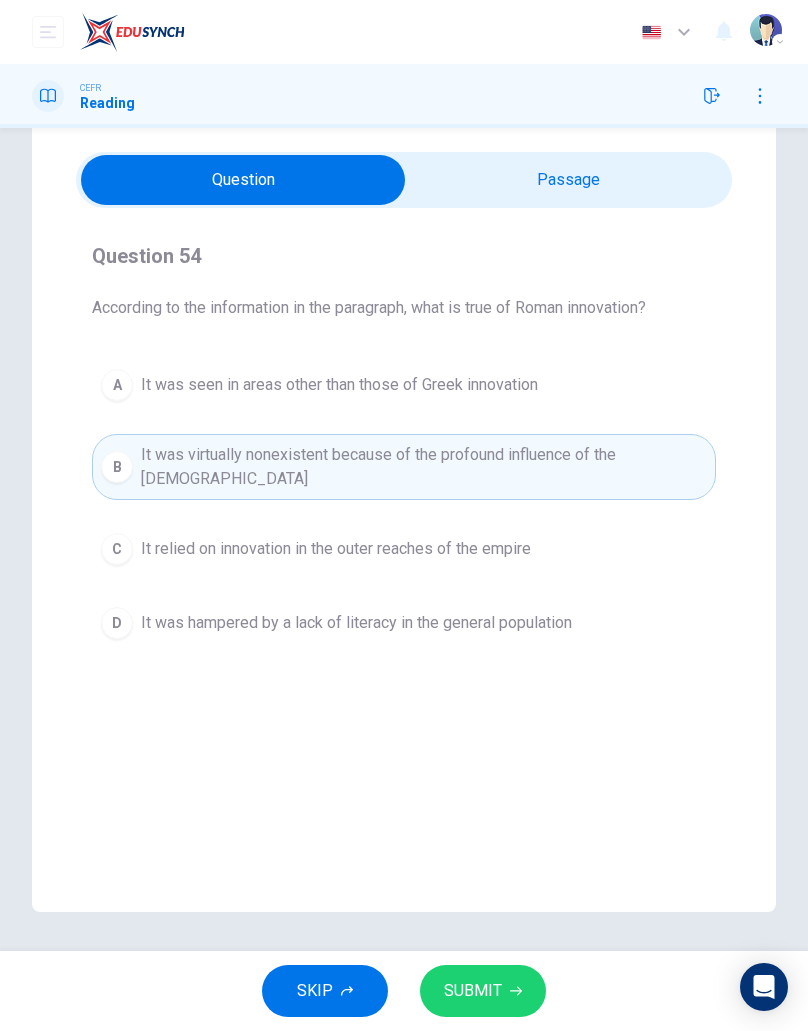 click on "B It was virtually nonexistent because of the profound influence of the [DEMOGRAPHIC_DATA]" at bounding box center [404, 467] 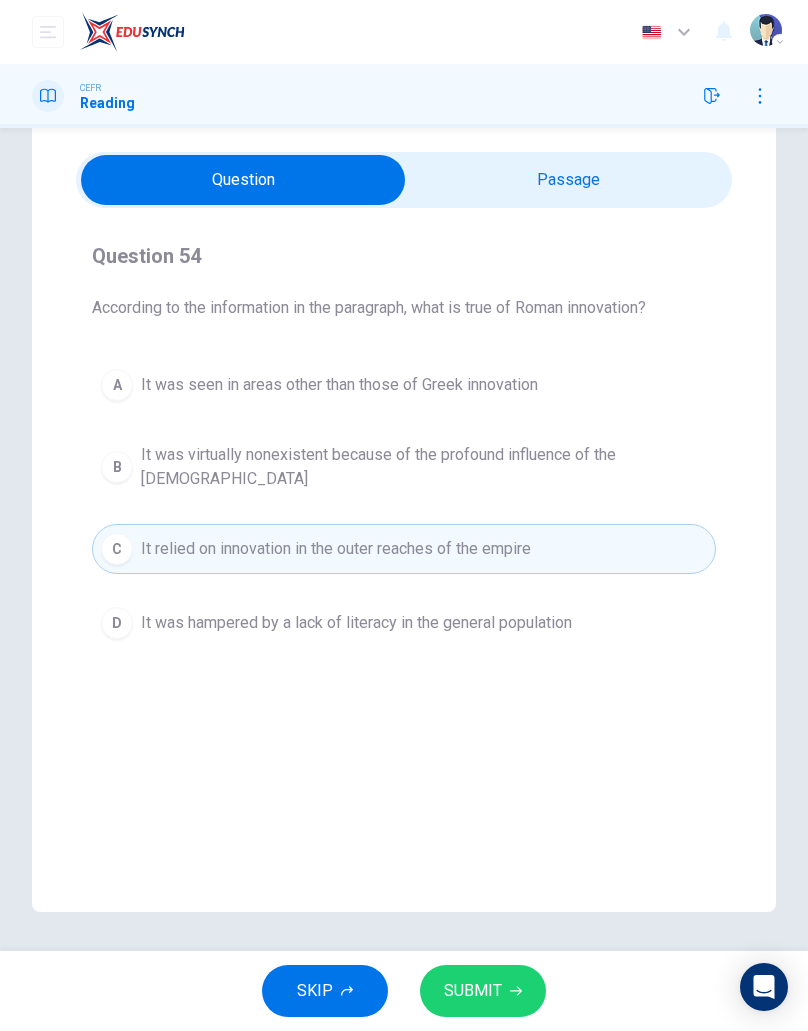 click on "It was hampered by a lack of literacy in the general population" at bounding box center (356, 623) 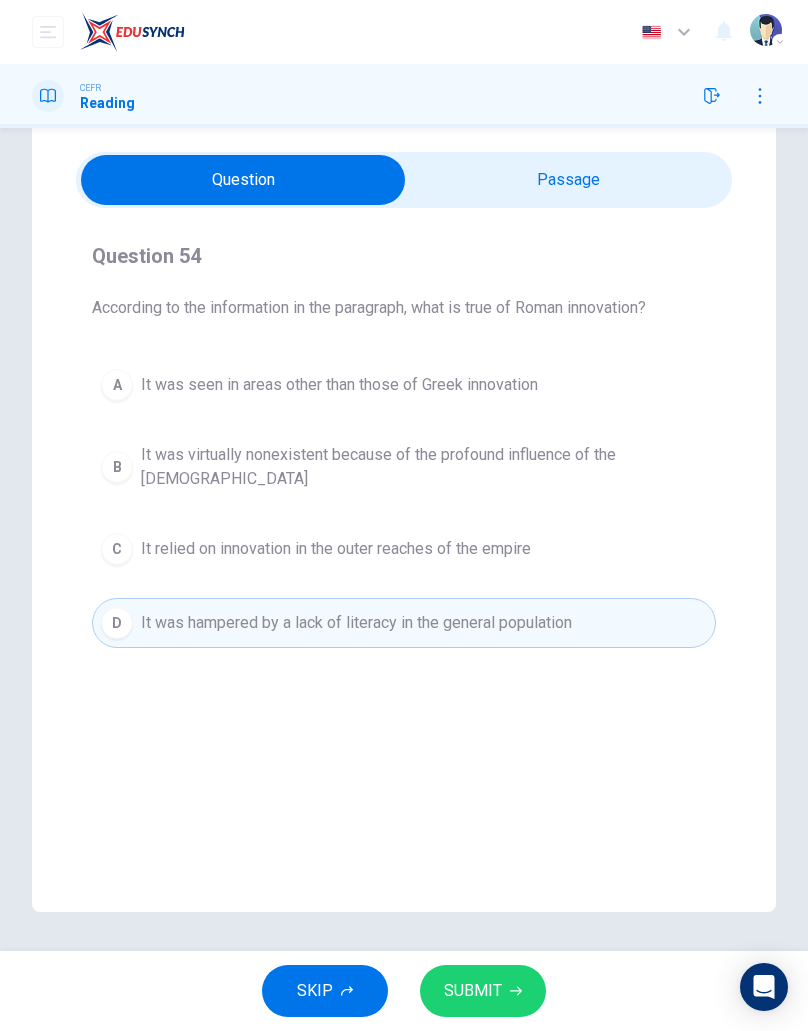 click on "A It was seen in areas other than those of Greek innovation" at bounding box center [404, 385] 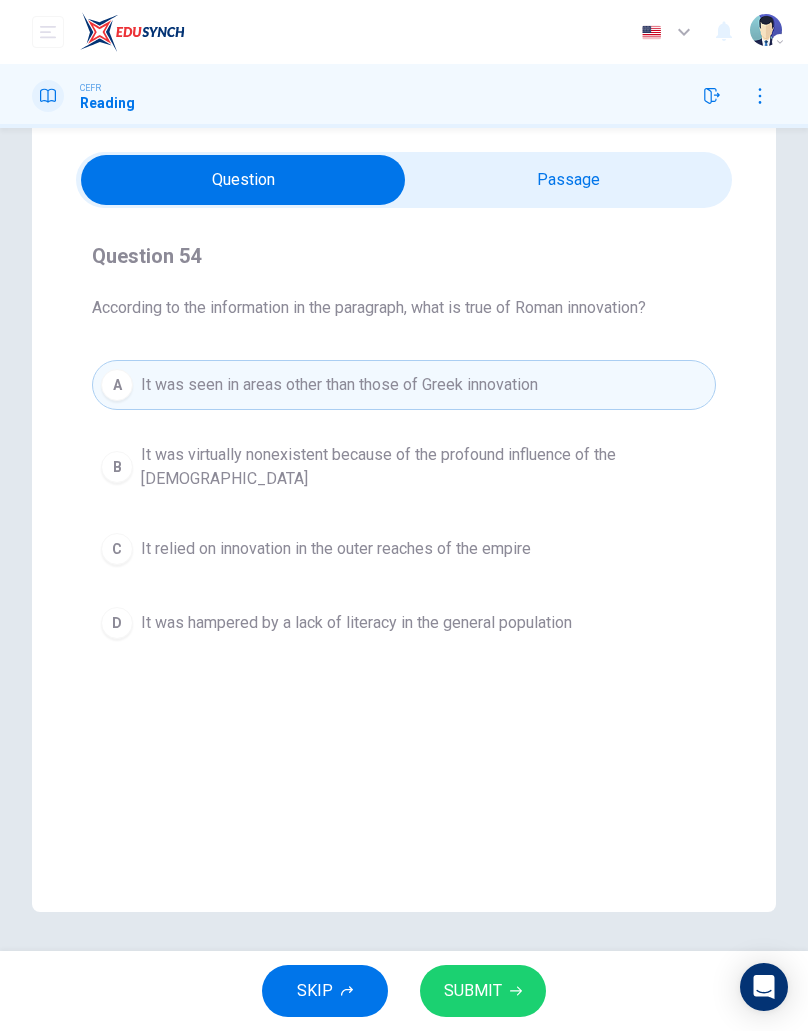 click on "SUBMIT" at bounding box center (473, 991) 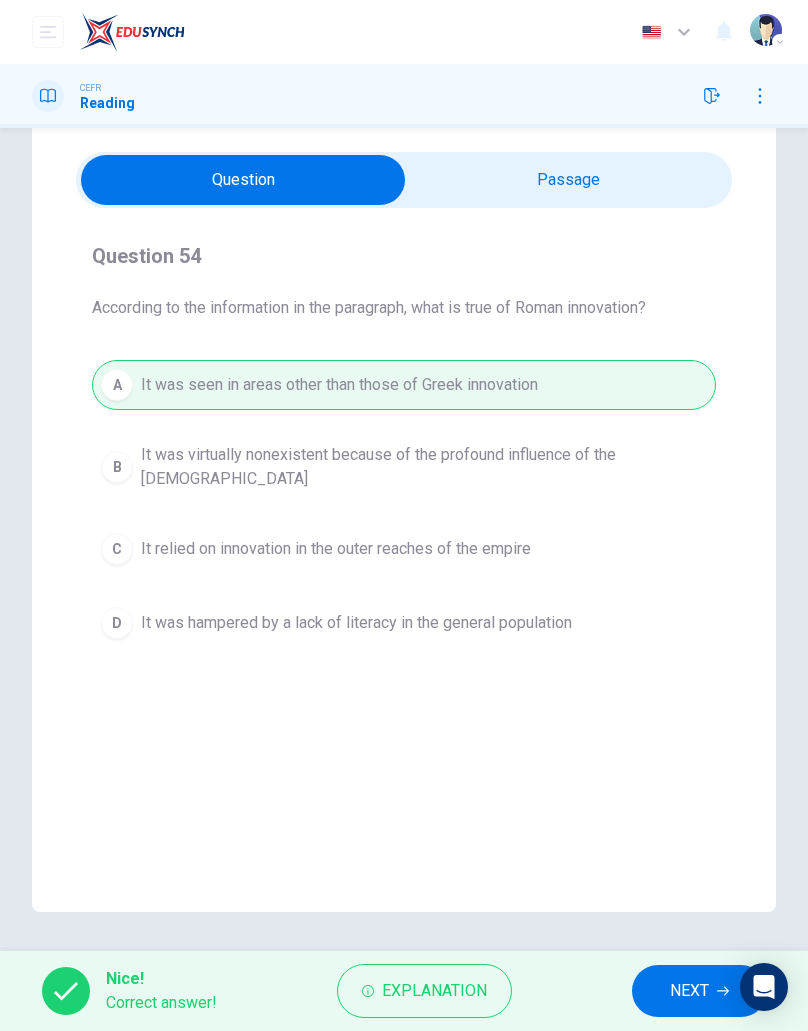 click on "Nice! Correct answer! Explanation NEXT" at bounding box center (404, 991) 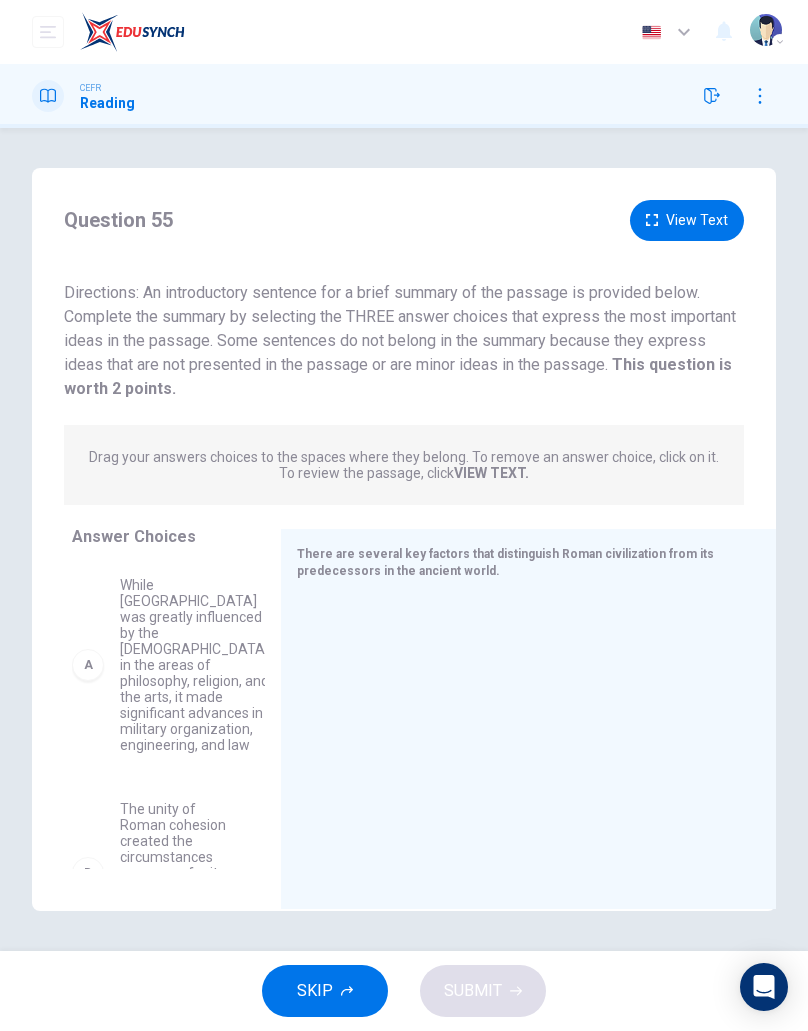scroll, scrollTop: 0, scrollLeft: 0, axis: both 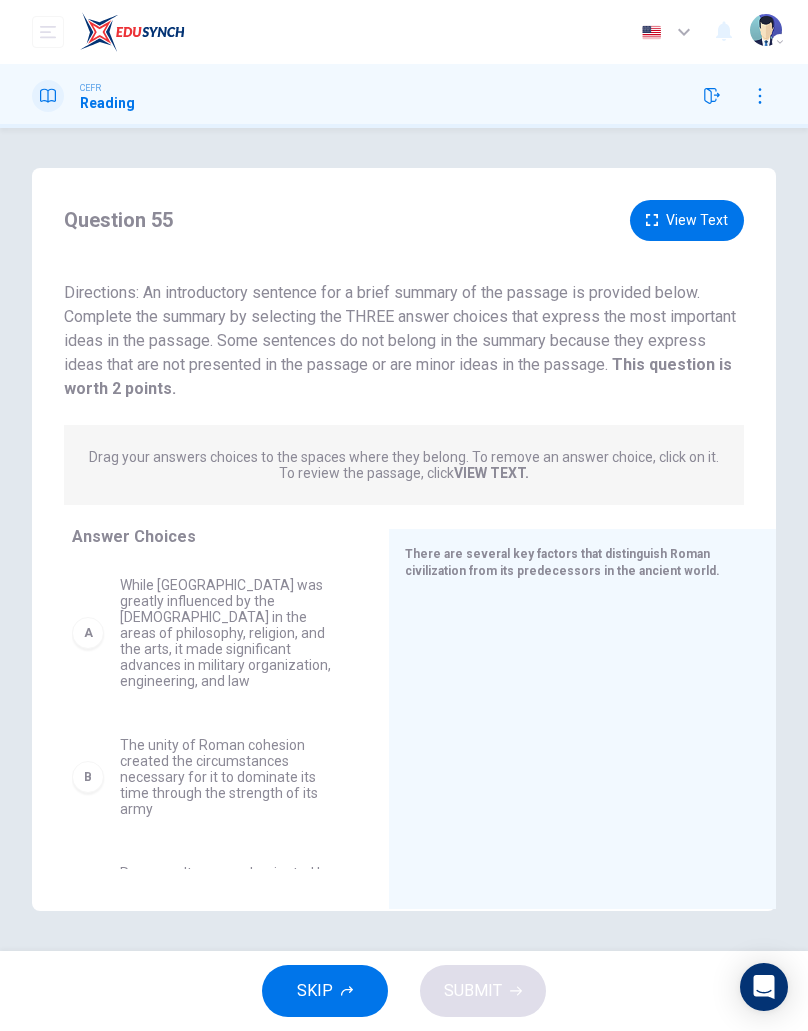 click on "While [GEOGRAPHIC_DATA] was greatly influenced by the [DEMOGRAPHIC_DATA] in the areas of philosophy, religion, and the arts, it made significant advances in military organization, engineering, and law" at bounding box center (230, 633) 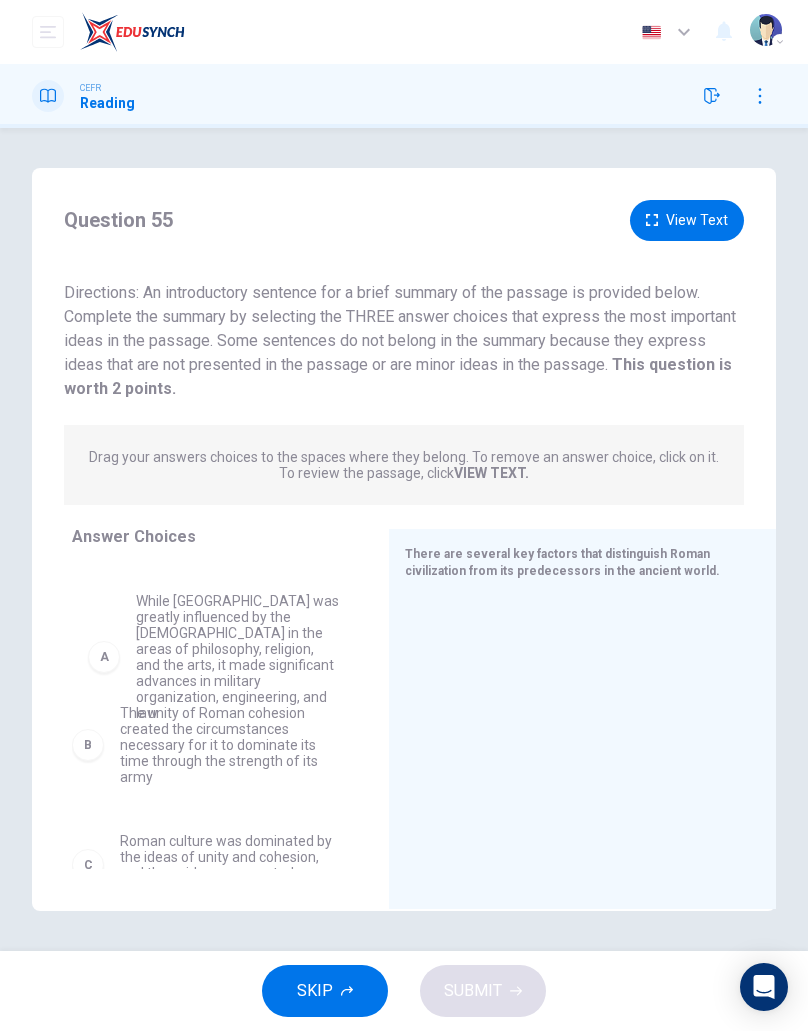 click at bounding box center [574, 729] 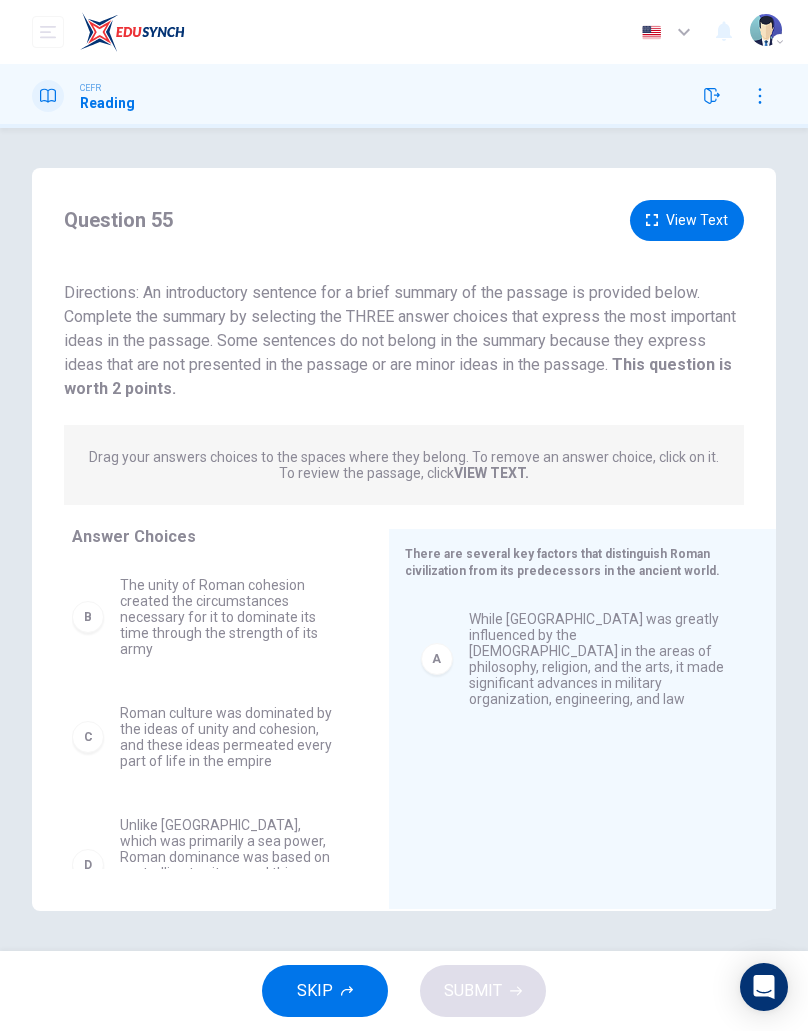 click on "The unity of Roman cohesion created the circumstances necessary for it to dominate its time through the strength of its army" at bounding box center [230, 617] 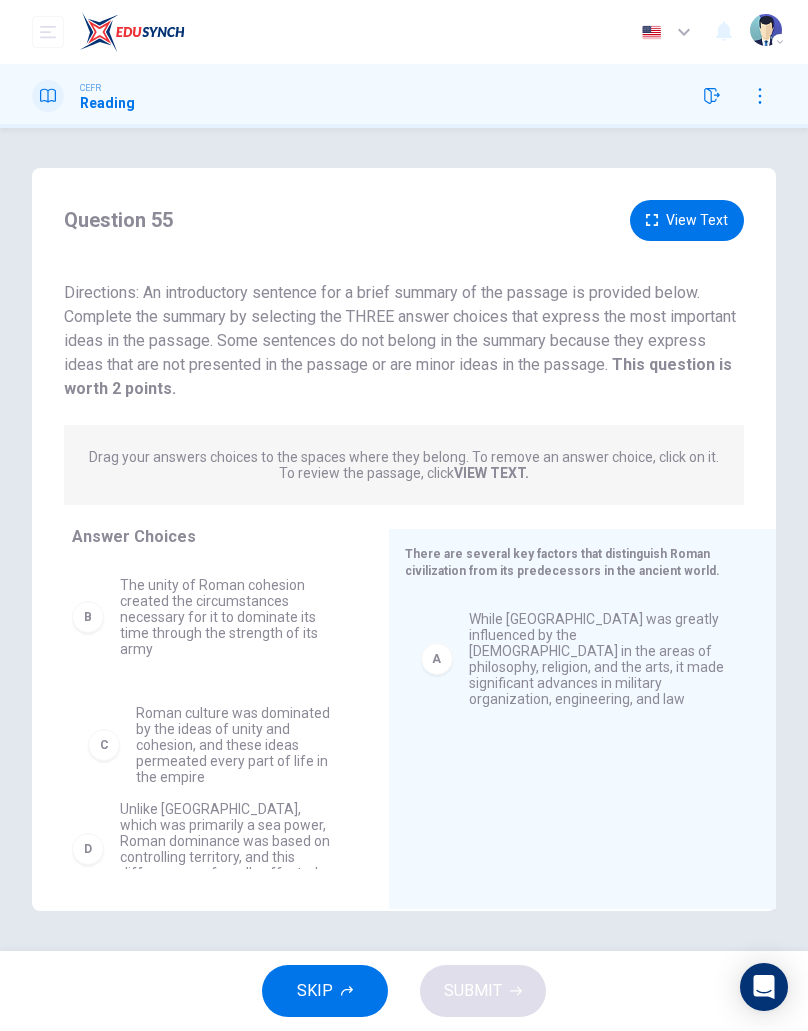 scroll, scrollTop: 0, scrollLeft: 0, axis: both 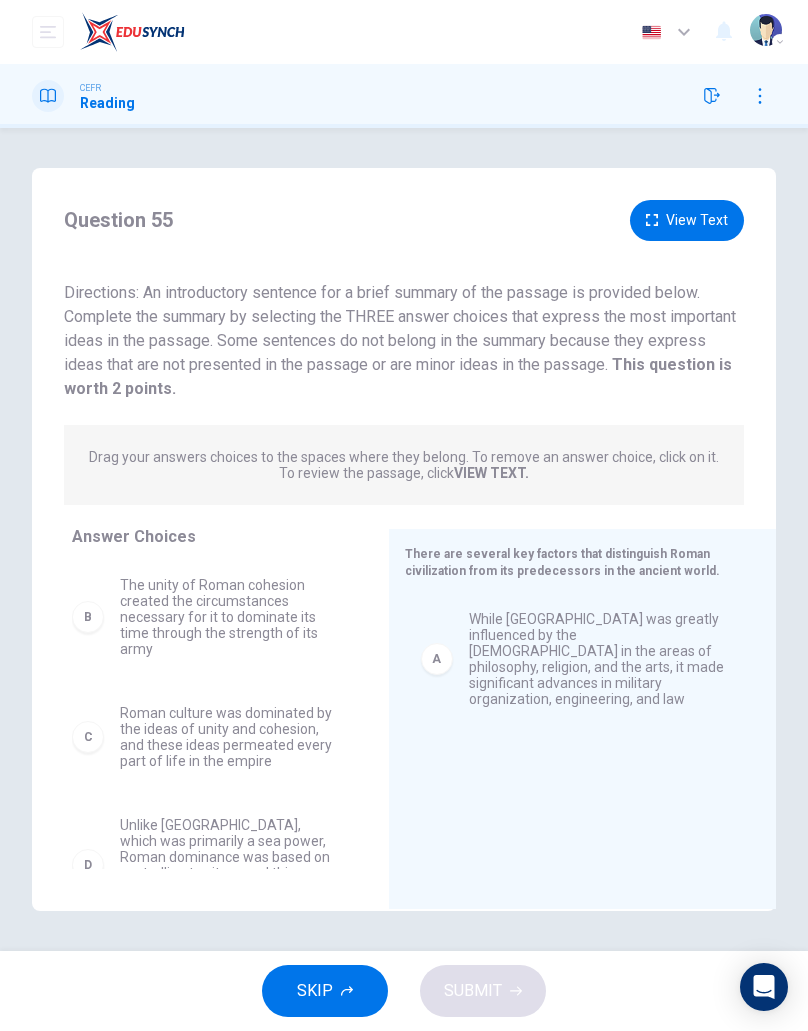 click on "A While [GEOGRAPHIC_DATA] was greatly influenced by the [DEMOGRAPHIC_DATA] in the areas of philosophy, religion, and the arts, it made significant advances in military organization, engineering, and law" at bounding box center (574, 729) 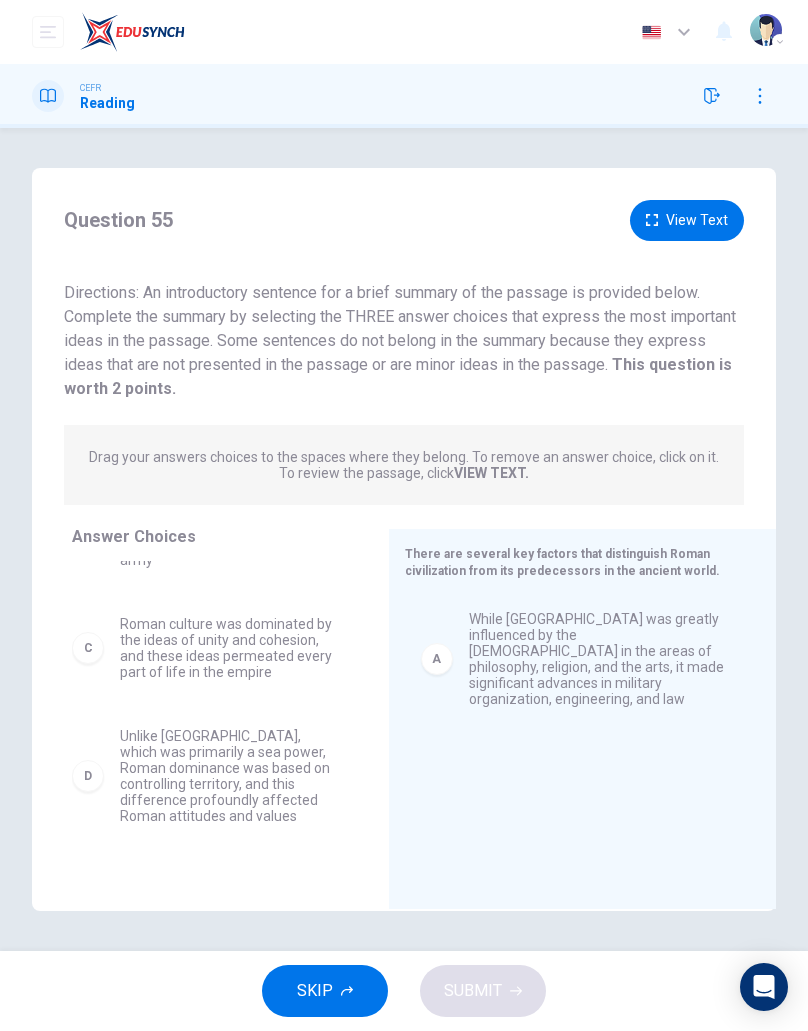 scroll, scrollTop: 103, scrollLeft: 0, axis: vertical 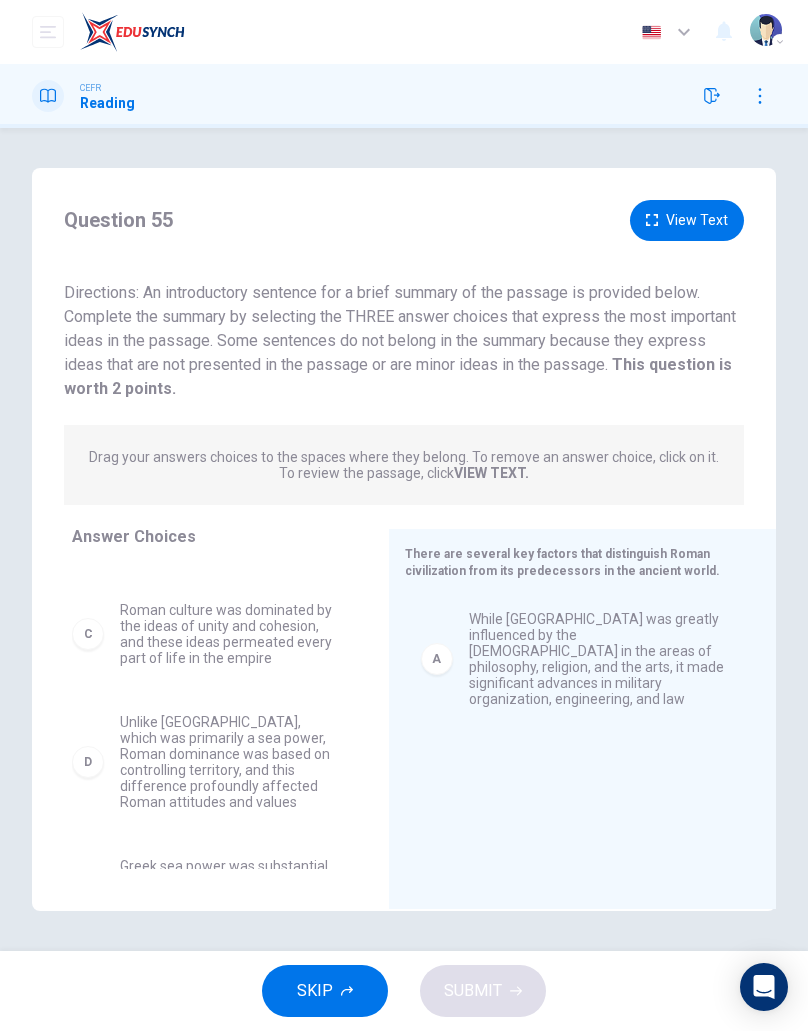 click on "Roman culture was dominated by the ideas of unity and cohesion, and these ideas permeated every part of life in the empire" at bounding box center [230, 634] 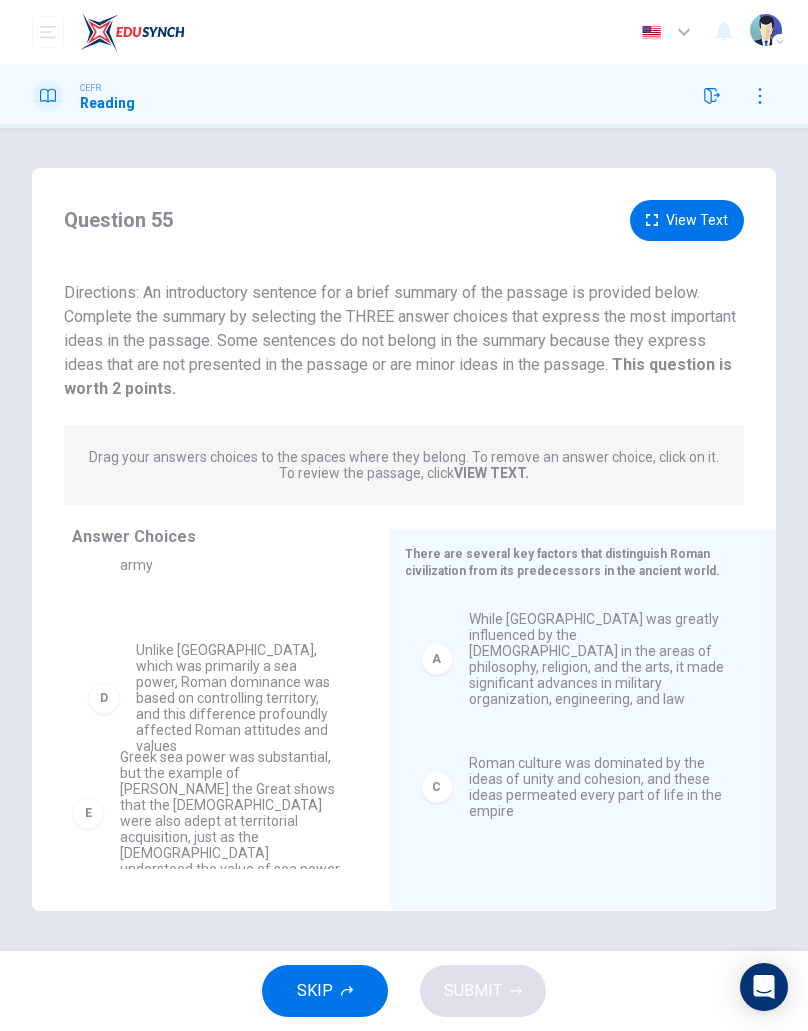 scroll, scrollTop: 79, scrollLeft: 0, axis: vertical 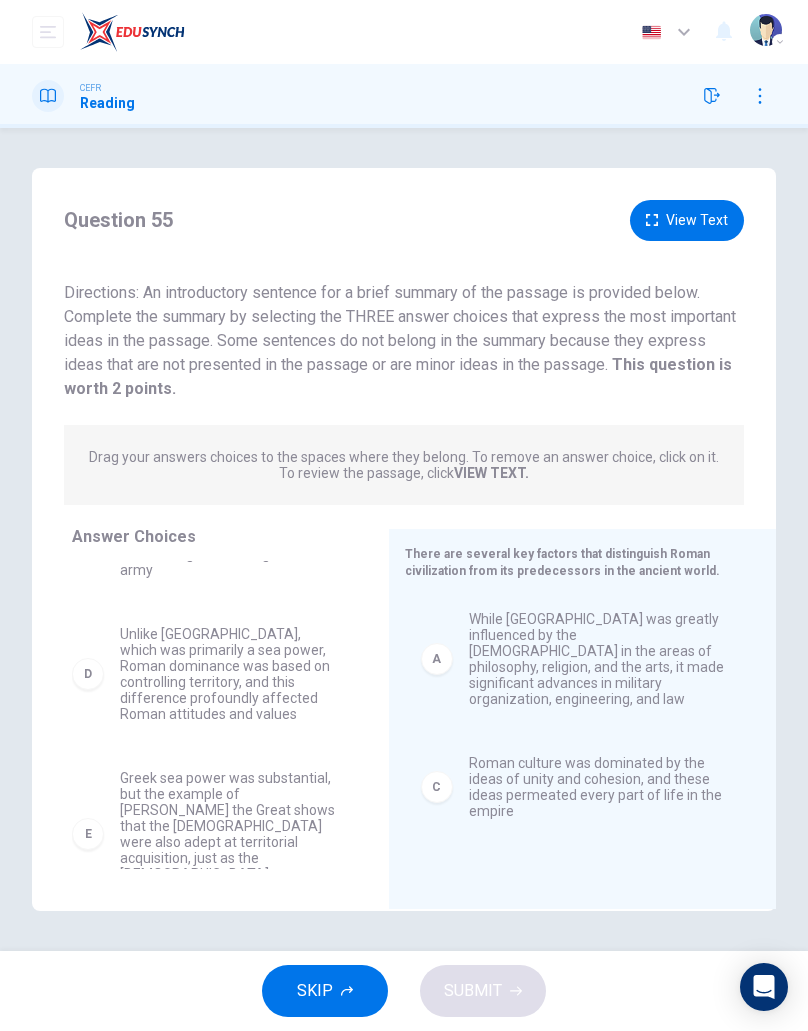 click on "Unlike [GEOGRAPHIC_DATA], which was primarily a sea power, Roman dominance was based on controlling territory, and this difference profoundly affected Roman attitudes and values" at bounding box center [230, 674] 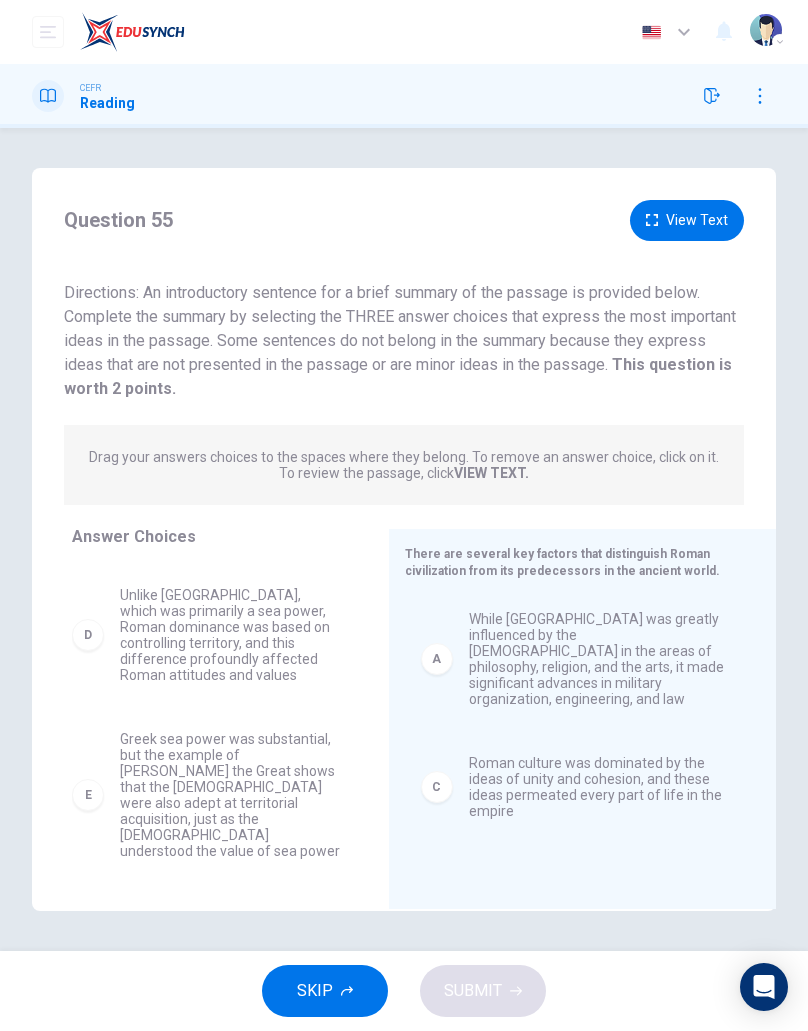 scroll, scrollTop: 203, scrollLeft: 0, axis: vertical 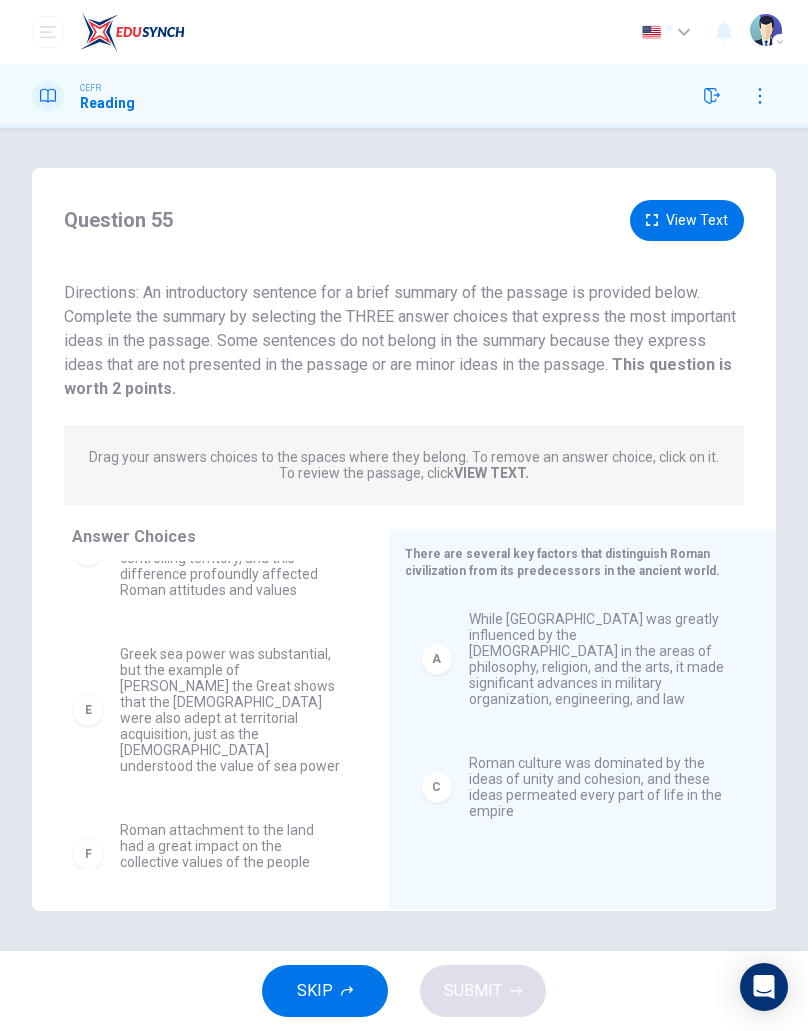 click on "Roman attachment to the land had a great impact on the collective values of the people living under Imperial rule" at bounding box center (230, 854) 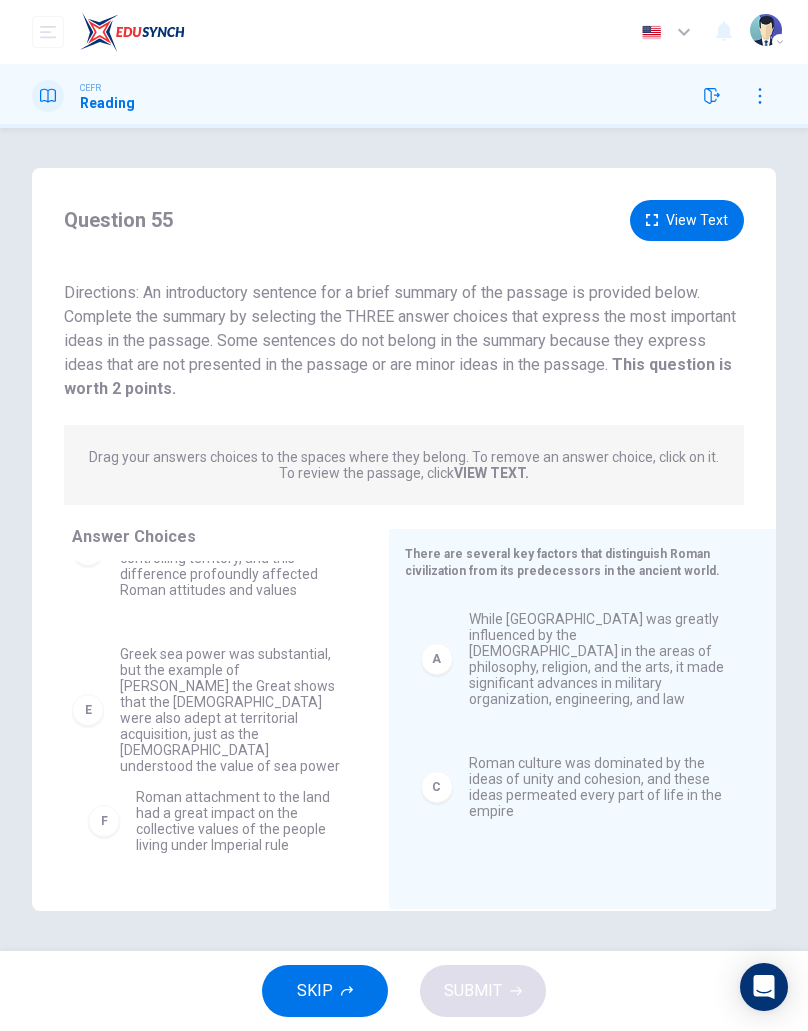 click on "B The unity of Roman cohesion created the circumstances necessary for it to dominate its time through the strength of its army D Unlike Greece, which was primarily a sea power, Roman dominance was based on controlling territory, and this difference profoundly affected Roman attitudes and values E Greek sea power was substantial, but the example of [PERSON_NAME] the Great shows that the [DEMOGRAPHIC_DATA] were also adept at territorial acquisition, just as the [DEMOGRAPHIC_DATA] understood the value of sea power" at bounding box center (222, 715) 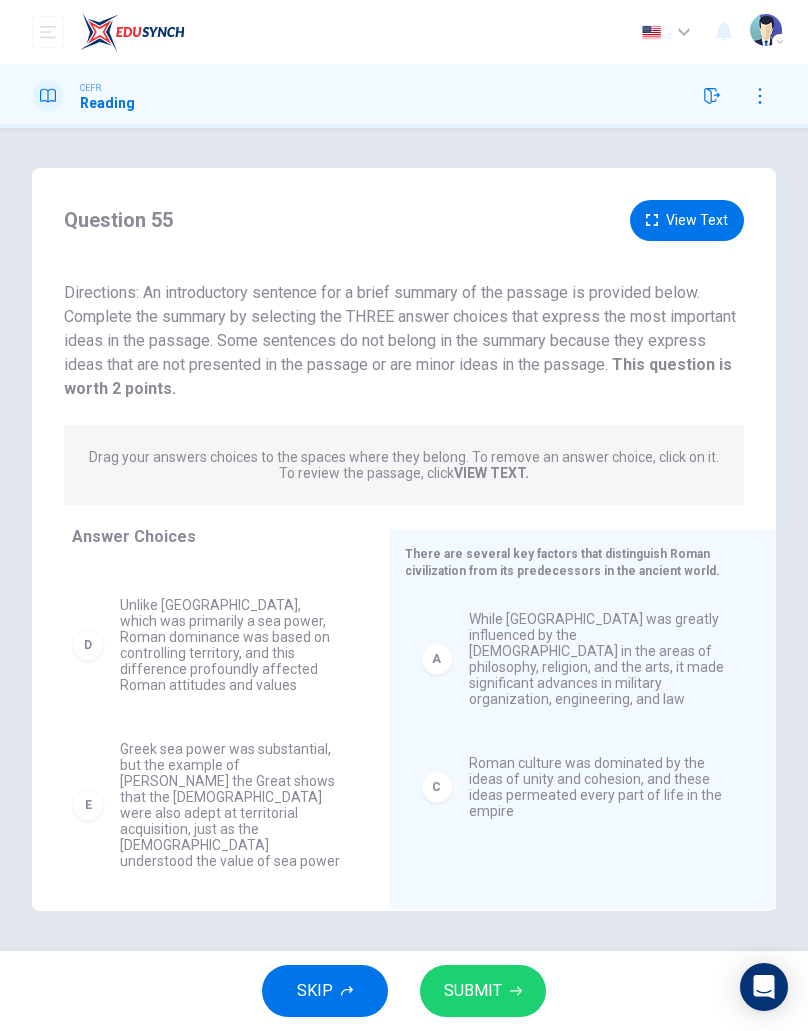 scroll, scrollTop: 91, scrollLeft: 0, axis: vertical 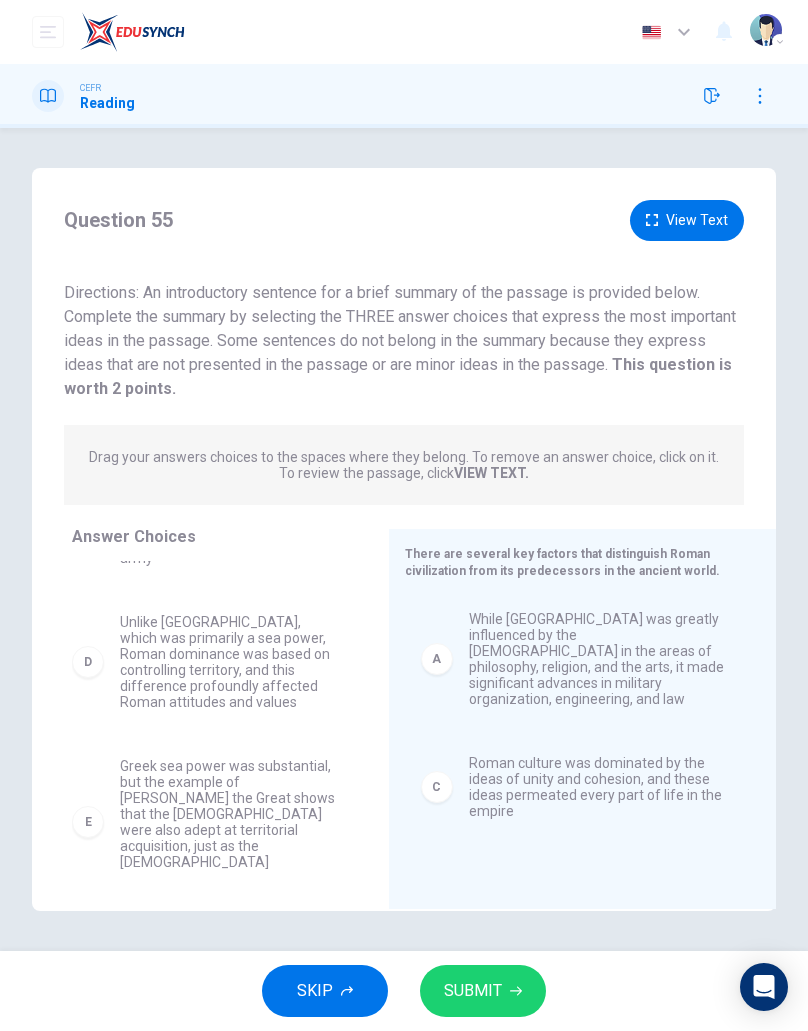 click on "SUBMIT" at bounding box center [473, 991] 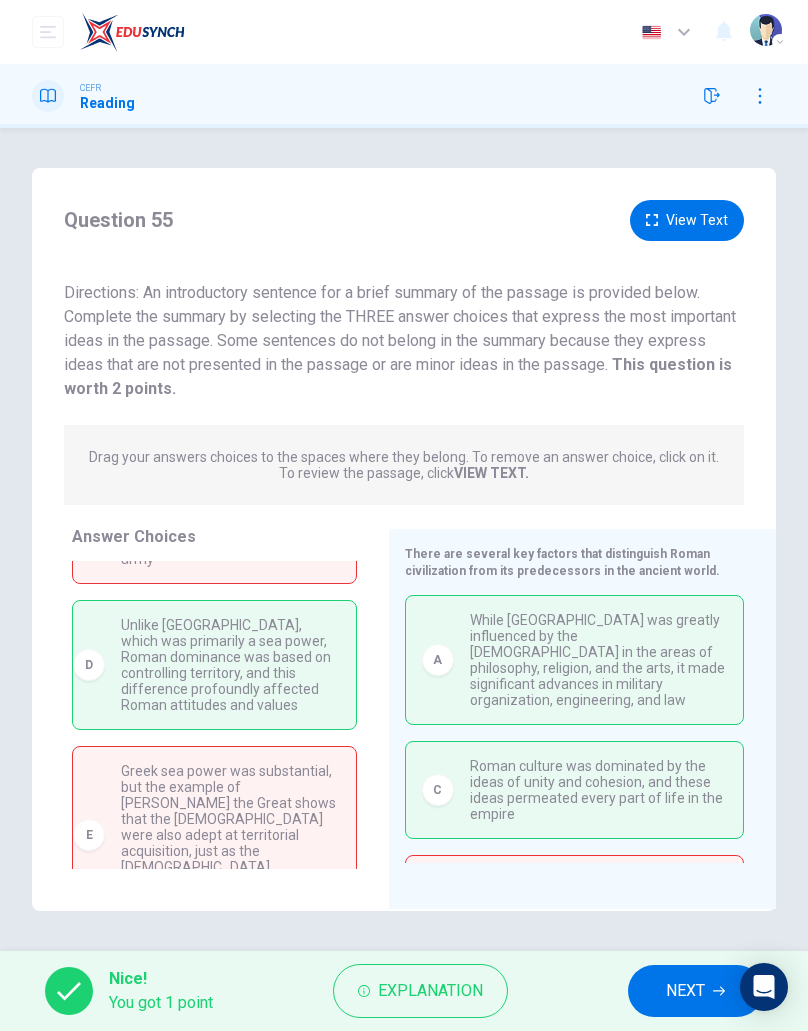 scroll, scrollTop: 56, scrollLeft: 0, axis: vertical 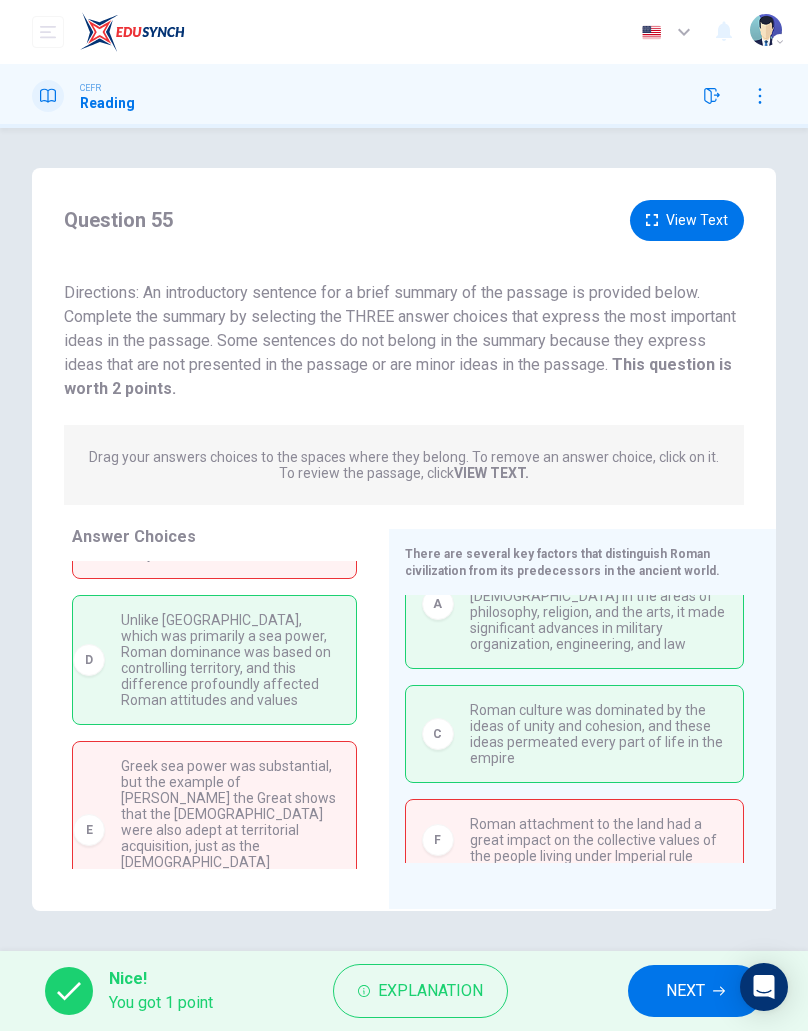 click on "Explanation" at bounding box center (430, 991) 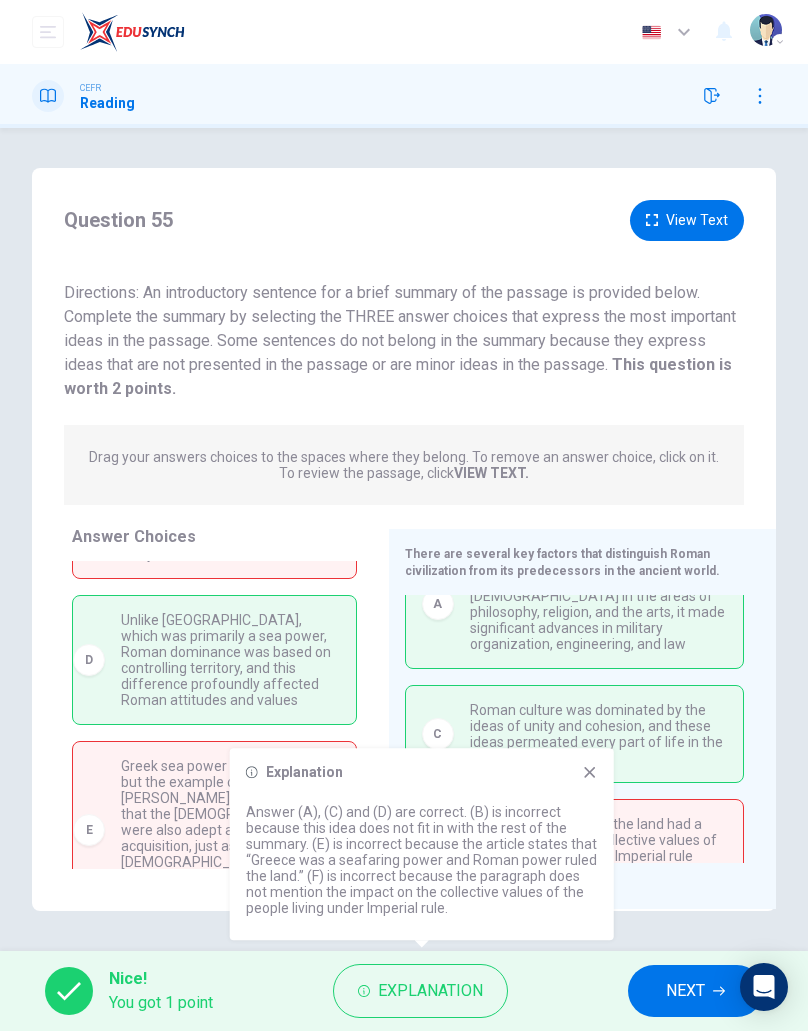 click on "Explanation Answer (A), (C) and (D) are correct. (B) is incorrect because this idea does not fit in with the rest of the summary. (E) is incorrect because the article states that “Greece was a seafaring power and Roman power ruled the land.” (F) is incorrect because the paragraph does not mention the impact on the collective values of the people living under Imperial rule." at bounding box center (422, 844) 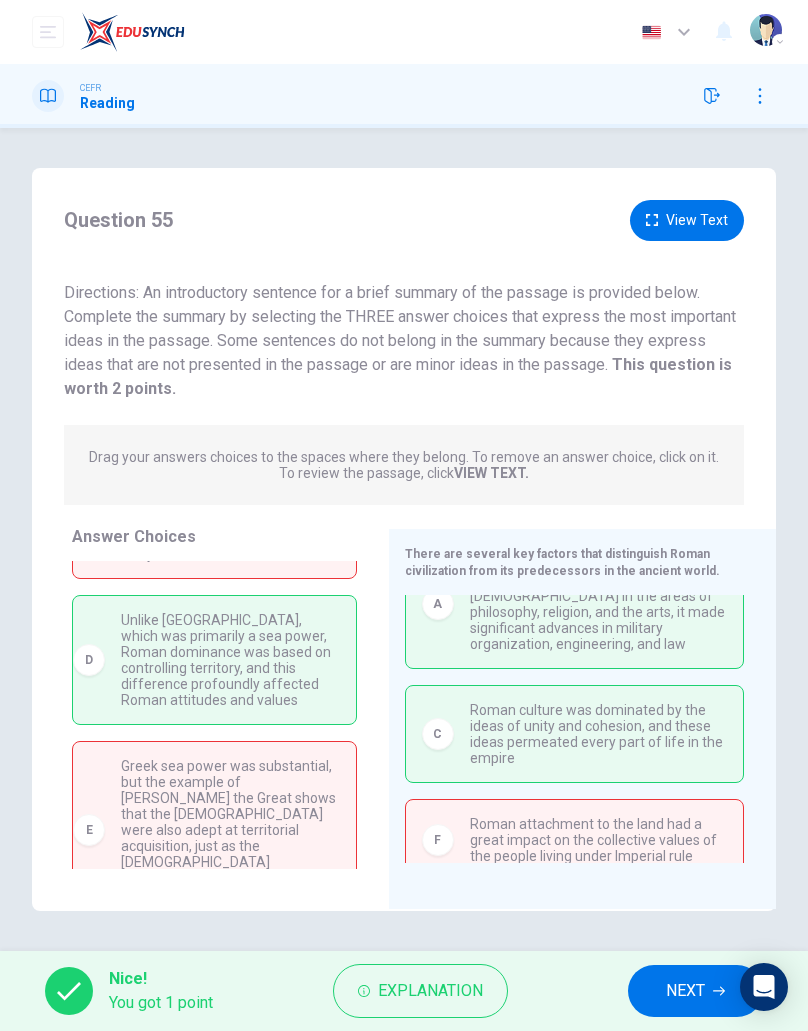 click on "Explanation" at bounding box center [420, 991] 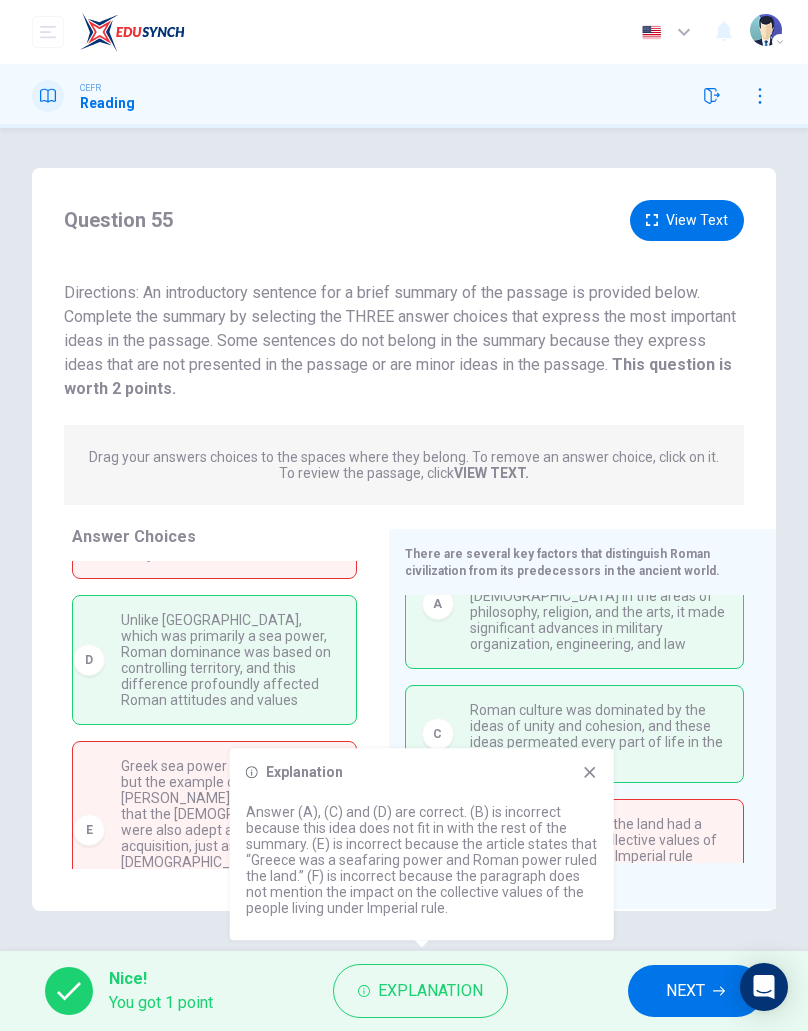 click on "Roman culture was dominated by the ideas of unity and cohesion, and these ideas permeated every part of life in the empire" at bounding box center (598, 734) 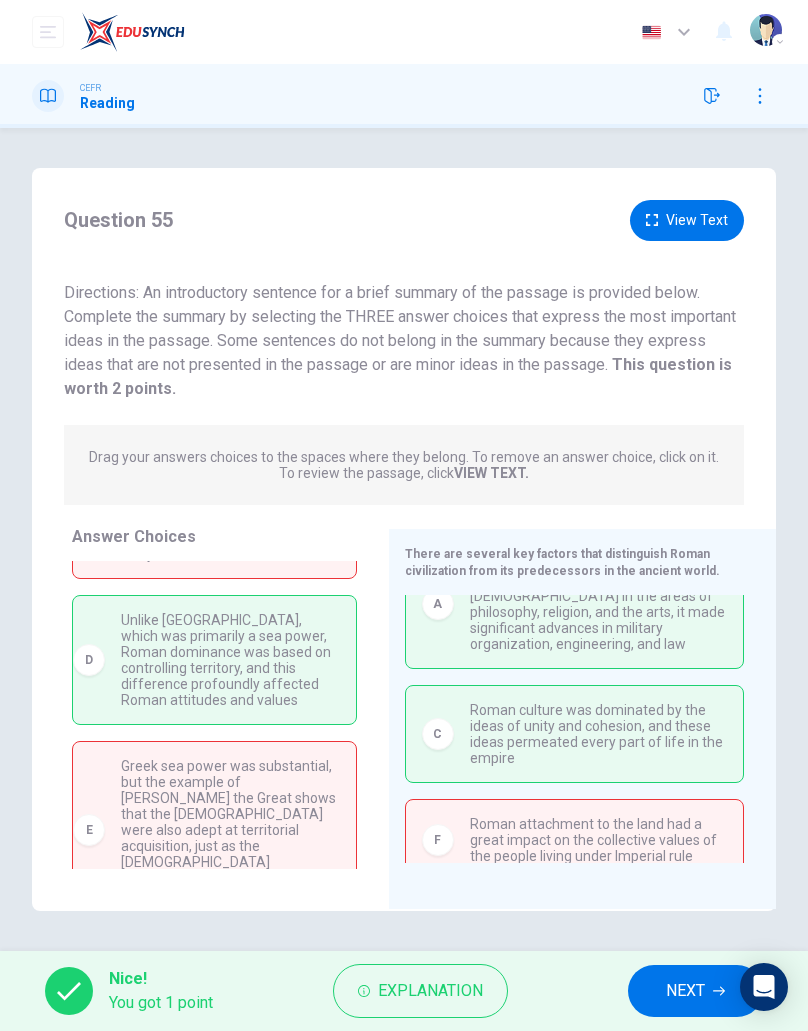 click on "NEXT" at bounding box center (685, 991) 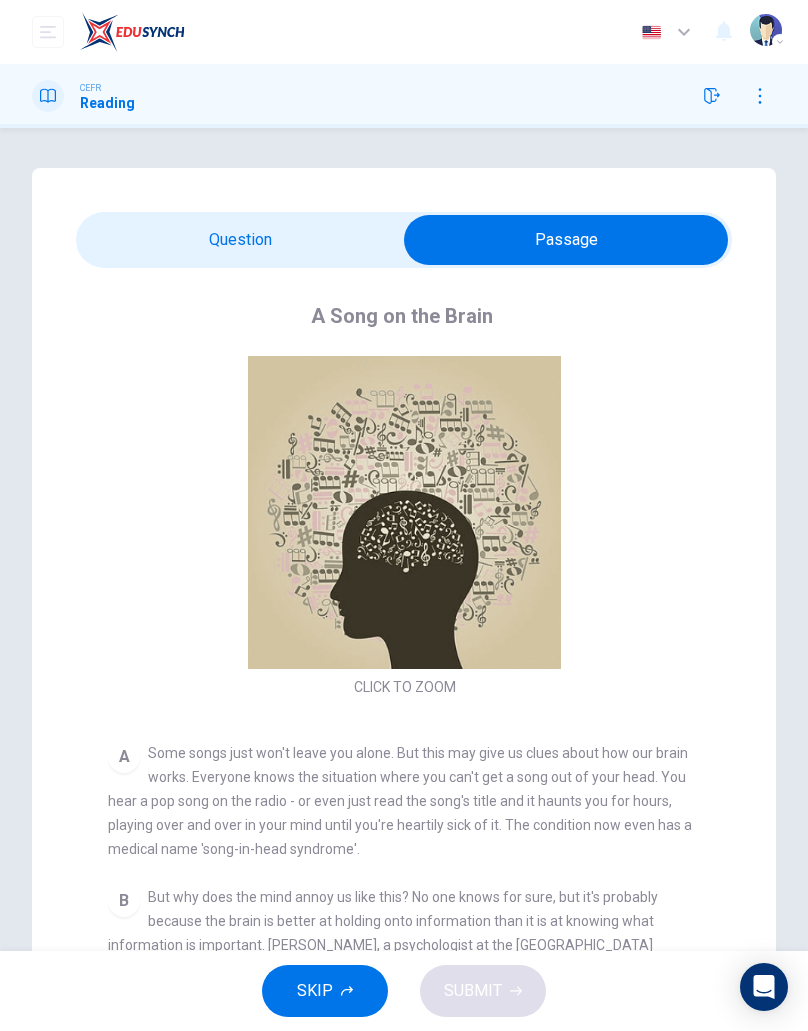 click on "Question Passage Question 56 Choose the correct answer,  A ,  B ,  C  or  D .
The writer says that 'song-in-head syndrome' may occur because the brain A confuses two different types of memory. B cannot decide what information it needs to retain. C has been damaged by harmful input. D cannot hold onto all the information it processes. A Song on the Brain CLICK TO ZOOM Click to Zoom A Some songs just won't leave you alone. But this may give us clues about how our brain works. Everyone knows the situation where you can't get a song out of your head. You hear a pop song on the radio - or even just read the song's title and it haunts you for hours, playing over and over in your mind until you're heartily sick of it. The condition now even has a medical name 'song-in-head syndrome'. B C D E F G H I" at bounding box center (404, 539) 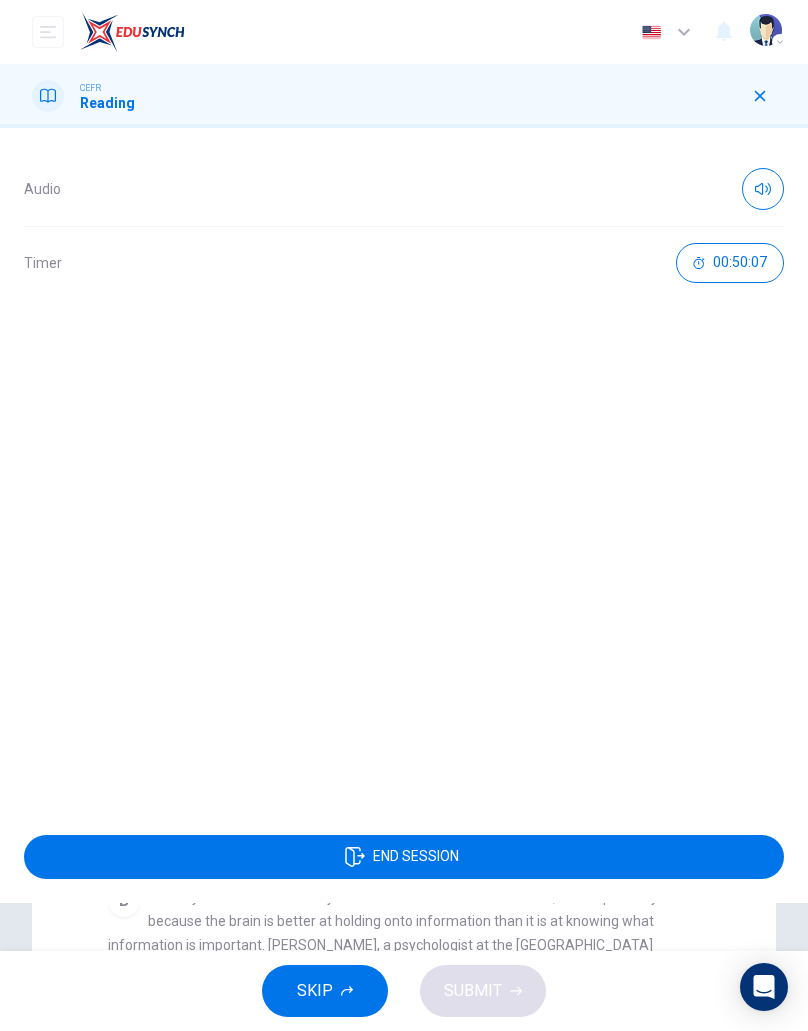 click 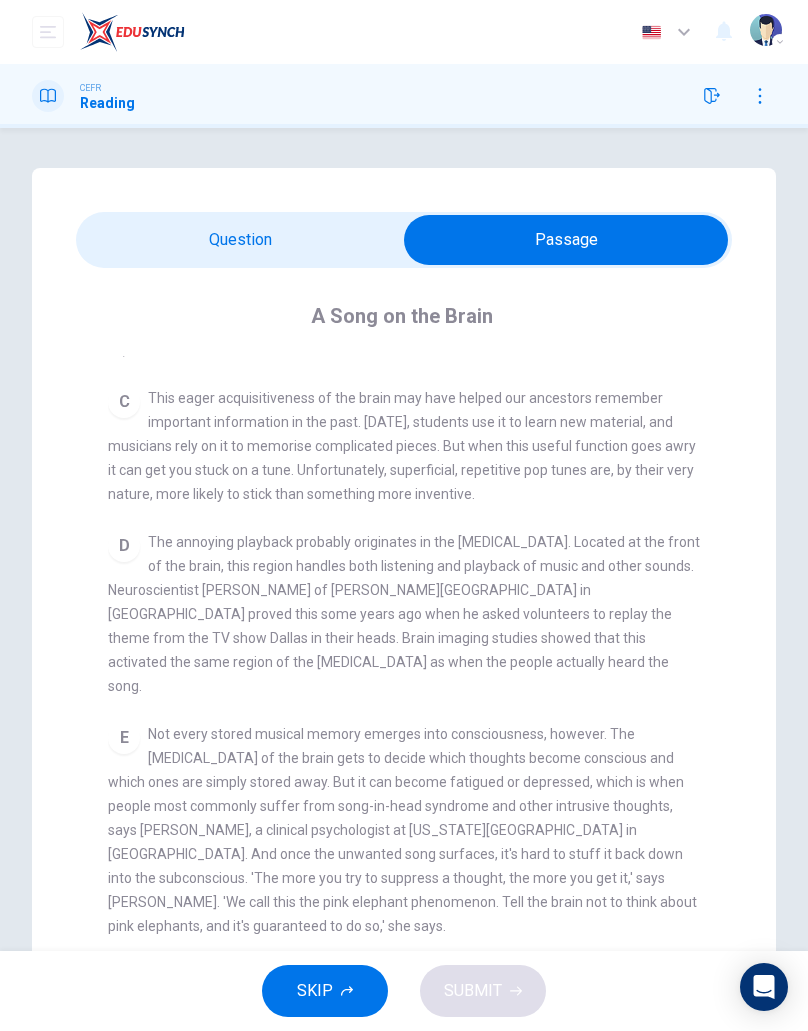 scroll, scrollTop: 644, scrollLeft: 0, axis: vertical 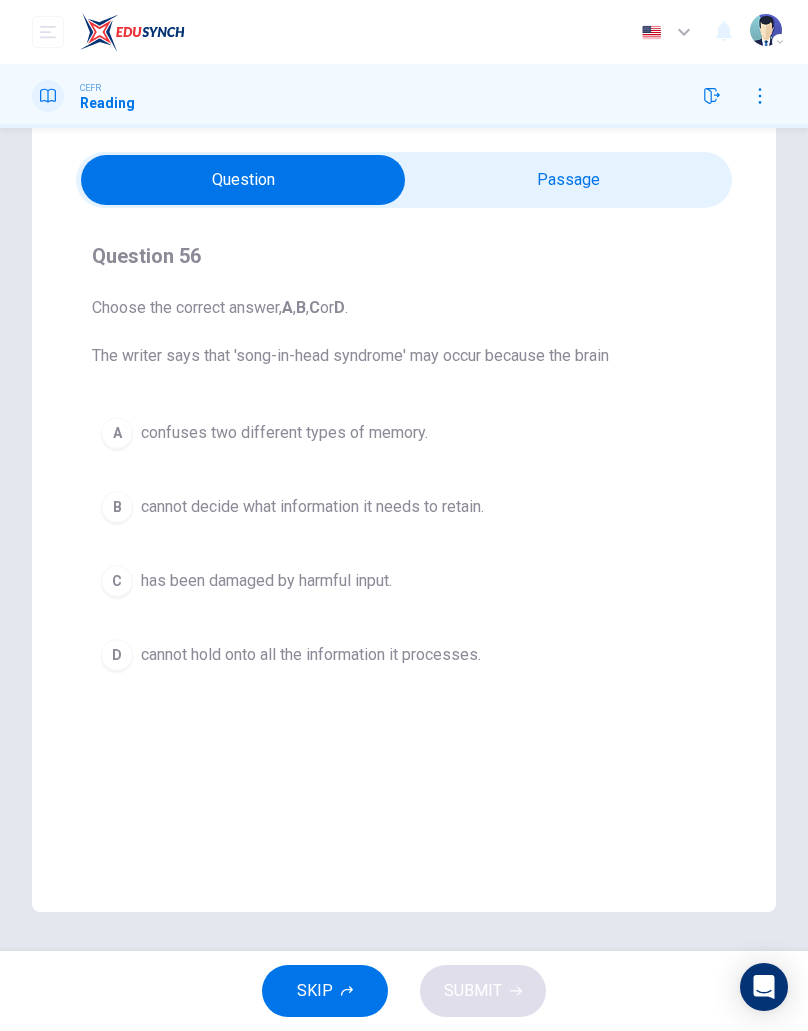 click on "A" at bounding box center (117, 433) 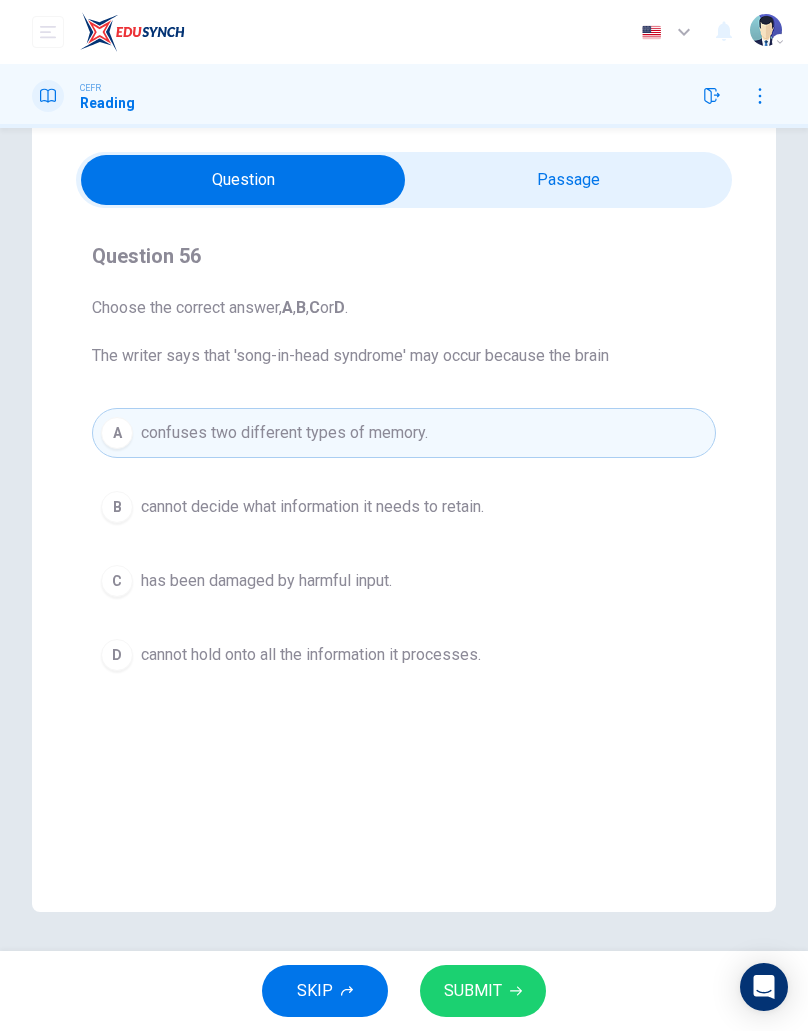 click on "B cannot decide what information it needs to retain." at bounding box center [404, 507] 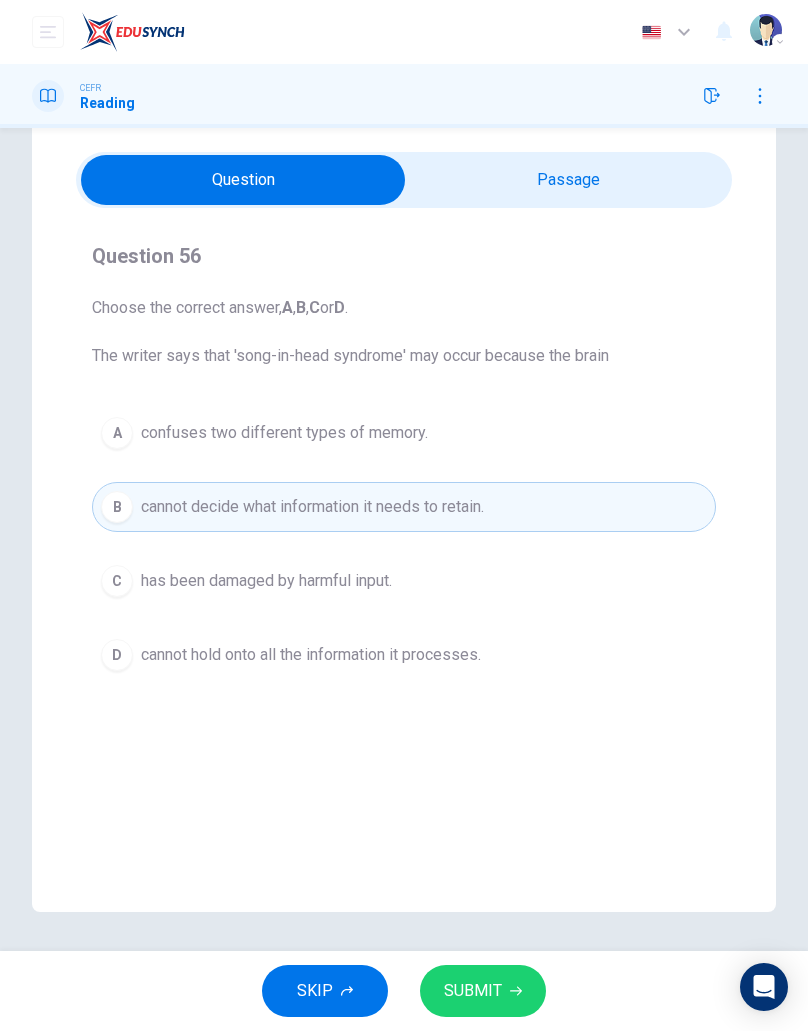 click on "has been damaged by harmful input." at bounding box center (266, 581) 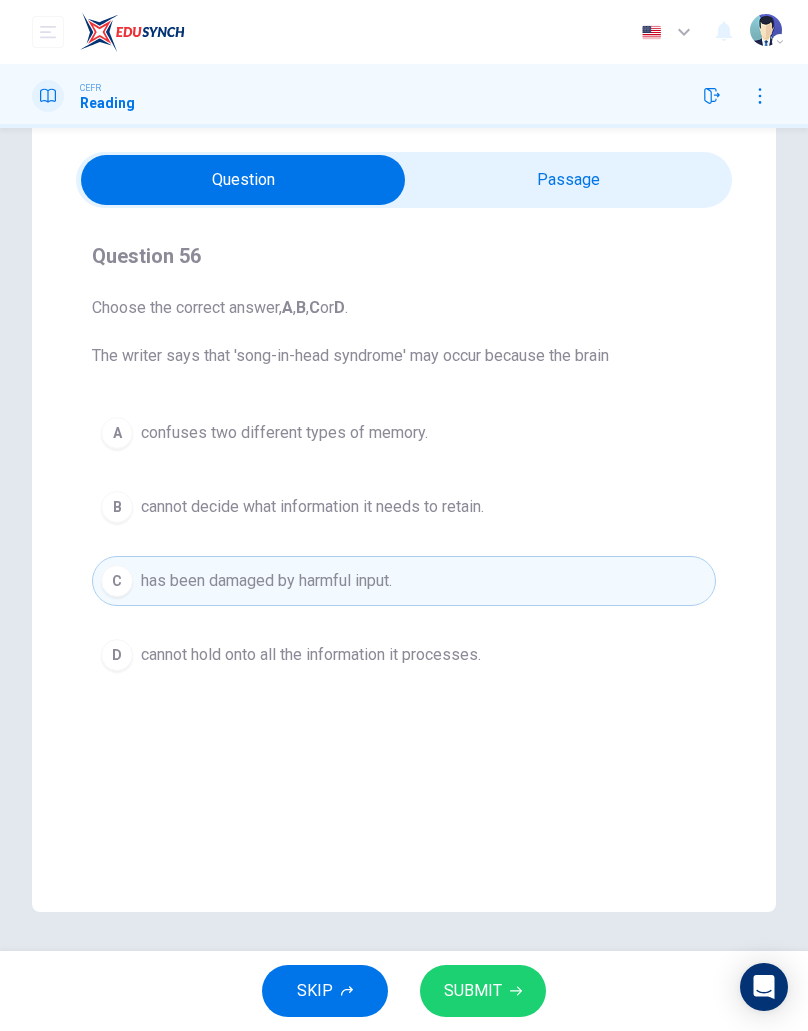 click on "D cannot hold onto all the information it processes." at bounding box center (404, 655) 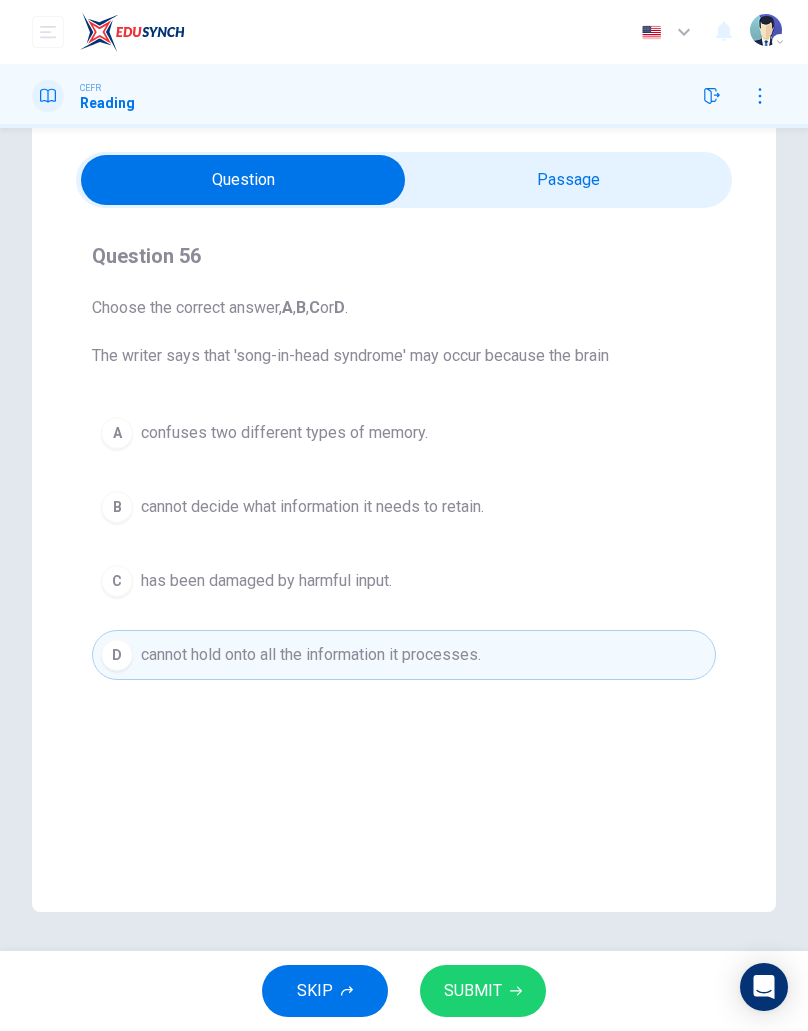 click on "cannot decide what information it needs to retain." at bounding box center [312, 507] 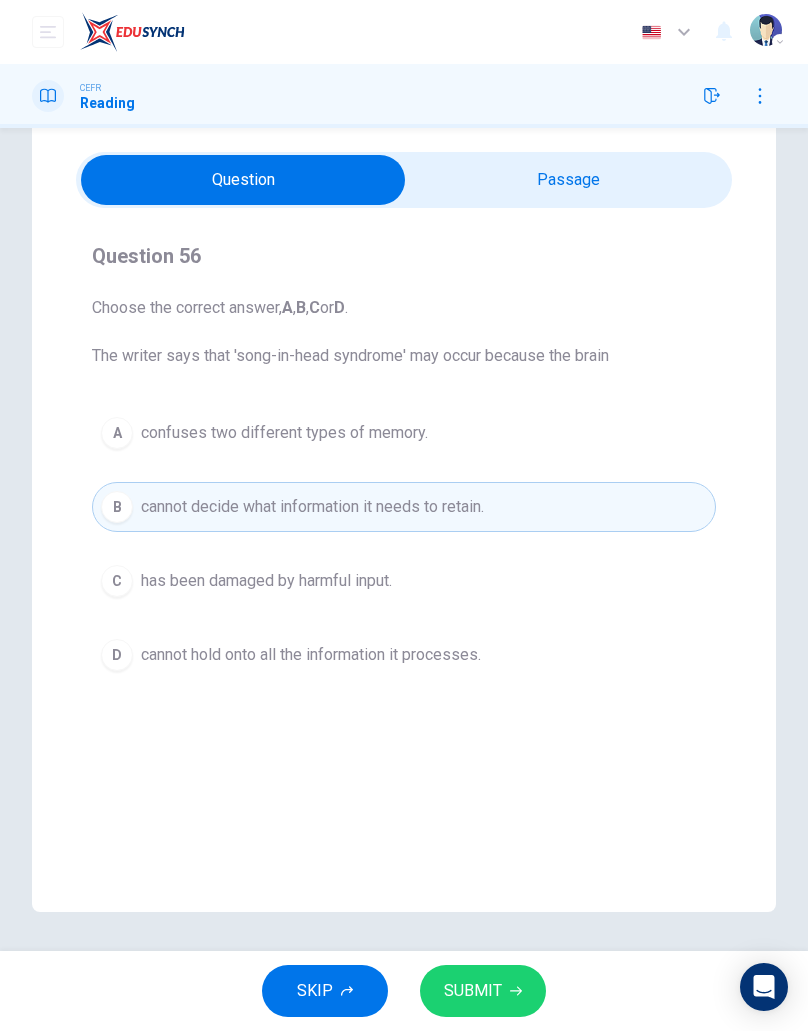 click on "SUBMIT" at bounding box center (473, 991) 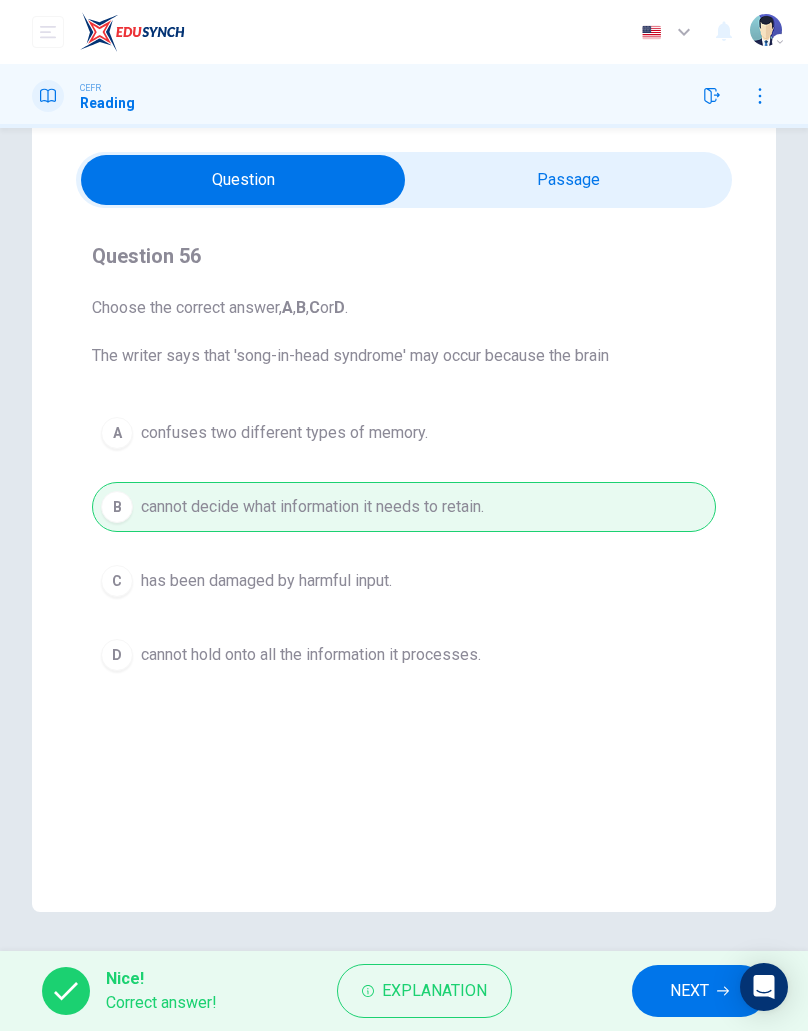 click on "Explanation" at bounding box center [434, 991] 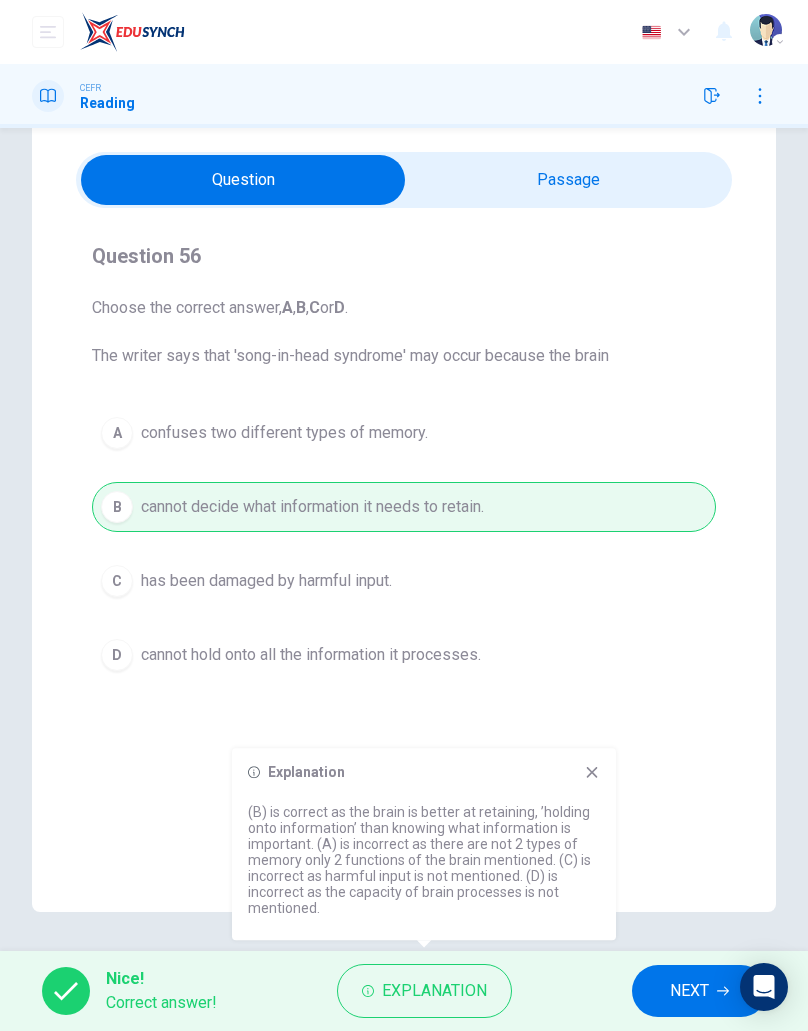 click on "NEXT" at bounding box center [689, 991] 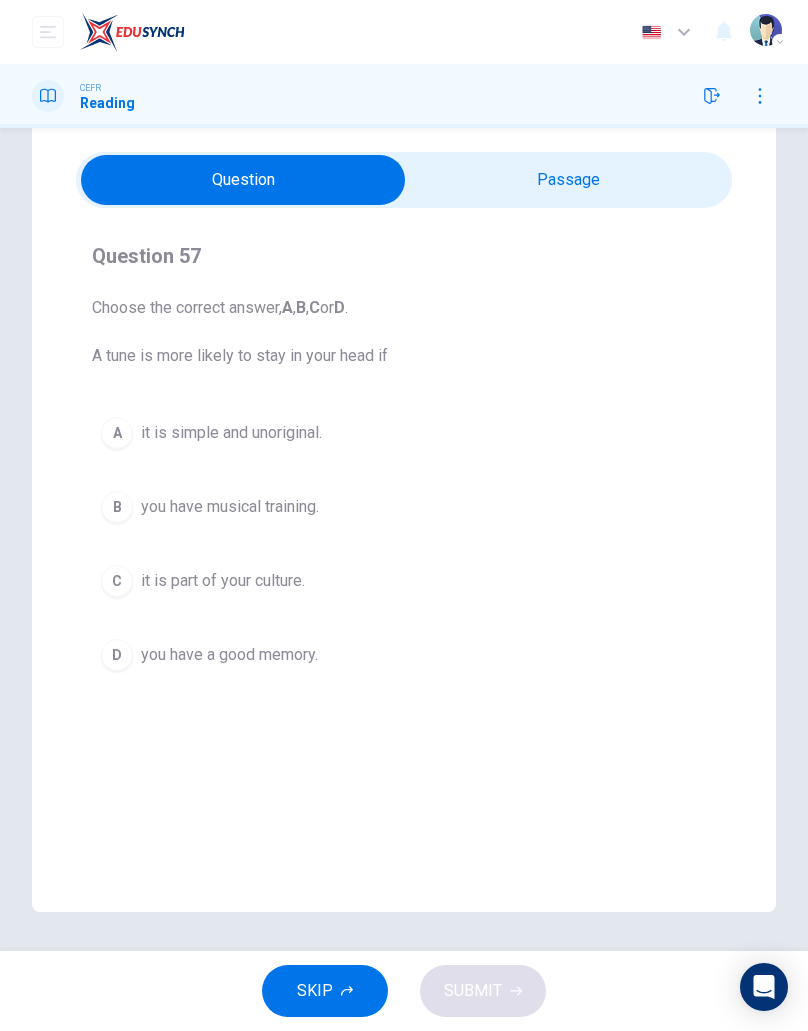 click on "A" at bounding box center (117, 433) 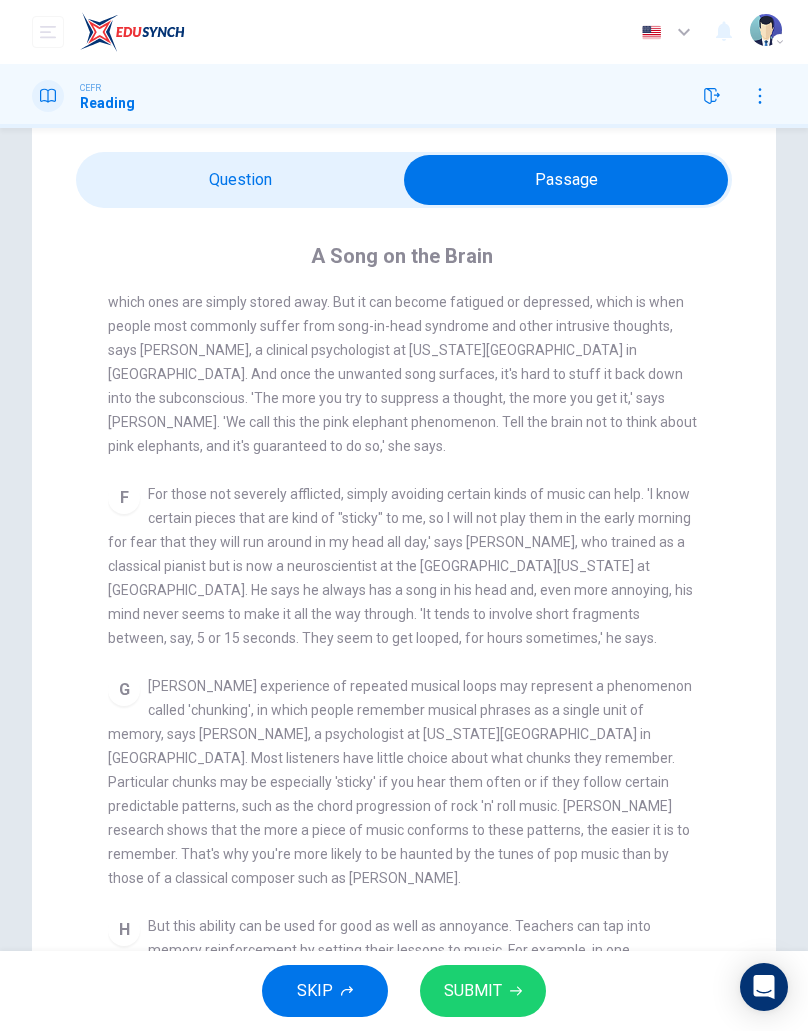 scroll, scrollTop: 1067, scrollLeft: 0, axis: vertical 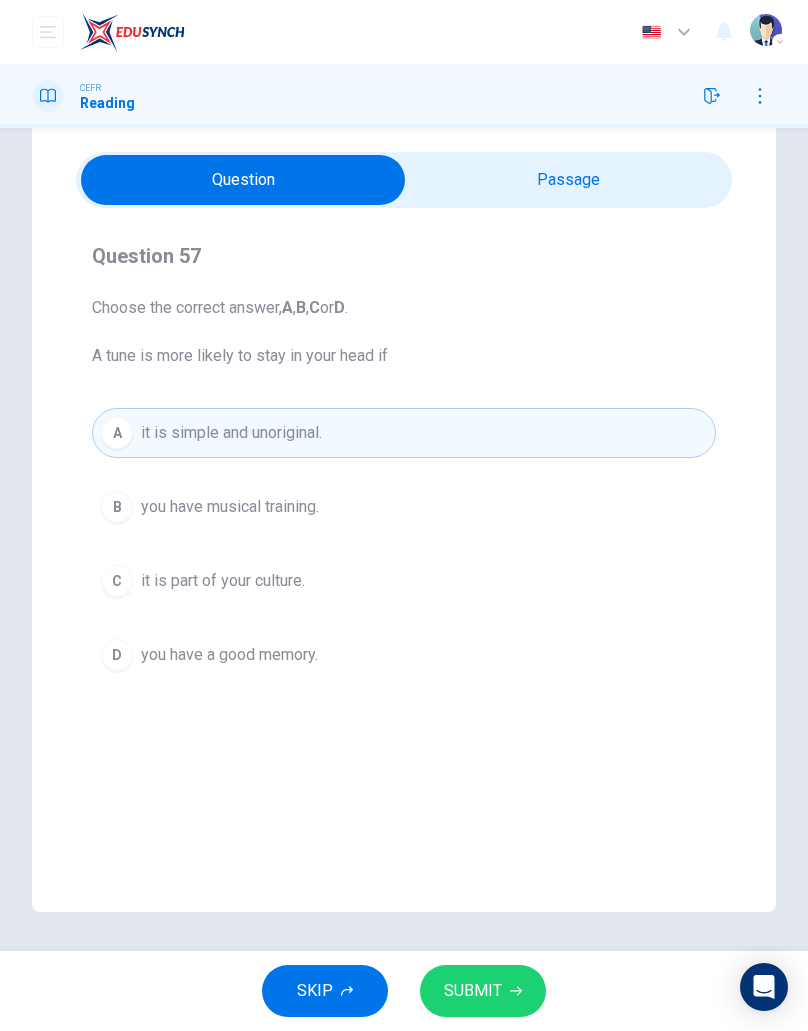 click on "SKIP SUBMIT" at bounding box center (404, 991) 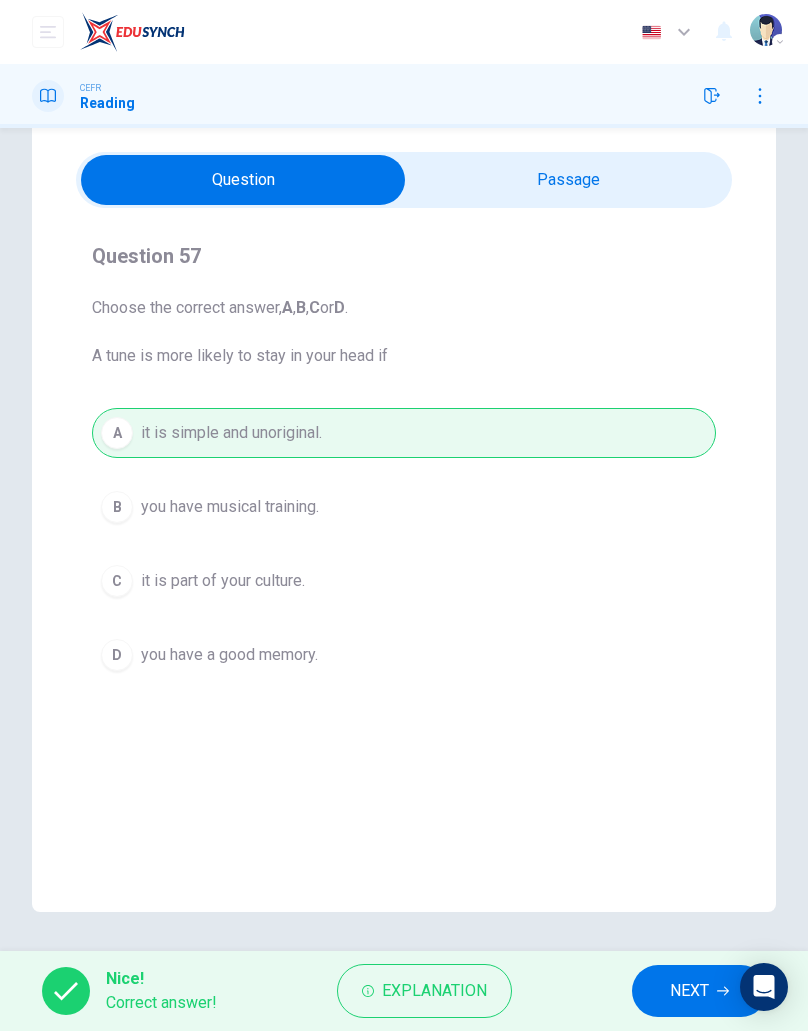 click on "Explanation" at bounding box center [424, 991] 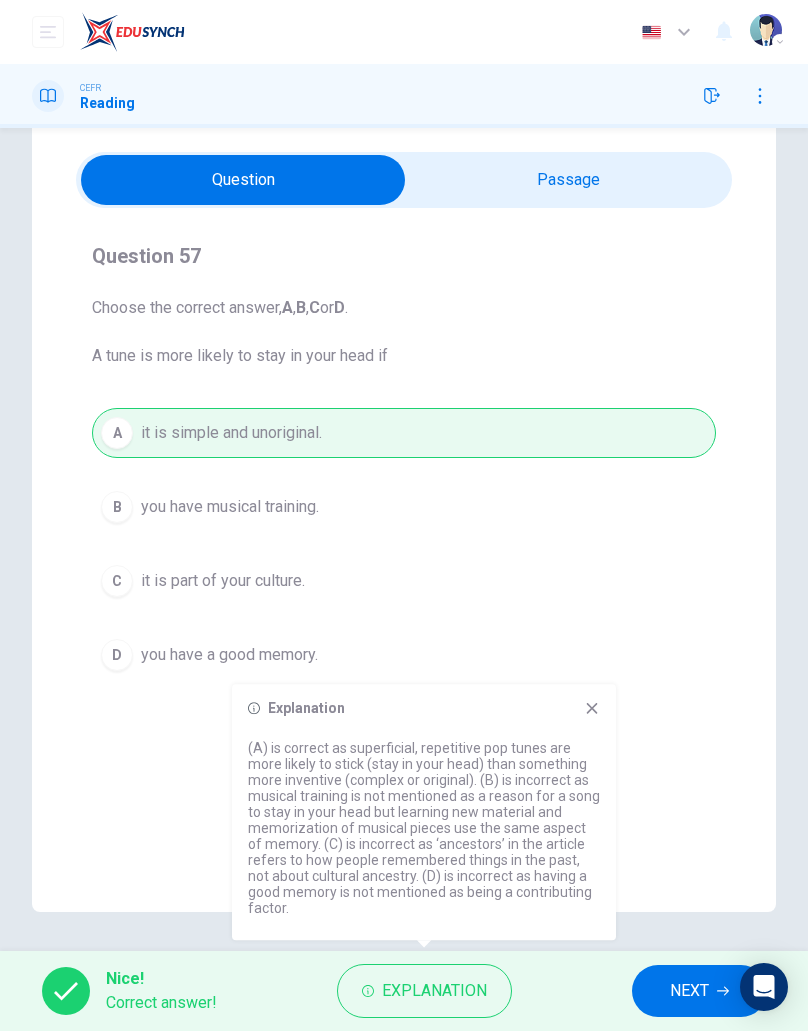 click on "NEXT" at bounding box center [689, 991] 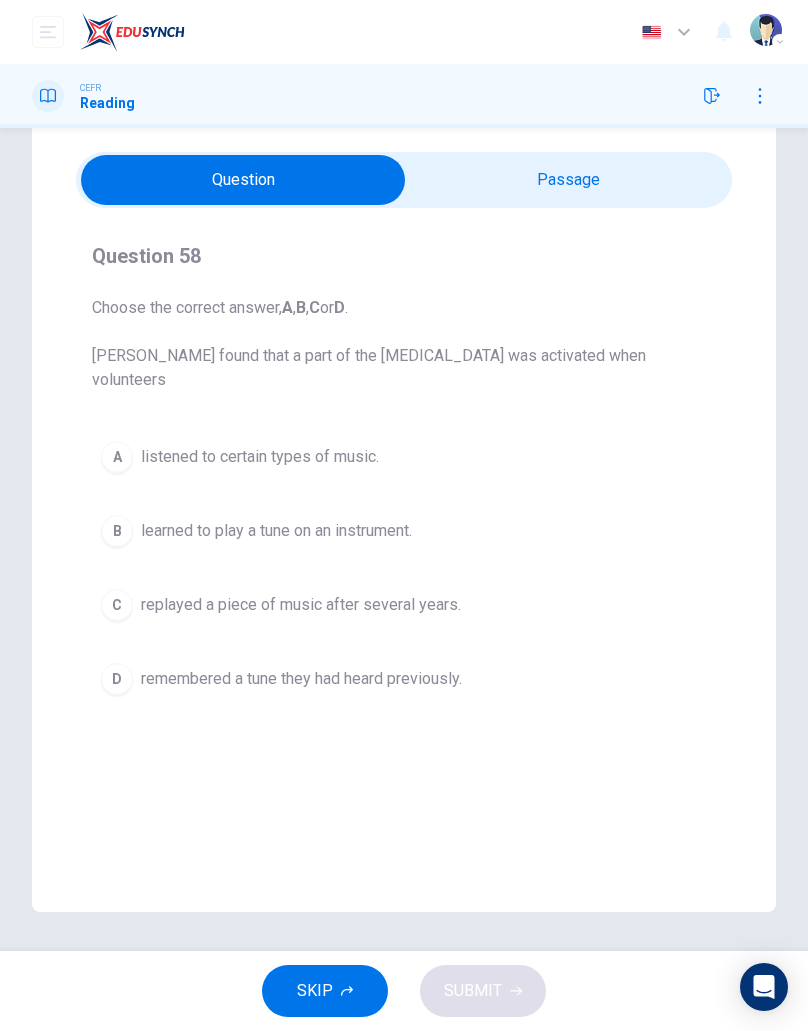 click on "replayed a piece of music after several years." at bounding box center (301, 605) 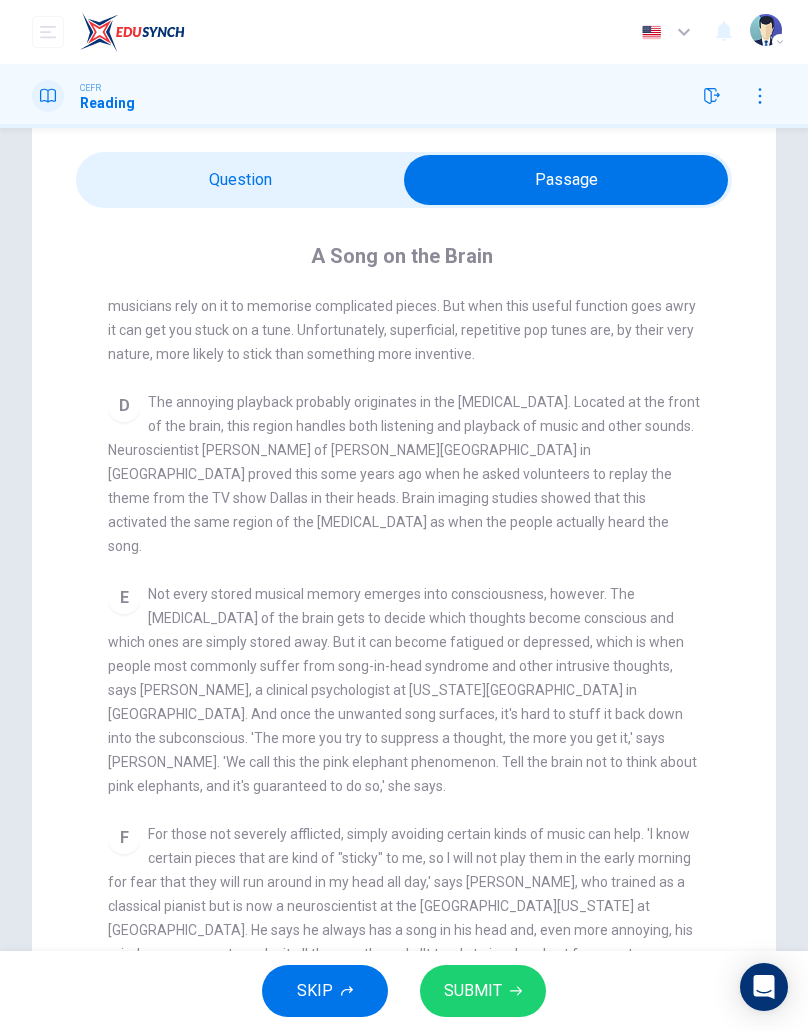 scroll, scrollTop: 707, scrollLeft: 0, axis: vertical 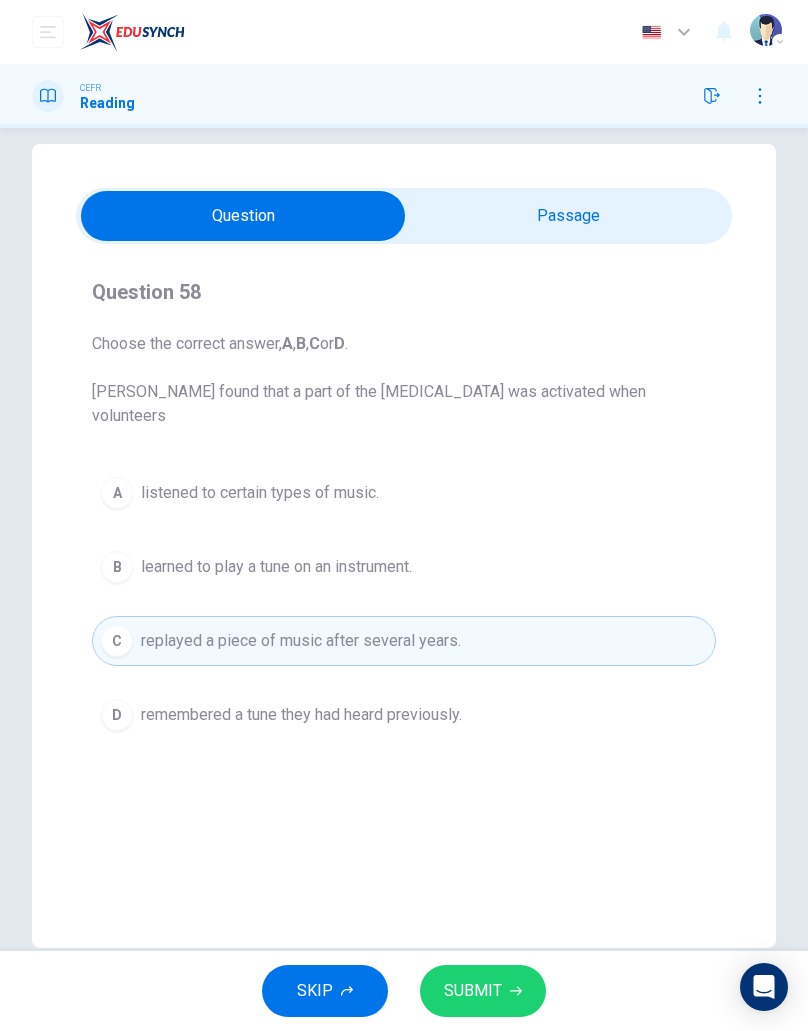 click on "A" at bounding box center (117, 493) 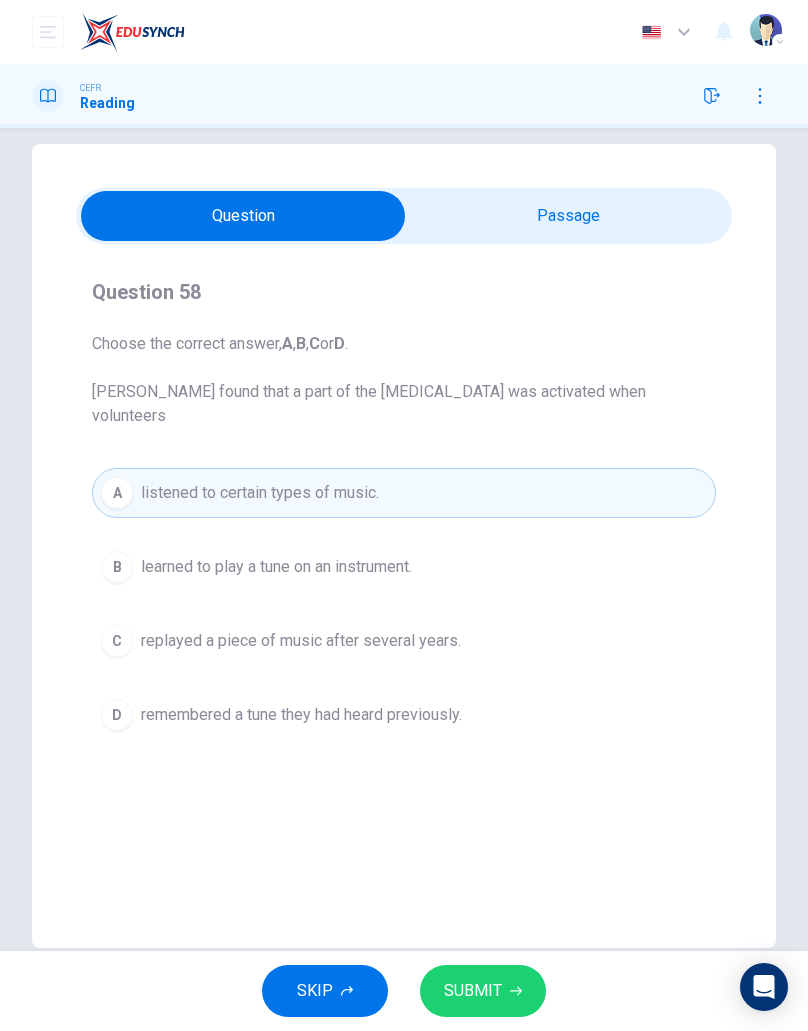 click on "A listened to certain types of music." at bounding box center (404, 493) 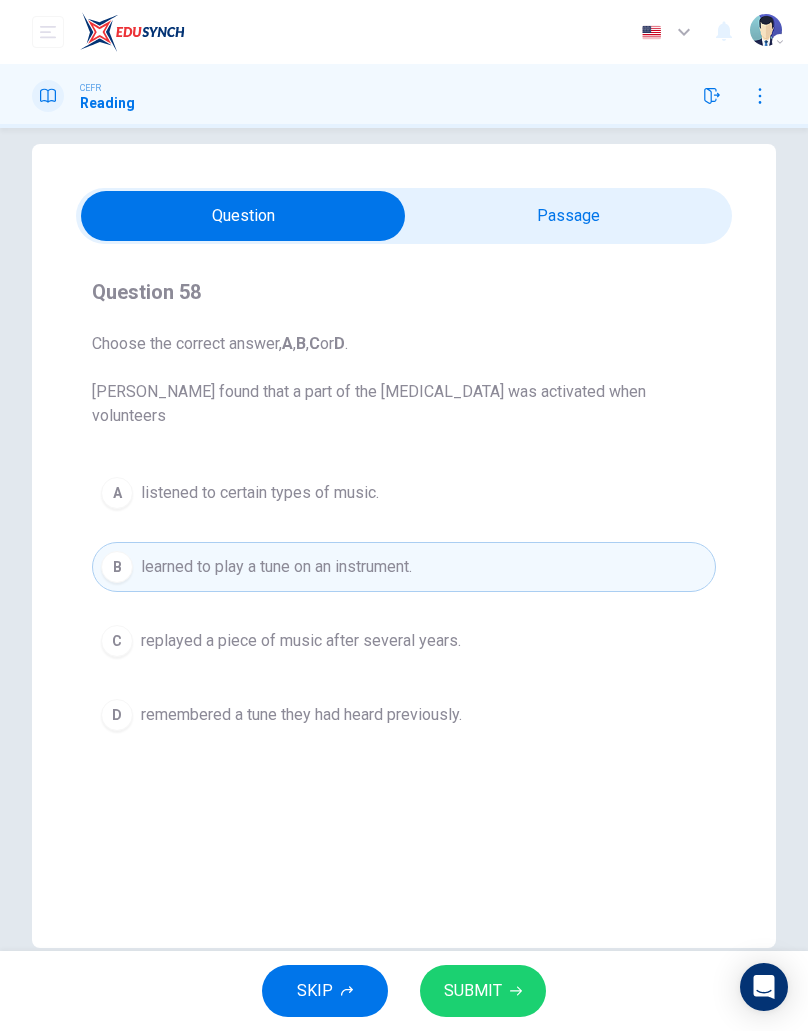 click on "A" at bounding box center (117, 493) 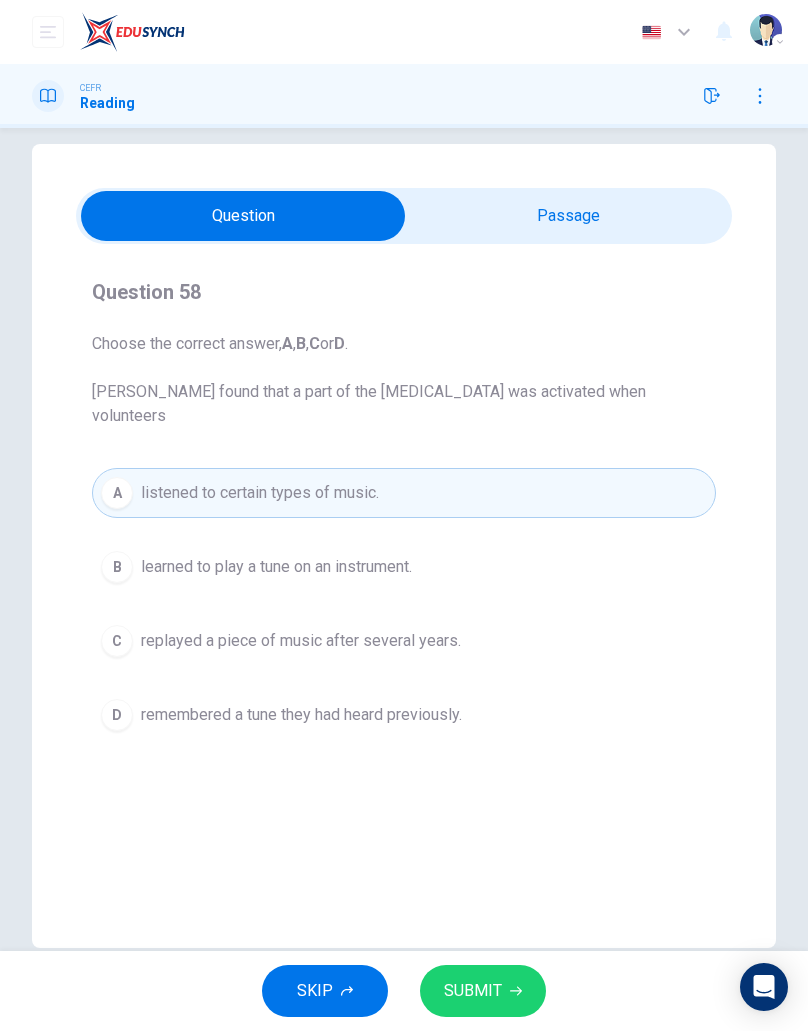 click on "D remembered a tune they had heard previously." at bounding box center [404, 715] 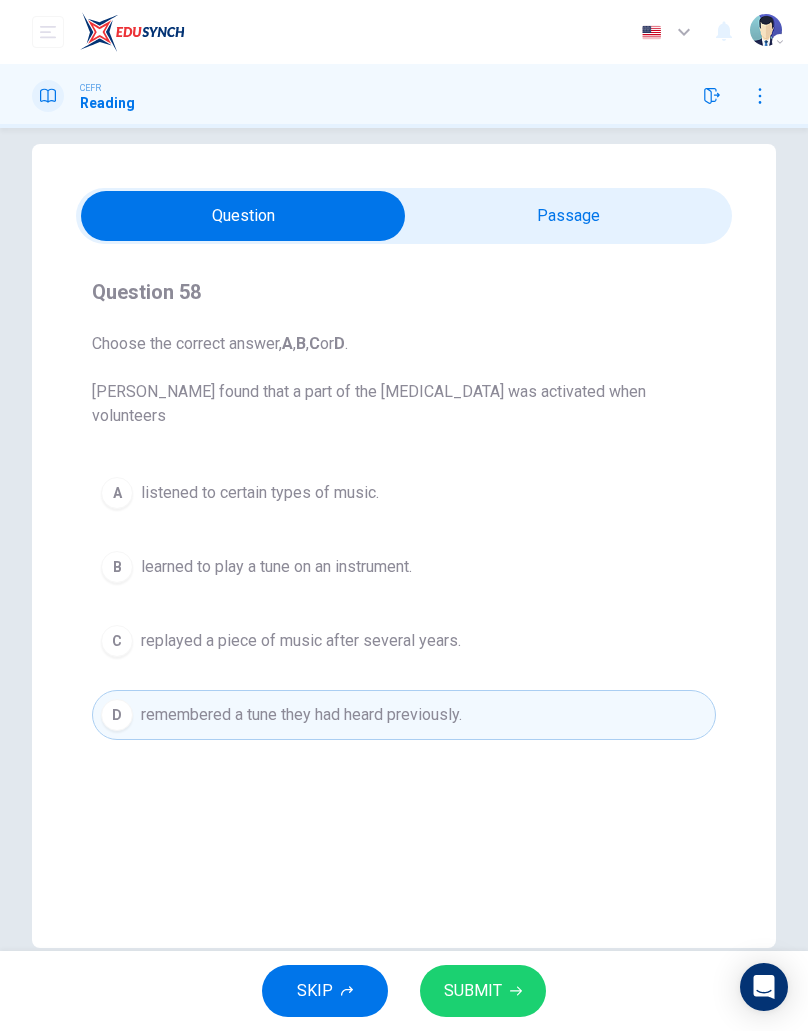 click on "SUBMIT" at bounding box center (483, 991) 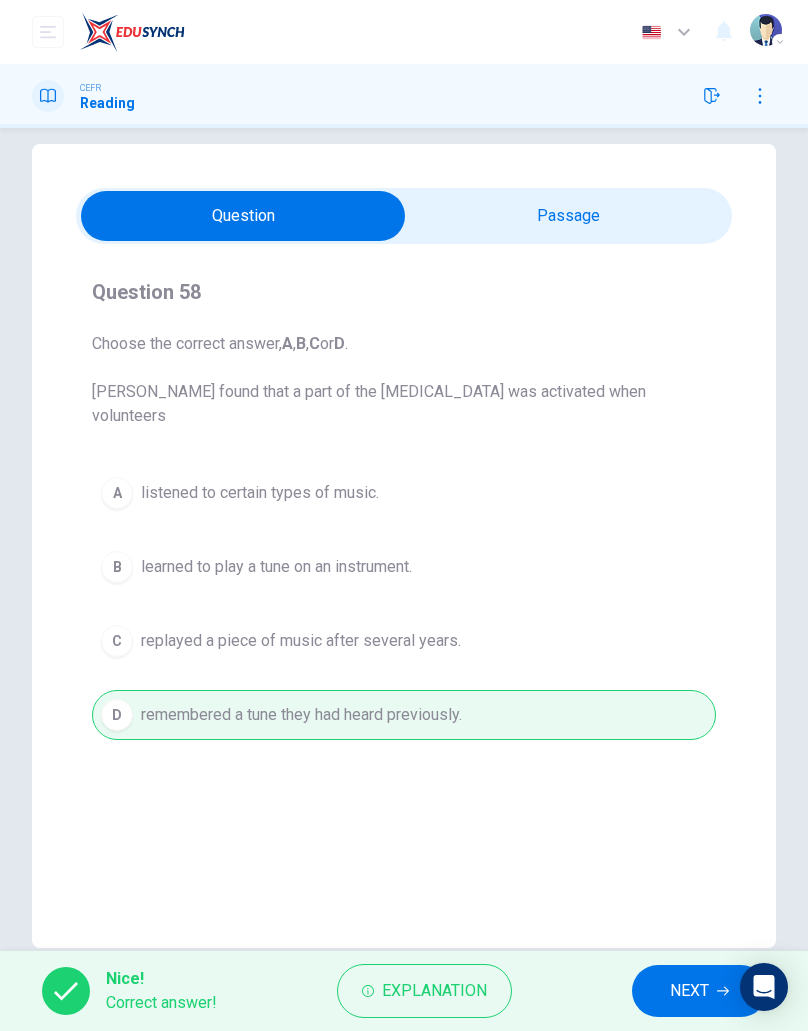 click on "Explanation" at bounding box center [434, 991] 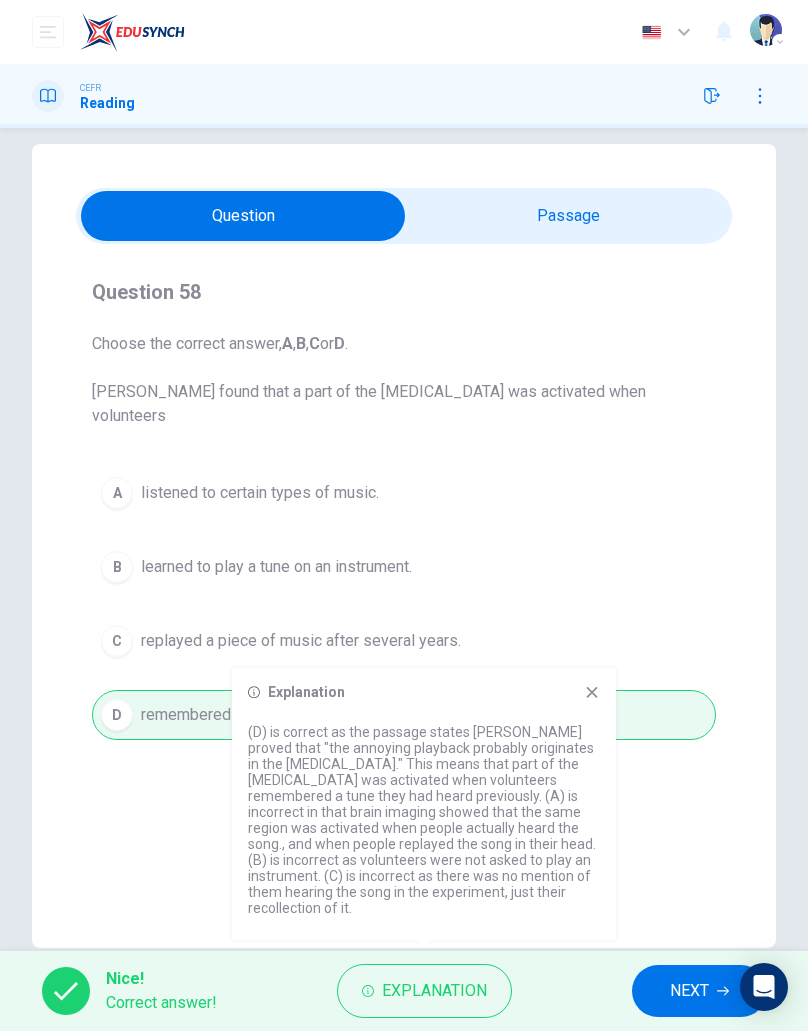 click on "Question Passage Question 58 Choose the correct answer,  A ,  B ,  C  or  D .
[PERSON_NAME] found that a part of the [MEDICAL_DATA] was activated when volunteers A listened to certain types of music. B learned to play a tune on an instrument. C replayed a piece of music after several years. D remembered a tune they had heard previously. A Song on the Brain CLICK TO ZOOM Click to Zoom A Some songs just won't leave you alone. But this may give us clues about how our brain works. Everyone knows the situation where you can't get a song out of your head. You hear a pop song on the radio - or even just read the song's title and it haunts you for hours, playing over and over in your mind until you're heartily sick of it. The condition now even has a medical name 'song-in-head syndrome'. B C D E F G H I" at bounding box center (404, 546) 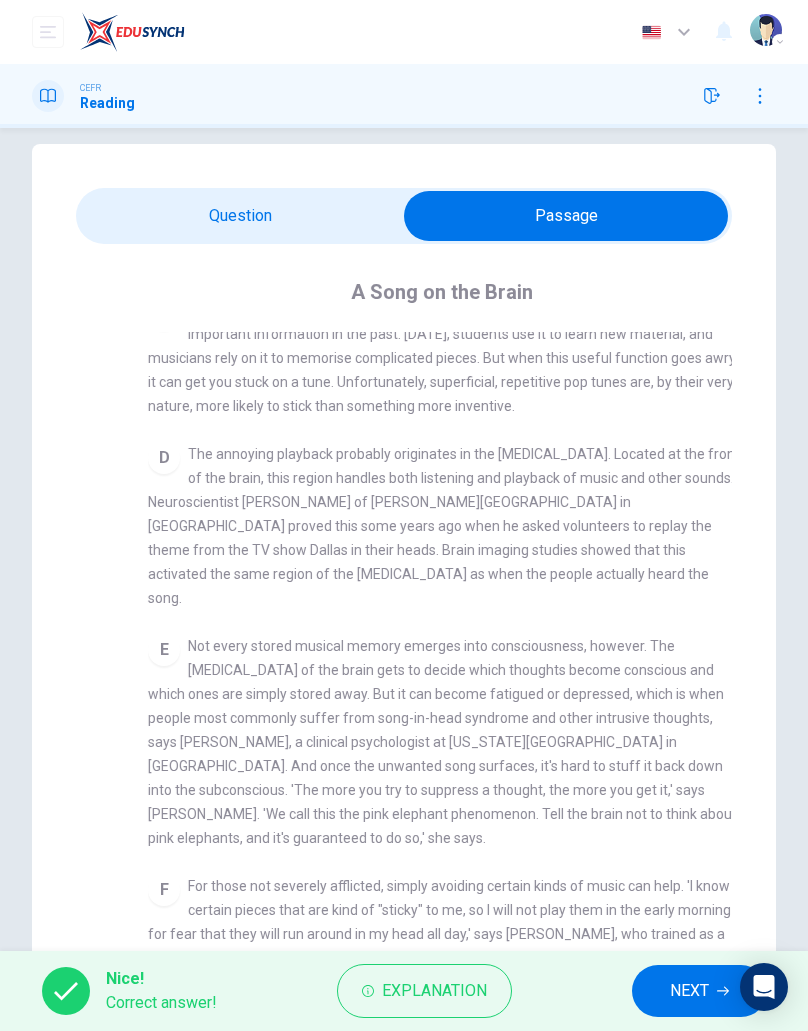 checkbox on "false" 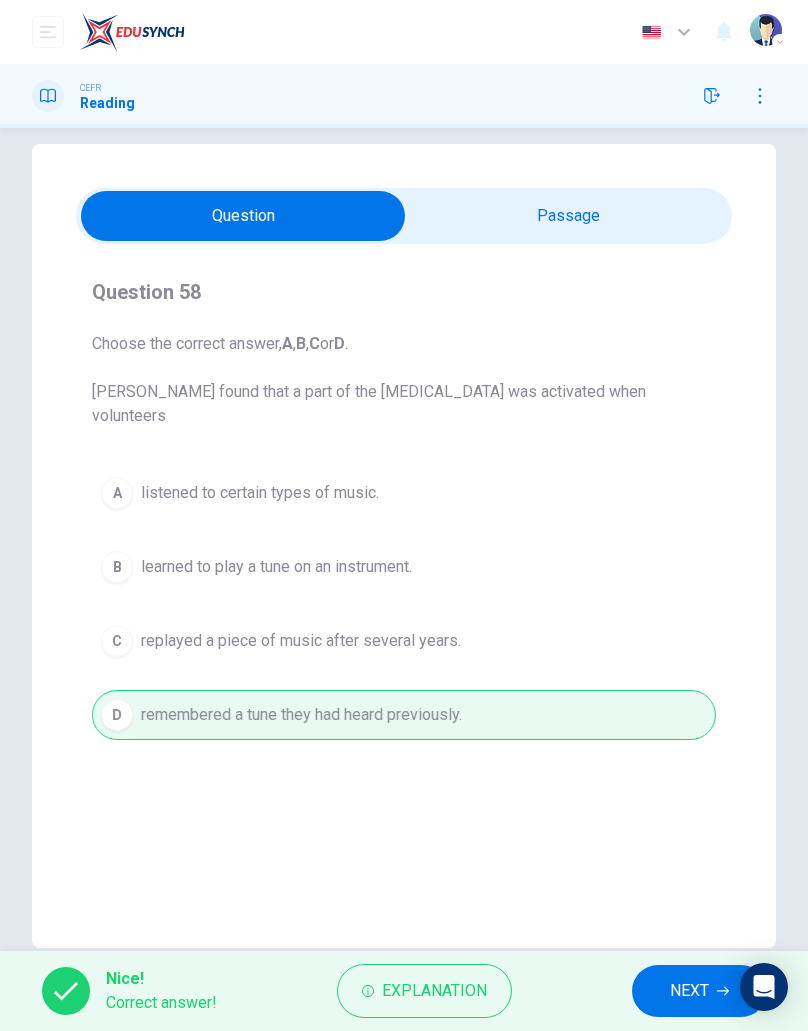 click on "NEXT" at bounding box center [699, 991] 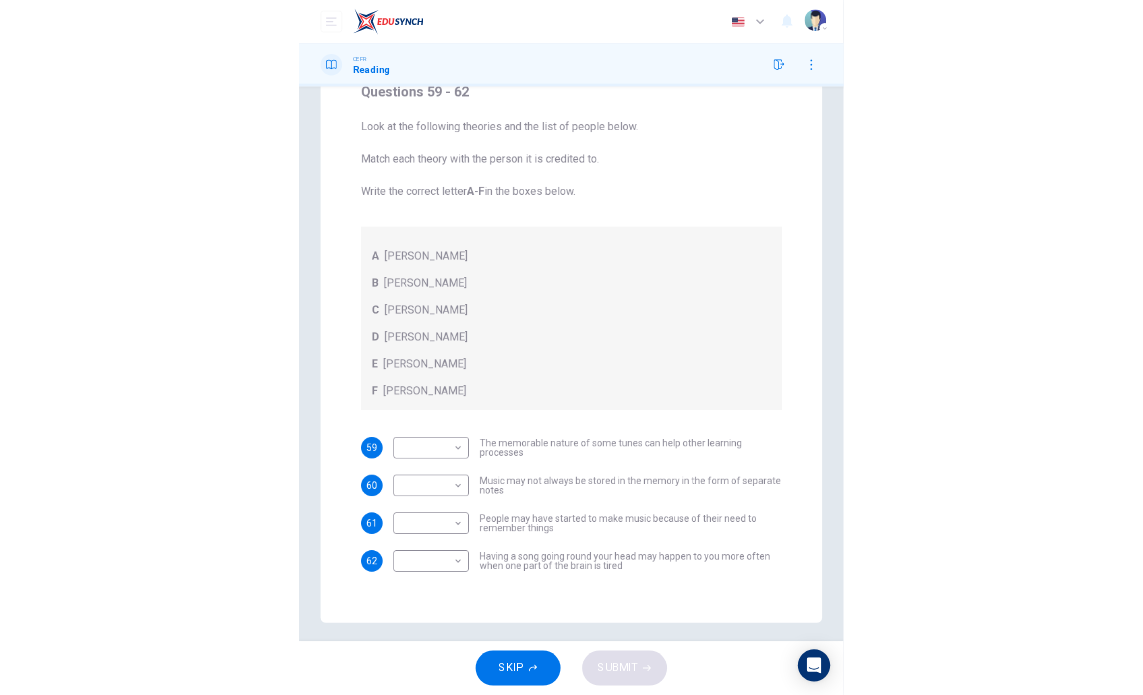 scroll, scrollTop: 182, scrollLeft: 0, axis: vertical 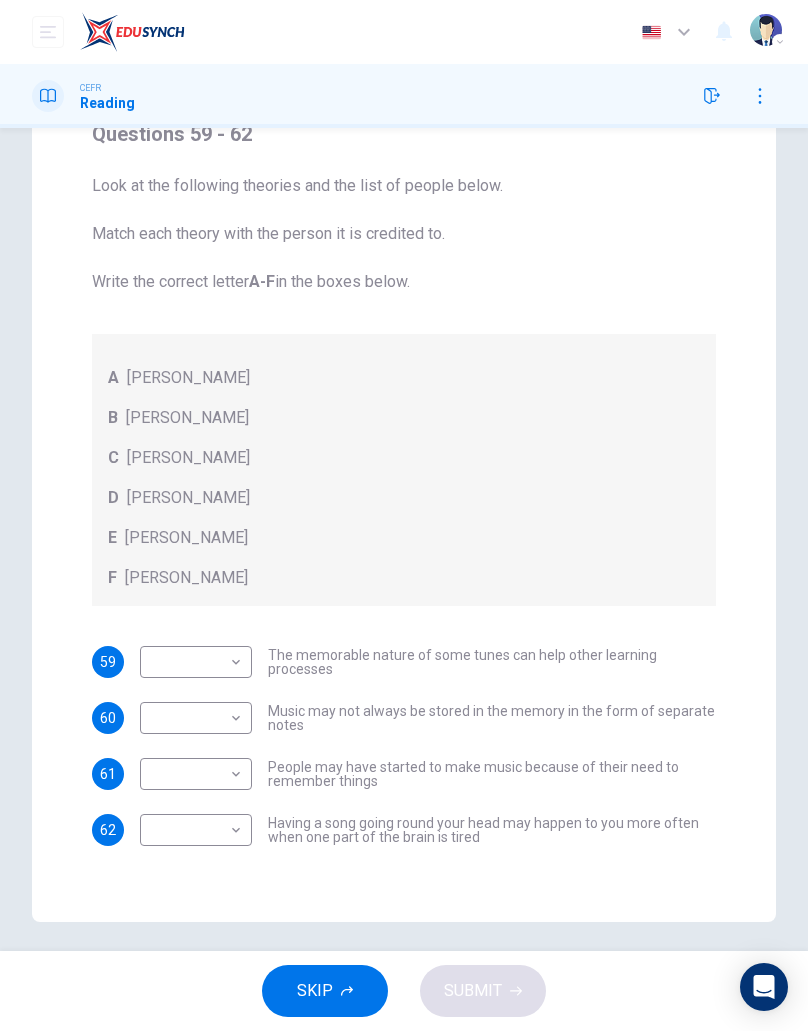 click on "Dashboard Practice Start a test Analysis English en ​ [PERSON_NAME] CEFR Reading Question Passage Questions 59 - 62 Look at the following theories and the list of people below.
Match each theory with the person it is credited to.
Write the correct letter  A-F  in the boxes below. A [PERSON_NAME] B [PERSON_NAME] C [PERSON_NAME] D [PERSON_NAME] E [PERSON_NAME] F [PERSON_NAME] 59 ​ ​ The memorable nature of some tunes can help other learning processes 60 ​ ​ Music may not always be stored in the memory in the form of separate notes 61 ​ ​ People may have started to make music because of their need to remember things 62 ​ ​ Having a song going round your head may happen to you more often when one part of the brain is tired A Song on the Brain CLICK TO ZOOM Click to Zoom A B C D E F G H I SKIP SUBMIT EduSynch - Online Language Proficiency Testing
Dashboard Practice Start a test Analysis Notifications © Copyright  2025 Audio Timer 00:53:51 END SESSION" at bounding box center [404, 515] 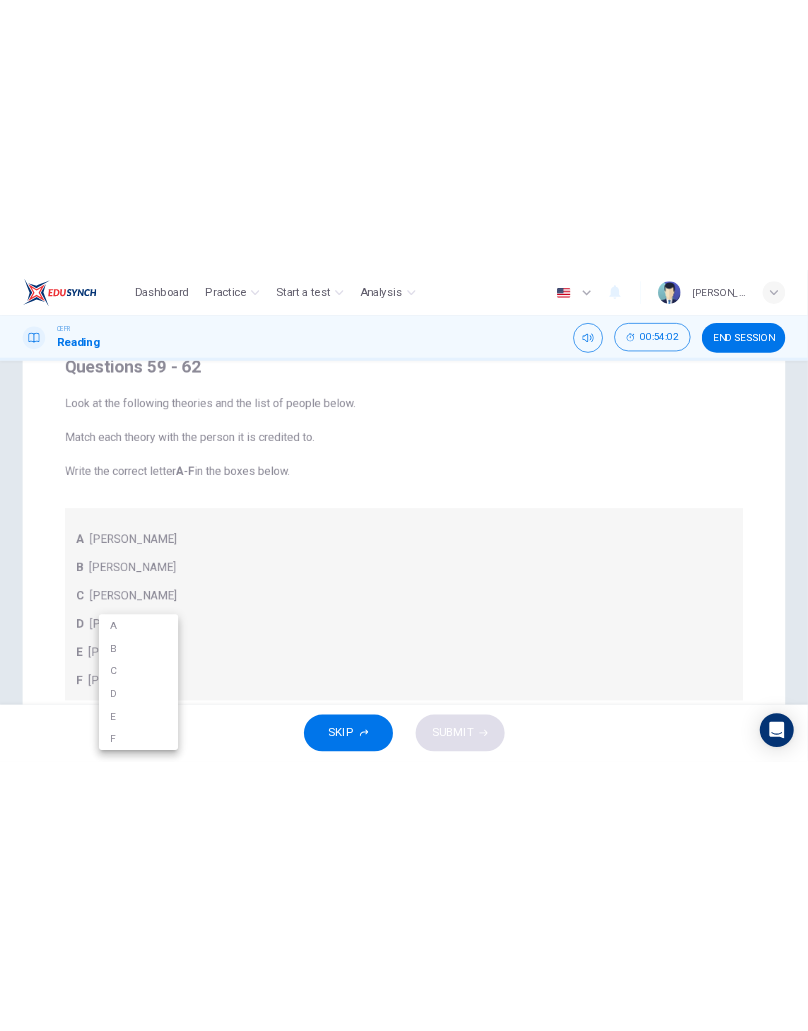 scroll, scrollTop: 182, scrollLeft: 0, axis: vertical 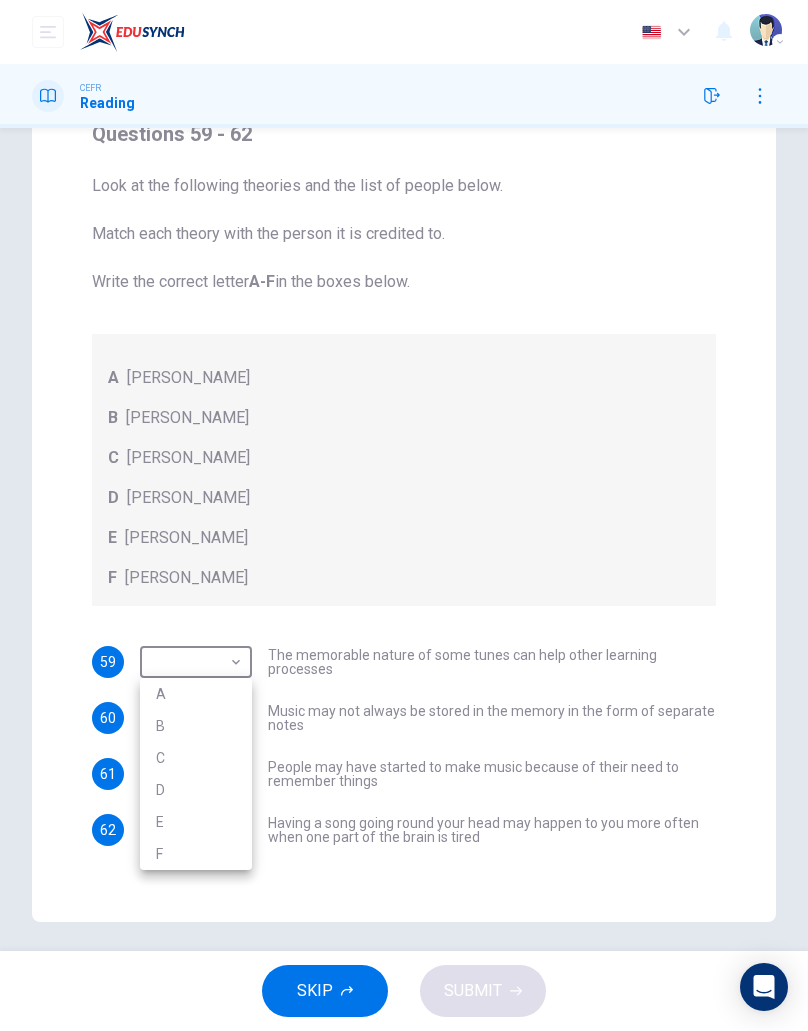 click at bounding box center (404, 515) 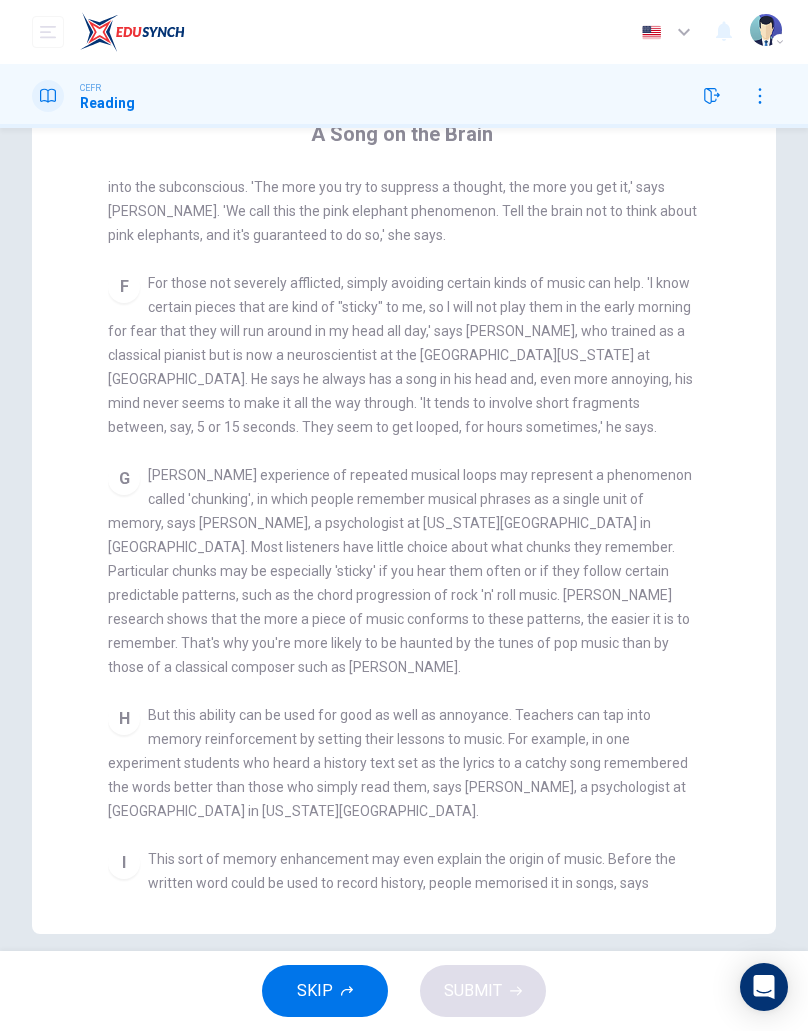 scroll, scrollTop: 1204, scrollLeft: 0, axis: vertical 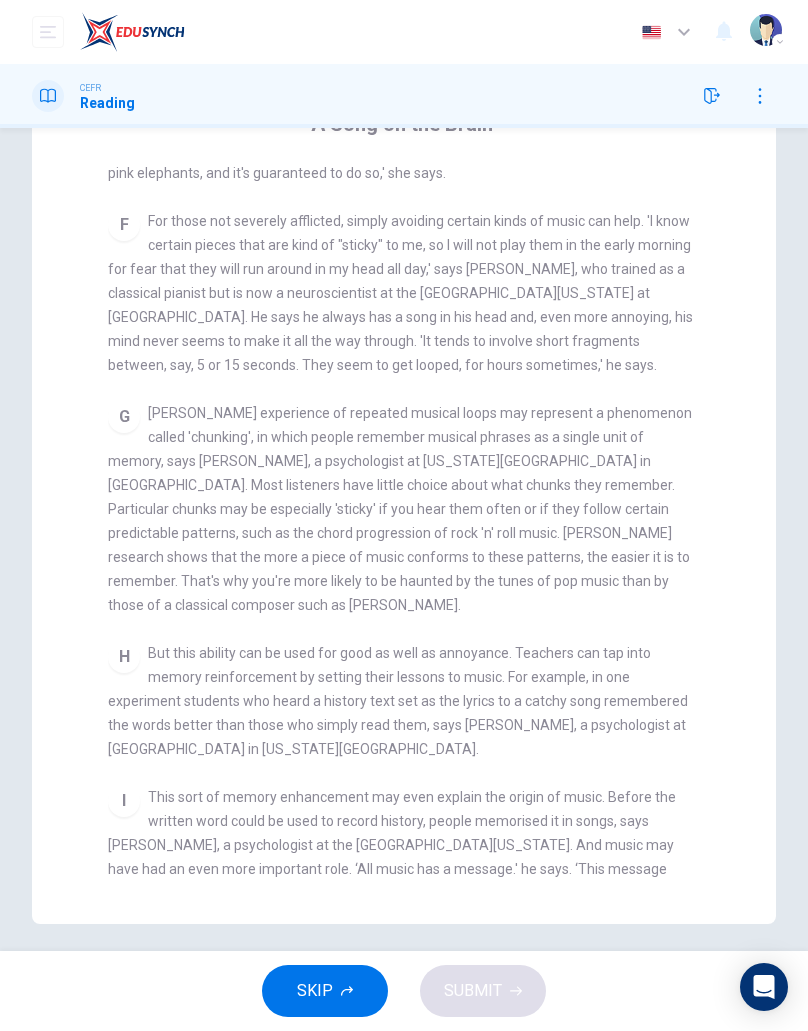 checkbox on "false" 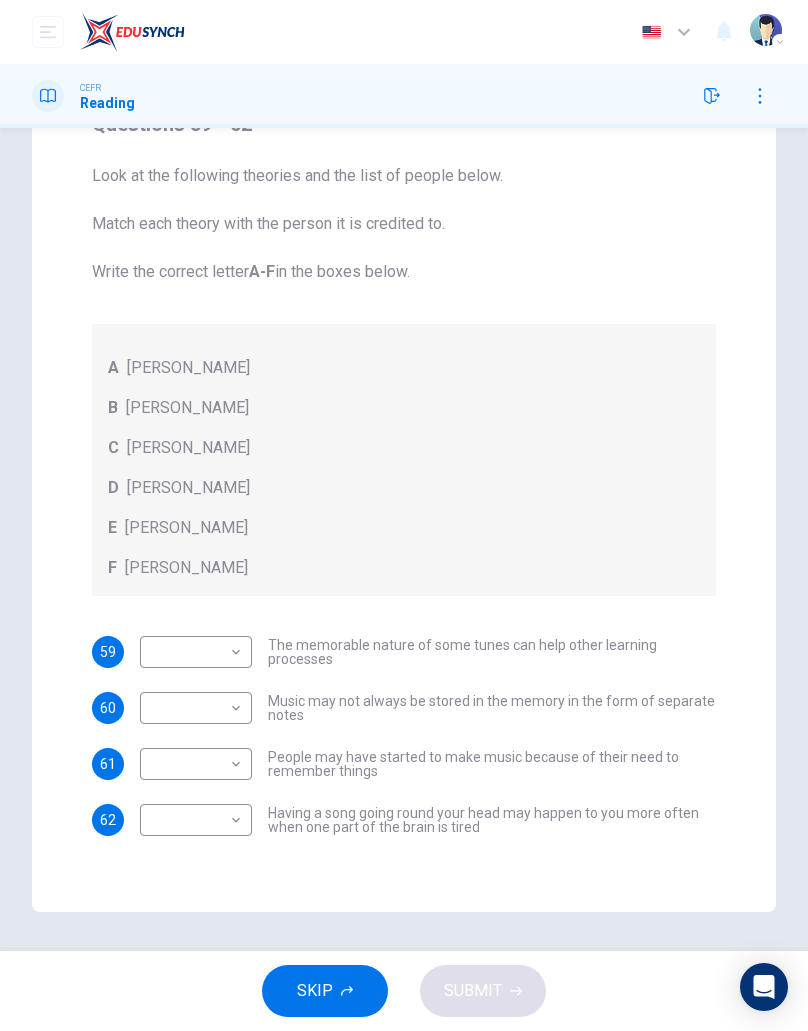 click on "Dashboard Practice Start a test Analysis English en ​ [PERSON_NAME] CEFR Reading Question Passage Questions 59 - 62 Look at the following theories and the list of people below.
Match each theory with the person it is credited to.
Write the correct letter  A-F  in the boxes below. A [PERSON_NAME] B [PERSON_NAME] C [PERSON_NAME] D [PERSON_NAME] E [PERSON_NAME] F [PERSON_NAME] 59 ​ ​ The memorable nature of some tunes can help other learning processes 60 ​ ​ Music may not always be stored in the memory in the form of separate notes 61 ​ ​ People may have started to make music because of their need to remember things 62 ​ ​ Having a song going round your head may happen to you more often when one part of the brain is tired A Song on the Brain CLICK TO ZOOM Click to Zoom A B C D E F G H I SKIP SUBMIT EduSynch - Online Language Proficiency Testing
Dashboard Practice Start a test Analysis Notifications © Copyright  2025 Audio Timer 00:55:06 END SESSION" at bounding box center [404, 515] 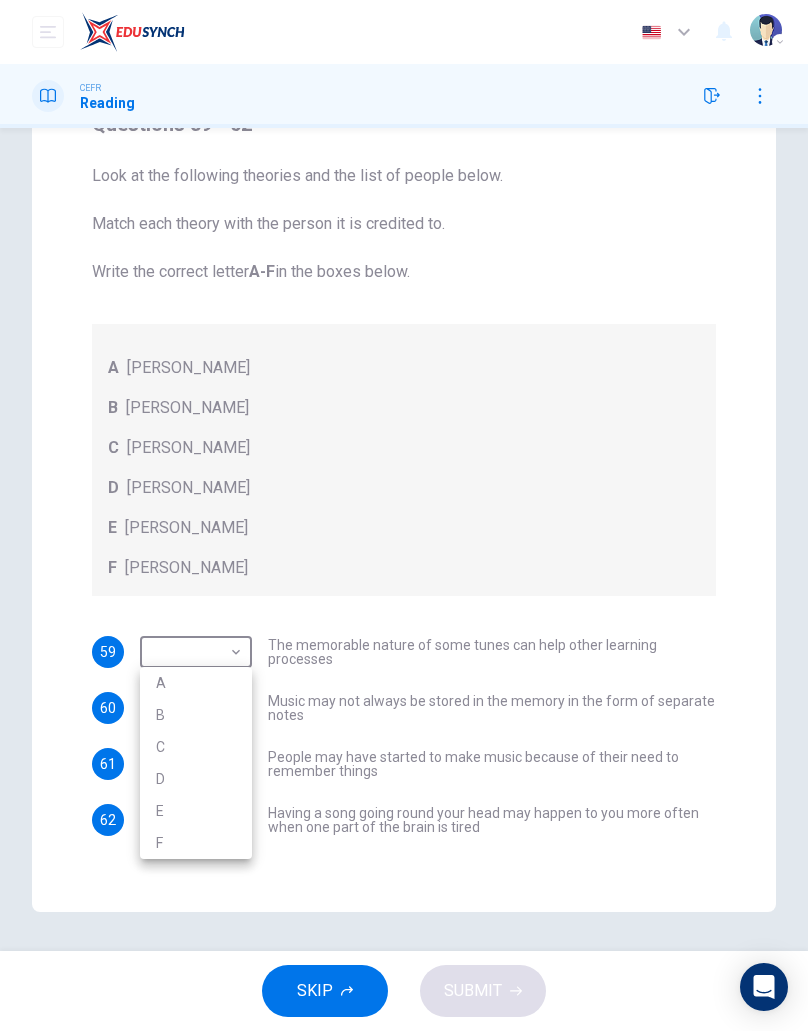 click on "E" at bounding box center (196, 811) 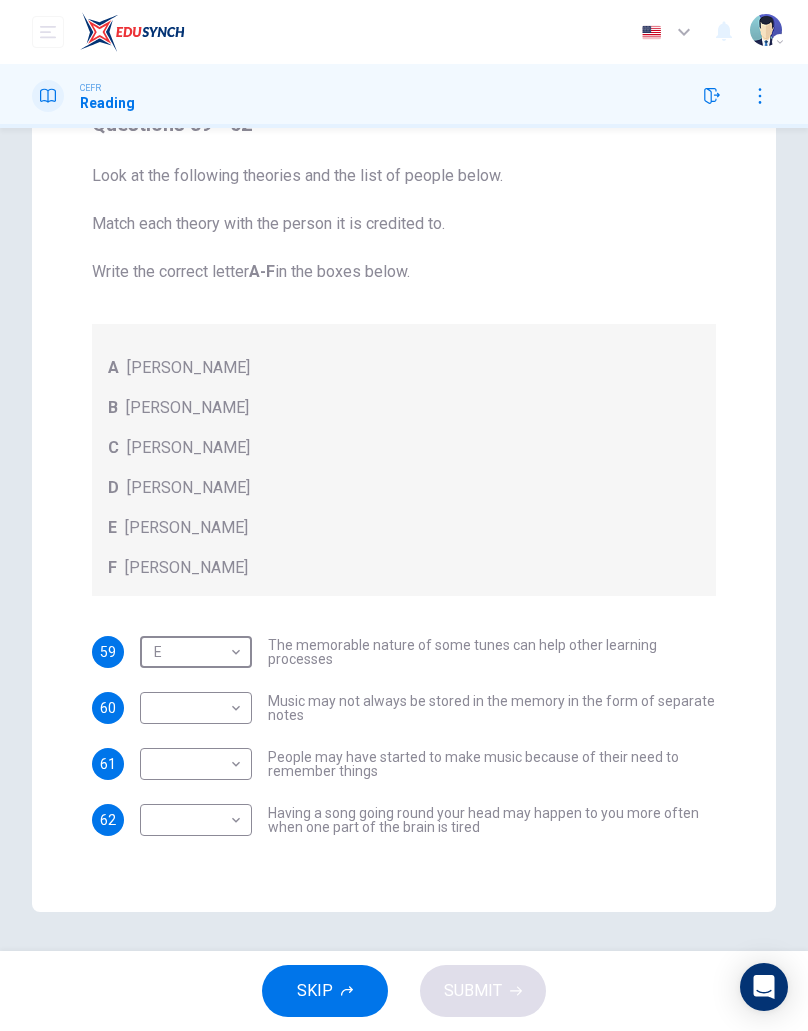 type on "E" 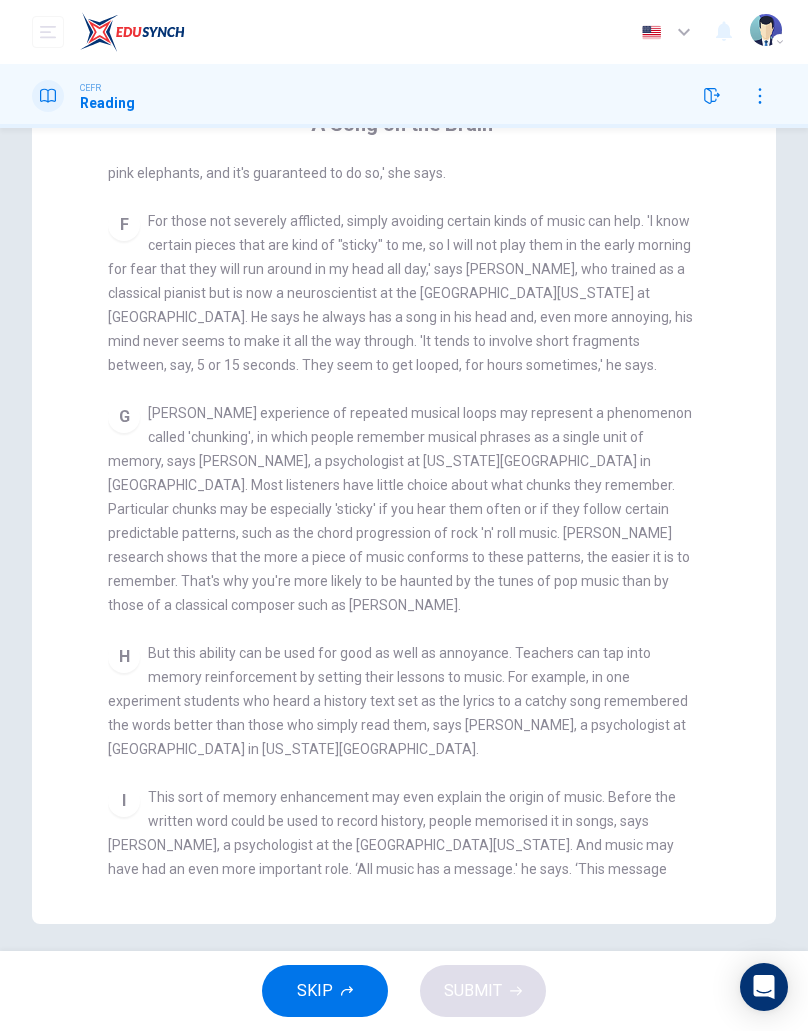 scroll, scrollTop: 204, scrollLeft: 0, axis: vertical 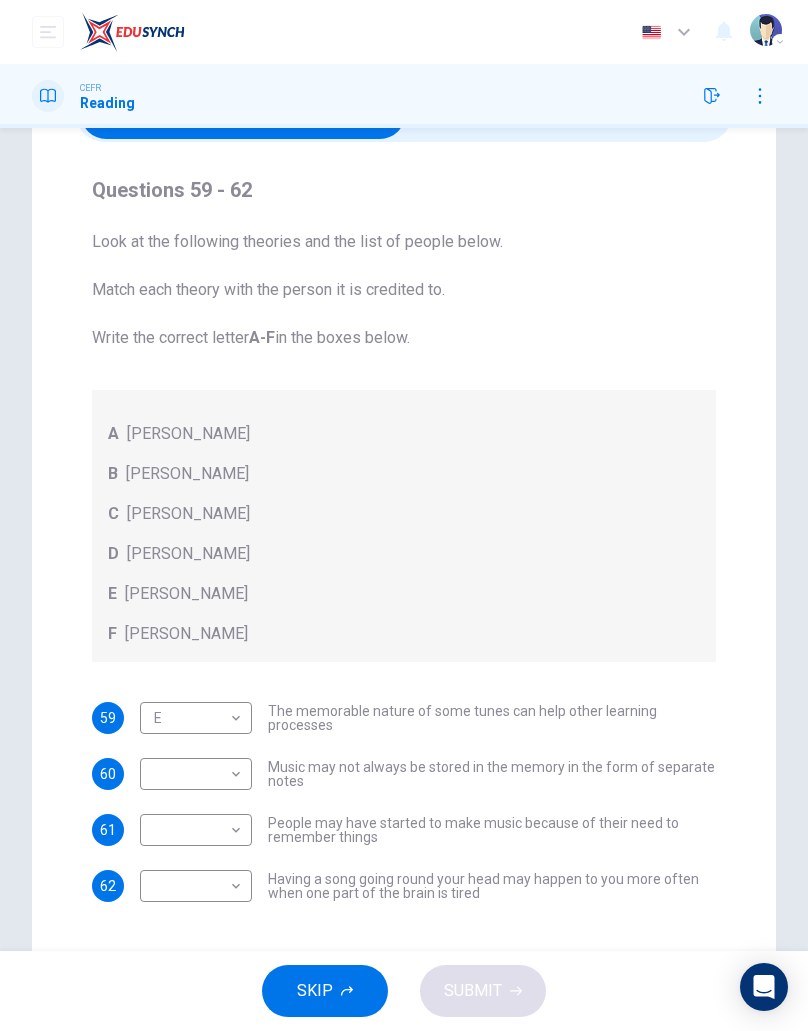 click on "Dashboard Practice Start a test Analysis English en ​ [PERSON_NAME] CEFR Reading Question Passage Questions 59 - 62 Look at the following theories and the list of people below.
Match each theory with the person it is credited to.
Write the correct letter  A-F  in the boxes below. A [PERSON_NAME] B [PERSON_NAME] C [PERSON_NAME] D [PERSON_NAME] E [PERSON_NAME] F [PERSON_NAME] 59 E E ​ The memorable nature of some tunes can help other learning processes 60 ​ ​ Music may not always be stored in the memory in the form of separate notes 61 ​ ​ People may have started to make music because of their need to remember things 62 ​ ​ Having a song going round your head may happen to you more often when one part of the brain is tired A Song on the Brain CLICK TO ZOOM Click to Zoom A B C D E F G H I SKIP SUBMIT EduSynch - Online Language Proficiency Testing
Dashboard Practice Start a test Analysis Notifications © Copyright  2025 Audio Timer 00:55:48 END SESSION" at bounding box center (404, 515) 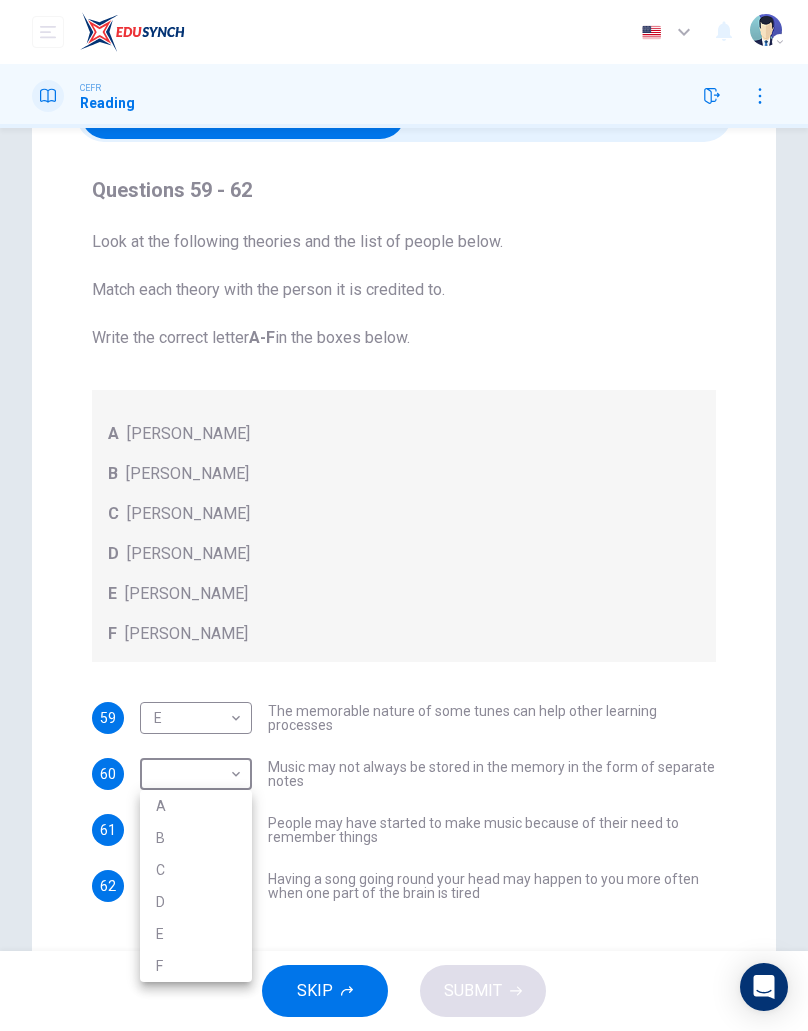 click at bounding box center [404, 515] 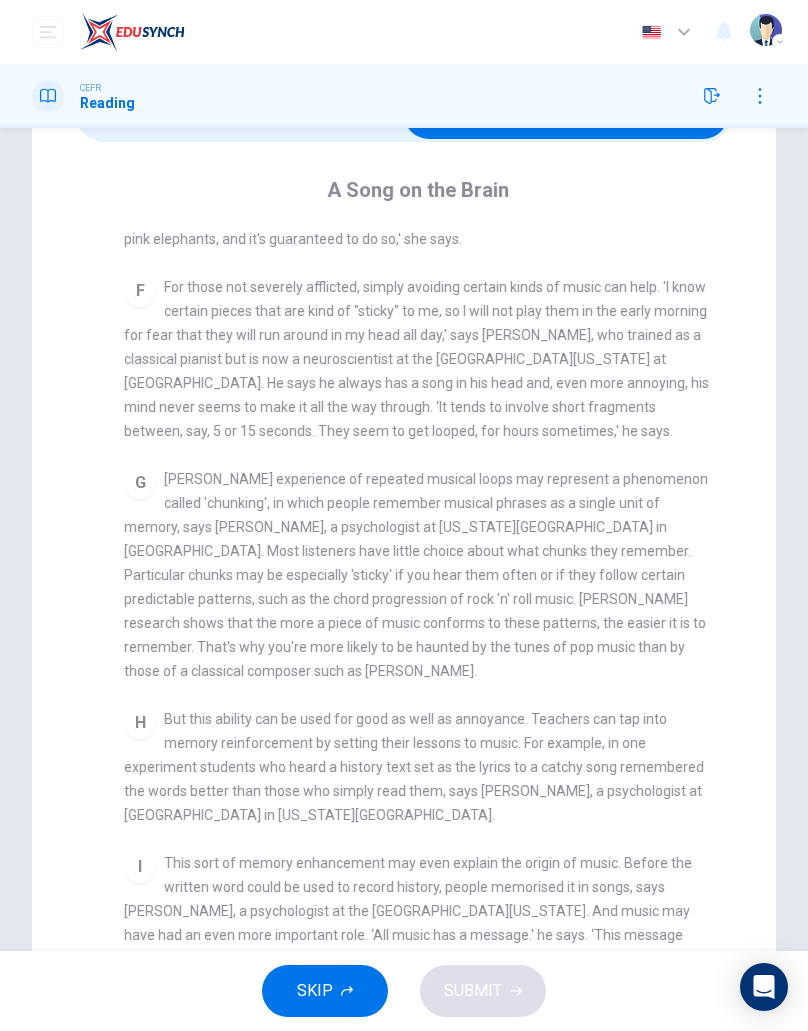 checkbox on "false" 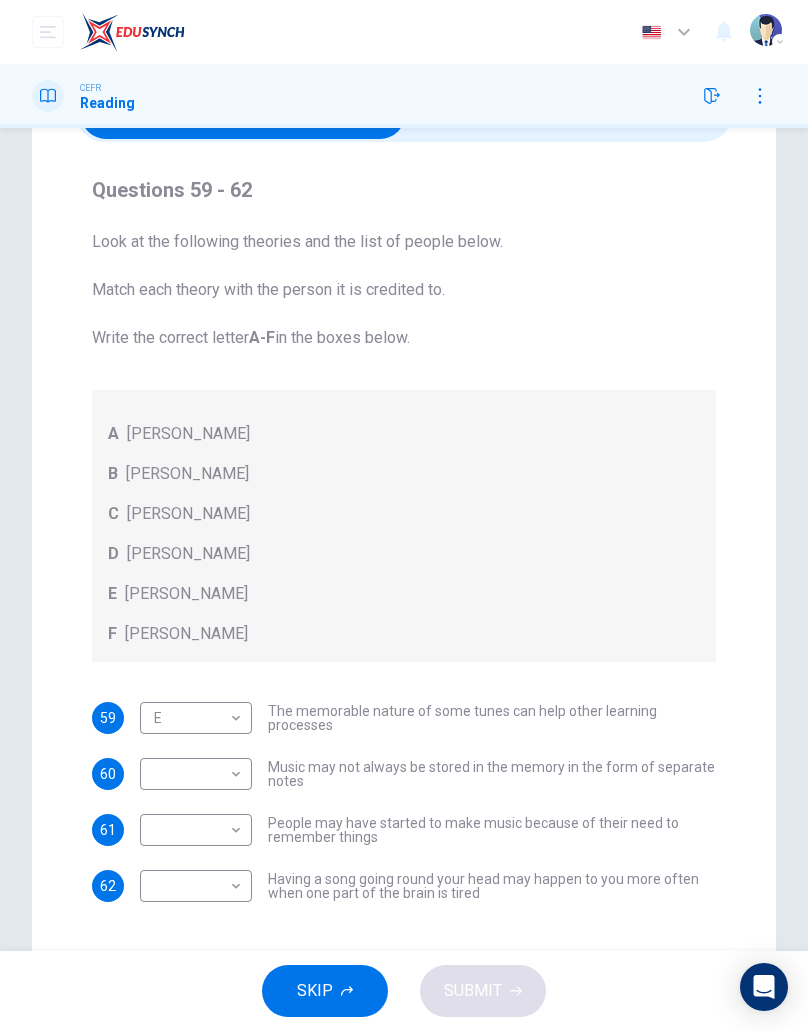 click on "Dashboard Practice Start a test Analysis English en ​ [PERSON_NAME] CEFR Reading Question Passage Questions 59 - 62 Look at the following theories and the list of people below.
Match each theory with the person it is credited to.
Write the correct letter  A-F  in the boxes below. A [PERSON_NAME] B [PERSON_NAME] C [PERSON_NAME] D [PERSON_NAME] E [PERSON_NAME] F [PERSON_NAME] 59 E E ​ The memorable nature of some tunes can help other learning processes 60 ​ ​ Music may not always be stored in the memory in the form of separate notes 61 ​ ​ People may have started to make music because of their need to remember things 62 ​ ​ Having a song going round your head may happen to you more often when one part of the brain is tired A Song on the Brain CLICK TO ZOOM Click to Zoom A B C D E F G H I SKIP SUBMIT EduSynch - Online Language Proficiency Testing
Dashboard Practice Start a test Analysis Notifications © Copyright  2025 Audio Timer 00:55:57 END SESSION" at bounding box center (404, 515) 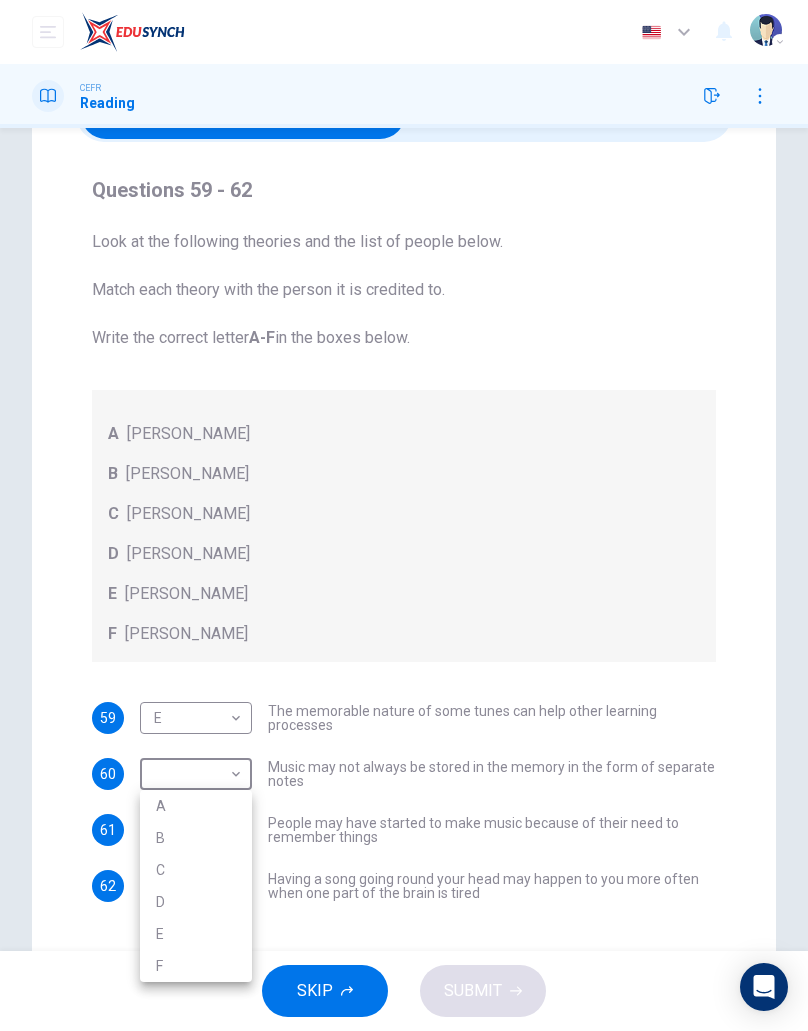 click on "B" at bounding box center [196, 838] 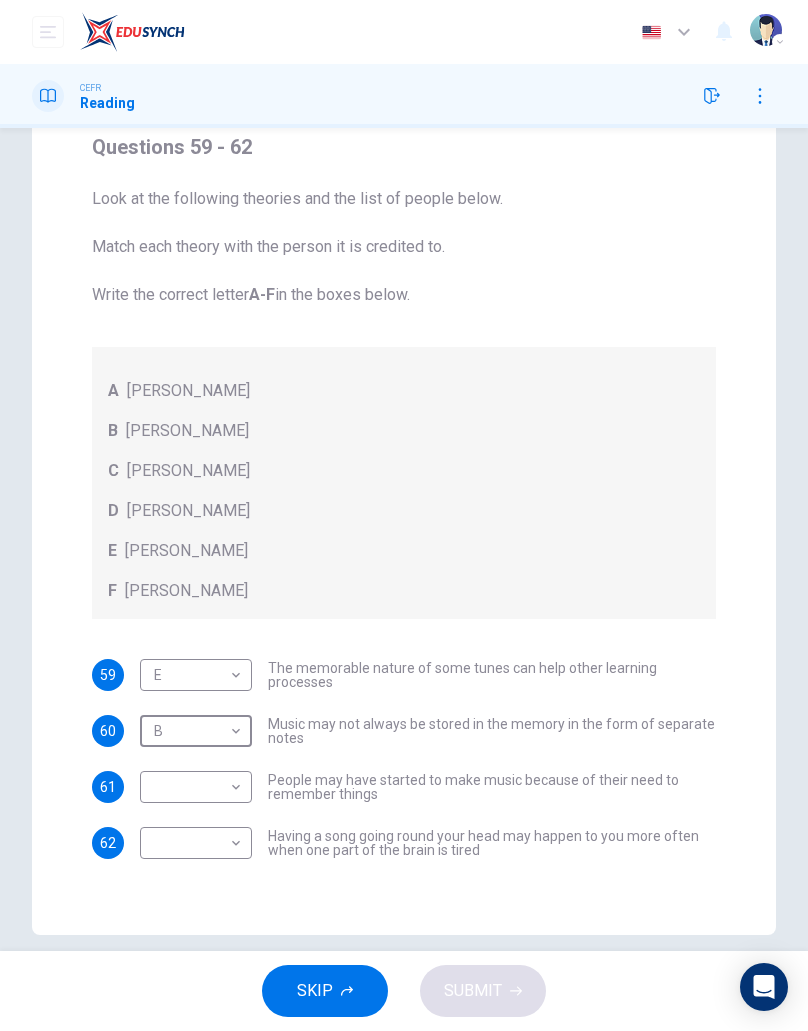 scroll, scrollTop: 171, scrollLeft: 0, axis: vertical 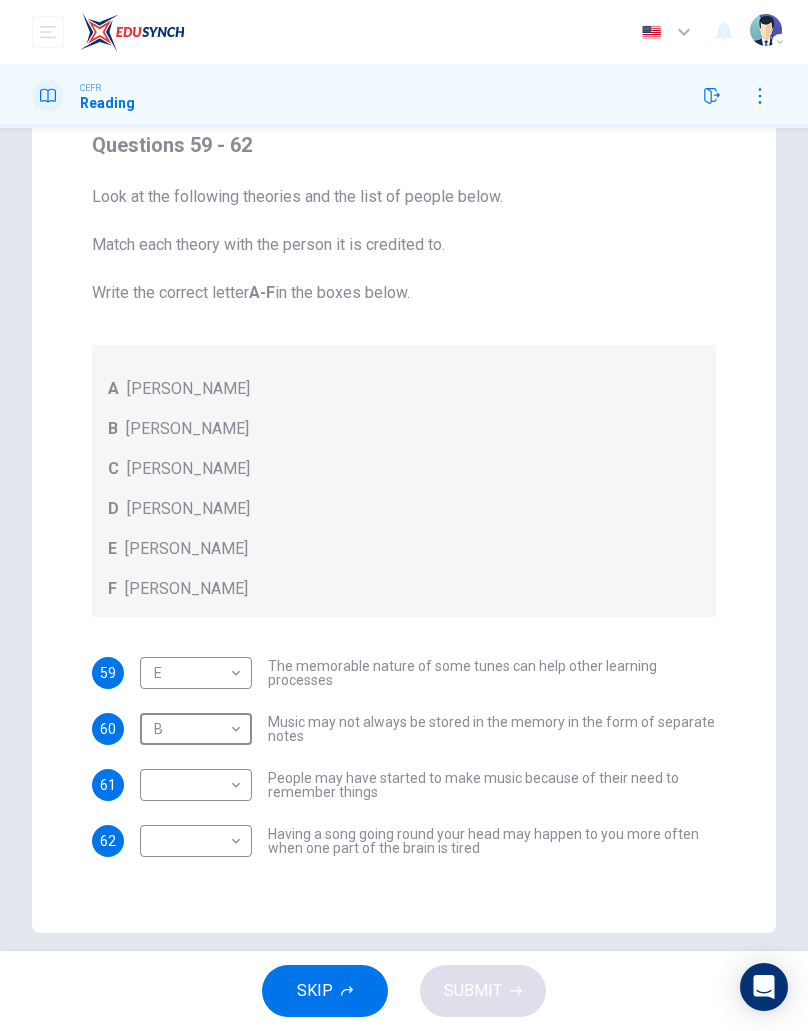 click on "Dashboard Practice Start a test Analysis English en ​ [PERSON_NAME] CEFR Reading Question Passage Questions 59 - 62 Look at the following theories and the list of people below.
Match each theory with the person it is credited to.
Write the correct letter  A-F  in the boxes below. A [PERSON_NAME] B [PERSON_NAME] C [PERSON_NAME] D [PERSON_NAME] E [PERSON_NAME] F [PERSON_NAME] 59 E E ​ The memorable nature of some tunes can help other learning processes 60 B B ​ Music may not always be stored in the memory in the form of separate notes 61 ​ ​ People may have started to make music because of their need to remember things 62 ​ ​ Having a song going round your head may happen to you more often when one part of the brain is tired A Song on the Brain CLICK TO ZOOM Click to Zoom A B C D E F G H I SKIP SUBMIT EduSynch - Online Language Proficiency Testing
Dashboard Practice Start a test Analysis Notifications © Copyright  2025 Audio Timer 00:56:01 END SESSION" at bounding box center [404, 515] 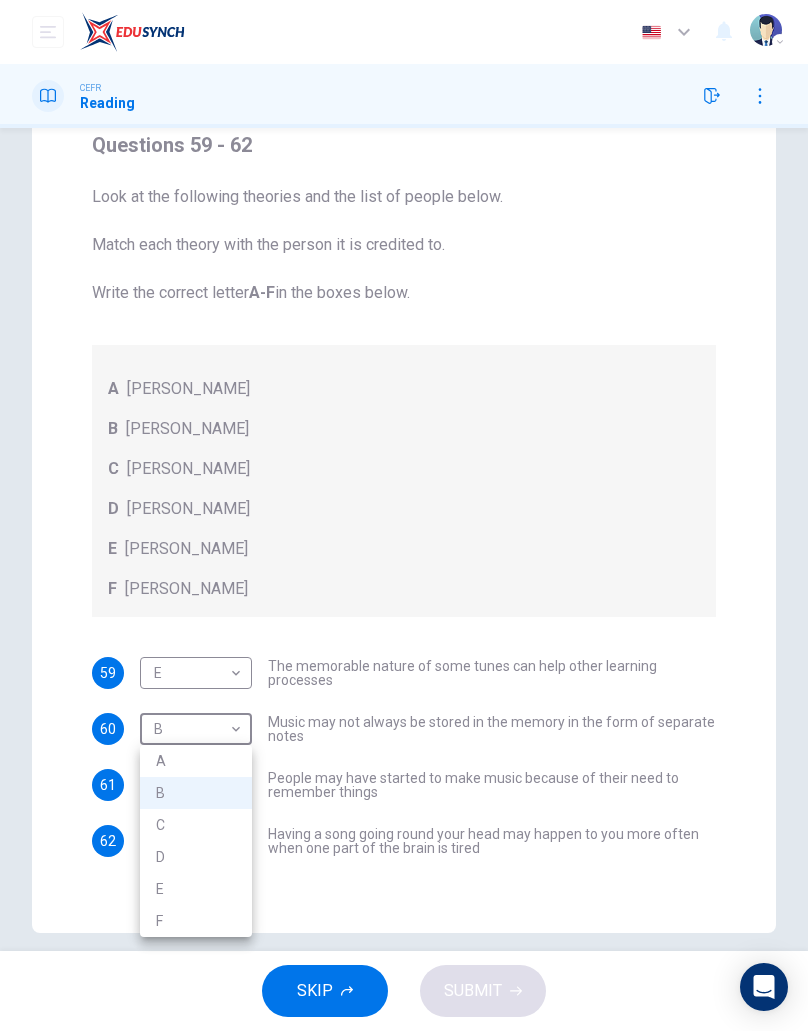 click on "C" at bounding box center [196, 825] 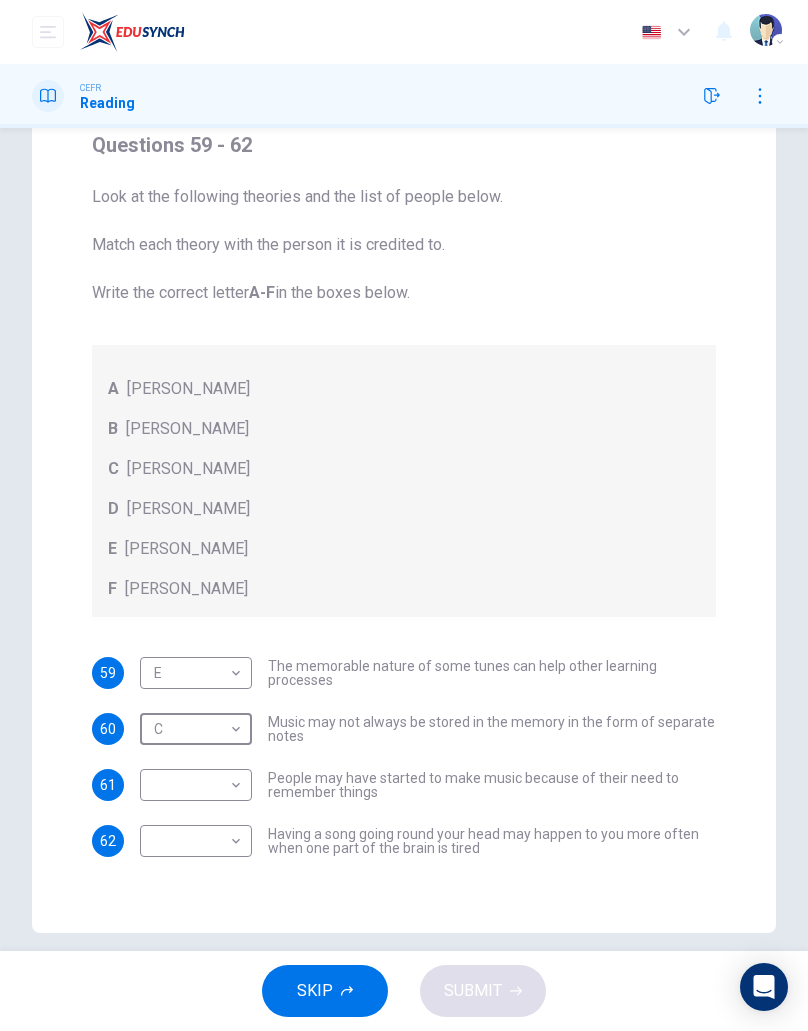 type on "C" 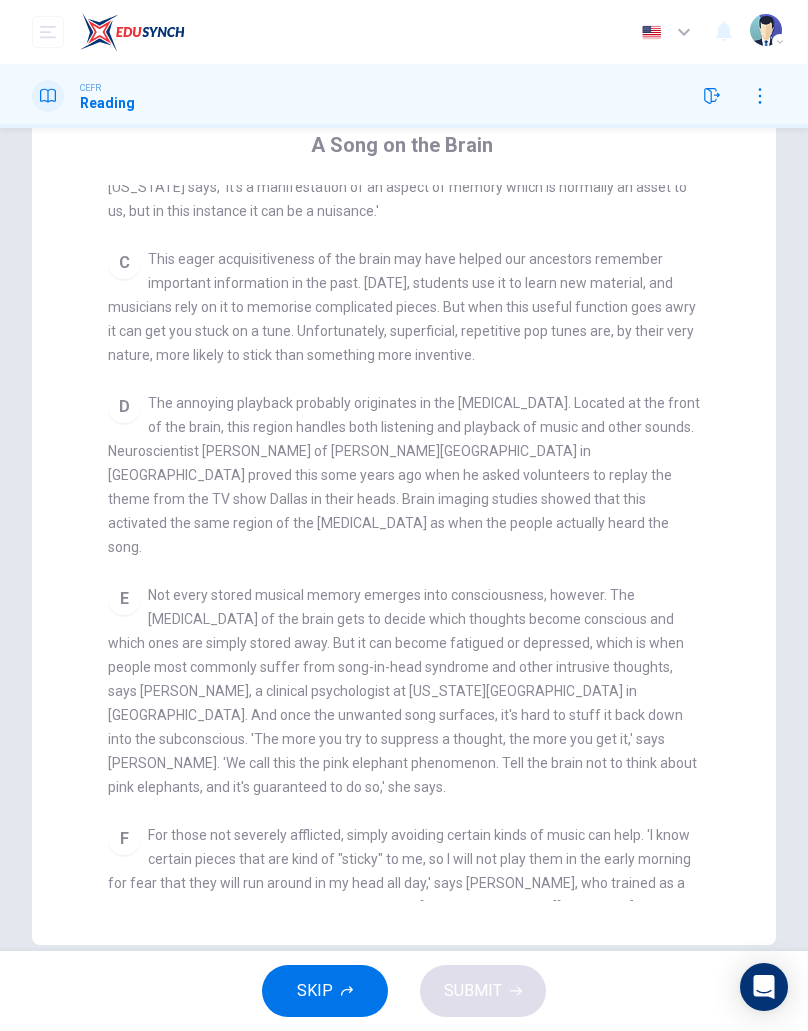 scroll, scrollTop: 614, scrollLeft: 0, axis: vertical 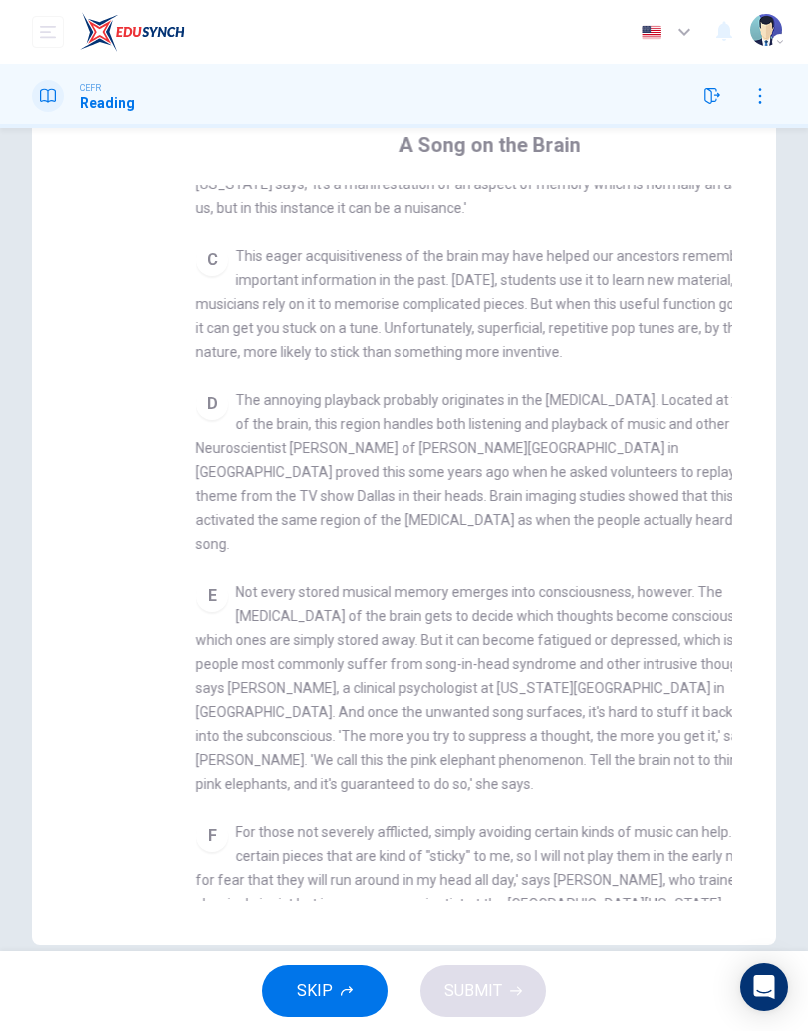 checkbox on "false" 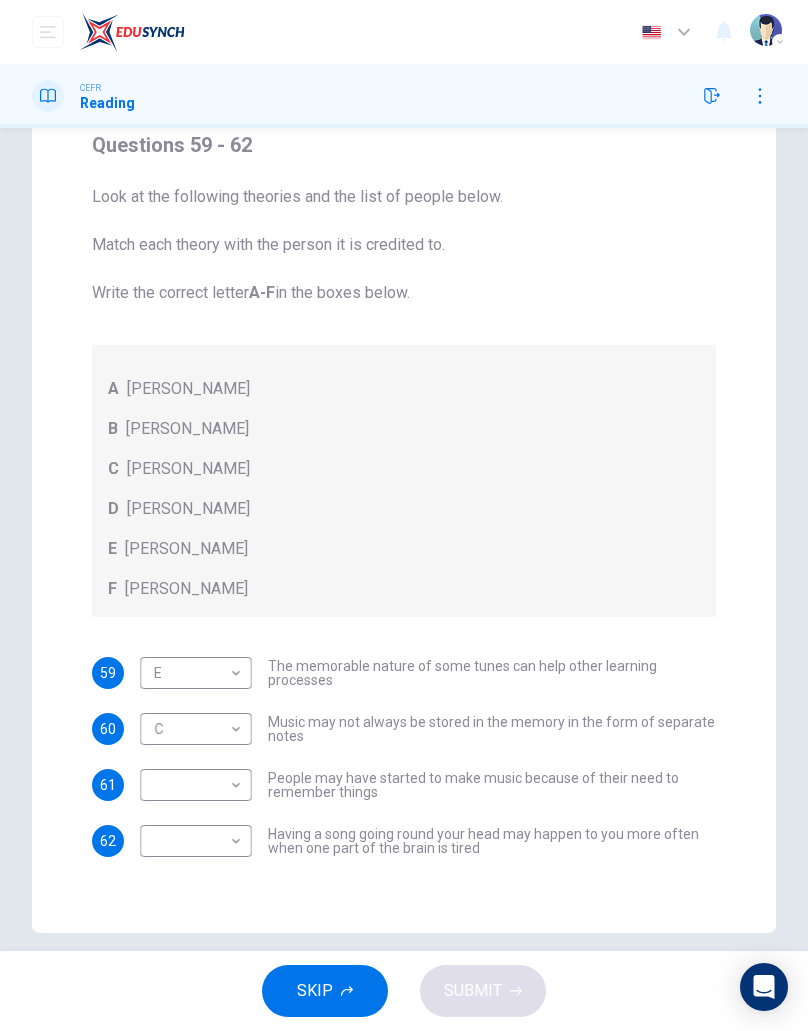 click on "Dashboard Practice Start a test Analysis English en ​ [PERSON_NAME] CEFR Reading Question Passage Questions 59 - 62 Look at the following theories and the list of people below.
Match each theory with the person it is credited to.
Write the correct letter  A-F  in the boxes below. A [PERSON_NAME] B [PERSON_NAME] C [PERSON_NAME] D [PERSON_NAME] E [PERSON_NAME] F [PERSON_NAME] 59 E E ​ The memorable nature of some tunes can help other learning processes 60 C C ​ Music may not always be stored in the memory in the form of separate notes 61 ​ ​ People may have started to make music because of their need to remember things 62 ​ ​ Having a song going round your head may happen to you more often when one part of the brain is tired A Song on the Brain CLICK TO ZOOM Click to Zoom A B C D E F G H I SKIP SUBMIT EduSynch - Online Language Proficiency Testing
Dashboard Practice Start a test Analysis Notifications © Copyright  2025 Audio Timer 00:56:55 END SESSION" at bounding box center [404, 515] 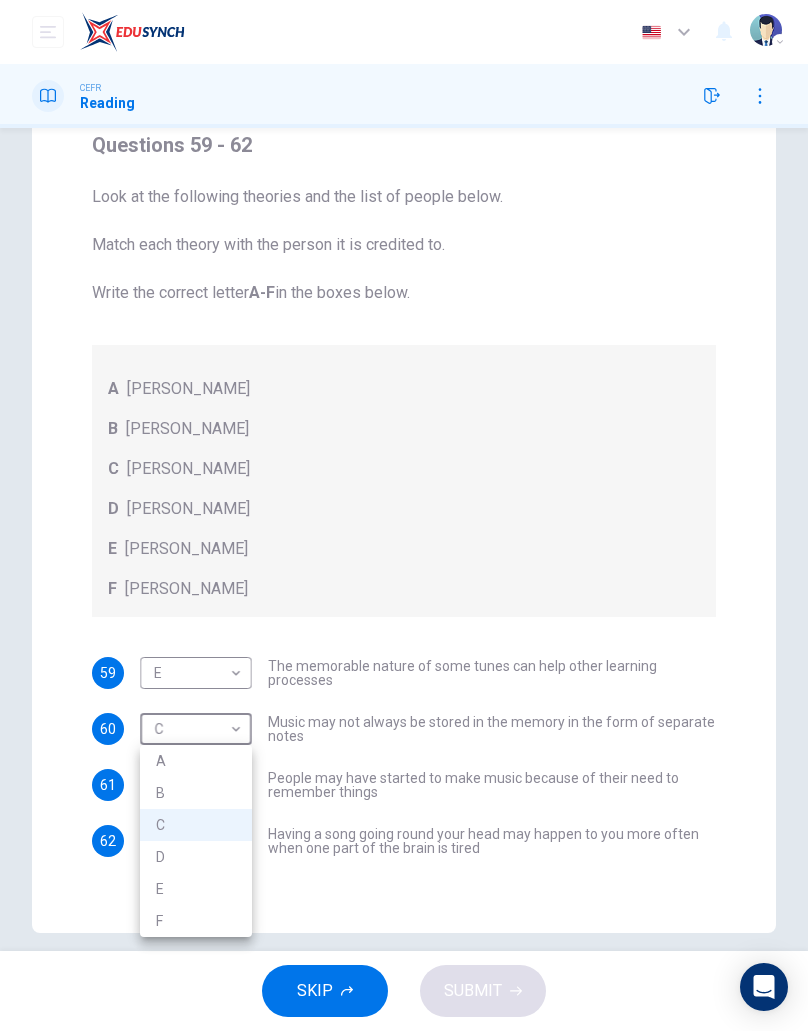 click on "B" at bounding box center [196, 793] 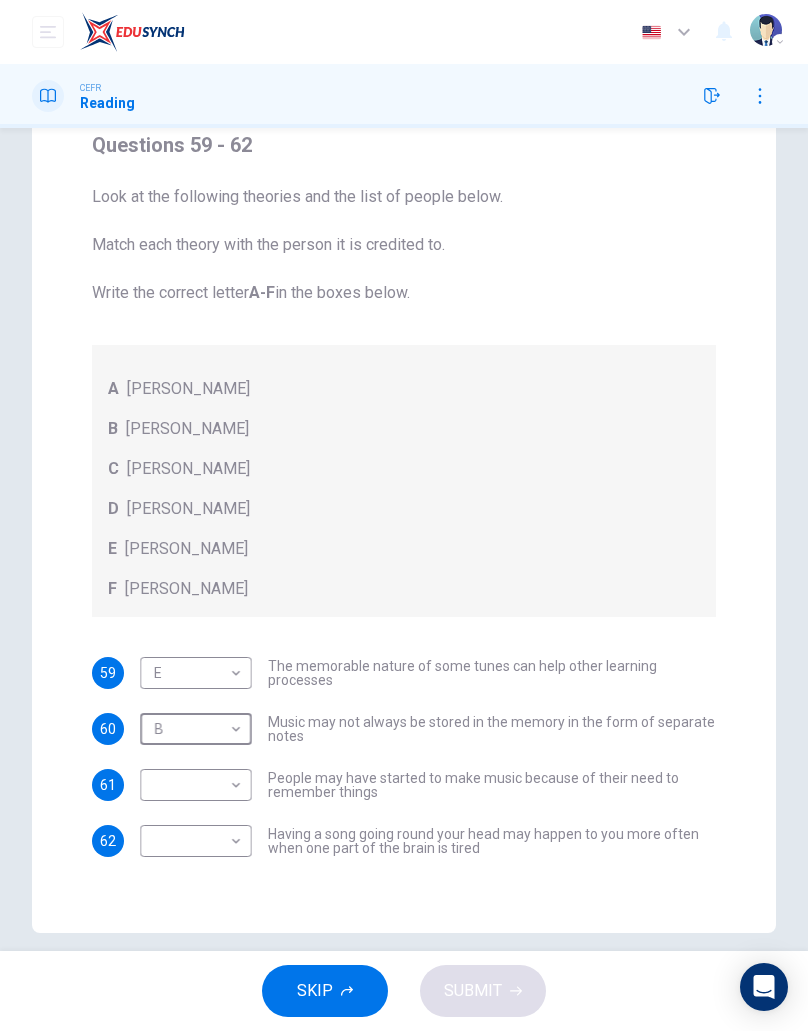 scroll, scrollTop: 192, scrollLeft: 0, axis: vertical 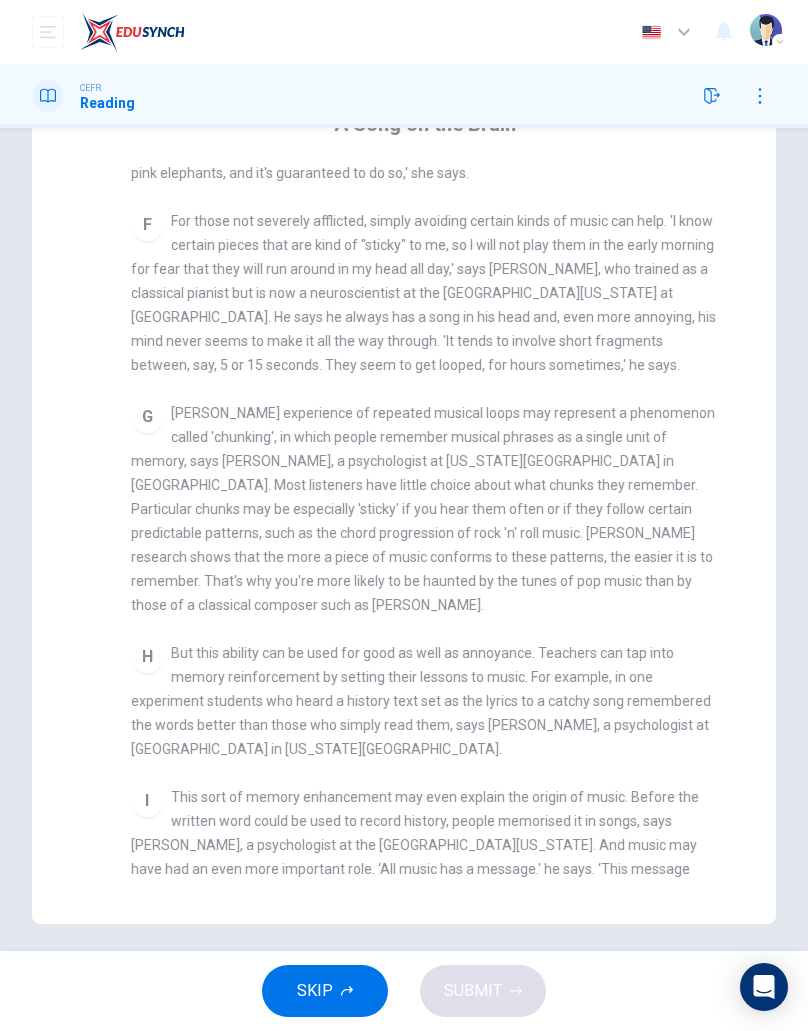 checkbox on "false" 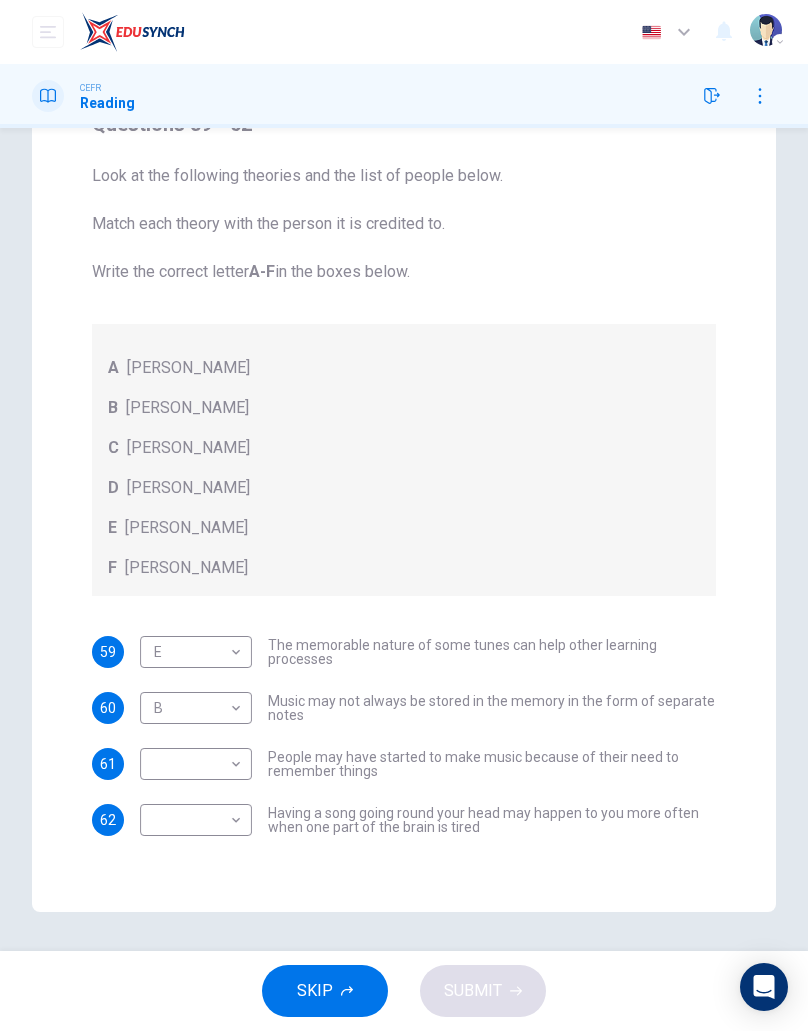click on "Dashboard Practice Start a test Analysis English en ​ [PERSON_NAME] CEFR Reading Question Passage Questions 59 - 62 Look at the following theories and the list of people below.
Match each theory with the person it is credited to.
Write the correct letter  A-F  in the boxes below. A [PERSON_NAME] B [PERSON_NAME] C [PERSON_NAME] D [PERSON_NAME] E [PERSON_NAME] F [PERSON_NAME] 59 E E ​ The memorable nature of some tunes can help other learning processes 60 B B ​ Music may not always be stored in the memory in the form of separate notes 61 ​ ​ People may have started to make music because of their need to remember things 62 ​ ​ Having a song going round your head may happen to you more often when one part of the brain is tired A Song on the Brain CLICK TO ZOOM Click to Zoom A B C D E F G H I SKIP SUBMIT EduSynch - Online Language Proficiency Testing
Dashboard Practice Start a test Analysis Notifications © Copyright  2025 Audio Timer 00:57:10 END SESSION" at bounding box center [404, 515] 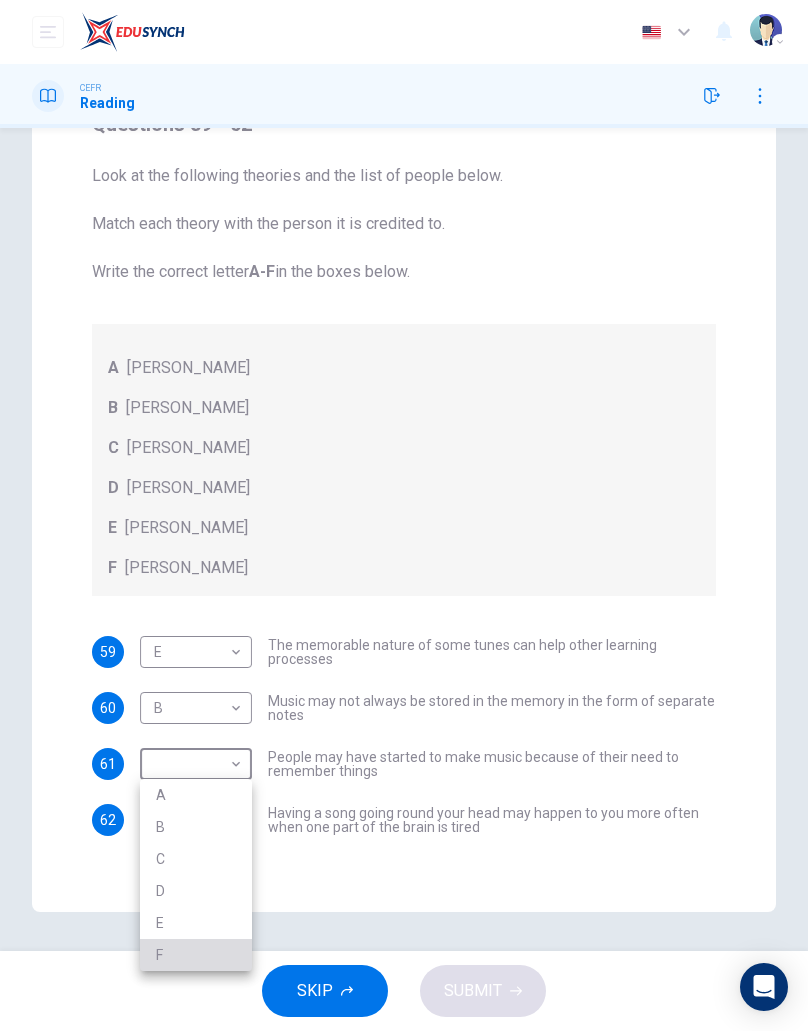 click on "F" at bounding box center (196, 955) 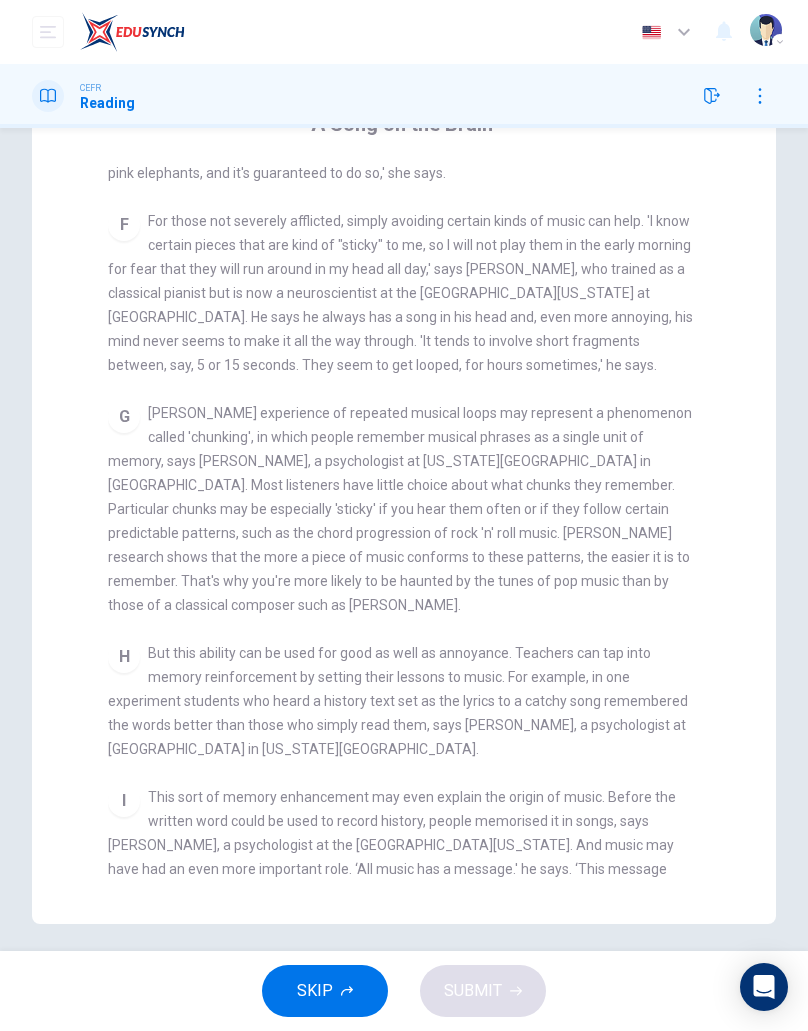 scroll, scrollTop: 204, scrollLeft: 0, axis: vertical 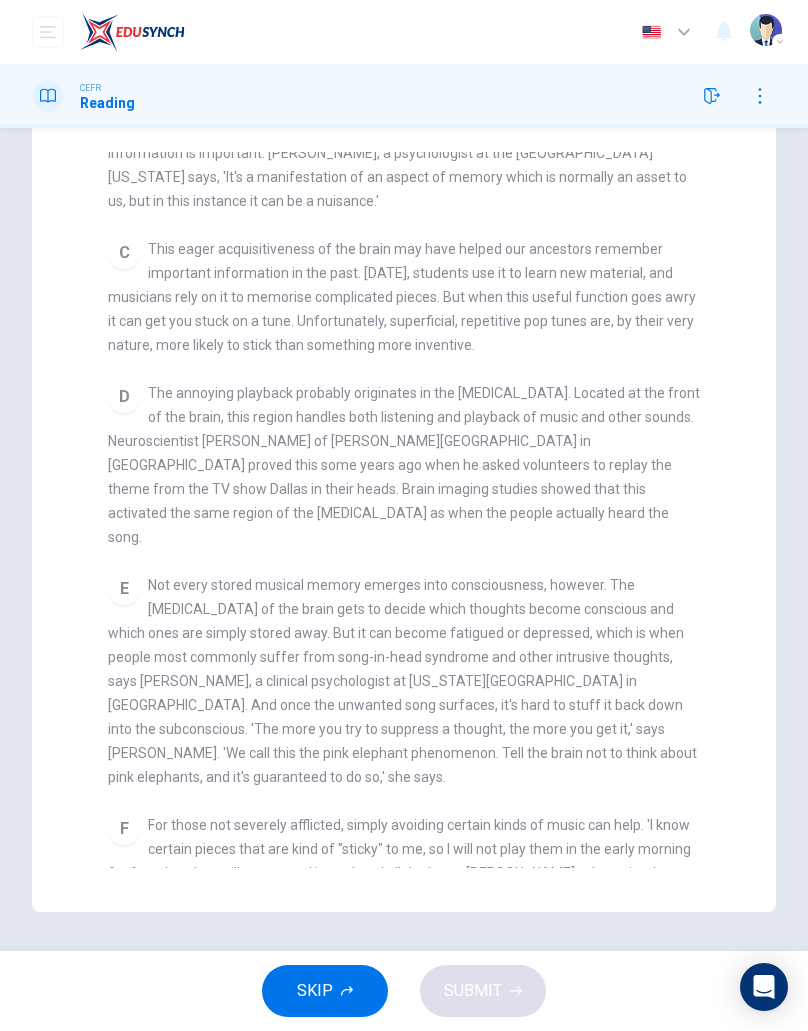 checkbox on "false" 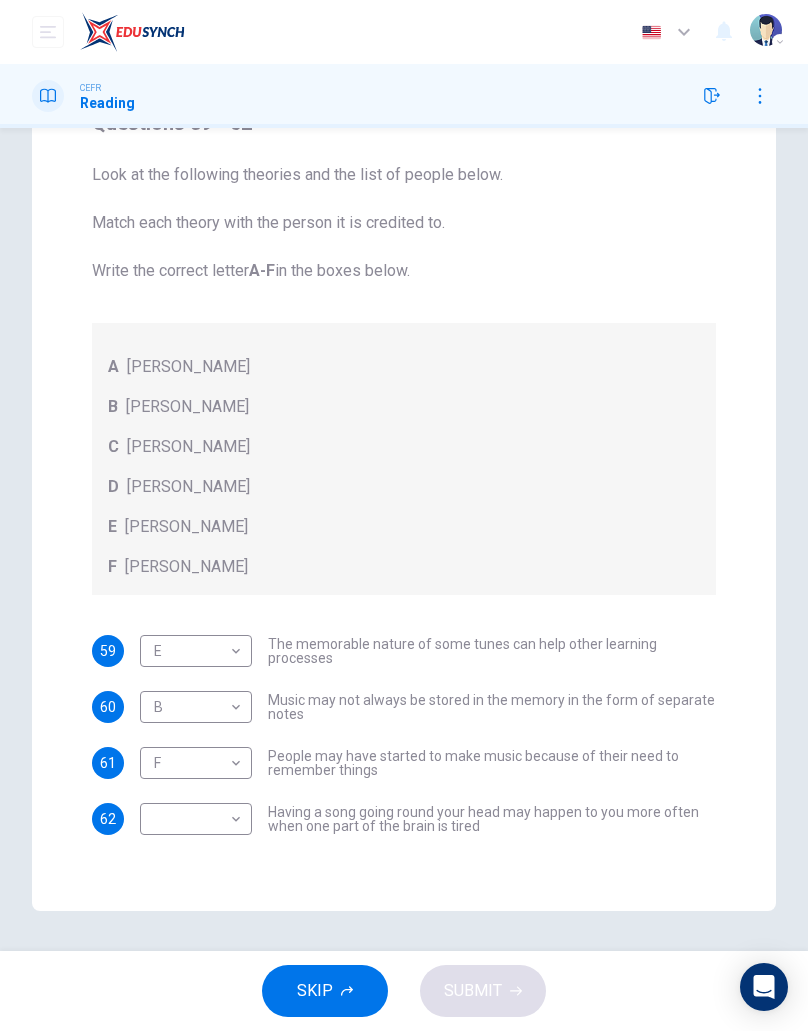 scroll, scrollTop: 192, scrollLeft: 0, axis: vertical 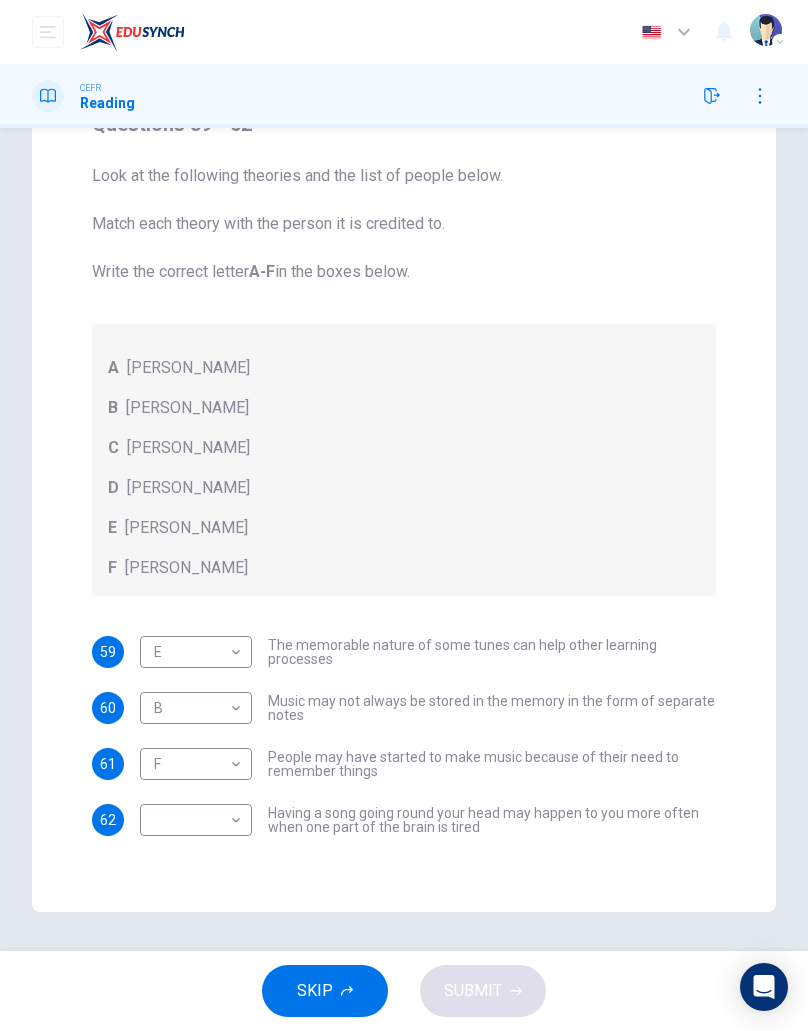 click on "Dashboard Practice Start a test Analysis English en ​ [PERSON_NAME] CEFR Reading Question Passage Questions 59 - 62 Look at the following theories and the list of people below.
Match each theory with the person it is credited to.
Write the correct letter  A-F  in the boxes below. A [PERSON_NAME] B [PERSON_NAME] C [PERSON_NAME] D [PERSON_NAME] E [PERSON_NAME] F [PERSON_NAME] 59 E E ​ The memorable nature of some tunes can help other learning processes 60 B B ​ Music may not always be stored in the memory in the form of separate notes 61 F F ​ People may have started to make music because of their need to remember things 62 ​ ​ Having a song going round your head may happen to you more often when one part of the brain is tired A Song on the Brain CLICK TO ZOOM Click to Zoom A B C D E F G H I SKIP SUBMIT EduSynch - Online Language Proficiency Testing
Dashboard Practice Start a test Analysis Notifications © Copyright  2025 Audio Timer 00:58:21 END SESSION" at bounding box center [404, 515] 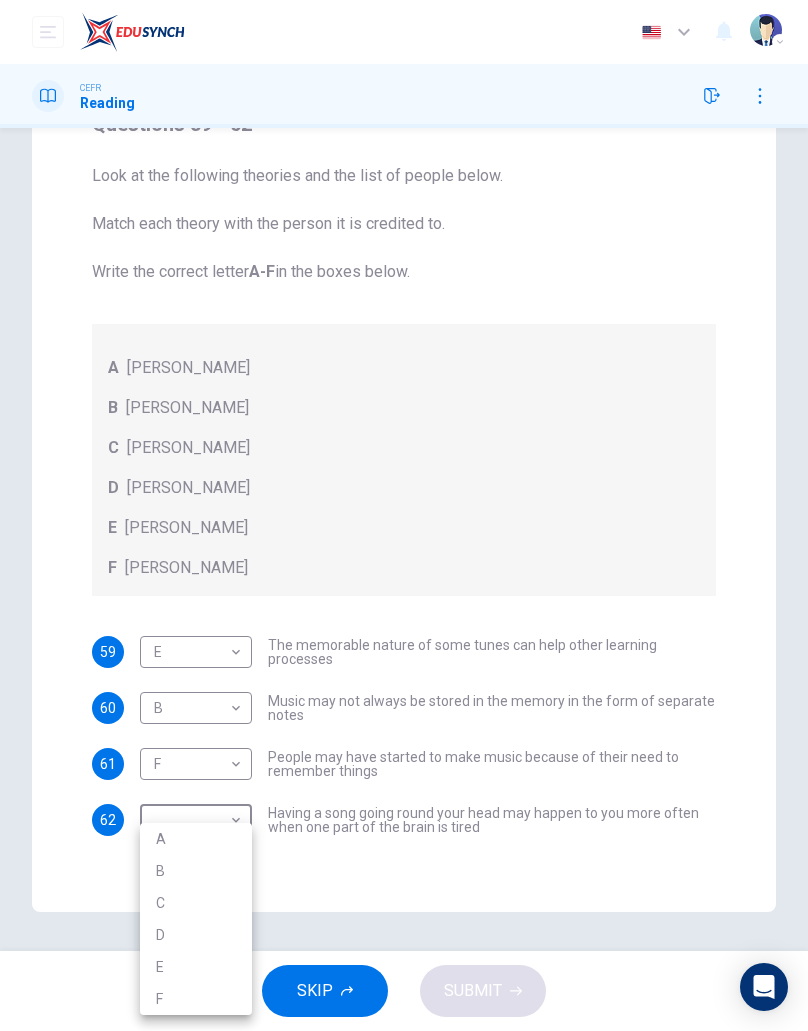 click on "B" at bounding box center (196, 871) 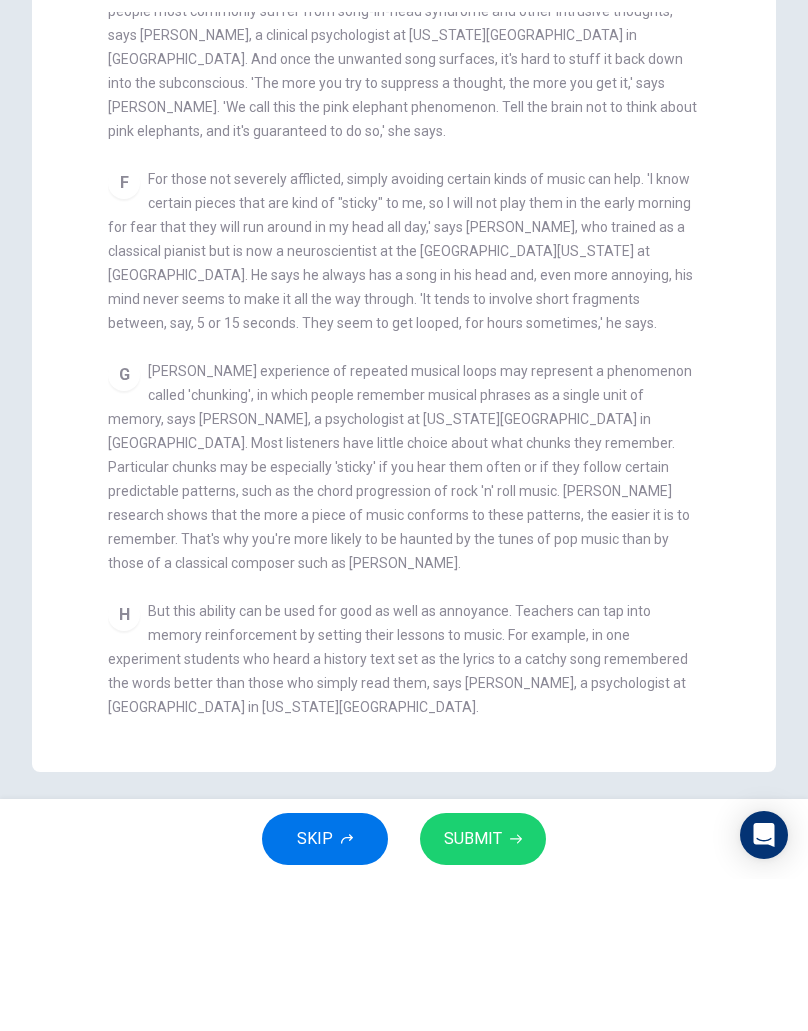 scroll, scrollTop: 1119, scrollLeft: 0, axis: vertical 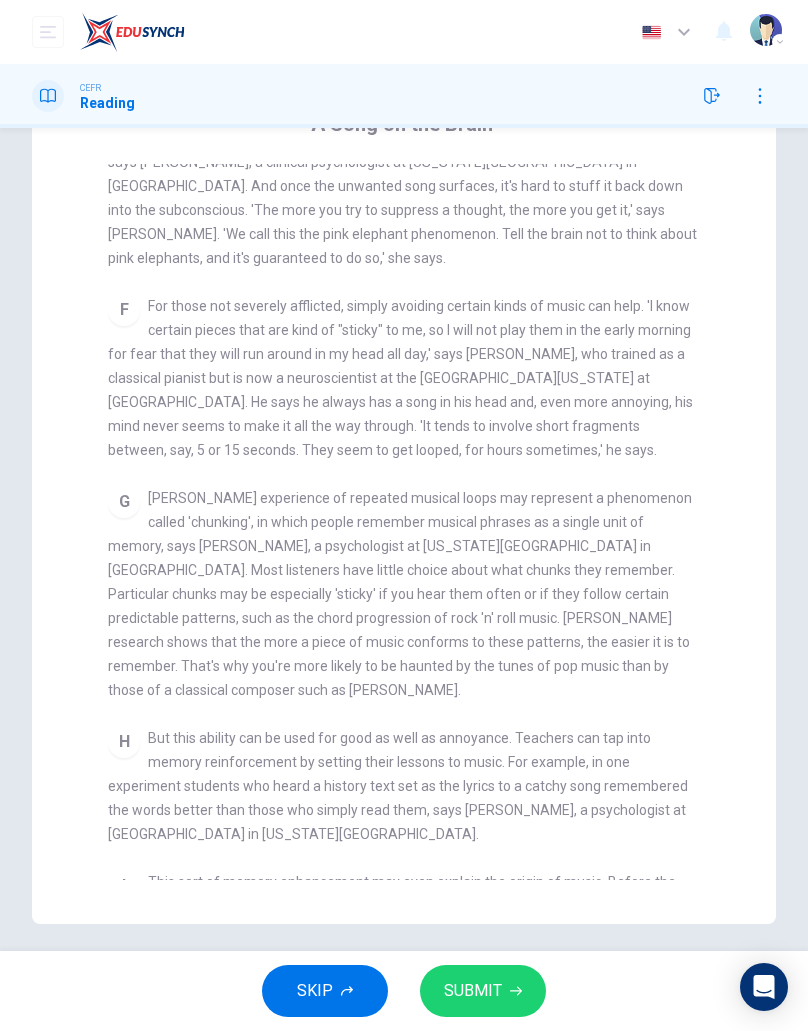 click on "SUBMIT" at bounding box center [473, 991] 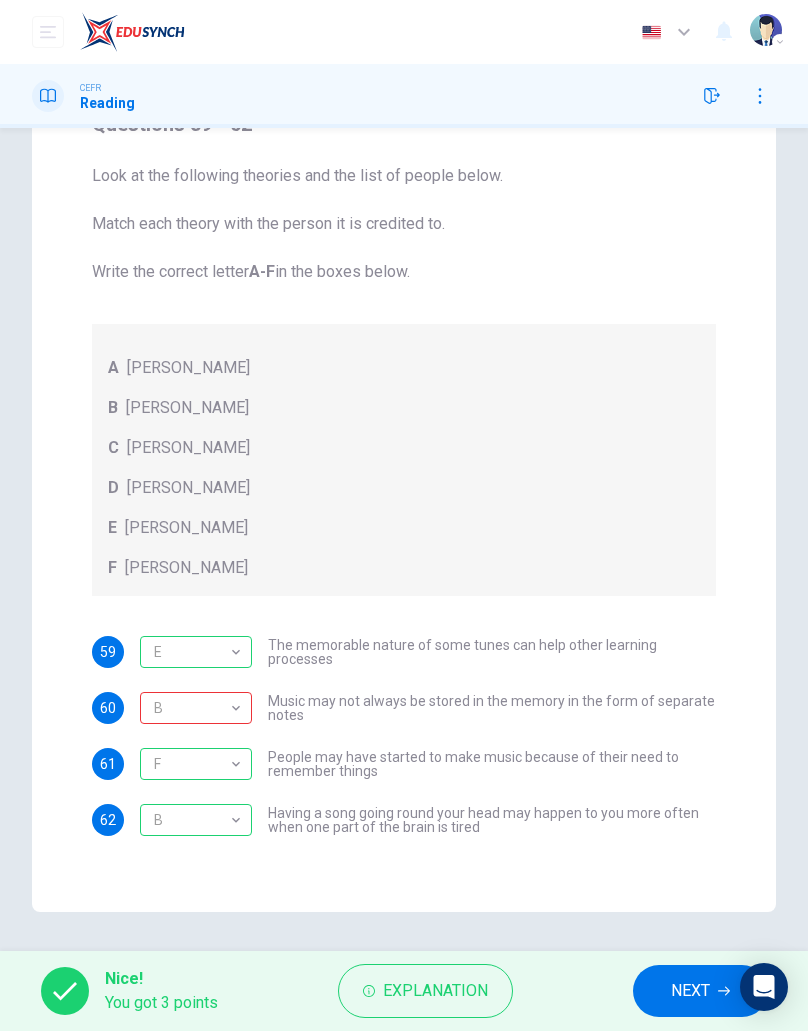click on "B" at bounding box center [192, 708] 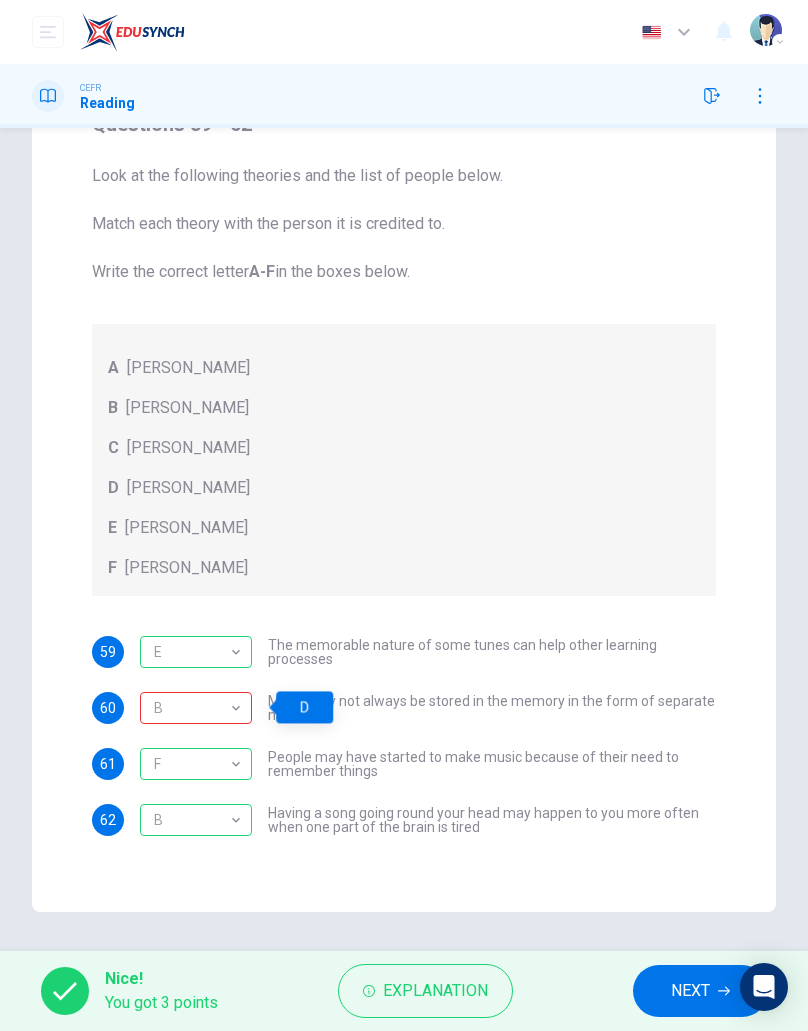 click on "The memorable nature of some tunes can help other learning processes" at bounding box center [492, 652] 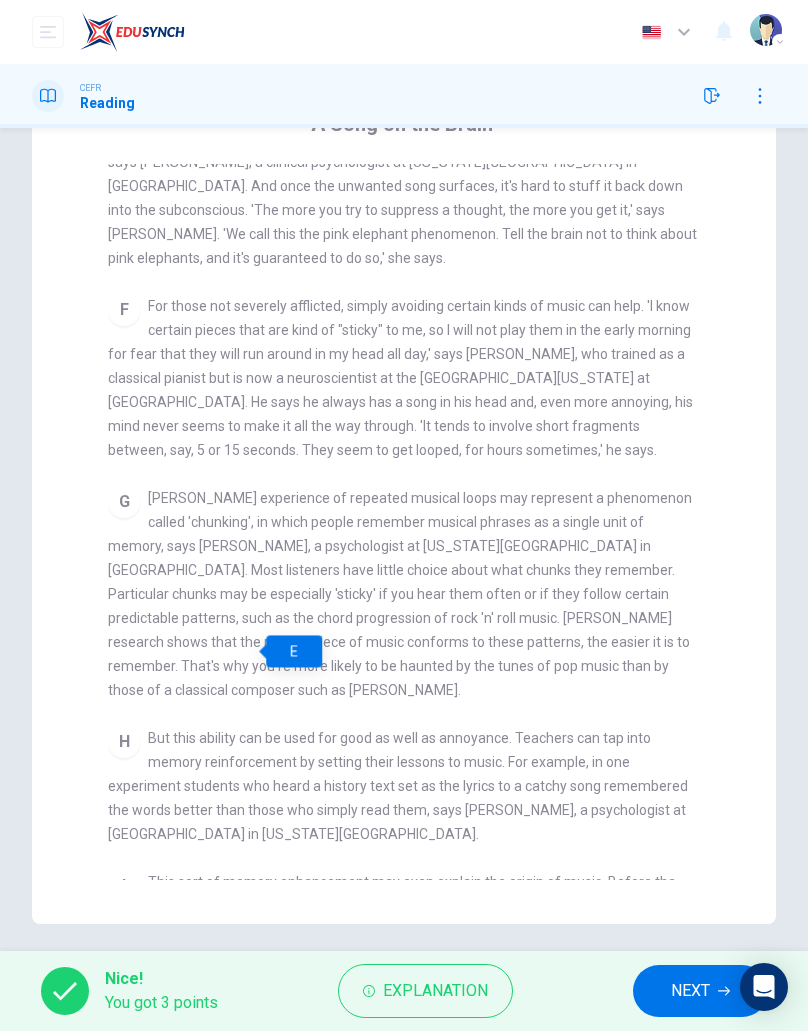 click on "Explanation" at bounding box center (435, 991) 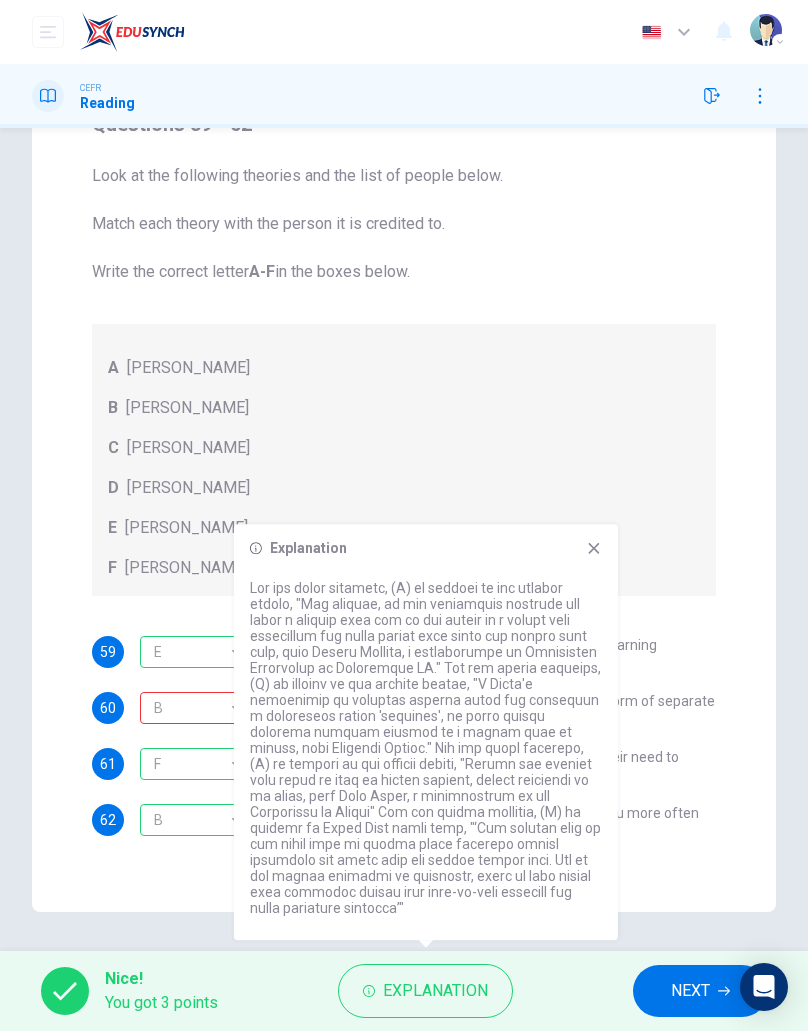 click 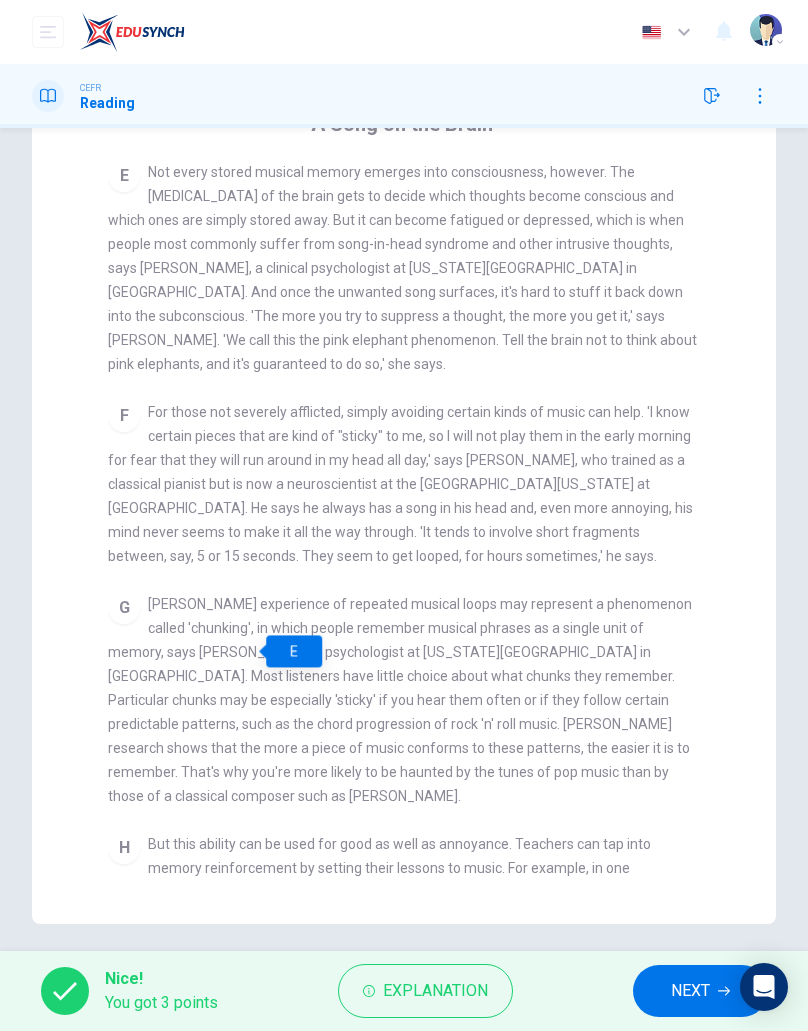 scroll, scrollTop: 1029, scrollLeft: 0, axis: vertical 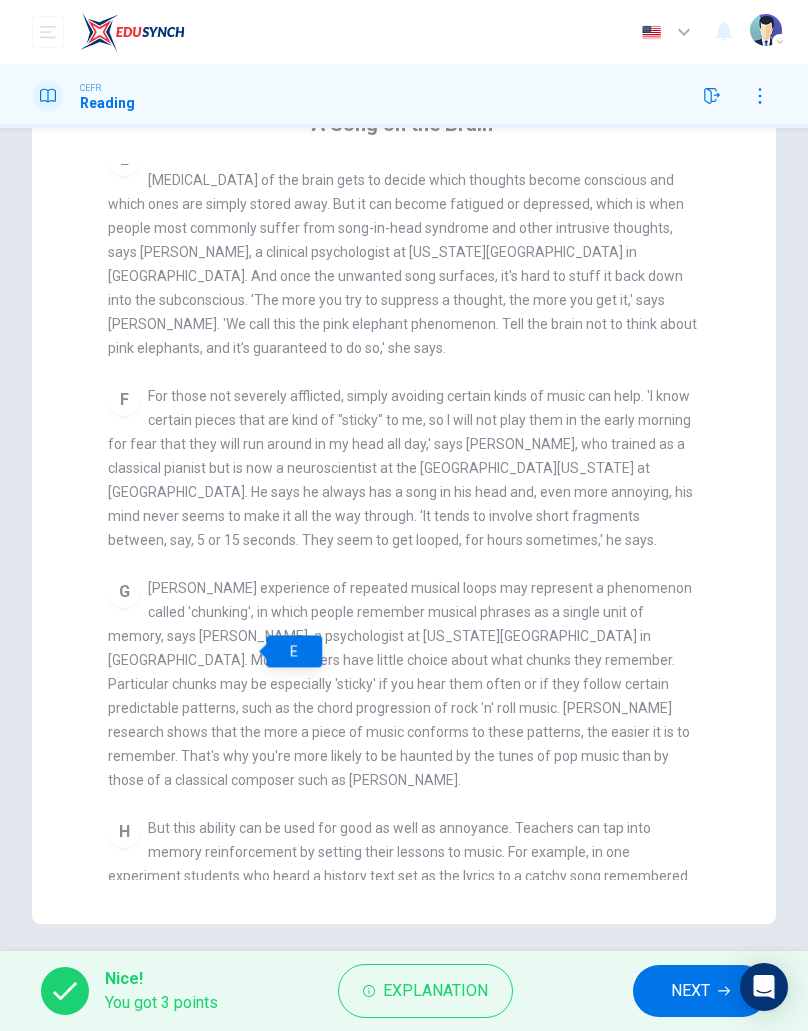 click on "Explanation" at bounding box center [435, 991] 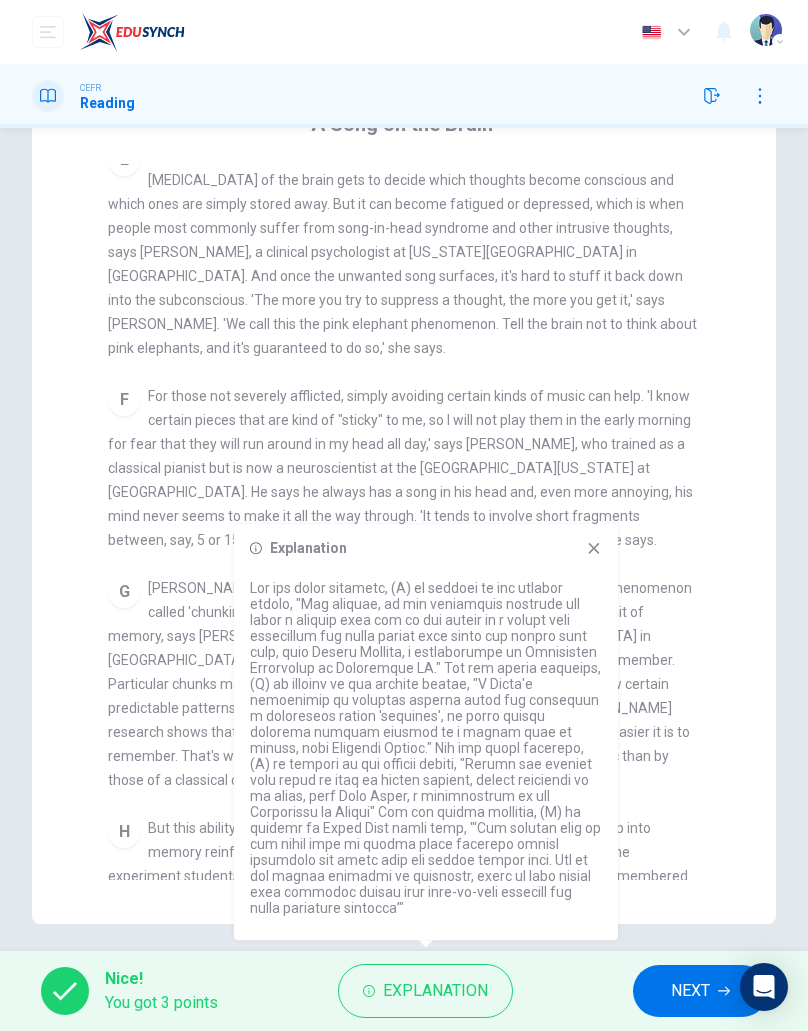 click 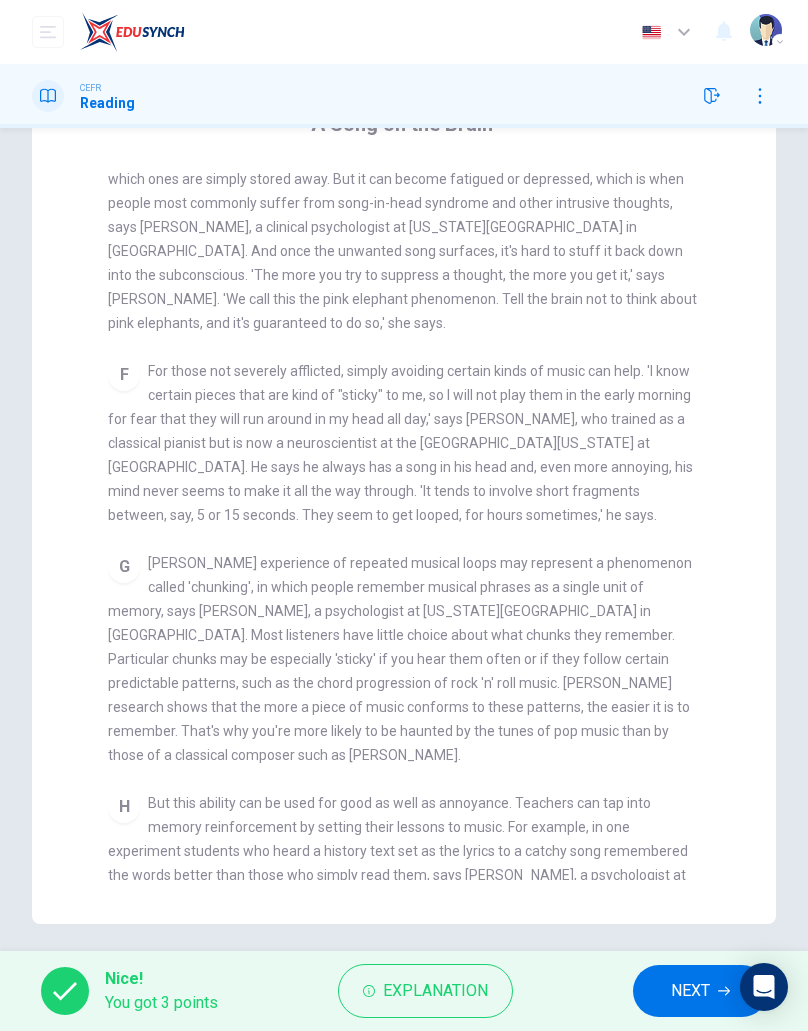 scroll, scrollTop: 1055, scrollLeft: 0, axis: vertical 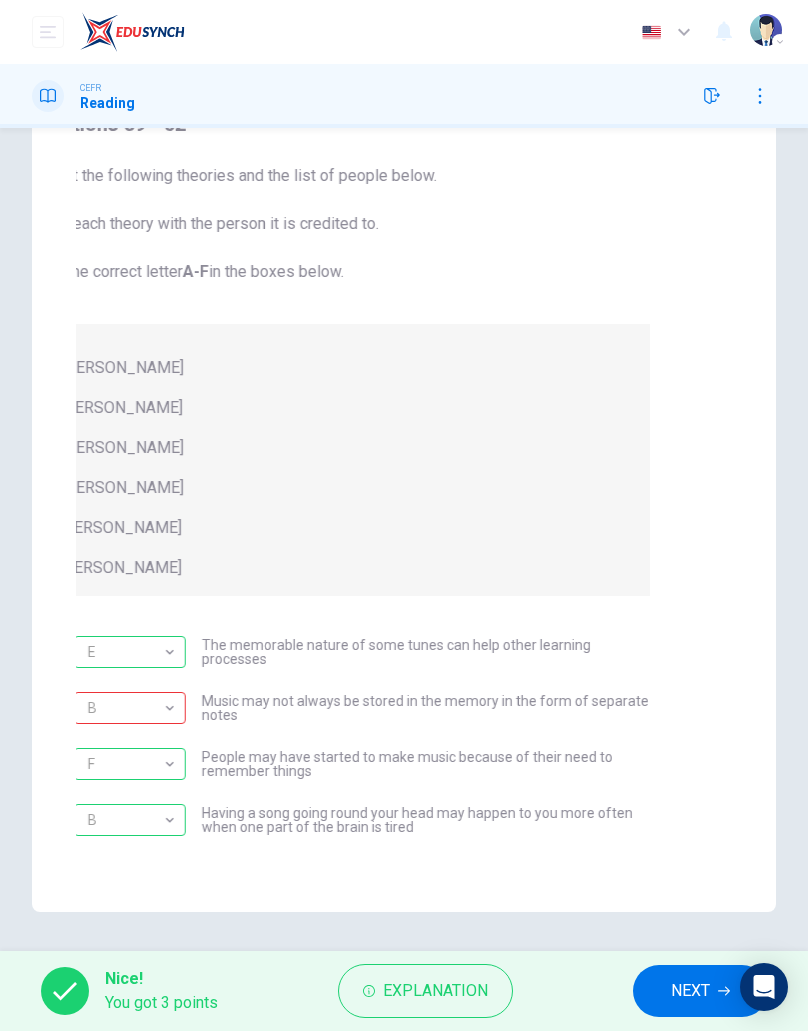 checkbox on "true" 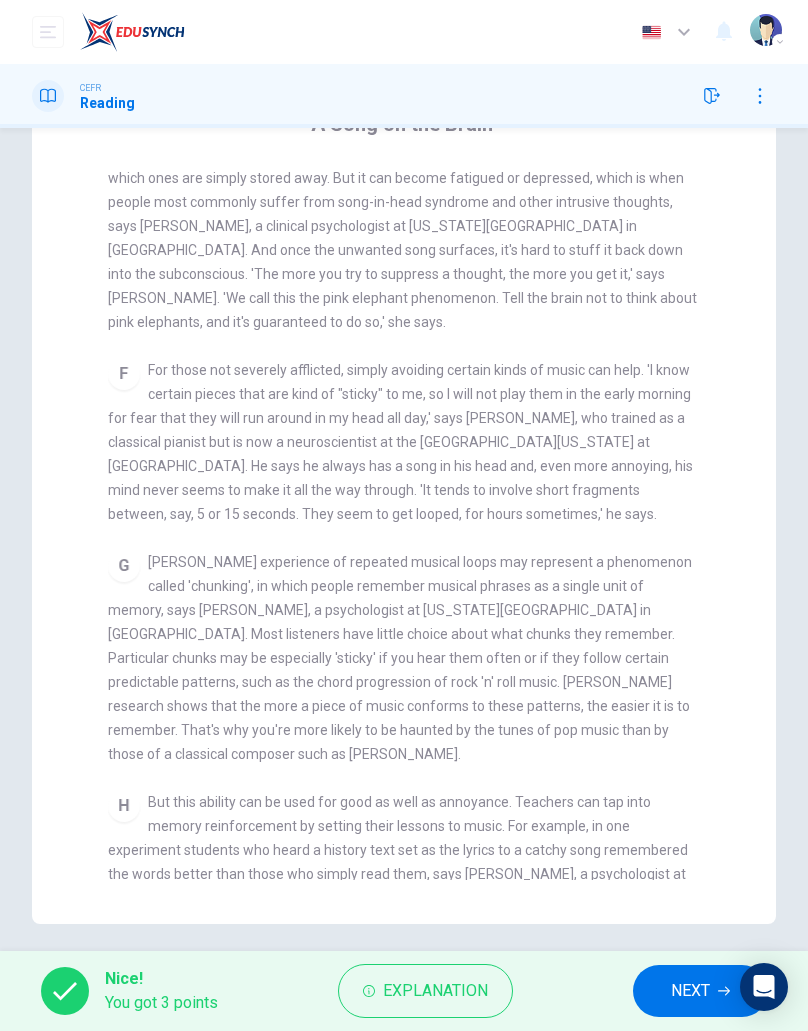 click on "Explanation" at bounding box center (435, 991) 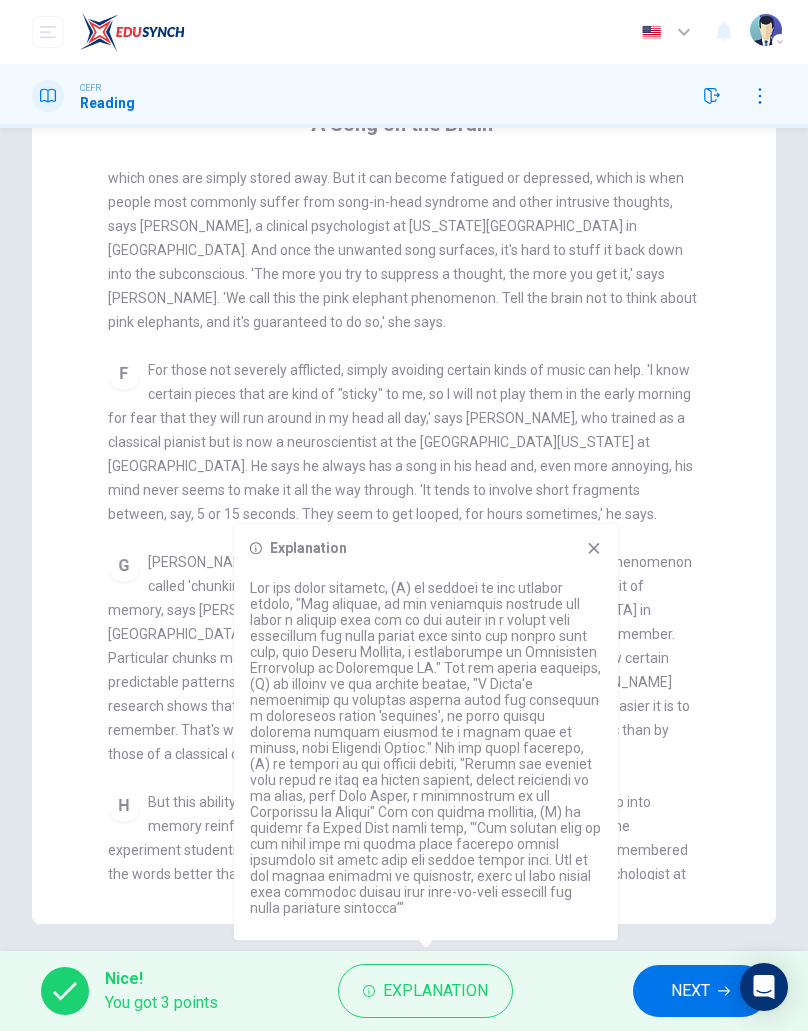 click on "NEXT" at bounding box center [690, 991] 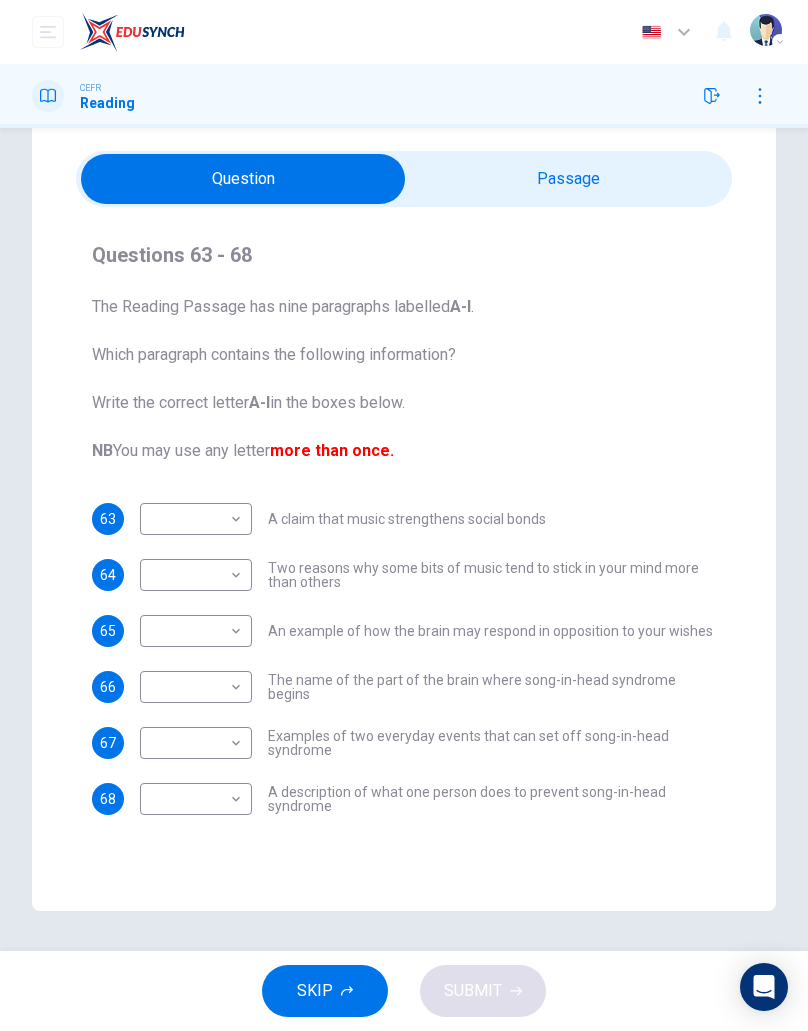scroll, scrollTop: 60, scrollLeft: 0, axis: vertical 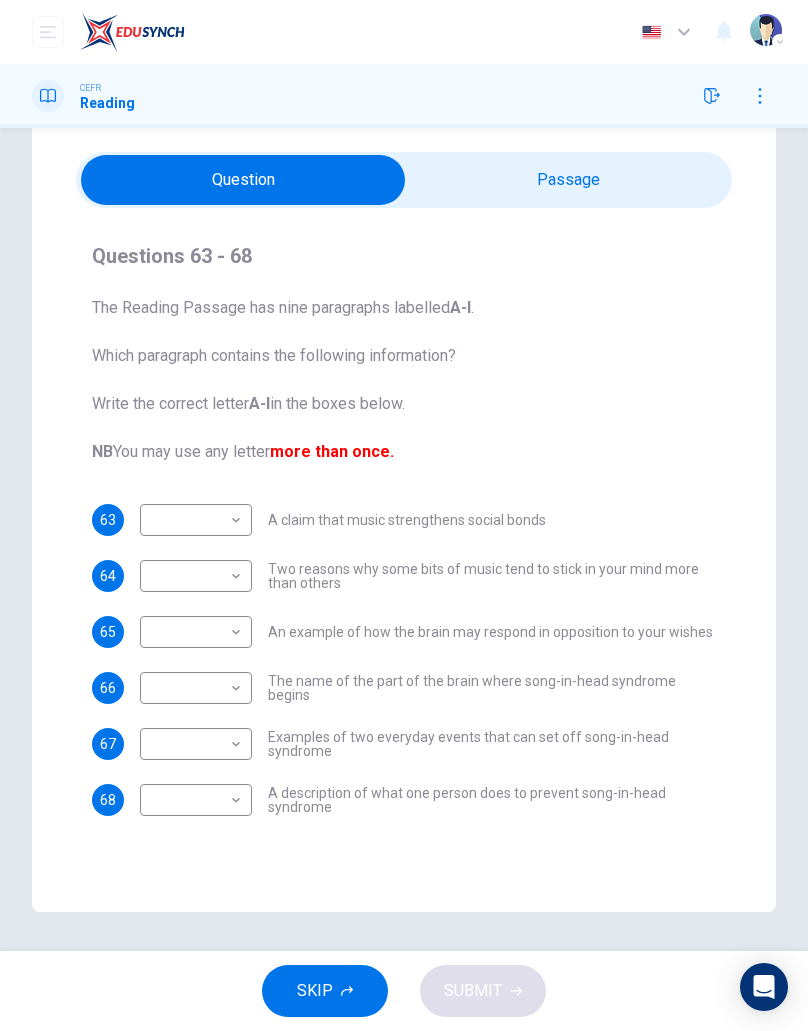 click on "Dashboard Practice Start a test Analysis English en ​ [PERSON_NAME] CEFR Reading Question Passage Questions 63 - 68 The Reading Passage has nine paragraphs labelled  A-l .
Which paragraph contains the following information?
Write the correct letter  A-l  in the boxes below.
NB  You may use any letter  more than once. 63 ​ ​ A claim that music strengthens social bonds 64 ​ ​ Two reasons why some bits of music tend to stick in your mind more than others 65 ​ ​ An example of how the brain may respond in opposition to your wishes 66 ​ ​ The name of the part of the brain where song-in-head syndrome begins 67 ​ ​ Examples of two everyday events that can set off song-in-head syndrome 68 ​ ​ A description of what one person does to prevent song-in-head syndrome A Song on the Brain CLICK TO ZOOM Click to Zoom A B C D E F G H I SKIP SUBMIT EduSynch - Online Language Proficiency Testing
Dashboard Practice Start a test Analysis Notifications © Copyright  2025 Audio" at bounding box center (404, 515) 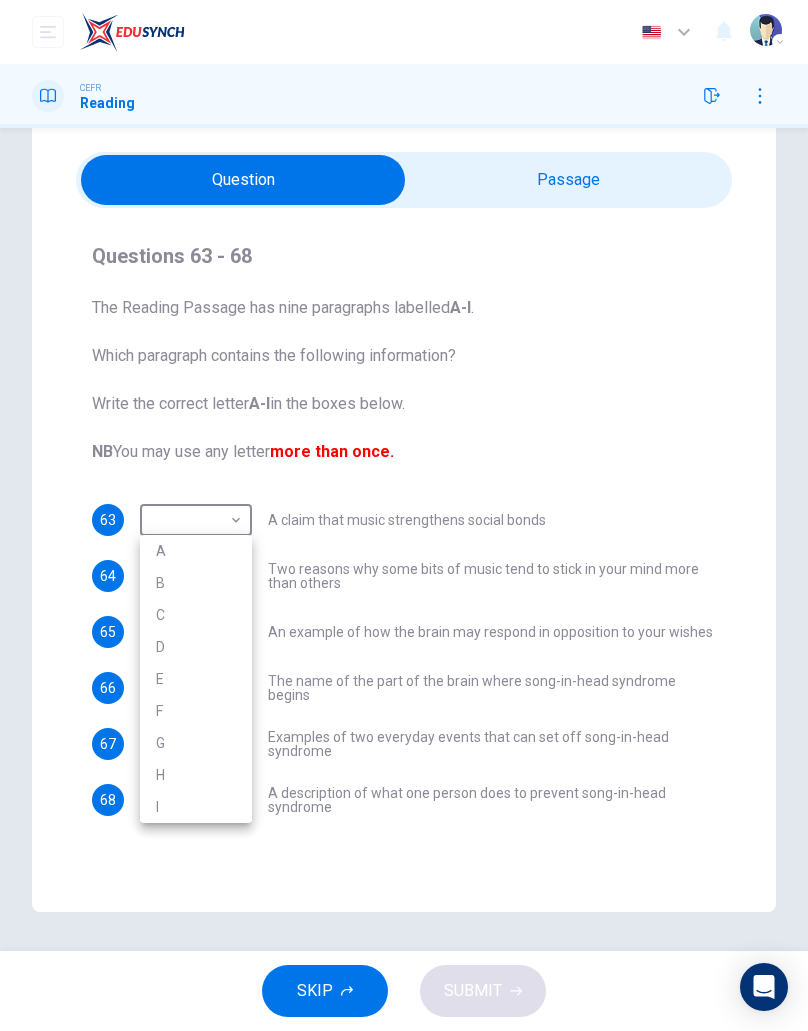 click at bounding box center (404, 515) 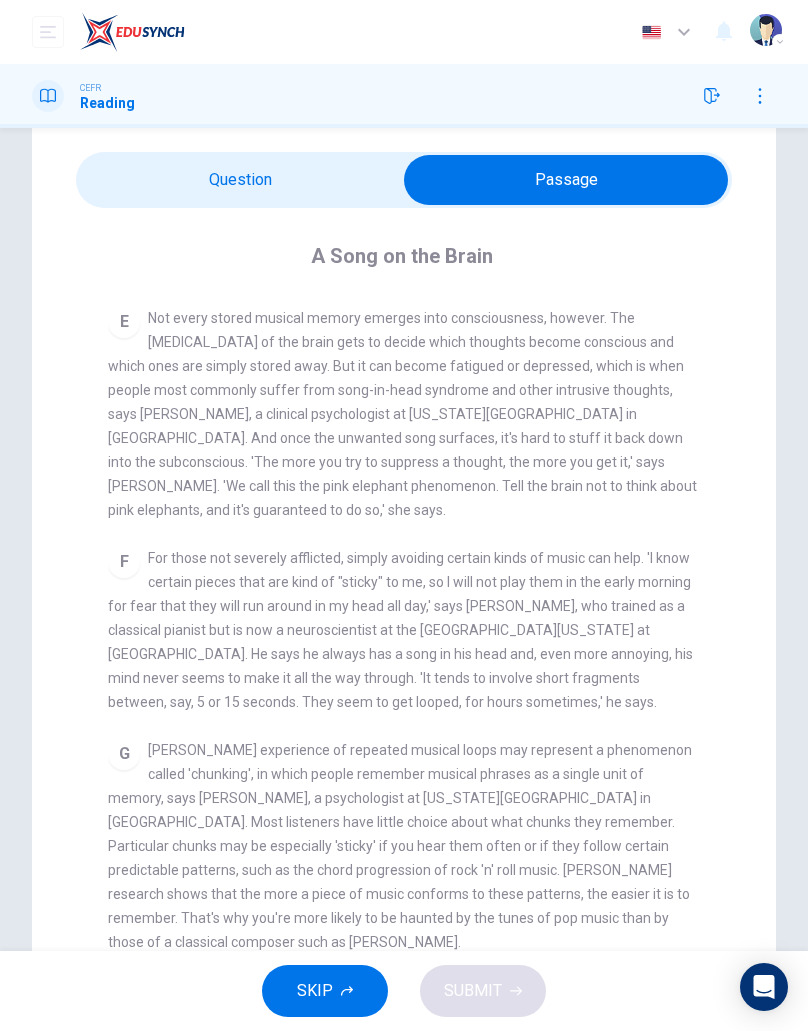 scroll, scrollTop: 1204, scrollLeft: 0, axis: vertical 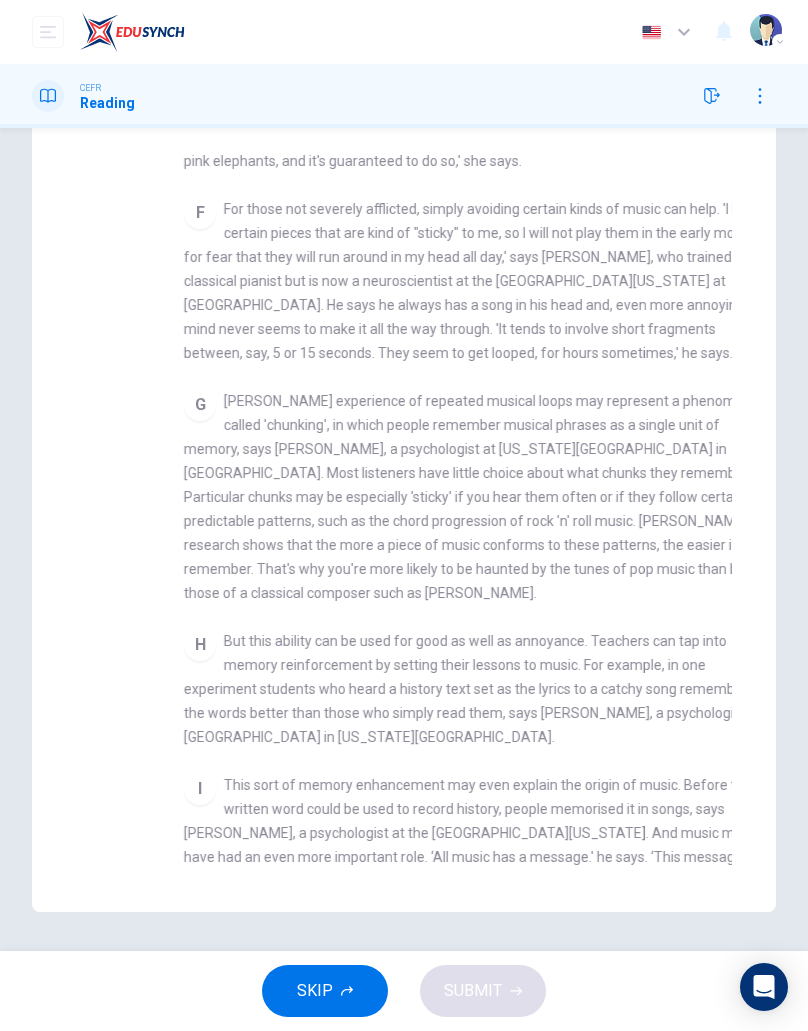 checkbox on "false" 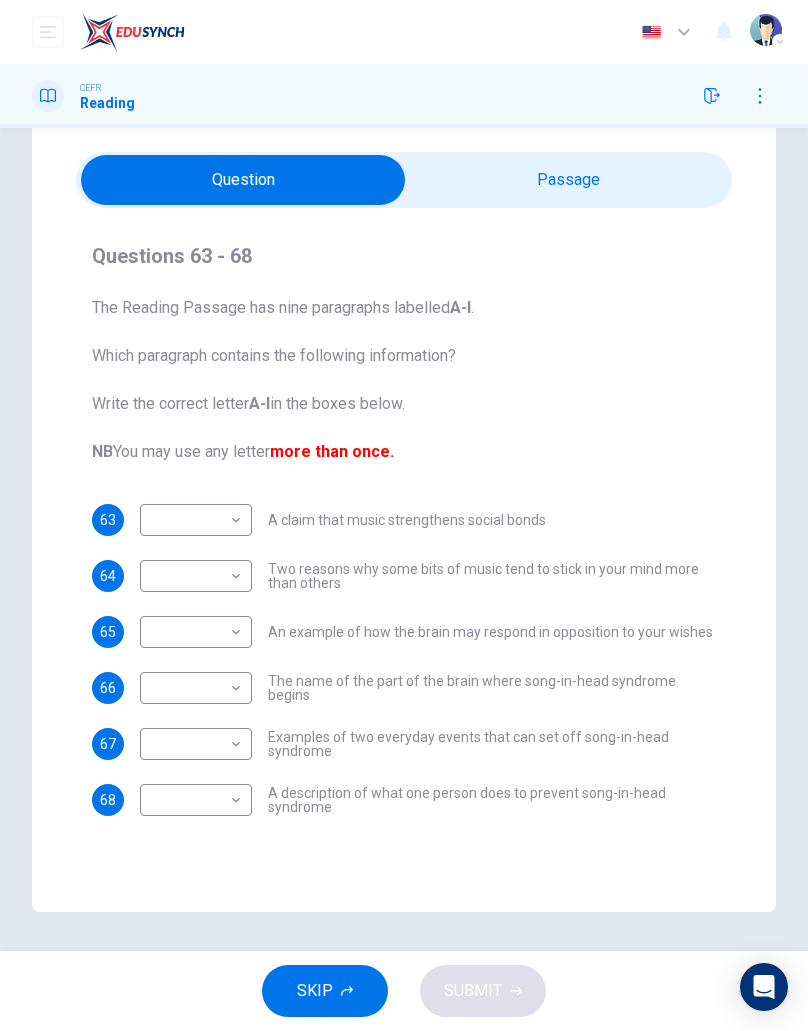 click on "Dashboard Practice Start a test Analysis English en ​ [PERSON_NAME] CEFR Reading Question Passage Questions 63 - 68 The Reading Passage has nine paragraphs labelled  A-l .
Which paragraph contains the following information?
Write the correct letter  A-l  in the boxes below.
NB  You may use any letter  more than once. 63 ​ ​ A claim that music strengthens social bonds 64 ​ ​ Two reasons why some bits of music tend to stick in your mind more than others 65 ​ ​ An example of how the brain may respond in opposition to your wishes 66 ​ ​ The name of the part of the brain where song-in-head syndrome begins 67 ​ ​ Examples of two everyday events that can set off song-in-head syndrome 68 ​ ​ A description of what one person does to prevent song-in-head syndrome A Song on the Brain CLICK TO ZOOM Click to Zoom A B C D E F G H I SKIP SUBMIT EduSynch - Online Language Proficiency Testing
Dashboard Practice Start a test Analysis Notifications © Copyright  2025 Audio" at bounding box center [404, 515] 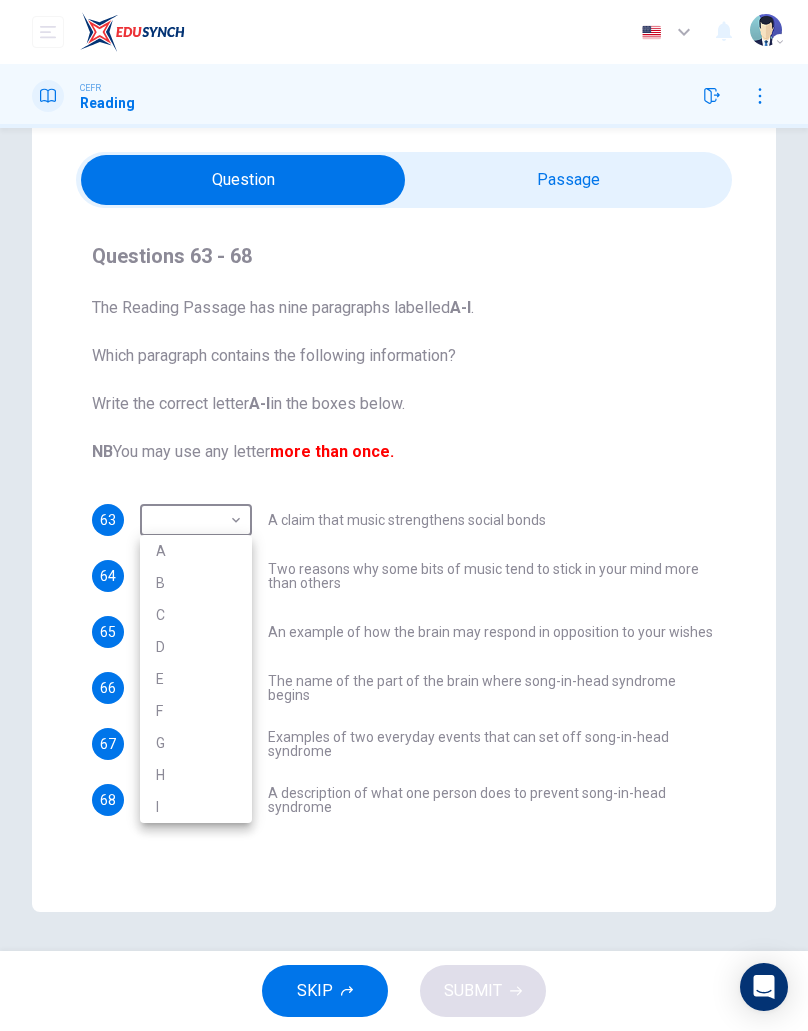 click on "I" at bounding box center (196, 807) 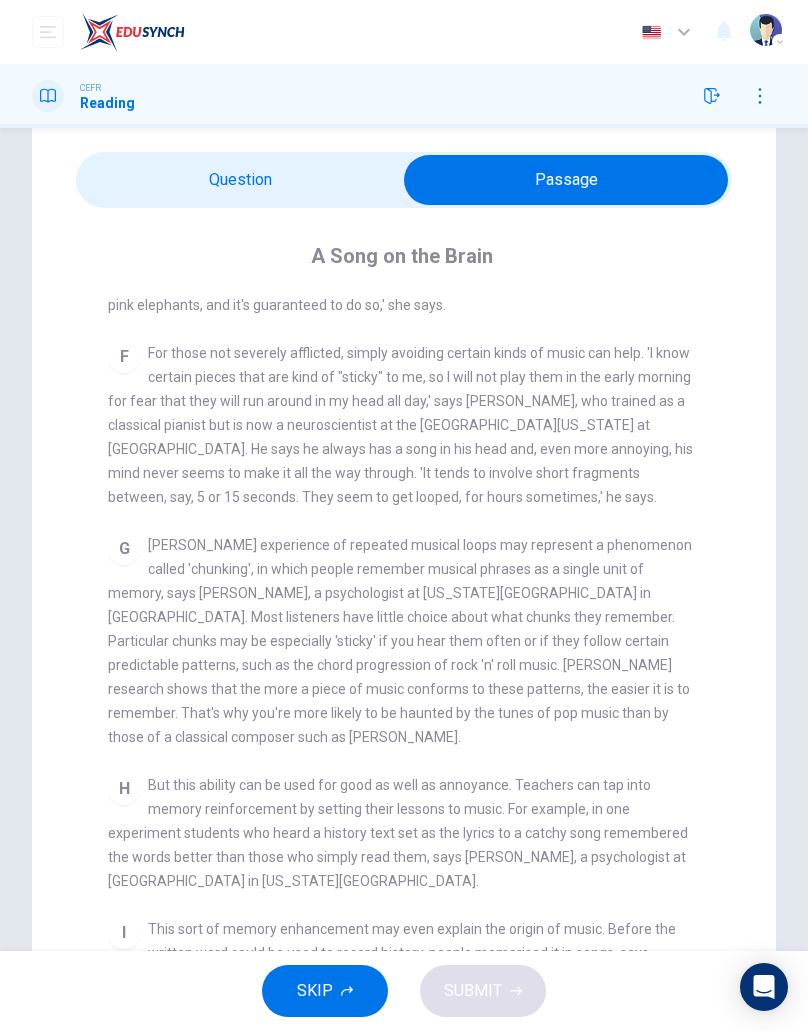 scroll, scrollTop: 204, scrollLeft: 0, axis: vertical 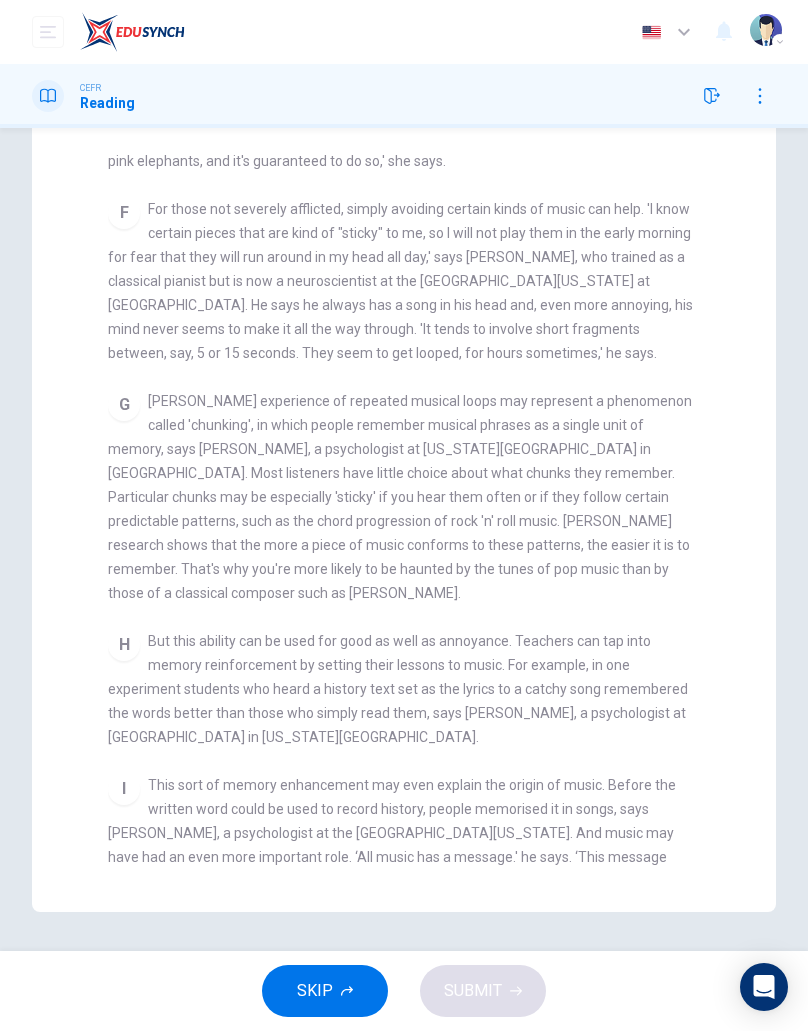 click on "But this ability can be used for good as well as annoyance. Teachers can tap into memory reinforcement by setting their lessons to music. For example, in one experiment students who heard a history text set as the lyrics to a catchy song remembered the words better than those who simply read them, says [PERSON_NAME], a psychologist at [GEOGRAPHIC_DATA] in [US_STATE][GEOGRAPHIC_DATA]." at bounding box center (398, 689) 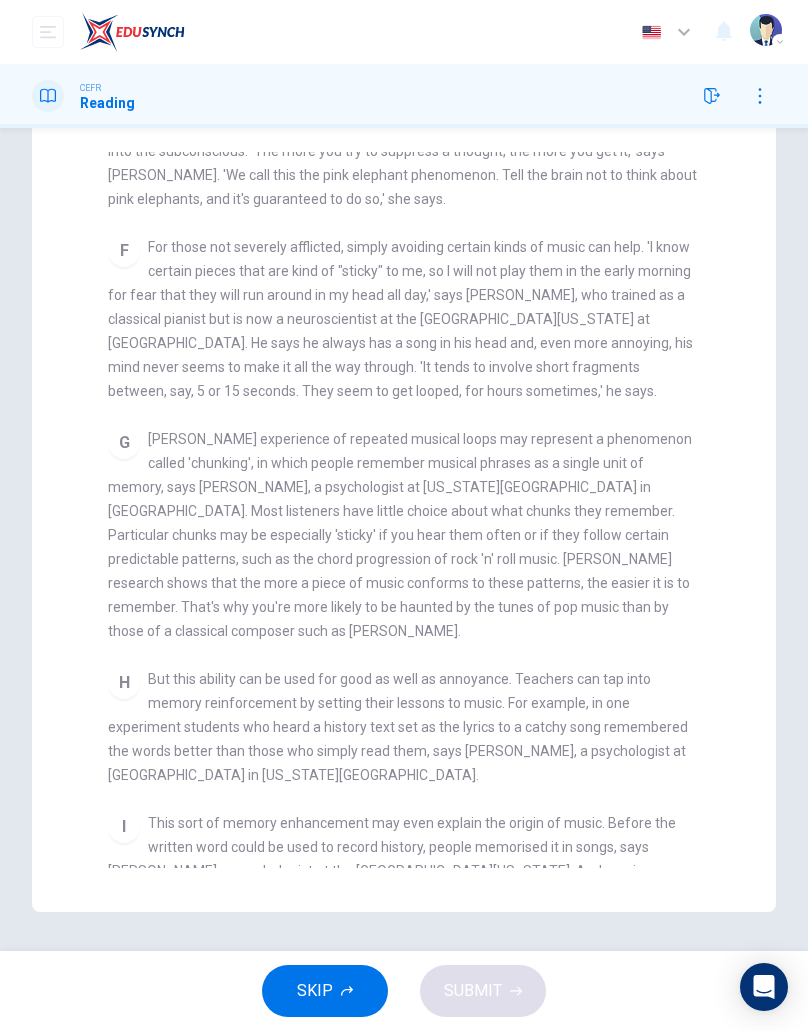 scroll, scrollTop: 1164, scrollLeft: 0, axis: vertical 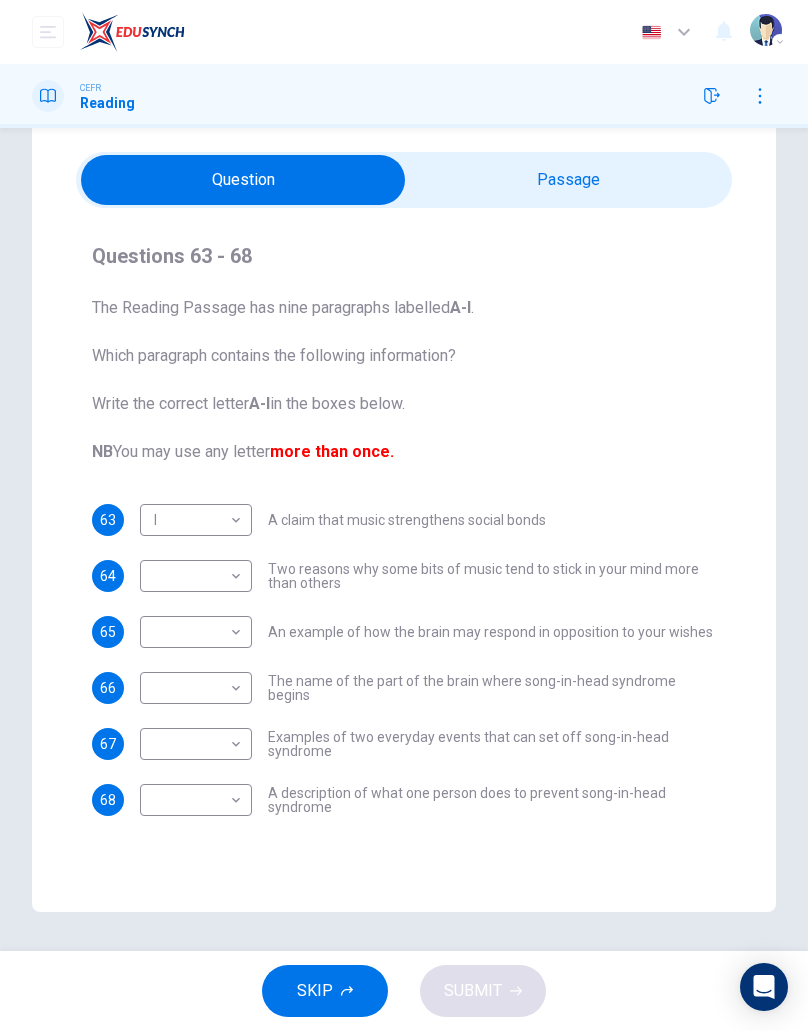 click on "Dashboard Practice Start a test Analysis English en ​ [PERSON_NAME] CEFR Reading Question Passage Questions 63 - 68 The Reading Passage has nine paragraphs labelled  A-l .
Which paragraph contains the following information?
Write the correct letter  A-l  in the boxes below.
NB  You may use any letter  more than once. 63 I I ​ A claim that music strengthens social bonds 64 ​ ​ Two reasons why some bits of music tend to stick in your mind more than others 65 ​ ​ An example of how the brain may respond in opposition to your wishes 66 ​ ​ The name of the part of the brain where song-in-head syndrome begins 67 ​ ​ Examples of two everyday events that can set off song-in-head syndrome 68 ​ ​ A description of what one person does to prevent song-in-head syndrome A Song on the Brain CLICK TO ZOOM Click to Zoom A B C D E F G H I SKIP SUBMIT EduSynch - Online Language Proficiency Testing
Dashboard Practice Start a test Analysis Notifications © Copyright  2025 Audio" at bounding box center (404, 515) 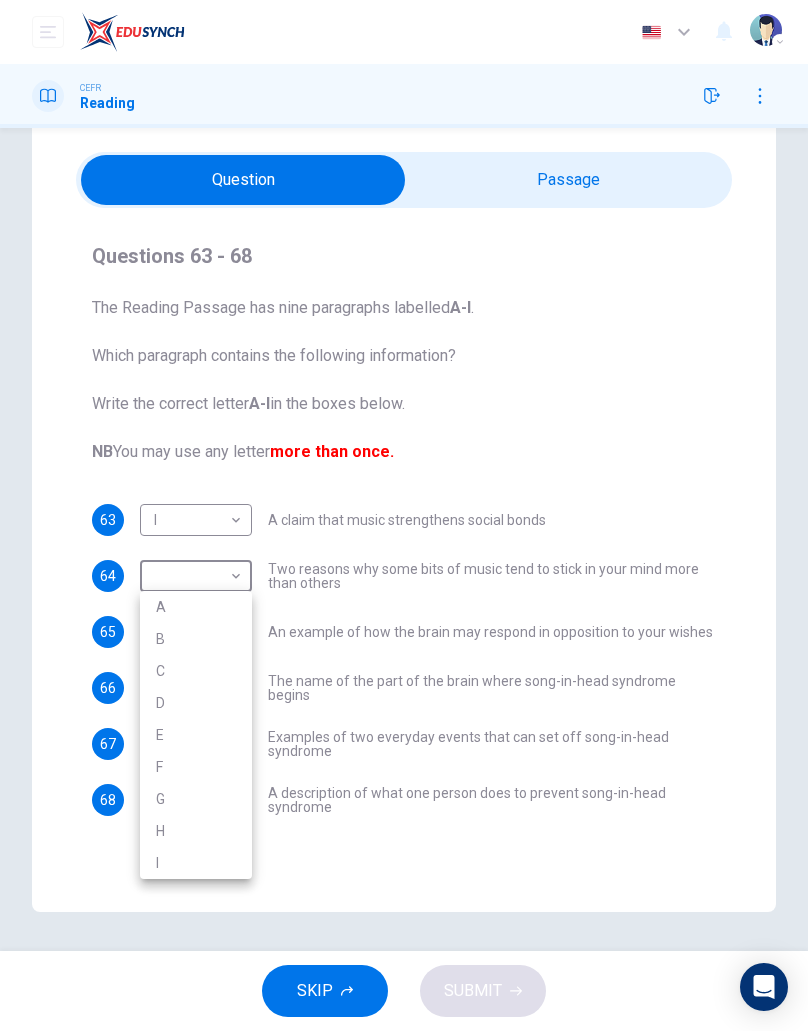 click at bounding box center (404, 515) 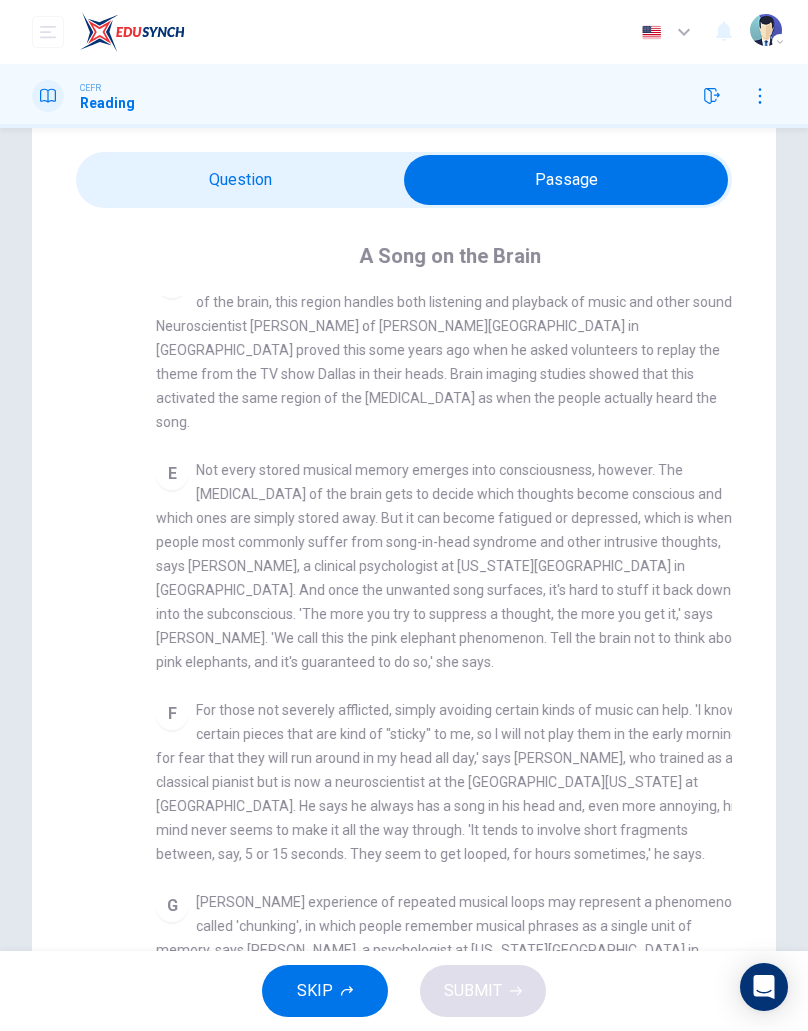 checkbox on "false" 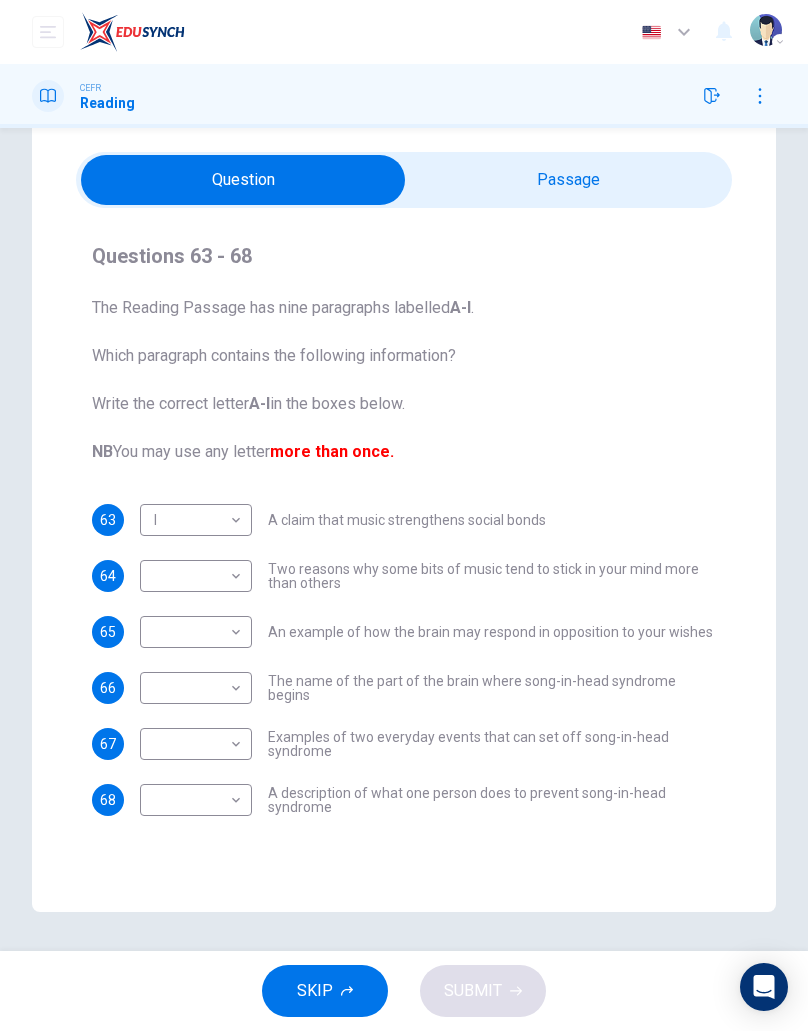 click on "Dashboard Practice Start a test Analysis English en ​ [PERSON_NAME] CEFR Reading Question Passage Questions 63 - 68 The Reading Passage has nine paragraphs labelled  A-l .
Which paragraph contains the following information?
Write the correct letter  A-l  in the boxes below.
NB  You may use any letter  more than once. 63 I I ​ A claim that music strengthens social bonds 64 ​ ​ Two reasons why some bits of music tend to stick in your mind more than others 65 ​ ​ An example of how the brain may respond in opposition to your wishes 66 ​ ​ The name of the part of the brain where song-in-head syndrome begins 67 ​ ​ Examples of two everyday events that can set off song-in-head syndrome 68 ​ ​ A description of what one person does to prevent song-in-head syndrome A Song on the Brain CLICK TO ZOOM Click to Zoom A B C D E F G H I SKIP SUBMIT EduSynch - Online Language Proficiency Testing
Dashboard Practice Start a test Analysis Notifications © Copyright  2025 Audio" at bounding box center [404, 515] 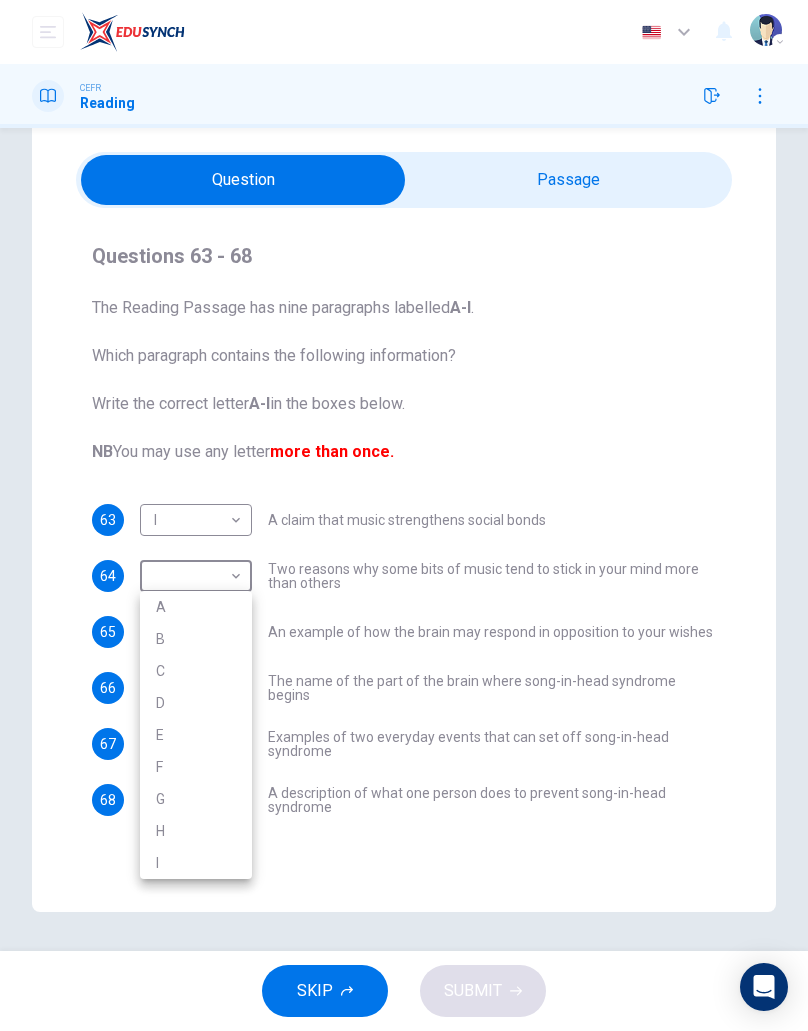 click on "E" at bounding box center [196, 735] 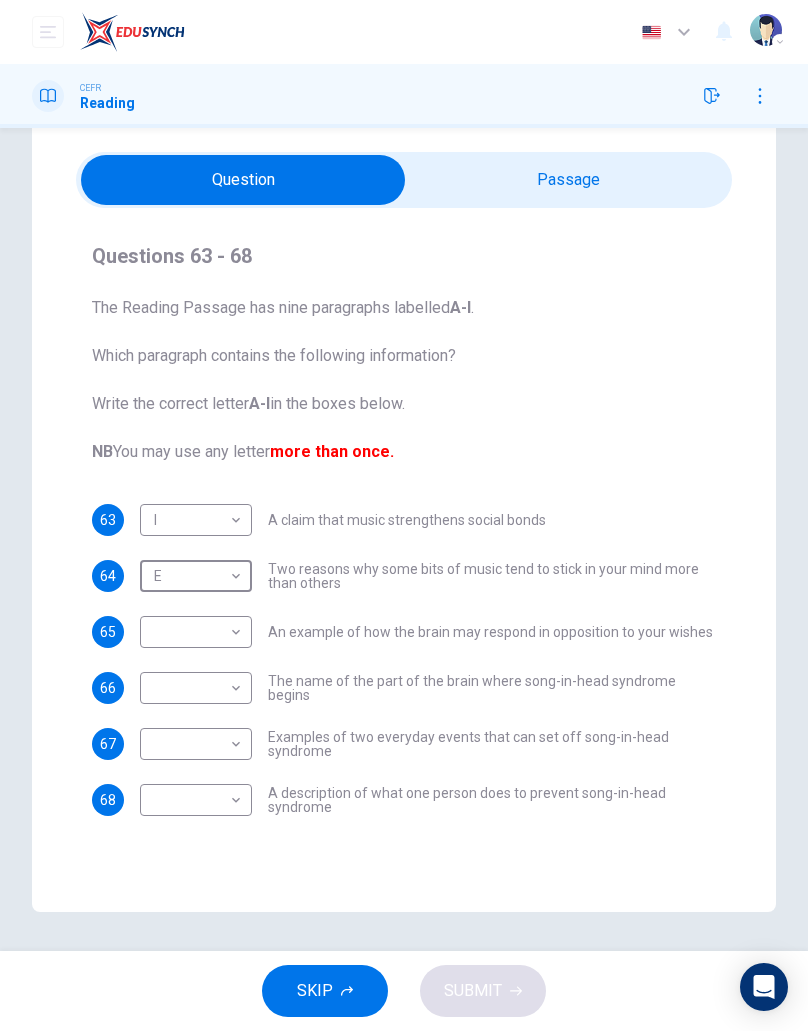 click on "Dashboard Practice Start a test Analysis English en ​ [PERSON_NAME] CEFR Reading Question Passage Questions 63 - 68 The Reading Passage has nine paragraphs labelled  A-l .
Which paragraph contains the following information?
Write the correct letter  A-l  in the boxes below.
NB  You may use any letter  more than once. 63 I I ​ A claim that music strengthens social bonds 64 E E ​ Two reasons why some bits of music tend to stick in your mind more than others 65 ​ ​ An example of how the brain may respond in opposition to your wishes 66 ​ ​ The name of the part of the brain where song-in-head syndrome begins 67 ​ ​ Examples of two everyday events that can set off song-in-head syndrome 68 ​ ​ A description of what one person does to prevent song-in-head syndrome A Song on the Brain CLICK TO ZOOM Click to Zoom A B C D E F G H I SKIP SUBMIT EduSynch - Online Language Proficiency Testing
Dashboard Practice Start a test Analysis Notifications © Copyright  2025 Audio" at bounding box center [404, 515] 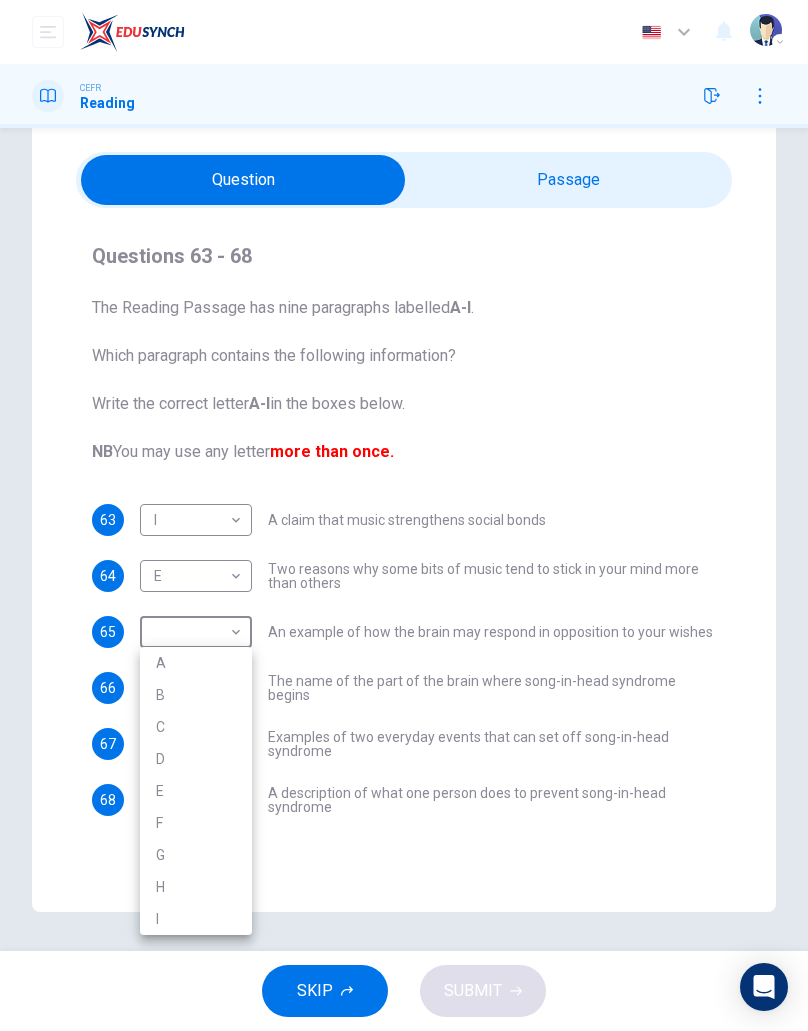 click on "E" at bounding box center [196, 791] 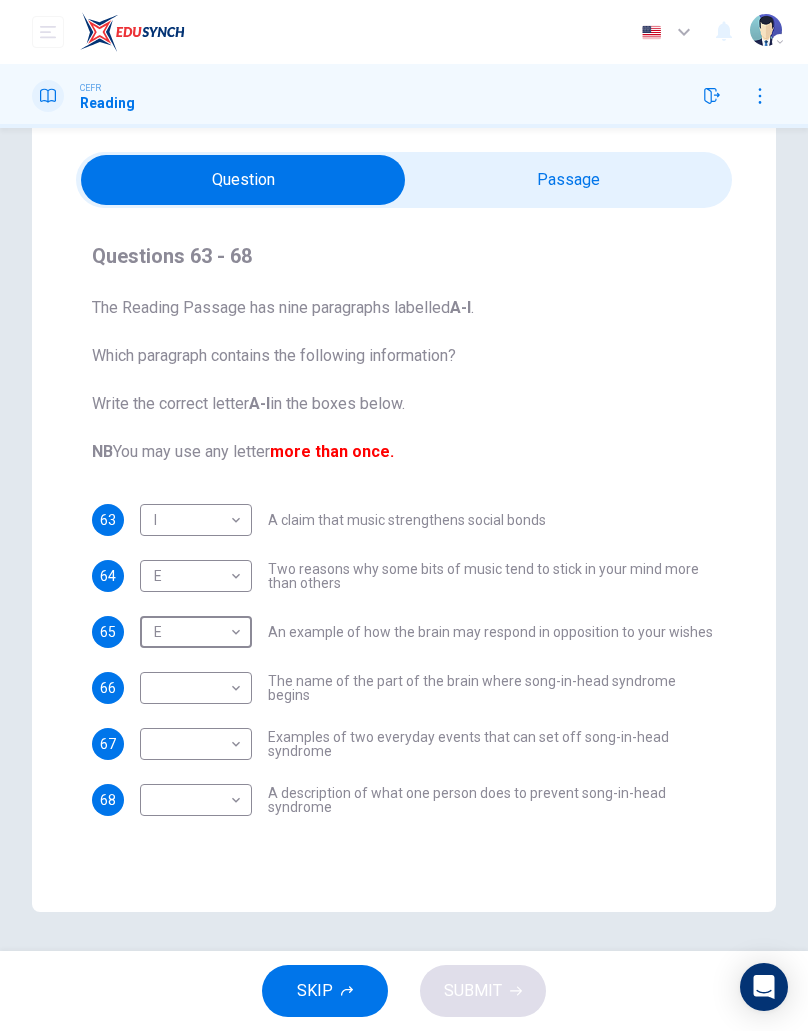 type on "E" 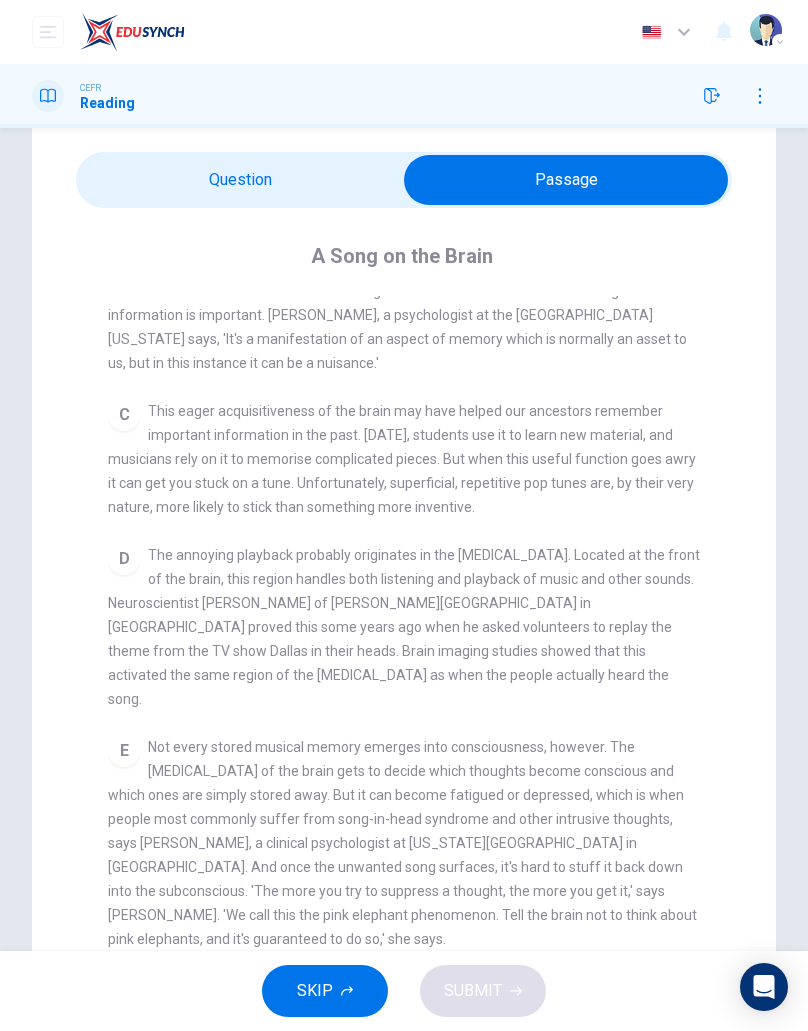 scroll, scrollTop: 568, scrollLeft: 0, axis: vertical 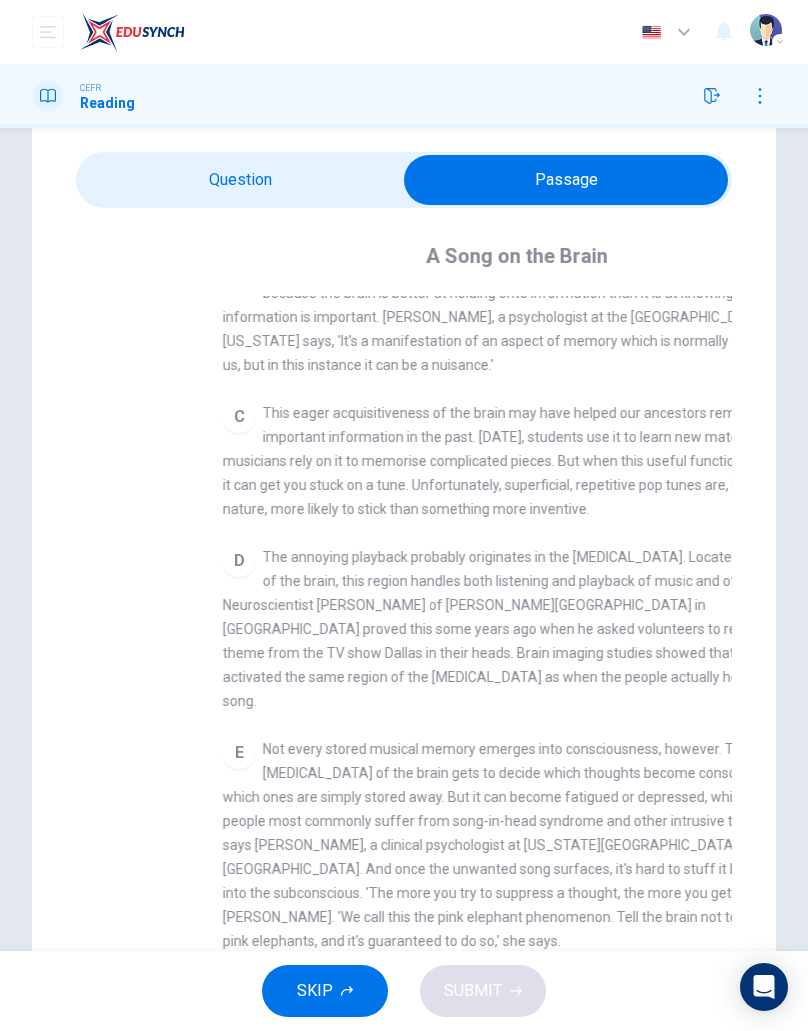 checkbox on "false" 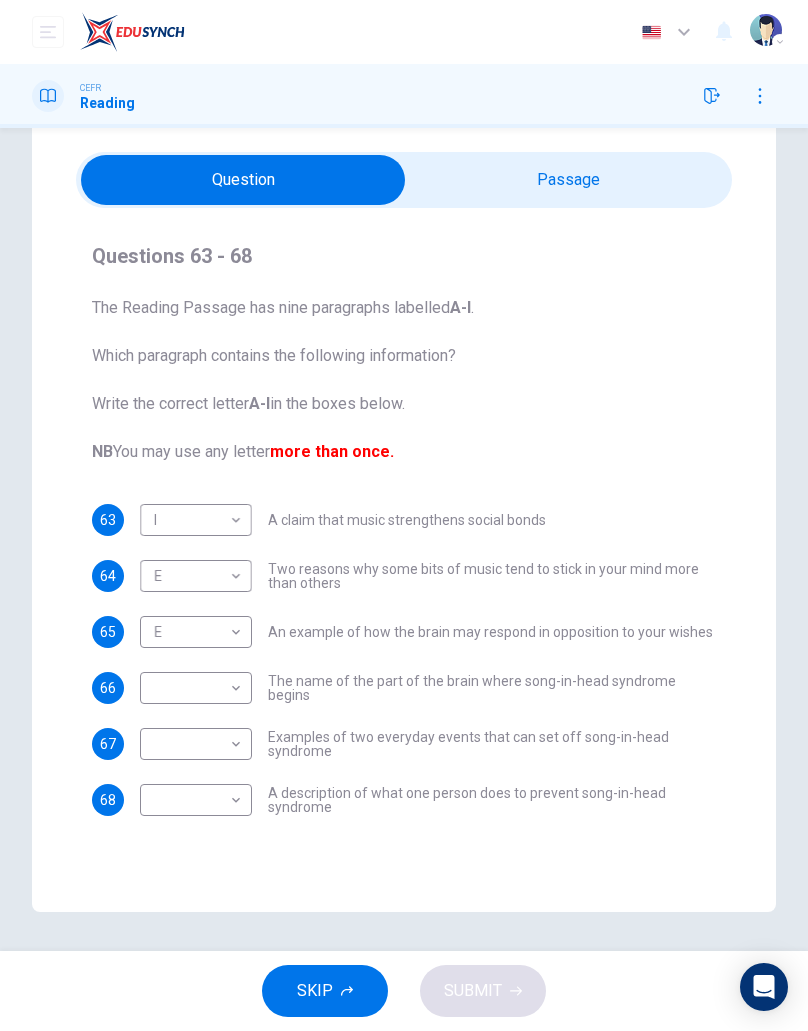 click on "Dashboard Practice Start a test Analysis English en ​ [PERSON_NAME] CEFR Reading Question Passage Questions 63 - 68 The Reading Passage has nine paragraphs labelled  A-l .
Which paragraph contains the following information?
Write the correct letter  A-l  in the boxes below.
NB  You may use any letter  more than once. 63 I I ​ A claim that music strengthens social bonds 64 E E ​ Two reasons why some bits of music tend to stick in your mind more than others 65 E E ​ An example of how the brain may respond in opposition to your wishes 66 ​ ​ The name of the part of the brain where song-in-head syndrome begins 67 ​ ​ Examples of two everyday events that can set off song-in-head syndrome 68 ​ ​ A description of what one person does to prevent song-in-head syndrome A Song on the Brain CLICK TO ZOOM Click to Zoom A B C D E F G H I SKIP SUBMIT EduSynch - Online Language Proficiency Testing
Dashboard Practice Start a test Analysis Notifications © Copyright  2025 Audio" at bounding box center (404, 515) 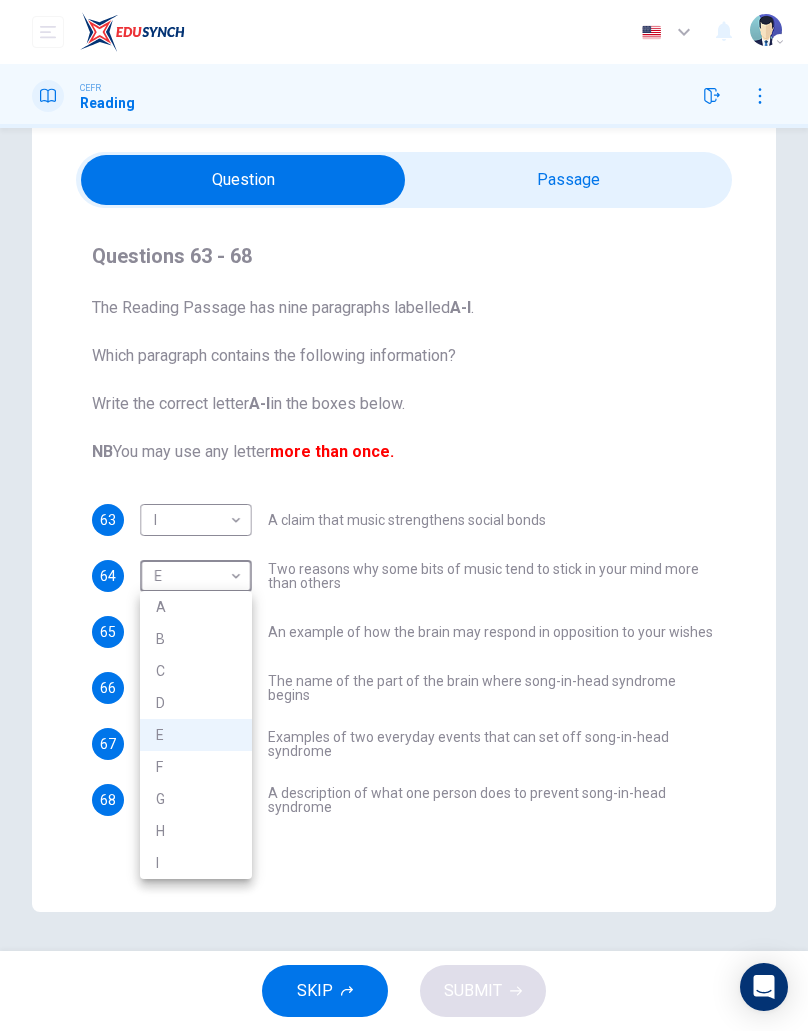 click on "C" at bounding box center (196, 671) 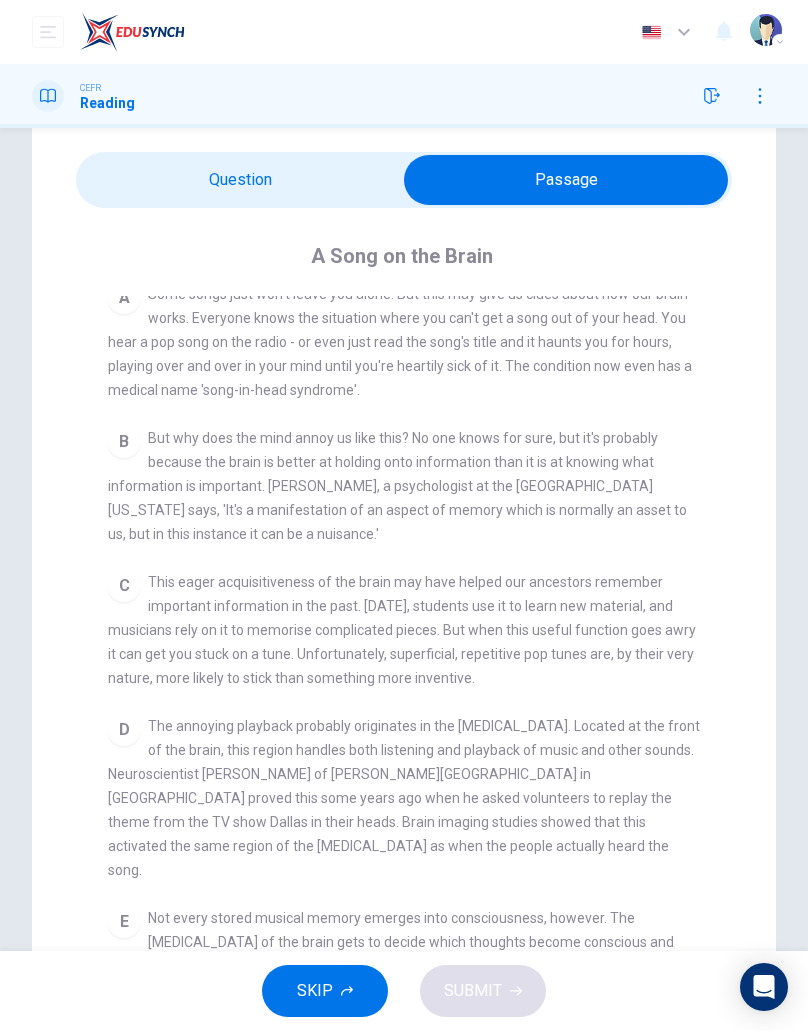 scroll, scrollTop: 408, scrollLeft: 0, axis: vertical 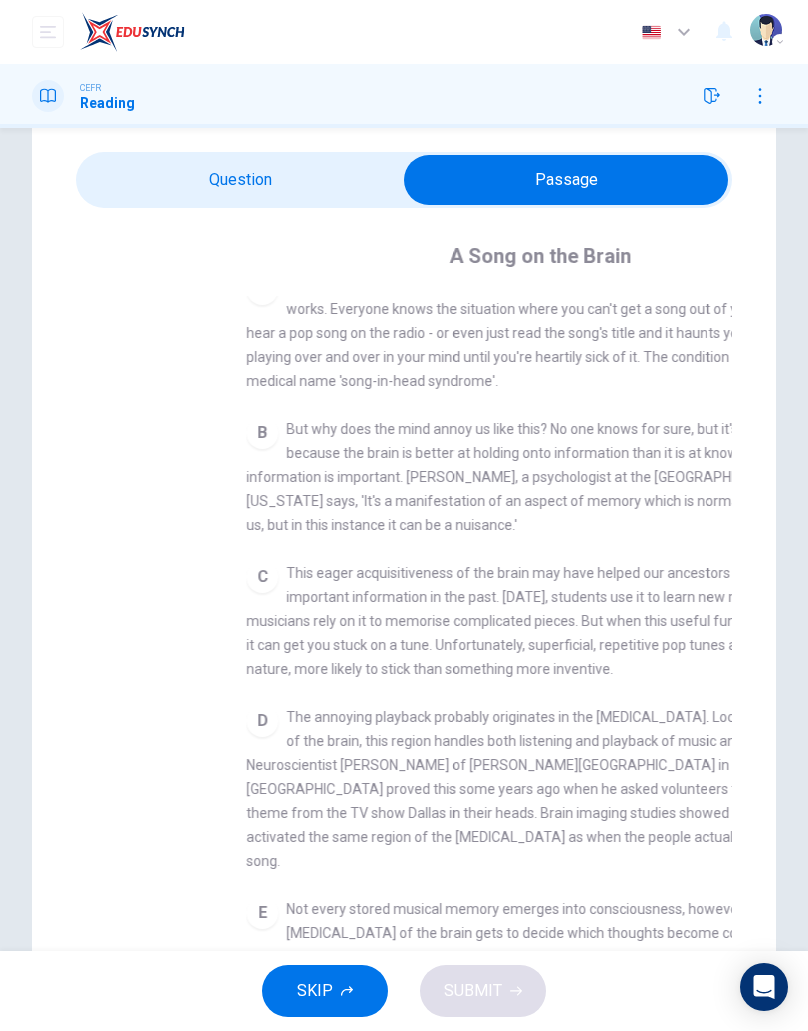 checkbox on "false" 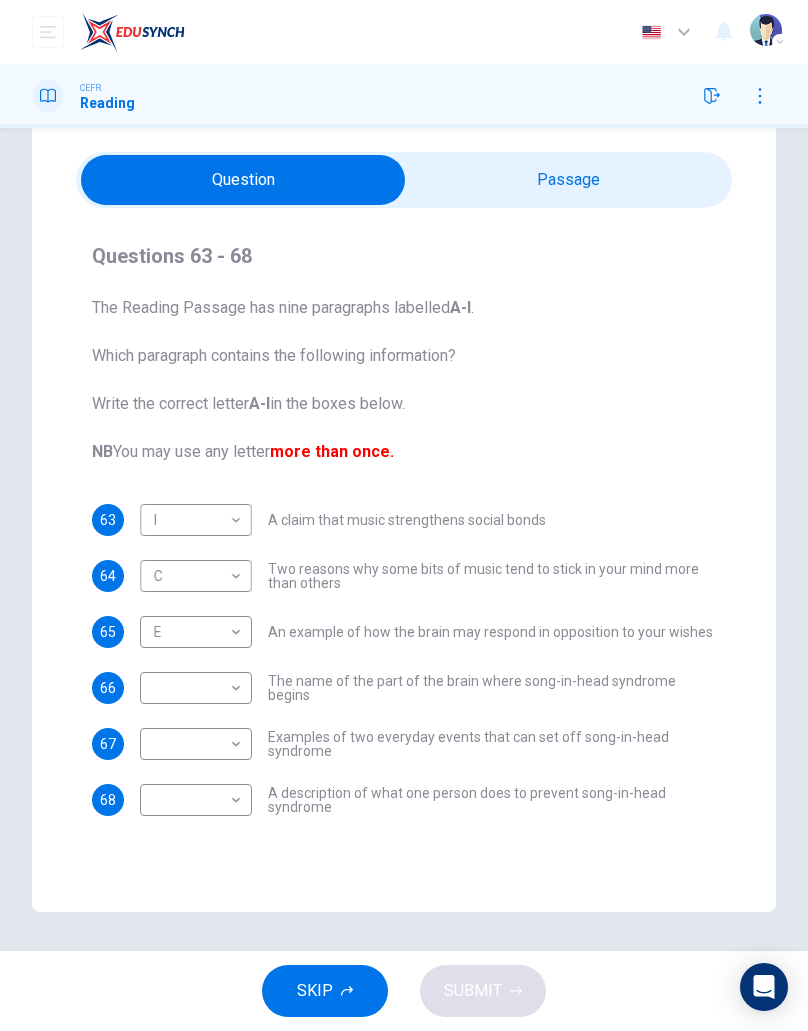 click on "Dashboard Practice Start a test Analysis English en ​ [PERSON_NAME] CEFR Reading Question Passage Questions 63 - 68 The Reading Passage has nine paragraphs labelled  A-l .
Which paragraph contains the following information?
Write the correct letter  A-l  in the boxes below.
NB  You may use any letter  more than once. 63 I I ​ A claim that music strengthens social bonds 64 C C ​ Two reasons why some bits of music tend to stick in your mind more than others 65 E E ​ An example of how the brain may respond in opposition to your wishes 66 ​ ​ The name of the part of the brain where song-in-head syndrome begins 67 ​ ​ Examples of two everyday events that can set off song-in-head syndrome 68 ​ ​ A description of what one person does to prevent song-in-head syndrome A Song on the Brain CLICK TO ZOOM Click to Zoom A B C D E F G H I SKIP SUBMIT EduSynch - Online Language Proficiency Testing
Dashboard Practice Start a test Analysis Notifications © Copyright  2025 Audio" at bounding box center (404, 515) 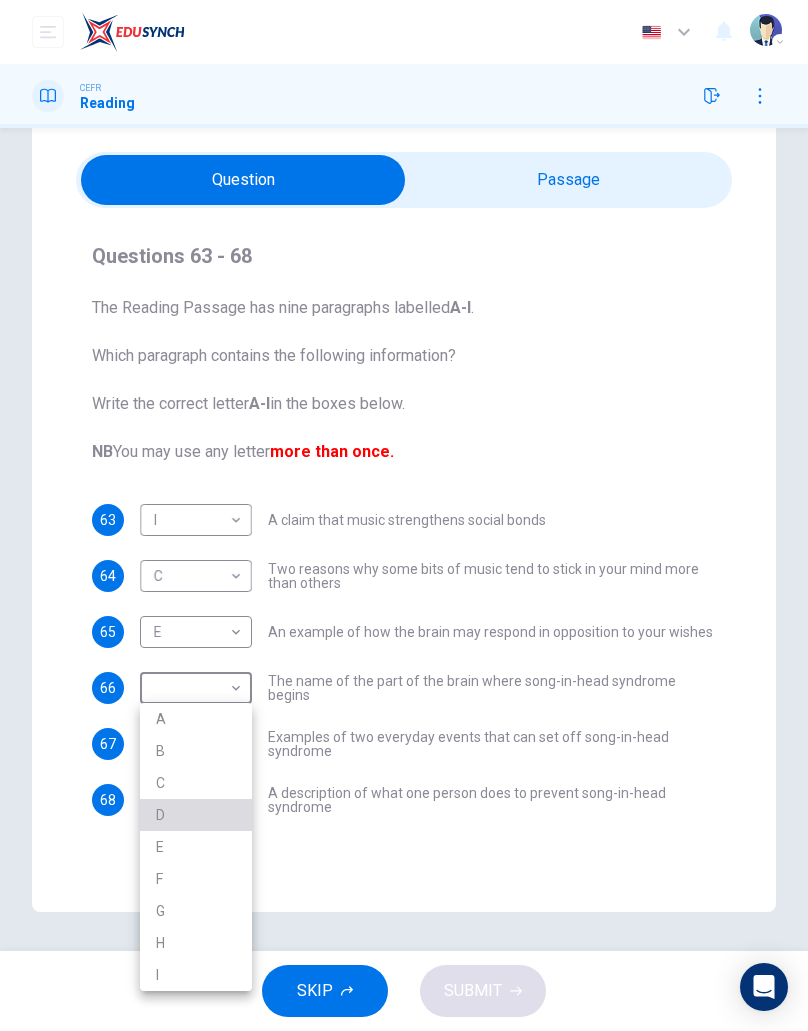 click on "D" at bounding box center (196, 815) 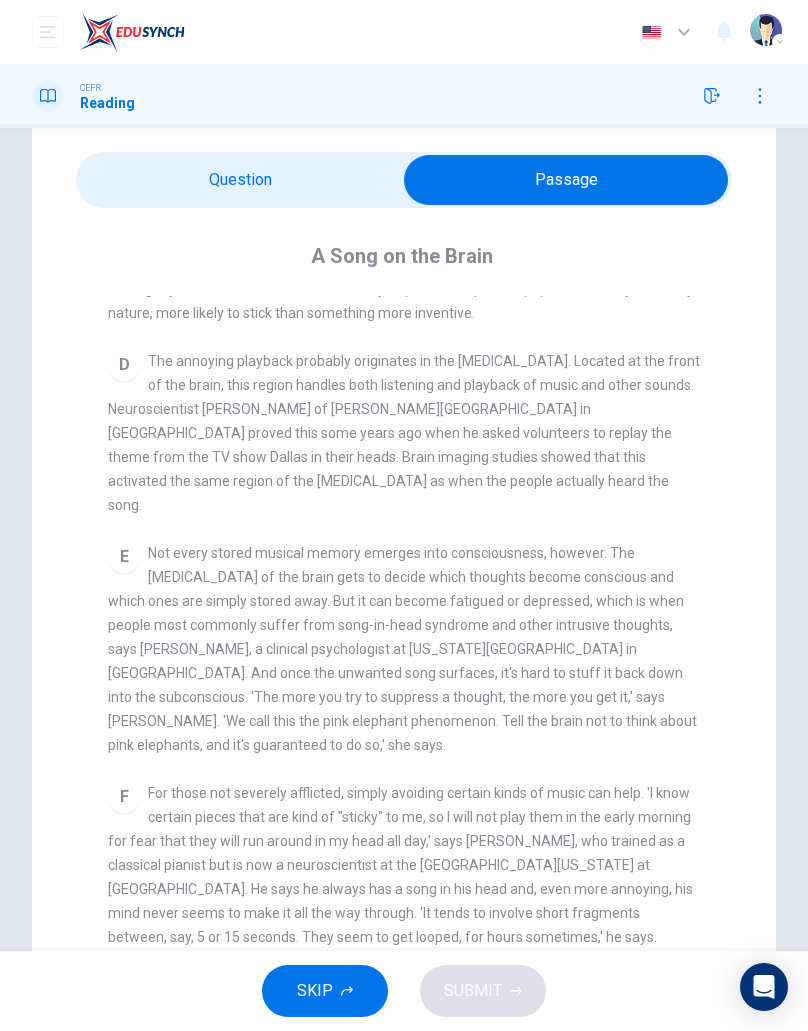 scroll, scrollTop: 775, scrollLeft: 0, axis: vertical 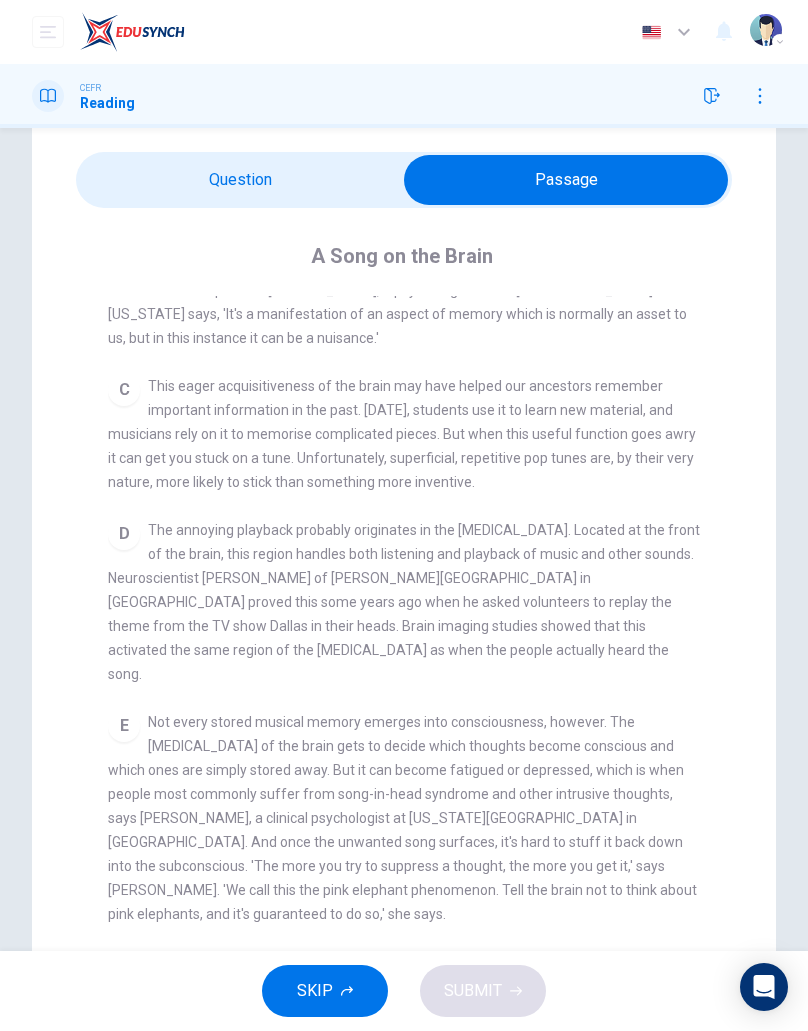 checkbox on "false" 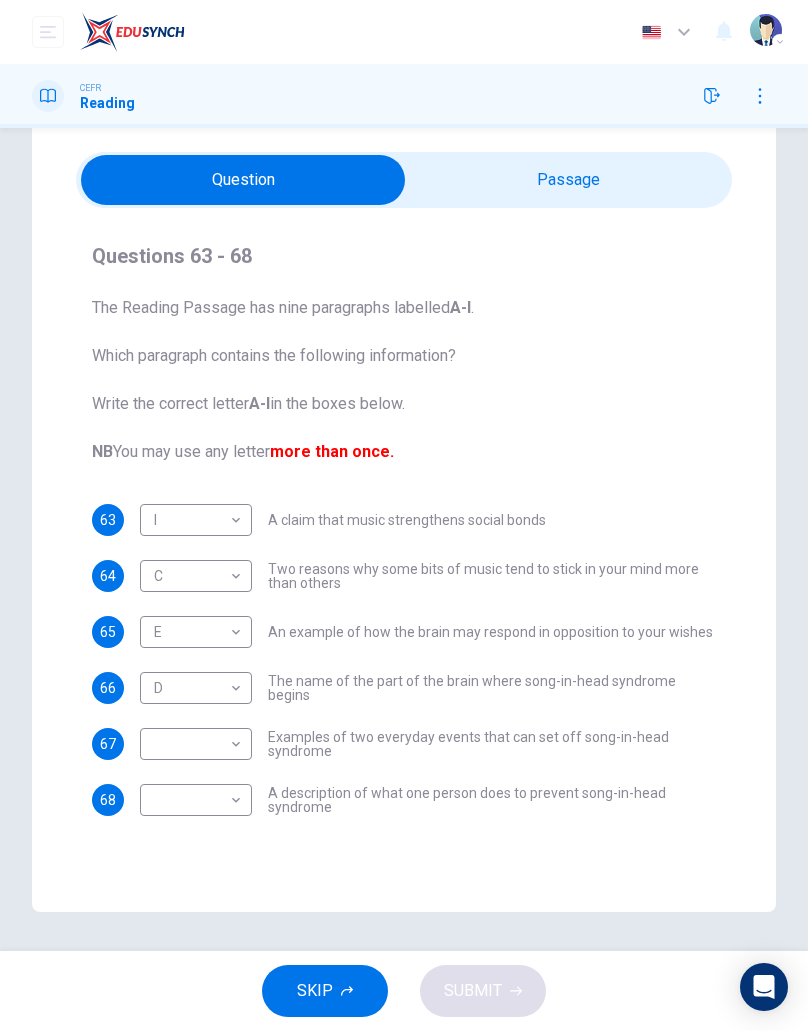 click on "Dashboard Practice Start a test Analysis English en ​ [PERSON_NAME] CEFR Reading Question Passage Questions 63 - 68 The Reading Passage has nine paragraphs labelled  A-l .
Which paragraph contains the following information?
Write the correct letter  A-l  in the boxes below.
NB  You may use any letter  more than once. 63 I I ​ A claim that music strengthens social bonds 64 C C ​ Two reasons why some bits of music tend to stick in your mind more than others 65 E E ​ An example of how the brain may respond in opposition to your wishes 66 D D ​ The name of the part of the brain where song-in-head syndrome begins 67 ​ ​ Examples of two everyday events that can set off song-in-head syndrome 68 ​ ​ A description of what one person does to prevent song-in-head syndrome A Song on the Brain CLICK TO ZOOM Click to Zoom A B C D E F G H I SKIP SUBMIT EduSynch - Online Language Proficiency Testing
Dashboard Practice Start a test Analysis Notifications © Copyright  2025 Audio" at bounding box center [404, 515] 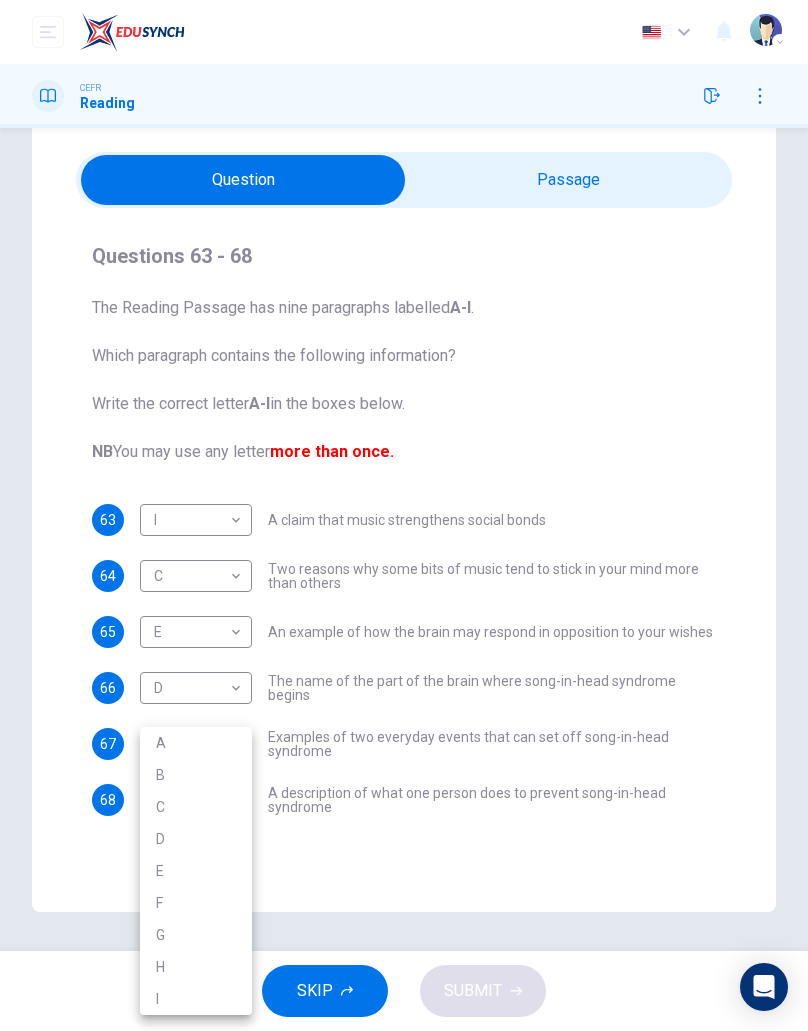 click on "E" at bounding box center [196, 871] 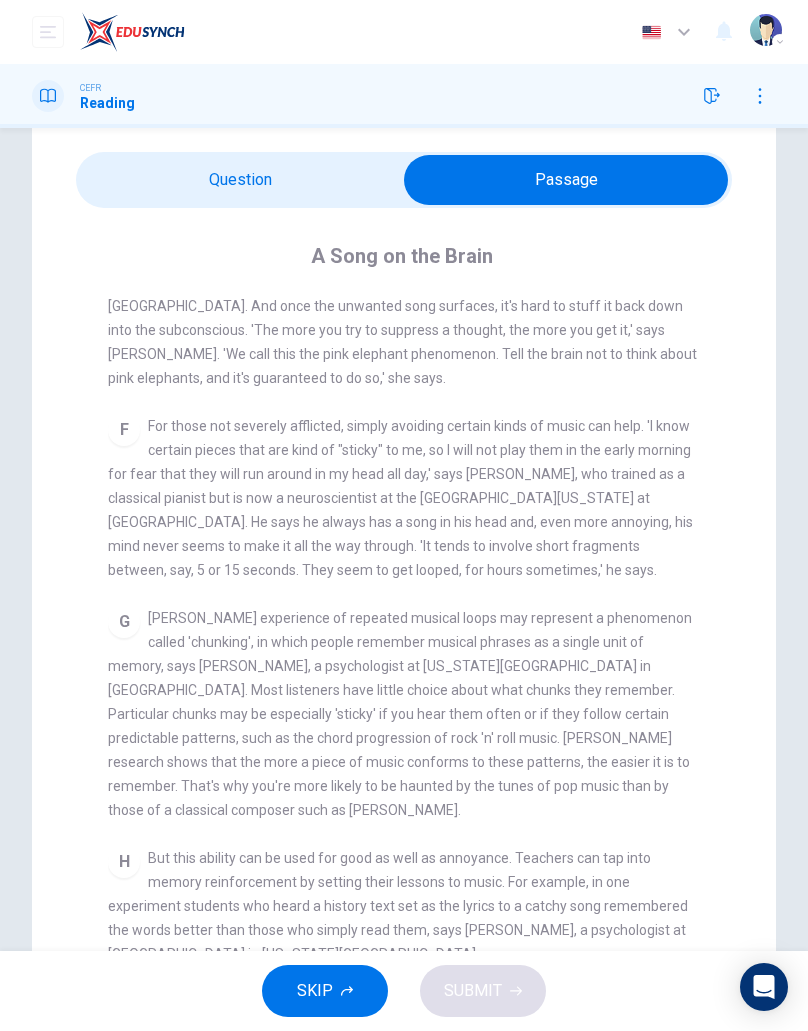 scroll, scrollTop: 1132, scrollLeft: 0, axis: vertical 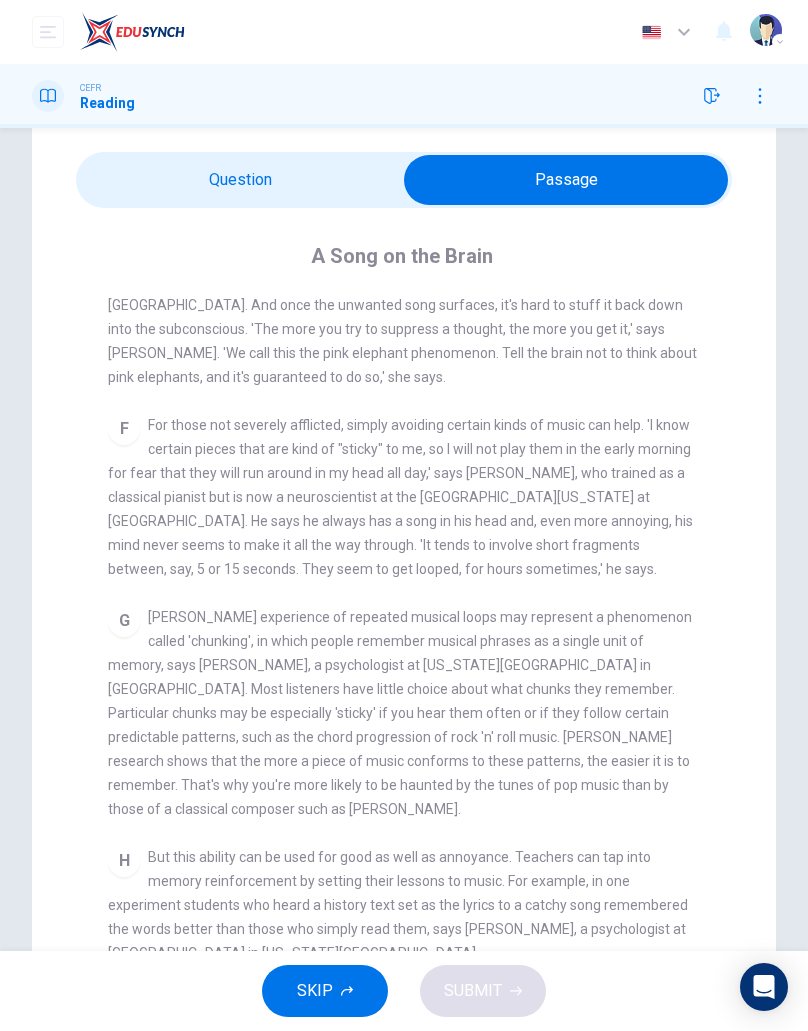 checkbox on "false" 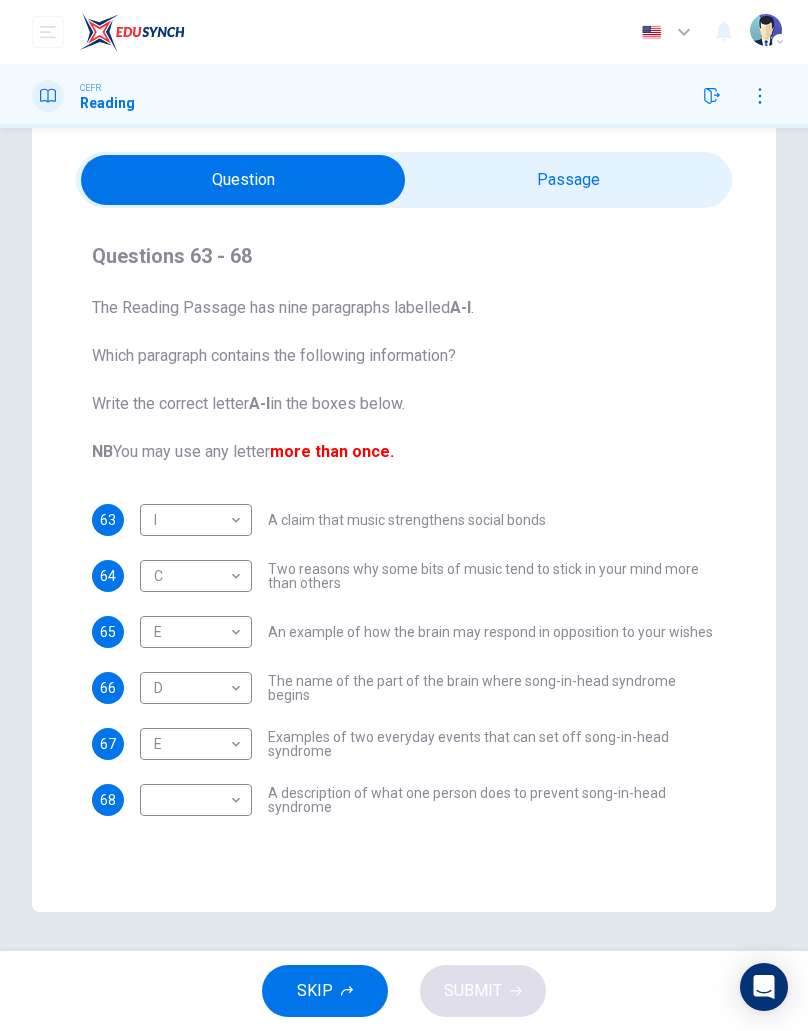 click on "Dashboard Practice Start a test Analysis English en ​ [PERSON_NAME] CEFR Reading Question Passage Questions 63 - 68 The Reading Passage has nine paragraphs labelled  A-l .
Which paragraph contains the following information?
Write the correct letter  A-l  in the boxes below.
NB  You may use any letter  more than once. 63 I I ​ A claim that music strengthens social bonds 64 C C ​ Two reasons why some bits of music tend to stick in your mind more than others 65 E E ​ An example of how the brain may respond in opposition to your wishes 66 D D ​ The name of the part of the brain where song-in-head syndrome begins 67 E E ​ Examples of two everyday events that can set off song-in-head syndrome 68 ​ ​ A description of what one person does to prevent song-in-head syndrome A Song on the Brain CLICK TO ZOOM Click to Zoom A B C D E F G H I SKIP SUBMIT EduSynch - Online Language Proficiency Testing
Dashboard Practice Start a test Analysis Notifications © Copyright  2025 Audio" at bounding box center (404, 515) 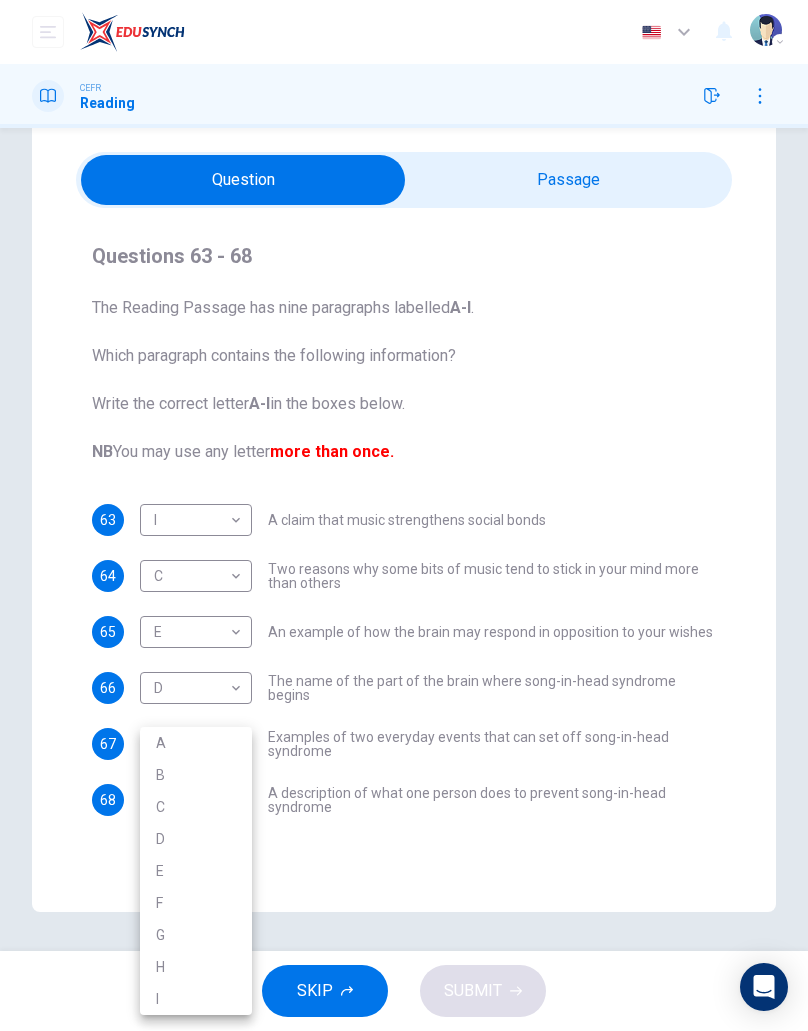 click on "F" at bounding box center (196, 903) 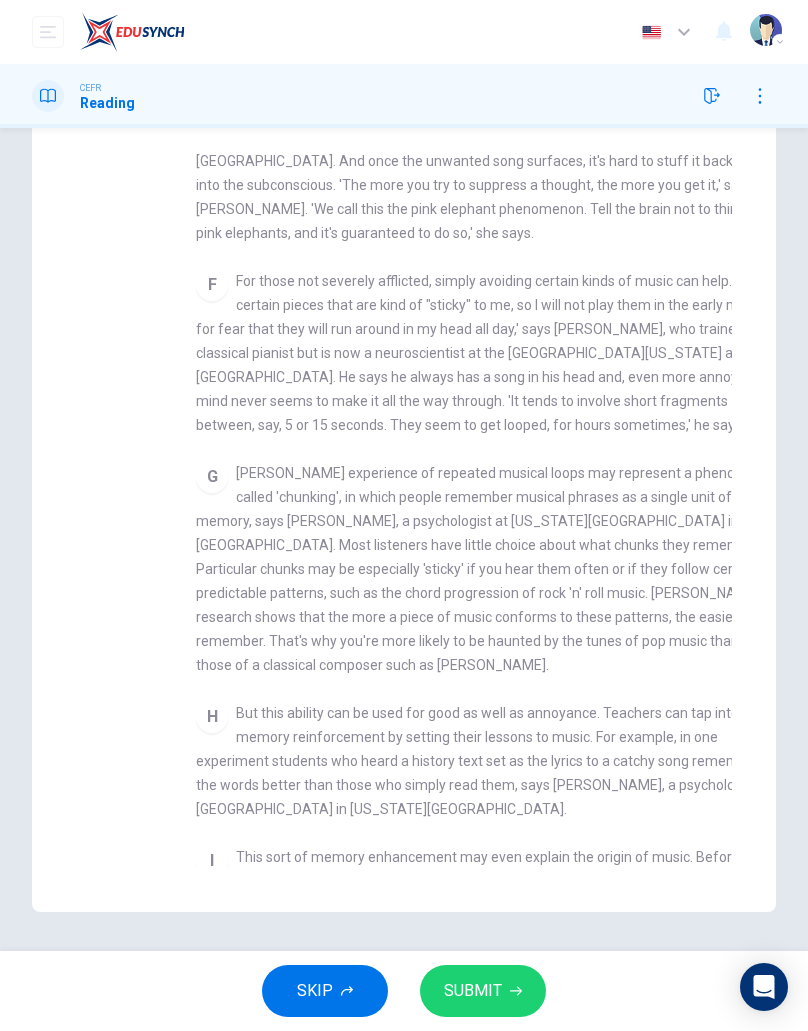 scroll, scrollTop: 60, scrollLeft: 0, axis: vertical 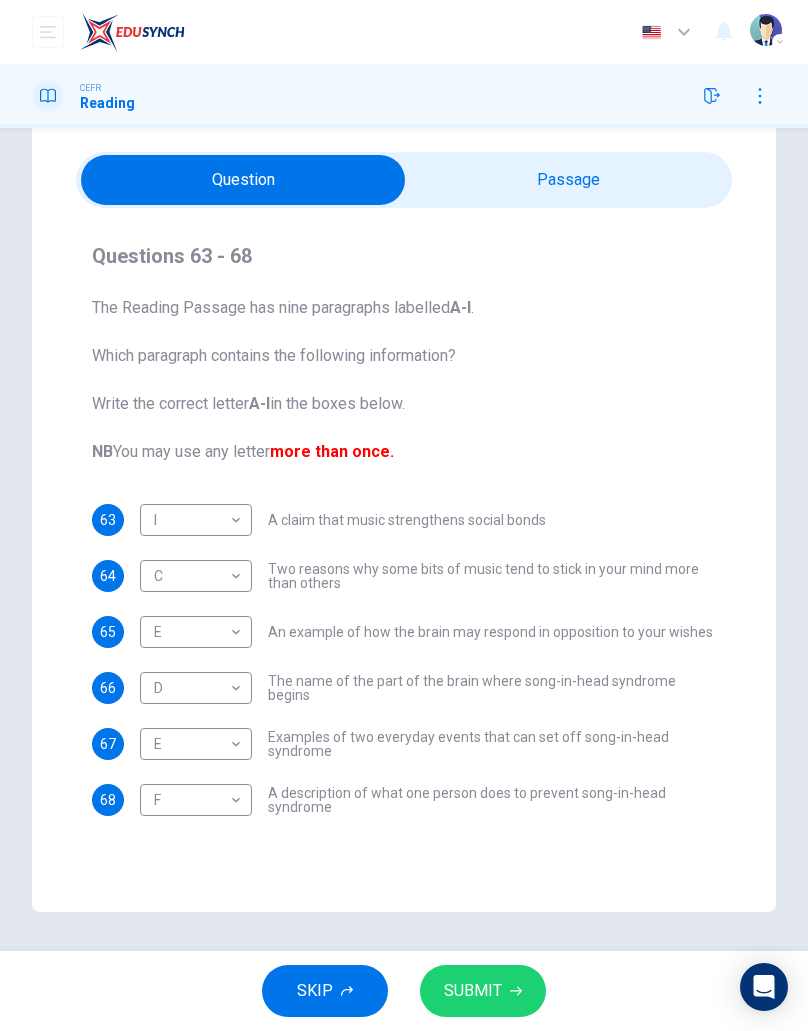 click on "SUBMIT" at bounding box center [473, 991] 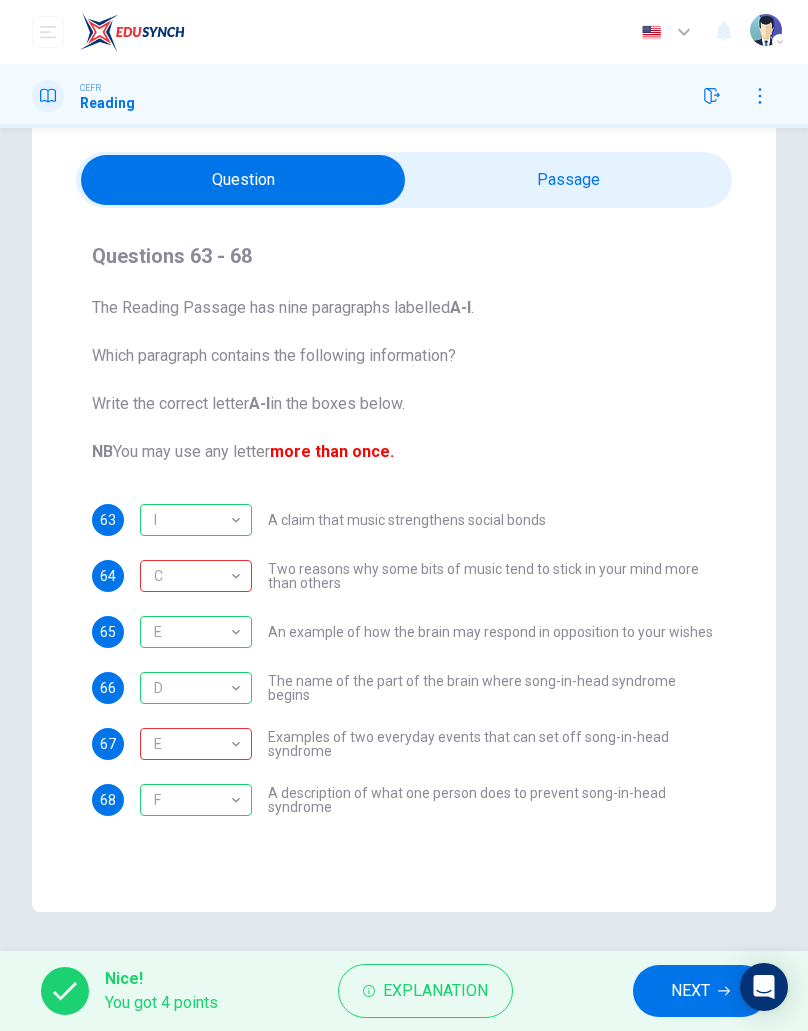 click on "E" at bounding box center (192, 744) 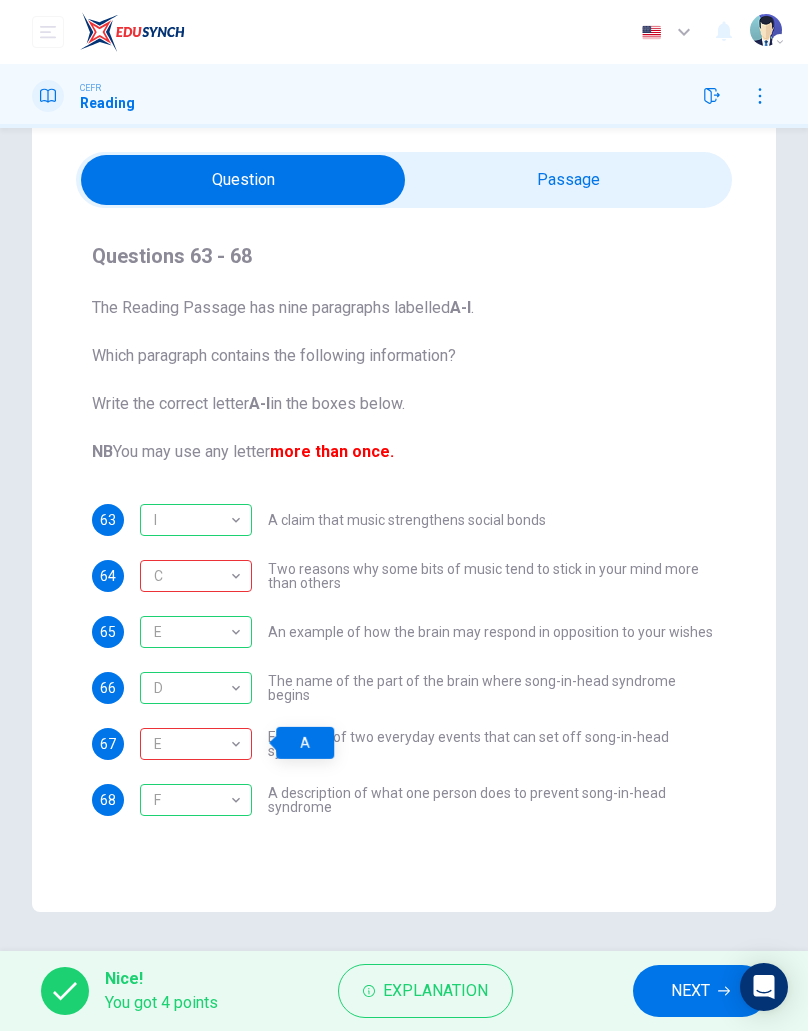 click on "63 I I ​ A claim that music strengthens social bonds 64 C C ​ Two reasons why some bits of music tend to stick in your mind more than others 65 E E ​ An example of how the brain may respond in opposition to your wishes 66 D D ​ The name of the part of the brain where song-in-head syndrome begins 67 E E ​ Examples of two everyday events that can set off song-in-head syndrome 68 F F ​ A description of what one person does to prevent song-in-head syndrome" at bounding box center (404, 660) 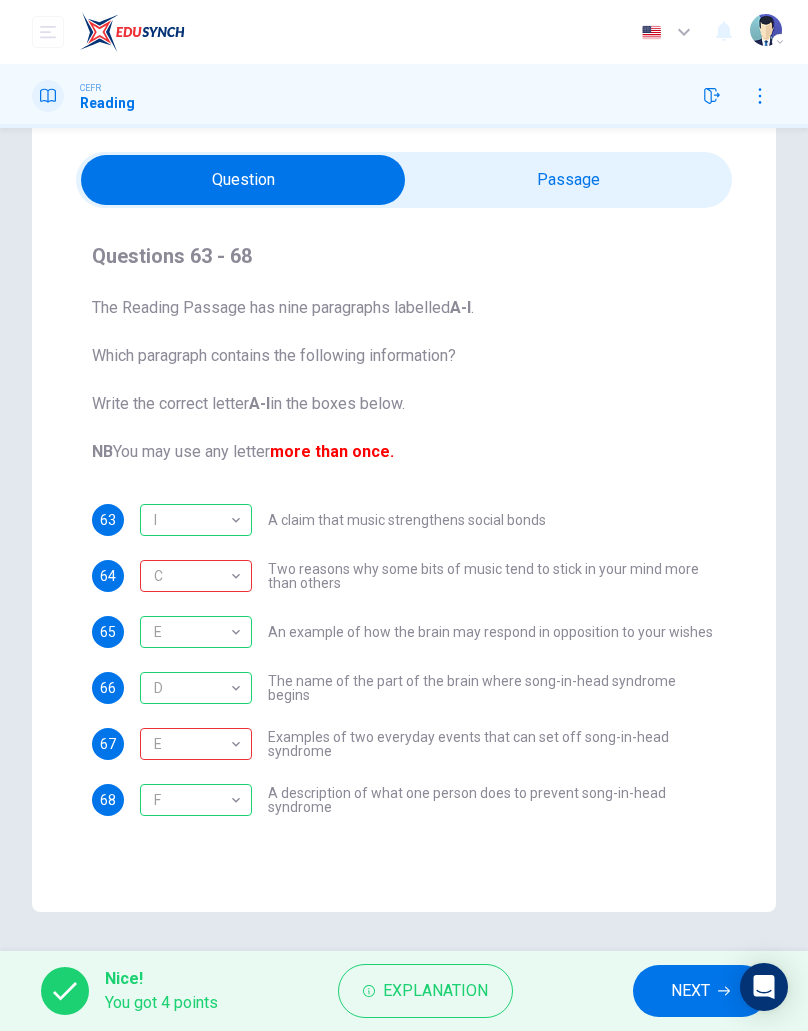 click on "C" at bounding box center [192, 576] 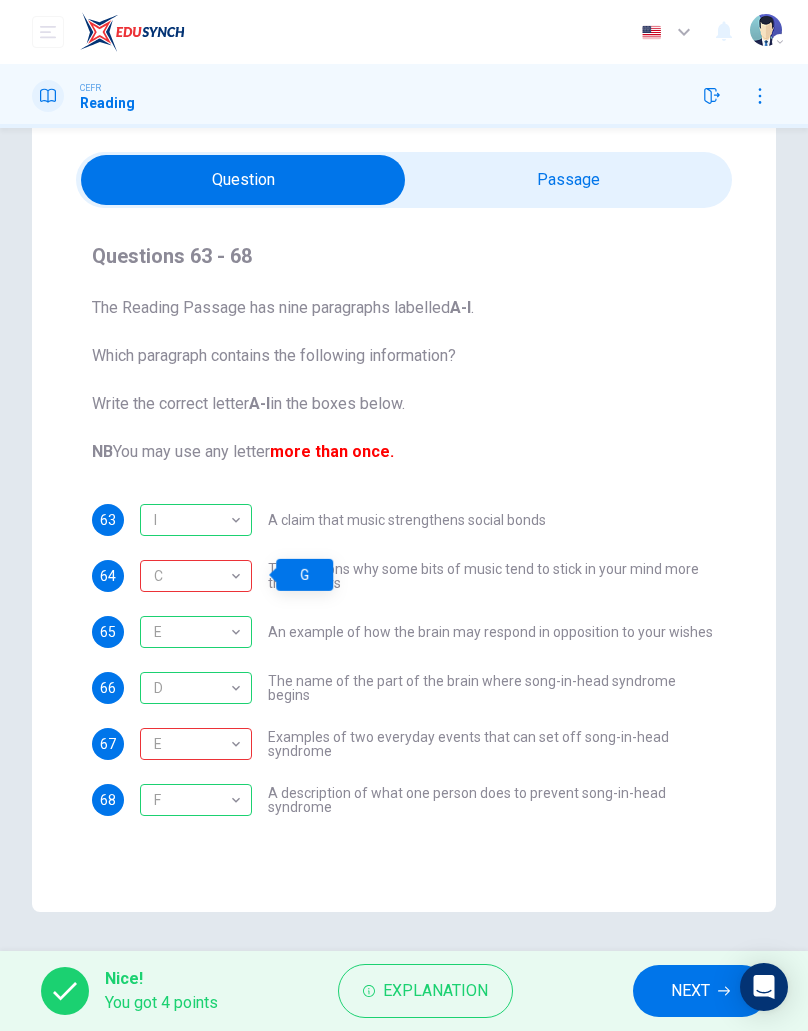 click on "63 I I ​ A claim that music strengthens social bonds" at bounding box center (404, 520) 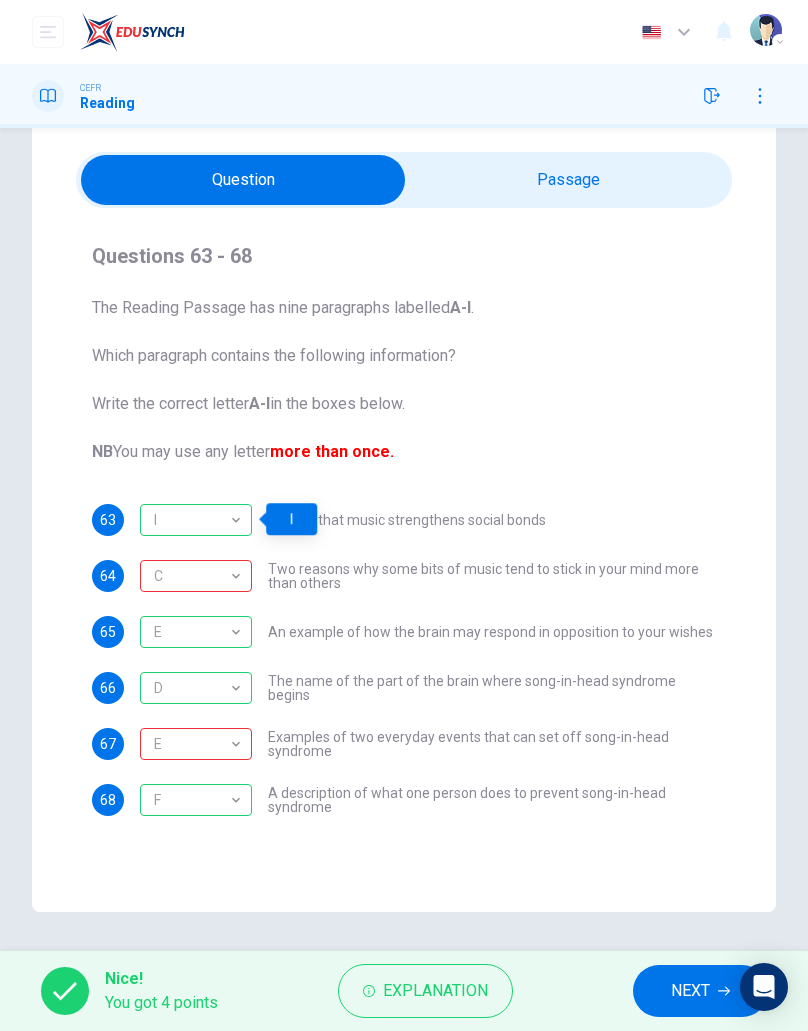 click on "Questions 63 - 68 The Reading Passage has nine paragraphs labelled  A-l .
Which paragraph contains the following information?
Write the correct letter  A-l  in the boxes below.
NB  You may use any letter  more than once. 63 I I ​ A claim that music strengthens social bonds 64 C C ​ Two reasons why some bits of music tend to stick in your mind more than others 65 E E ​ An example of how the brain may respond in opposition to your wishes 66 D D ​ The name of the part of the brain where song-in-head syndrome begins 67 E E ​ Examples of two everyday events that can set off song-in-head syndrome 68 F F ​ A description of what one person does to prevent song-in-head syndrome" at bounding box center [404, 528] 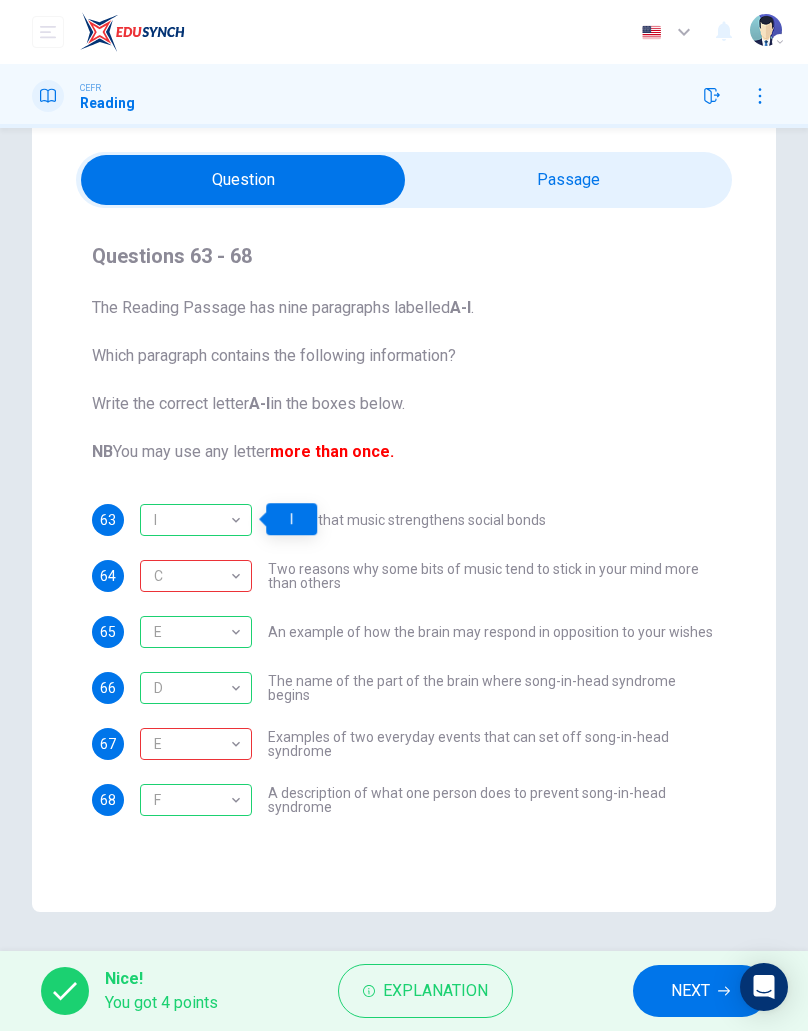 click on "Explanation" at bounding box center [435, 991] 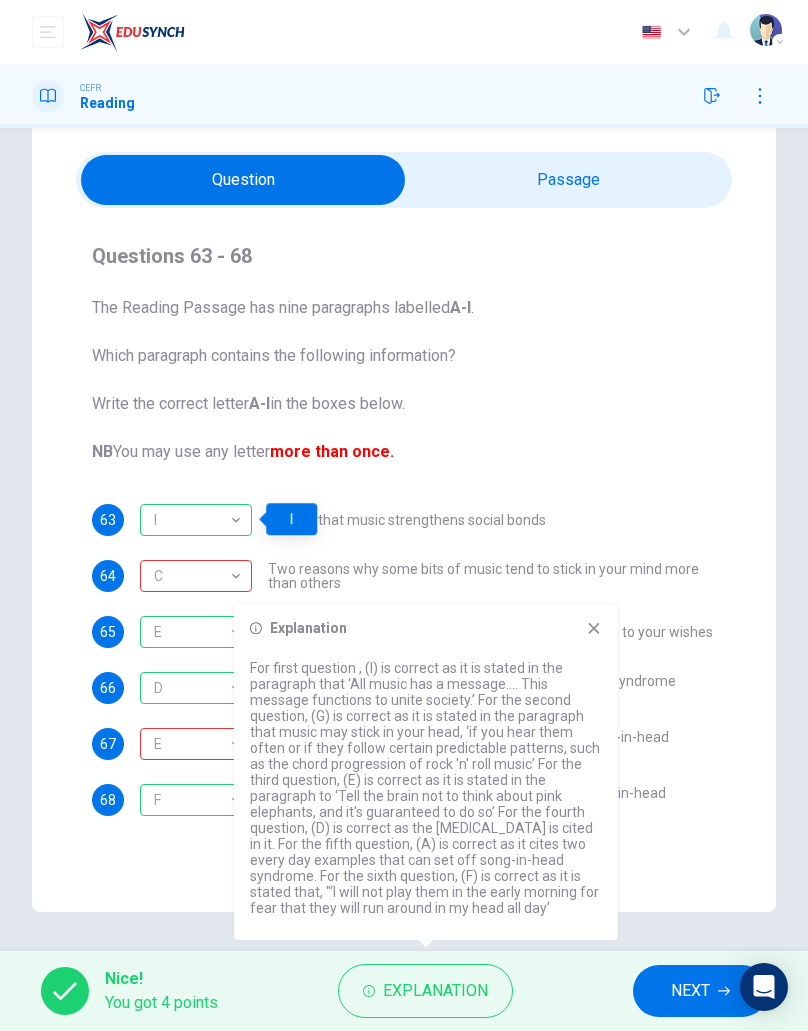 click on "Two reasons why some bits of music tend to stick in your mind more than others" at bounding box center (492, 576) 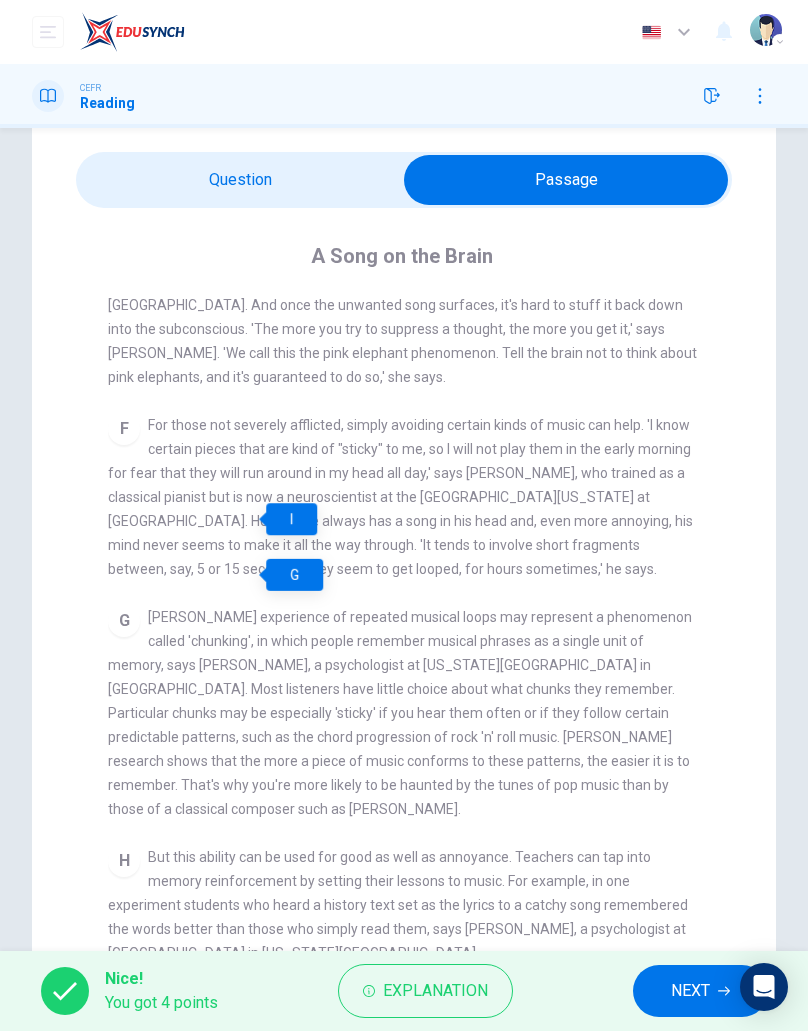 scroll, scrollTop: 1204, scrollLeft: 0, axis: vertical 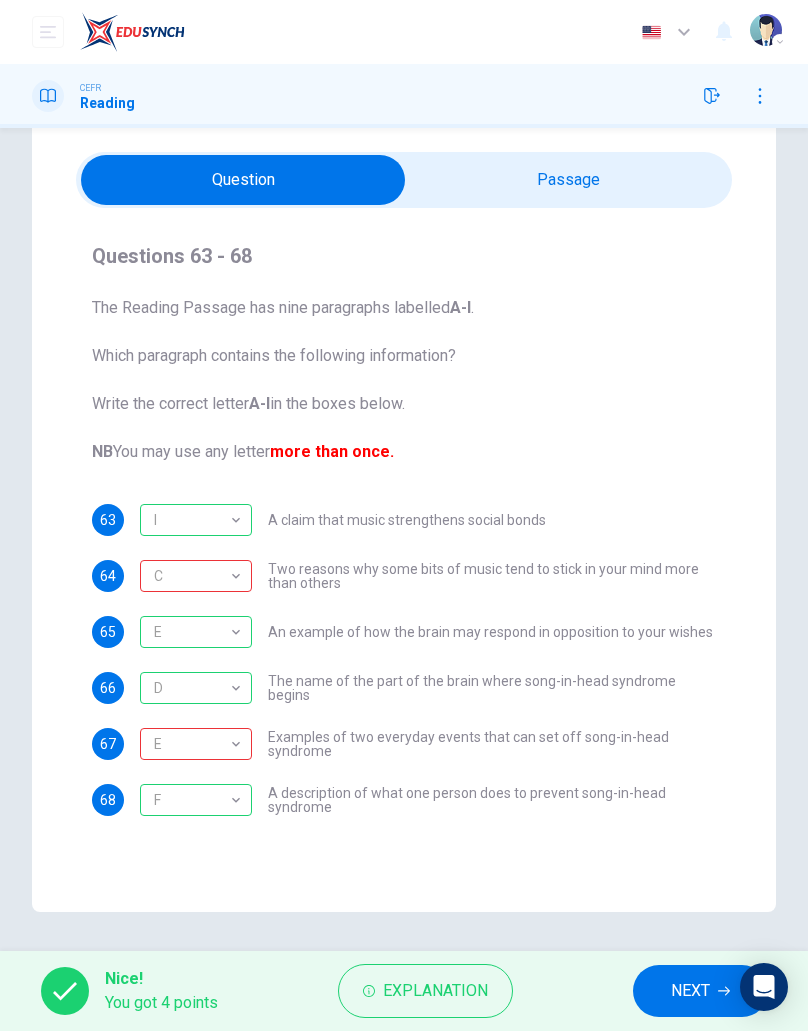 click on "E" at bounding box center (192, 744) 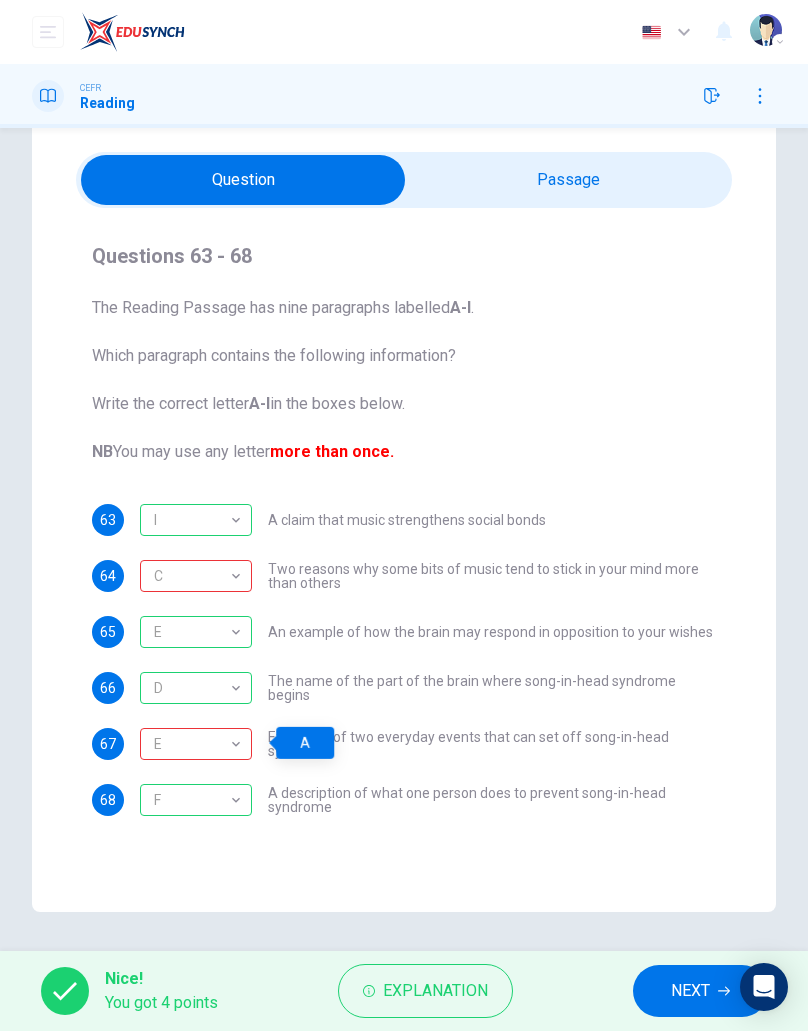 click on "63 I I ​ A claim that music strengthens social bonds 64 C C ​ Two reasons why some bits of music tend to stick in your mind more than others 65 E E ​ An example of how the brain may respond in opposition to your wishes 66 D D ​ The name of the part of the brain where song-in-head syndrome begins 67 E E ​ Examples of two everyday events that can set off song-in-head syndrome 68 F F ​ A description of what one person does to prevent song-in-head syndrome" at bounding box center [404, 660] 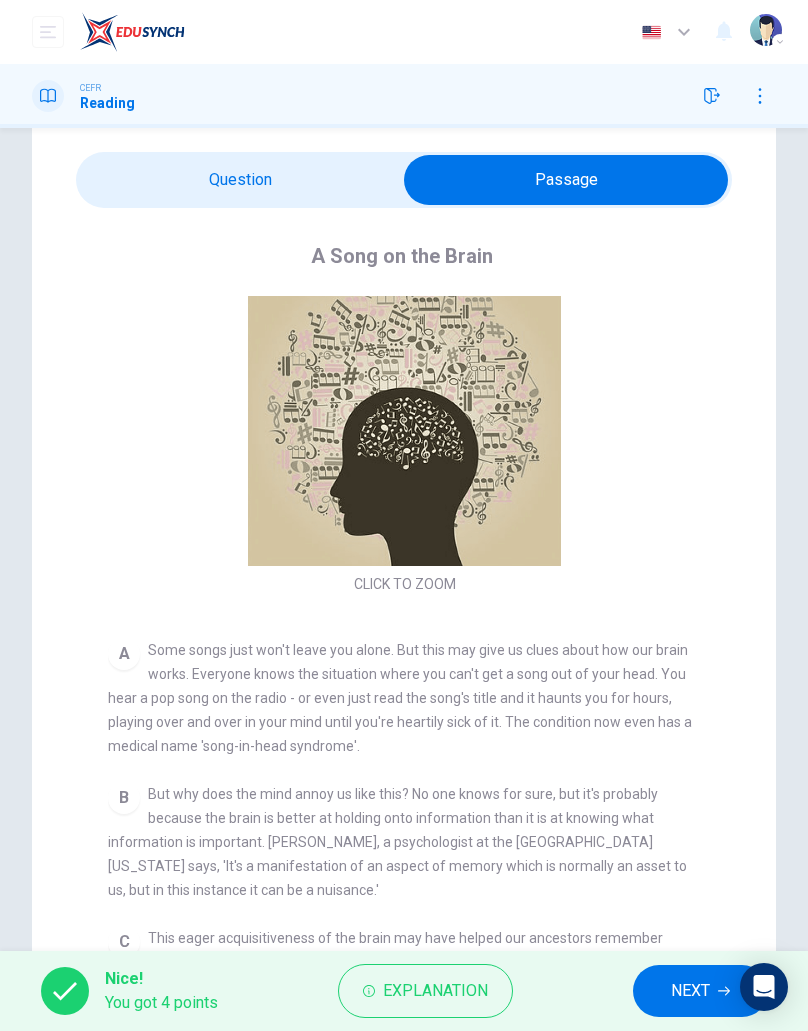 scroll, scrollTop: 46, scrollLeft: 0, axis: vertical 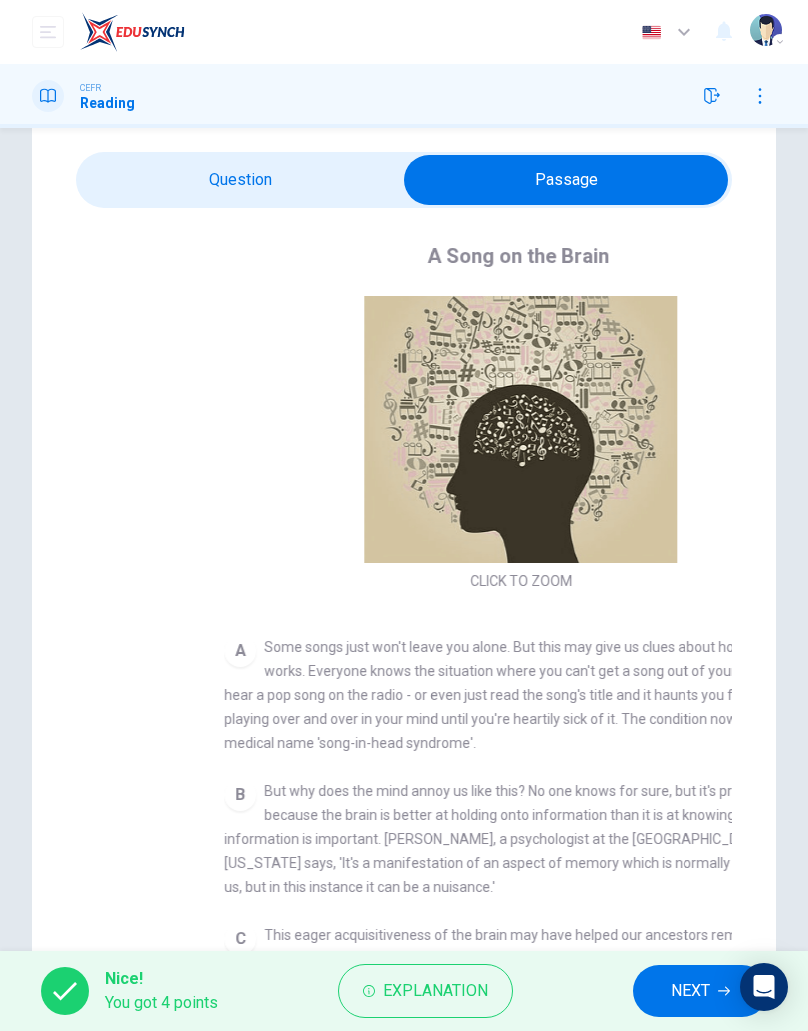 checkbox on "false" 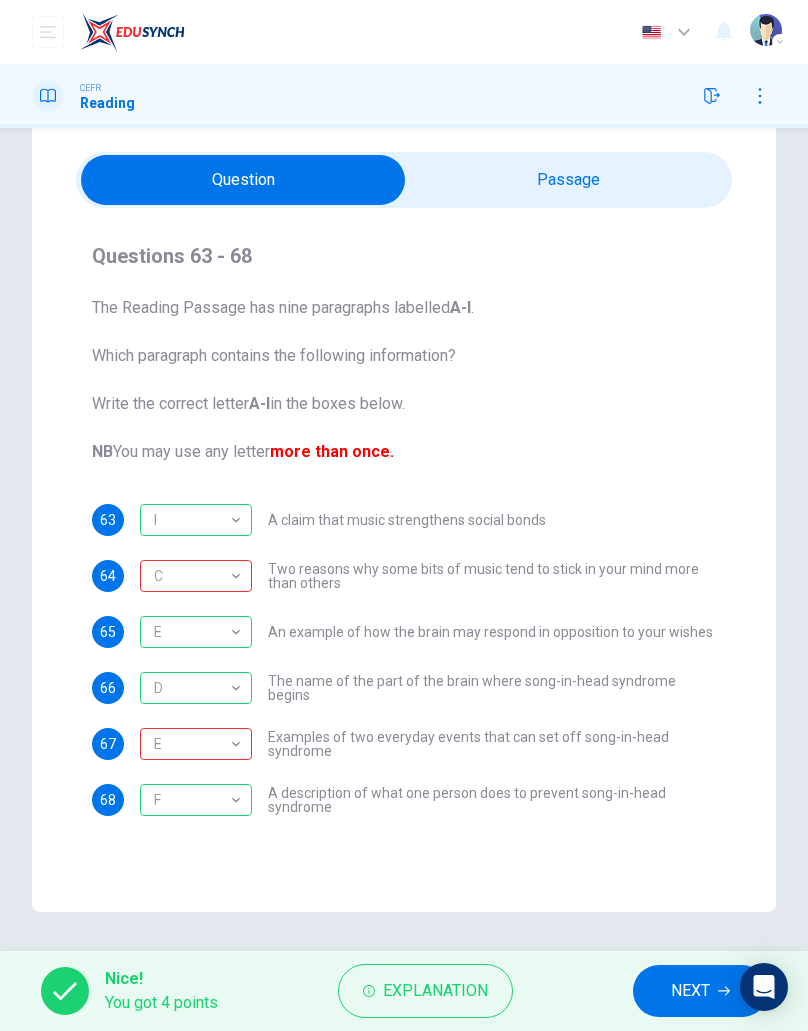 click on "E" at bounding box center [192, 744] 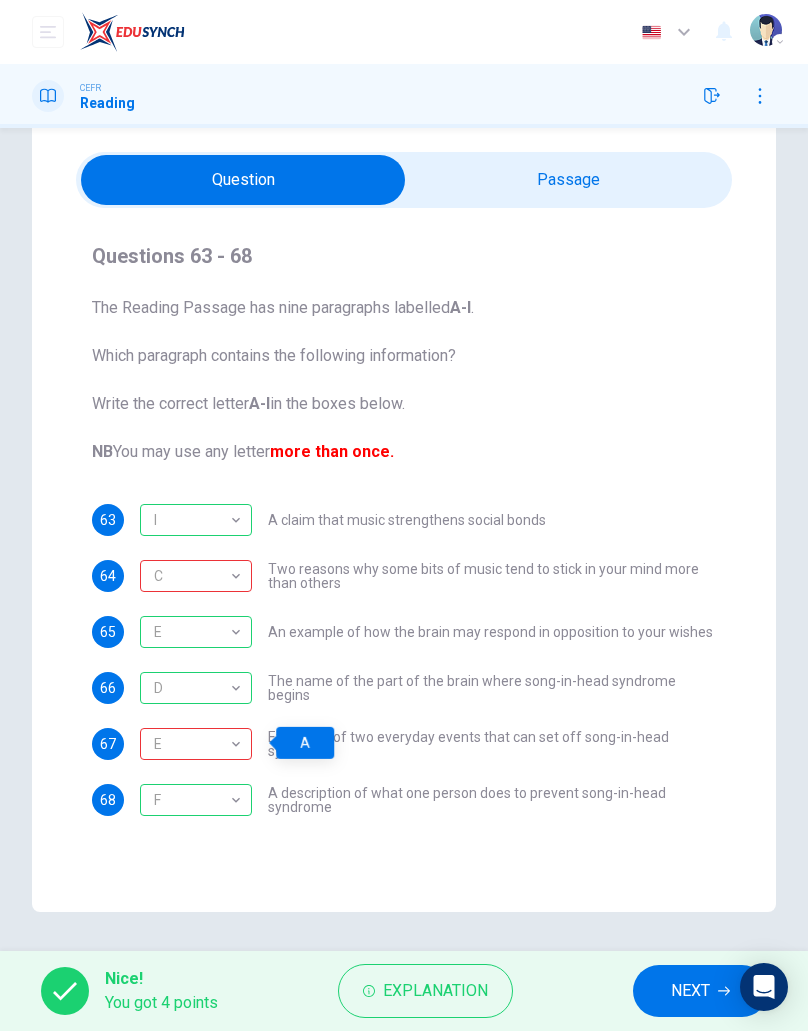 click on "Two reasons why some bits of music tend to stick in your mind more than others" at bounding box center (492, 576) 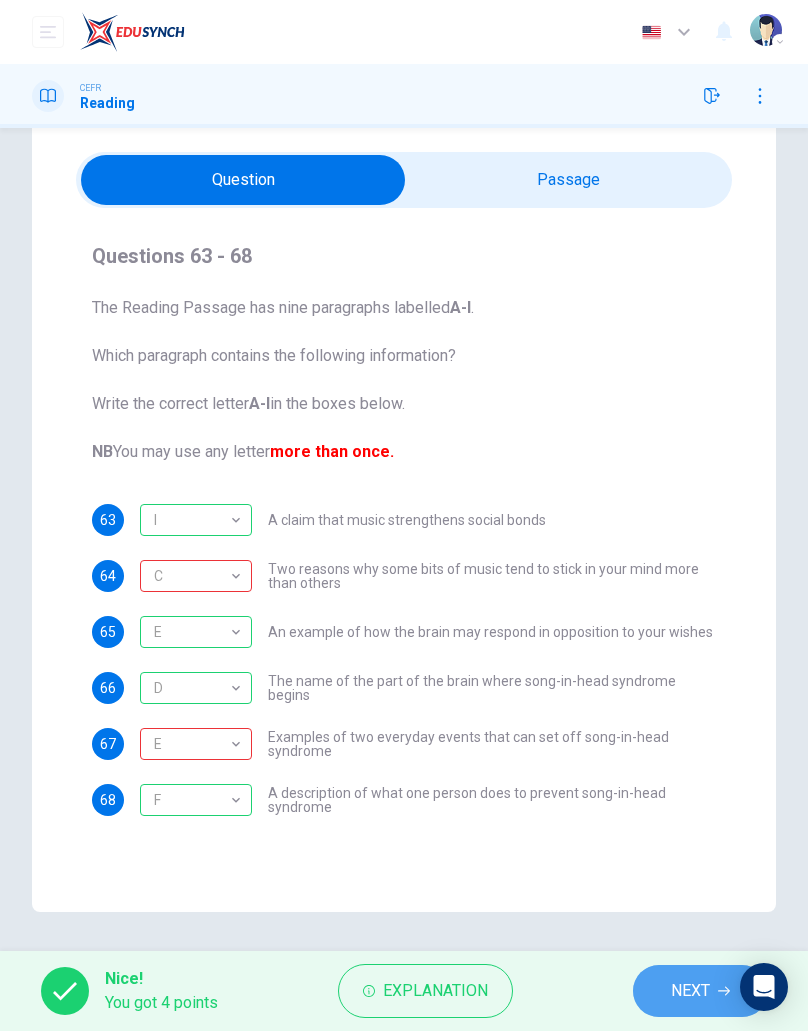 click on "NEXT" at bounding box center [690, 991] 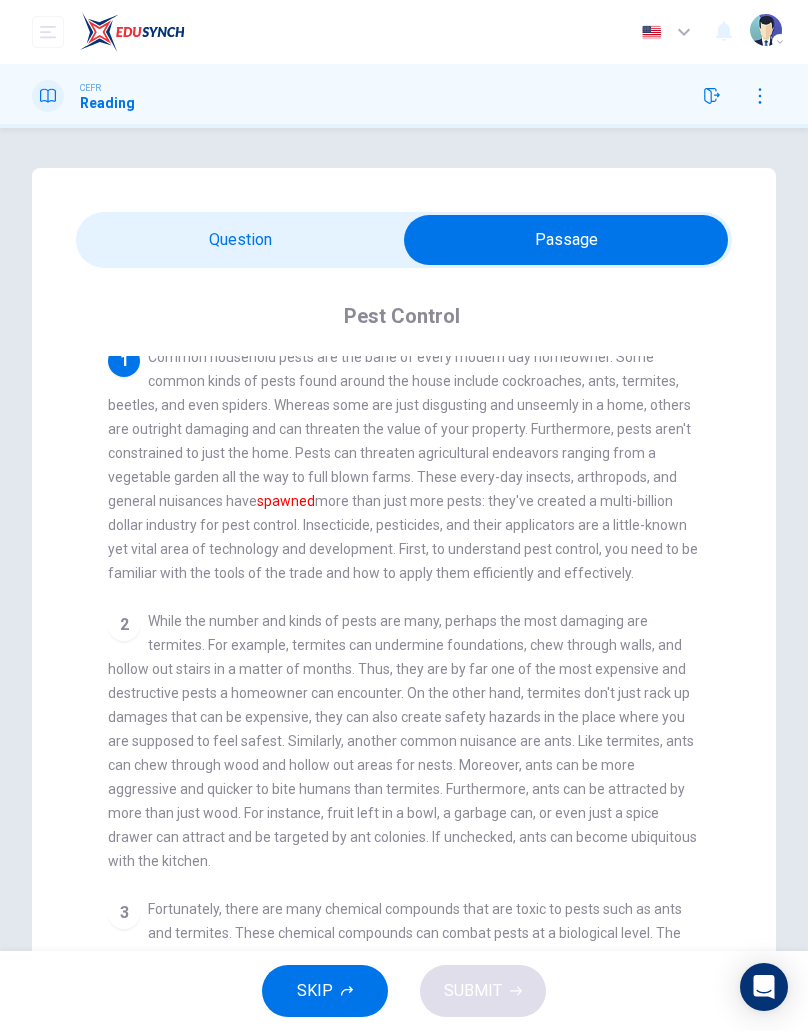scroll, scrollTop: 11, scrollLeft: 0, axis: vertical 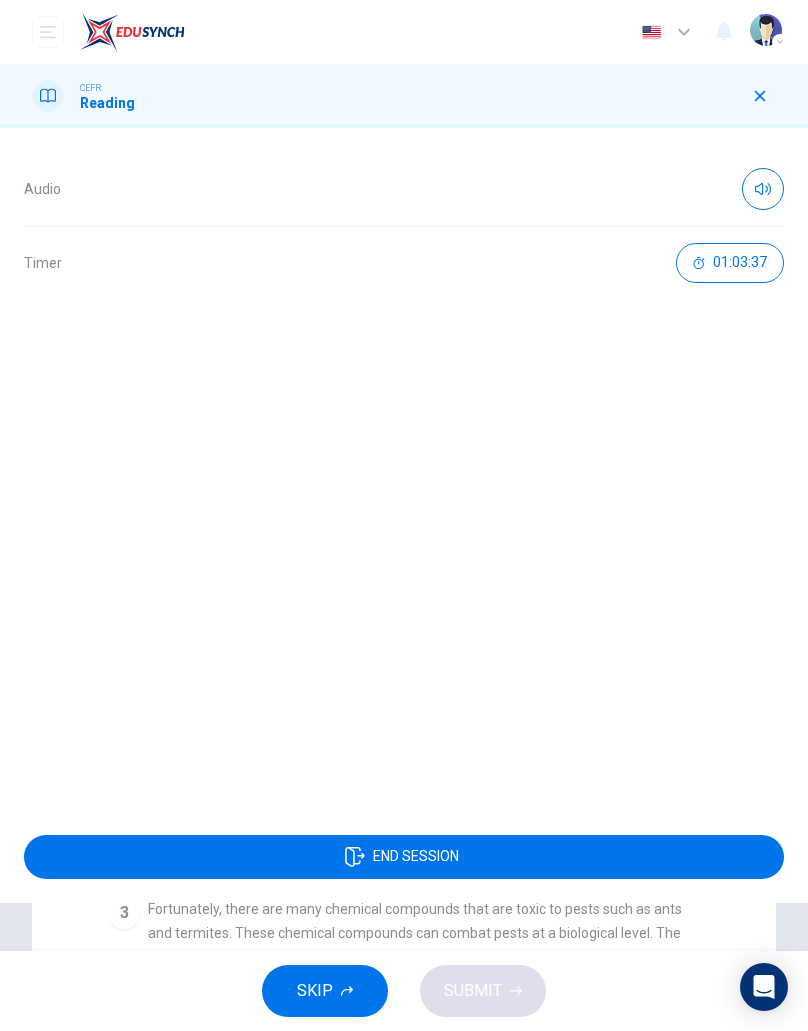 click 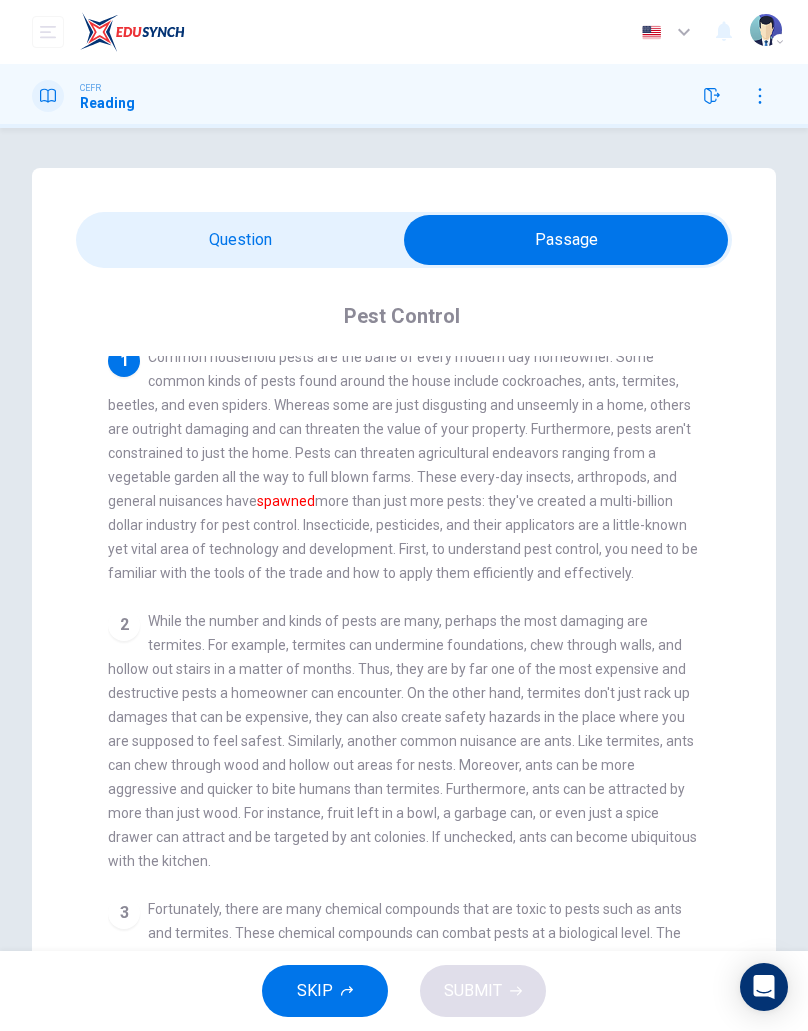 scroll, scrollTop: 0, scrollLeft: 0, axis: both 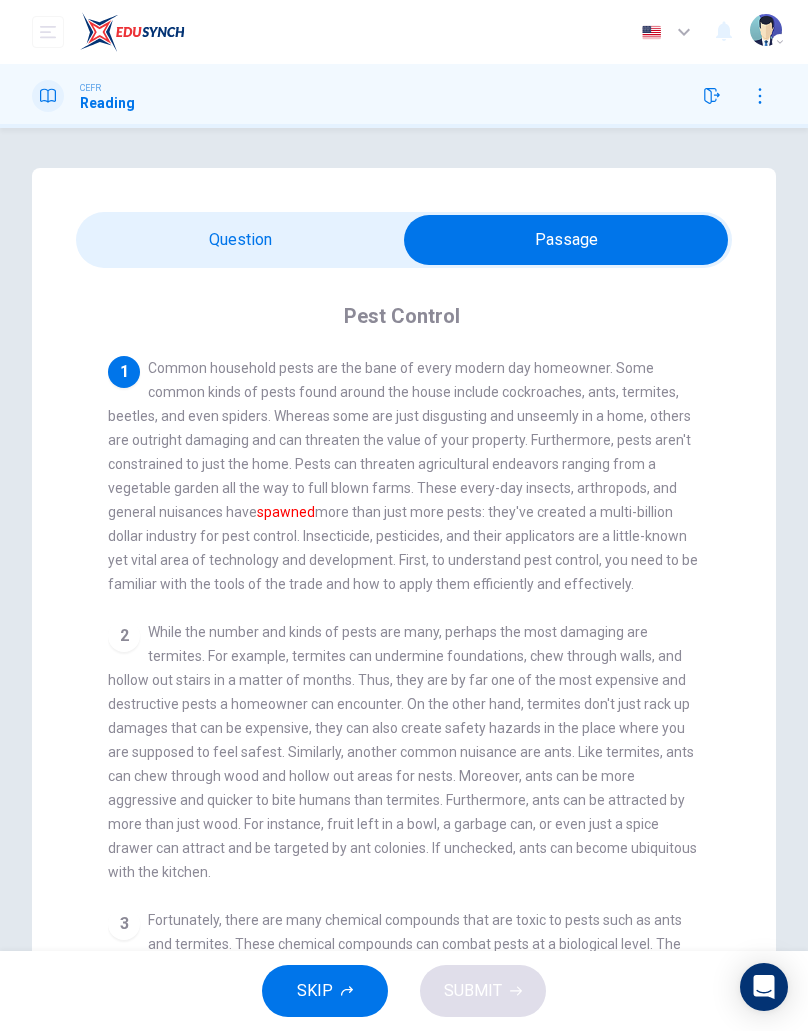 click 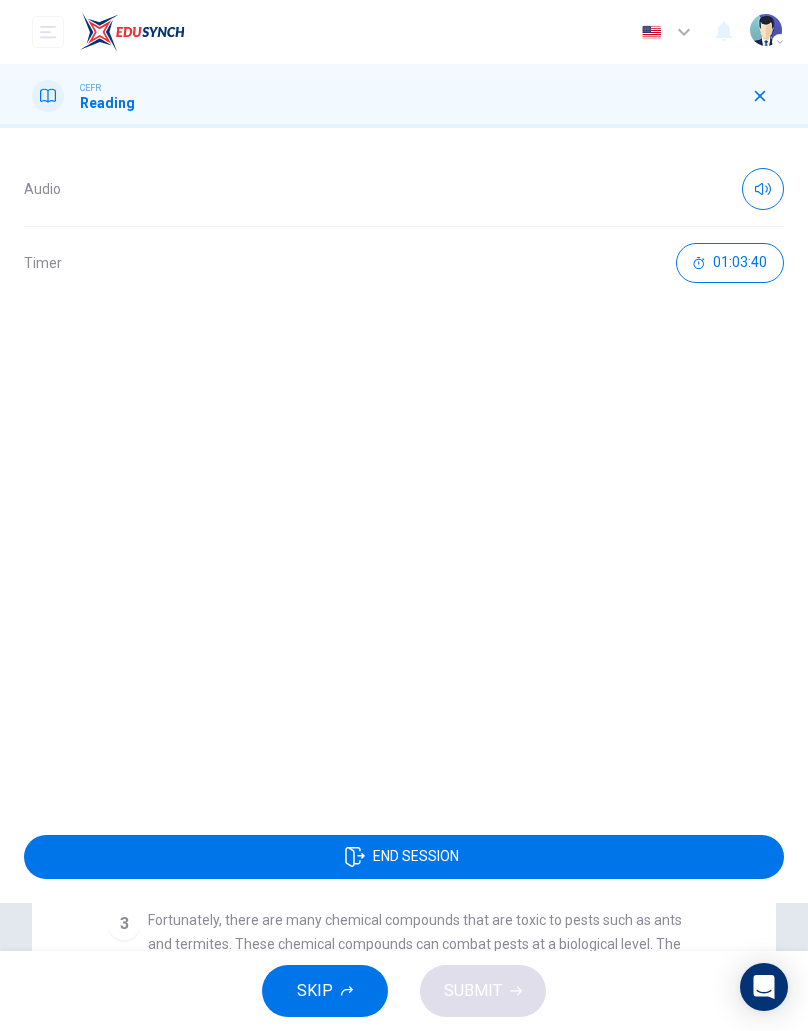 click 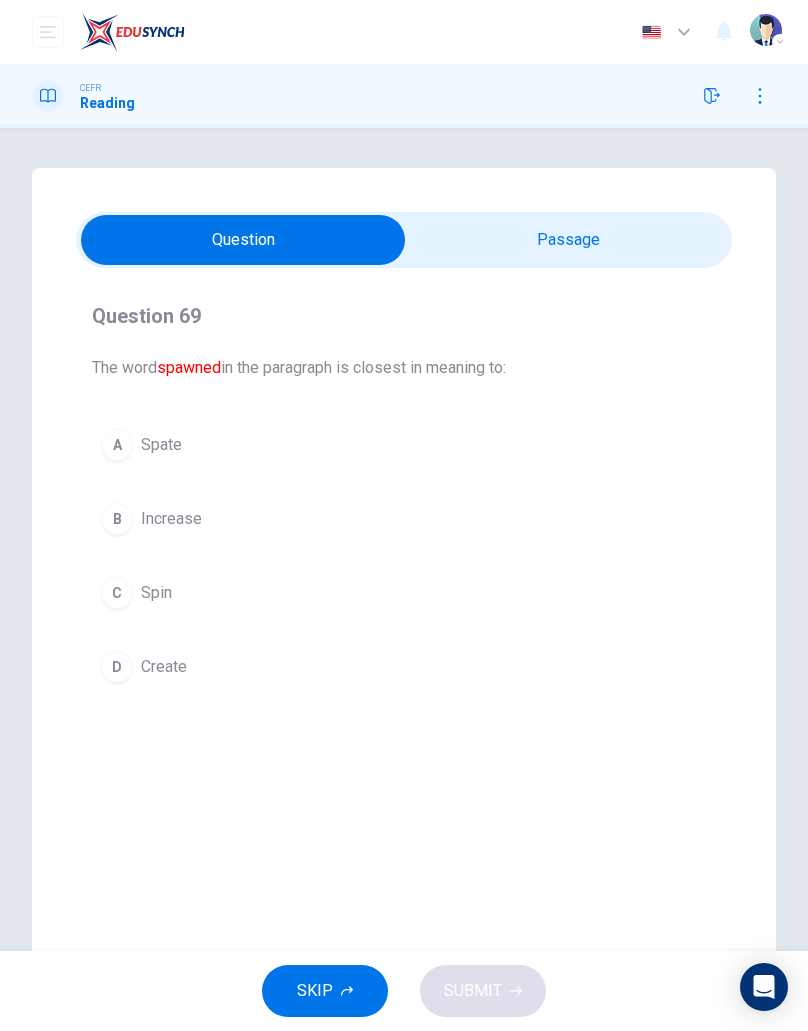 click on "Increase" at bounding box center (171, 519) 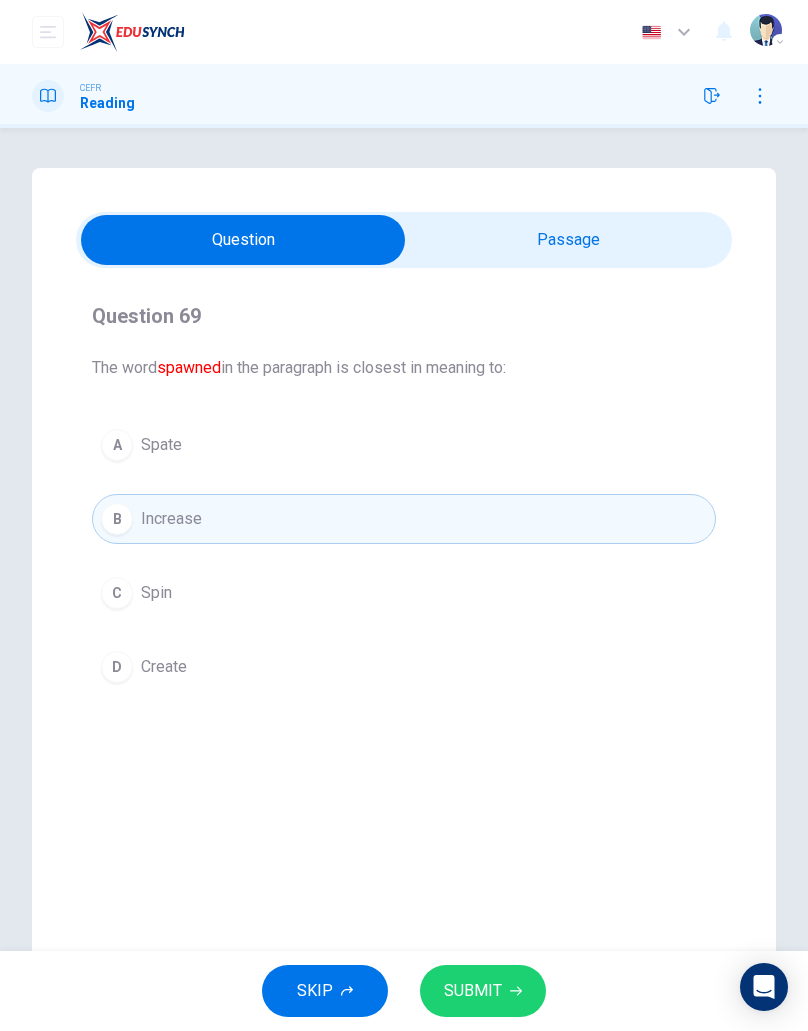 click 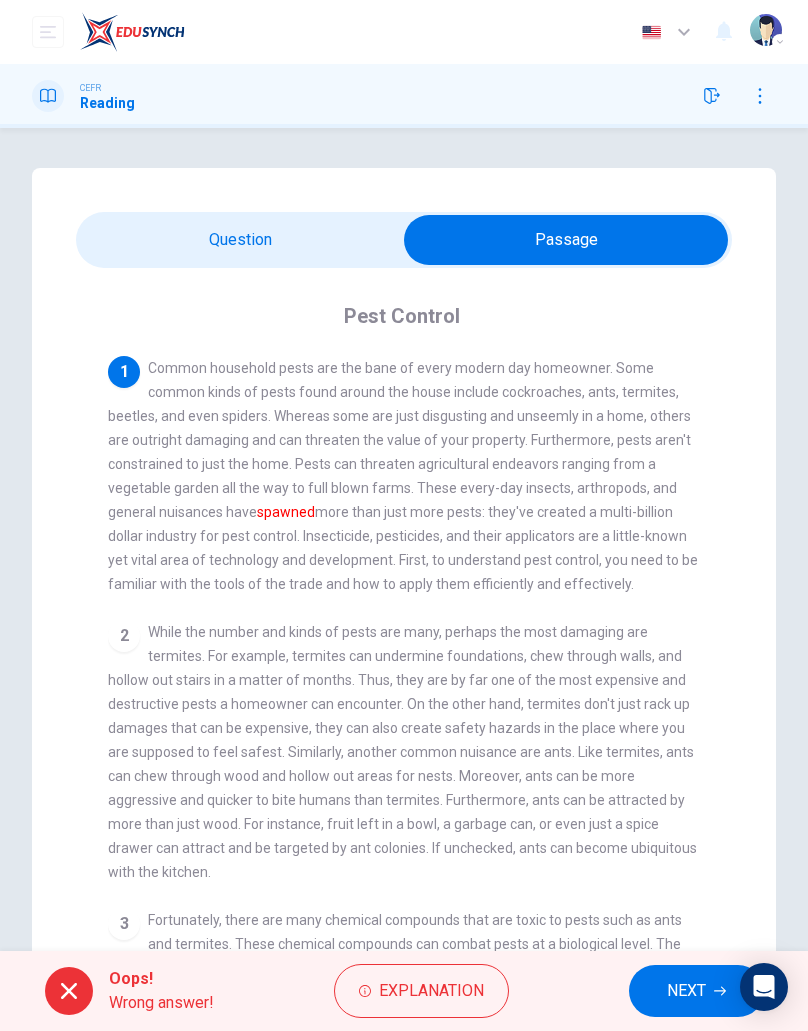click on "Explanation" at bounding box center [431, 991] 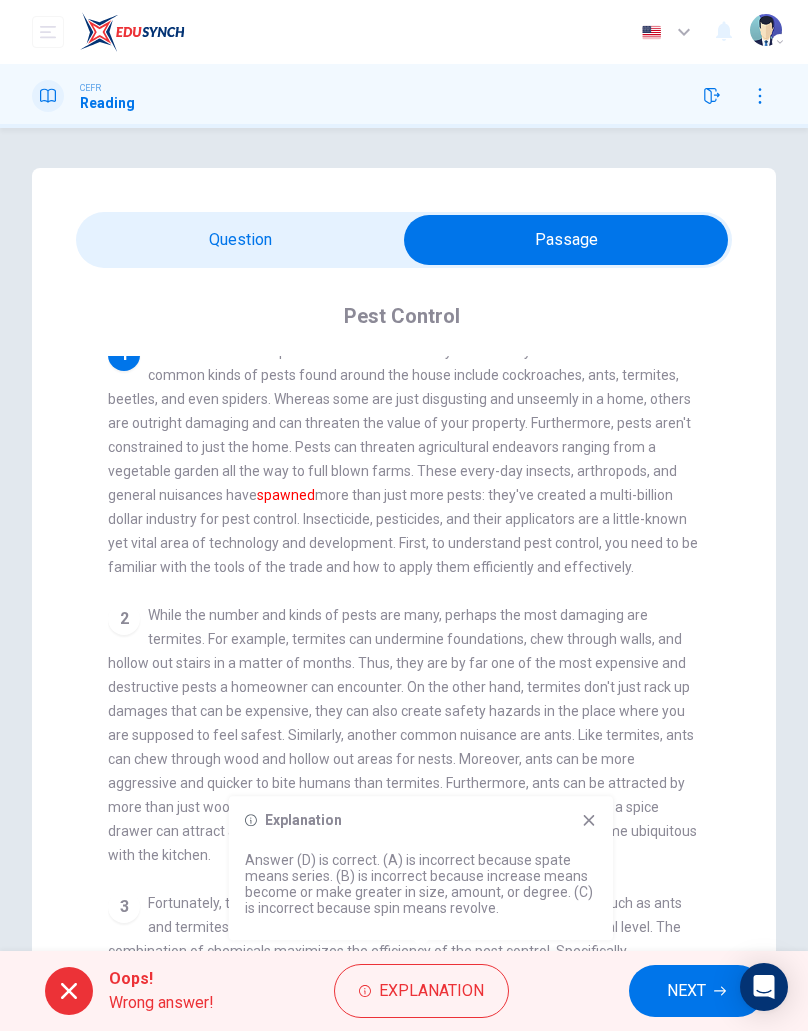 scroll, scrollTop: 20, scrollLeft: 0, axis: vertical 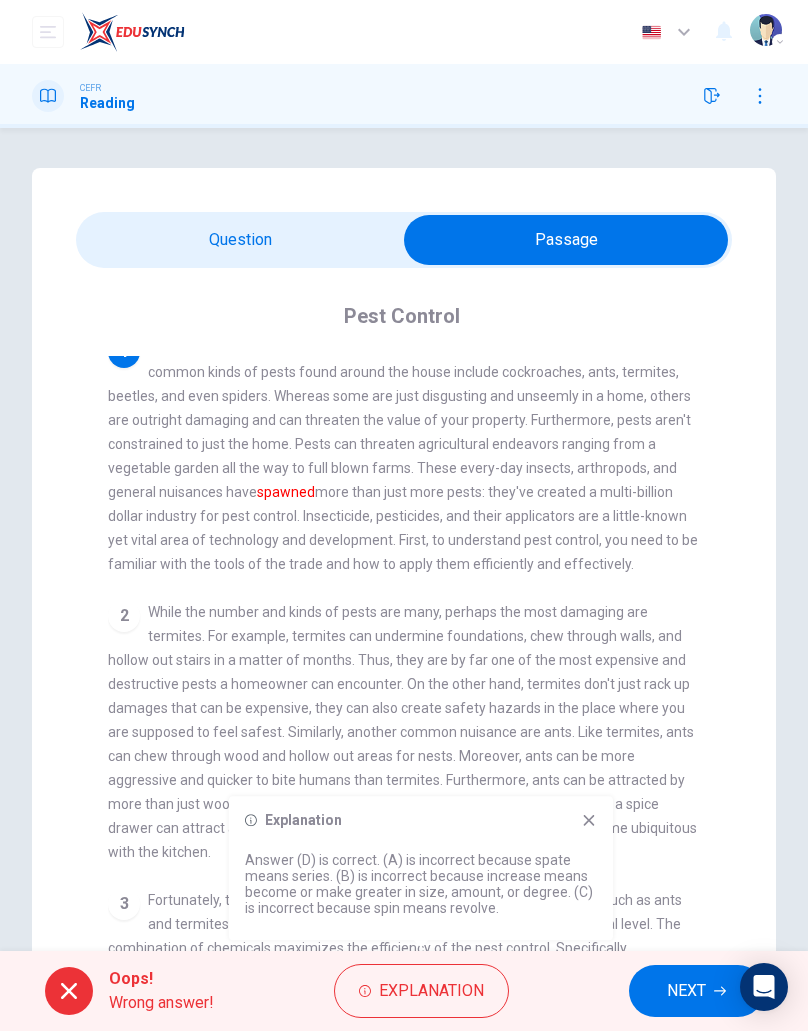 click on "NEXT" at bounding box center [686, 991] 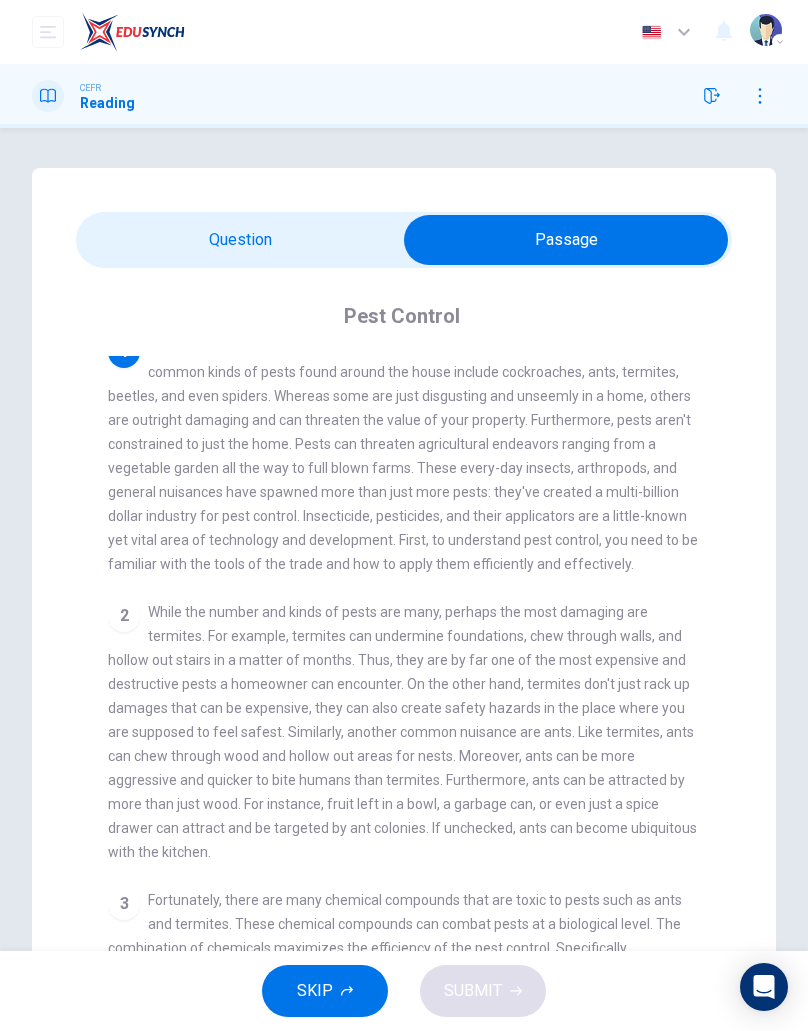 scroll, scrollTop: 0, scrollLeft: 0, axis: both 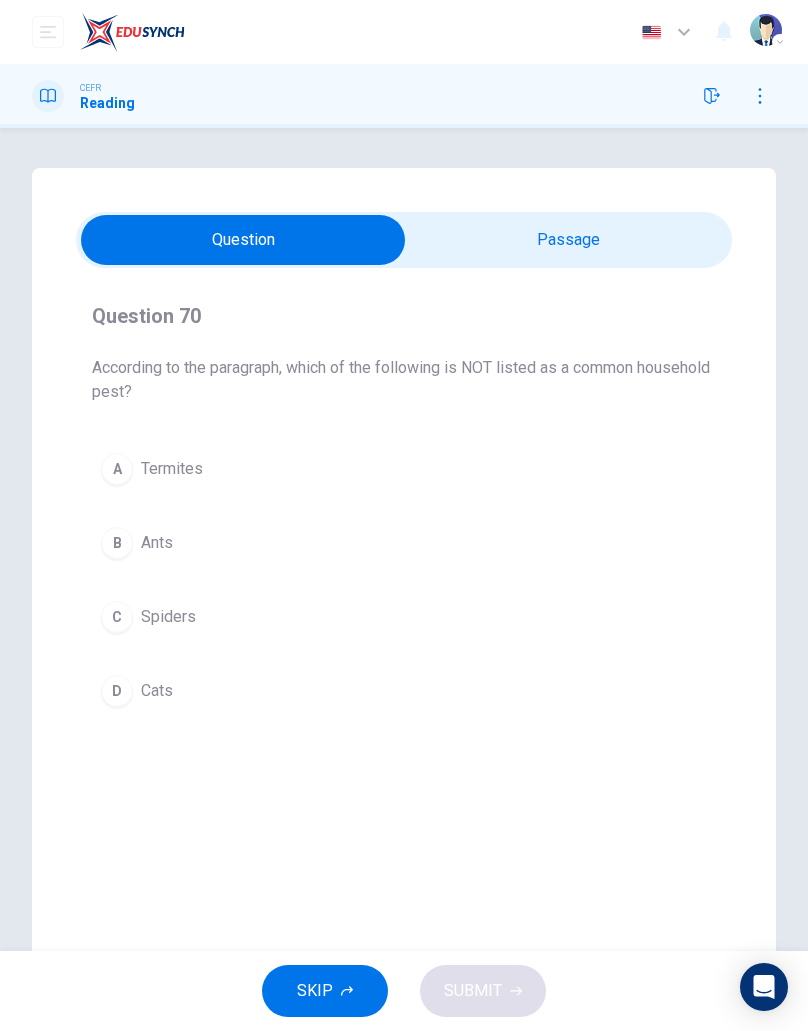 click on "Spiders" at bounding box center [168, 617] 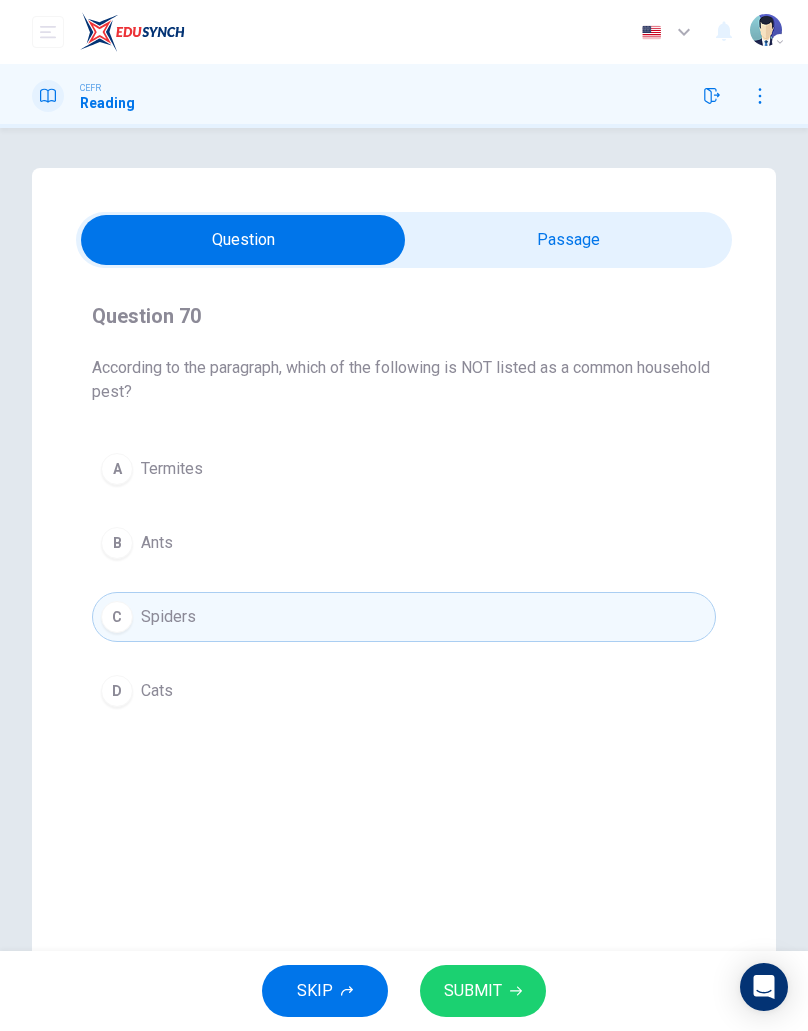 click on "D" at bounding box center (117, 691) 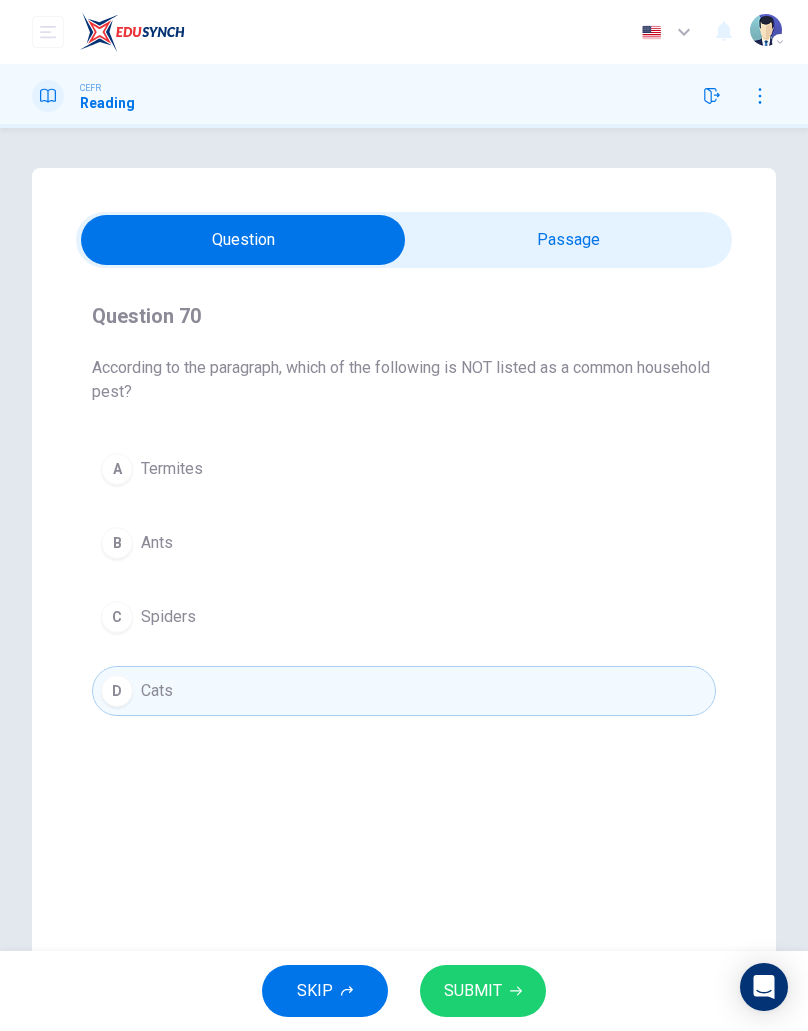 click 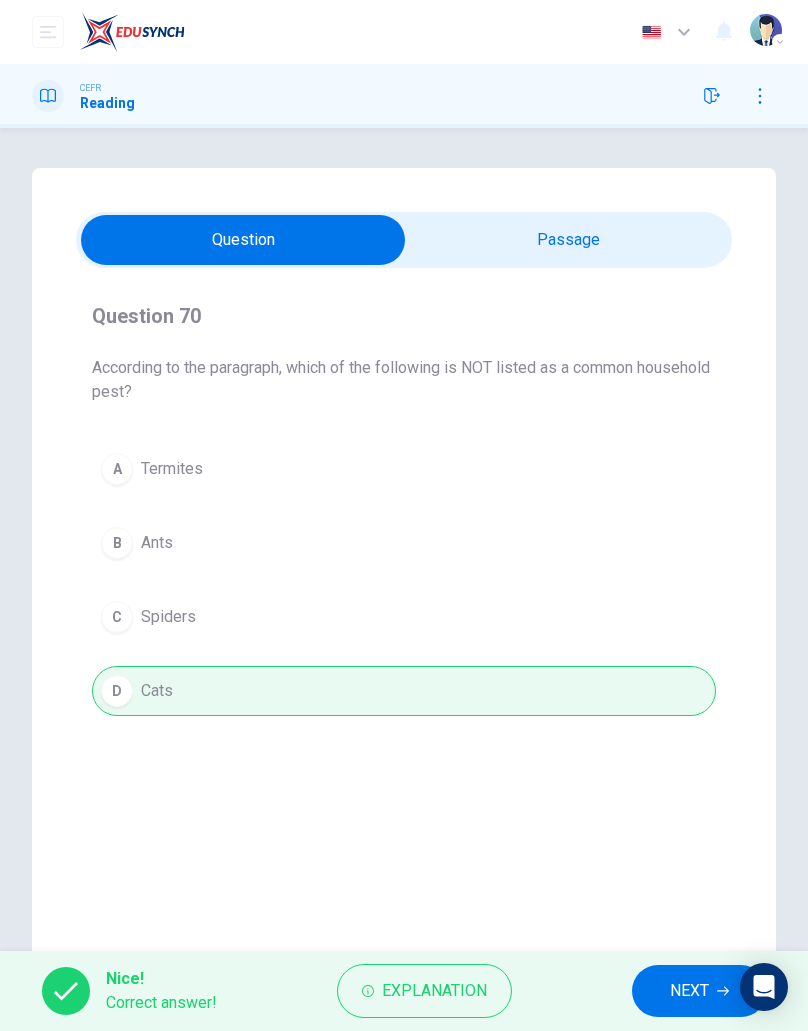 click on "NEXT" at bounding box center (689, 991) 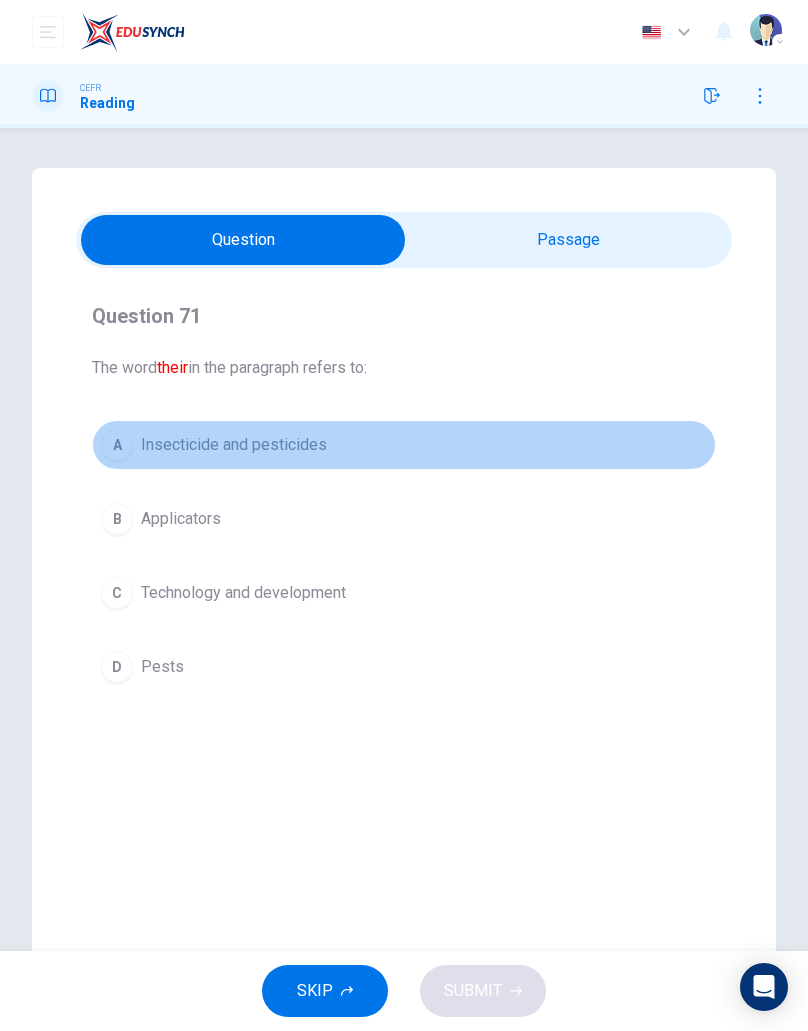 click on "A Insecticide and pesticides" at bounding box center (404, 445) 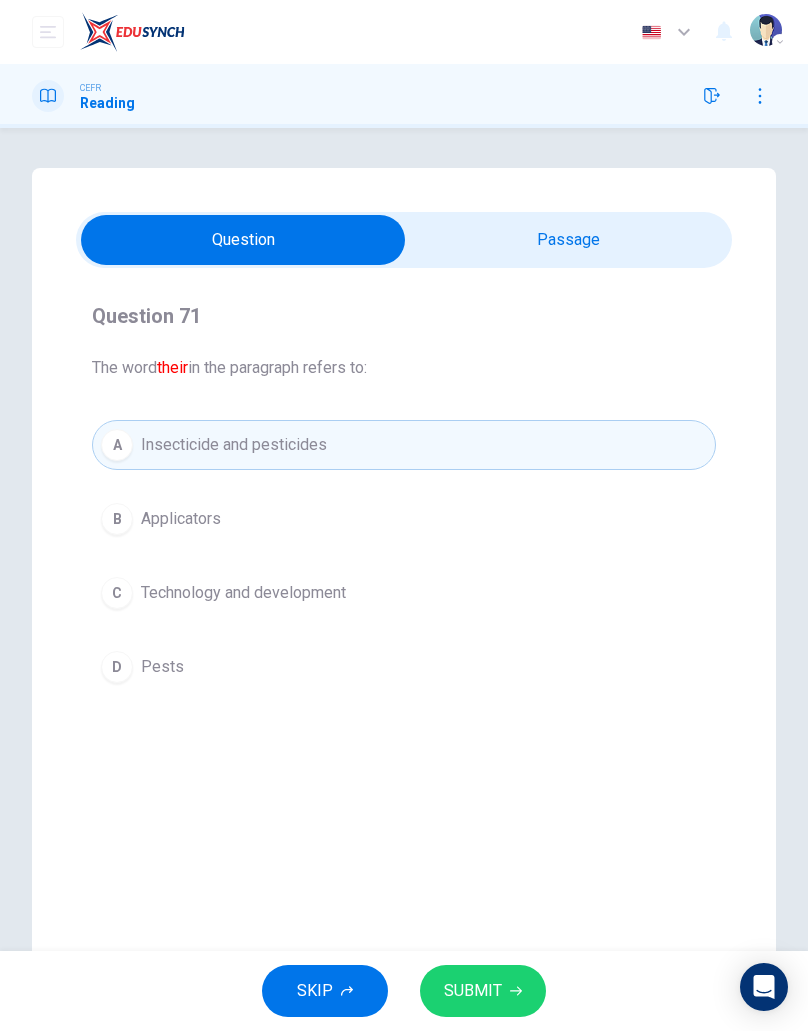 click on "D Pests" at bounding box center [404, 667] 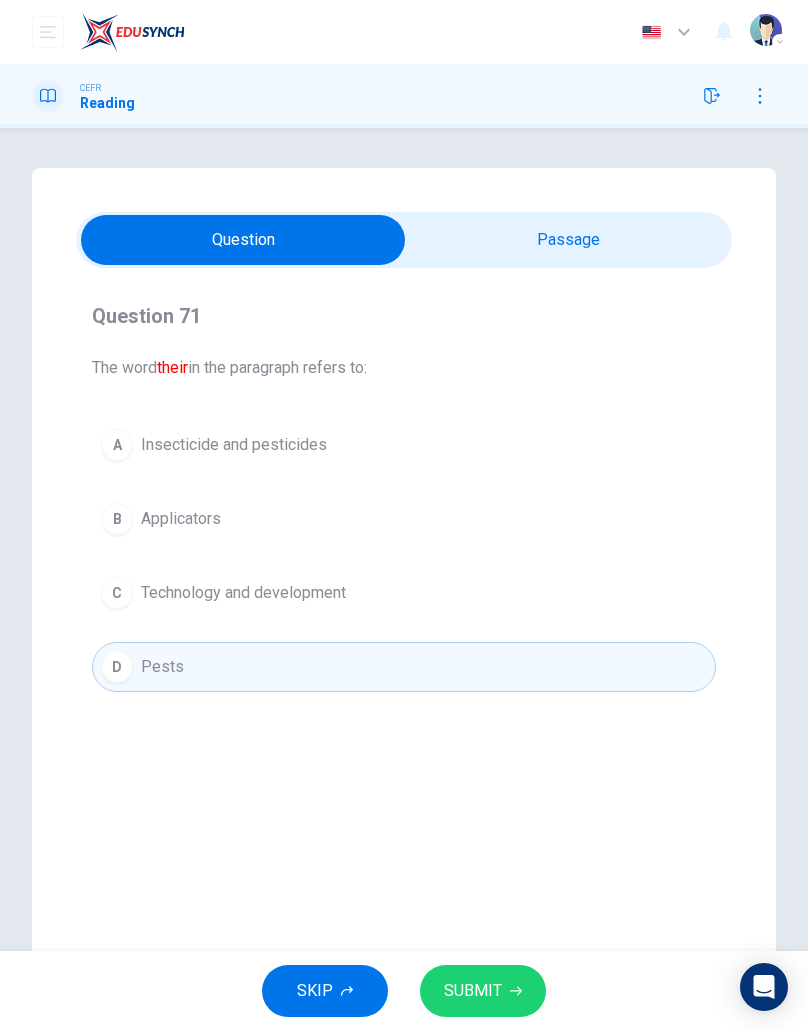 click on "SUBMIT" at bounding box center (473, 991) 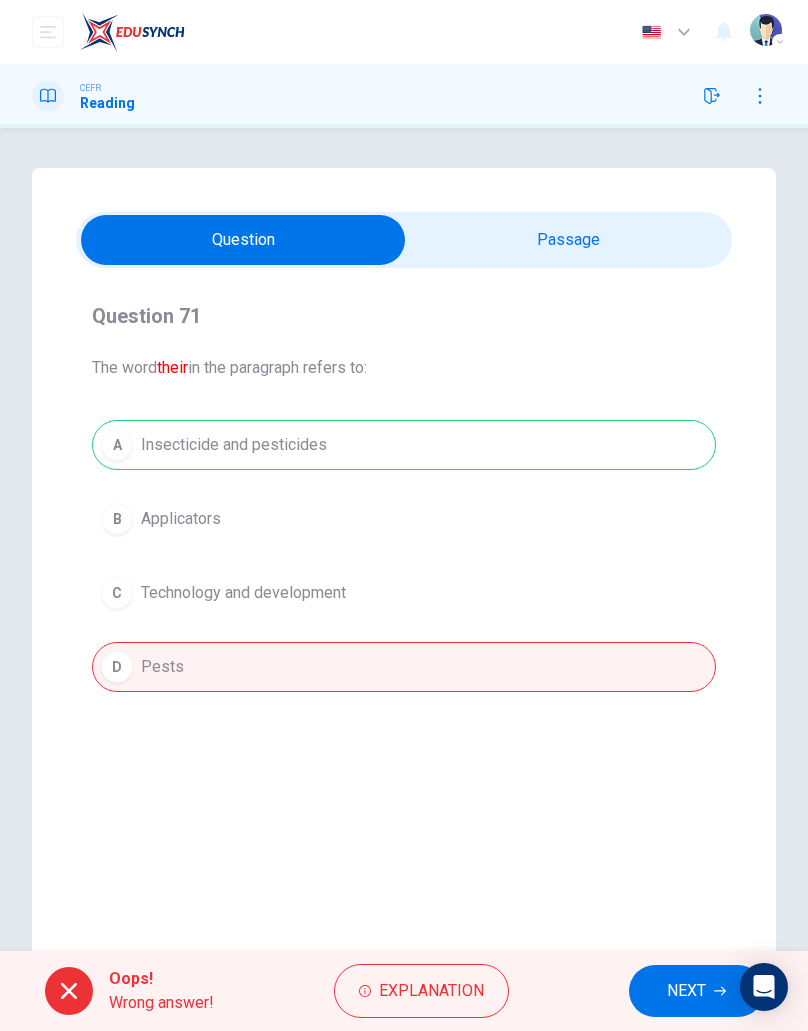 click on "Explanation" at bounding box center (431, 991) 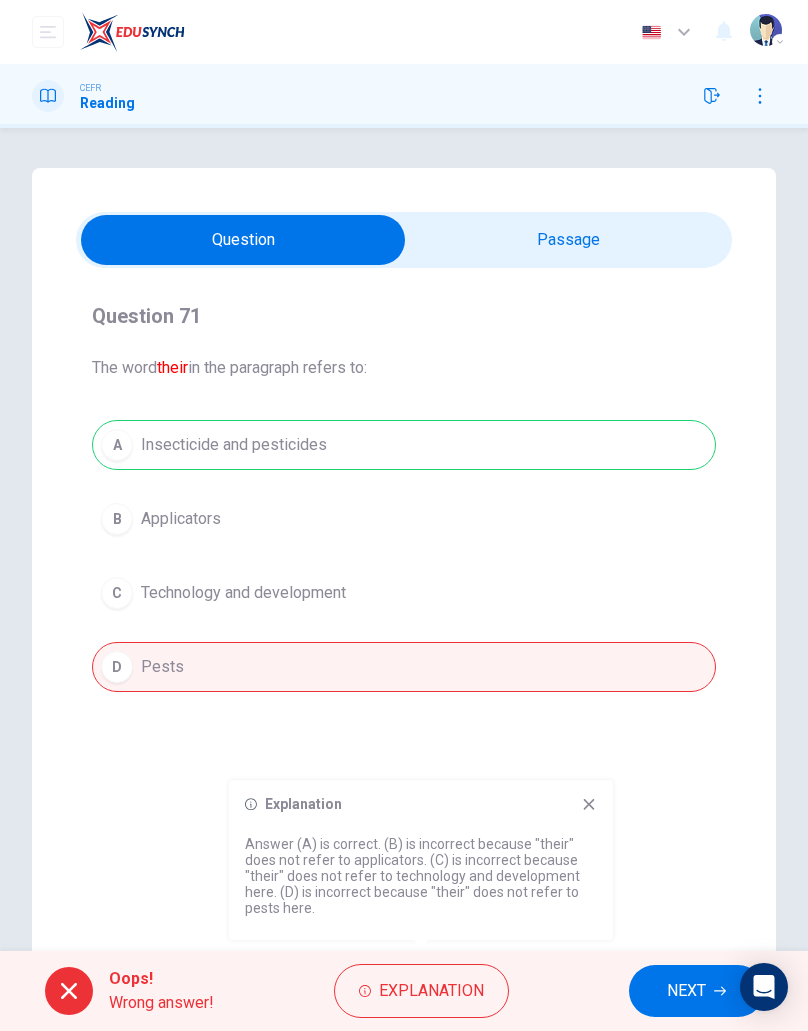 click on "NEXT" at bounding box center (696, 991) 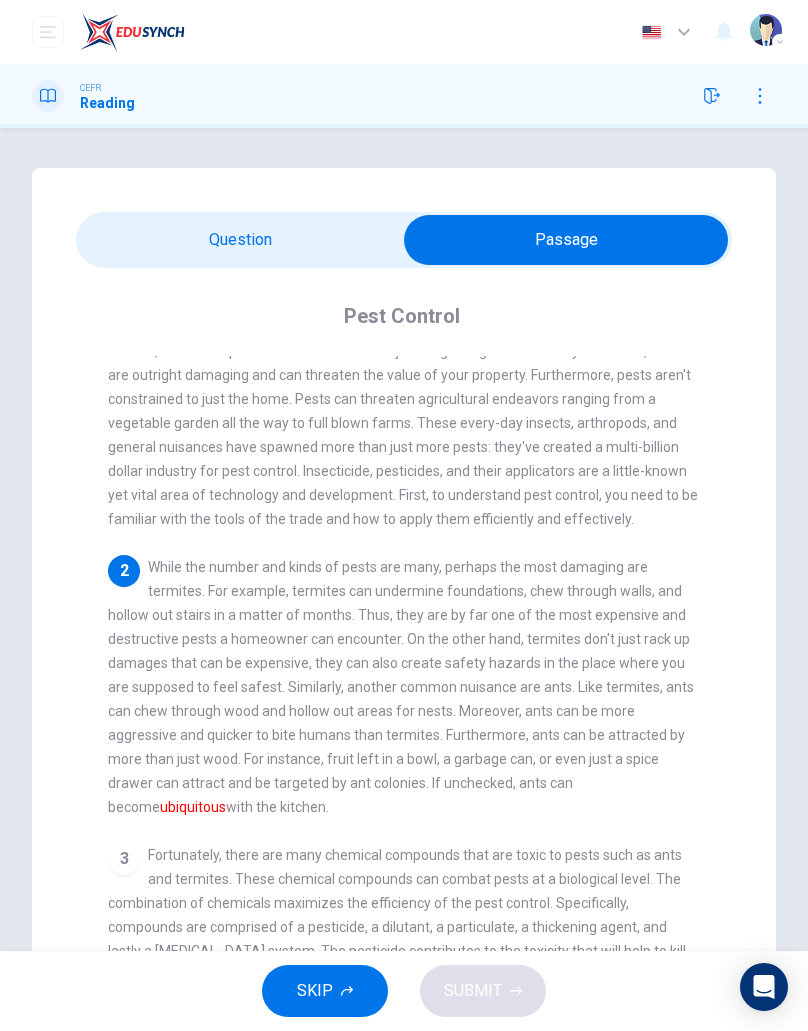 scroll, scrollTop: 72, scrollLeft: 0, axis: vertical 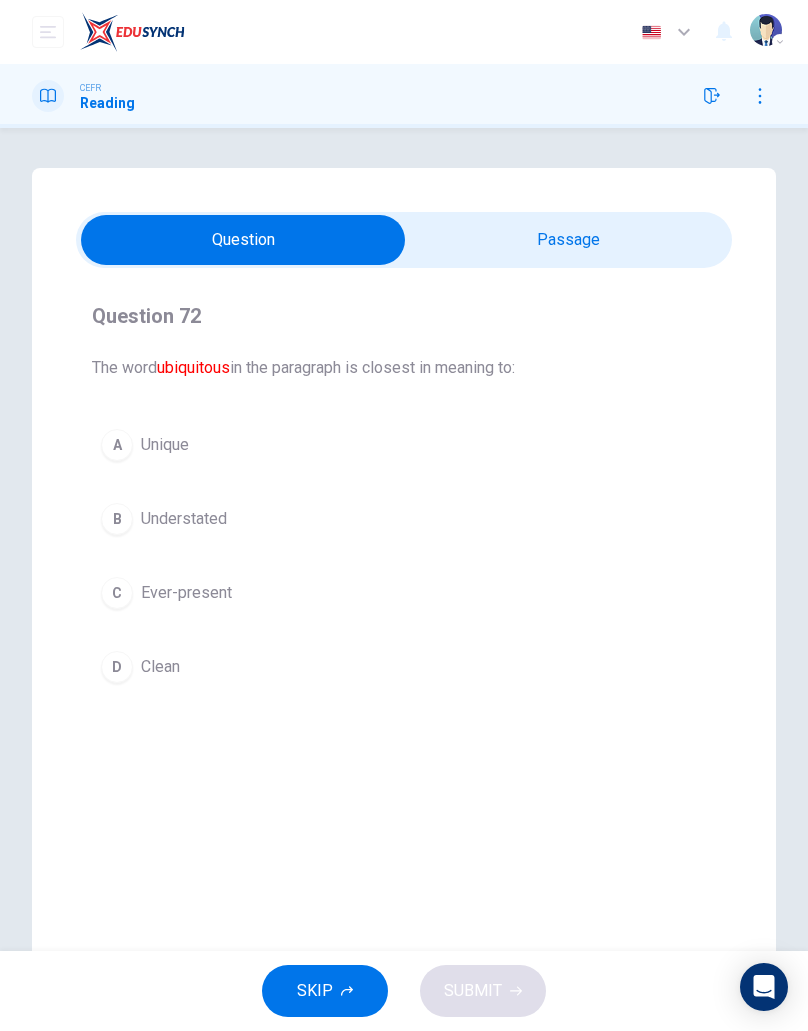 click on "D" at bounding box center (117, 667) 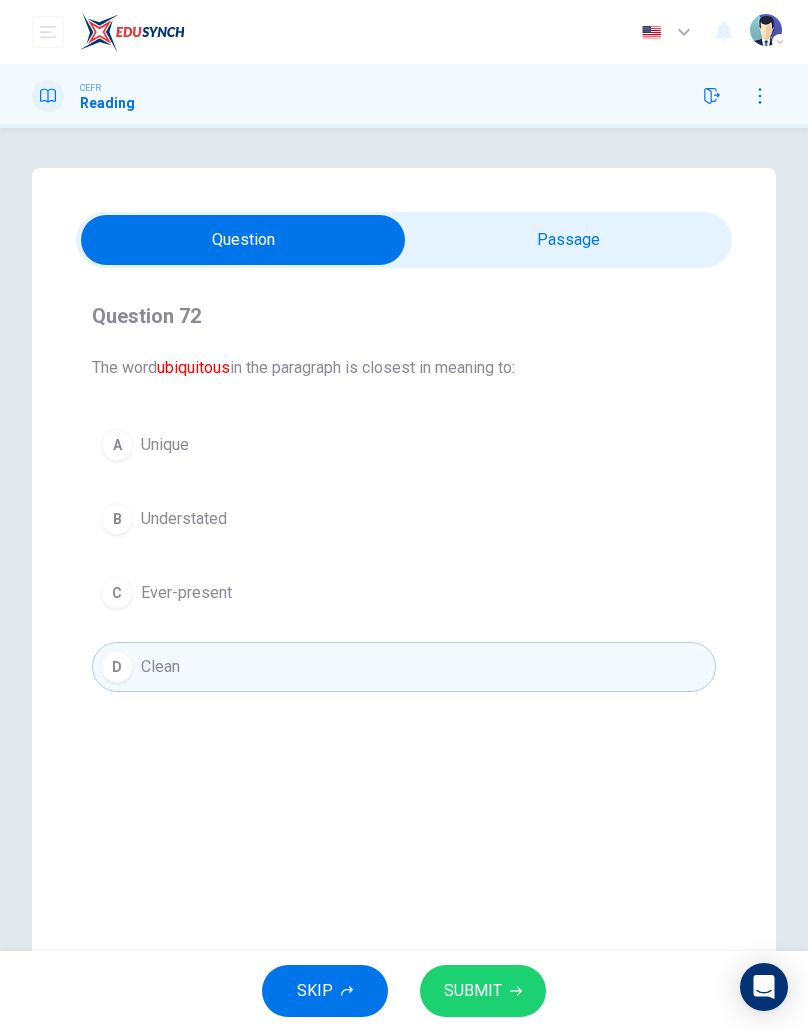 click on "C" at bounding box center [117, 593] 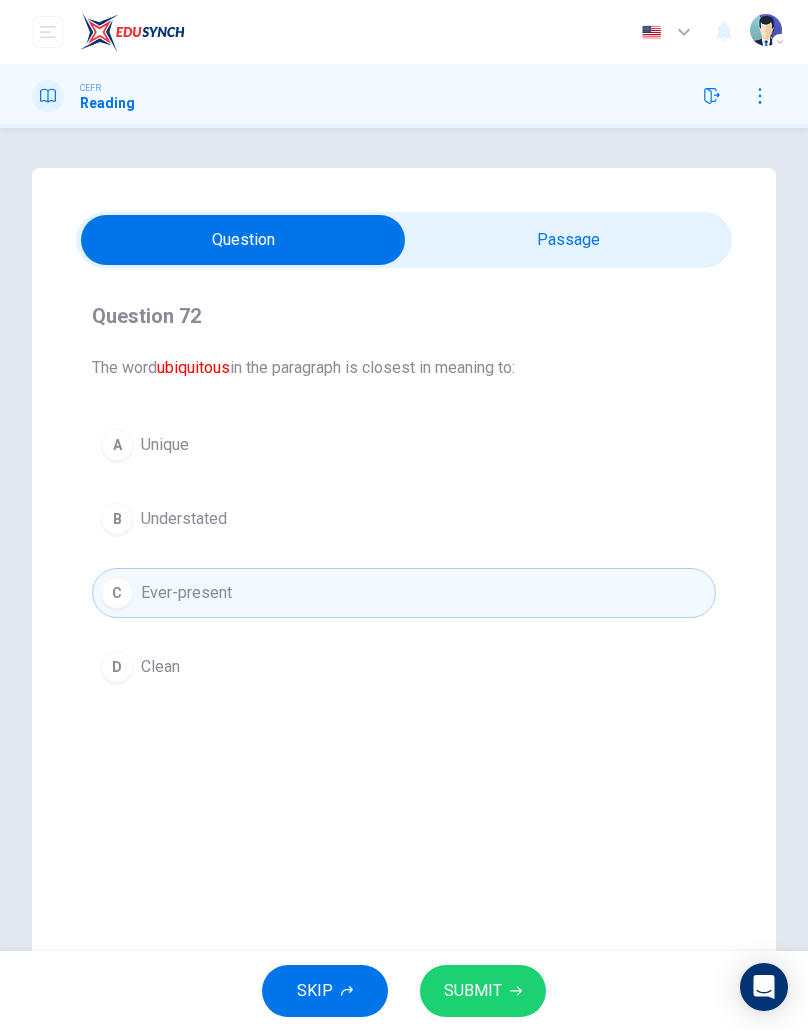 click 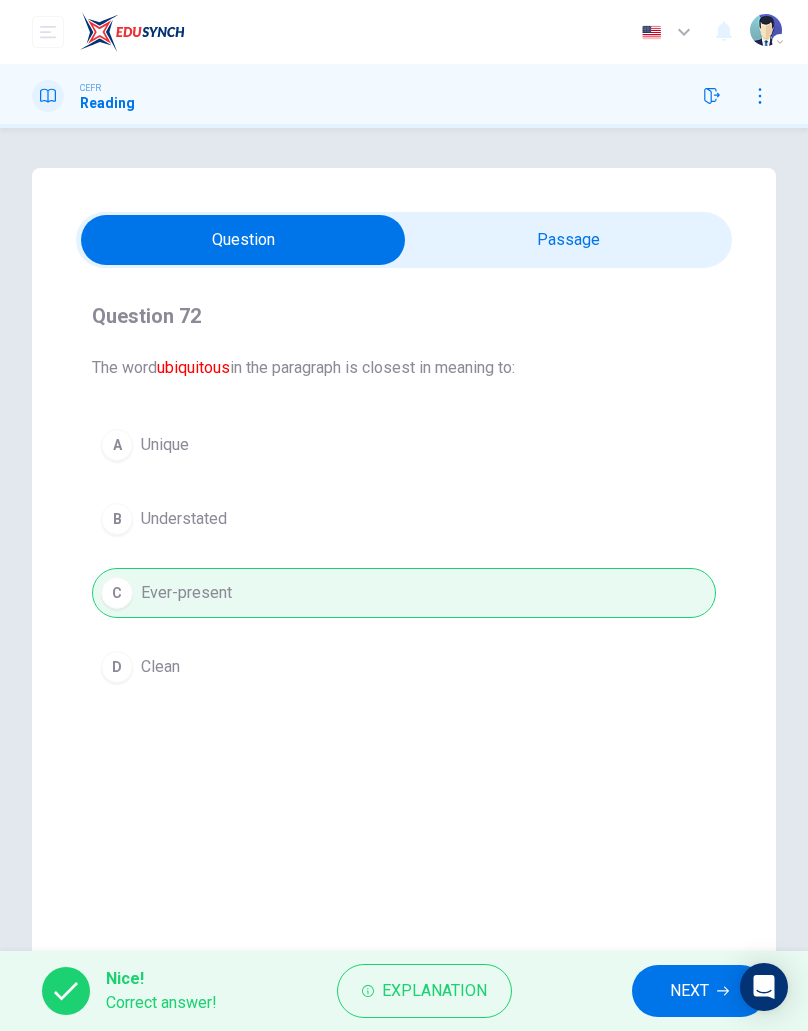 click on "Nice! Correct answer! Explanation NEXT" at bounding box center [404, 991] 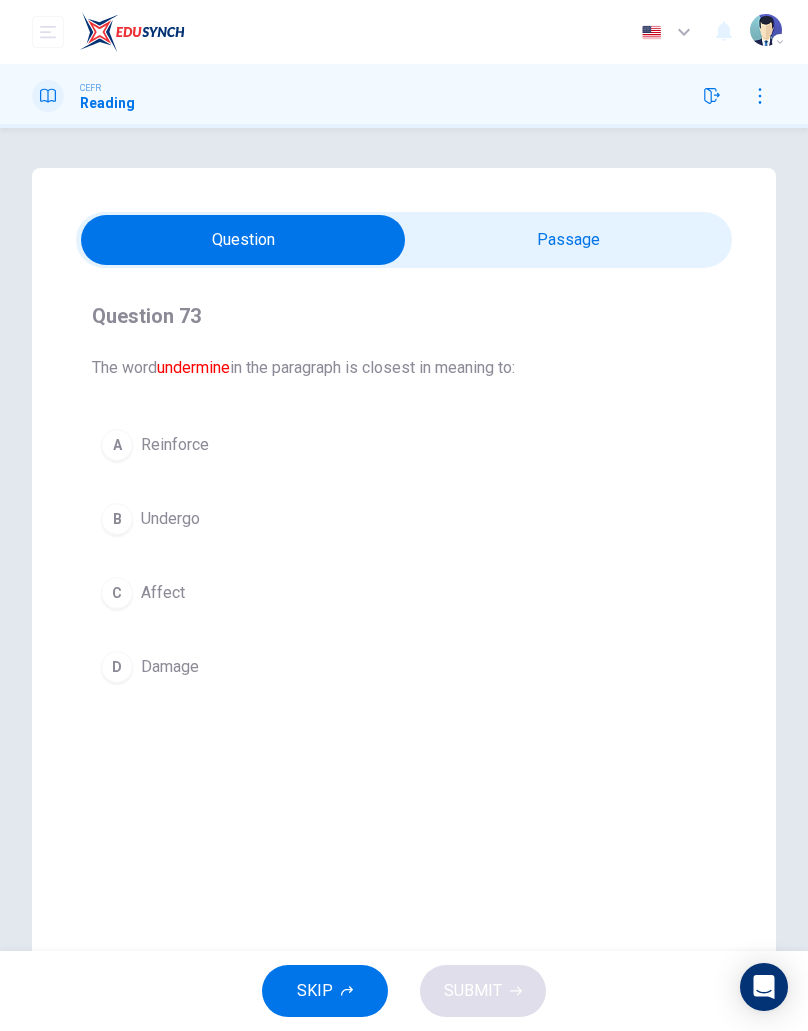 click on "B" at bounding box center (117, 519) 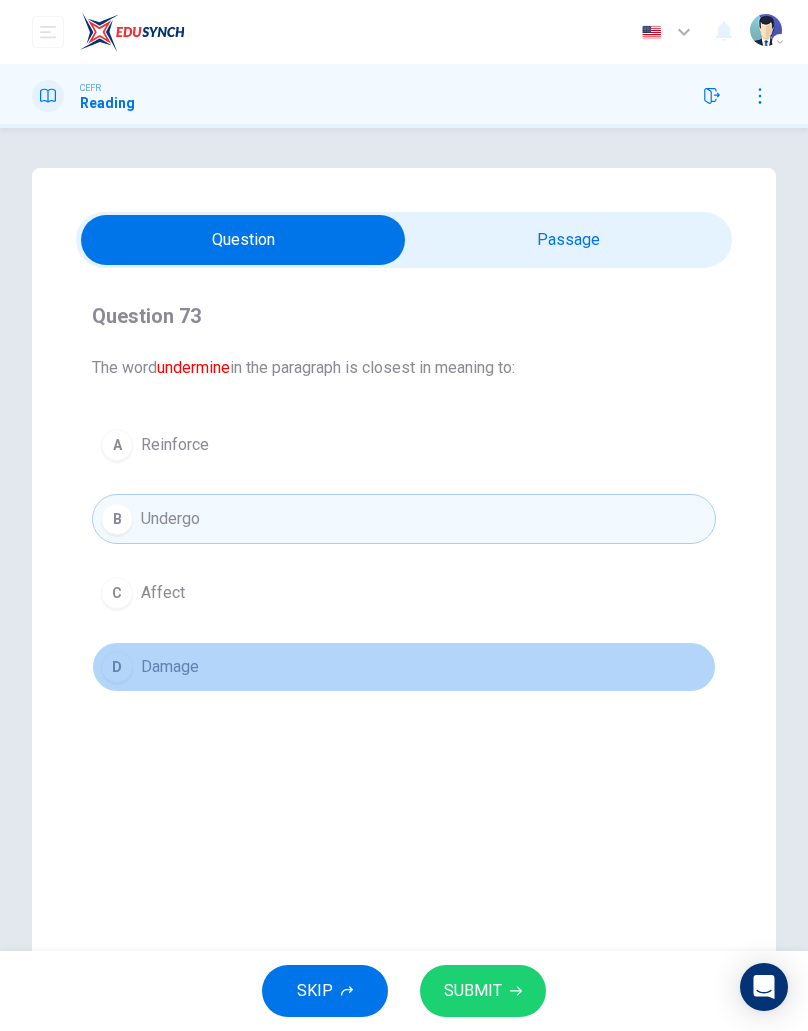 click on "D Damage" at bounding box center [404, 667] 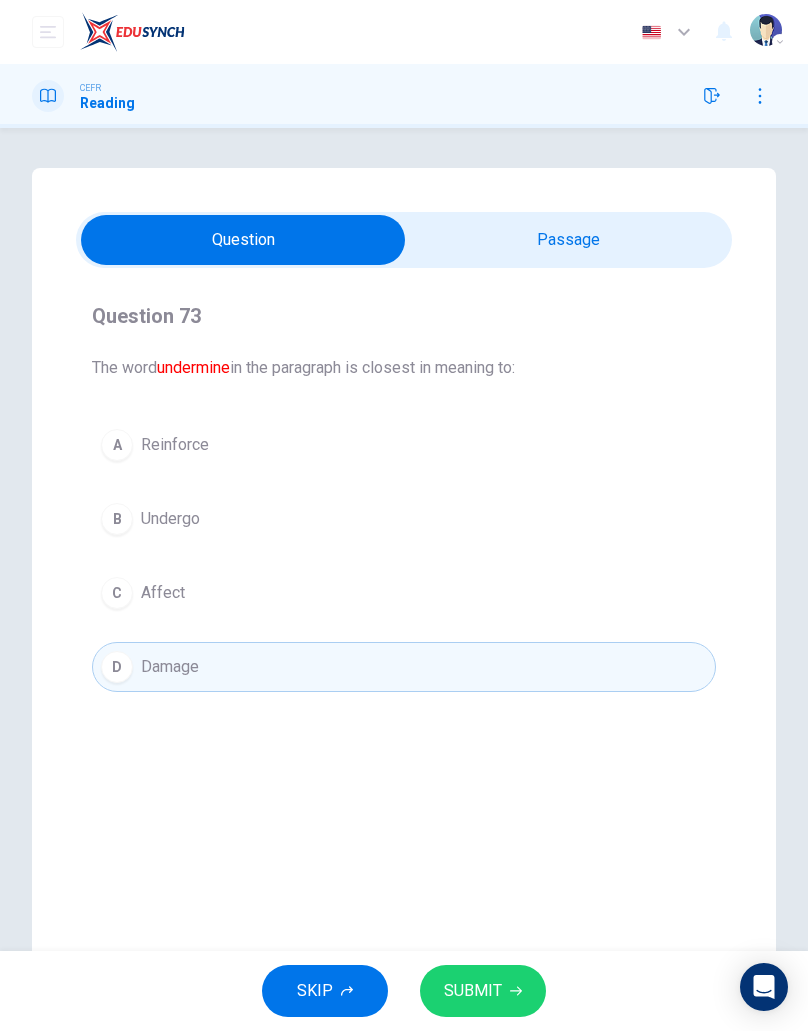 click 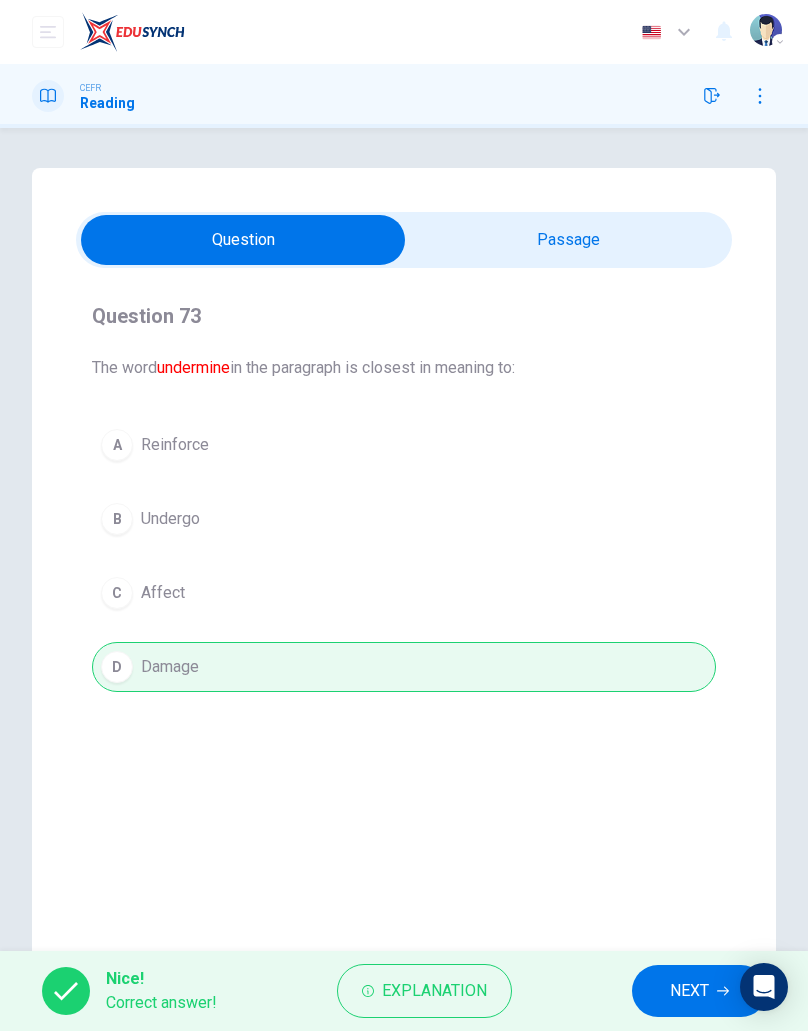 click on "Explanation" at bounding box center [434, 991] 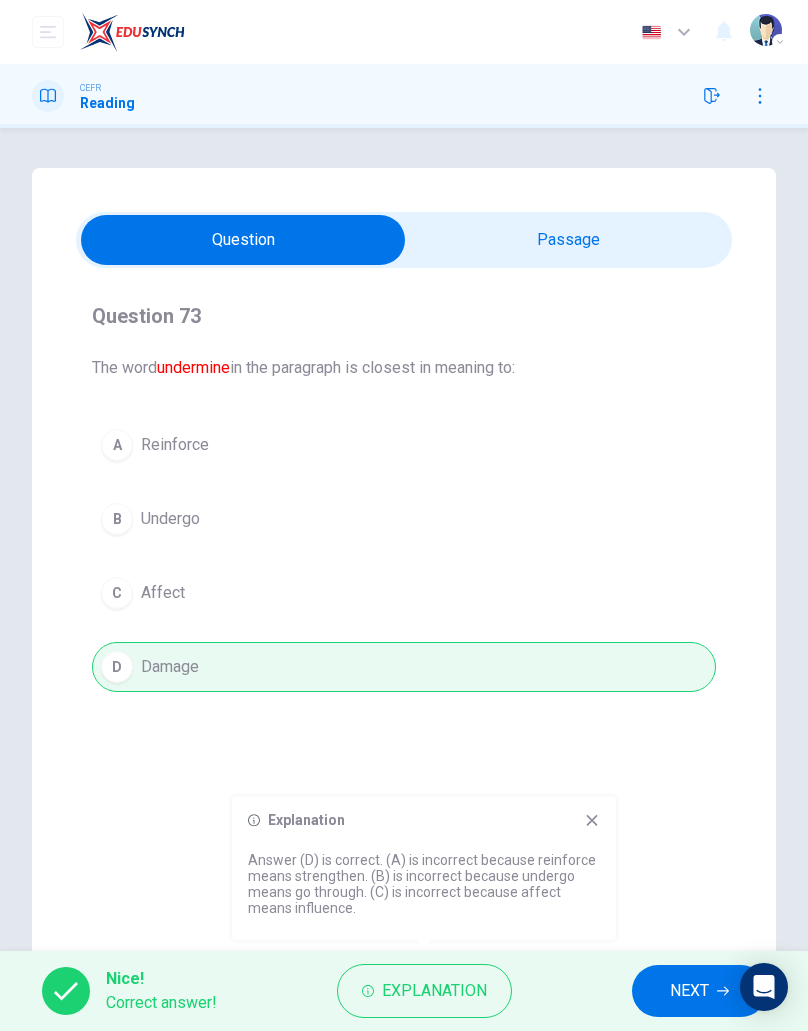 click on "NEXT" at bounding box center [689, 991] 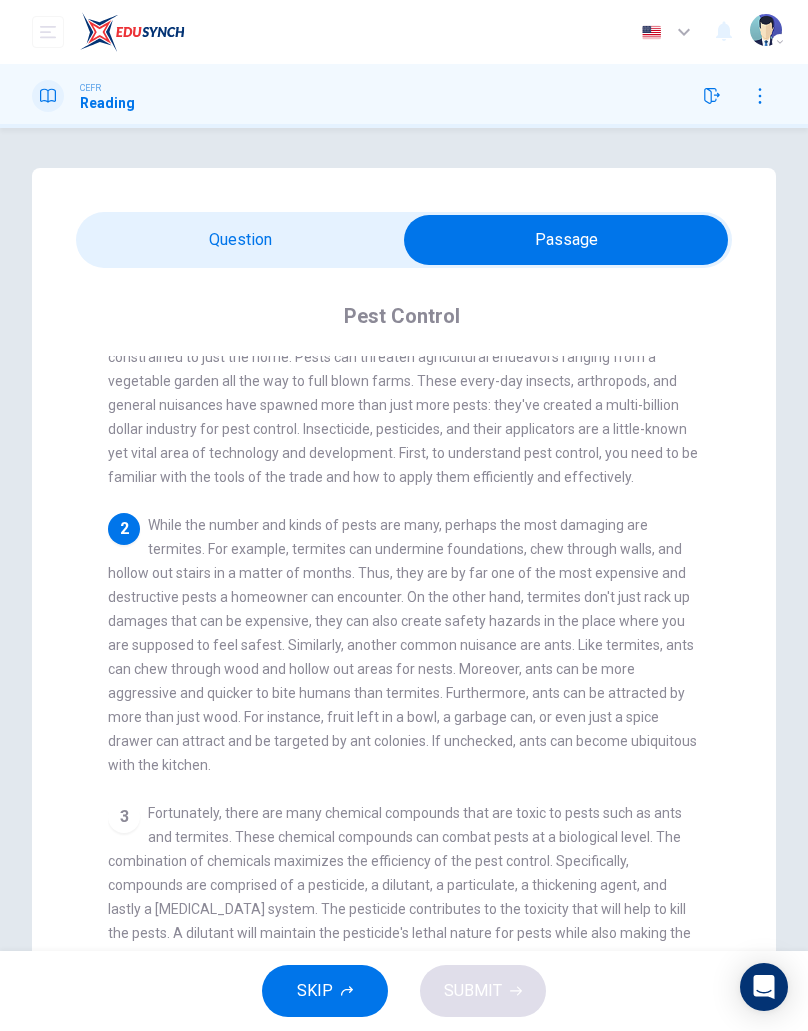 scroll, scrollTop: 107, scrollLeft: 0, axis: vertical 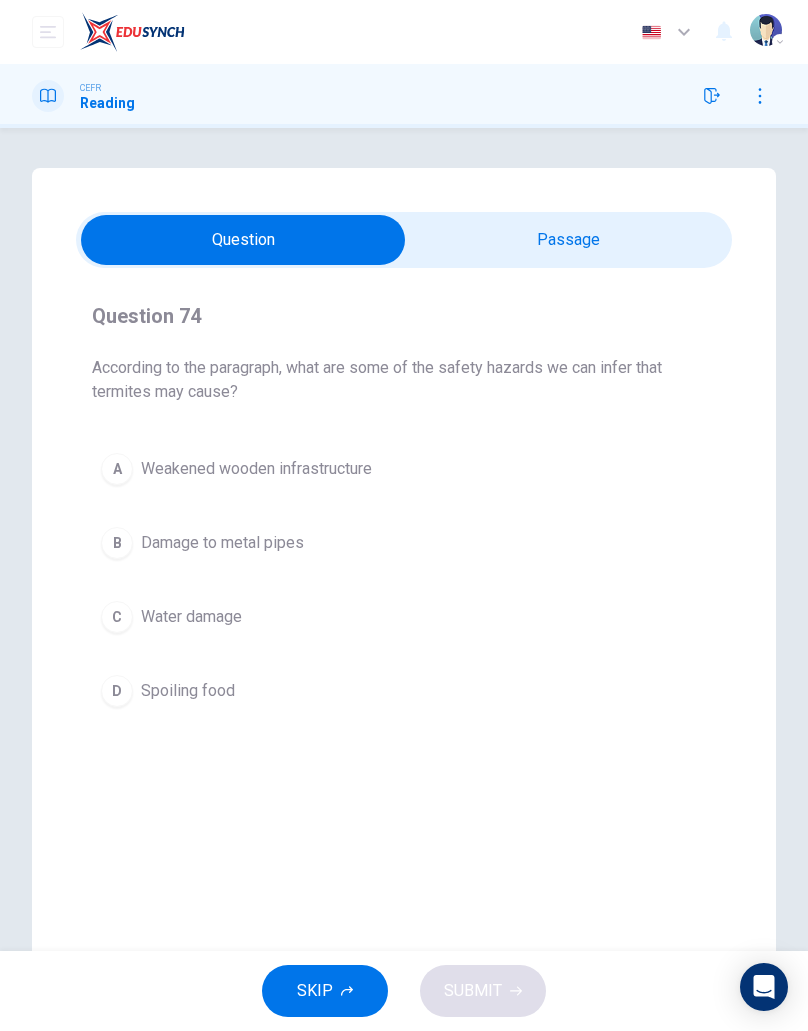 click on "A Weakened wooden infrastructure" at bounding box center [404, 469] 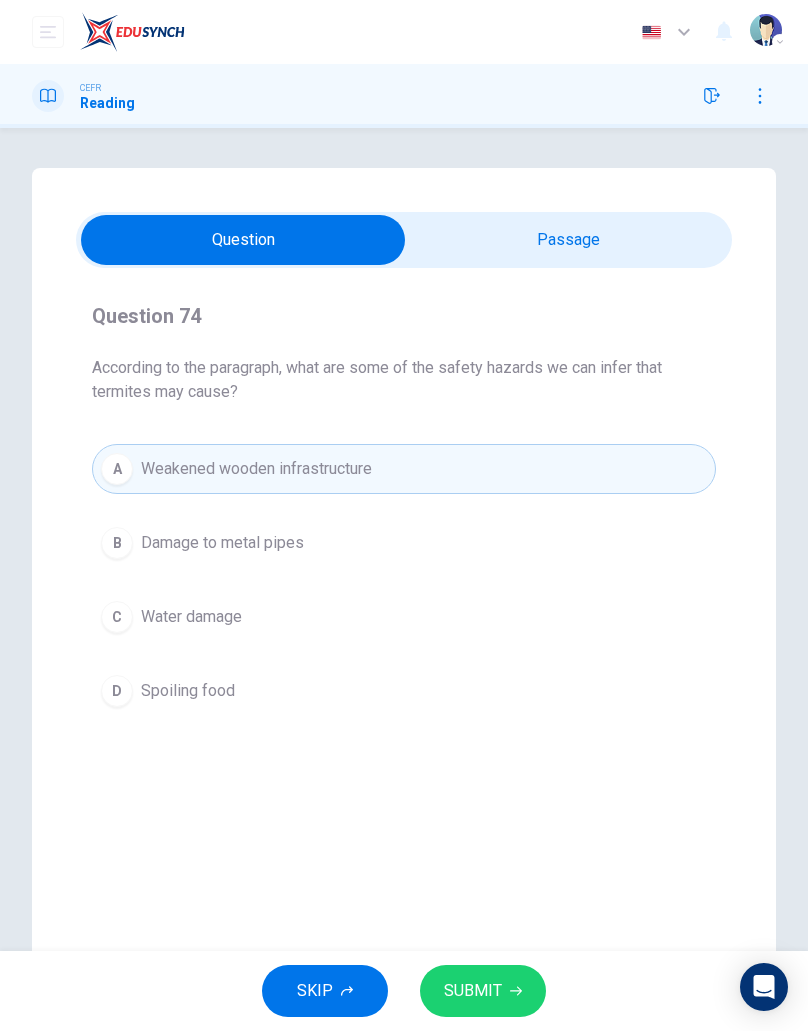 click on "B" at bounding box center [117, 543] 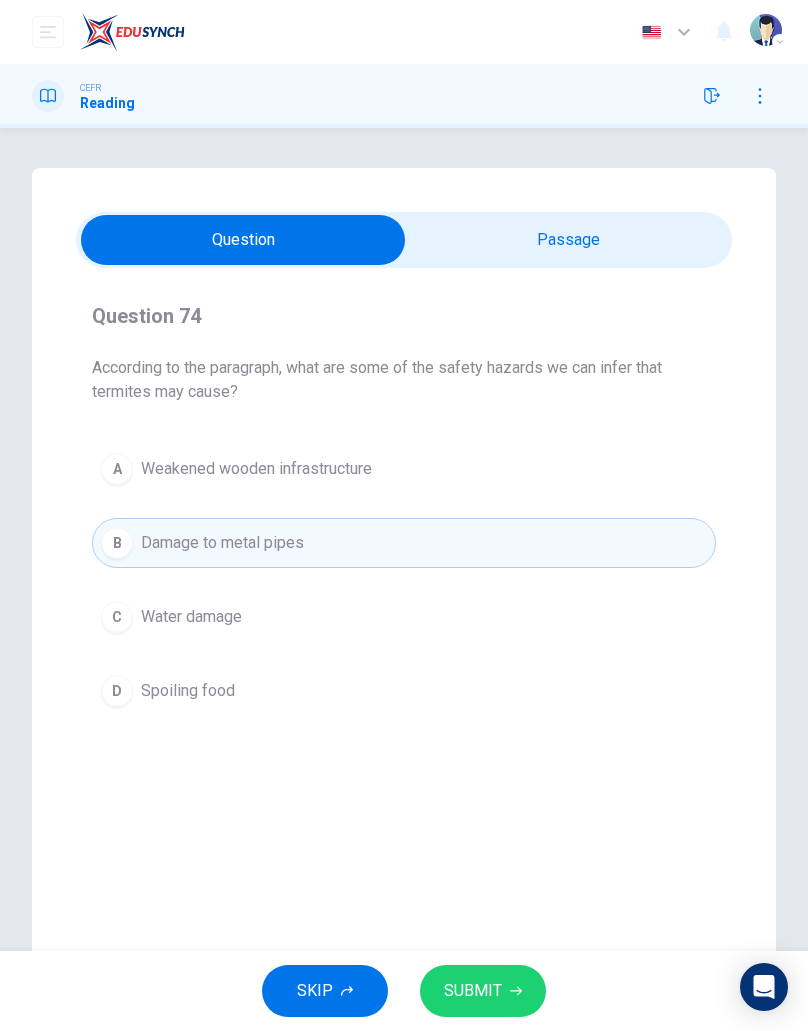 click on "C" at bounding box center [117, 617] 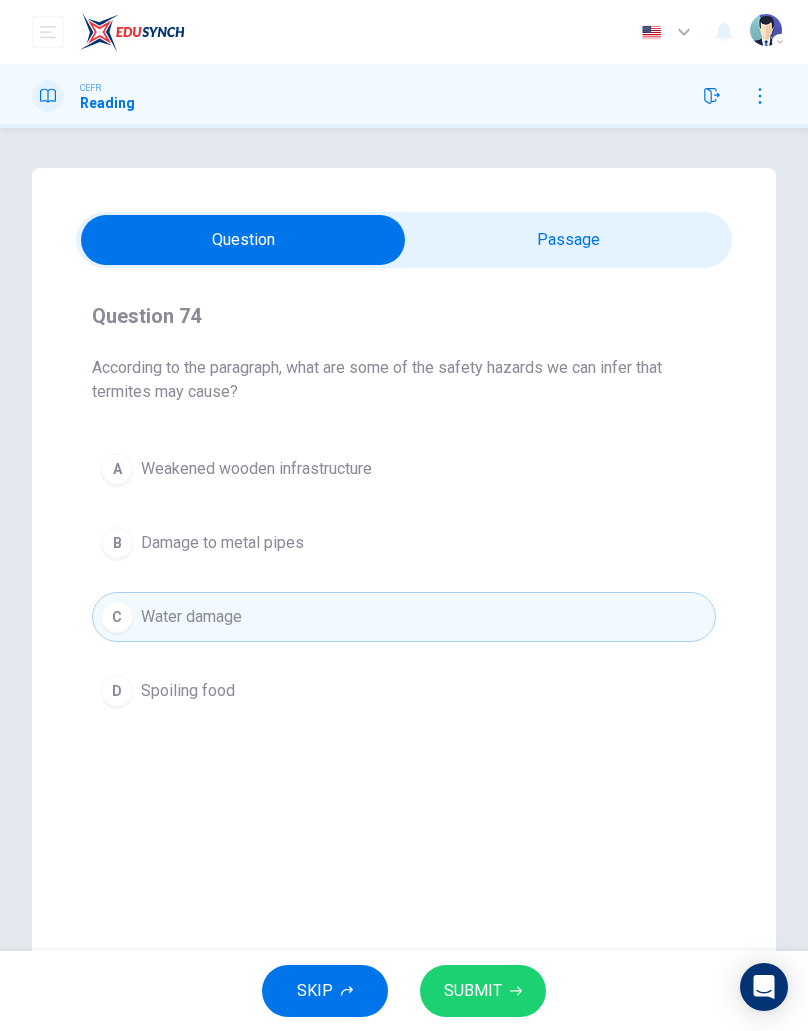 click on "B" at bounding box center [117, 543] 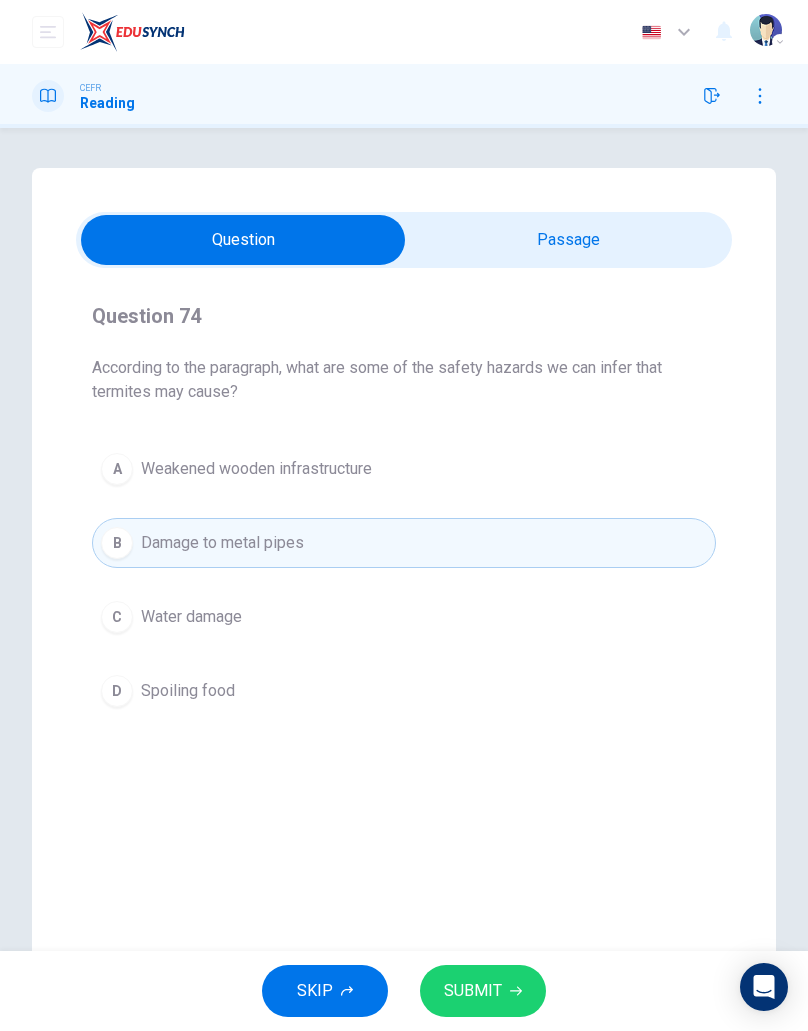 click on "D" at bounding box center (117, 691) 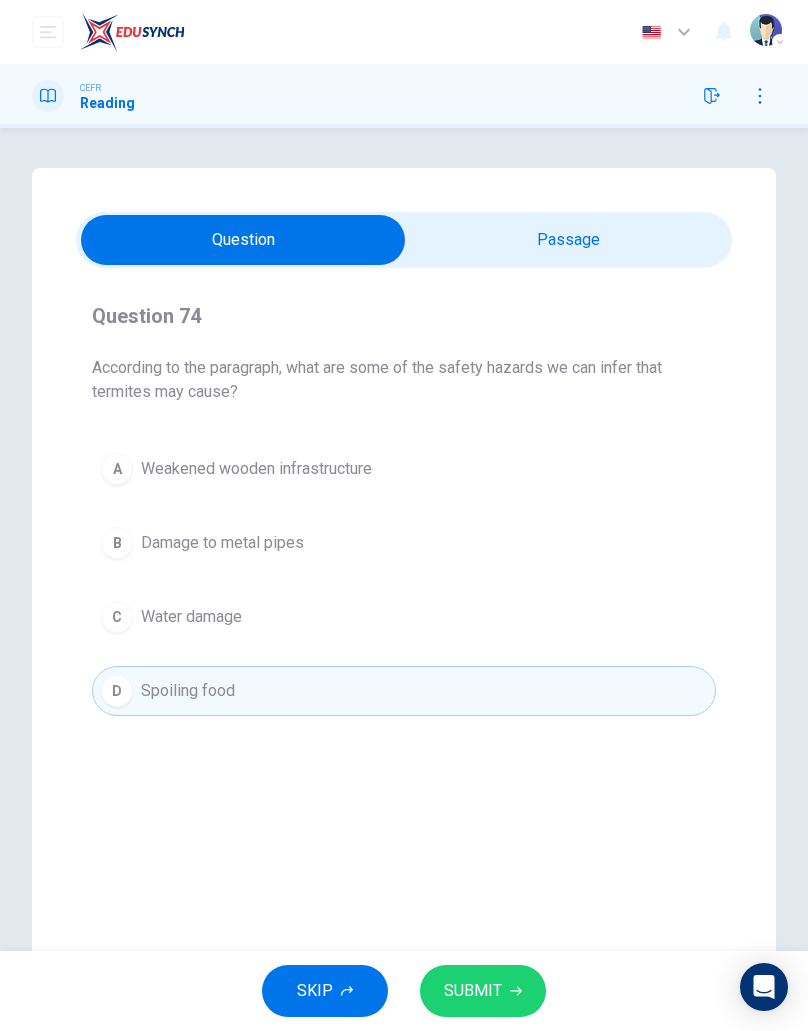 click on "C" at bounding box center (117, 617) 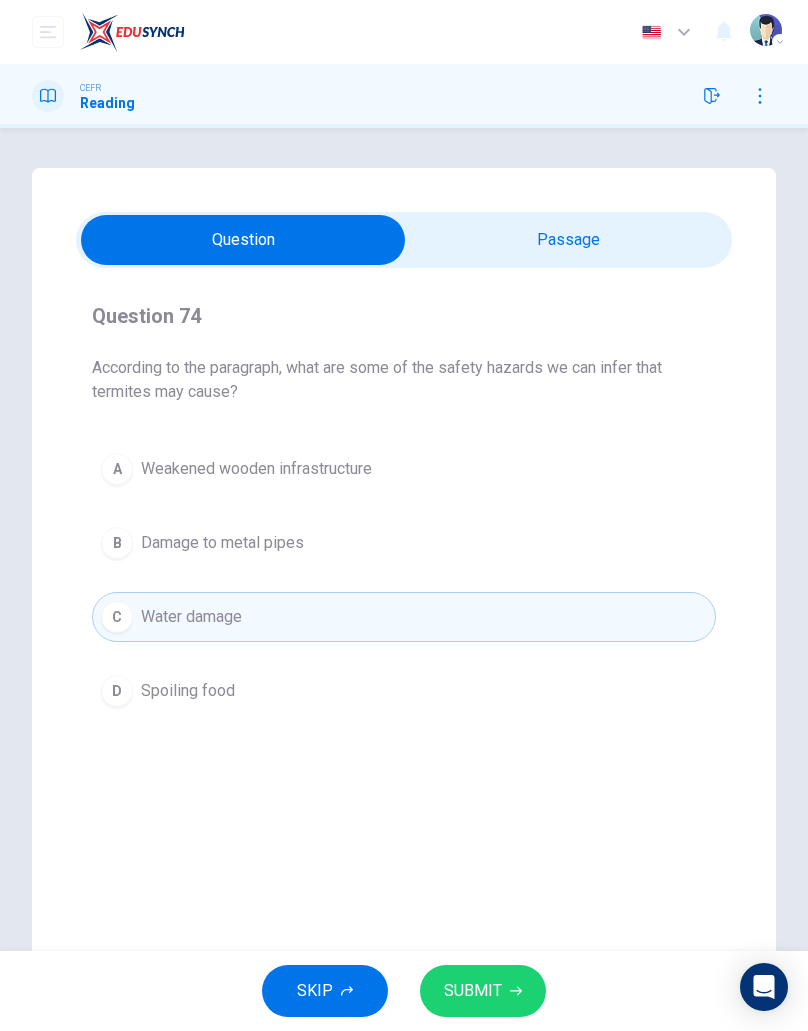 click on "A" at bounding box center (117, 469) 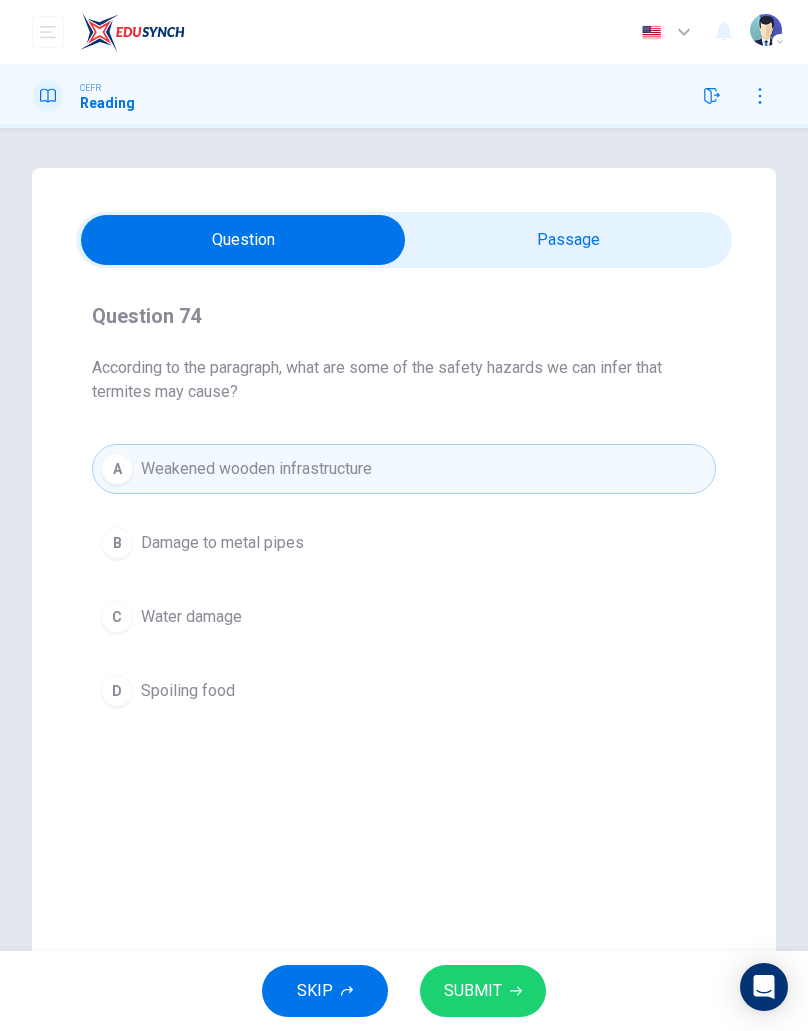 click on "SUBMIT" at bounding box center [483, 991] 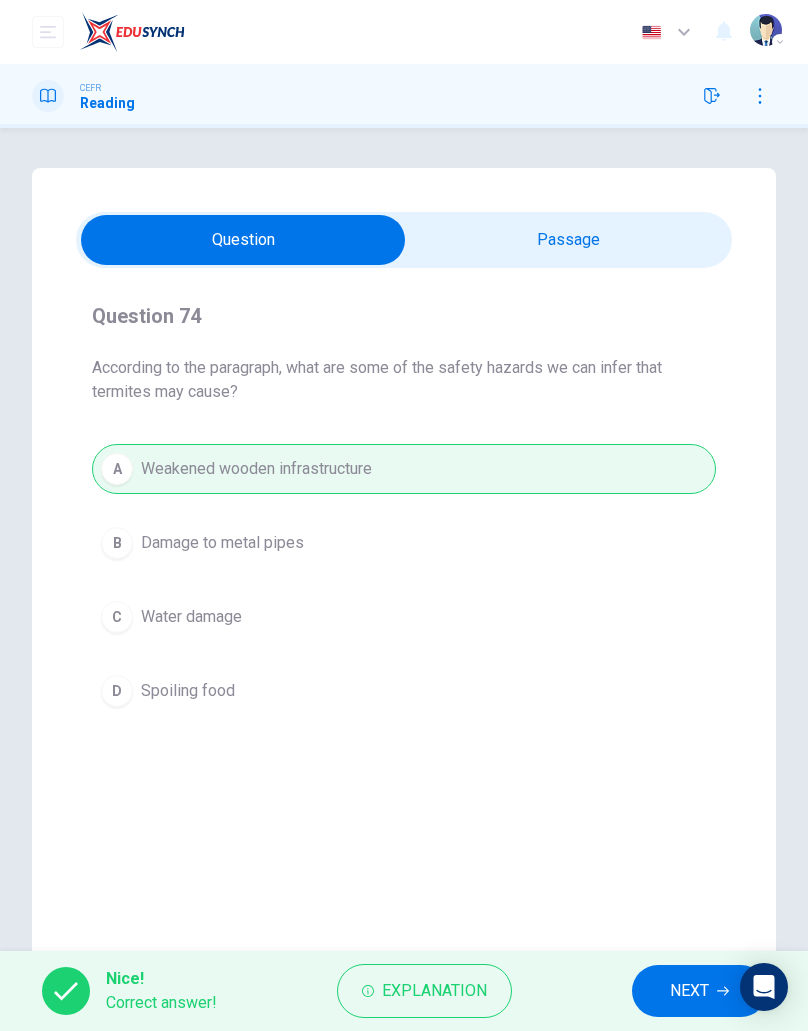 click on "NEXT" at bounding box center (689, 991) 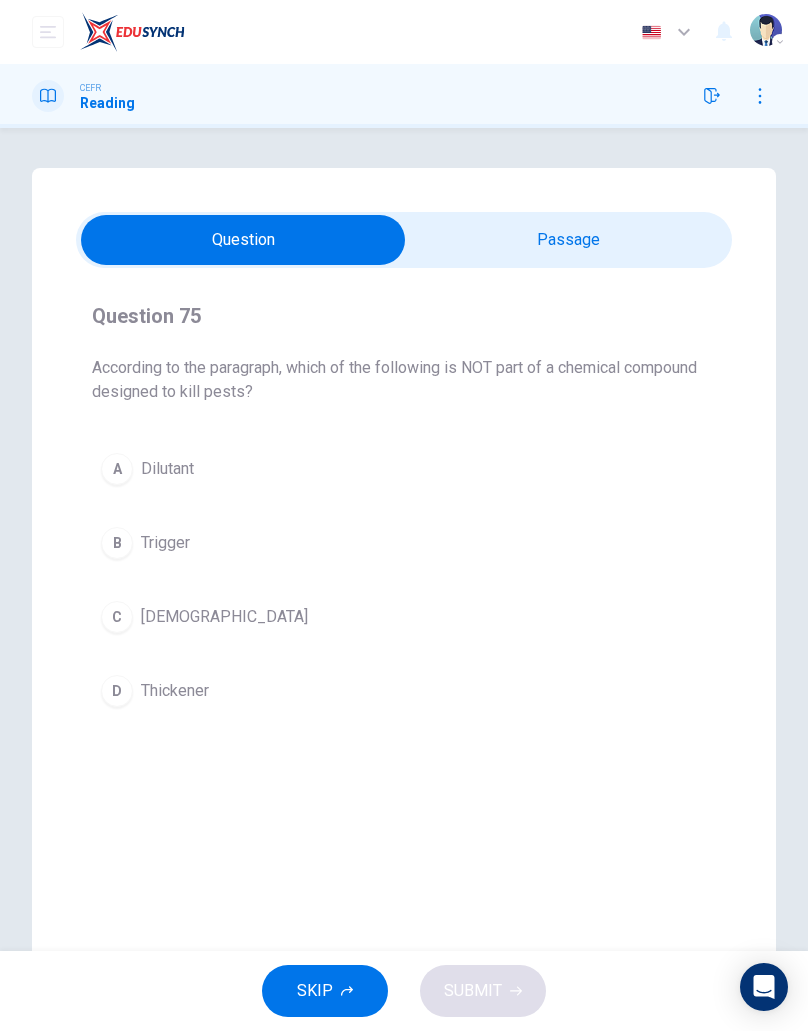 click on "A Dilutant B Trigger C [MEDICAL_DATA] D Thickener" at bounding box center [404, 580] 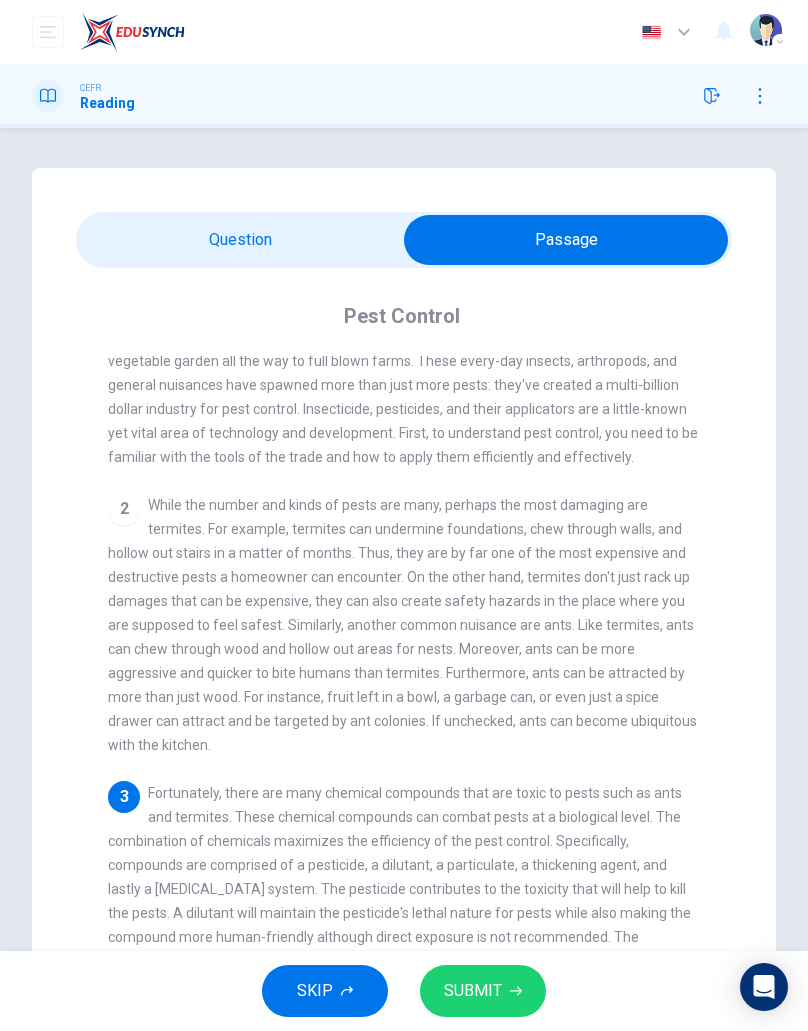 scroll, scrollTop: 0, scrollLeft: 0, axis: both 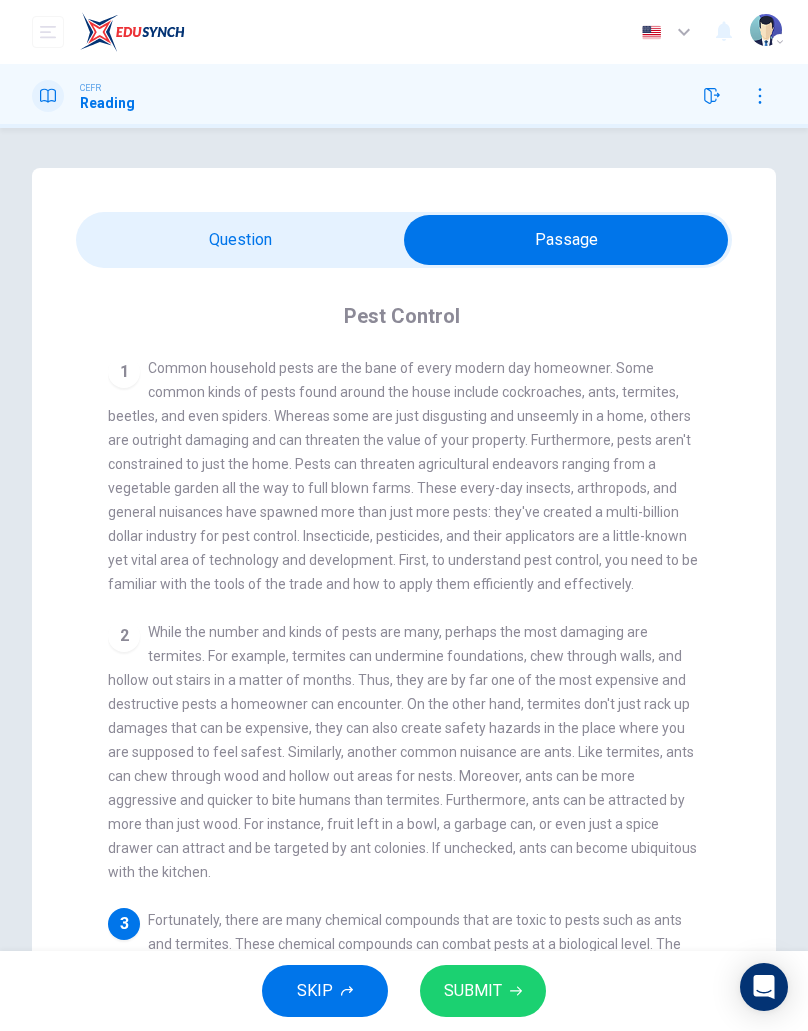 click on "While the number and kinds of pests are many, perhaps the most damaging are termites. For example, termites can undermine foundations, chew through walls, and hollow out stairs in a matter of months. Thus, they are by far one of the most expensive and destructive pests a homeowner can encounter. On the other hand, termites don't just rack up damages that can be expensive, they can also create safety hazards in the place where you are supposed to feel safest. Similarly, another common nuisance are ants. Like termites, ants can chew through wood and hollow out areas for nests. Moreover, ants can be more aggressive and quicker to bite humans than termites. Furthermore, ants can be attracted by more than just wood. For instance, fruit left in a bowl, a garbage can, or even just a spice drawer can attract and be targeted by ant colonies. If unchecked, ants can become ubiquitous with the kitchen." at bounding box center [402, 752] 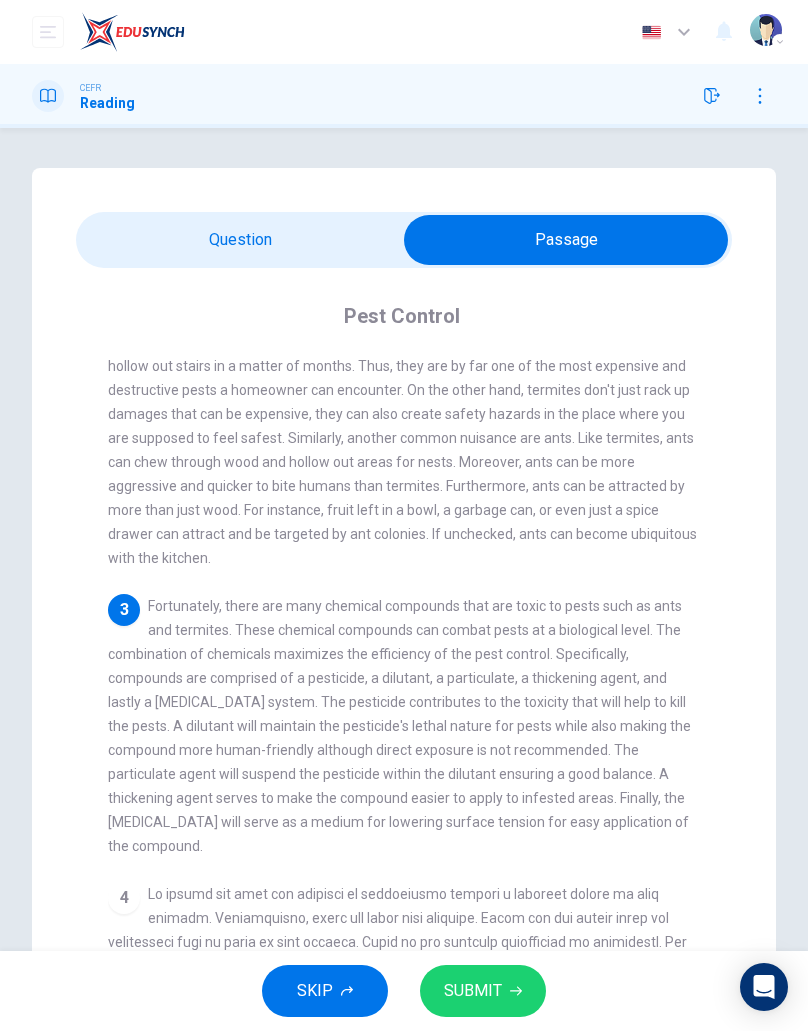 scroll, scrollTop: 315, scrollLeft: 0, axis: vertical 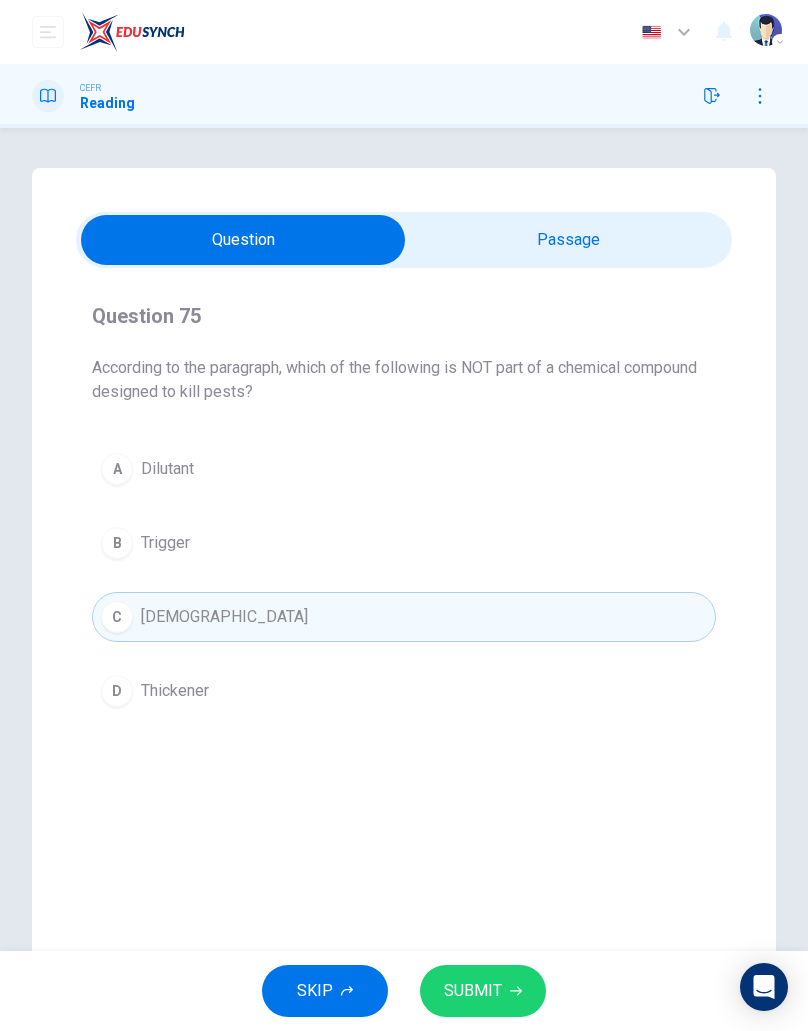 click on "B" at bounding box center [117, 543] 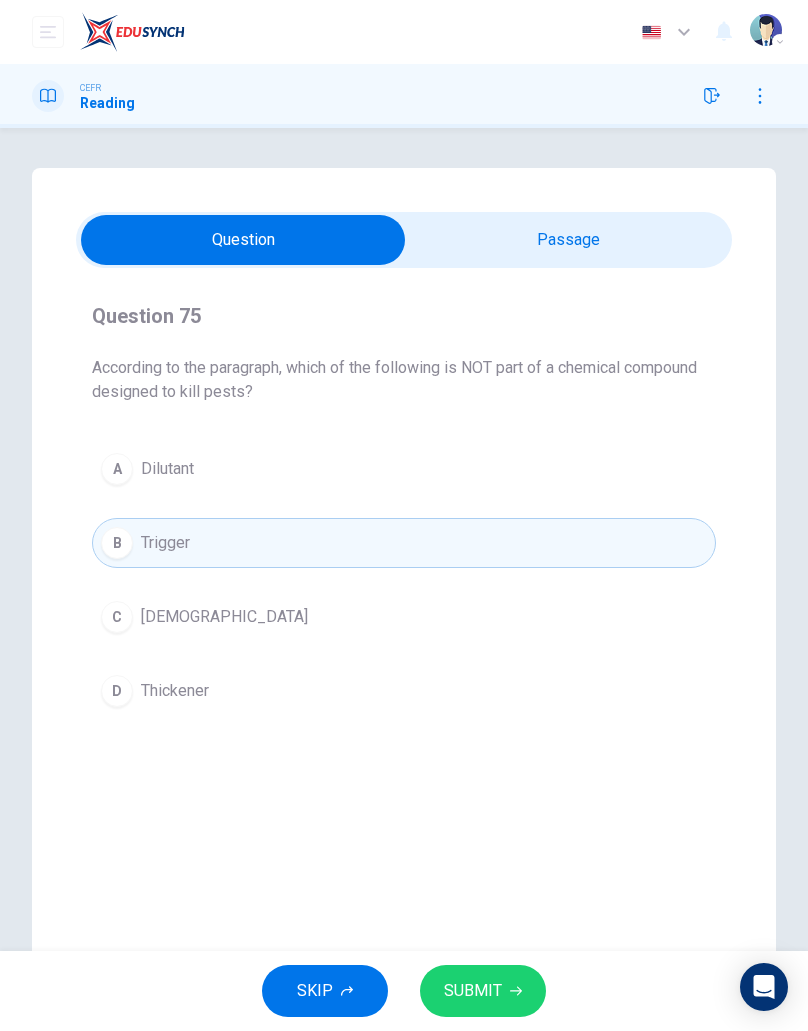 click 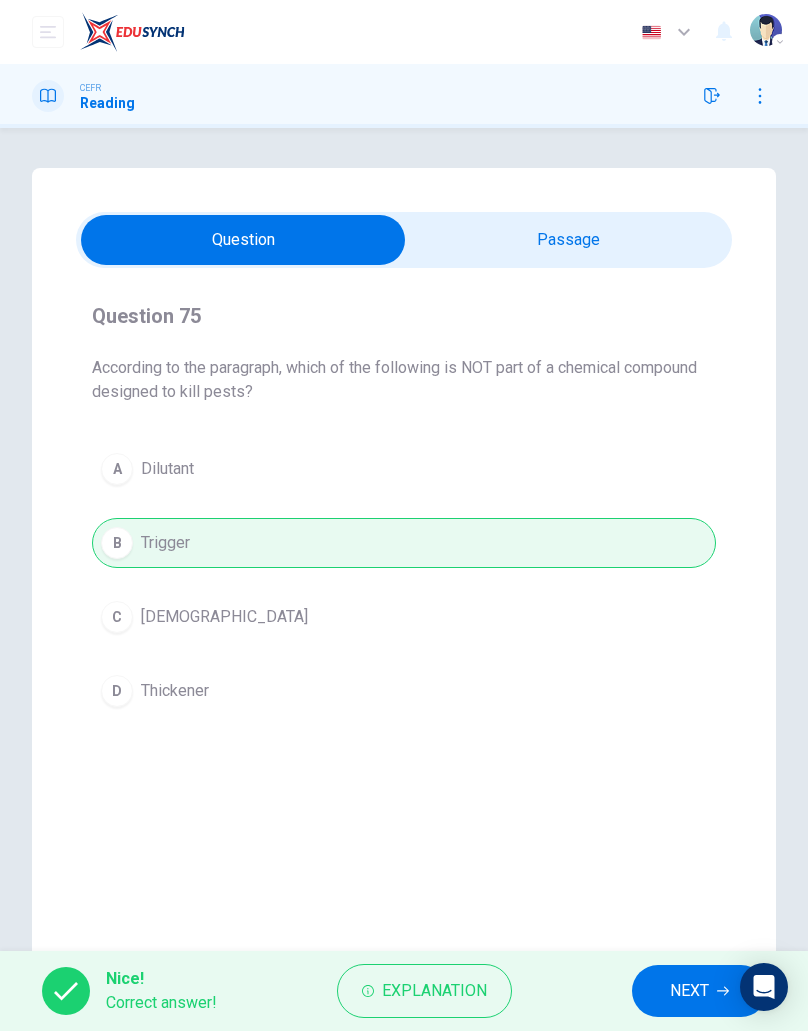 click on "Explanation" at bounding box center [434, 991] 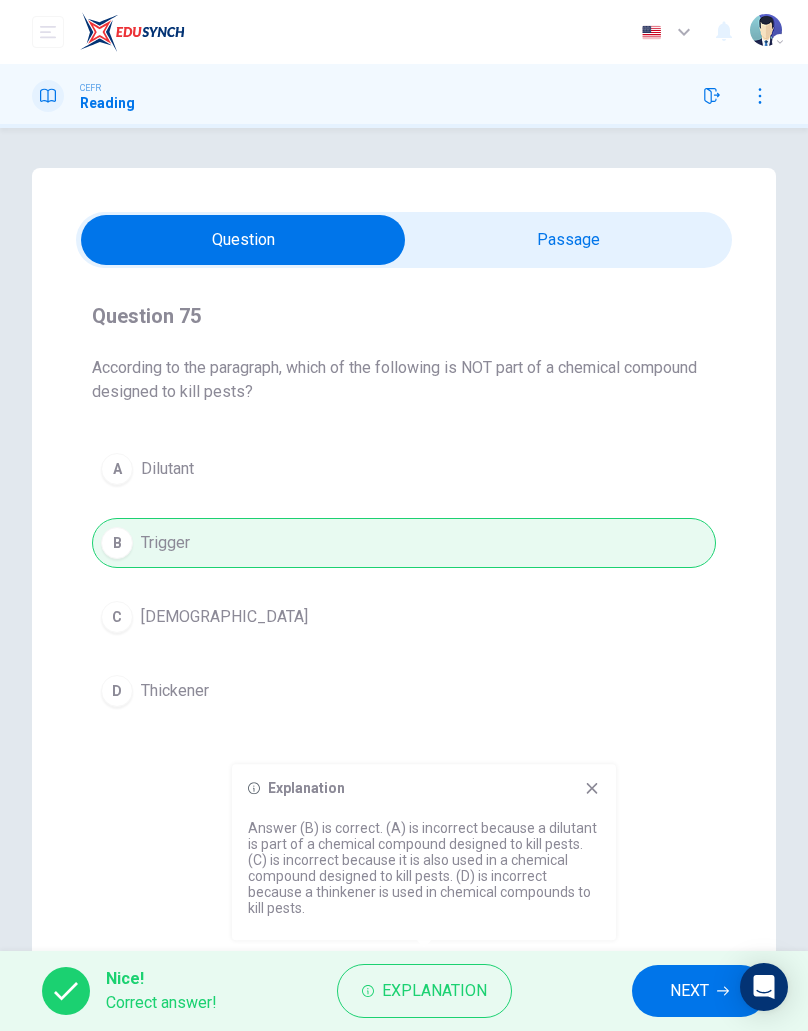 click on "NEXT" at bounding box center (689, 991) 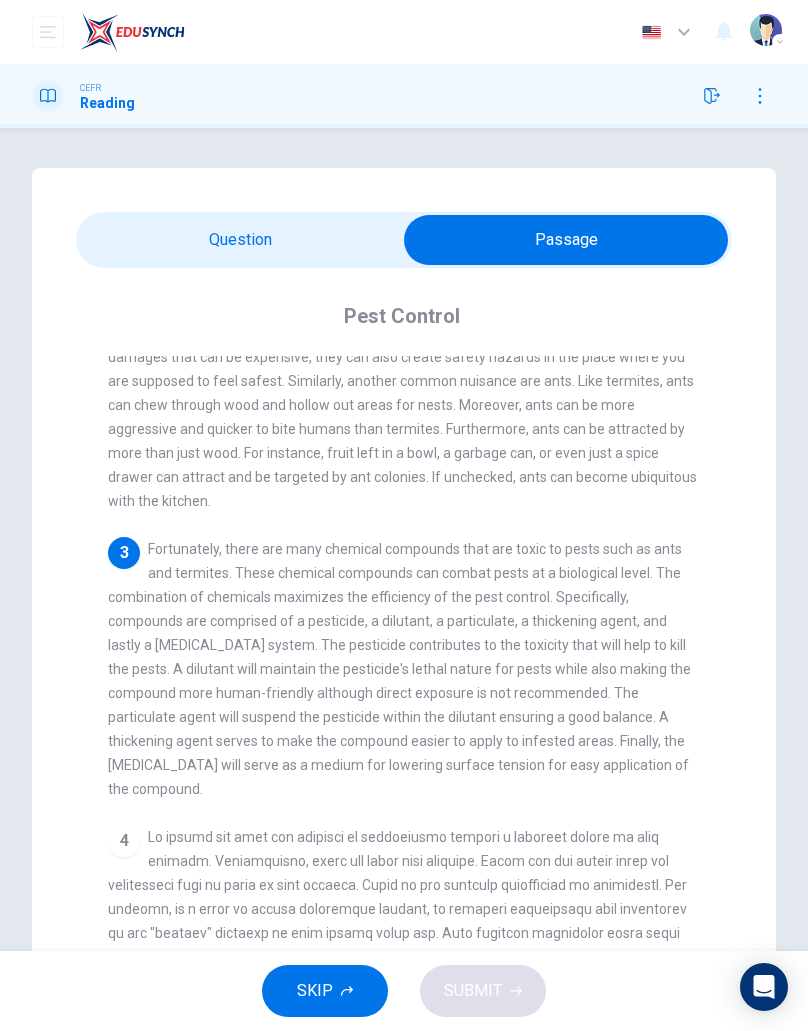 scroll, scrollTop: 377, scrollLeft: 0, axis: vertical 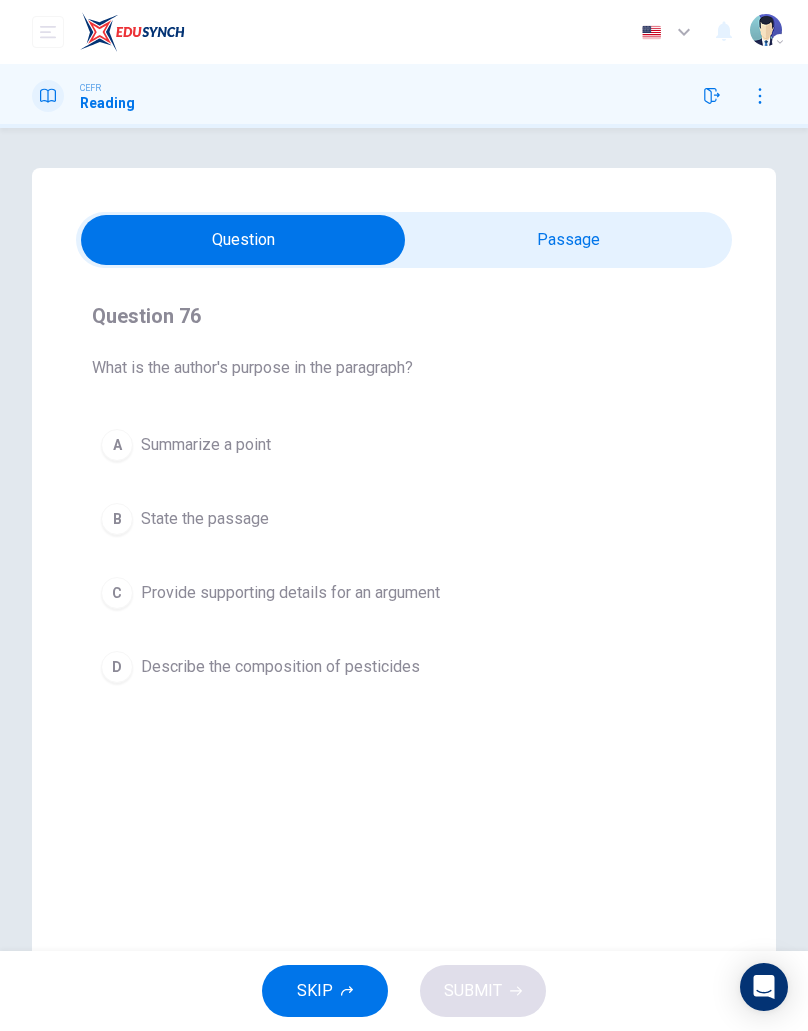 click on "D" at bounding box center (117, 667) 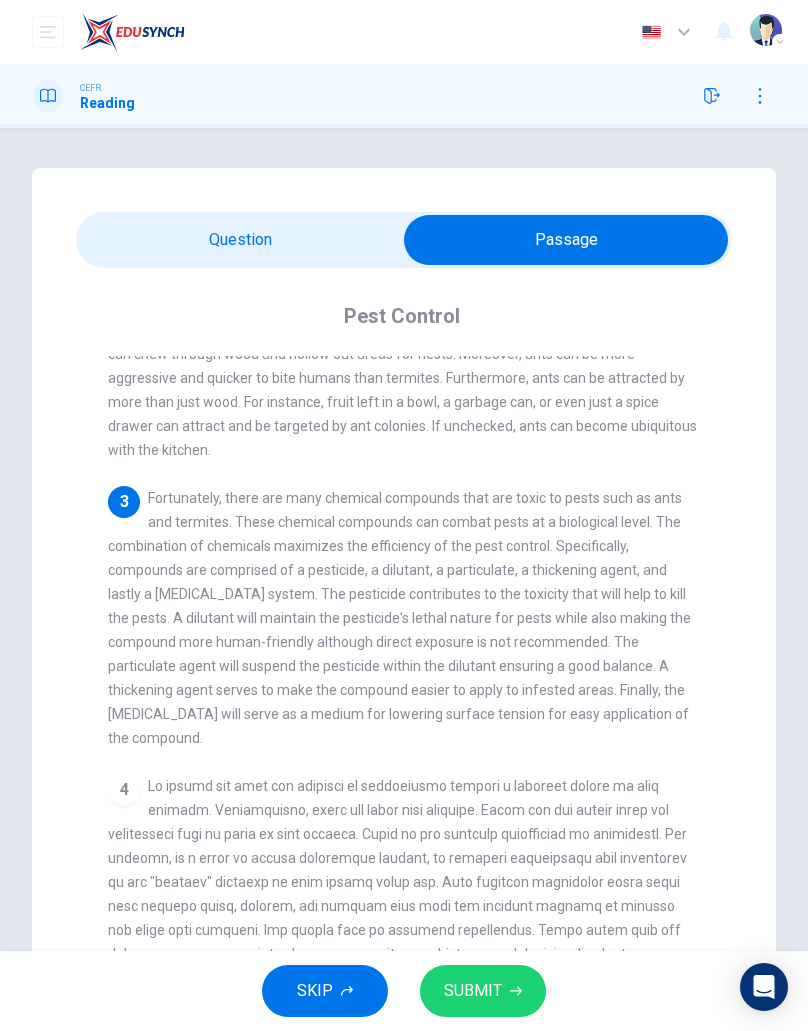 scroll, scrollTop: 423, scrollLeft: 0, axis: vertical 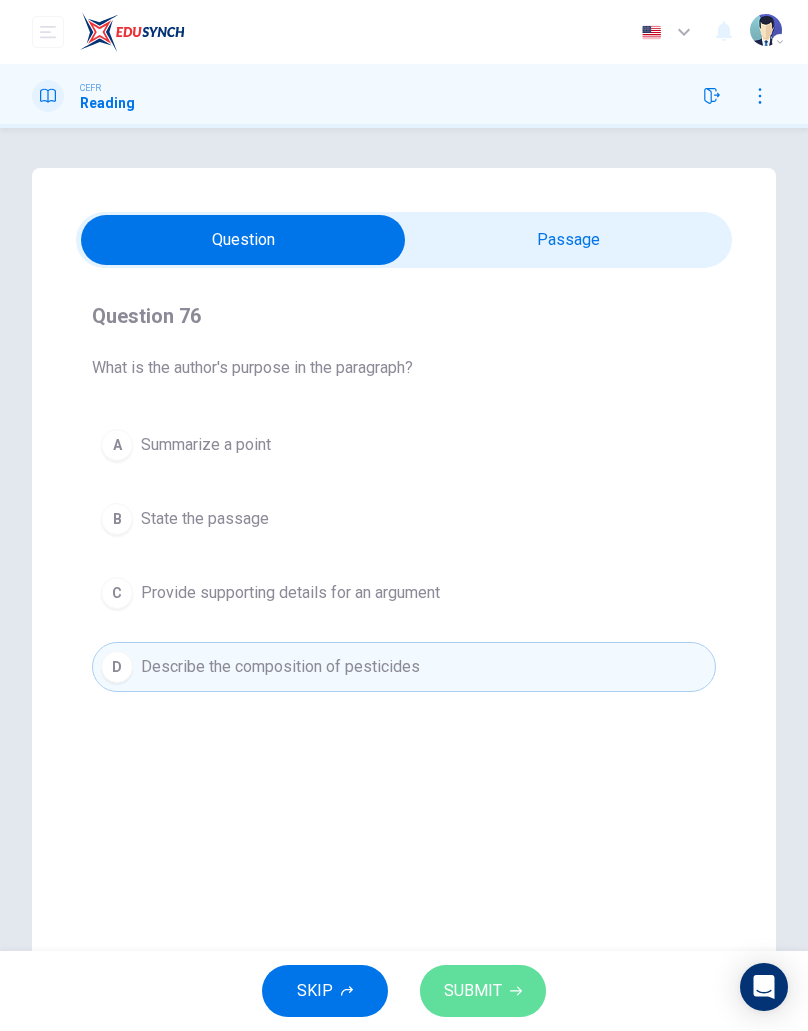 click 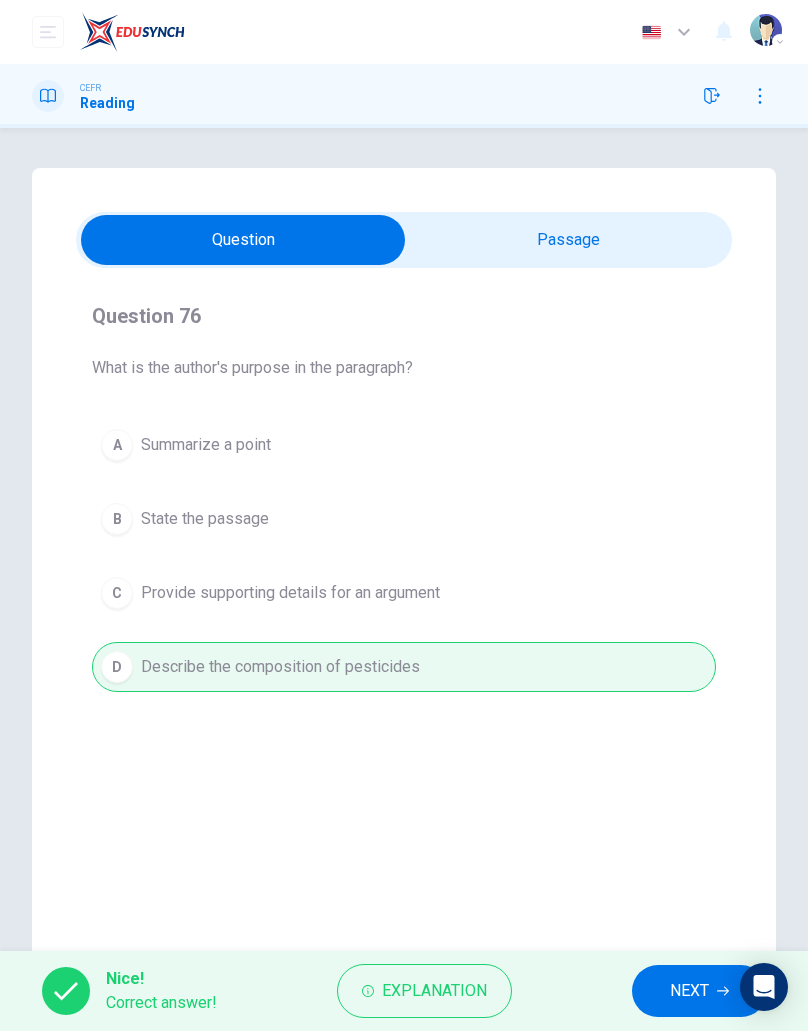 click on "Explanation" at bounding box center (434, 991) 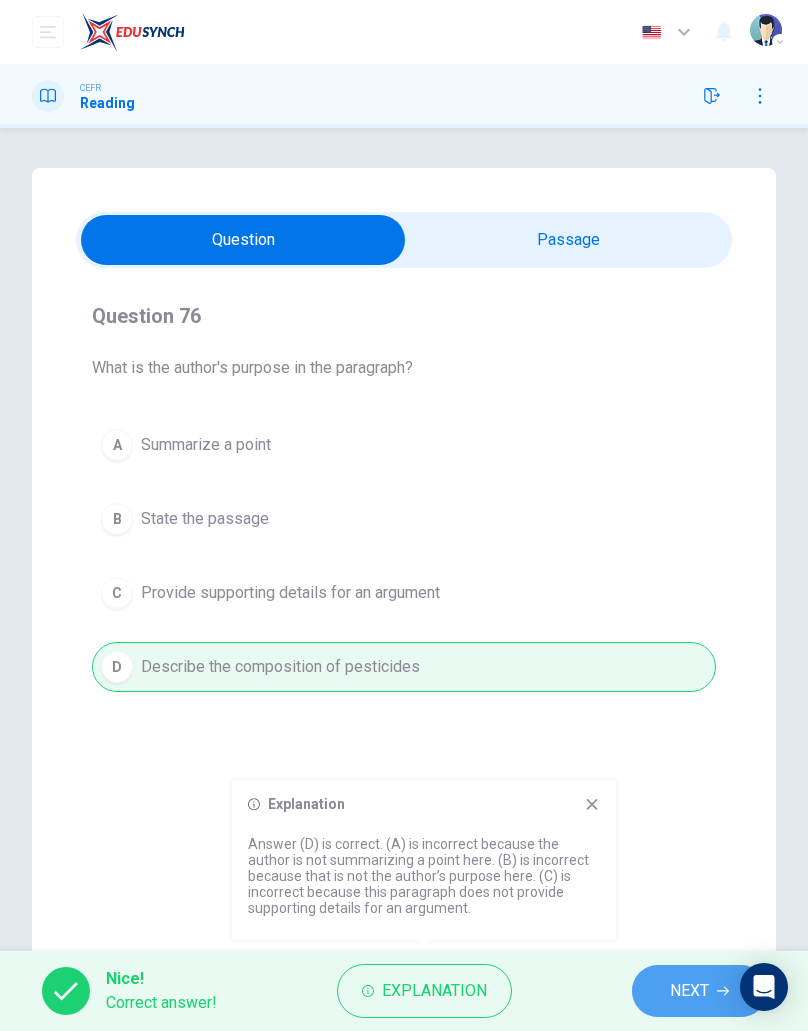 click on "NEXT" at bounding box center (699, 991) 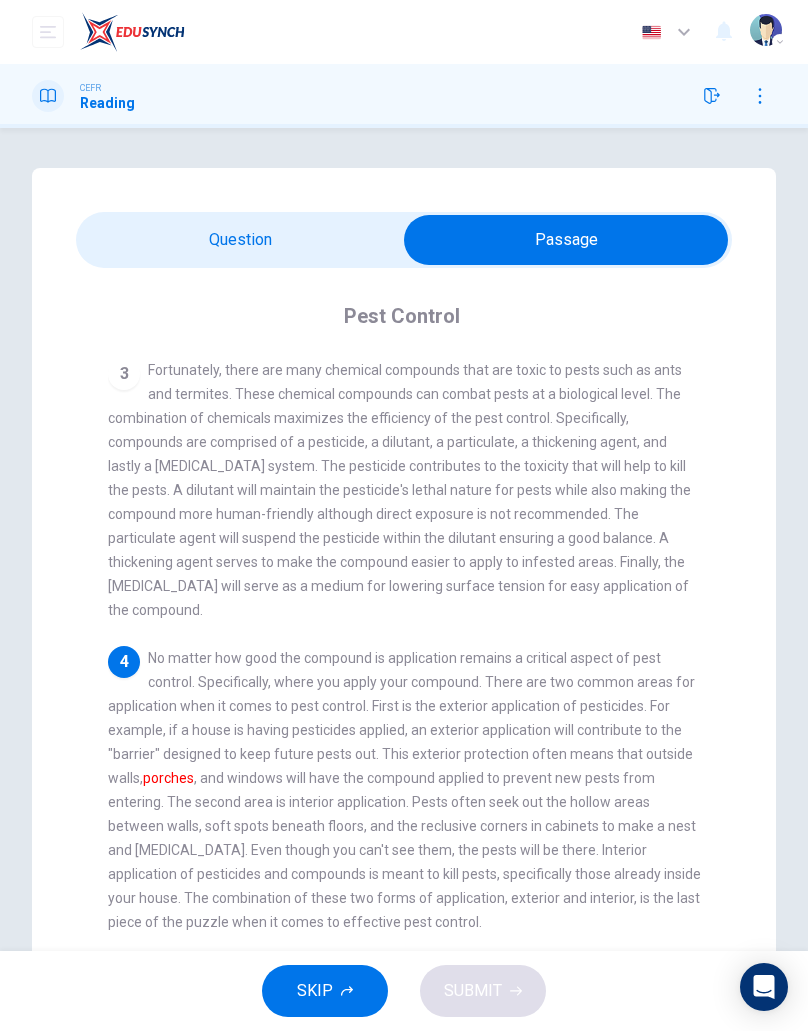 scroll, scrollTop: 603, scrollLeft: 0, axis: vertical 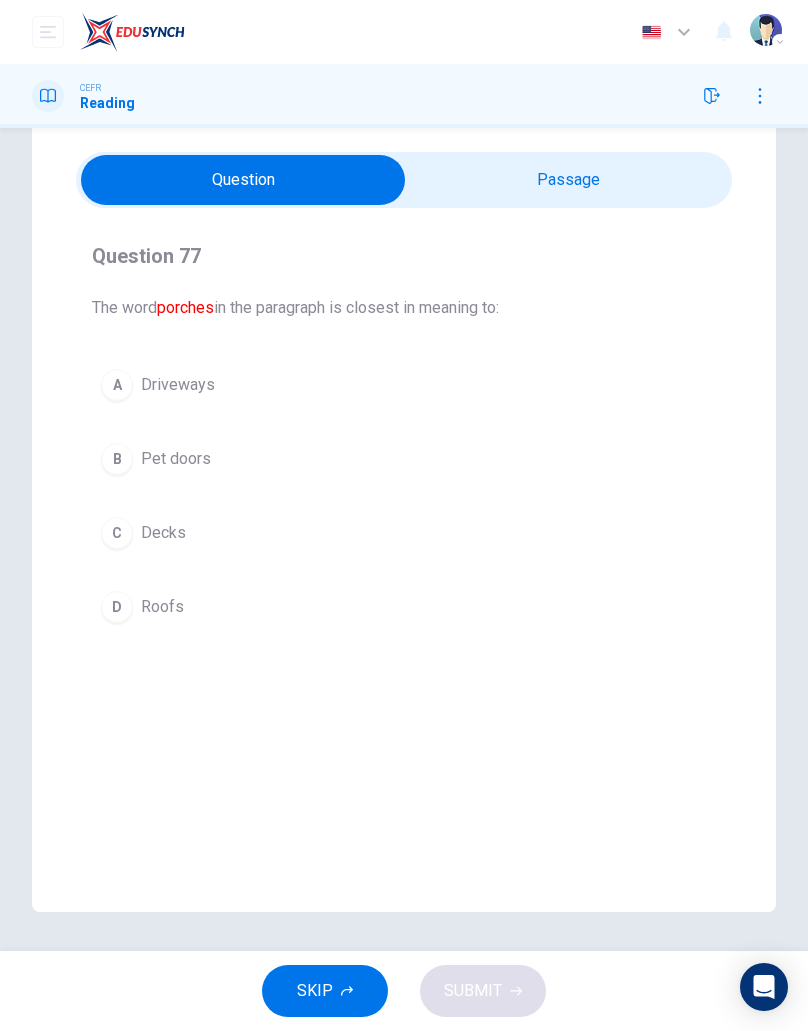 click on "C" at bounding box center (117, 533) 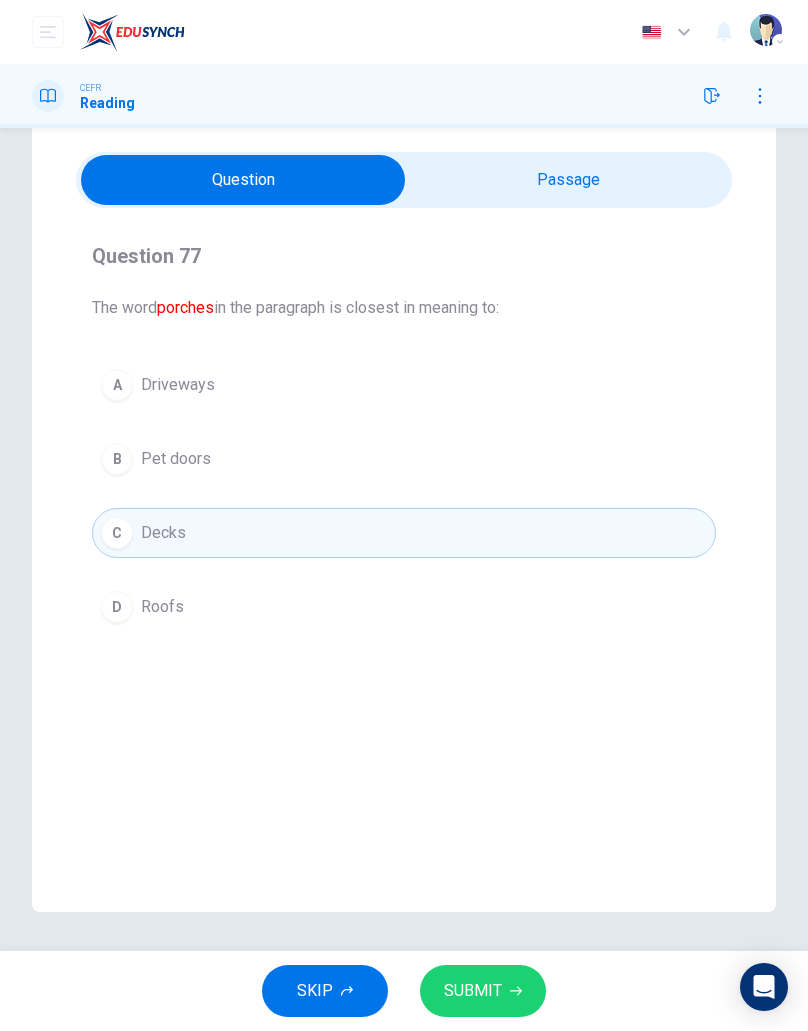 click on "D Roofs" at bounding box center [404, 607] 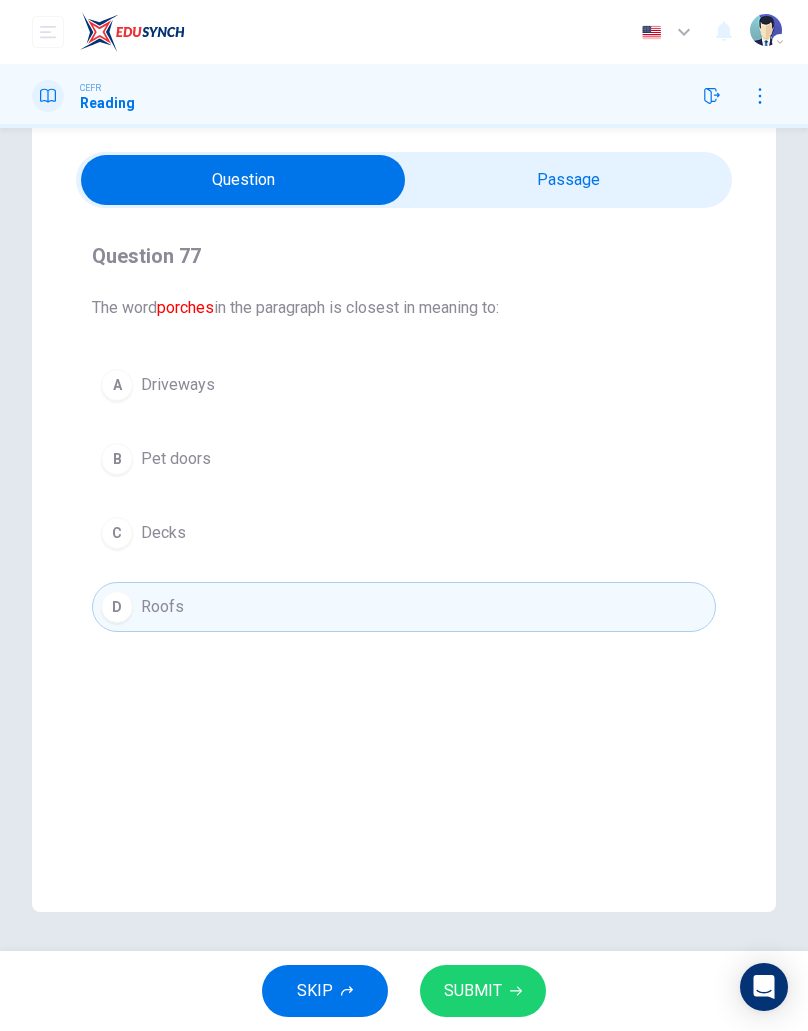 click on "Pet doors" at bounding box center (176, 459) 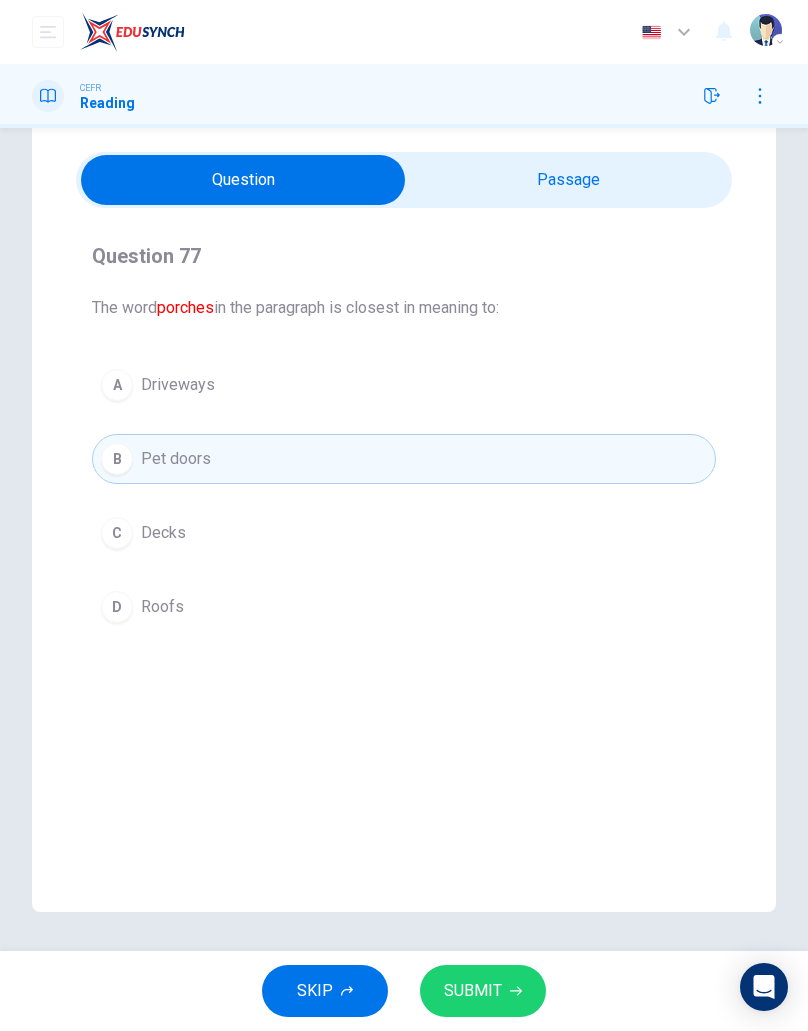 click on "A" at bounding box center [117, 385] 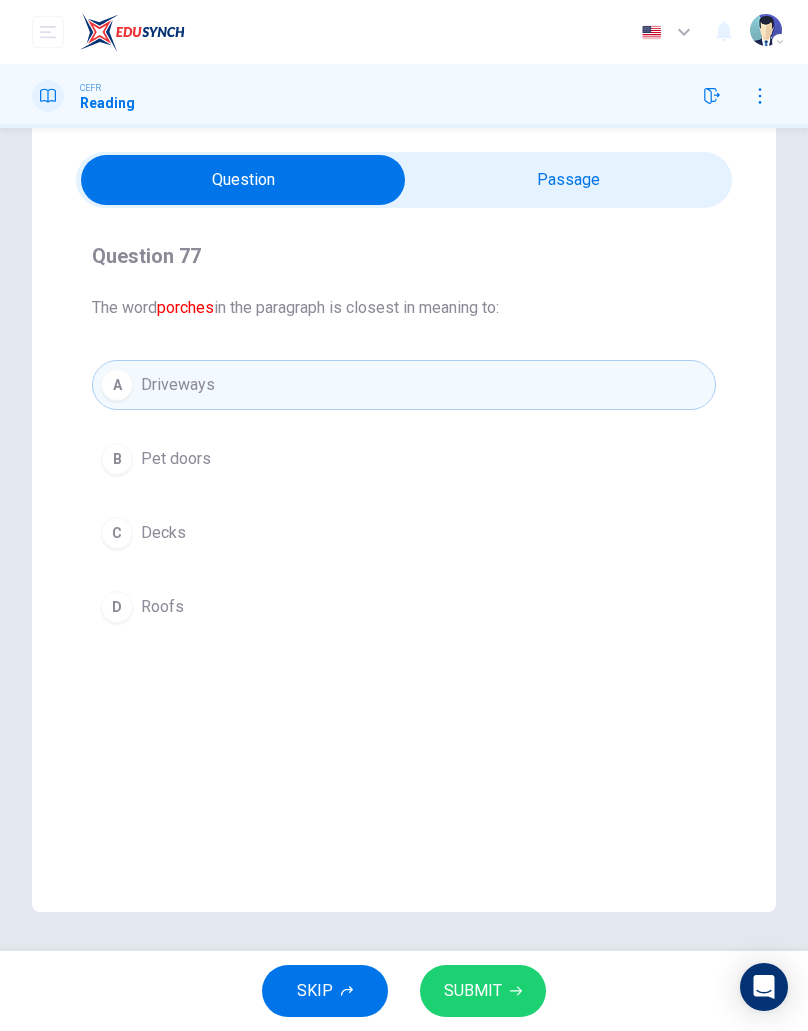click on "Decks" at bounding box center [163, 533] 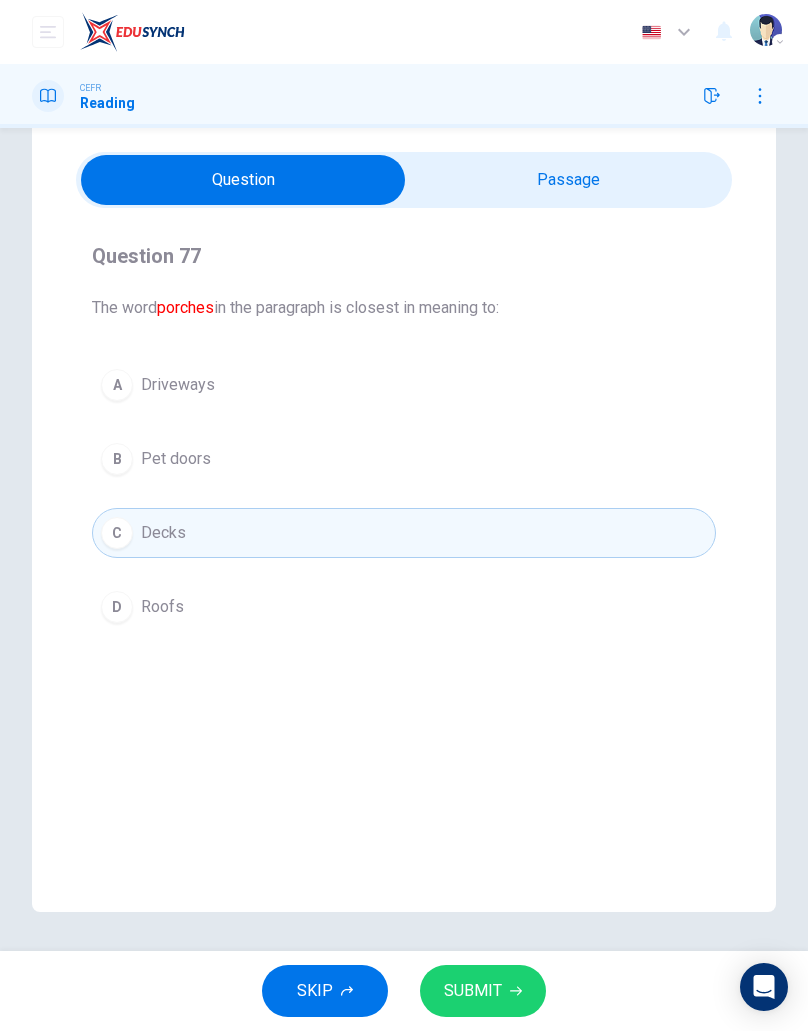 click on "A" at bounding box center (117, 385) 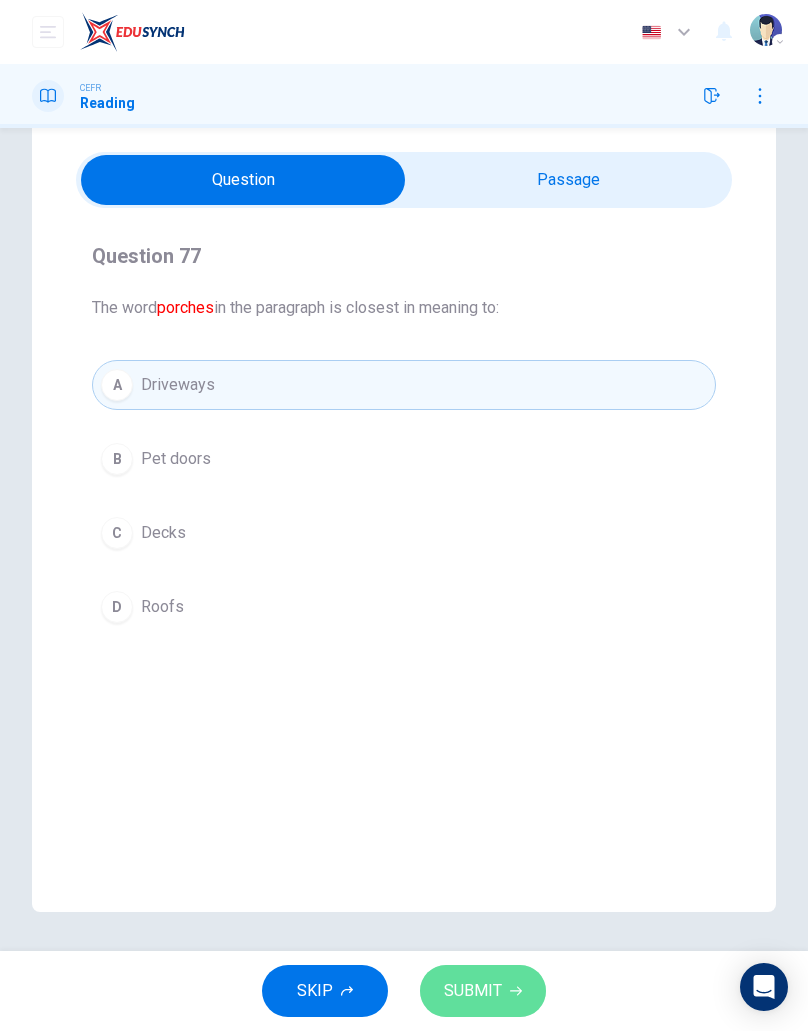 click on "SUBMIT" at bounding box center [483, 991] 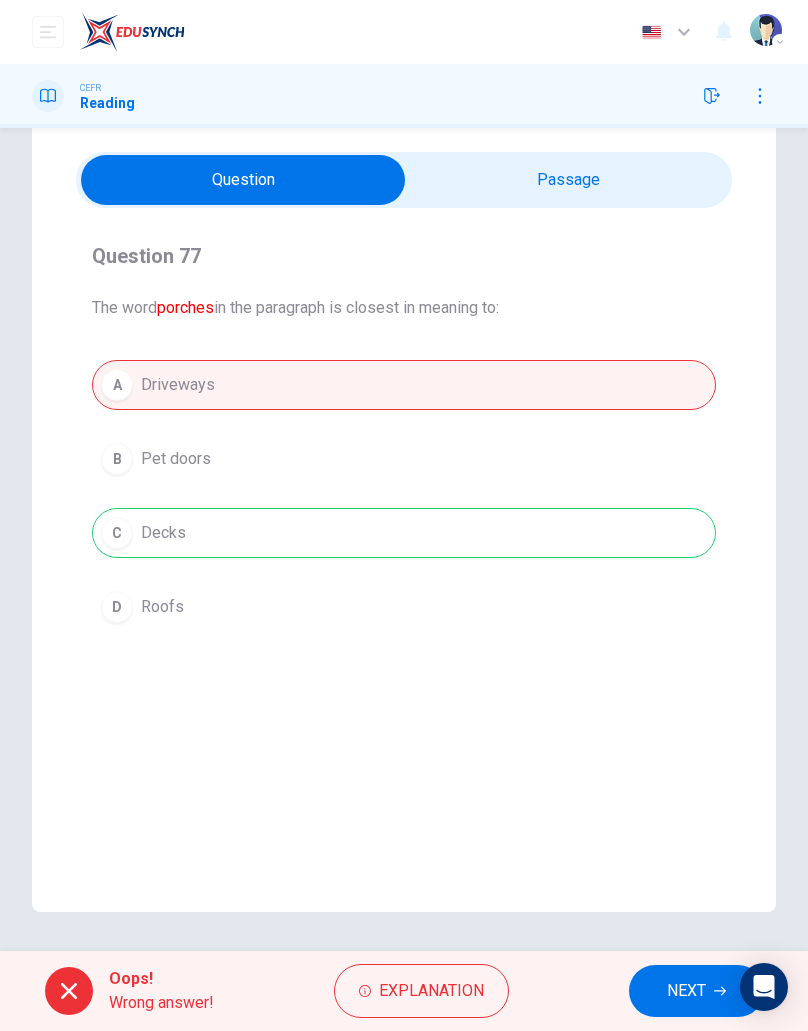 click on "Explanation" at bounding box center (431, 991) 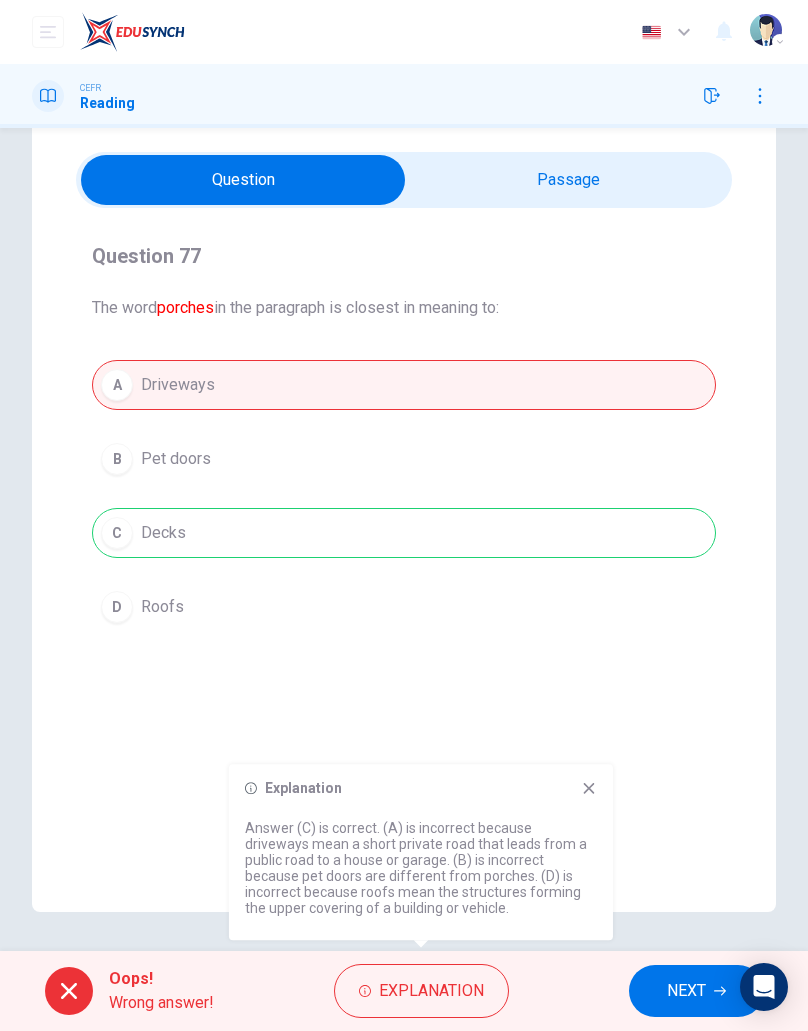 click on "NEXT" at bounding box center [696, 991] 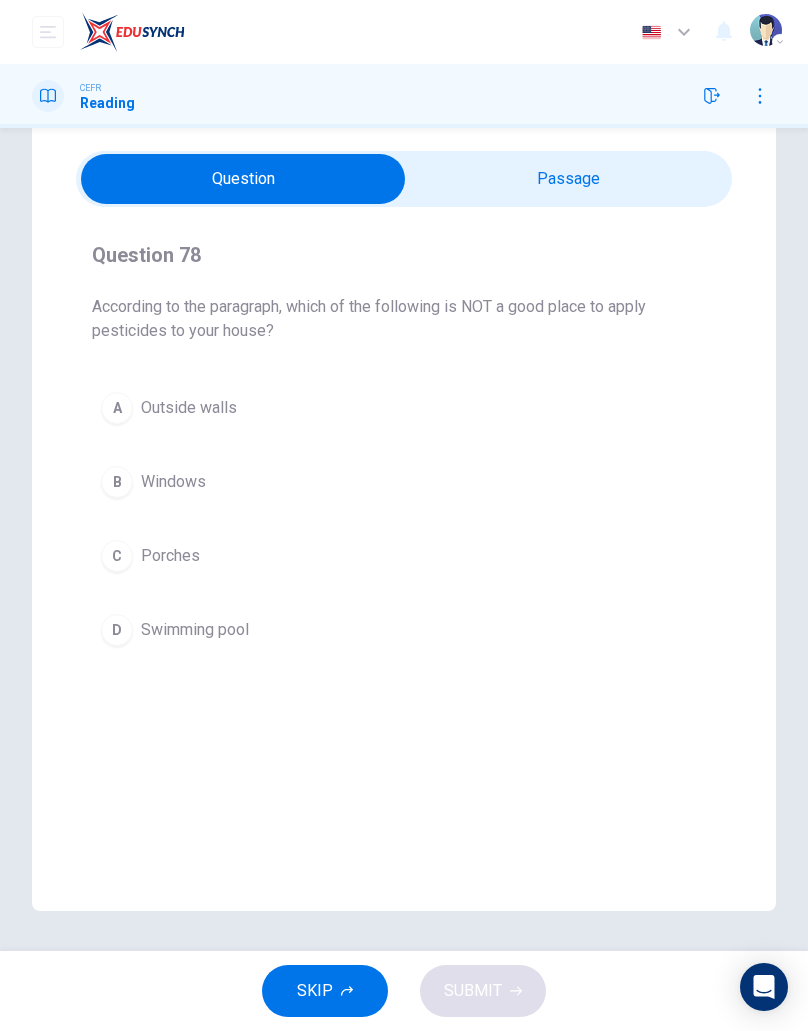 scroll, scrollTop: 60, scrollLeft: 0, axis: vertical 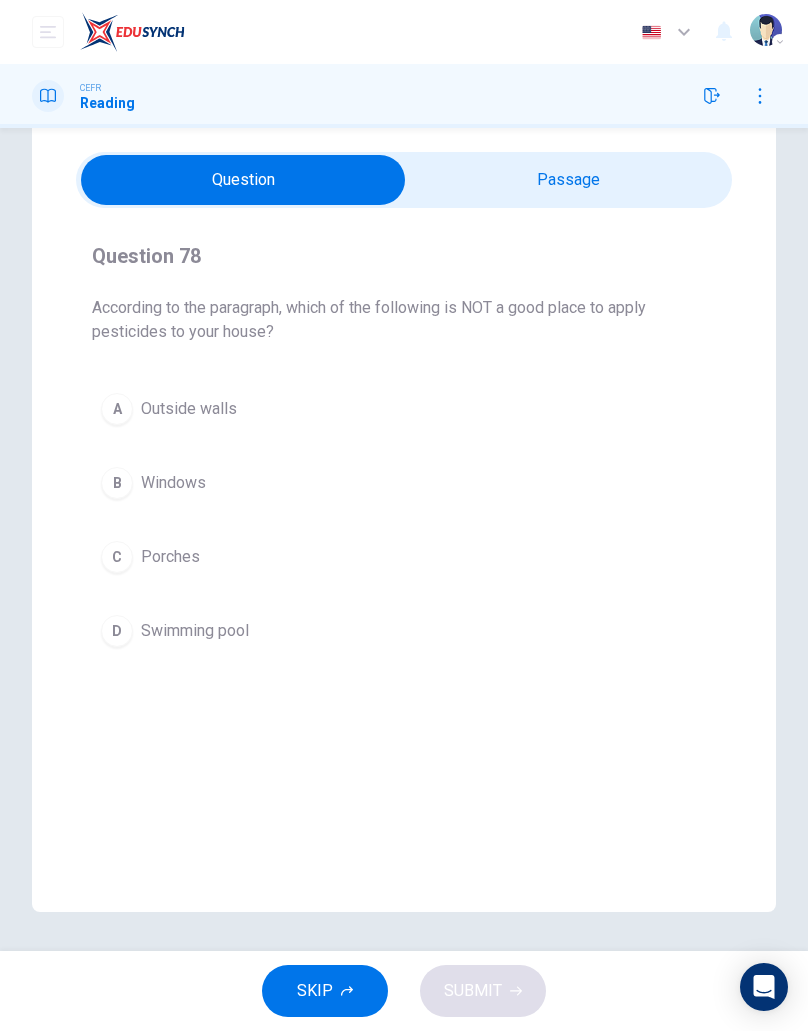 click on "D Swimming pool" at bounding box center (404, 631) 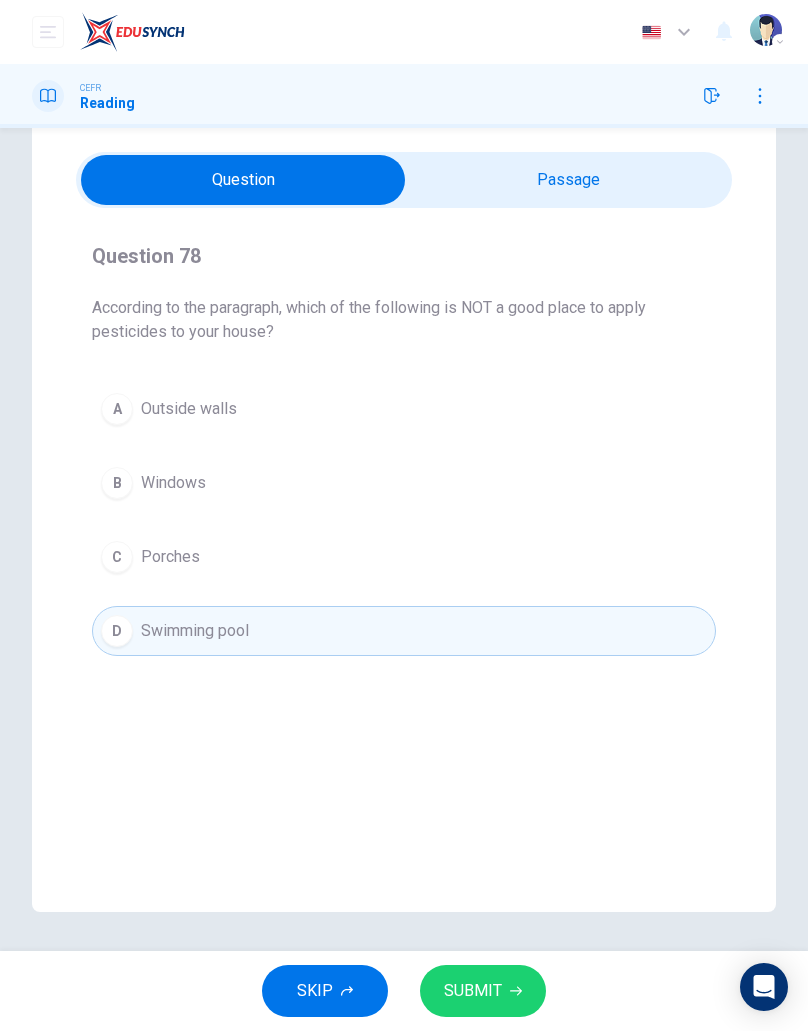 click 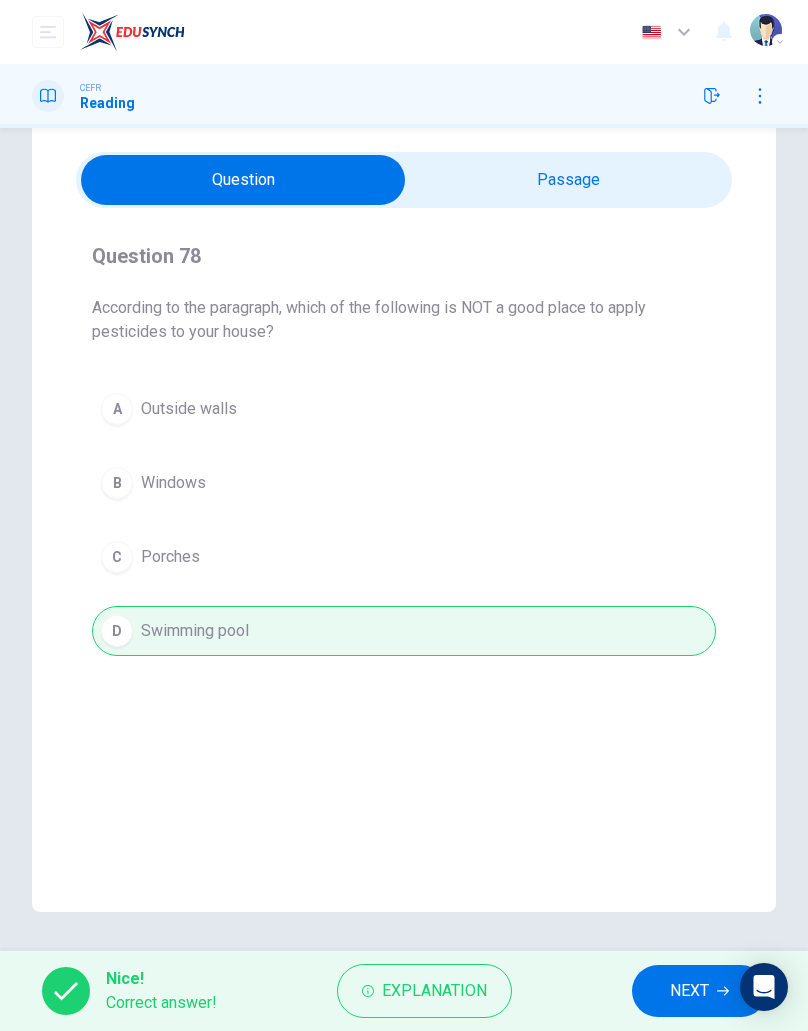 click 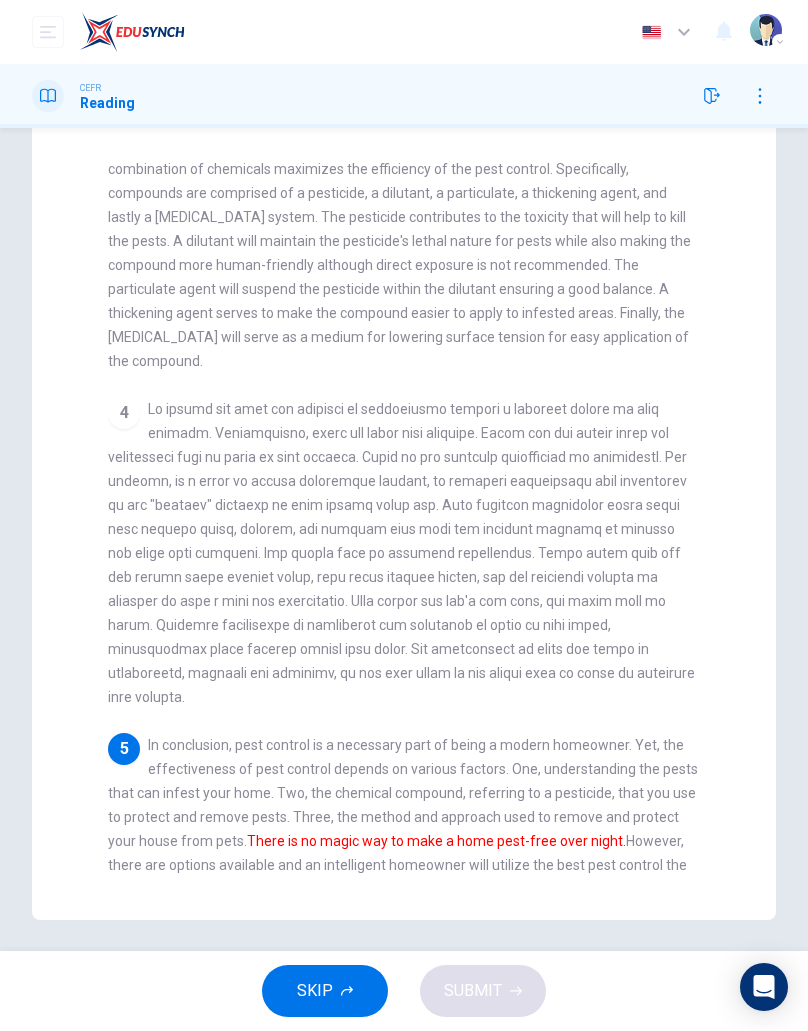 scroll, scrollTop: 197, scrollLeft: 0, axis: vertical 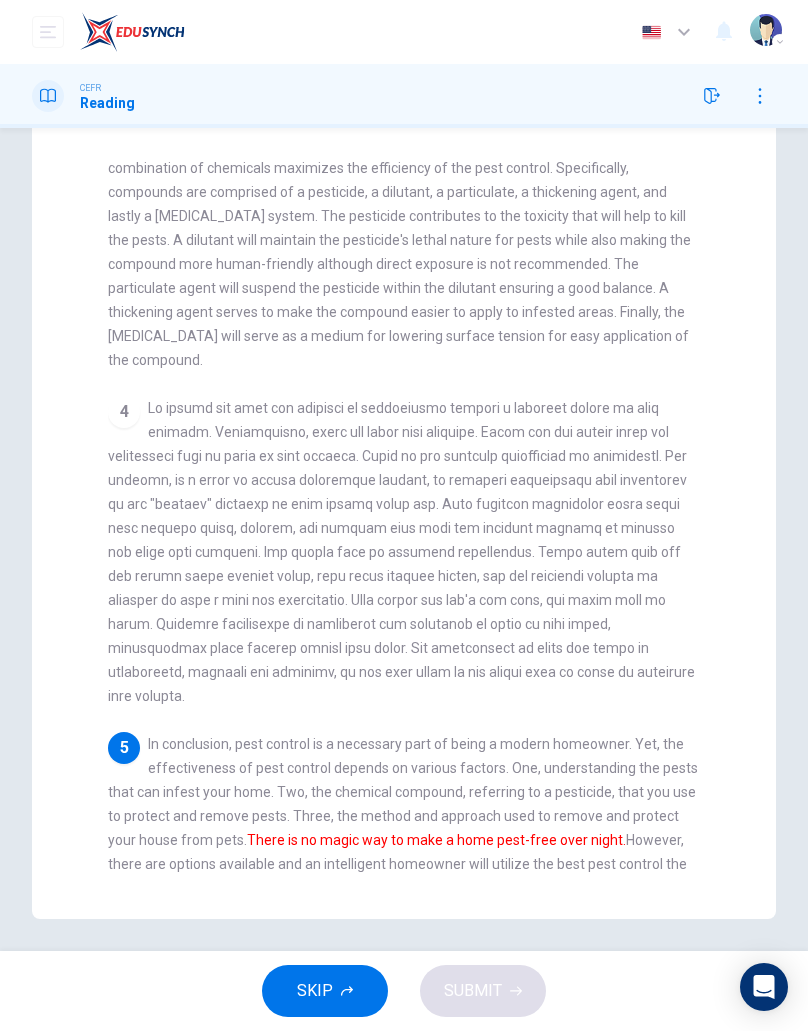 checkbox on "false" 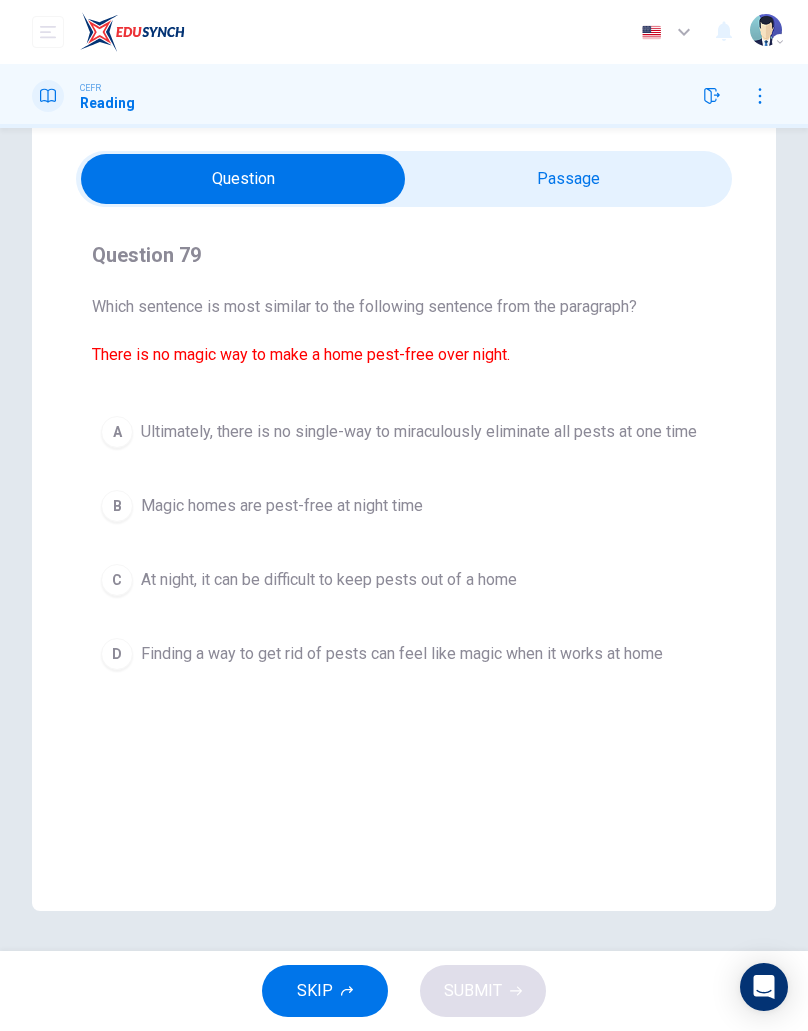 scroll, scrollTop: 60, scrollLeft: 0, axis: vertical 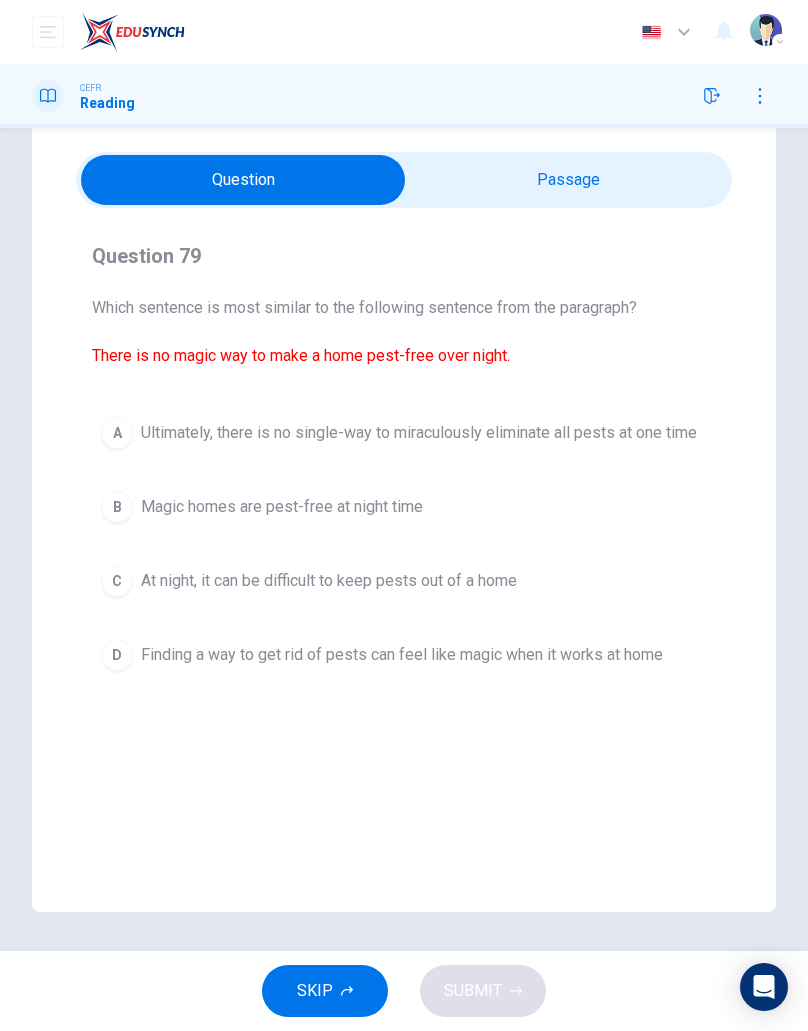 click on "A Ultimately, there is no single-way to miraculously eliminate all pests at one time" at bounding box center (404, 433) 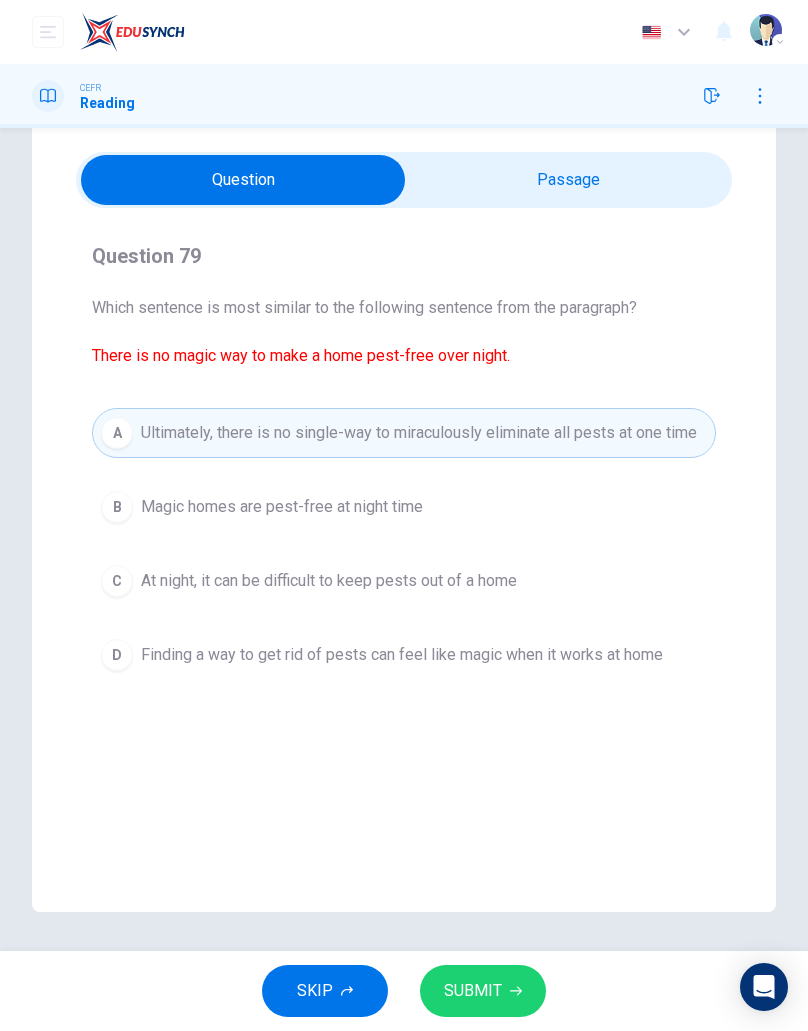 click 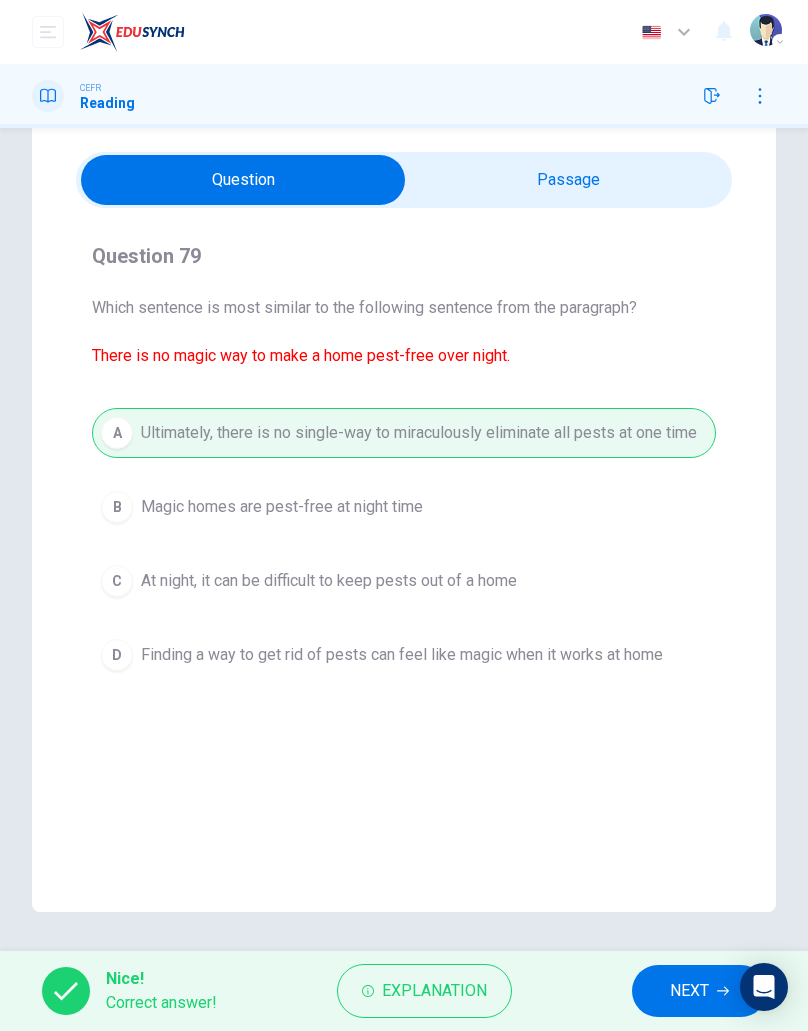 click on "NEXT" at bounding box center [689, 991] 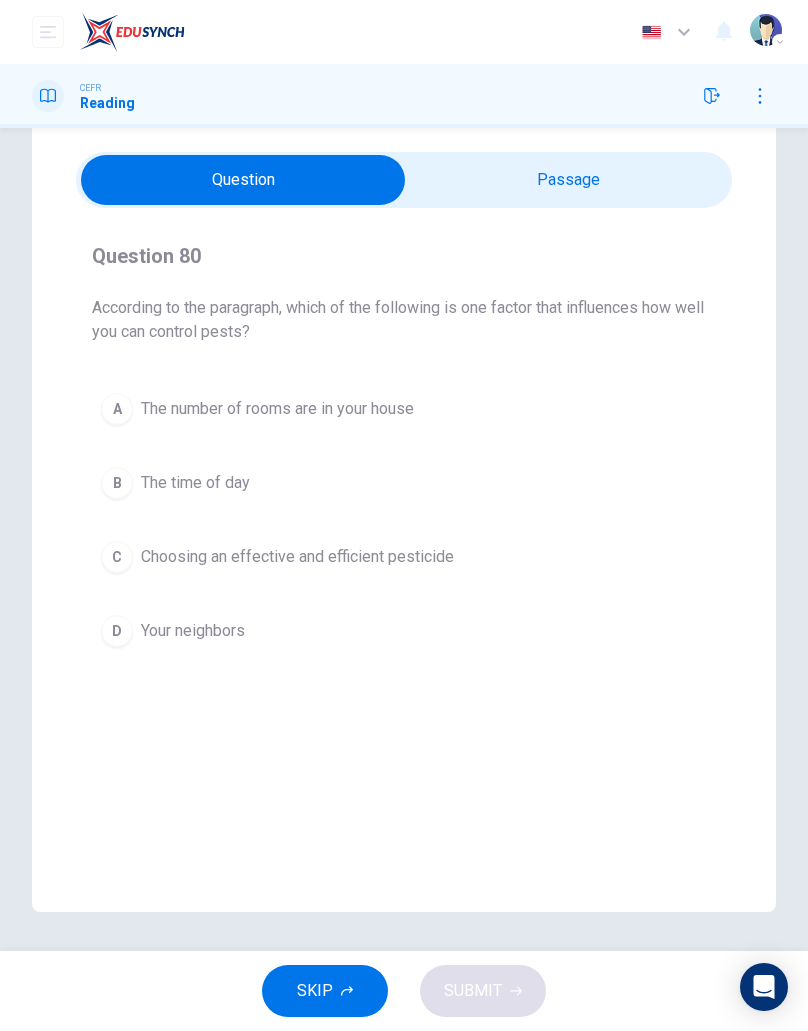 click on "A" at bounding box center (117, 409) 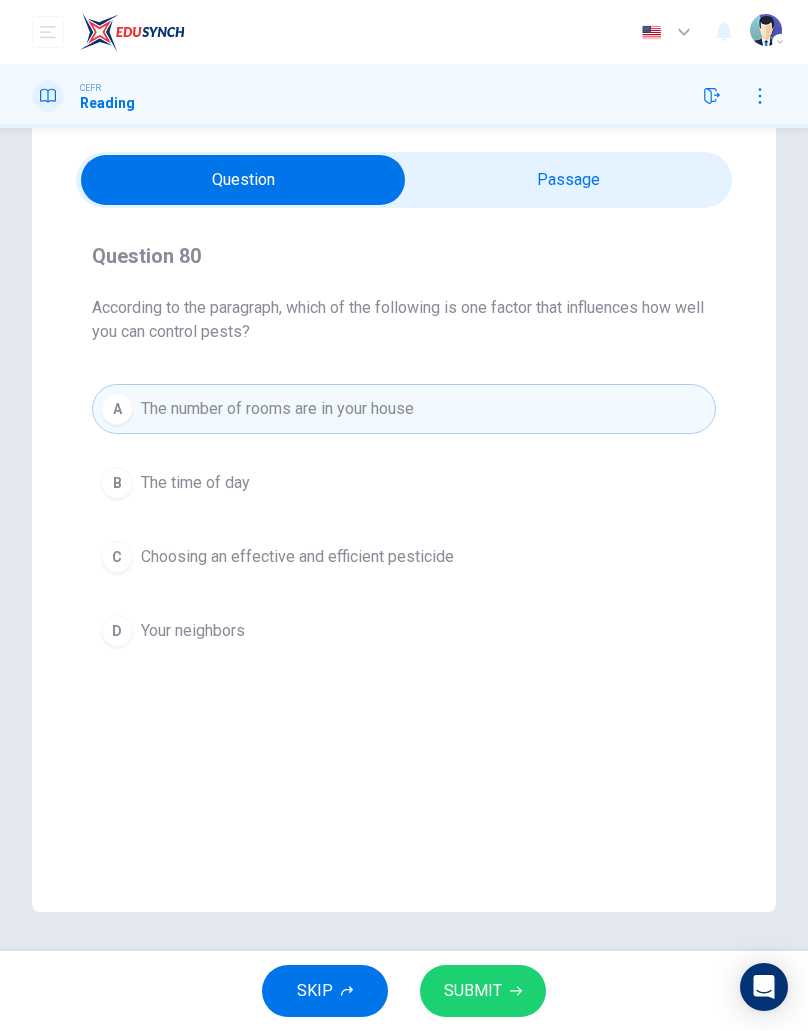 click on "C Choosing an effective and efficient pesticide" at bounding box center [404, 557] 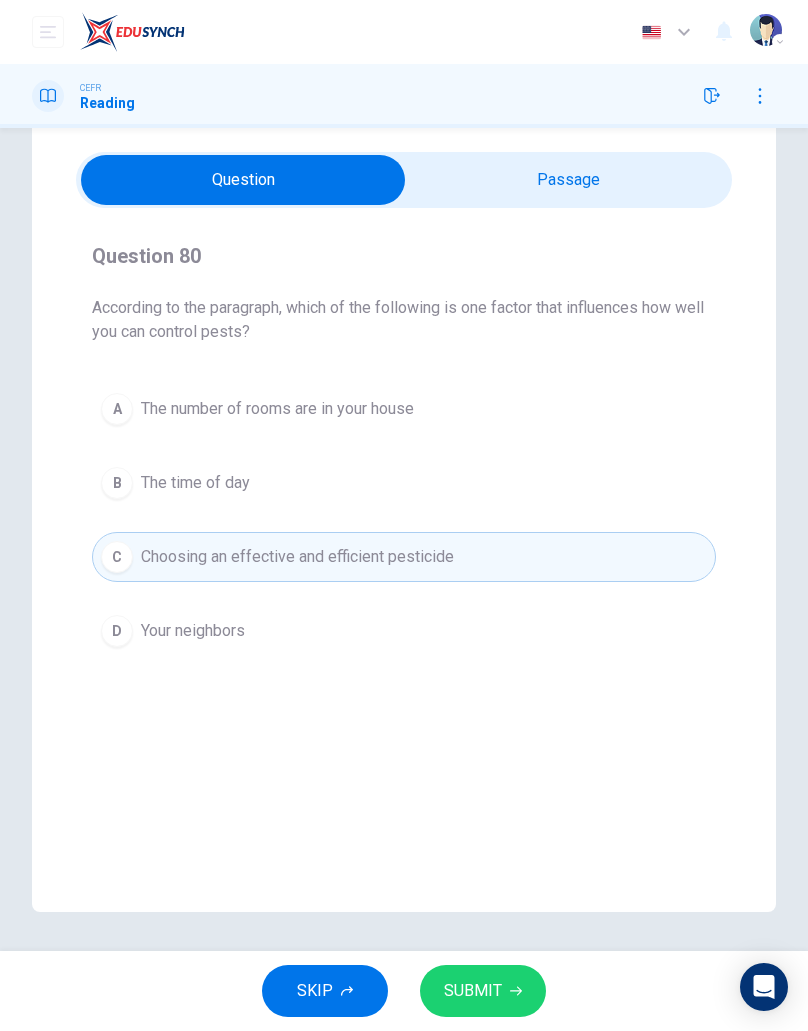 click on "C" at bounding box center (117, 557) 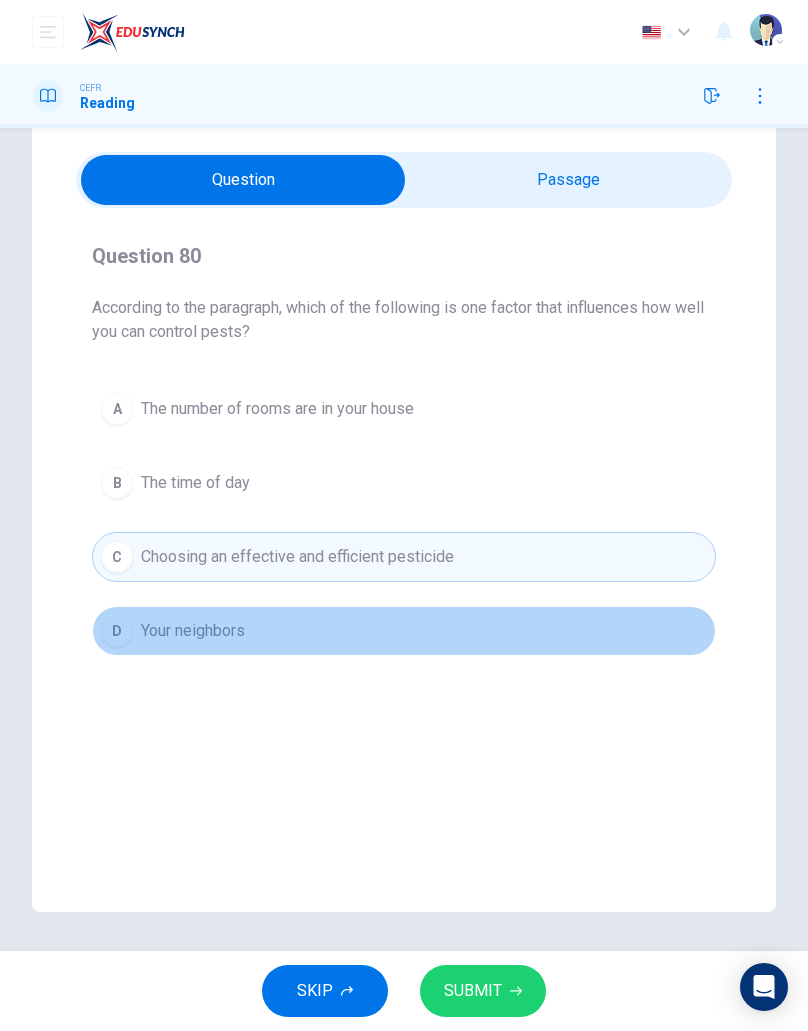 click on "D" at bounding box center [117, 631] 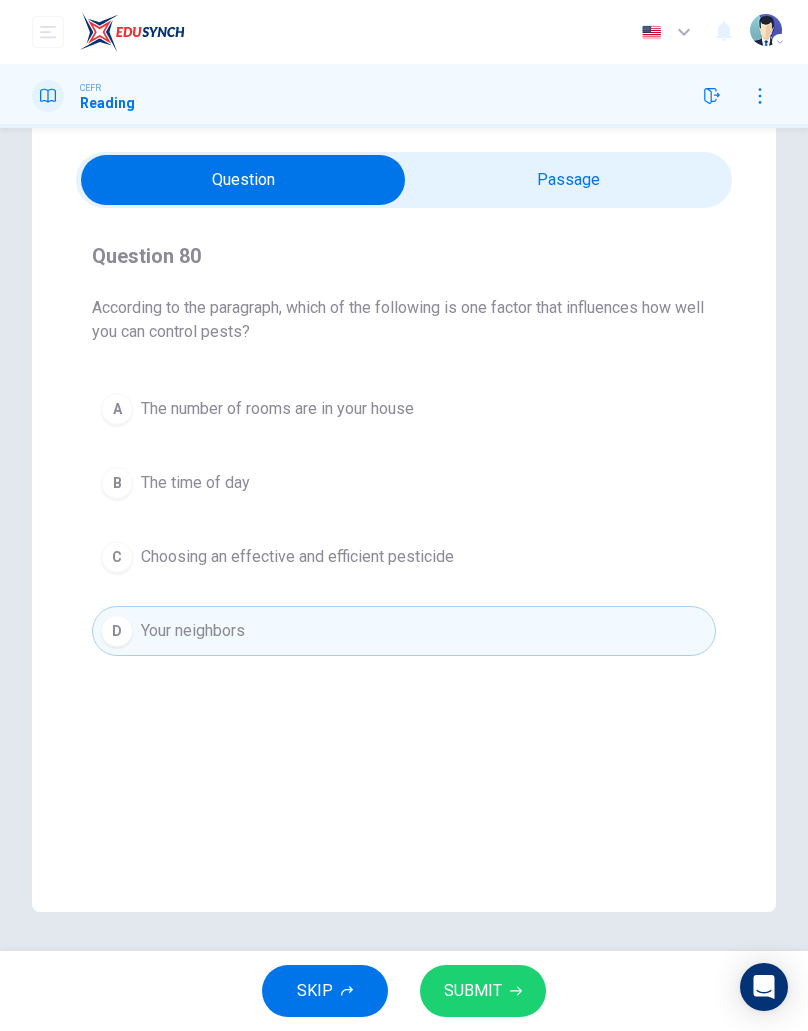 click on "A" at bounding box center (117, 409) 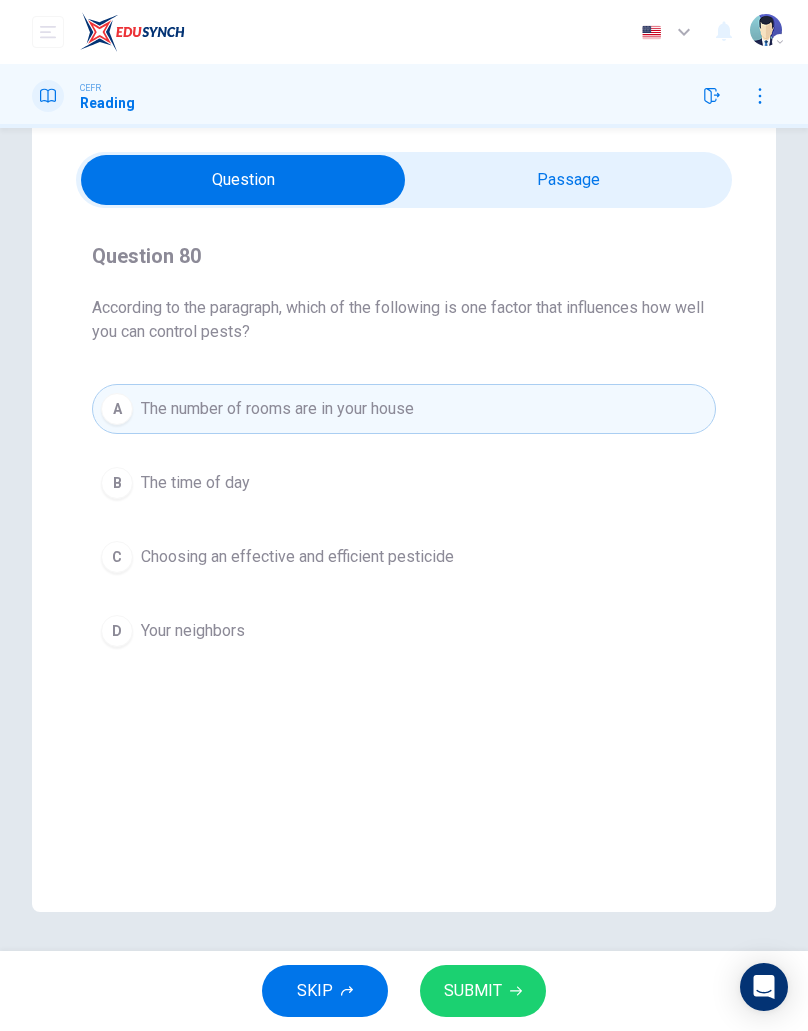 click on "Choosing an effective and efficient pesticide" at bounding box center (297, 557) 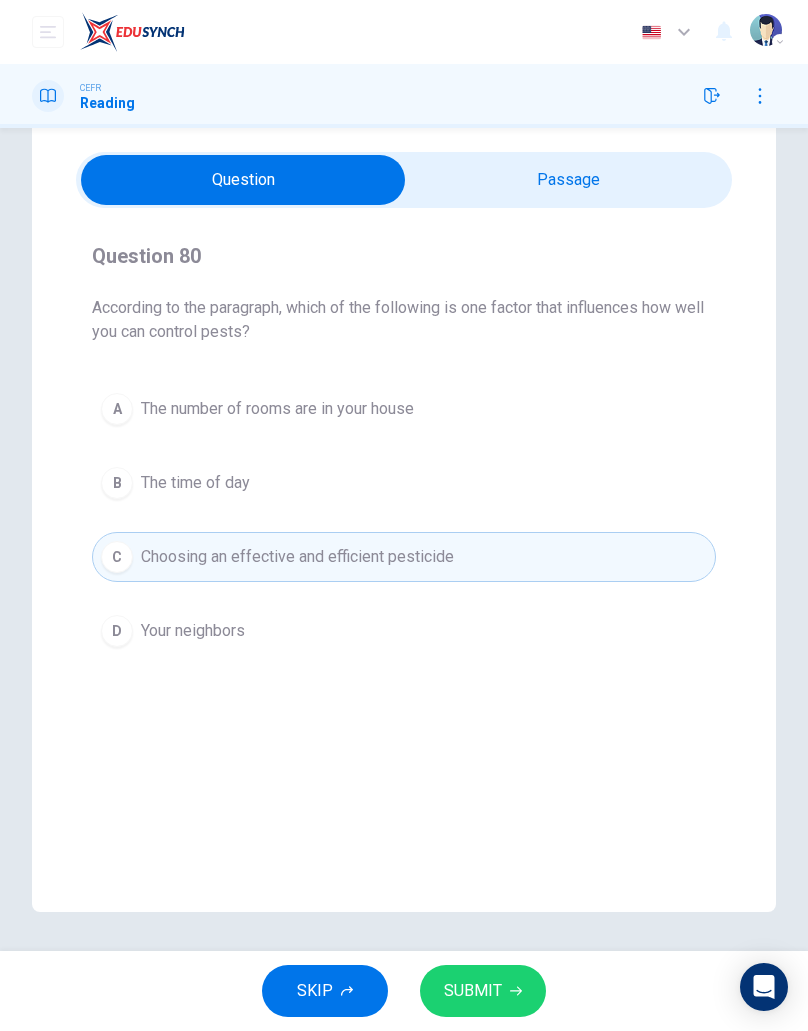 click 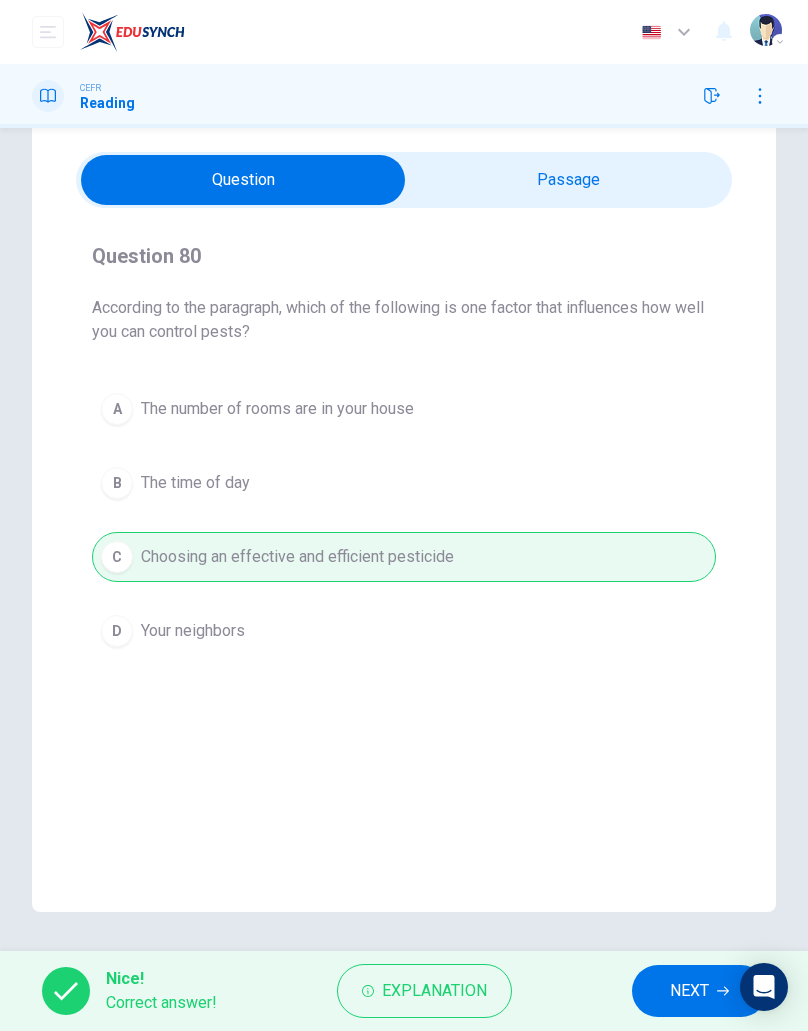 click on "NEXT" at bounding box center [689, 991] 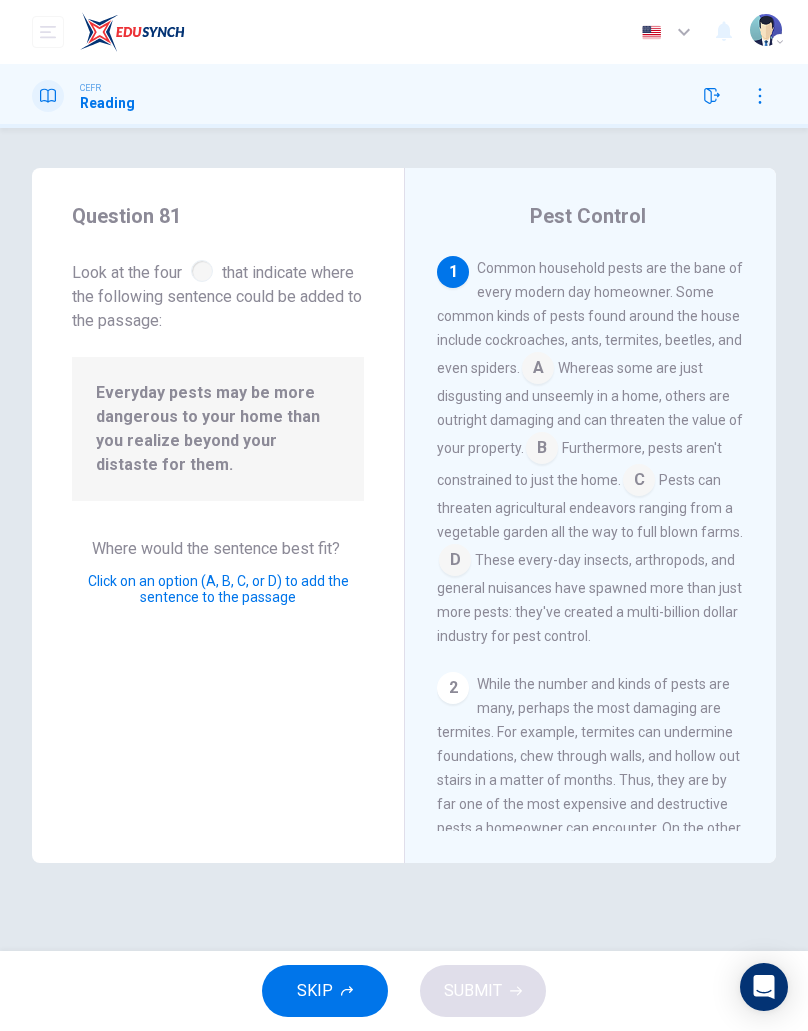 click on "Question 81 Look at the four     that indicate where the following sentence could be added to the passage: Everyday pests may be more dangerous to your home than you realize beyond your distaste for them. Where would the sentence best fit?   Click on an option (A, B, C, or D) to add the sentence to the passage Pest Control 1 Common household pests are the bane of every modern day homeowner. Some common kinds of pests found around the house include cockroaches, ants, termites, beetles, and even spiders.  A  Whereas some are just disgusting and unseemly in a home, others are outright damaging and can threaten the value of your property.  B  Furthermore, pests aren't constrained to just the home.  C  Pests can threaten agricultural endeavors ranging from a vegetable garden all the way to full blown farms.  D  These every-day insects, arthropods, and general nuisances have spawned more than just more pests: they've created a multi-billion dollar industry for pest control.  2 3 4 5" at bounding box center (404, 539) 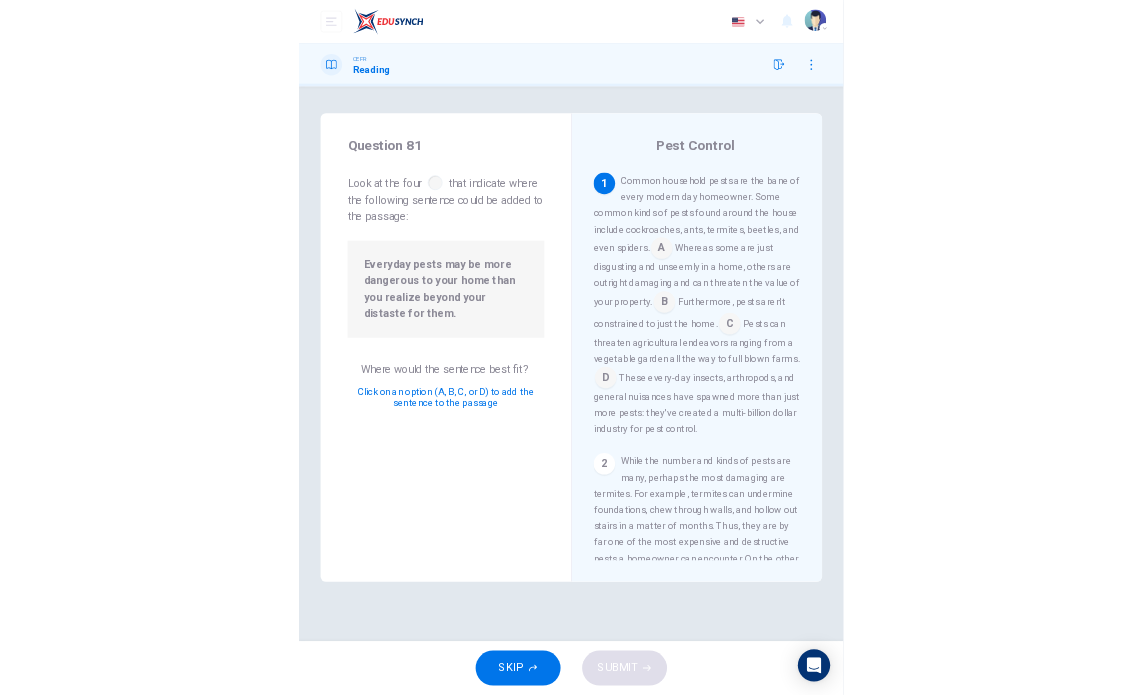 scroll, scrollTop: 0, scrollLeft: 0, axis: both 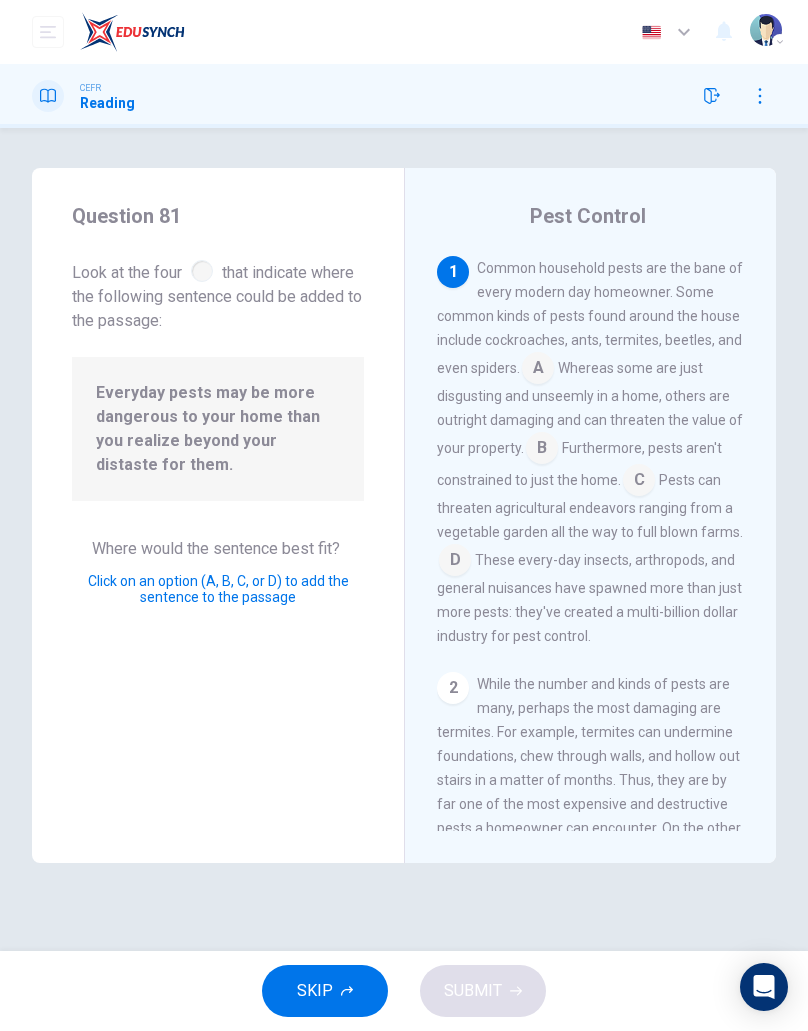 click 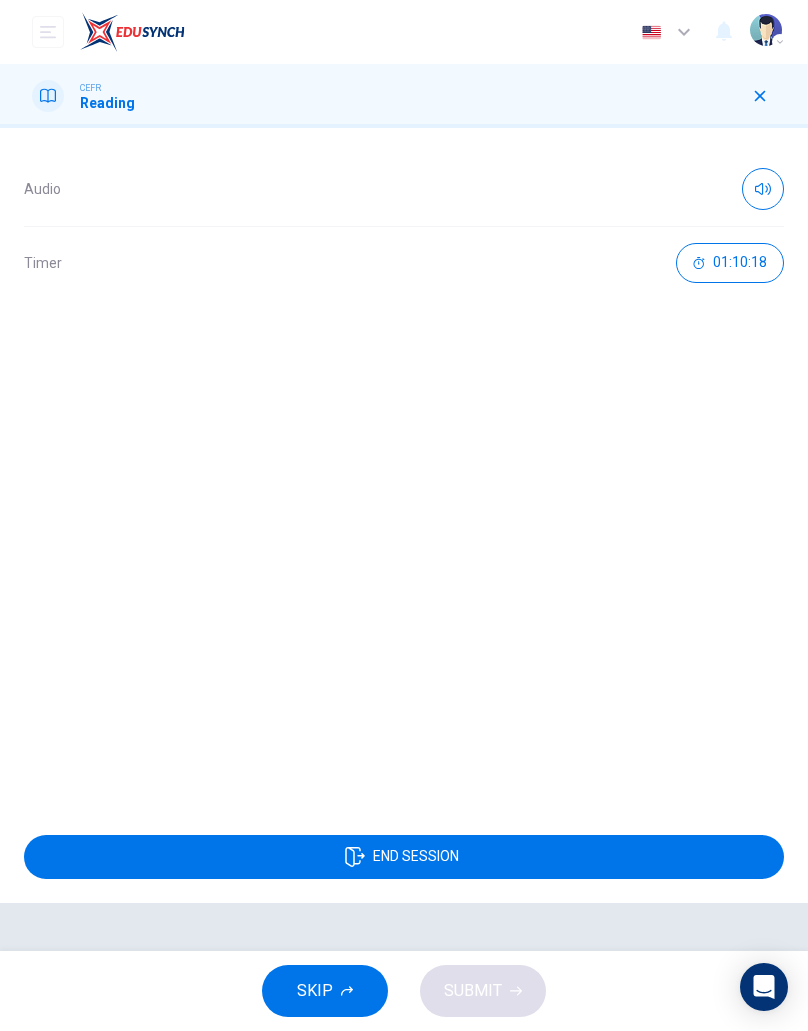click 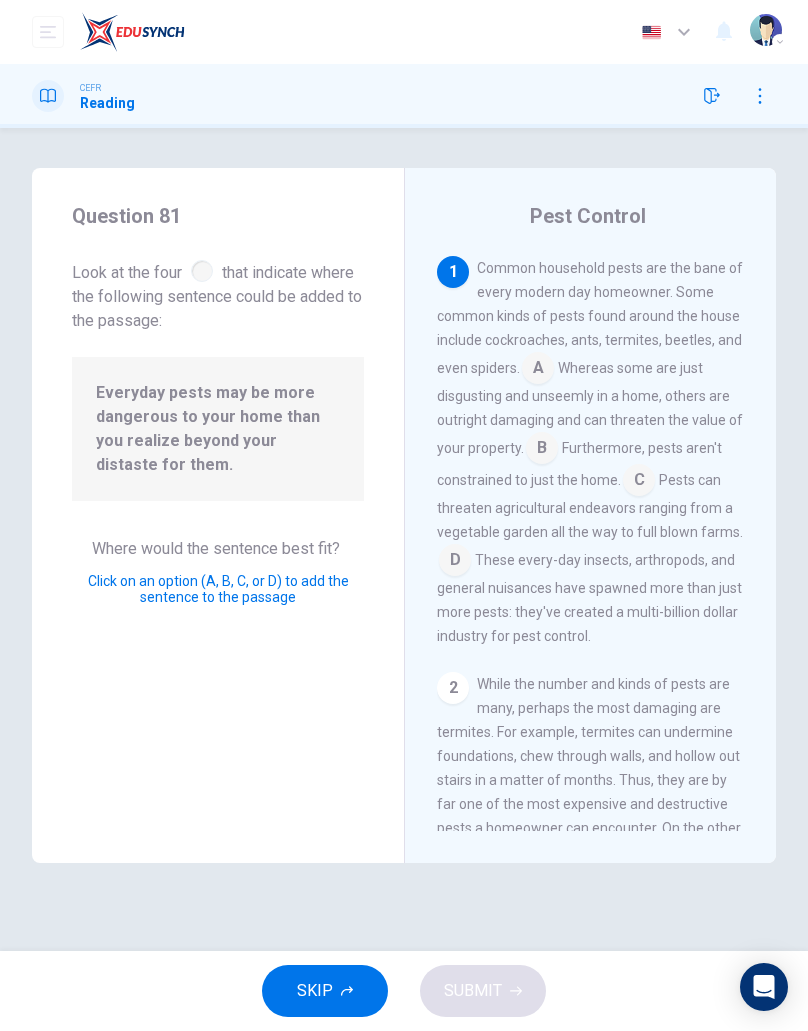 click on "Pests can threaten agricultural endeavors ranging from a vegetable garden all the way to full blown farms." at bounding box center [590, 506] 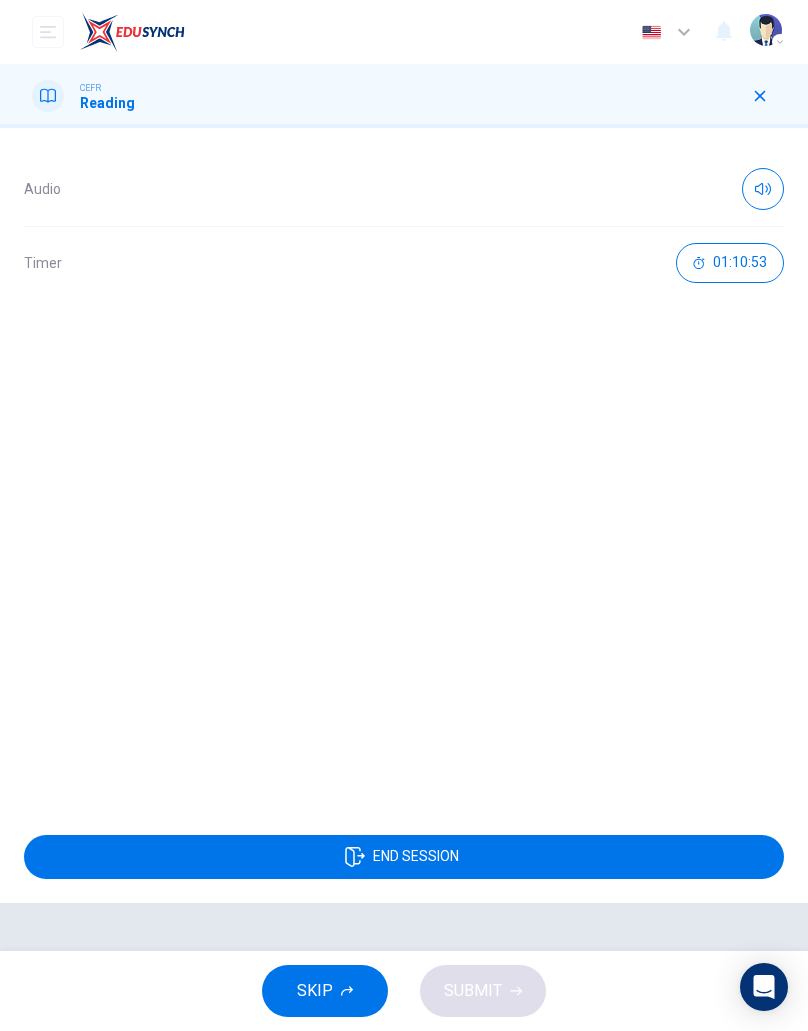 click 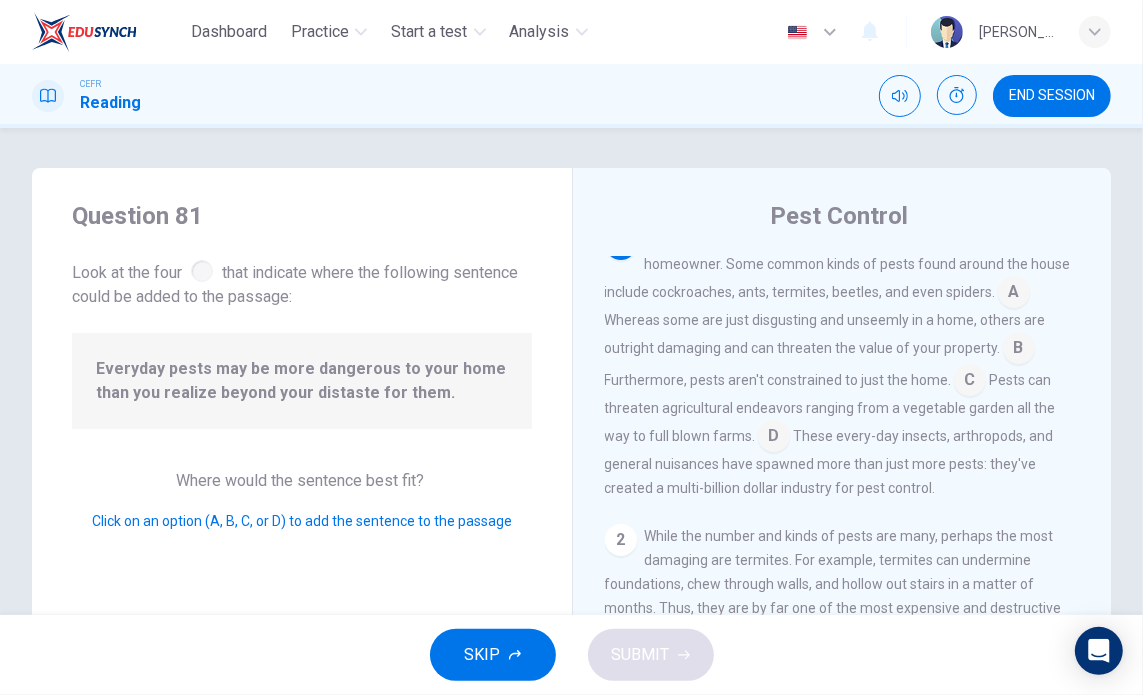 scroll, scrollTop: 0, scrollLeft: 0, axis: both 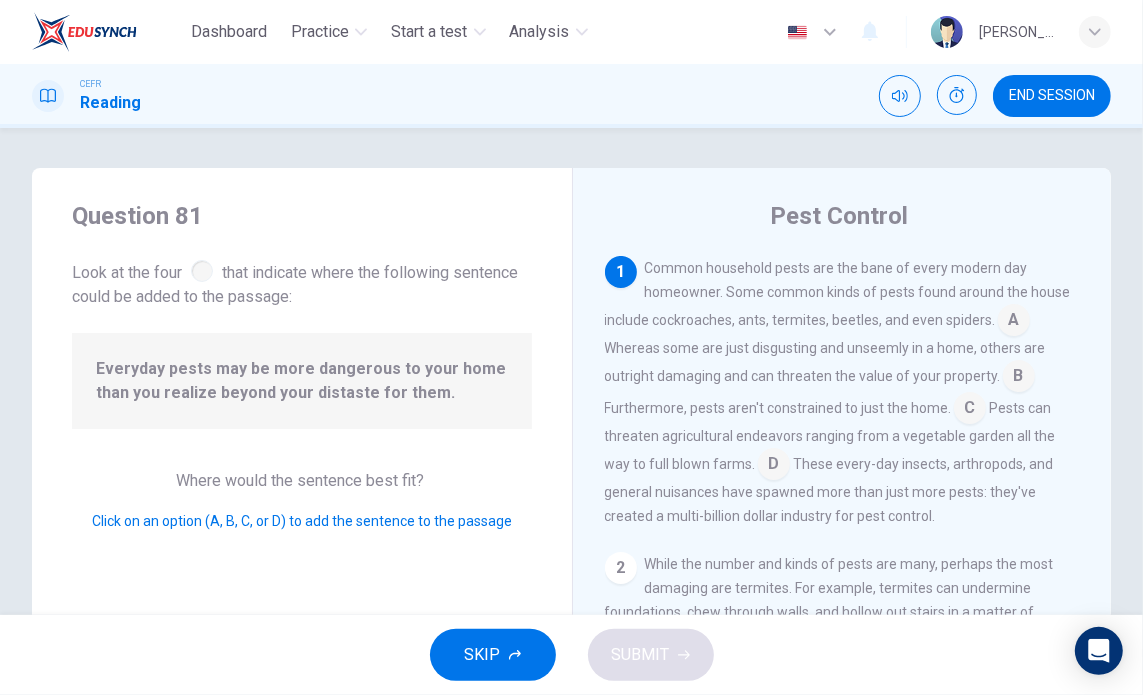 click 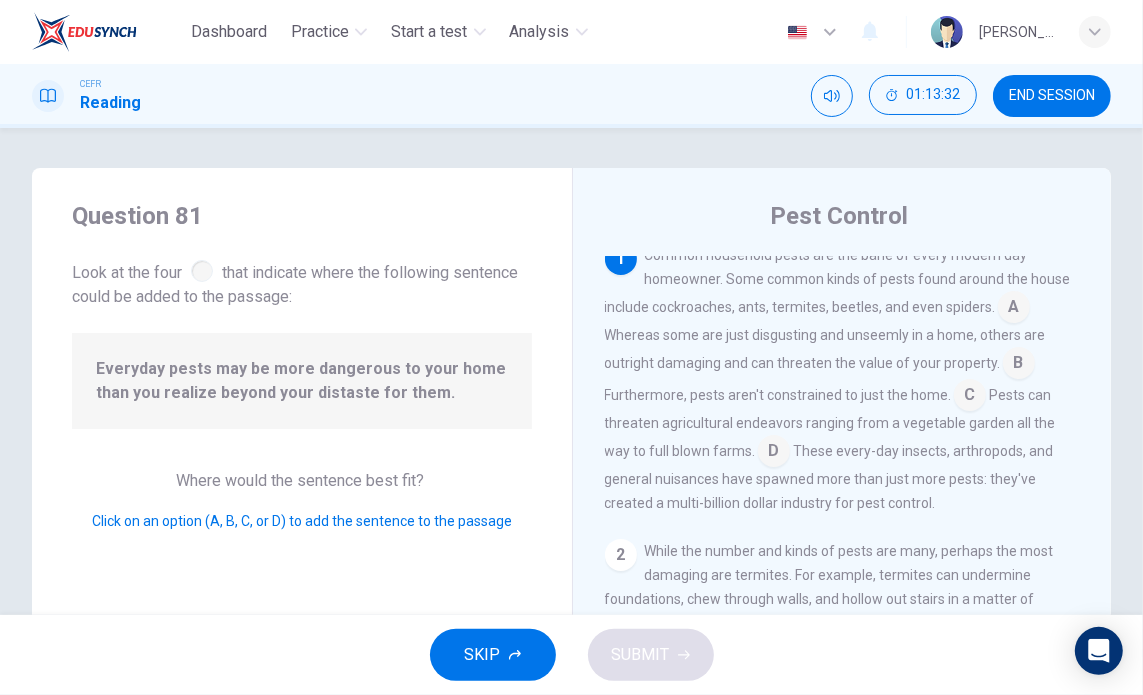 scroll, scrollTop: 13, scrollLeft: 0, axis: vertical 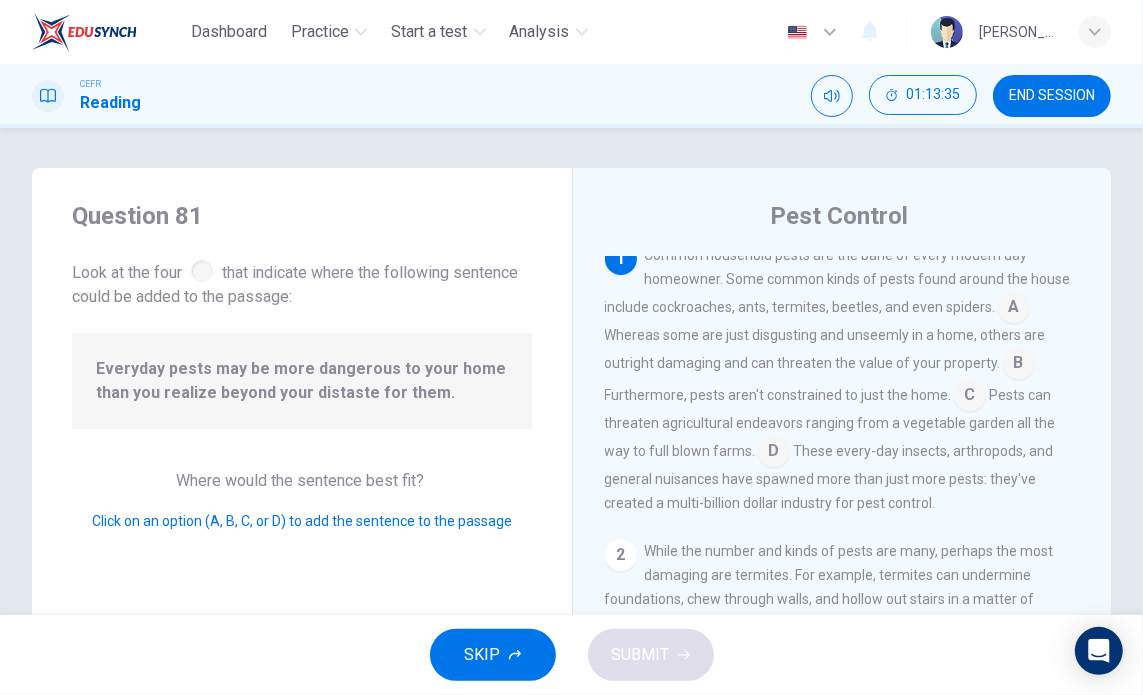 click on "01:13:35" at bounding box center (933, 95) 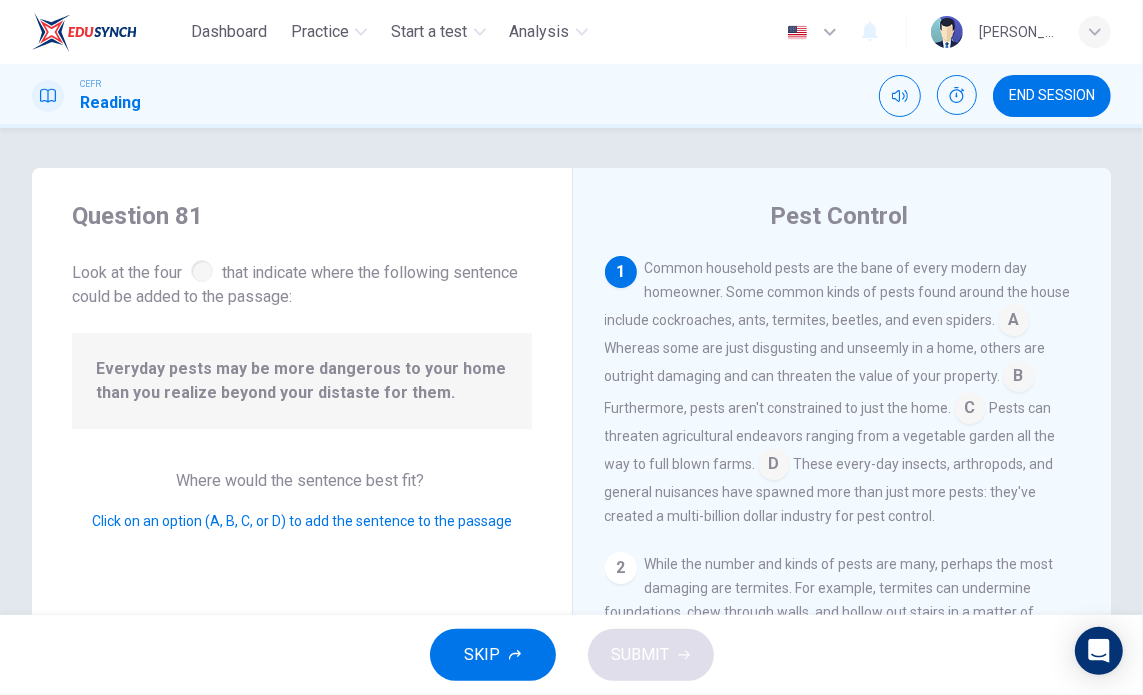 scroll, scrollTop: 0, scrollLeft: 0, axis: both 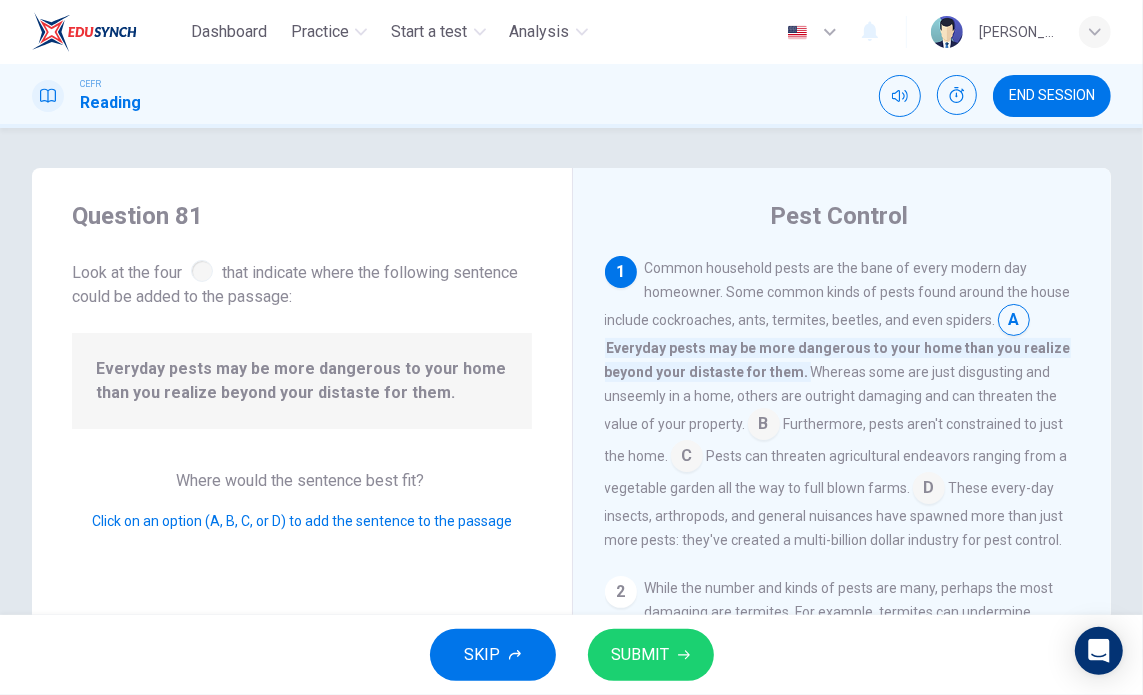 click at bounding box center [764, 426] 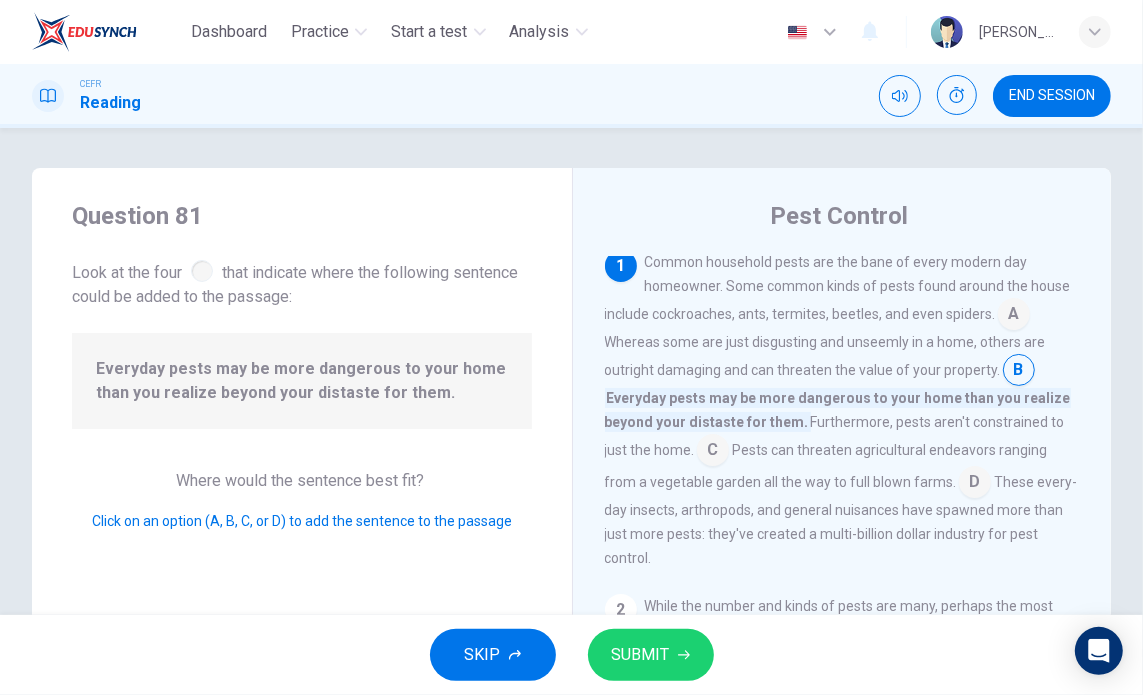 scroll, scrollTop: 1, scrollLeft: 0, axis: vertical 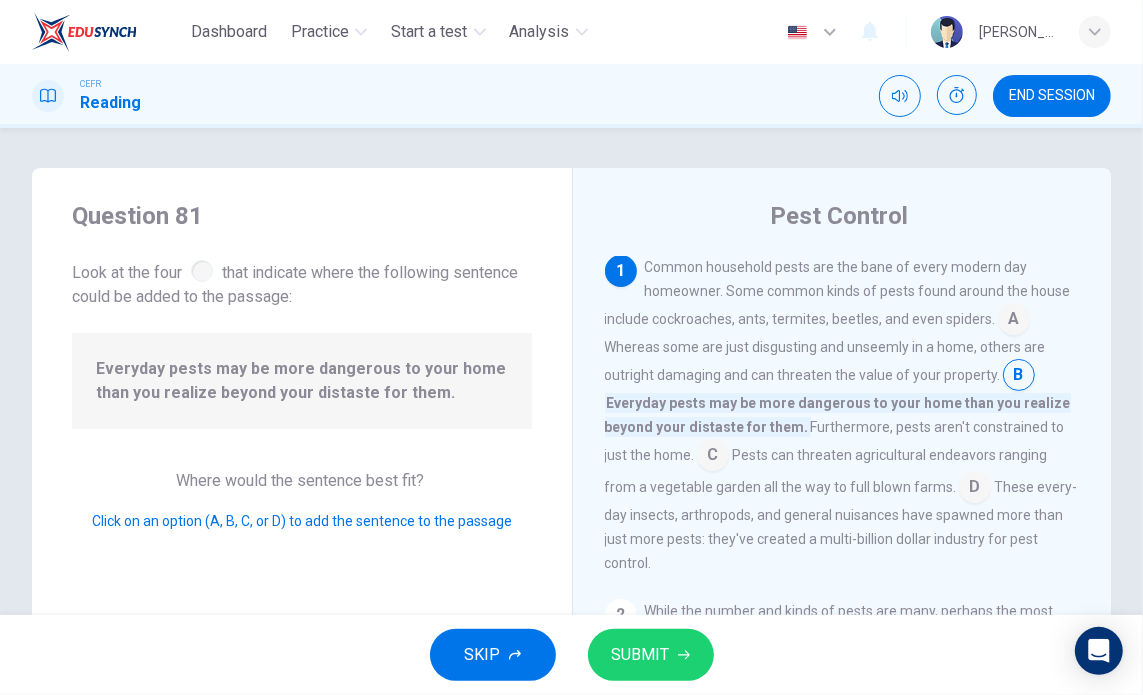 click at bounding box center (1014, 321) 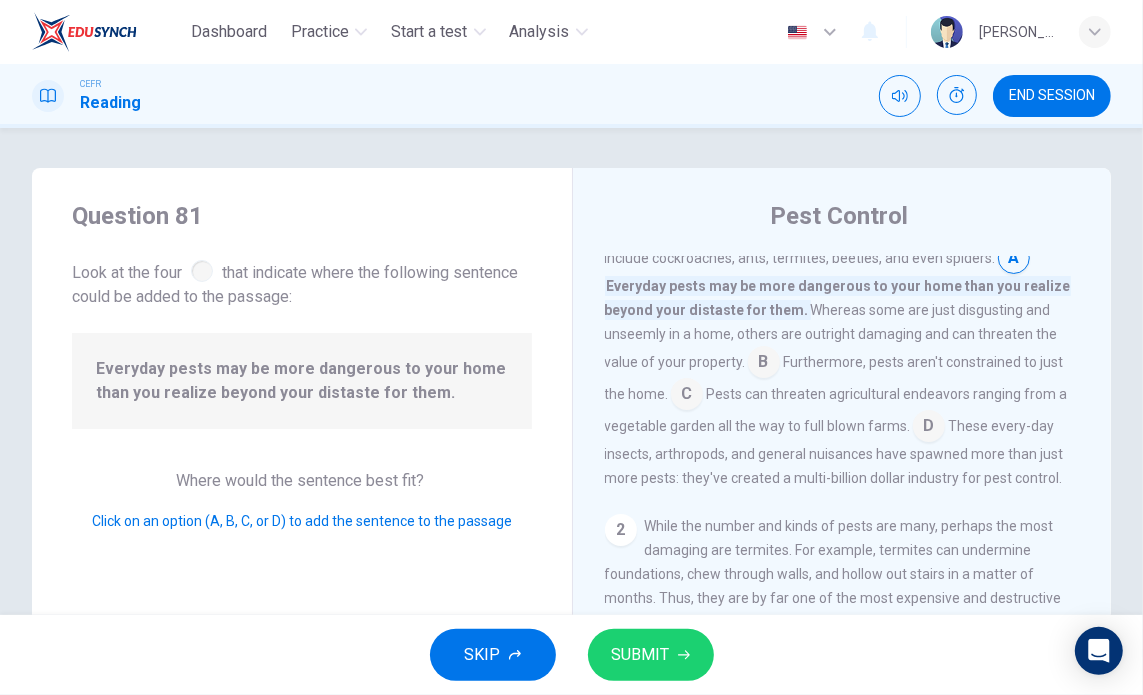 scroll, scrollTop: 62, scrollLeft: 0, axis: vertical 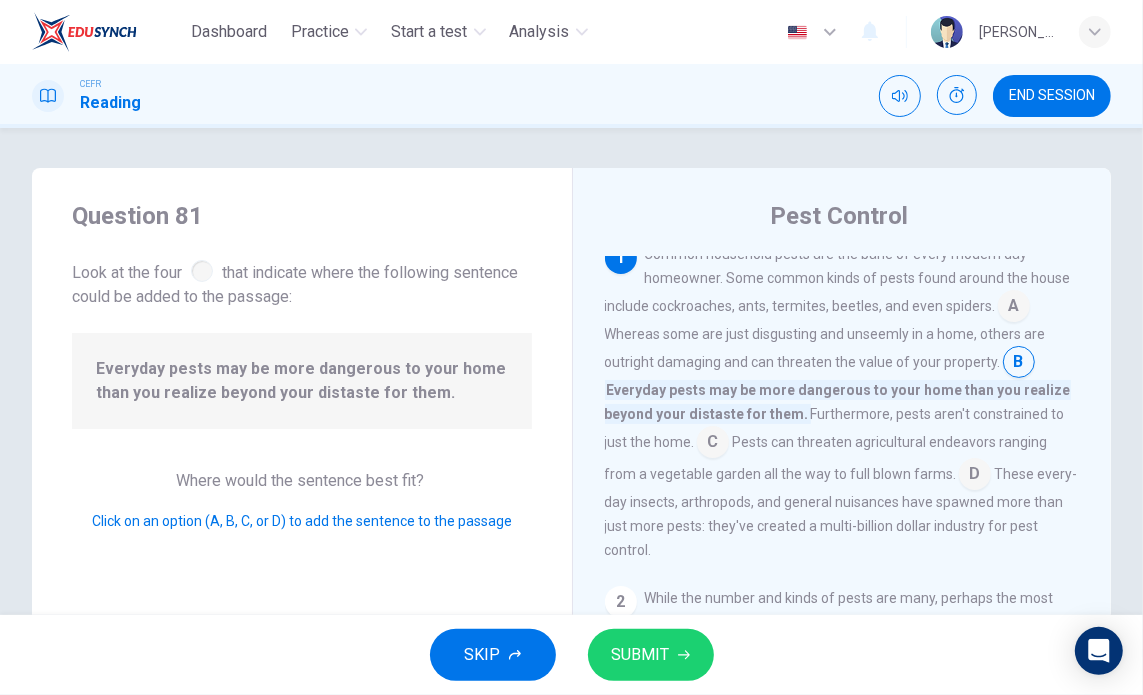 click on "SUBMIT" at bounding box center [641, 655] 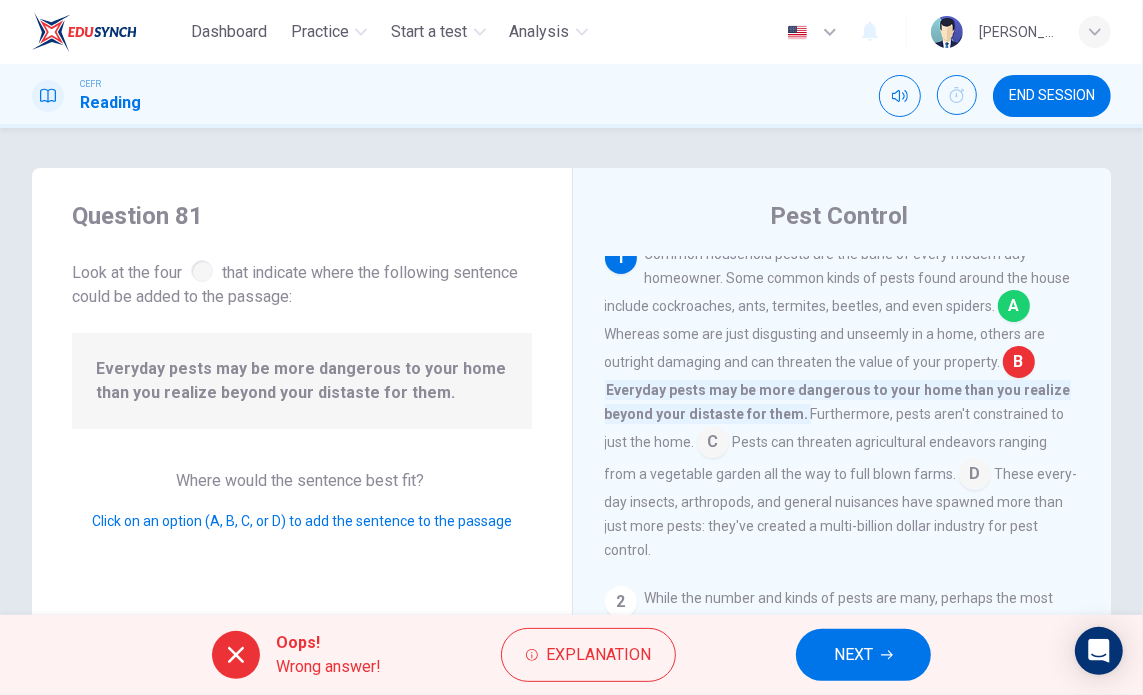 click on "Explanation" at bounding box center (598, 655) 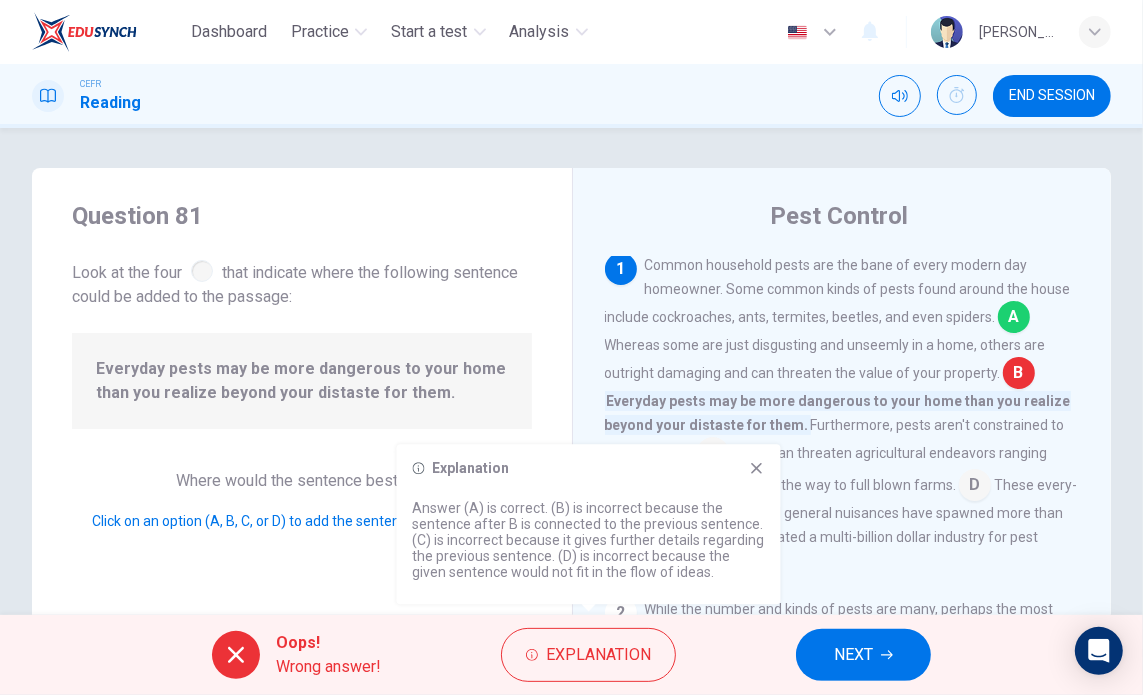 scroll, scrollTop: 0, scrollLeft: 0, axis: both 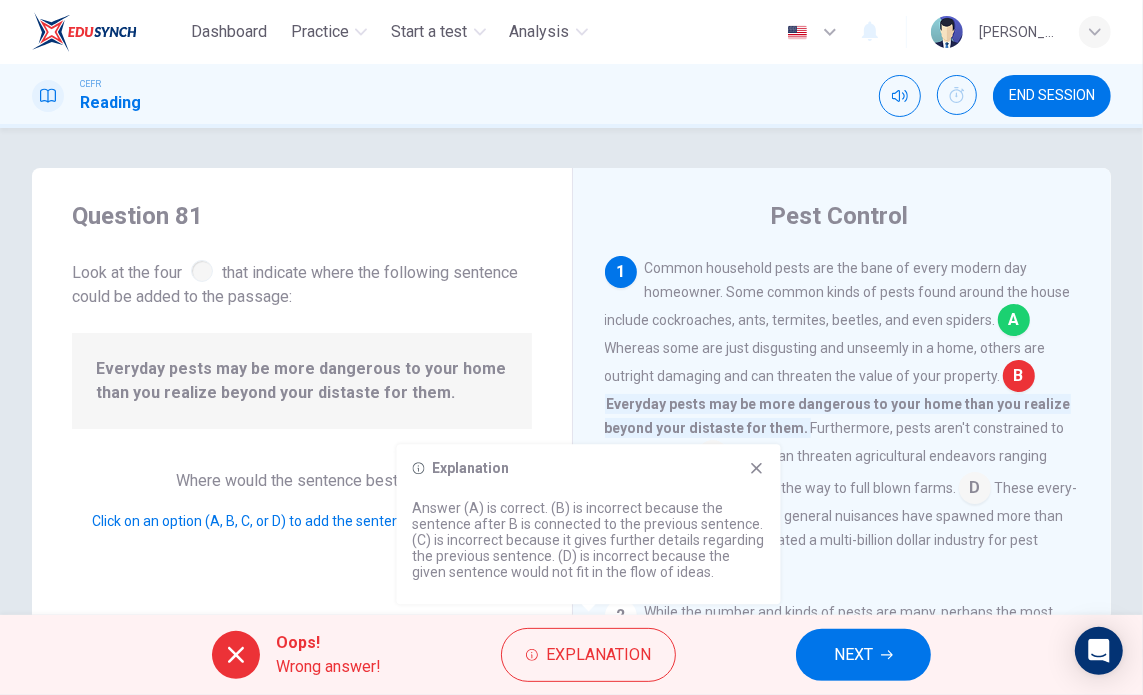 click on "NEXT" at bounding box center (853, 655) 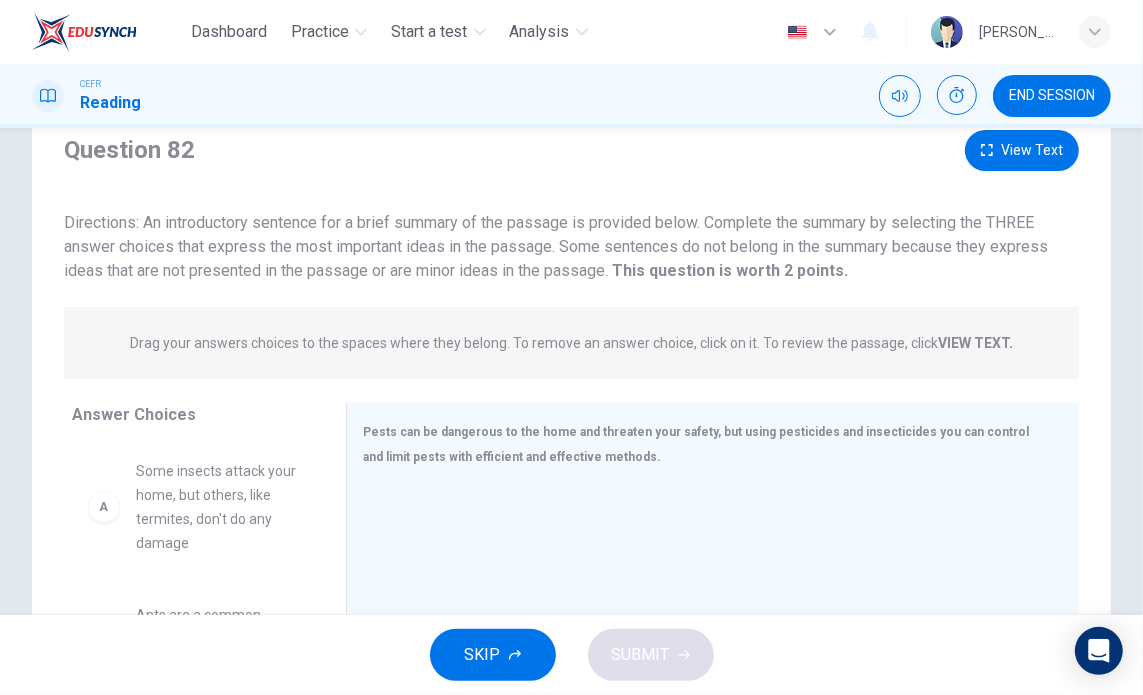 scroll, scrollTop: 76, scrollLeft: 0, axis: vertical 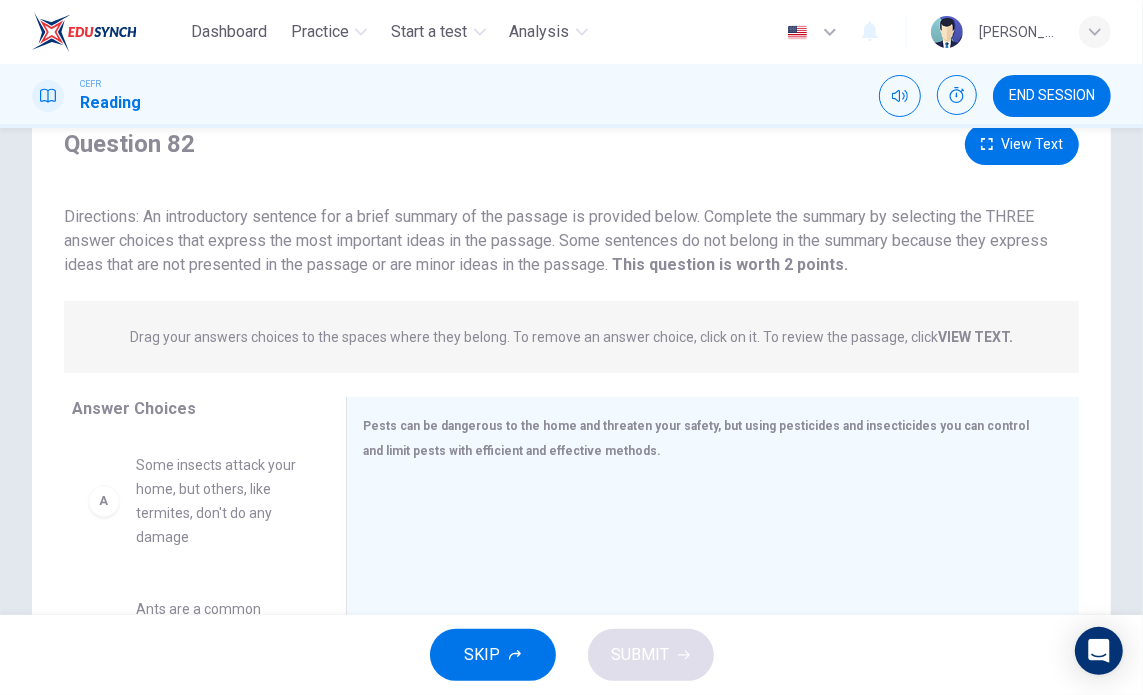 click 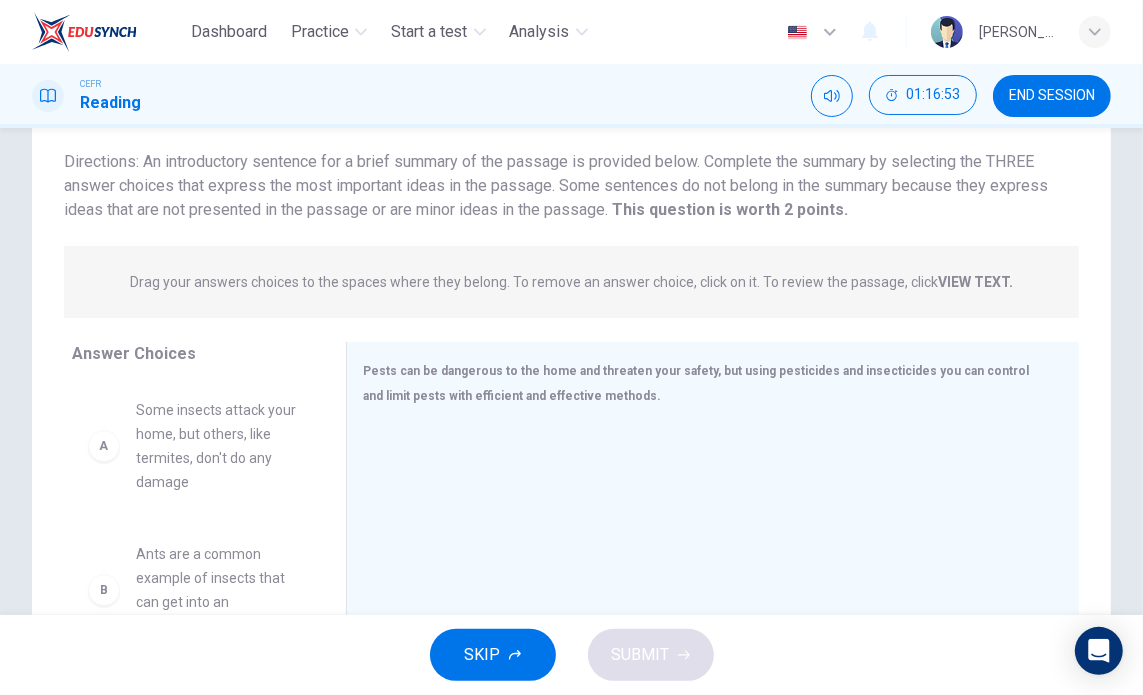 scroll, scrollTop: 134, scrollLeft: 0, axis: vertical 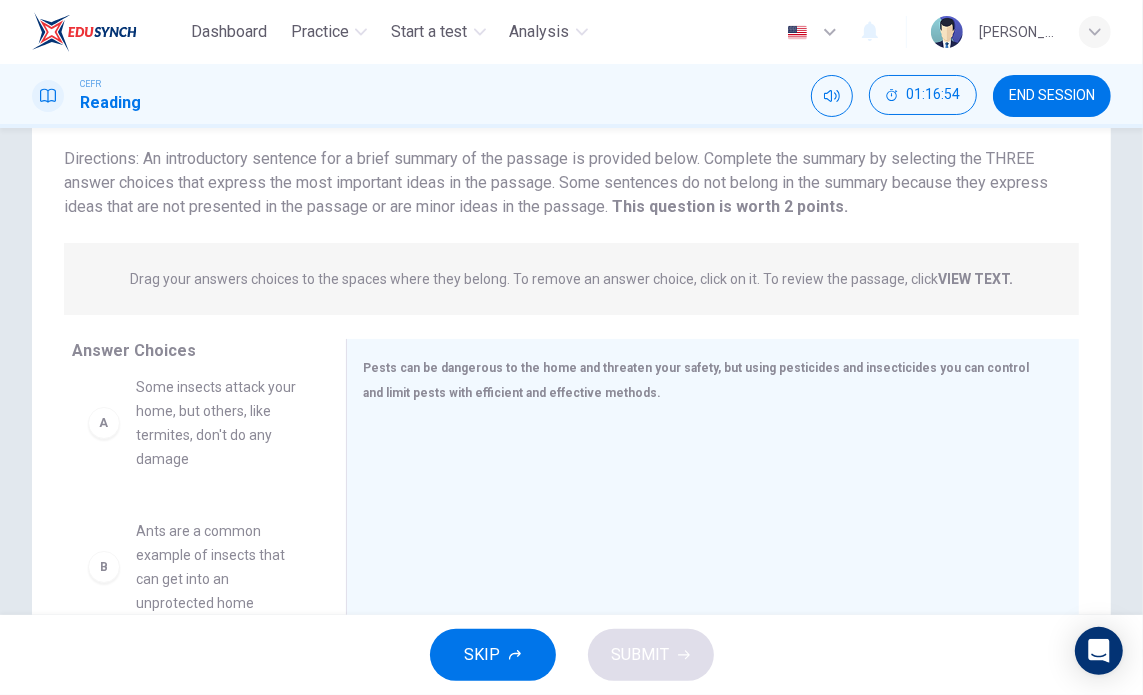 click on "Some insects attack your home, but others, like termites, don't do any damage" at bounding box center (217, 423) 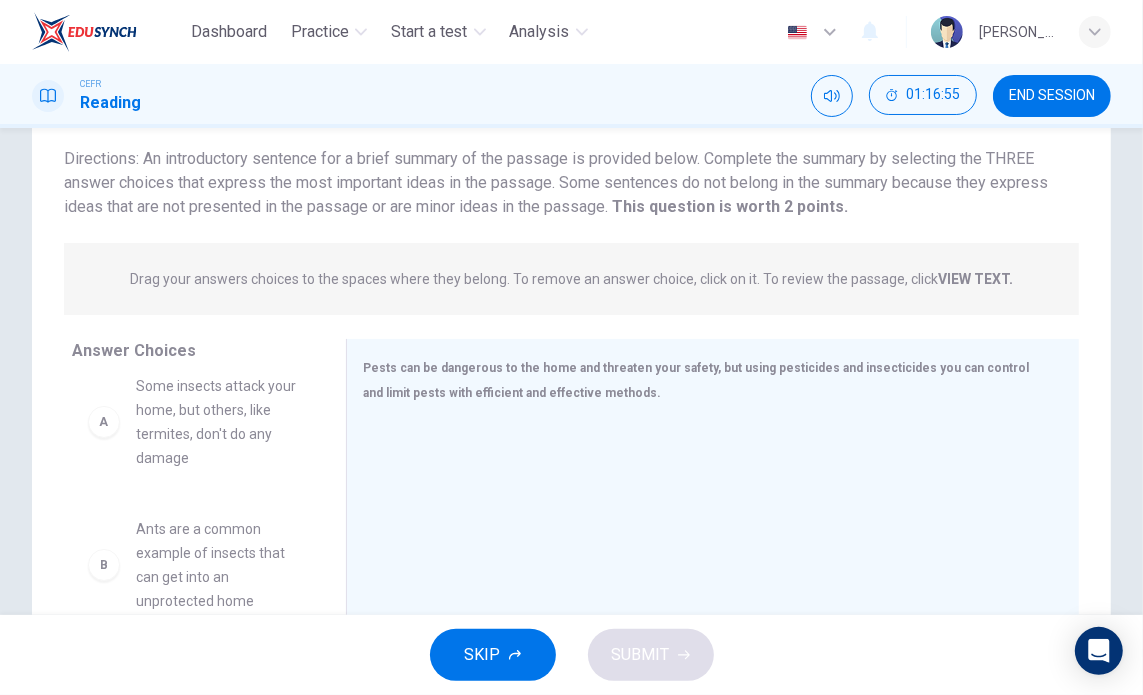 scroll, scrollTop: 0, scrollLeft: 0, axis: both 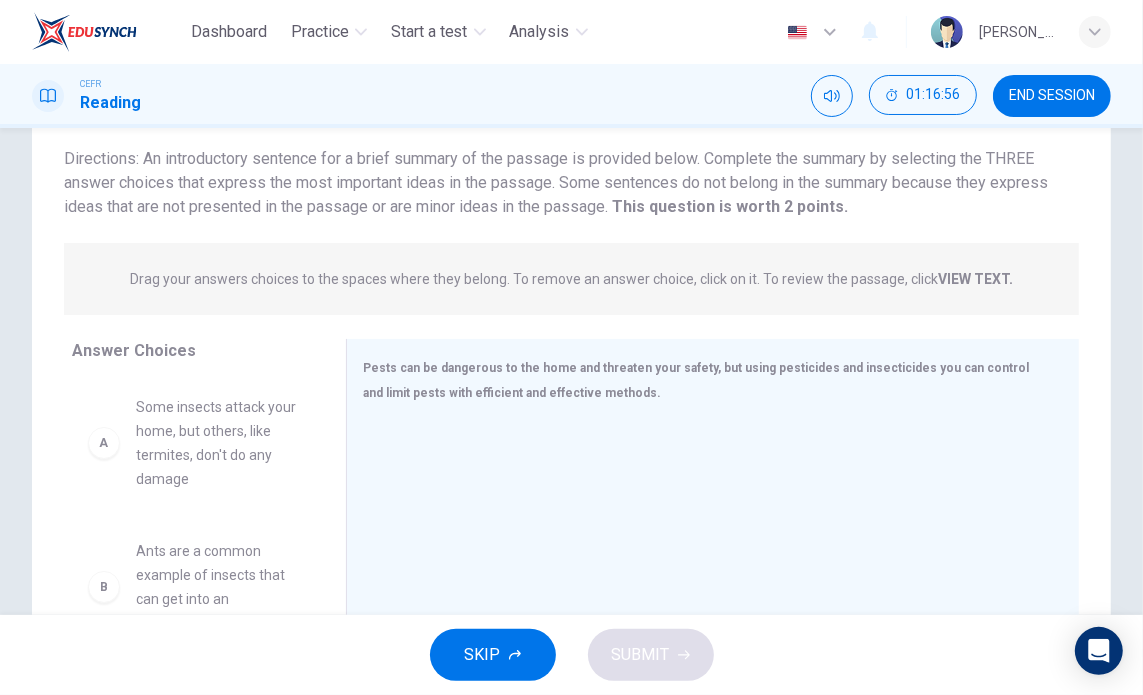 click on "A" at bounding box center [104, 443] 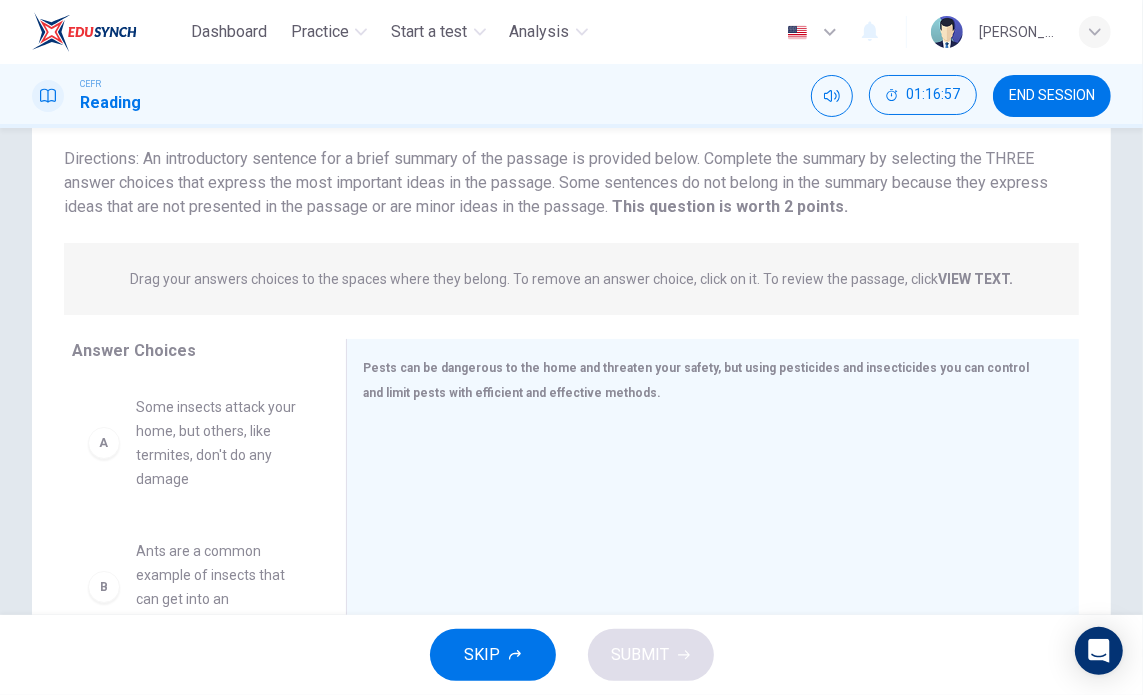 click at bounding box center (705, 555) 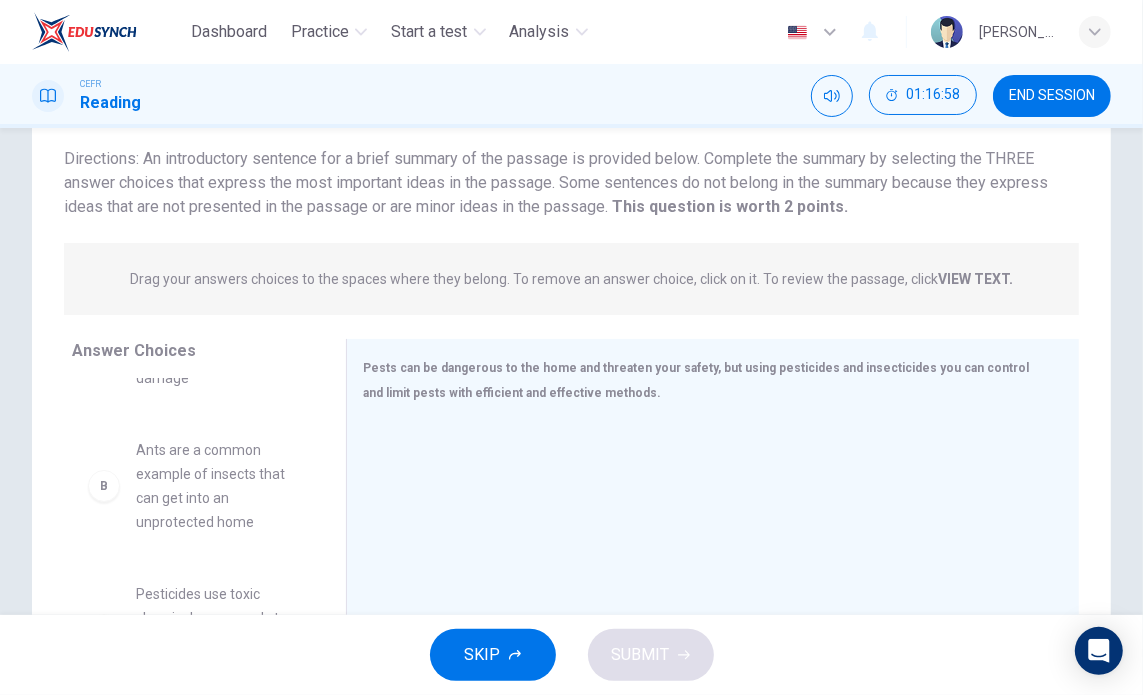 scroll, scrollTop: 115, scrollLeft: 0, axis: vertical 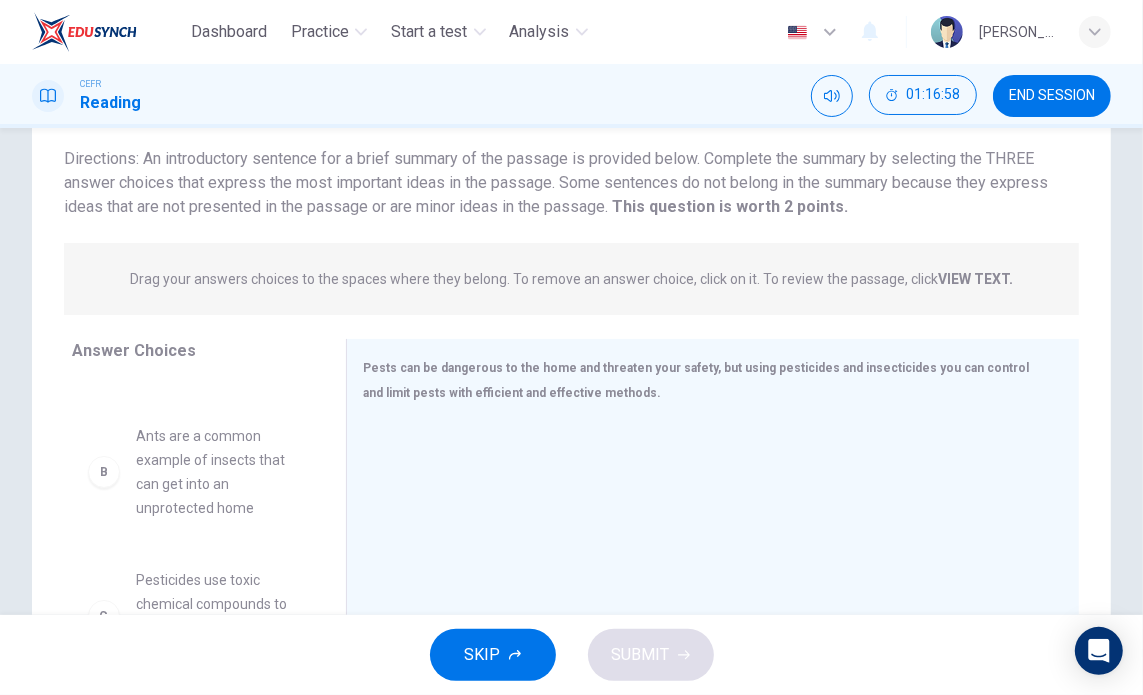 click on "Ants are a common example of insects that can get into an unprotected home" at bounding box center [217, 472] 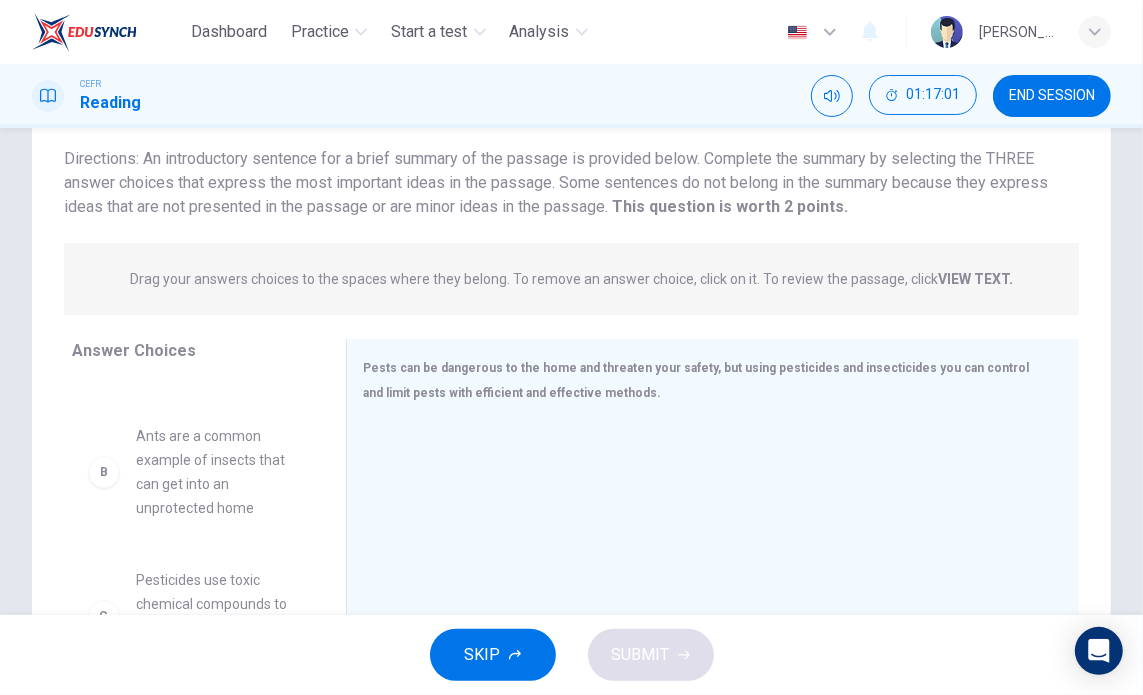 click on "B" at bounding box center [104, 472] 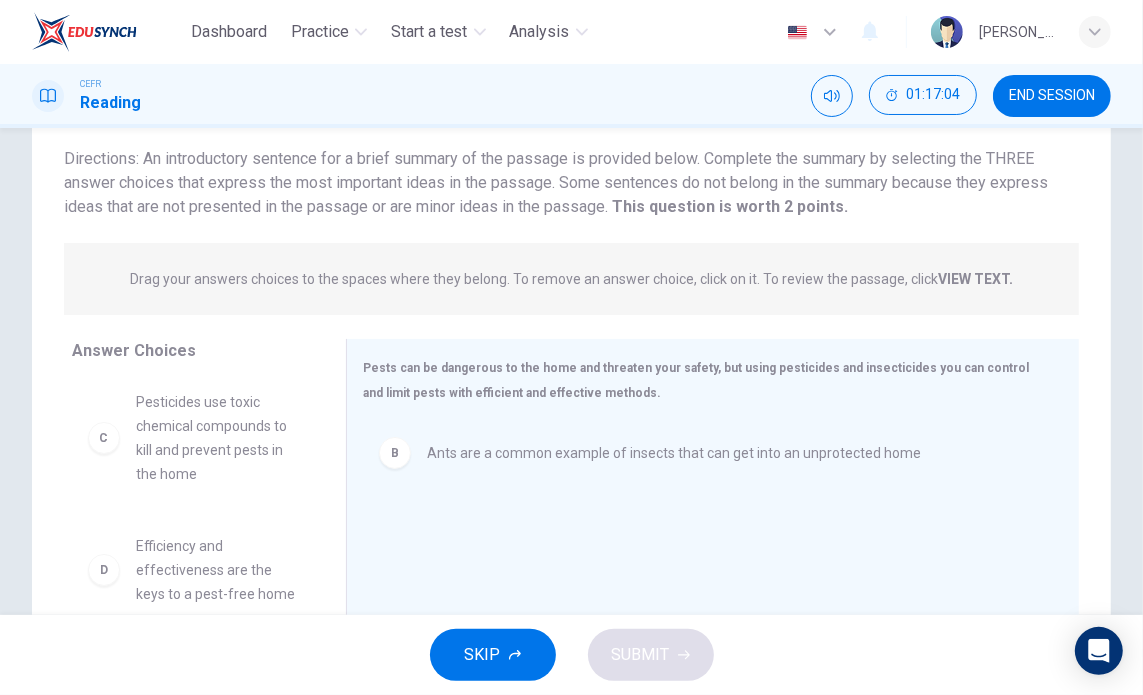 scroll, scrollTop: 142, scrollLeft: 0, axis: vertical 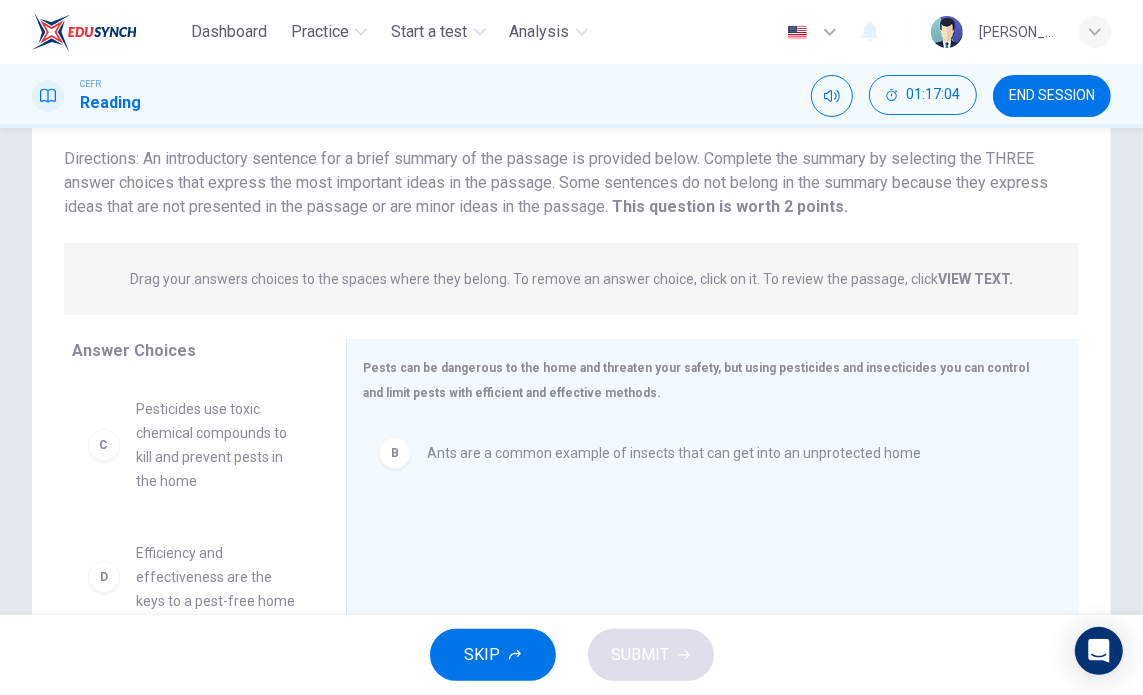 click on "C" at bounding box center (104, 445) 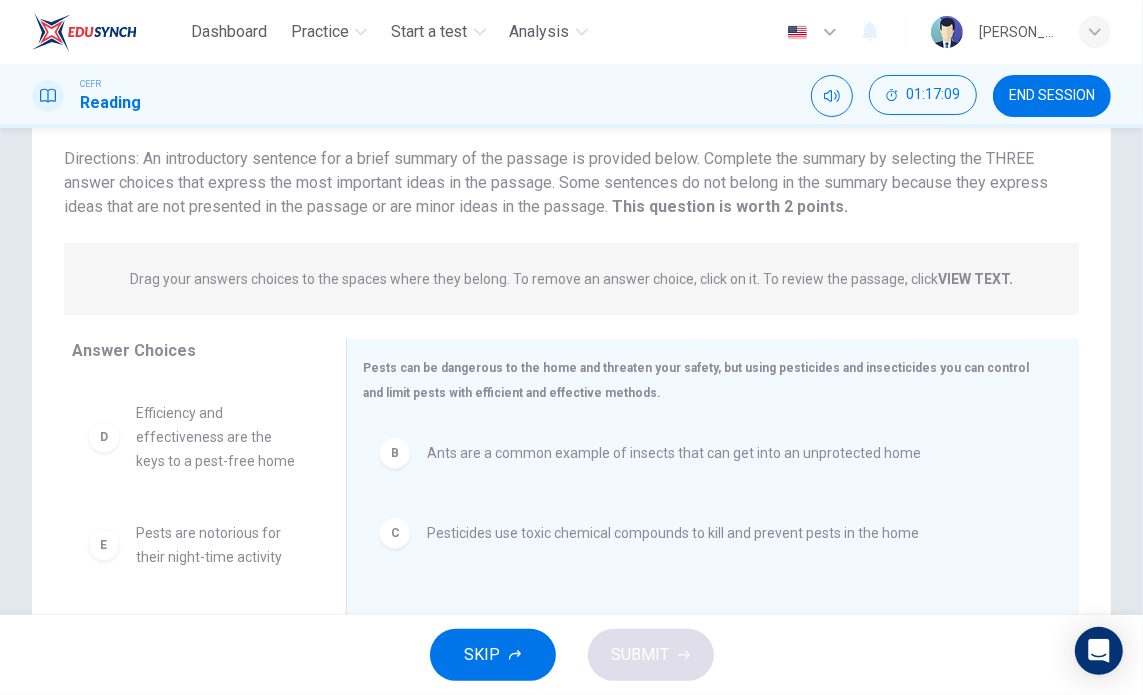 scroll, scrollTop: 155, scrollLeft: 0, axis: vertical 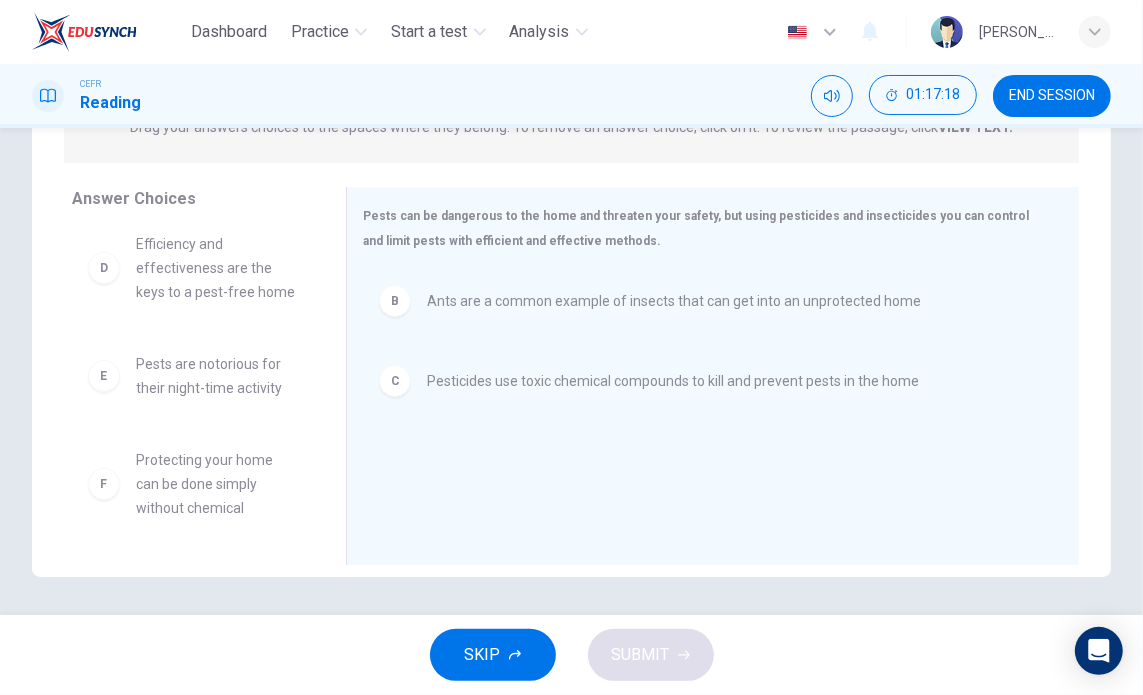 click on "Protecting your home can be done simply without chemical" at bounding box center (217, 484) 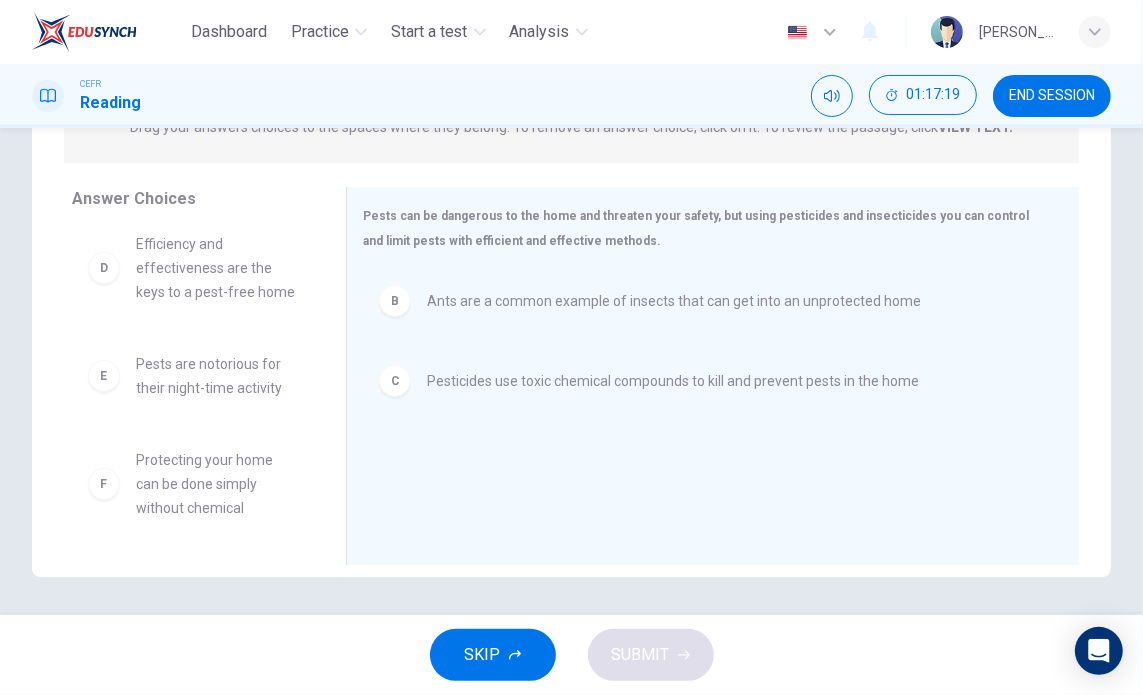 click on "Protecting your home can be done simply without chemical" at bounding box center [217, 484] 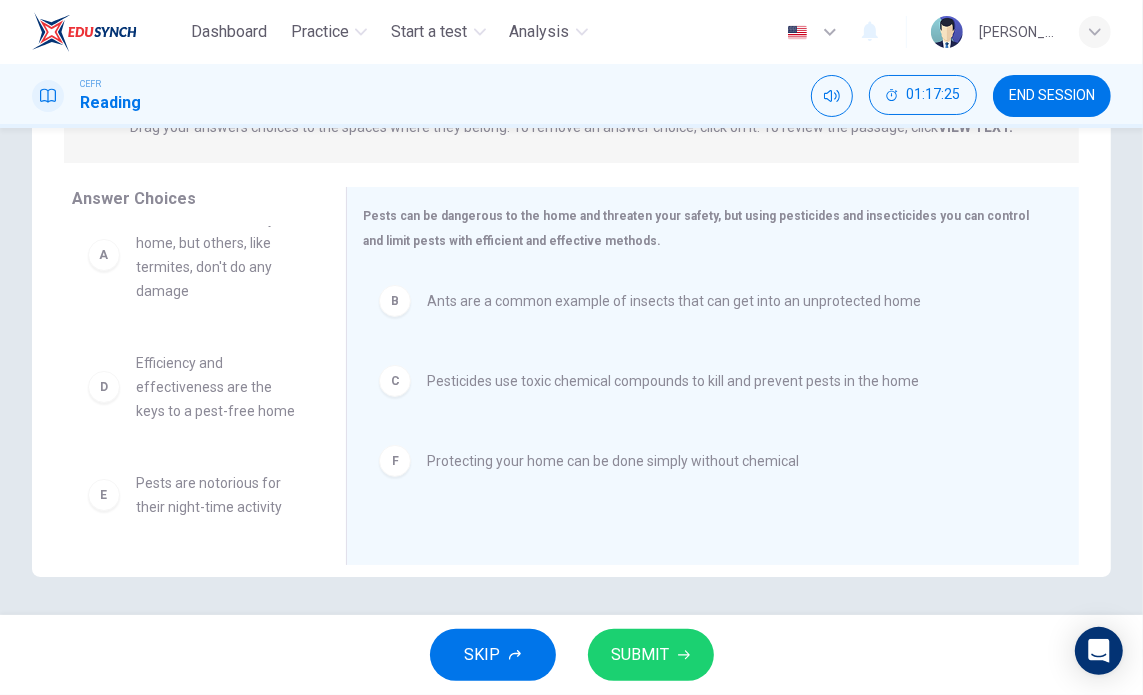 scroll, scrollTop: 35, scrollLeft: 0, axis: vertical 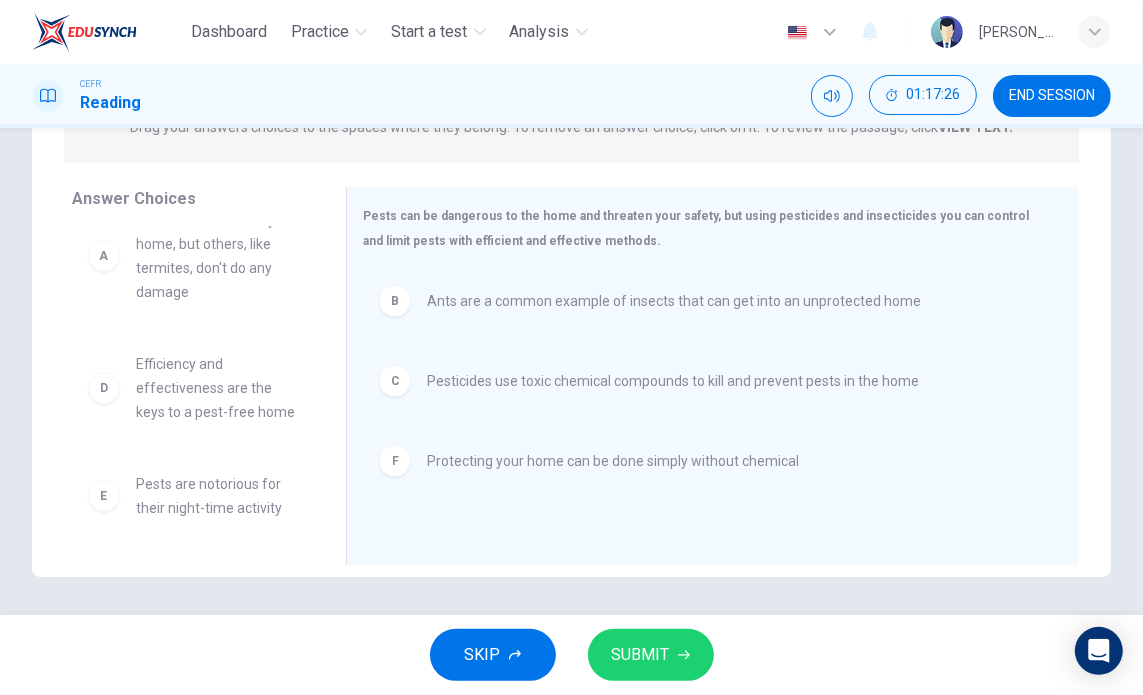 click on "Protecting your home can be done simply without chemical" at bounding box center [613, 461] 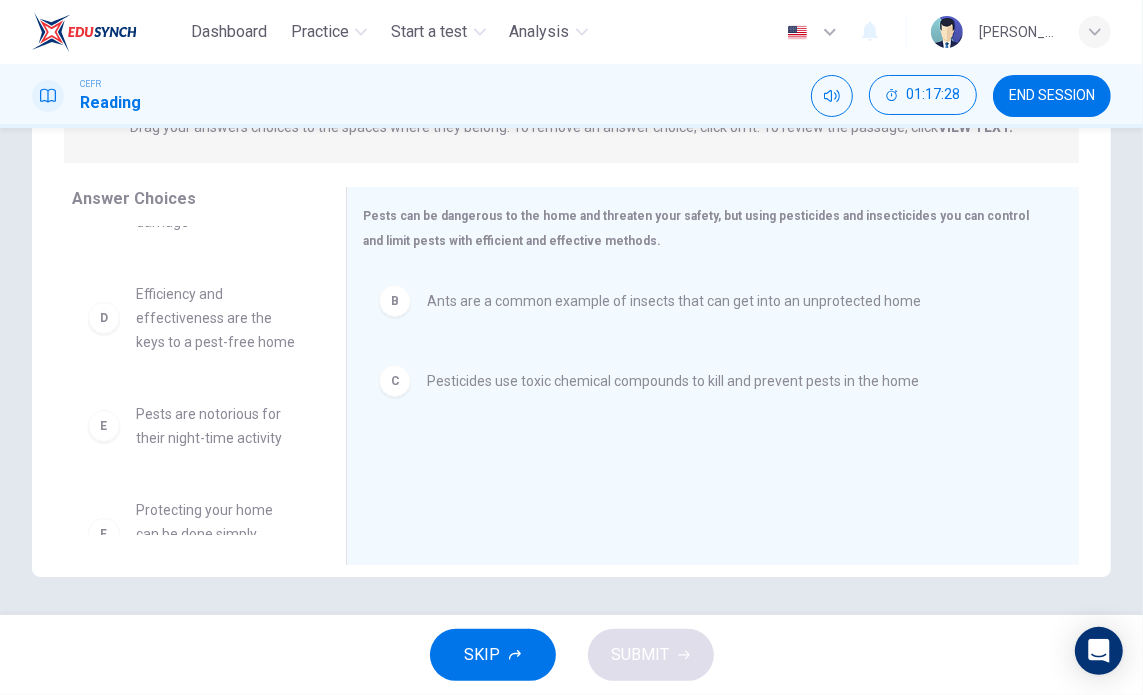 scroll, scrollTop: 109, scrollLeft: 0, axis: vertical 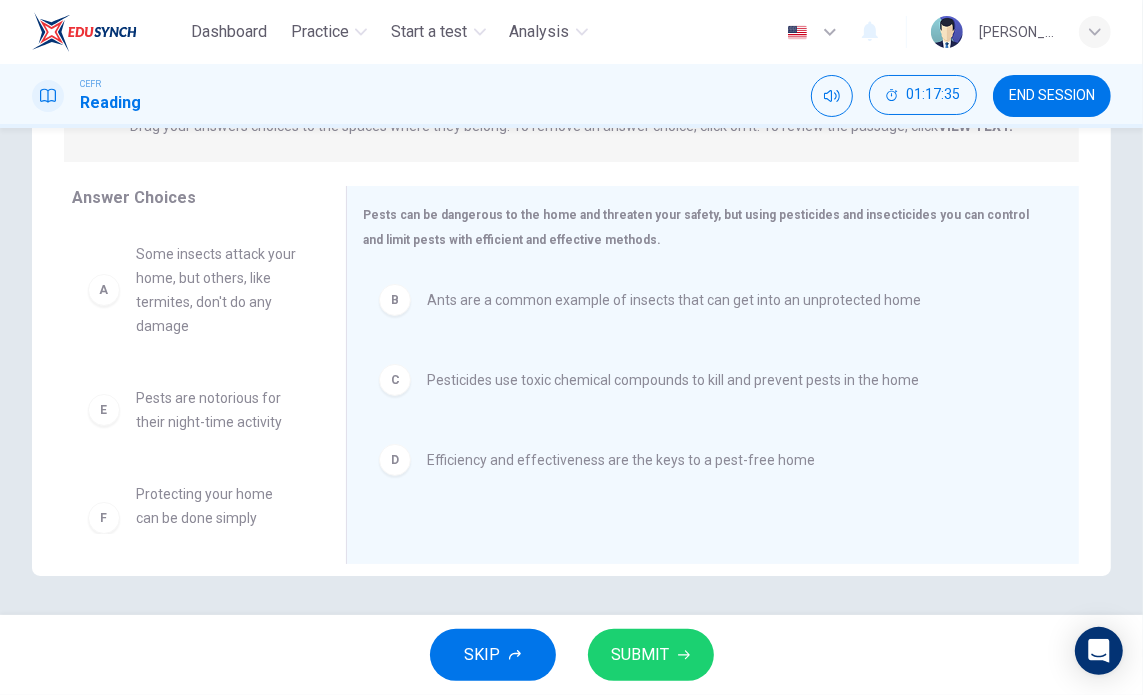 click on "Question 82 View Text Directions: An introductory sentence for a brief summary of the passage is provided below. Complete the summary by selecting the THREE answer choices that express the most important ideas in the passage. Some sentences do not belong in the summary because they express ideas that are not presented in the passage or are minor ideas in the passage.   This question is worth 2 points. This question is worth 2 points. Drag your answers choices to the spaces where they belong. To remove an answer choice, click on it. To review the passage, click   VIEW TEXT. Click on the answer choices below to select your answers. To remove an answer choice, go to the Answers tab and click on it. To review the passage, click the PASSAGE tab. Choices Answers A Some insects attack your home, but others, like termites, don't do any damage E Pests are notorious for their night-time activity F Protecting your home can be done simply without chemical B C D Answer Choices A E F B C D Pest Control 1 2 3 4 5" at bounding box center (571, 371) 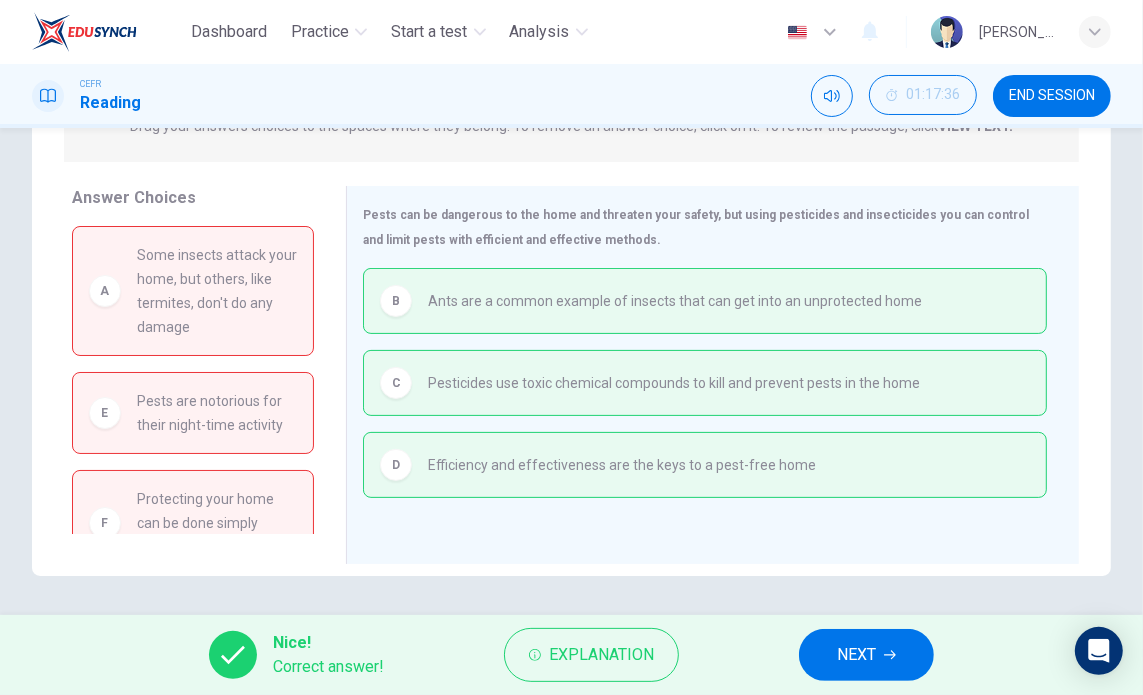 click on "NEXT" at bounding box center (856, 655) 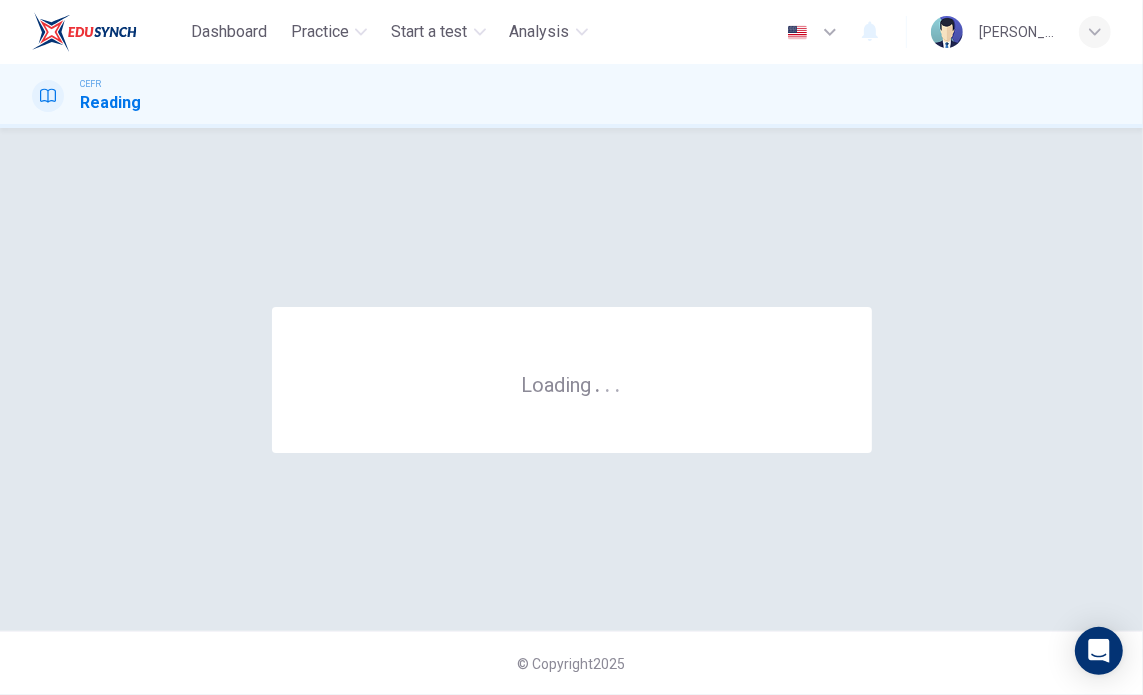 scroll, scrollTop: 0, scrollLeft: 0, axis: both 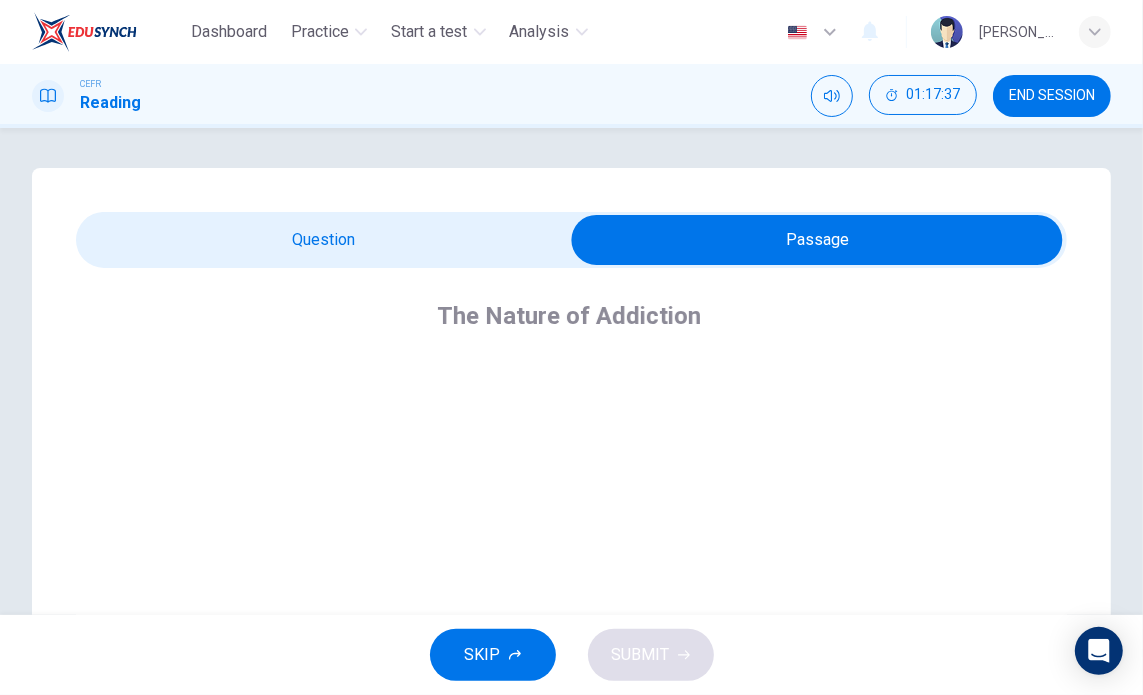 checkbox on "false" 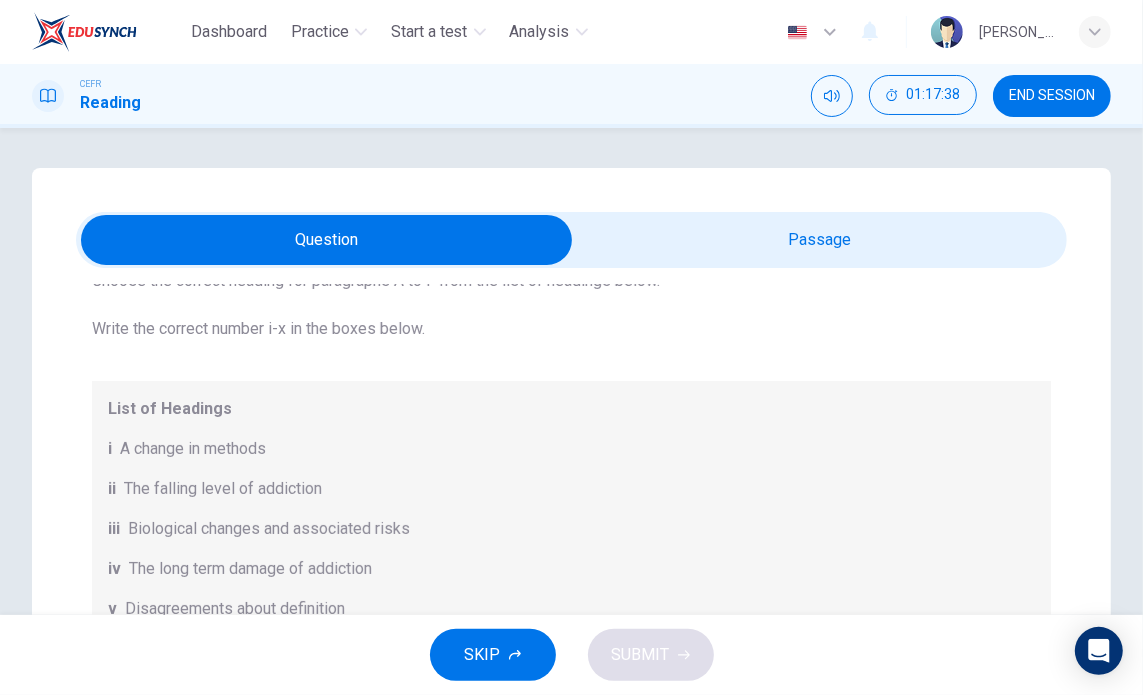 click on "END SESSION" at bounding box center (1052, 96) 